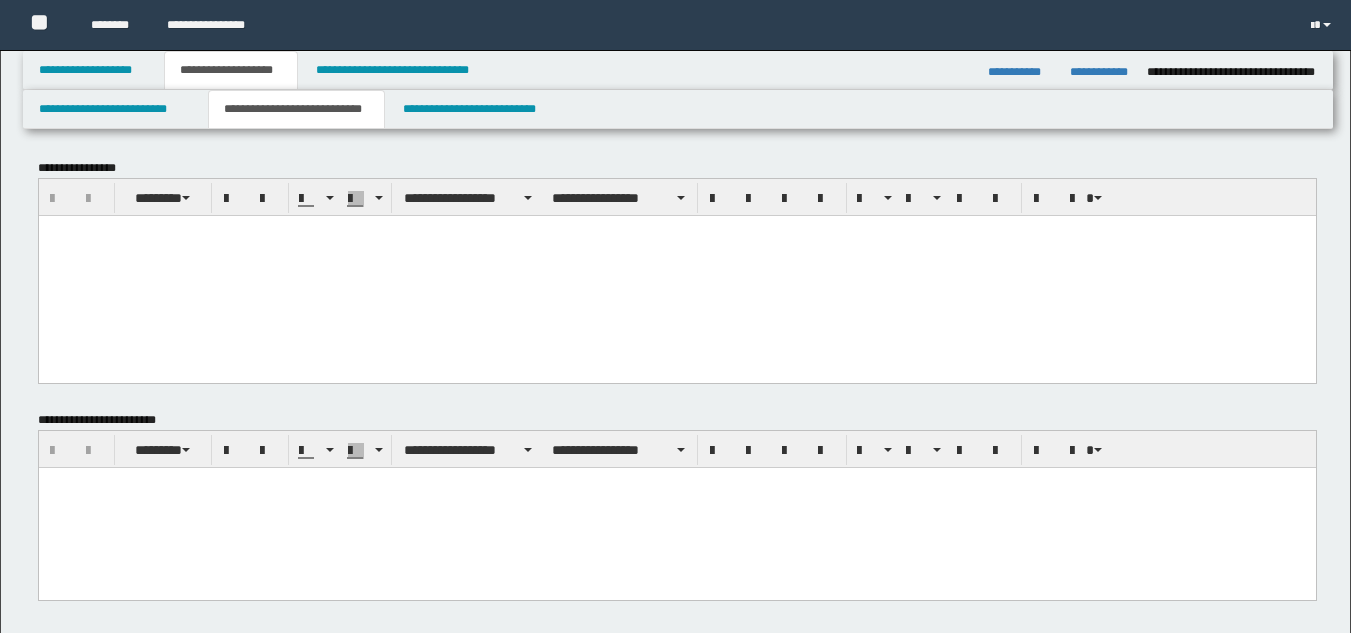 scroll, scrollTop: 0, scrollLeft: 0, axis: both 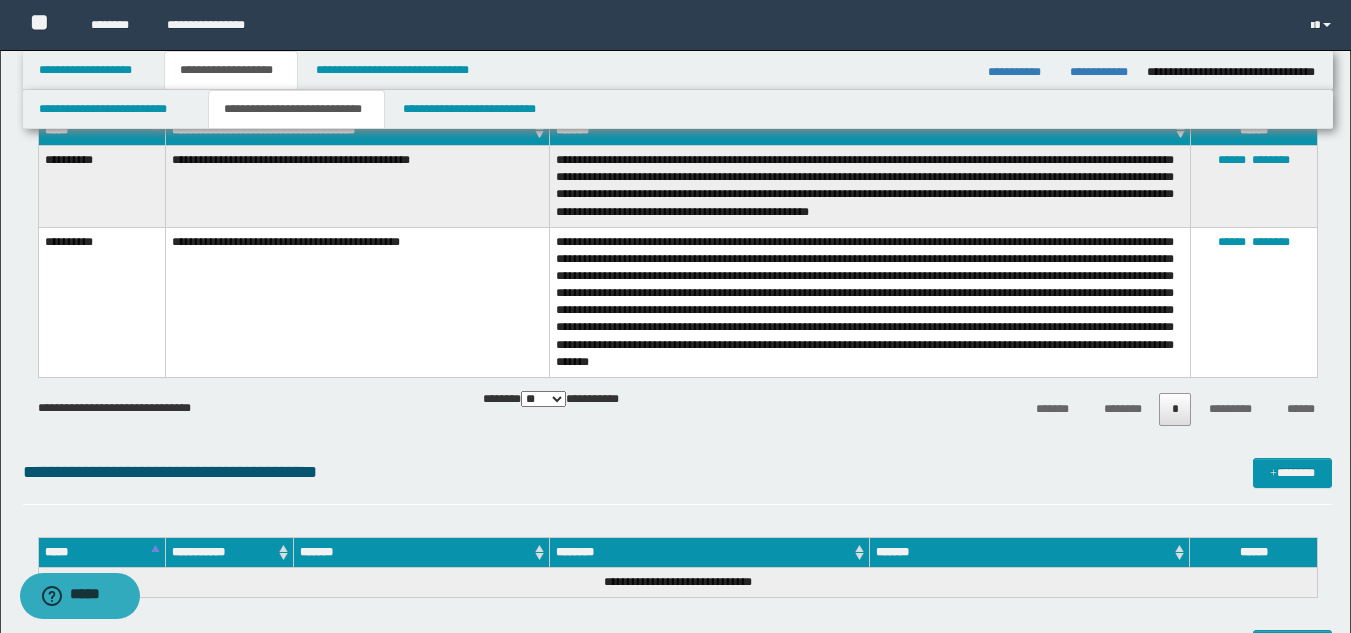 drag, startPoint x: 630, startPoint y: 161, endPoint x: 876, endPoint y: 167, distance: 246.07317 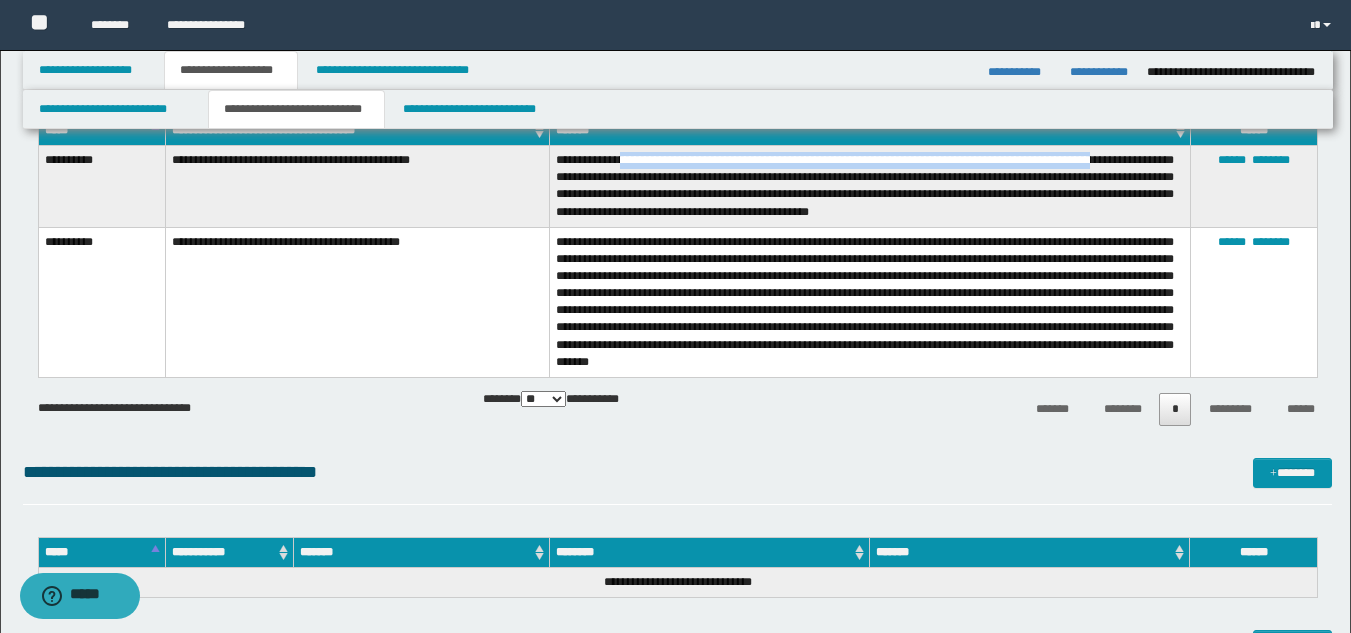 drag, startPoint x: 630, startPoint y: 160, endPoint x: 1118, endPoint y: 166, distance: 488.0369 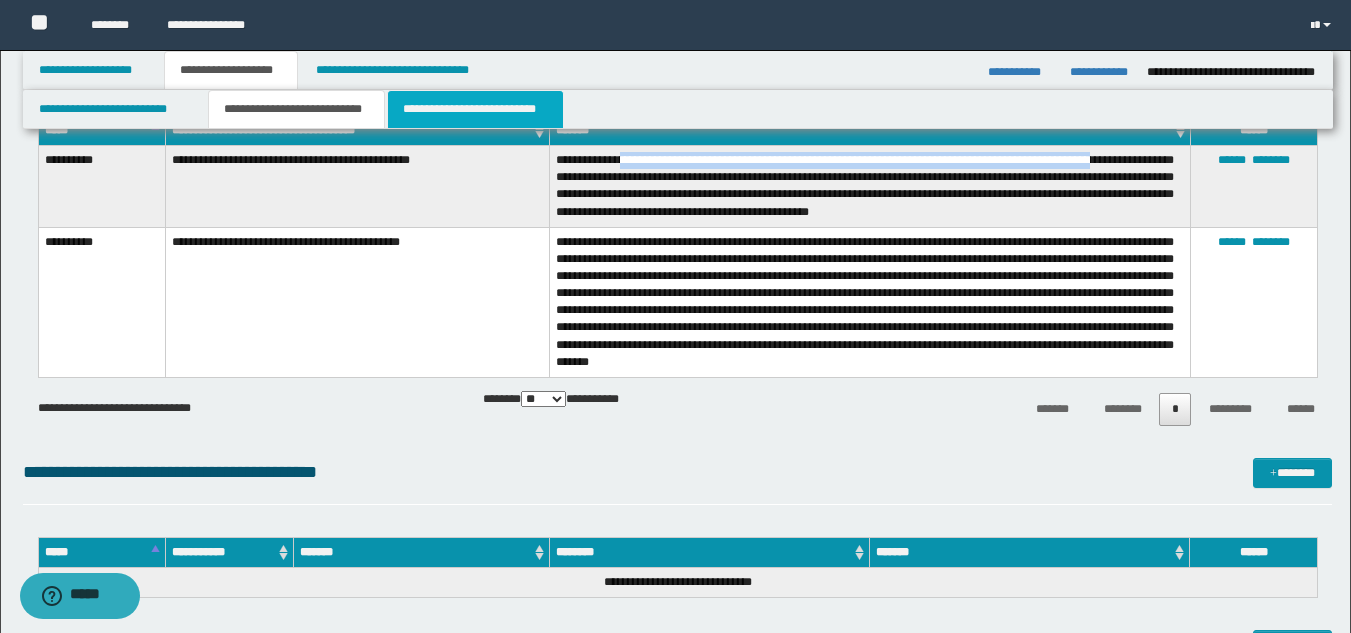 click on "**********" at bounding box center [475, 109] 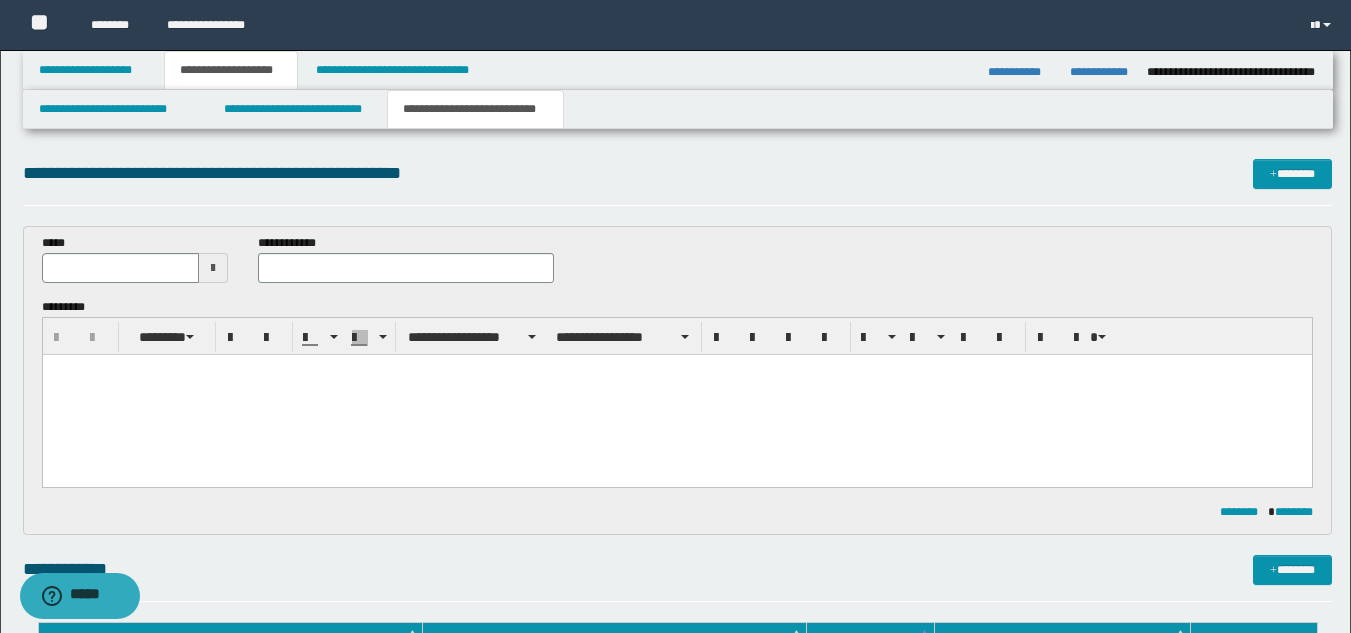 scroll, scrollTop: 0, scrollLeft: 0, axis: both 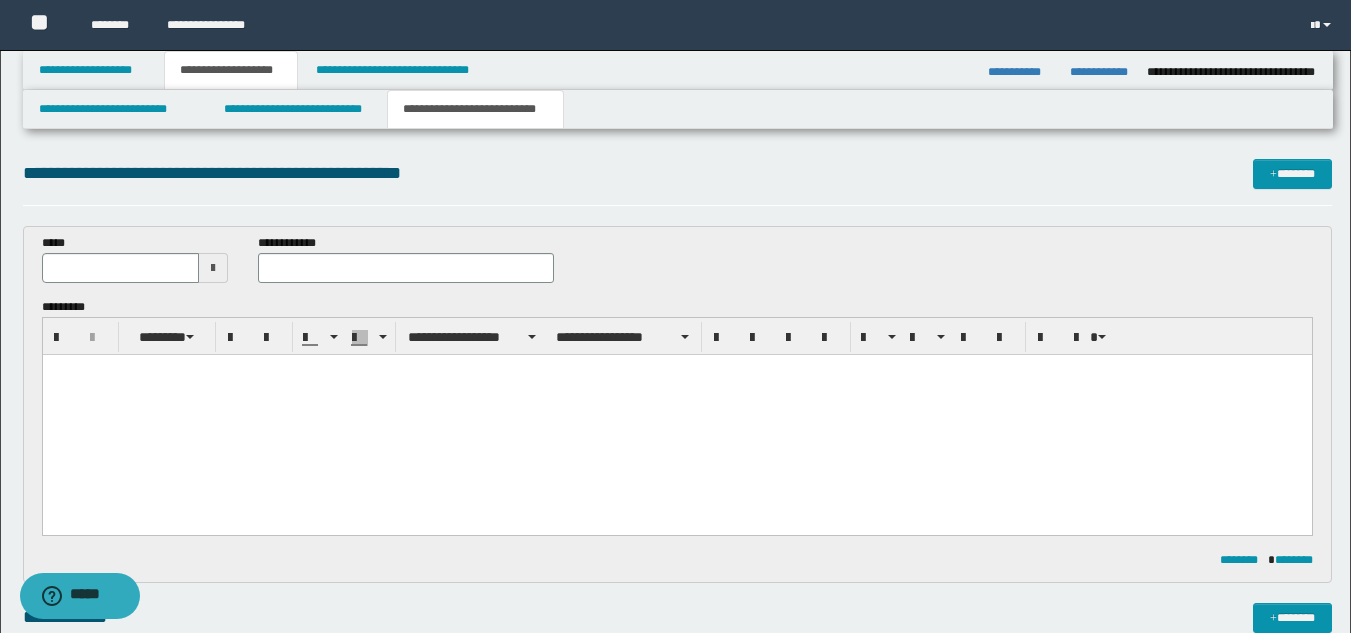 type 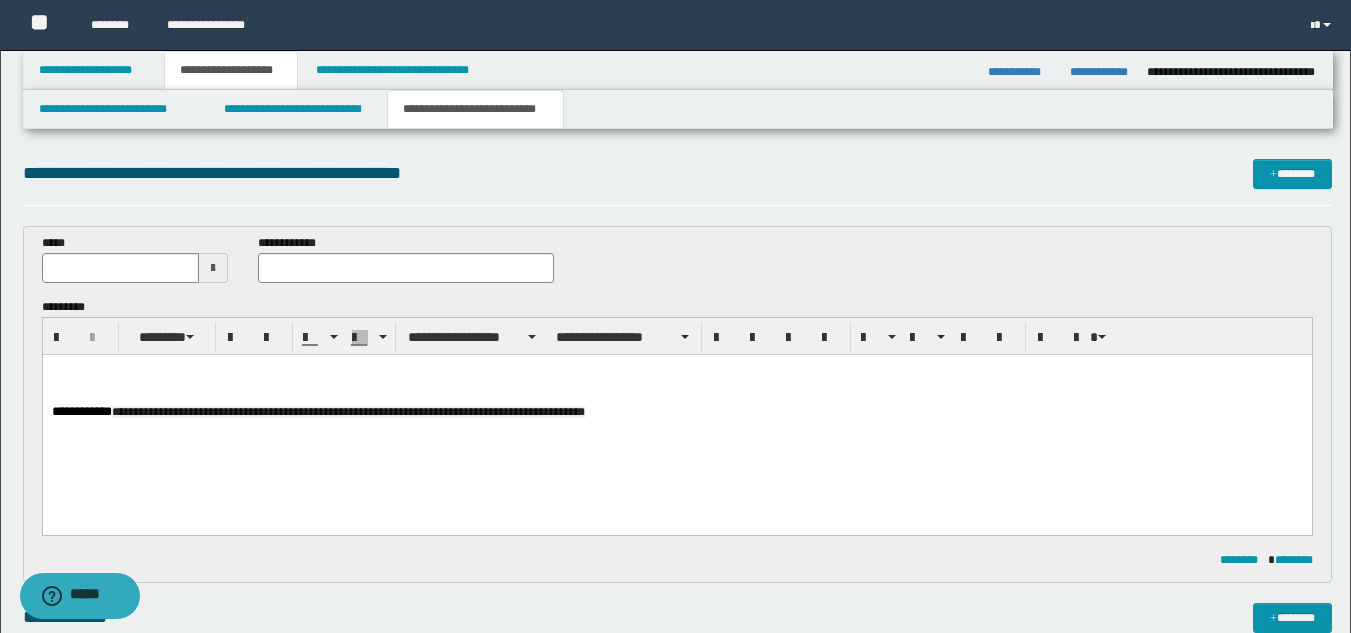 click at bounding box center (676, 370) 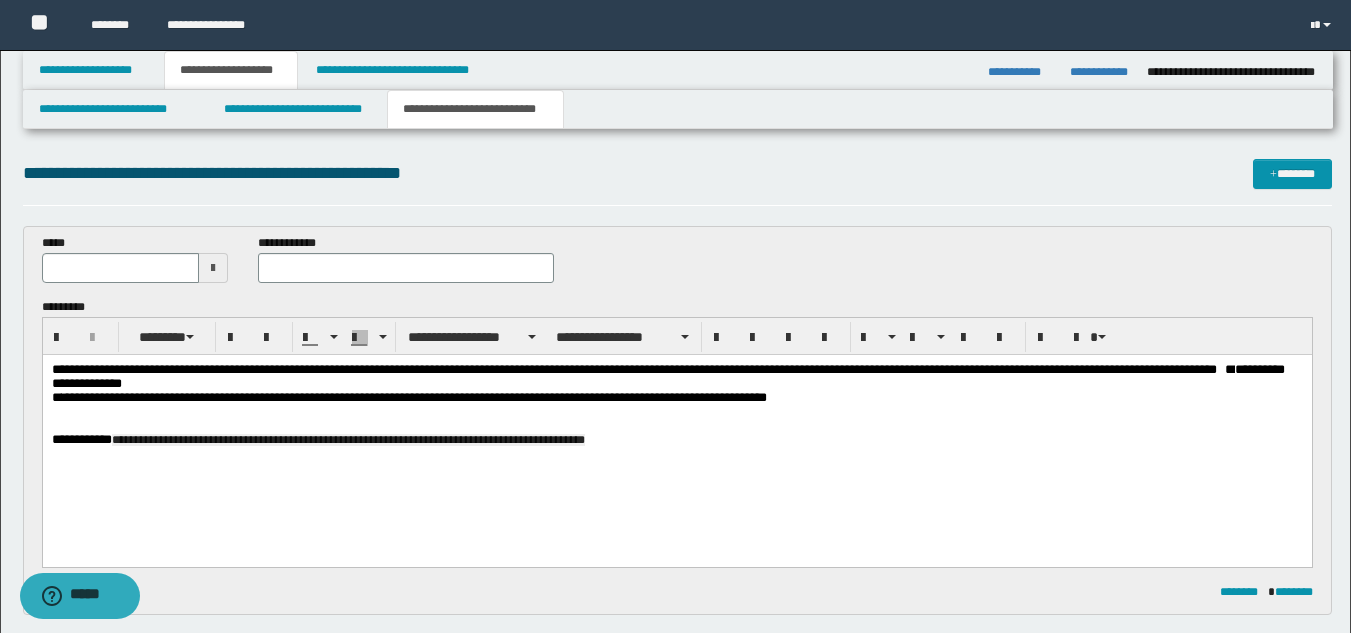 click at bounding box center (213, 268) 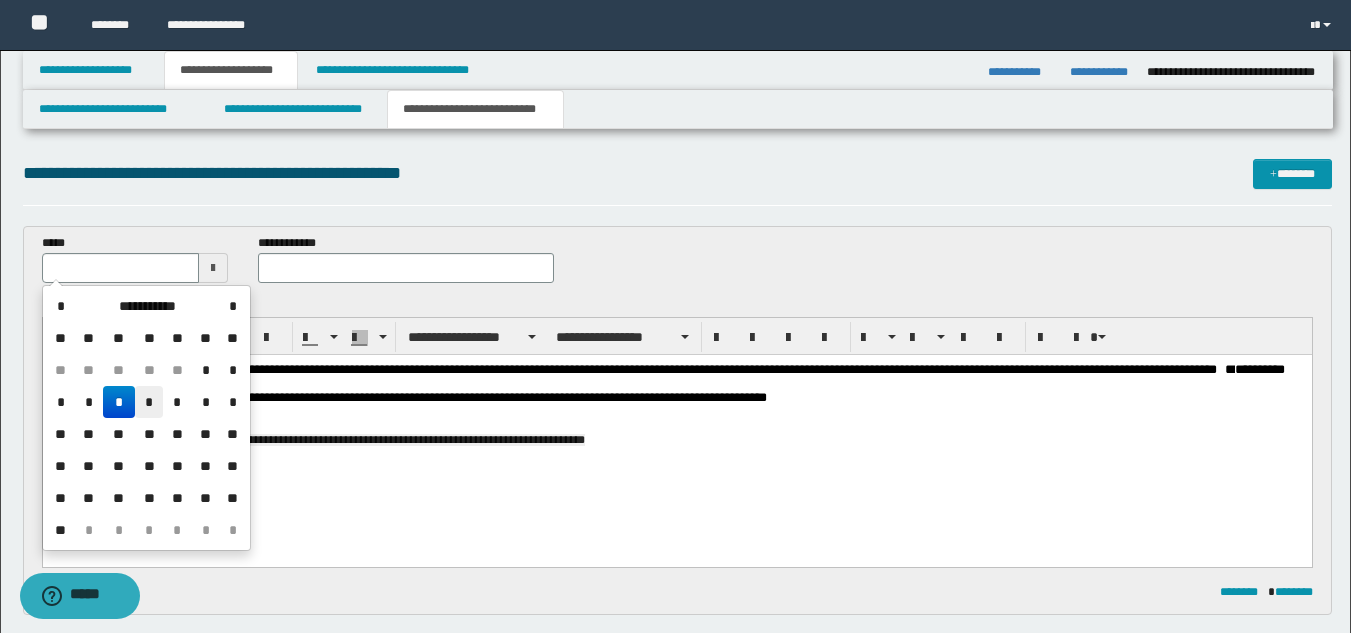 click on "*" at bounding box center (149, 402) 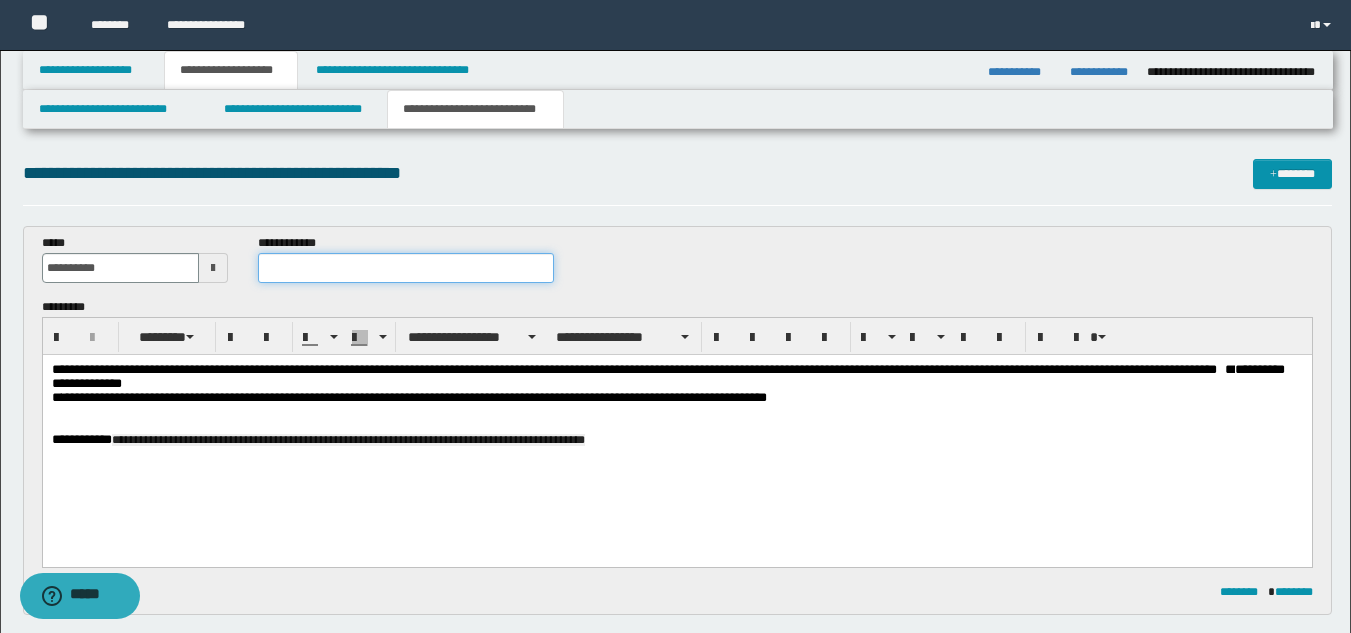 click at bounding box center [405, 268] 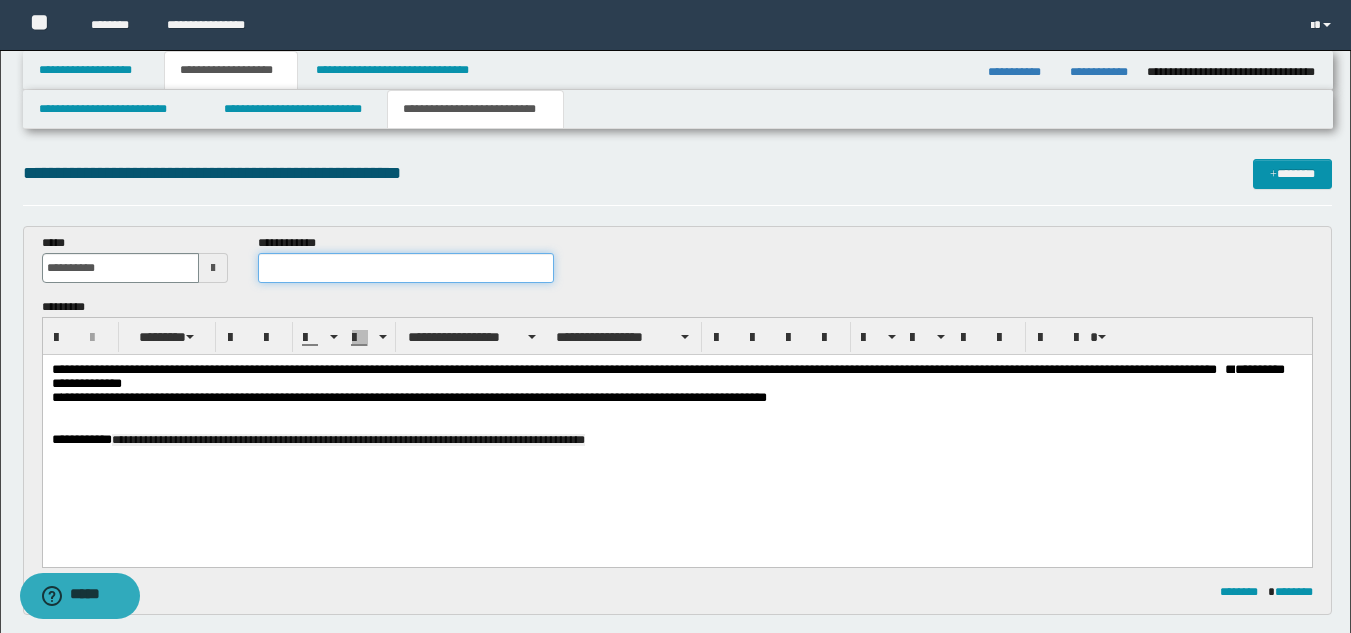 paste on "**********" 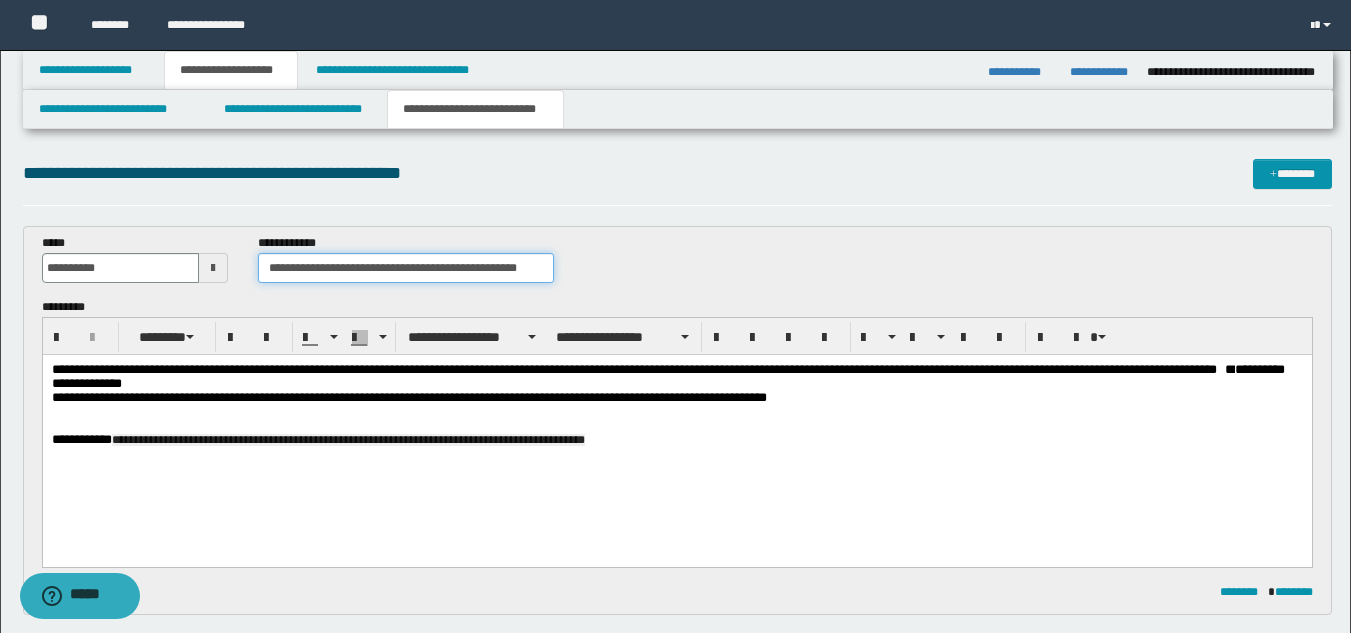 type on "**********" 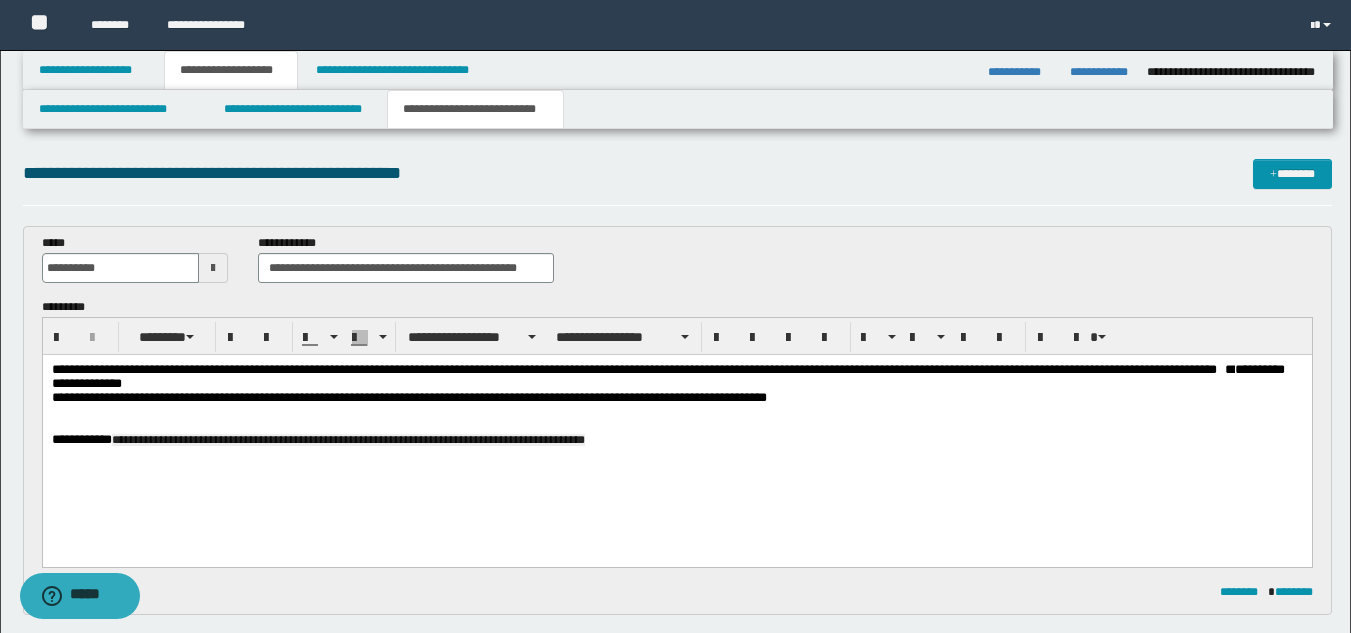 click on "**********" at bounding box center [677, 182] 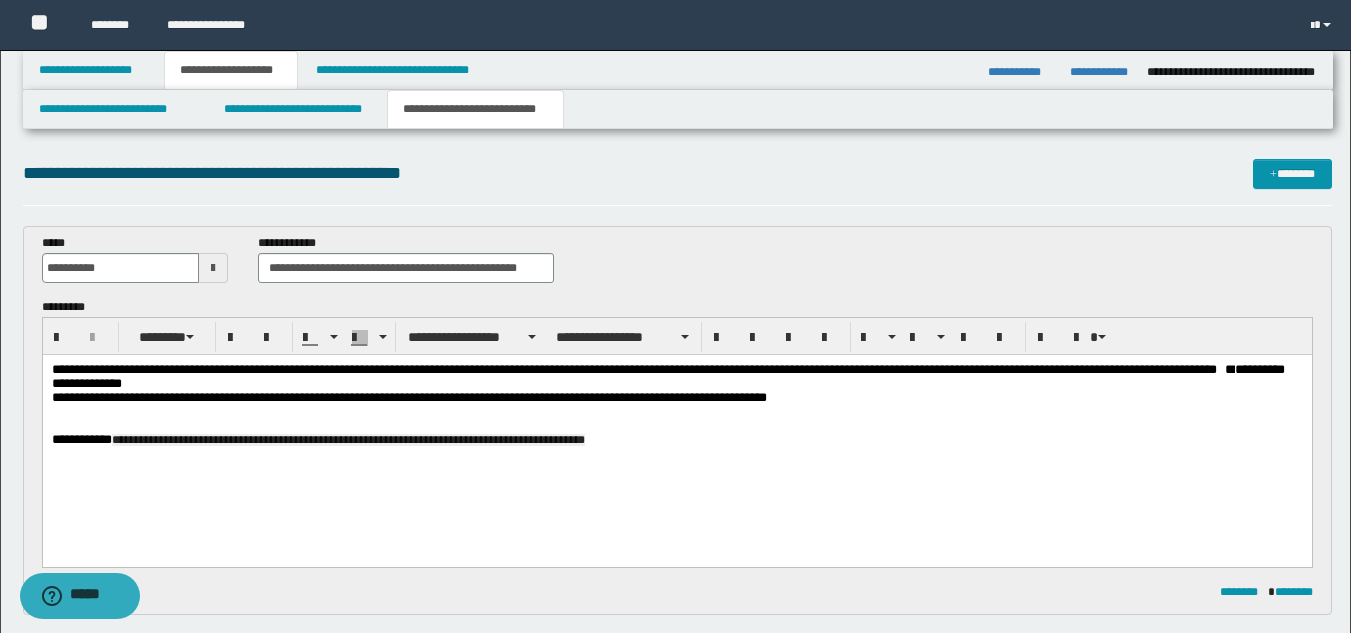 click on "**********" at bounding box center [676, 377] 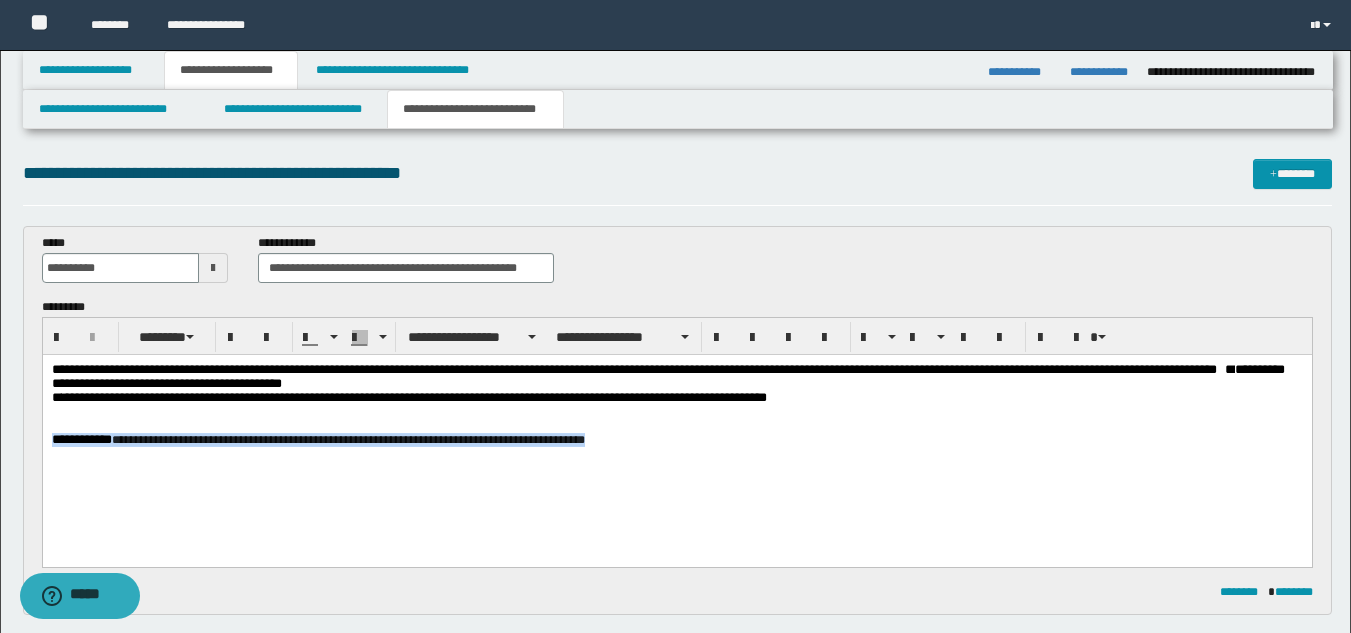 drag, startPoint x: 56, startPoint y: 447, endPoint x: 633, endPoint y: 469, distance: 577.41925 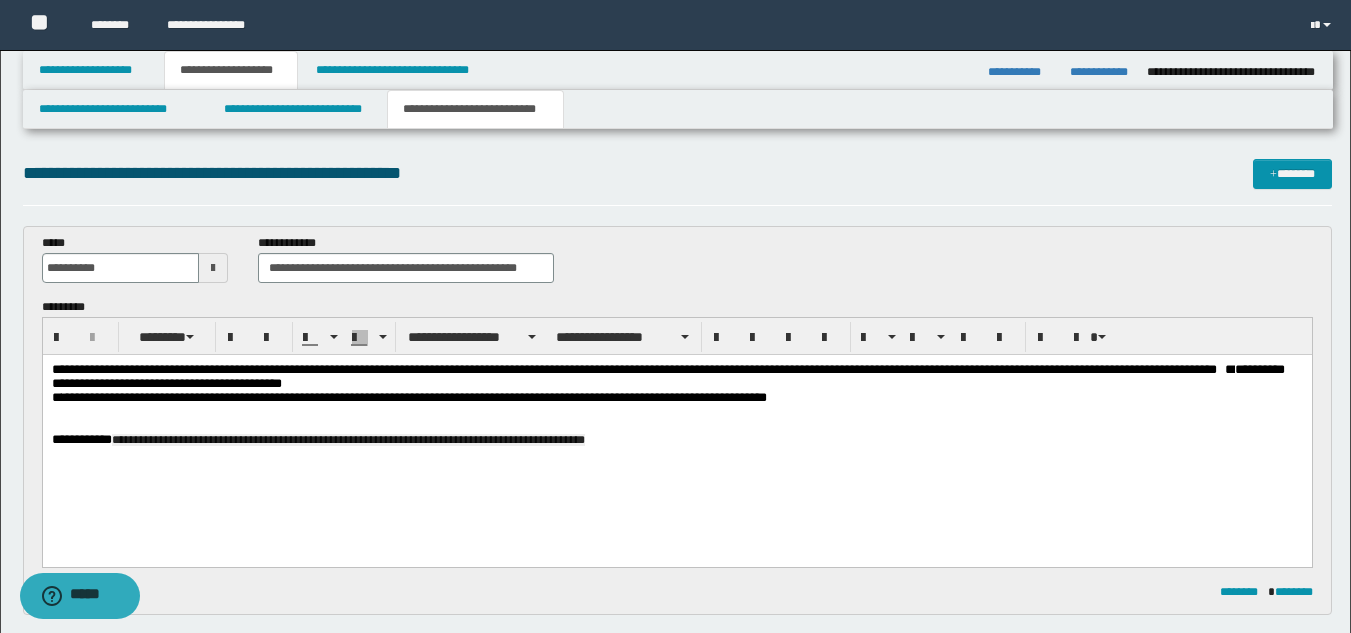 click on "**********" at bounding box center [676, 377] 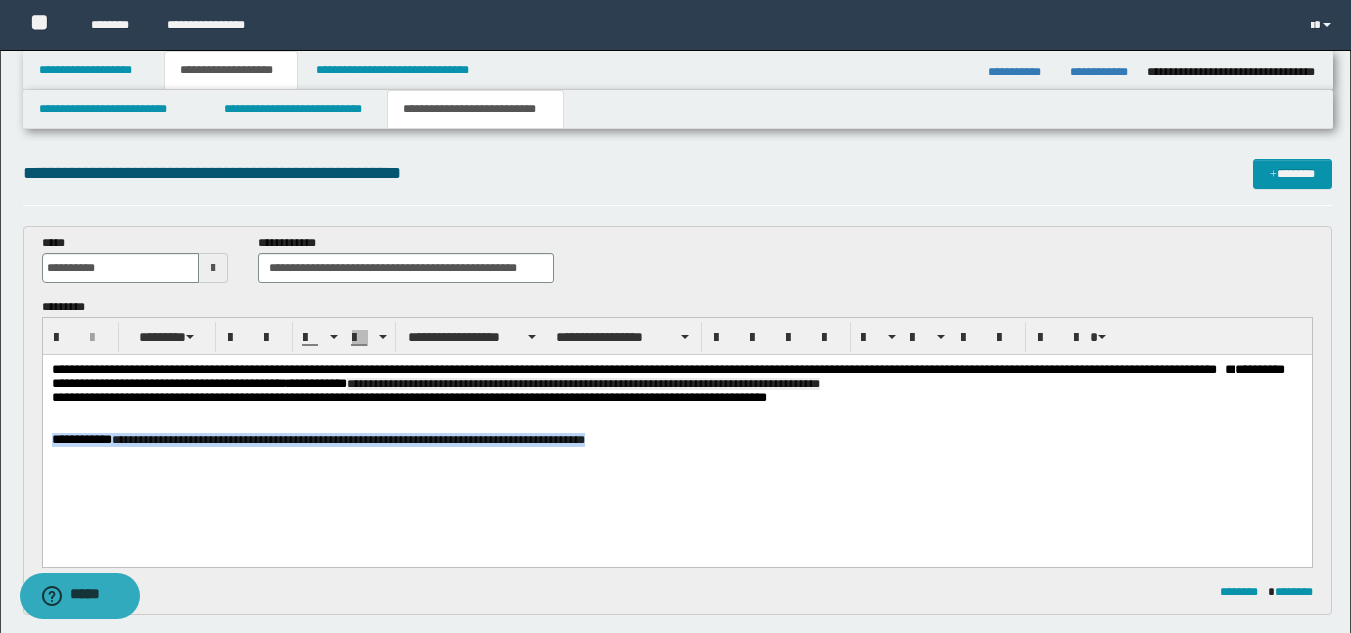 drag, startPoint x: 56, startPoint y: 444, endPoint x: 647, endPoint y: 449, distance: 591.0212 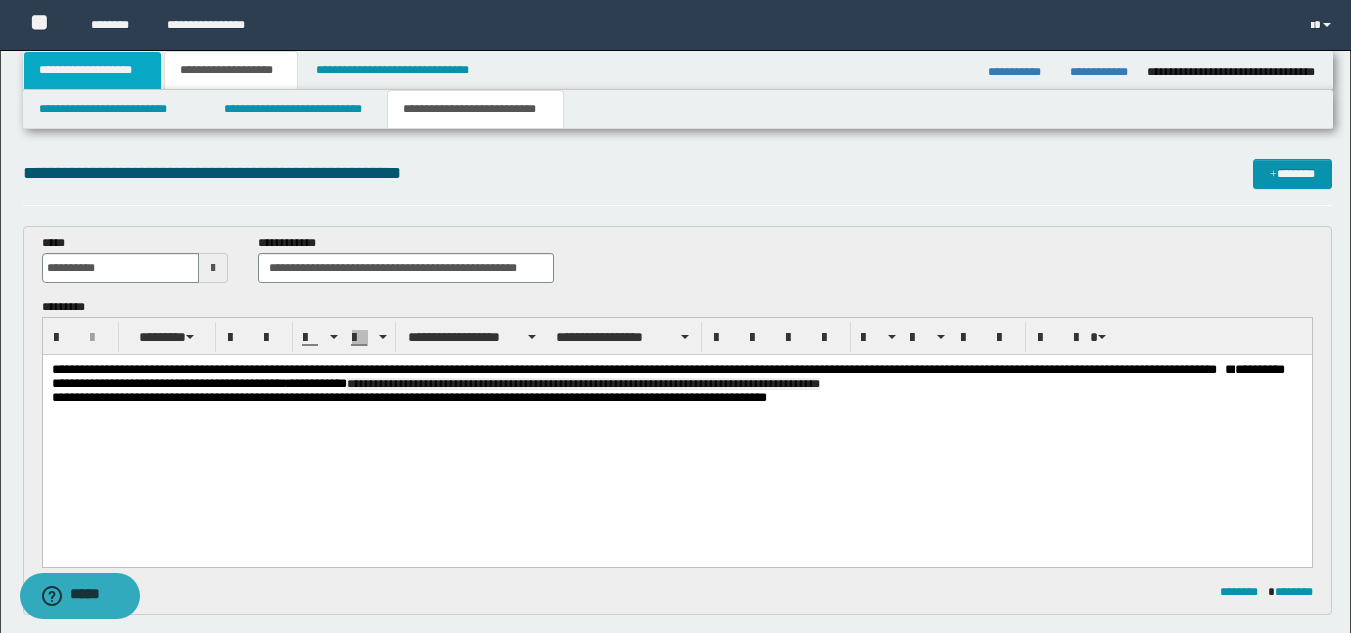 click on "**********" at bounding box center [92, 70] 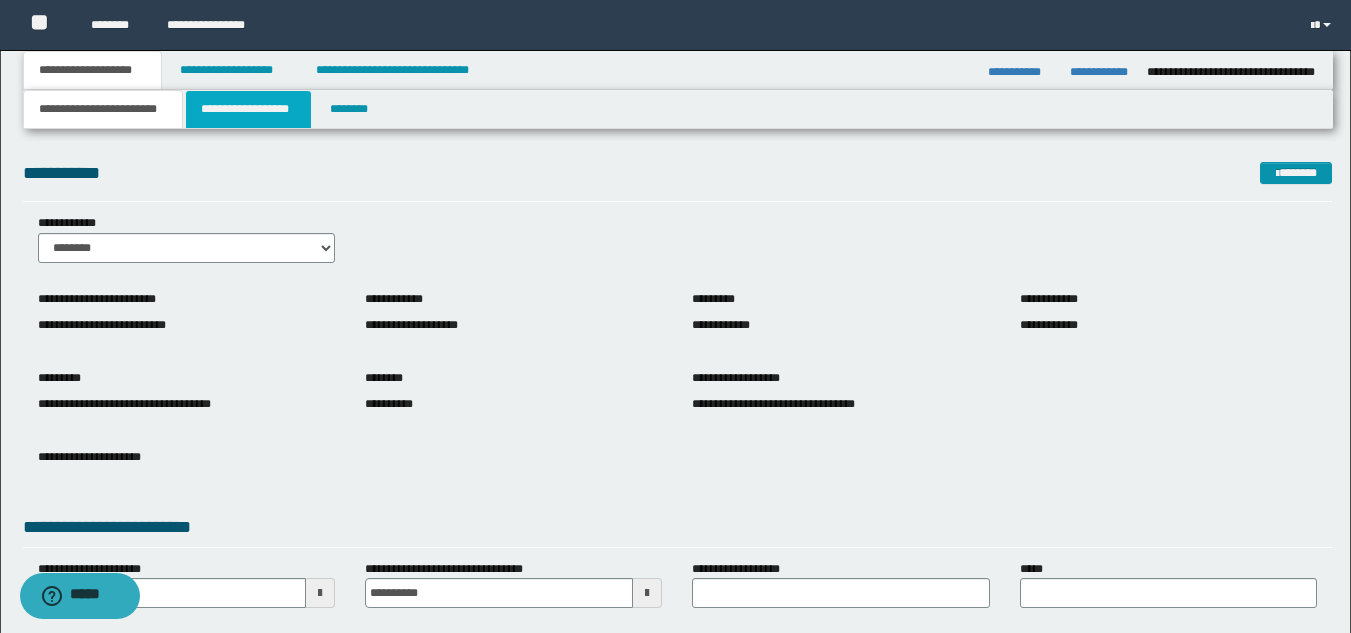 click on "**********" at bounding box center [248, 109] 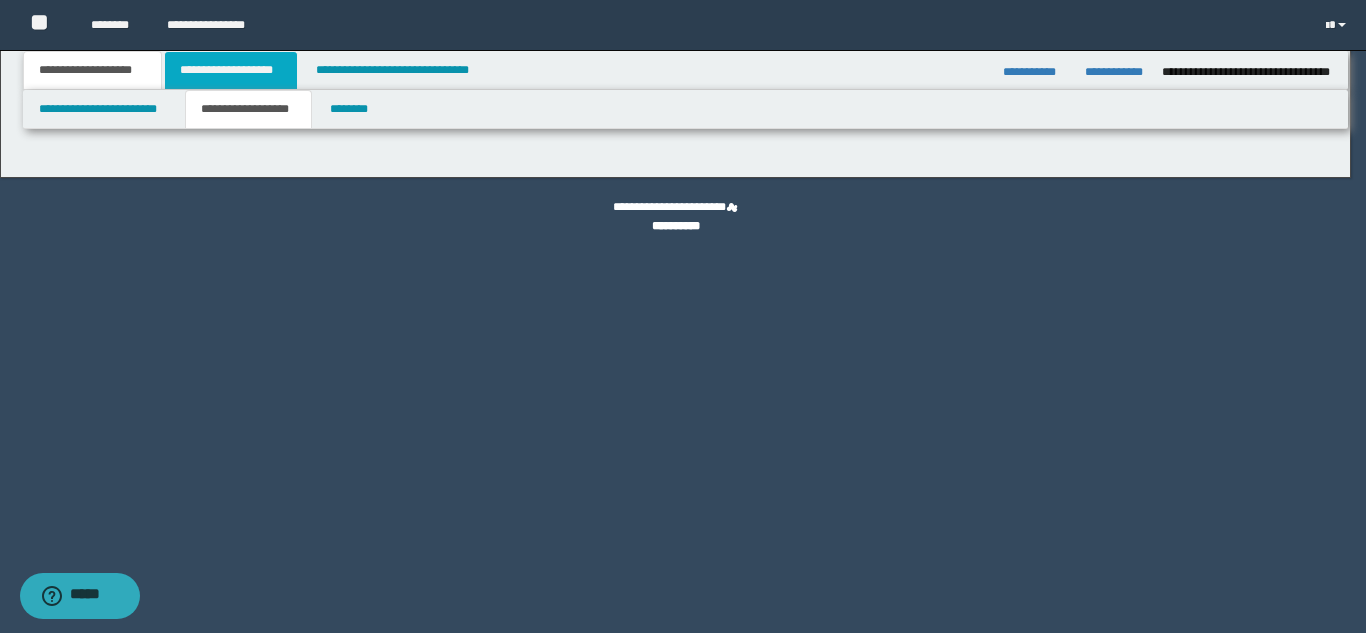 select on "*" 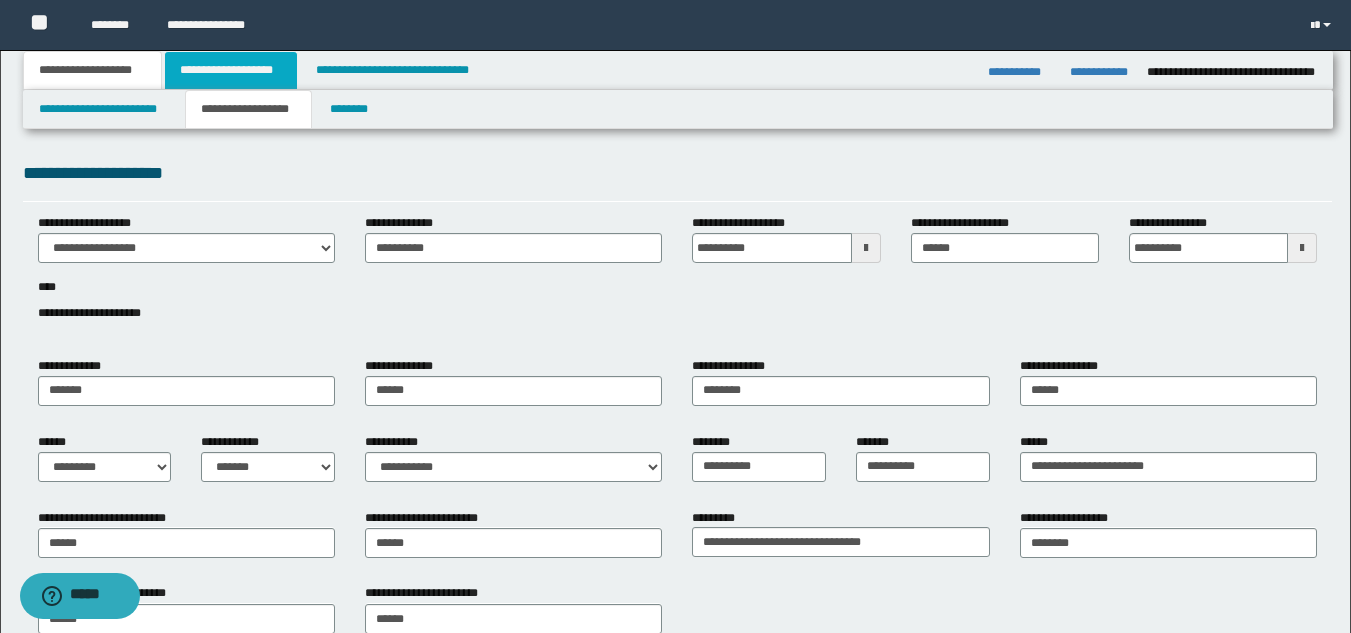 click on "**********" at bounding box center [231, 70] 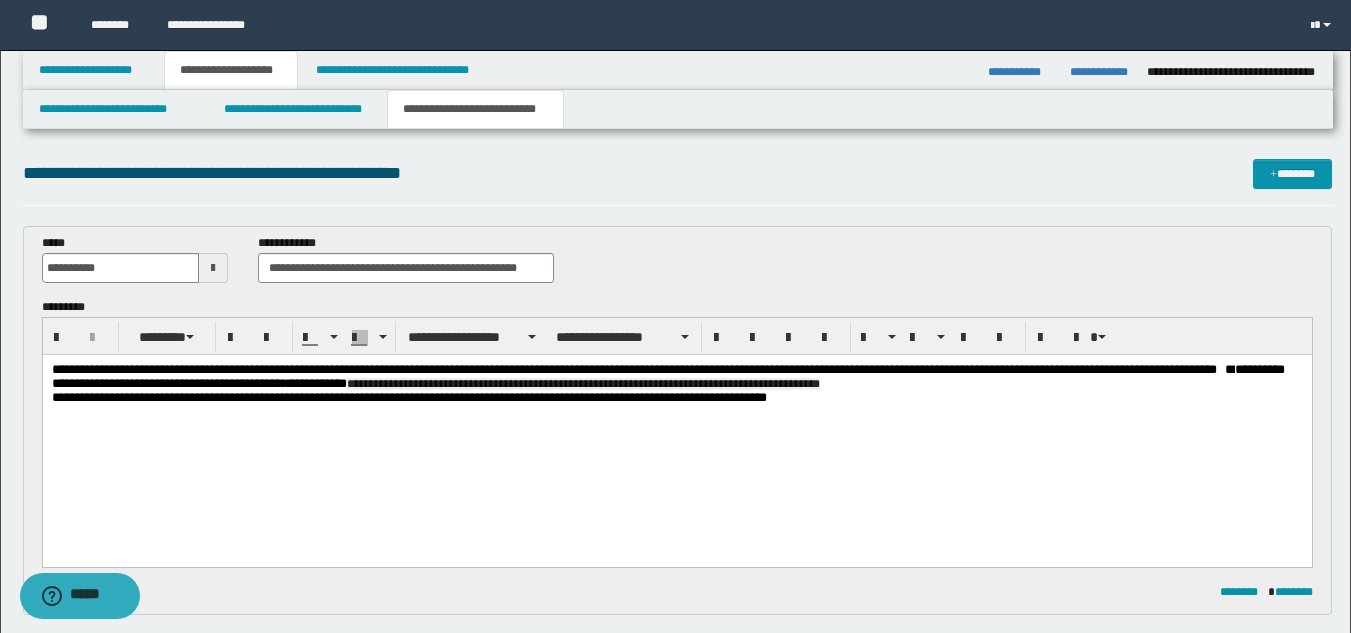 click on "**********" at bounding box center [628, 369] 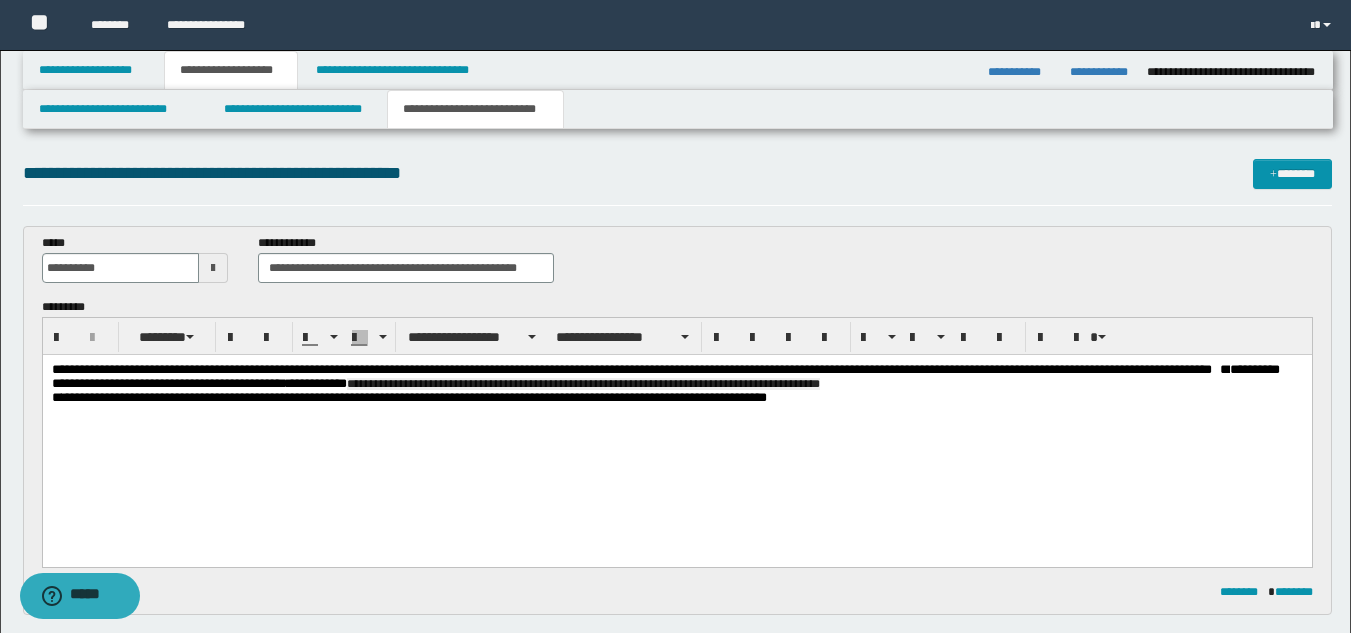 click on "**********" at bounding box center (626, 369) 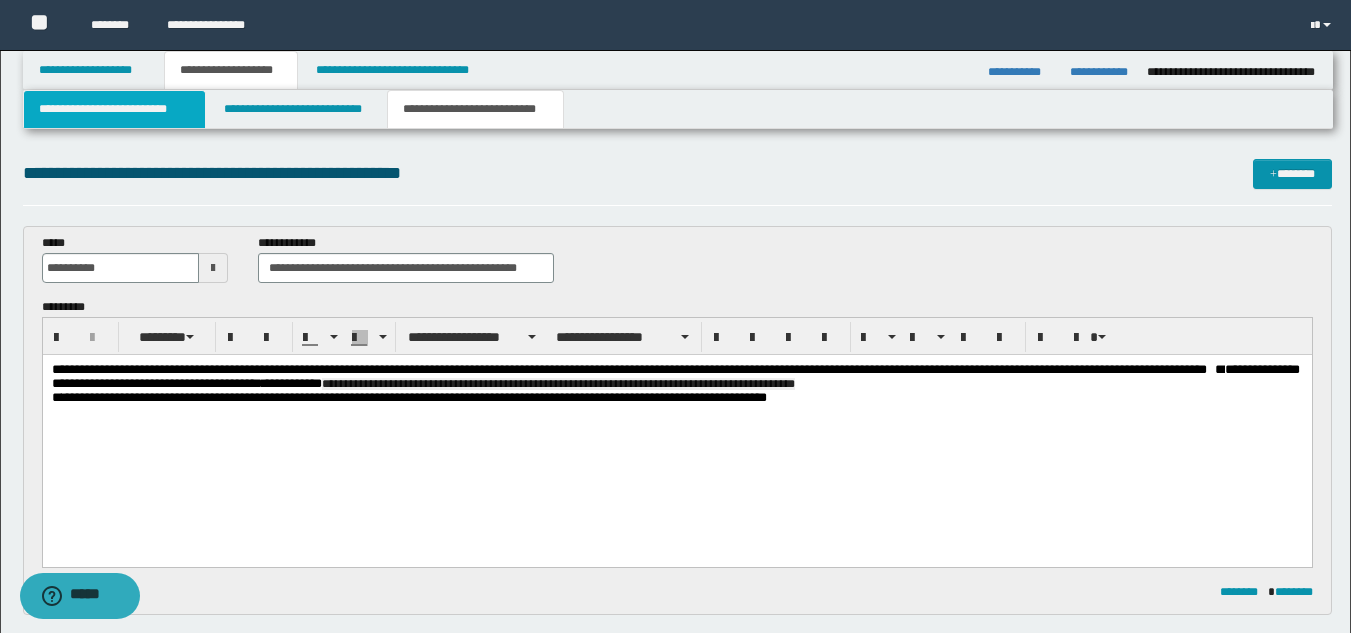 click on "**********" at bounding box center (114, 109) 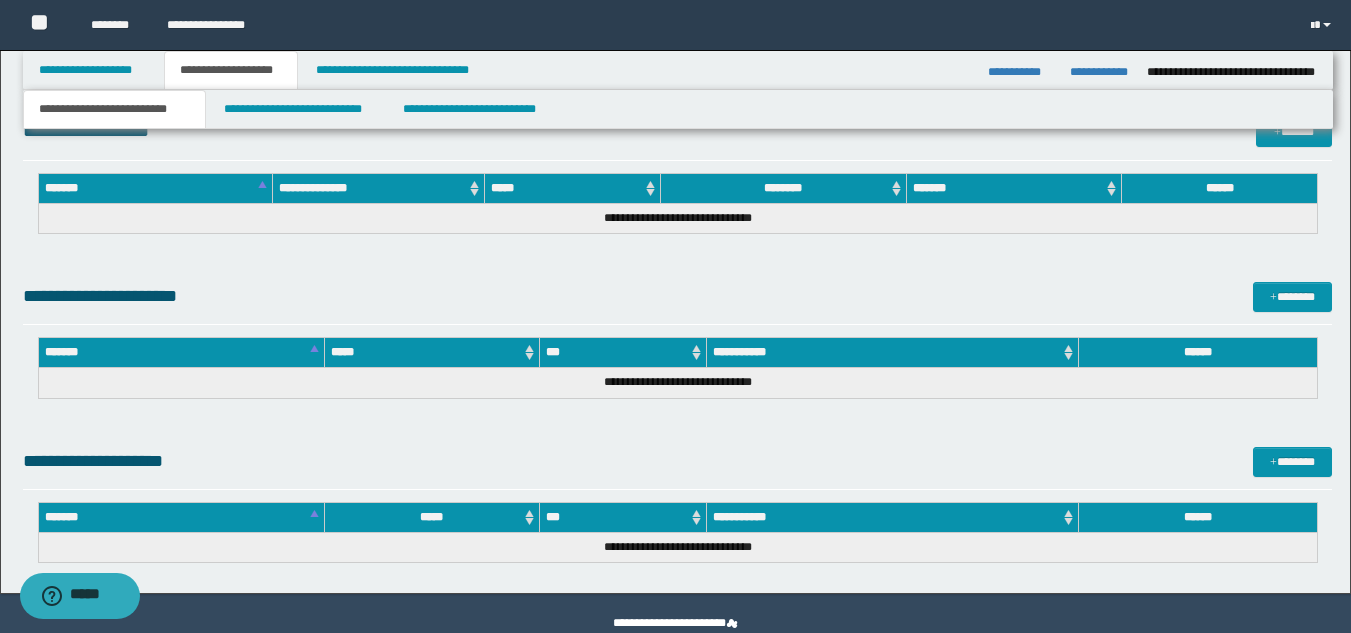 scroll, scrollTop: 1239, scrollLeft: 0, axis: vertical 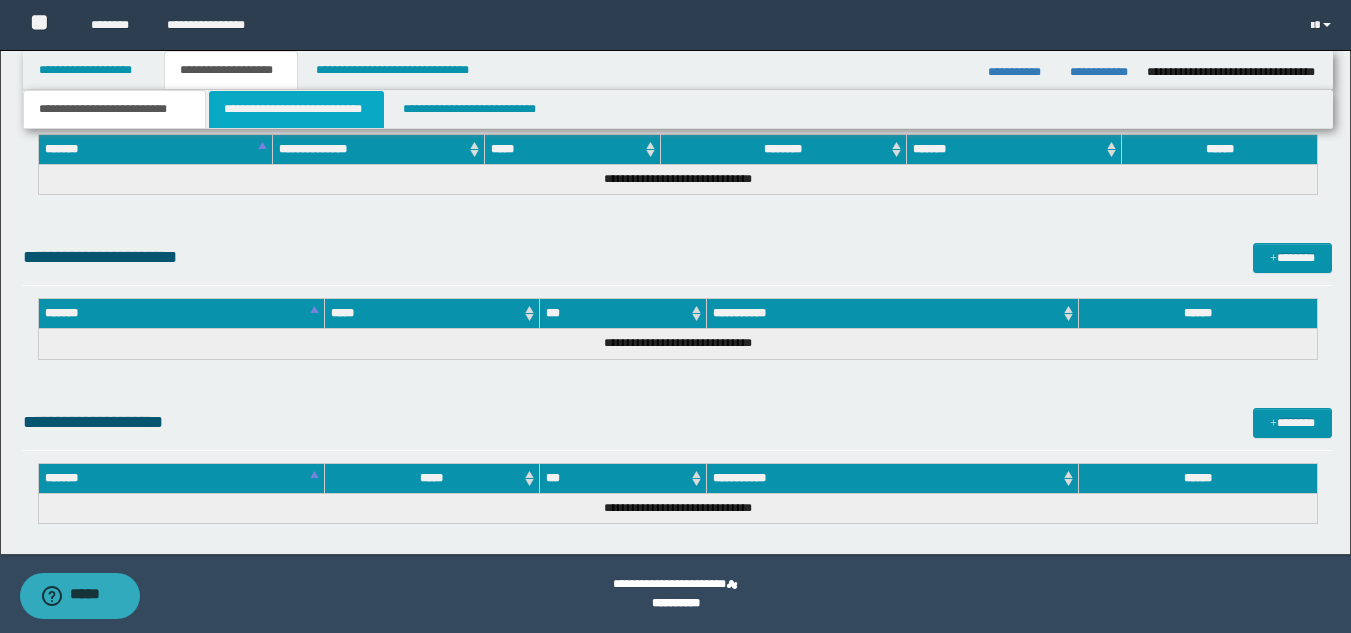 click on "**********" at bounding box center [296, 109] 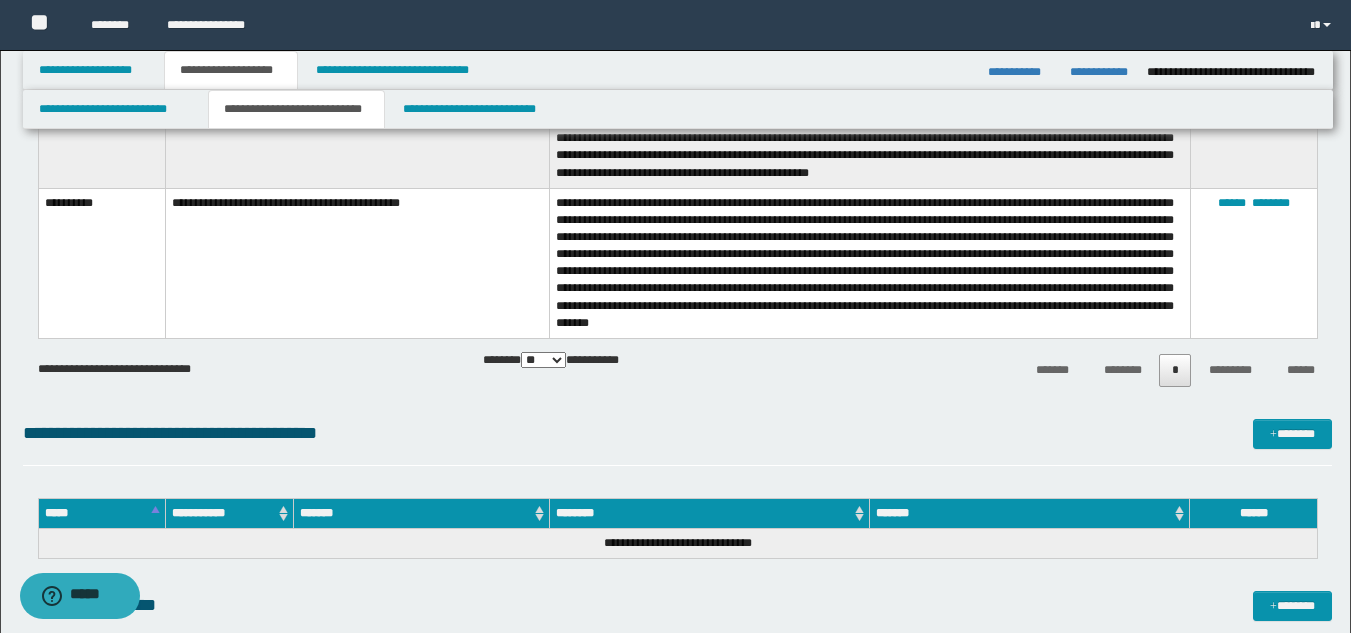 scroll, scrollTop: 0, scrollLeft: 0, axis: both 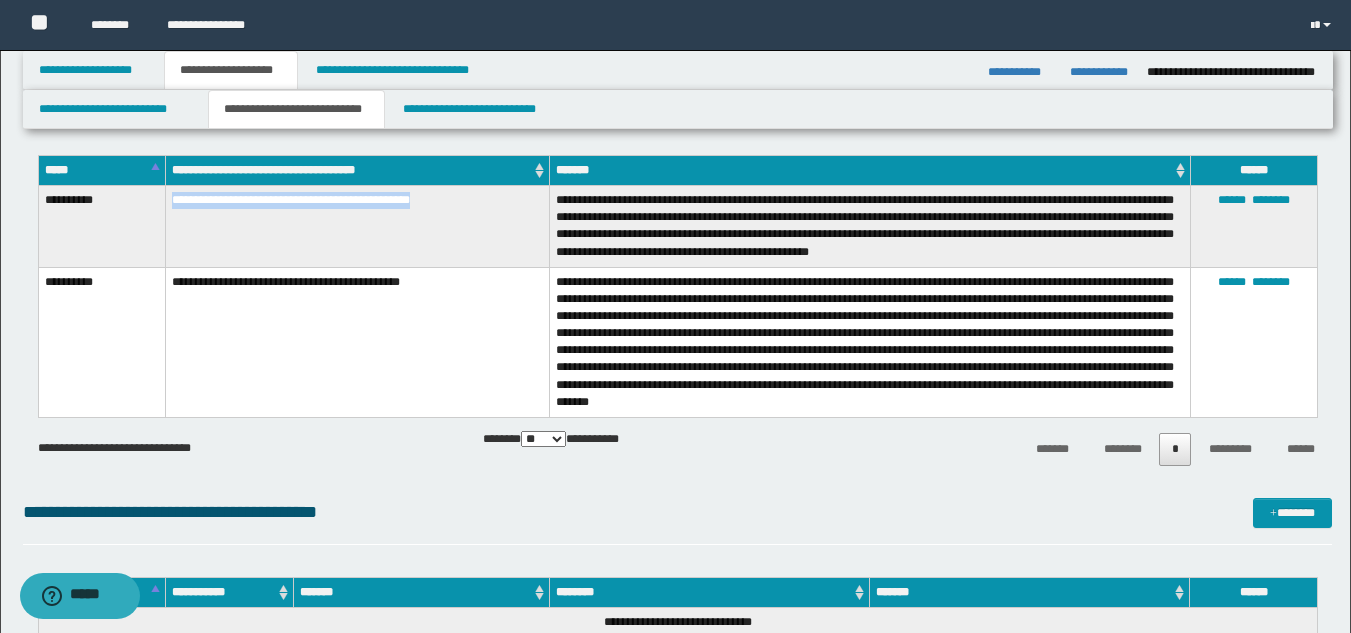 drag, startPoint x: 169, startPoint y: 199, endPoint x: 476, endPoint y: 196, distance: 307.01465 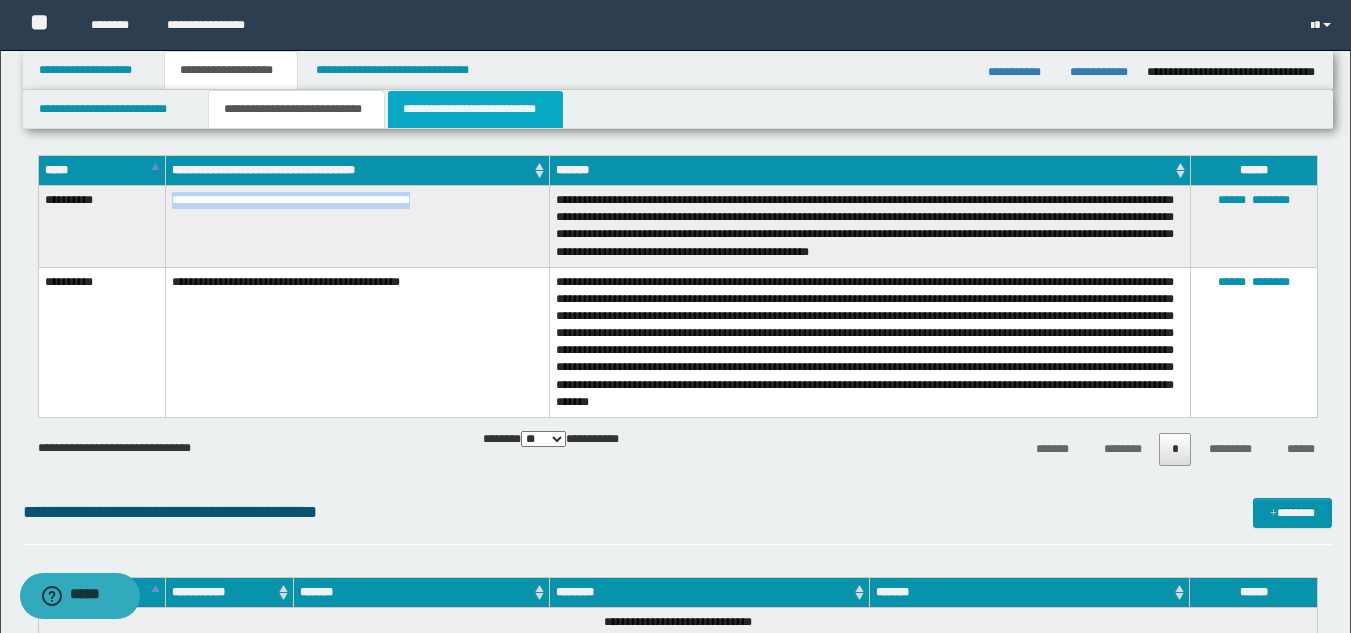 click on "**********" at bounding box center [475, 109] 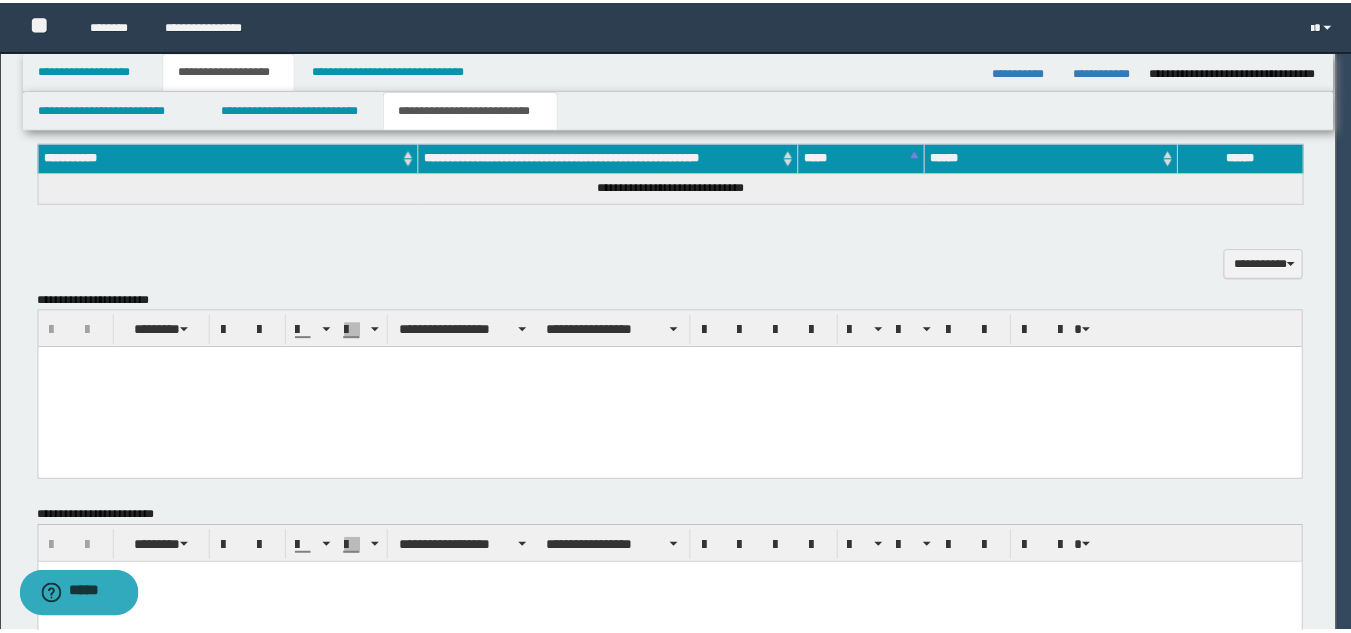 scroll, scrollTop: 0, scrollLeft: 0, axis: both 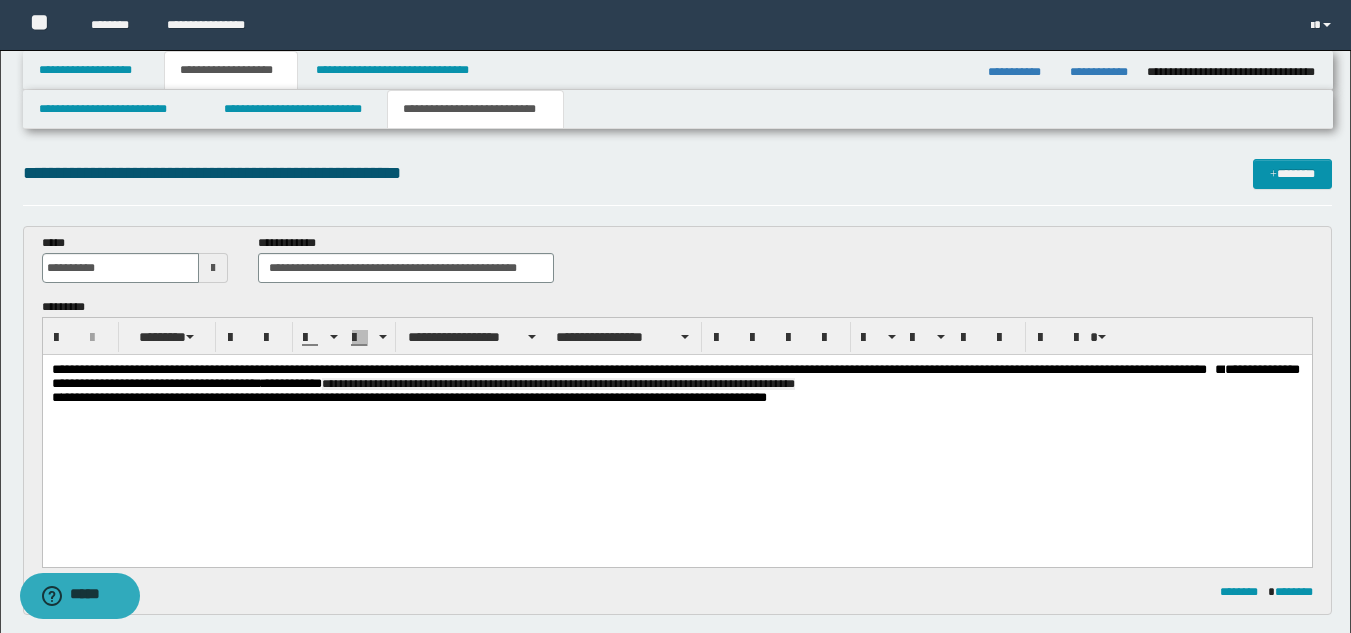 click on "**********" at bounding box center [676, 377] 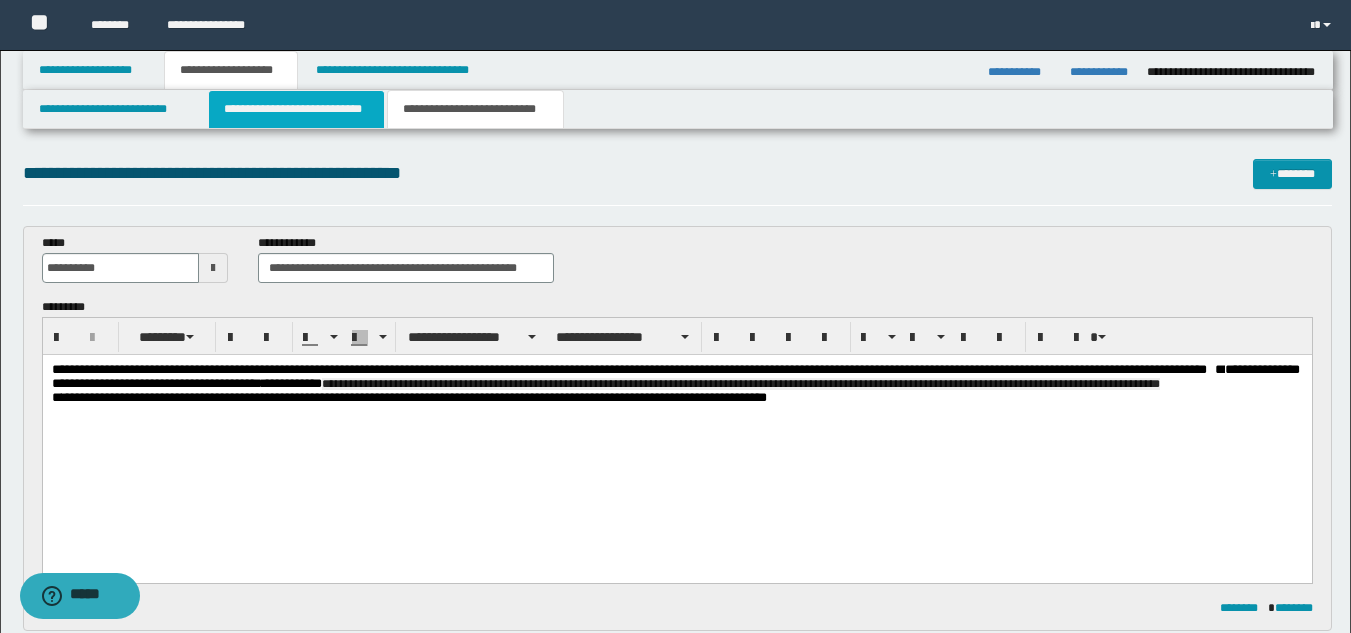 click on "**********" at bounding box center [296, 109] 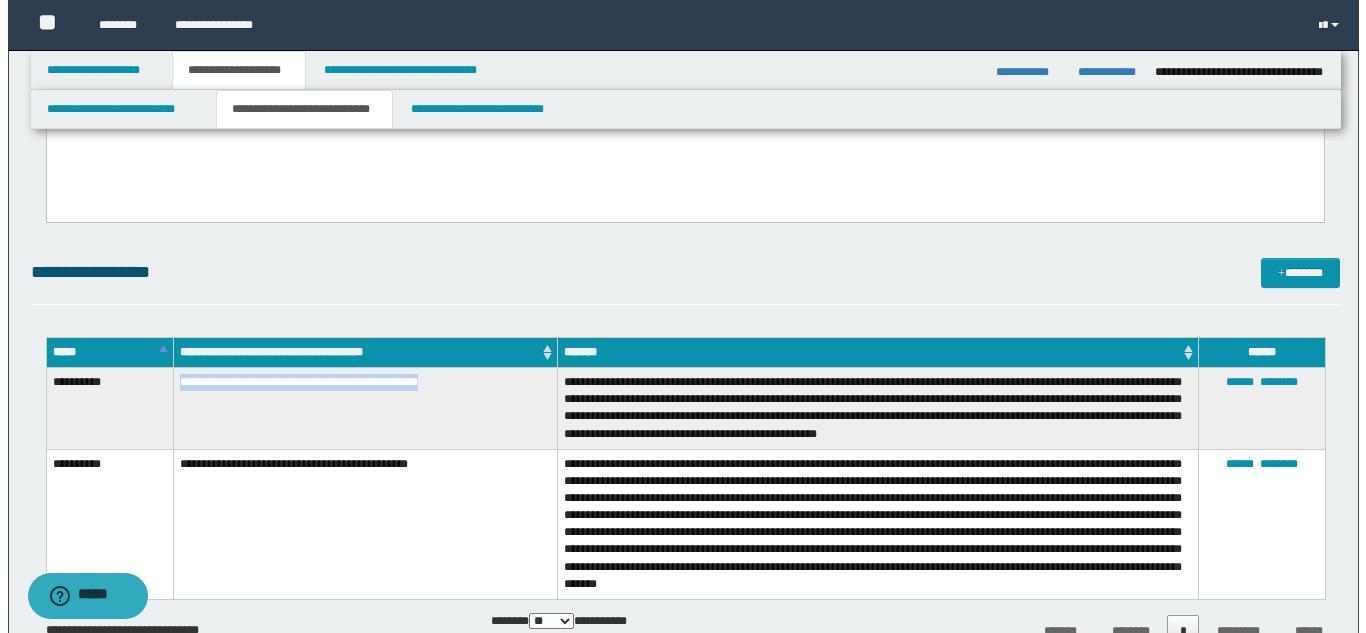 scroll, scrollTop: 479, scrollLeft: 0, axis: vertical 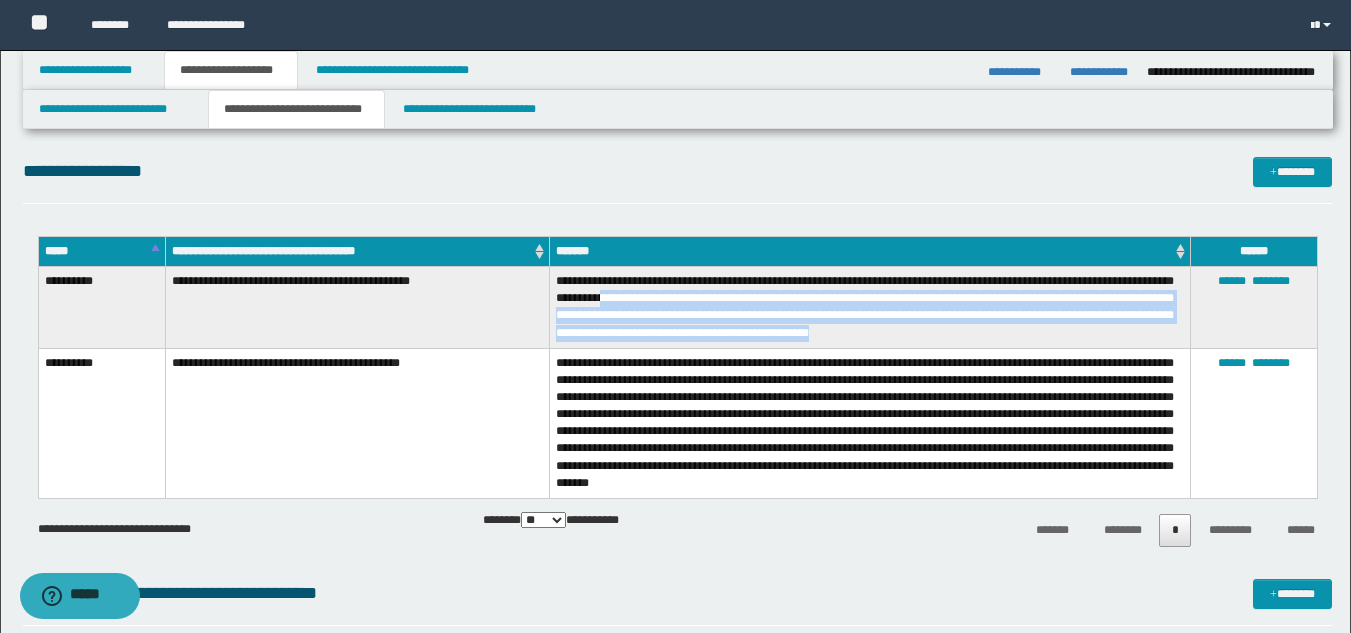 drag, startPoint x: 672, startPoint y: 300, endPoint x: 976, endPoint y: 337, distance: 306.24338 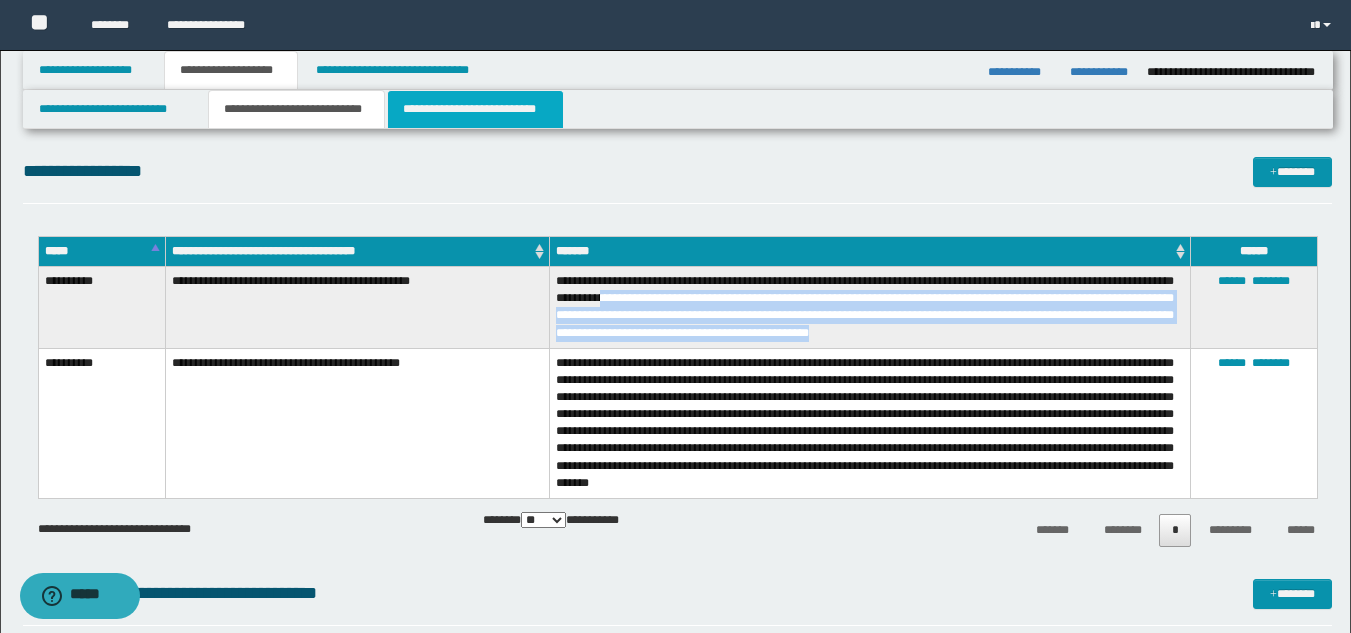 click on "**********" at bounding box center (475, 109) 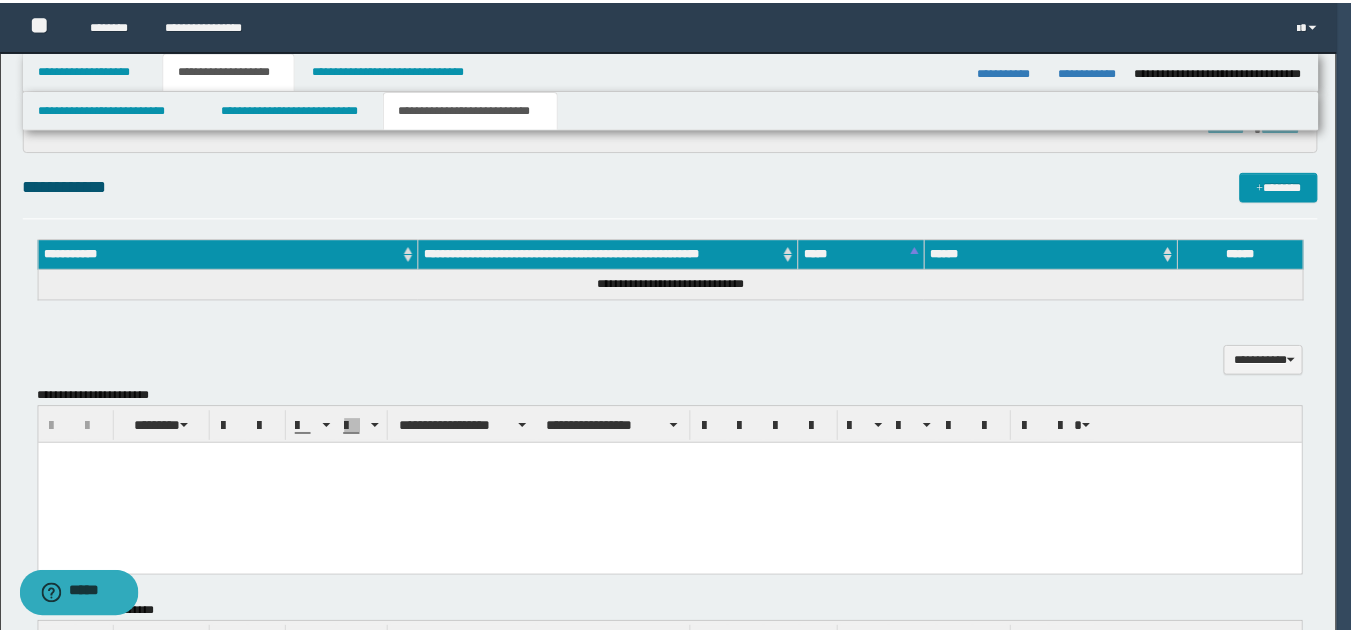 scroll, scrollTop: 0, scrollLeft: 0, axis: both 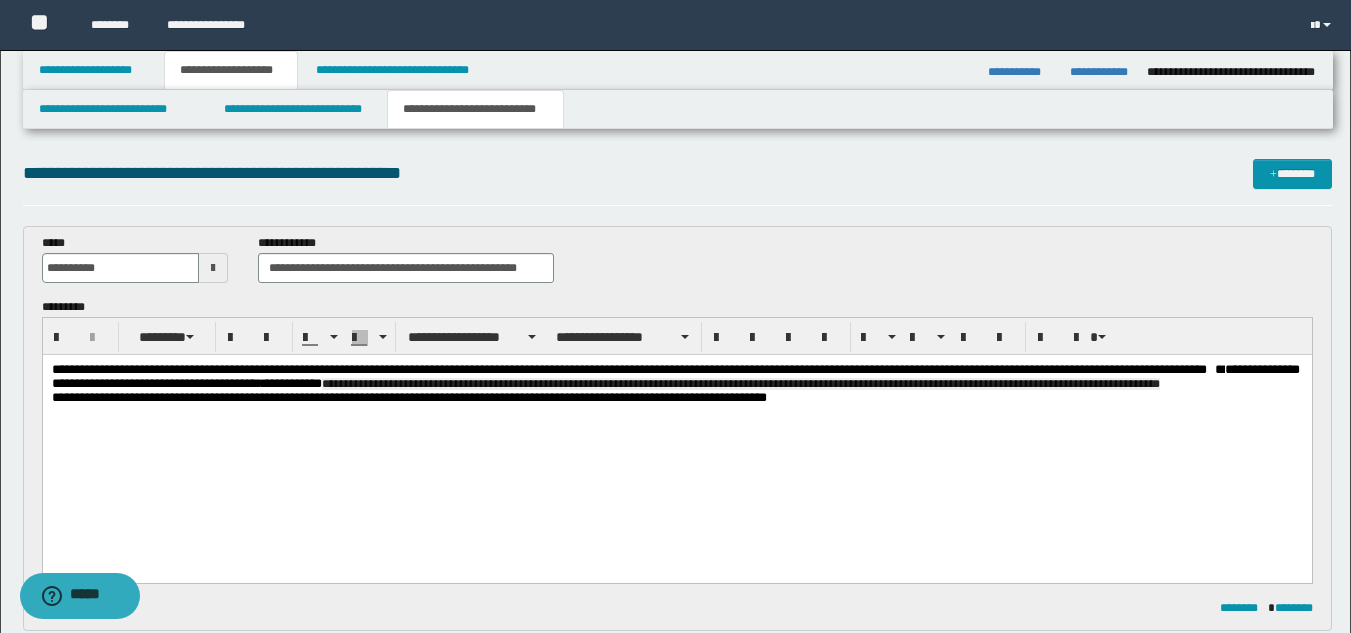 click on "**********" at bounding box center [676, 377] 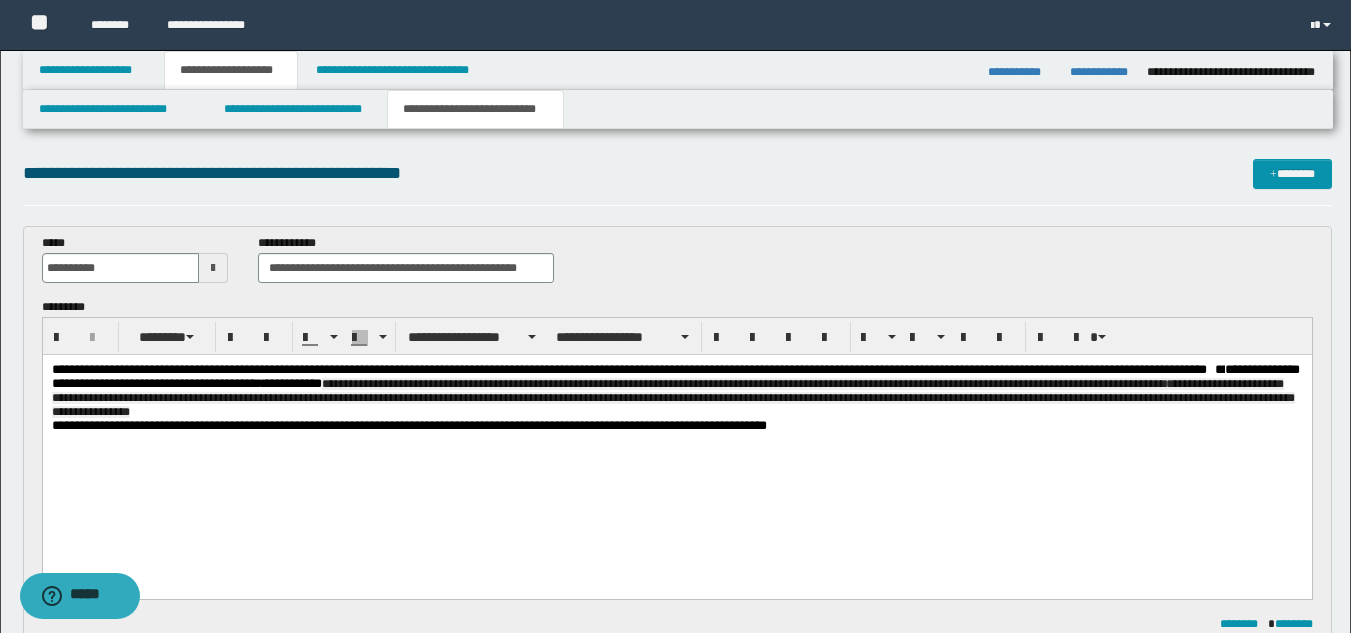click on "**********" at bounding box center (672, 398) 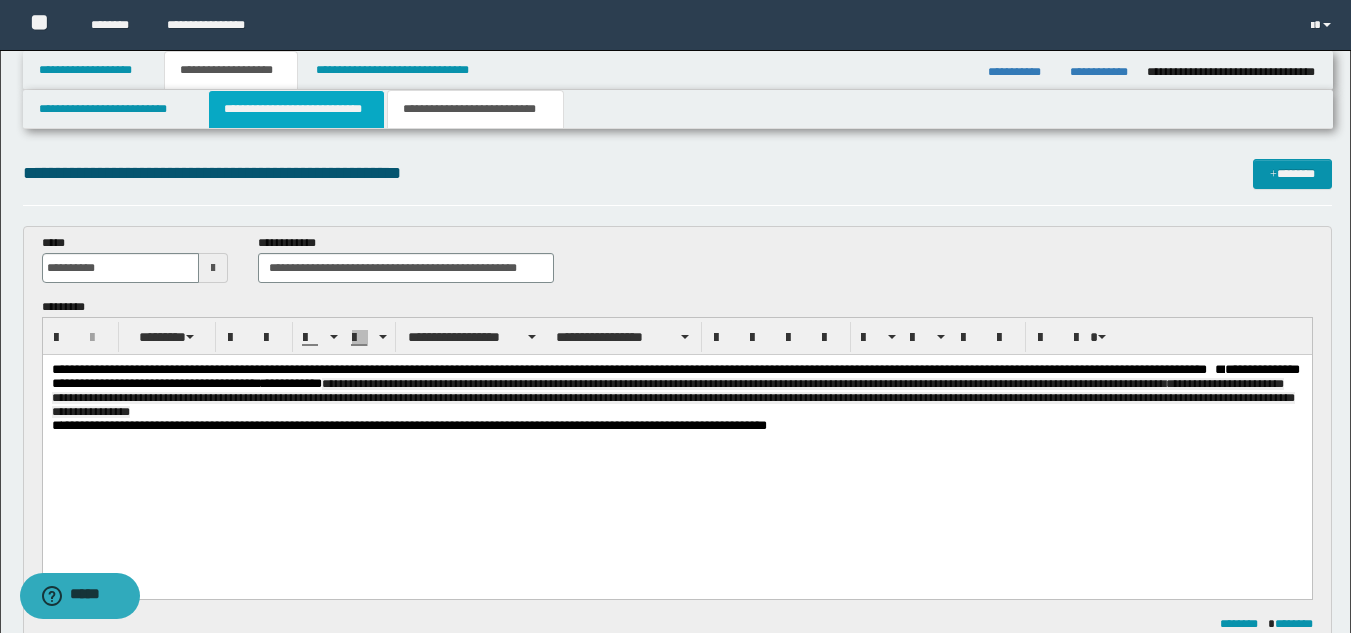 click on "**********" at bounding box center (296, 109) 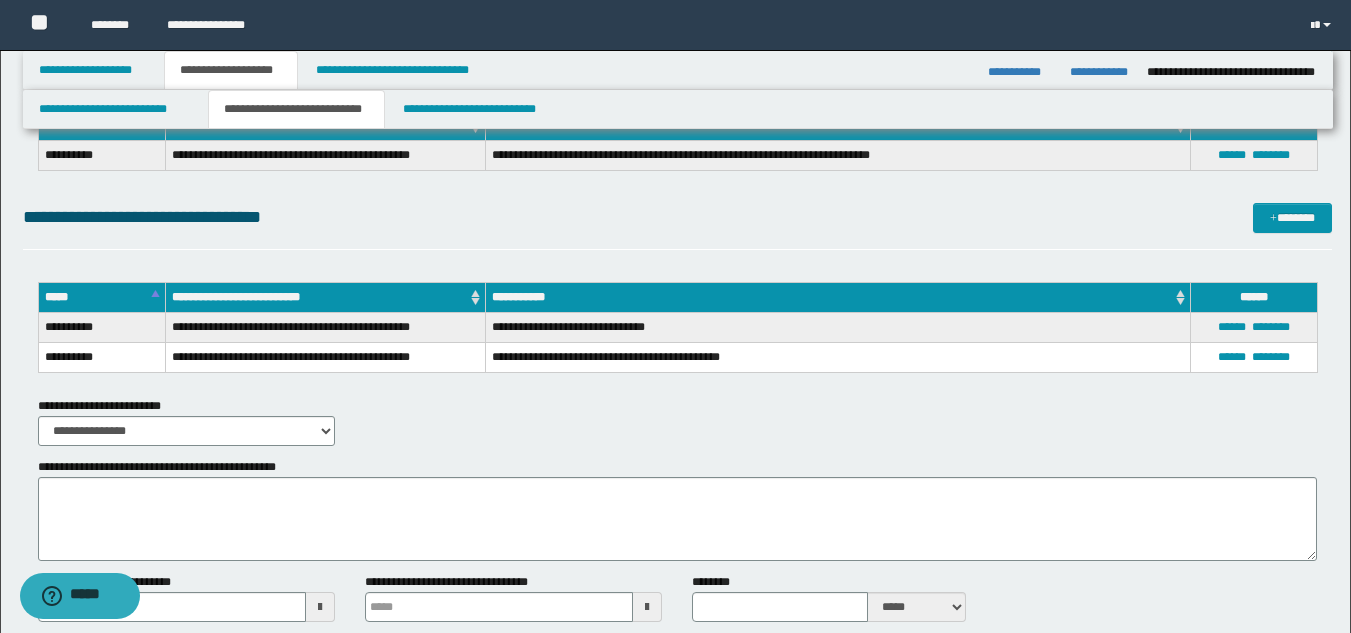 scroll, scrollTop: 1313, scrollLeft: 0, axis: vertical 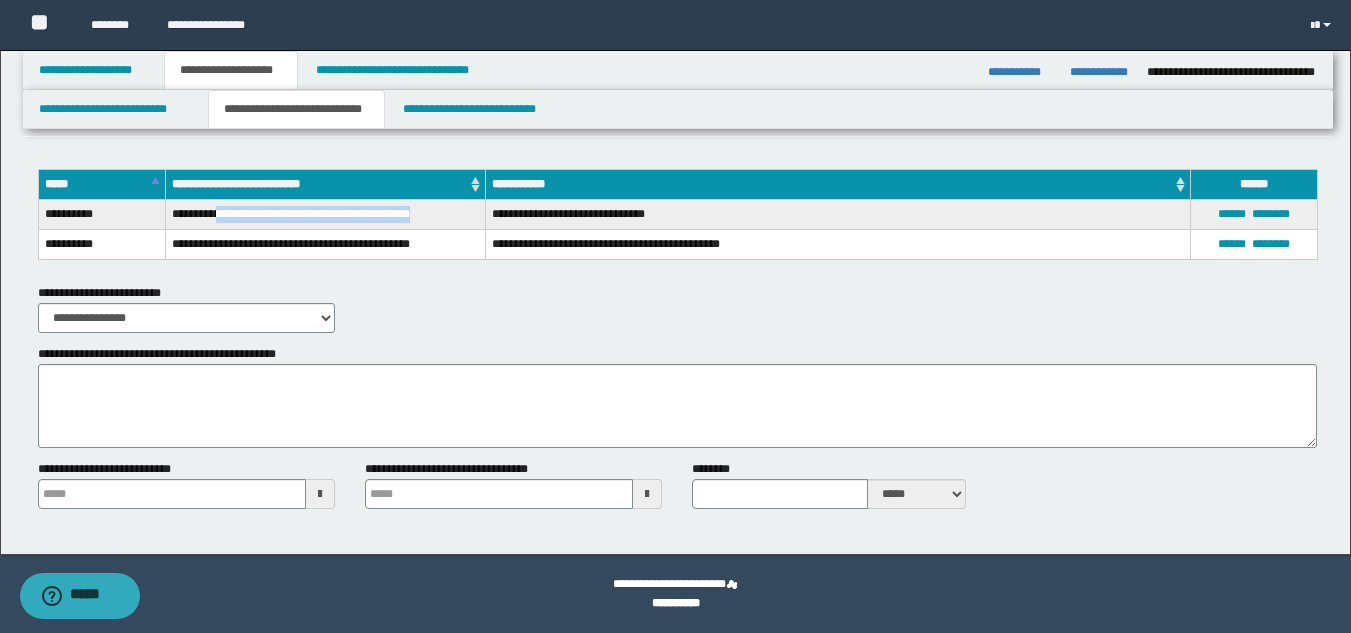 drag, startPoint x: 239, startPoint y: 217, endPoint x: 468, endPoint y: 216, distance: 229.00218 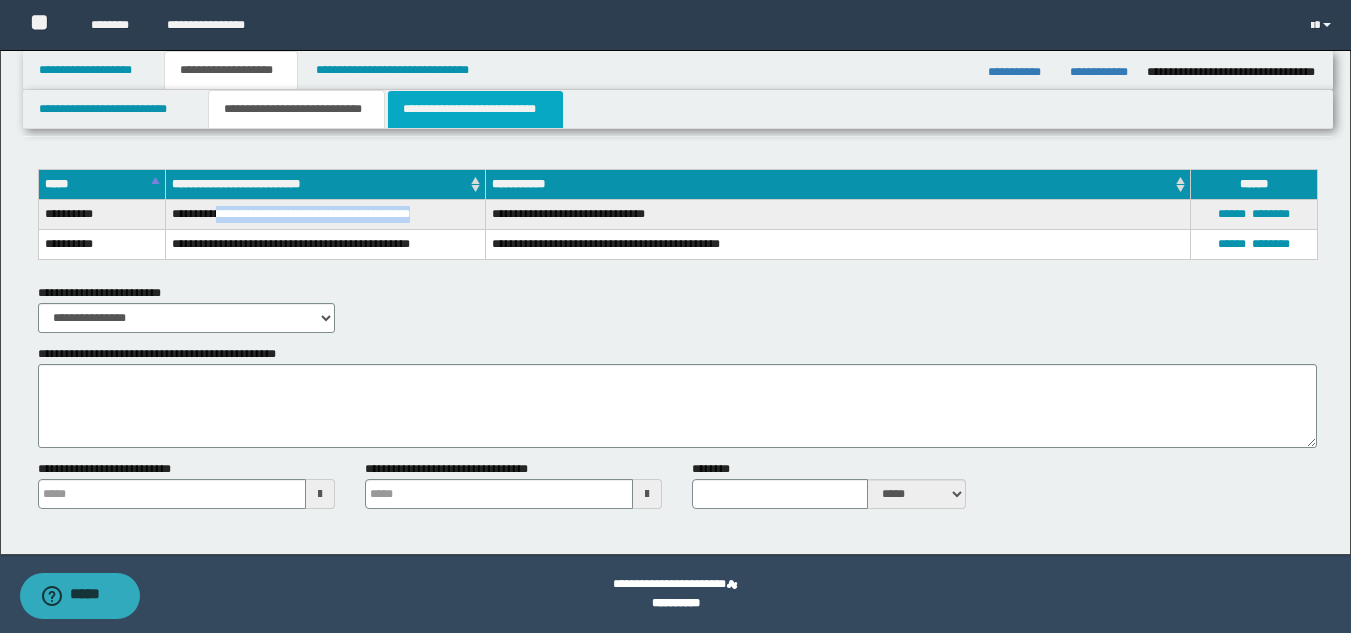 click on "**********" at bounding box center (475, 109) 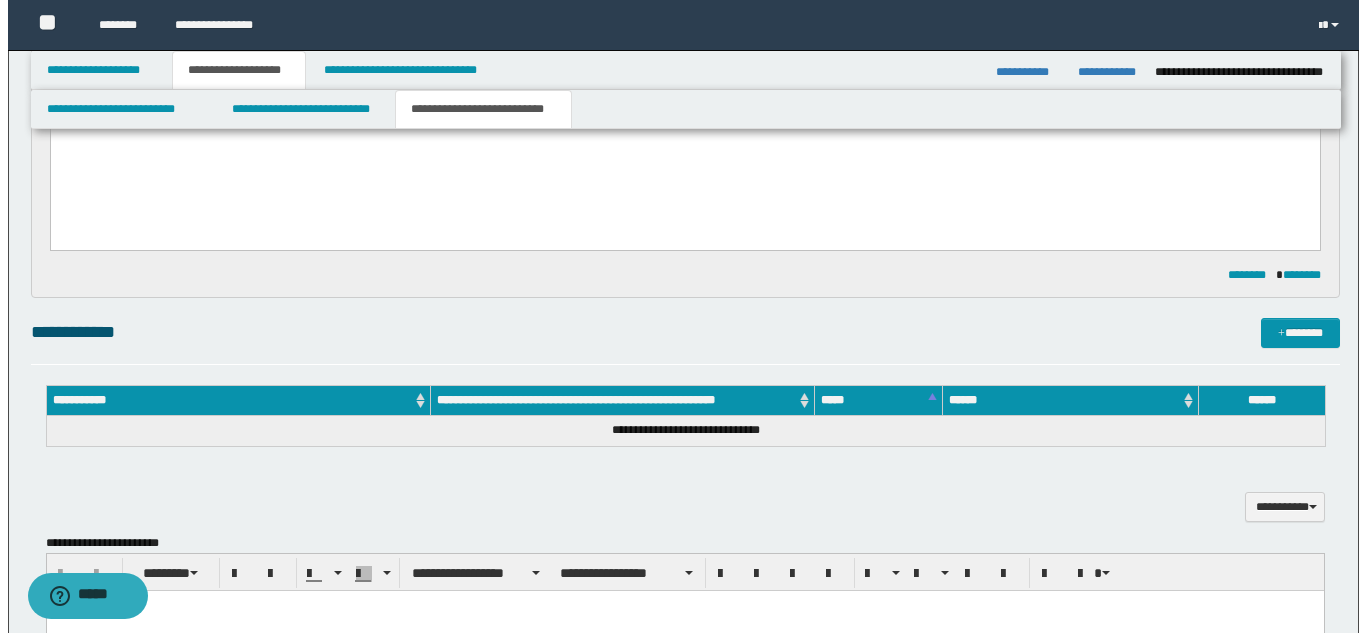scroll, scrollTop: 0, scrollLeft: 0, axis: both 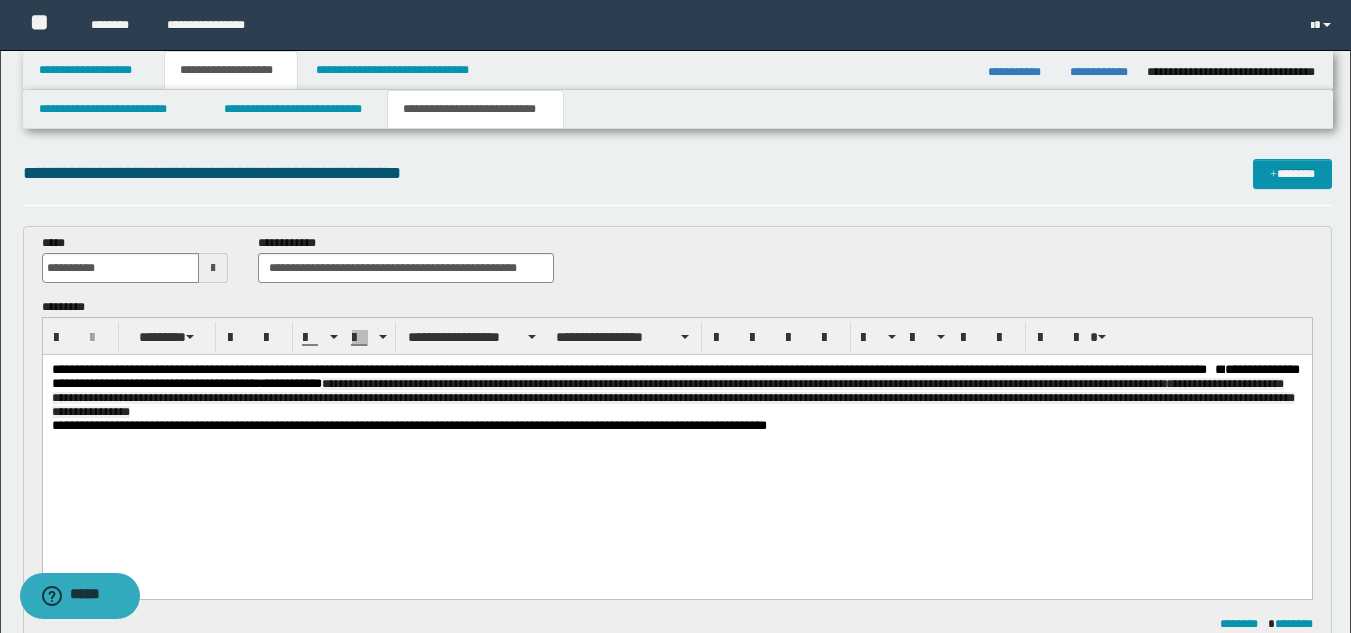 click on "**********" at bounding box center (676, 391) 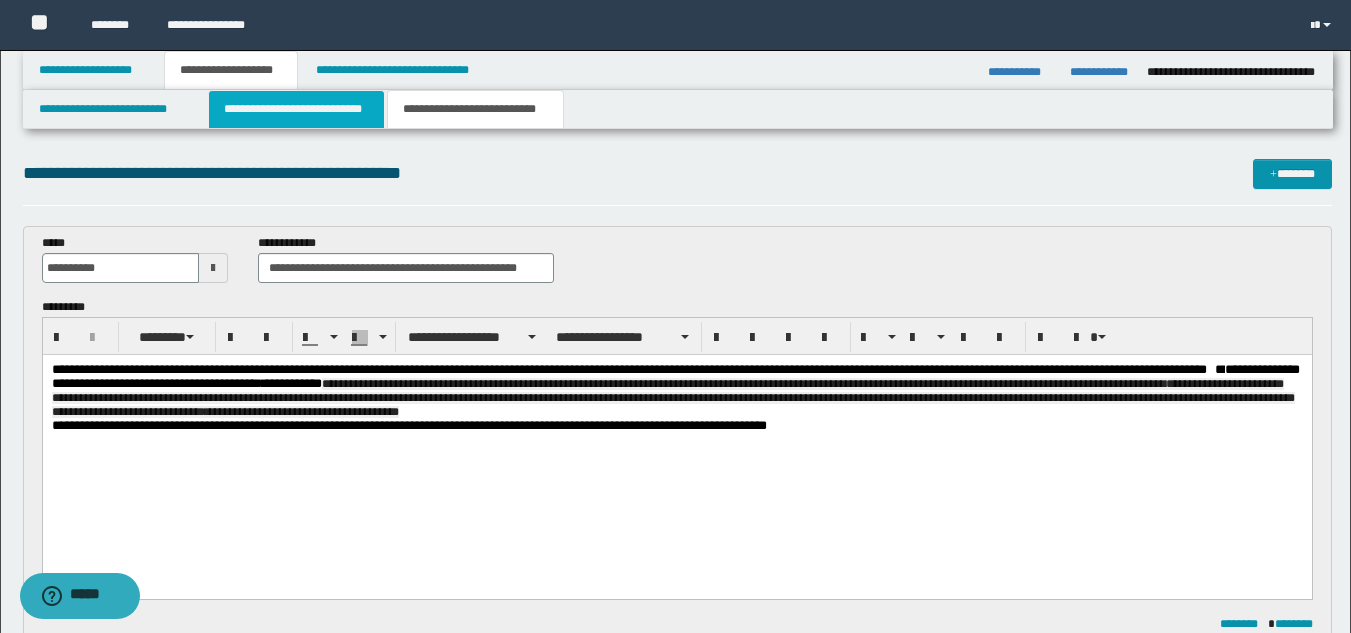 click on "**********" at bounding box center [296, 109] 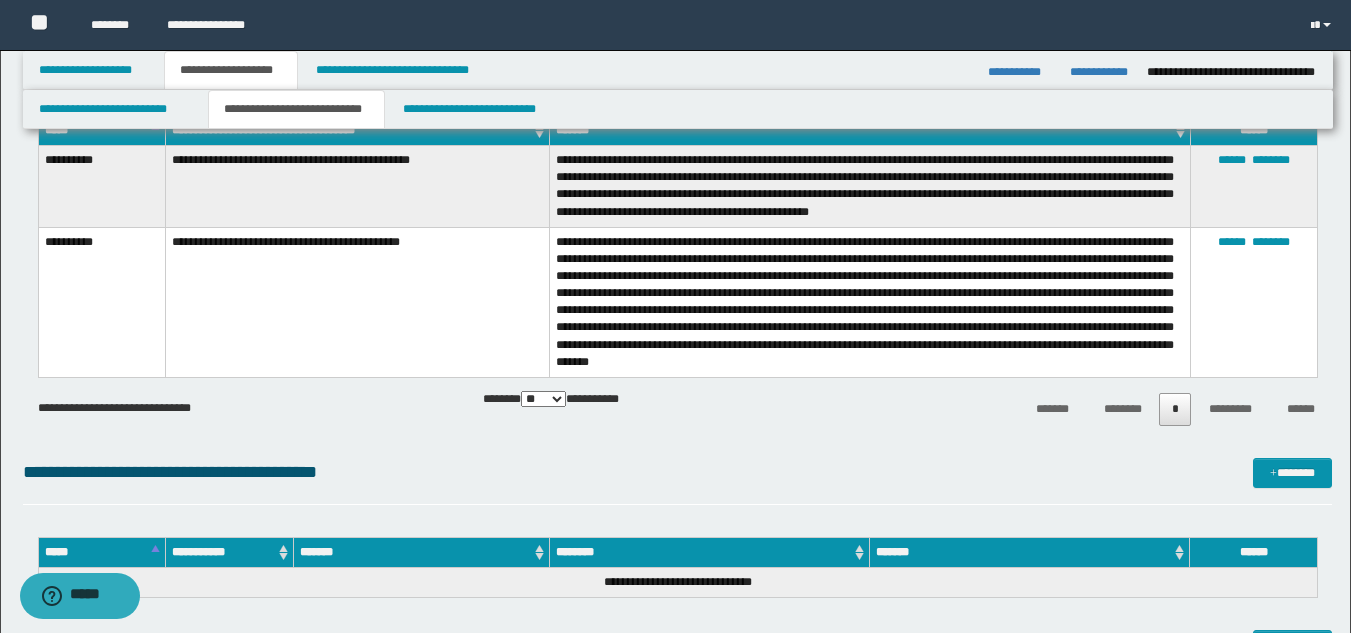 scroll, scrollTop: 1200, scrollLeft: 0, axis: vertical 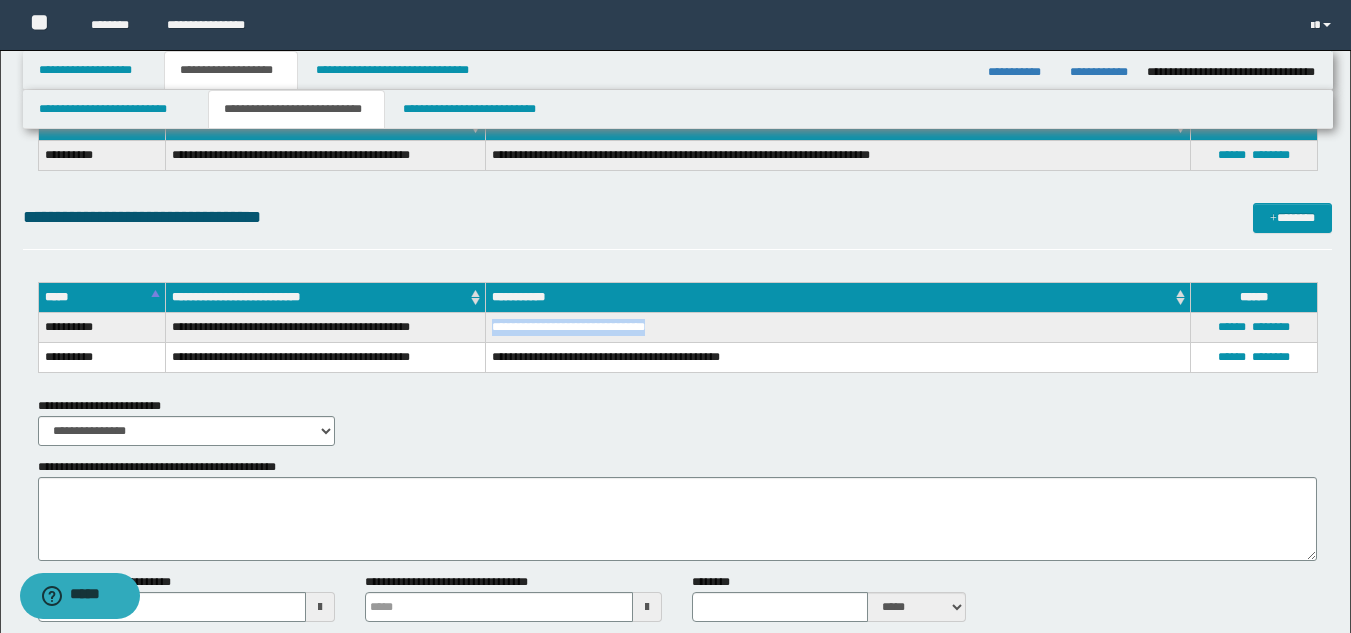 drag, startPoint x: 492, startPoint y: 328, endPoint x: 675, endPoint y: 313, distance: 183.61372 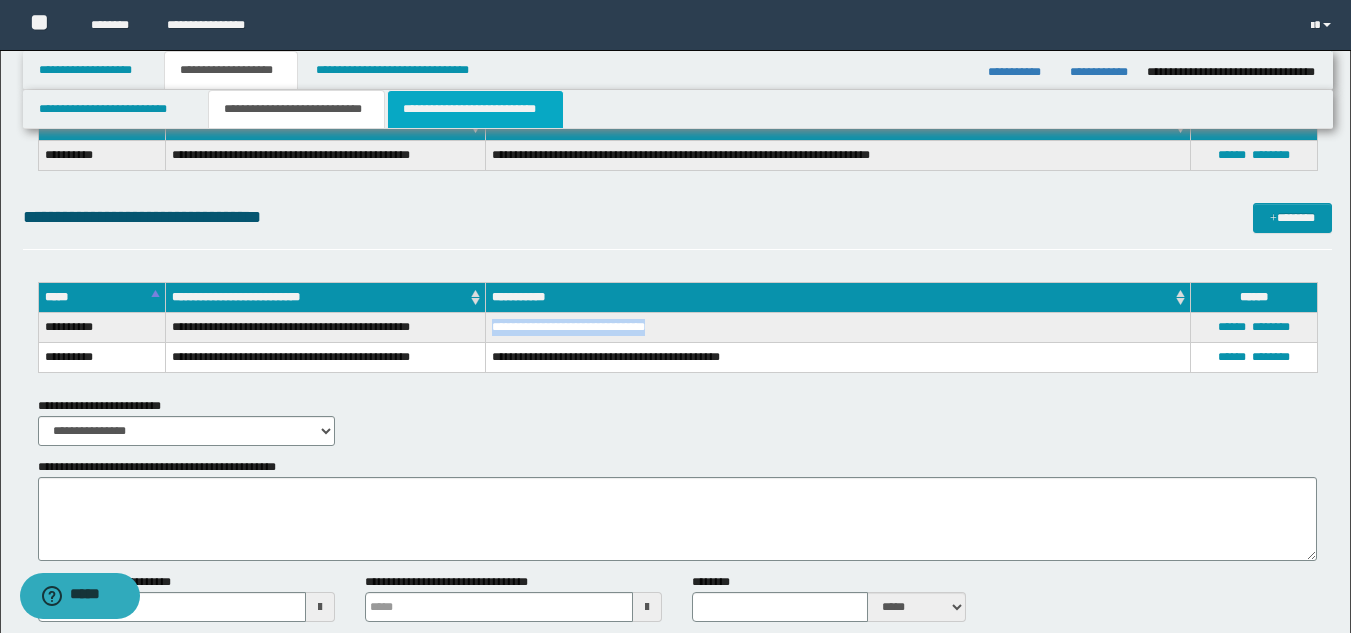 click on "**********" at bounding box center (475, 109) 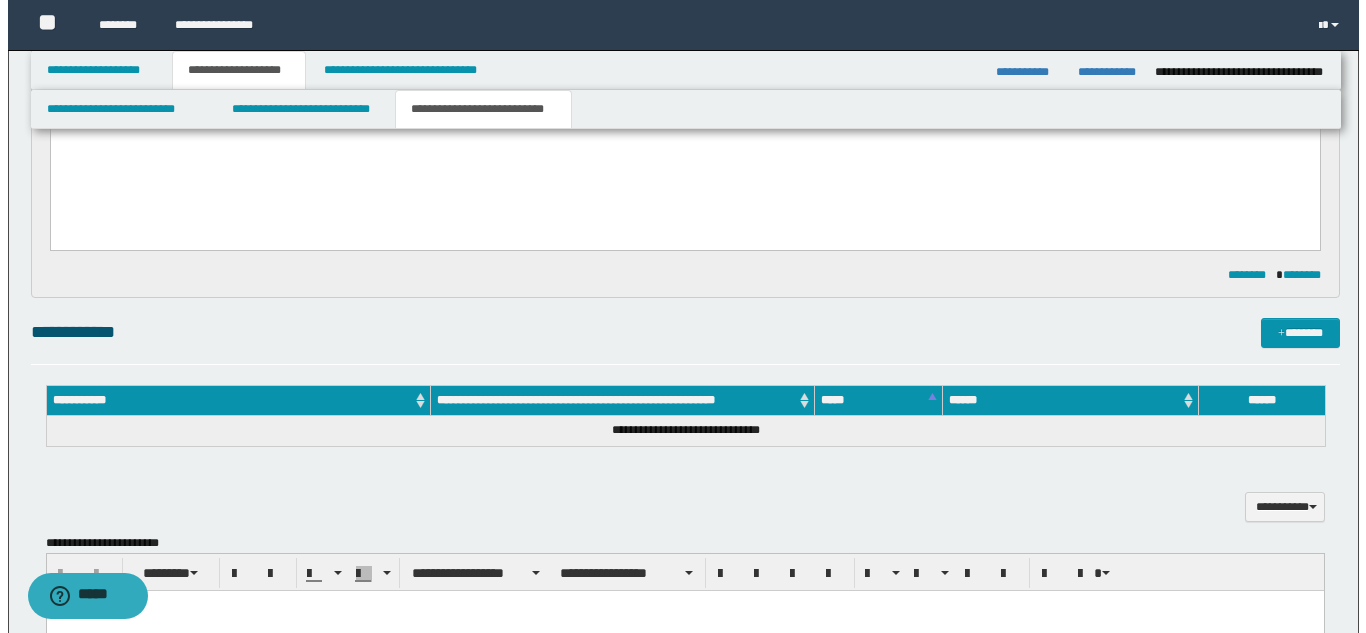 scroll, scrollTop: 0, scrollLeft: 0, axis: both 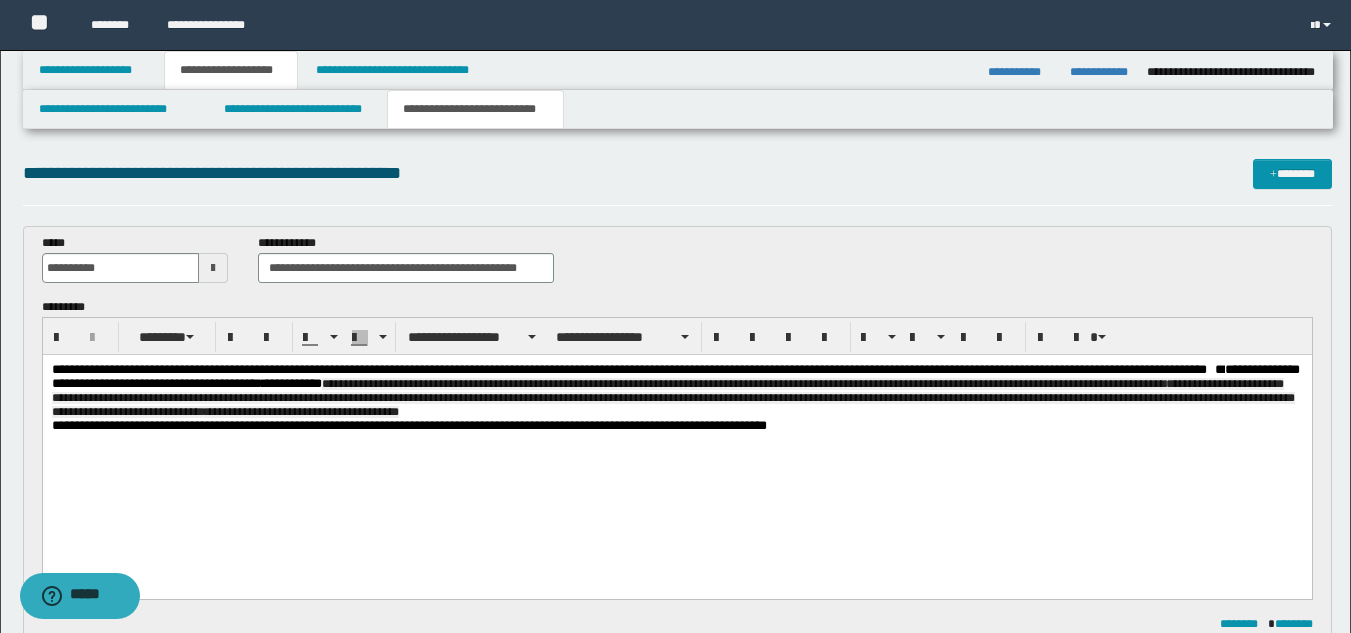 click on "**********" at bounding box center [676, 391] 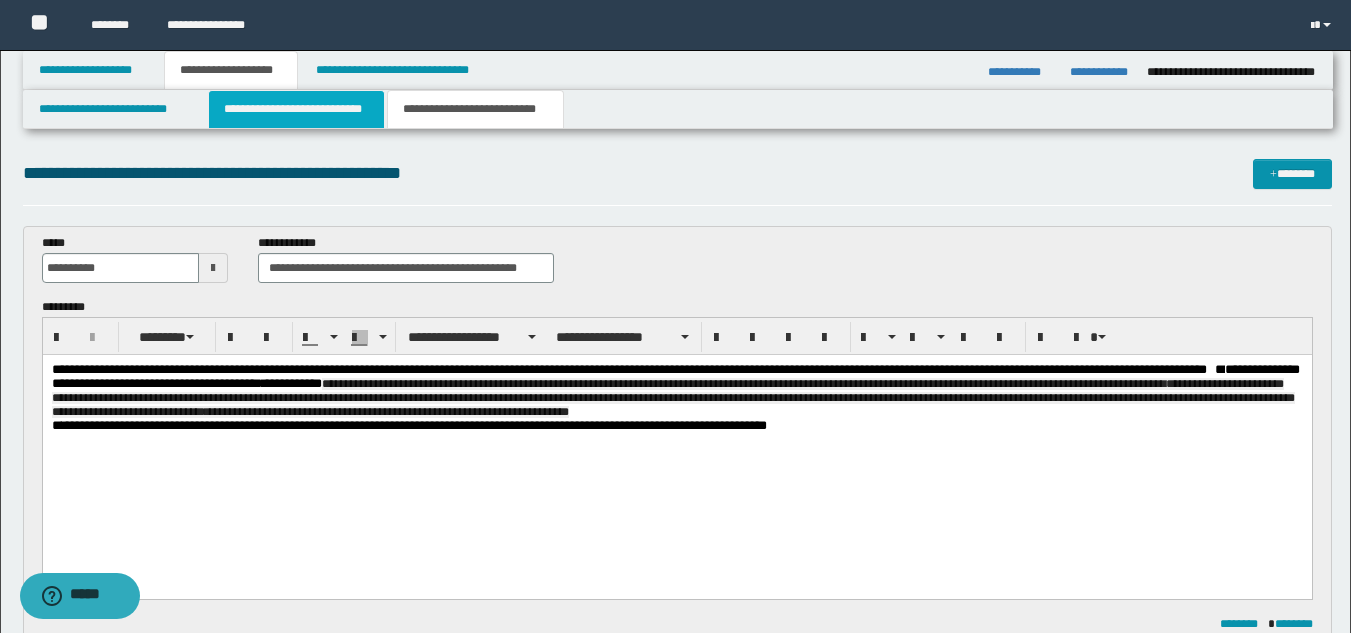 click on "**********" at bounding box center [296, 109] 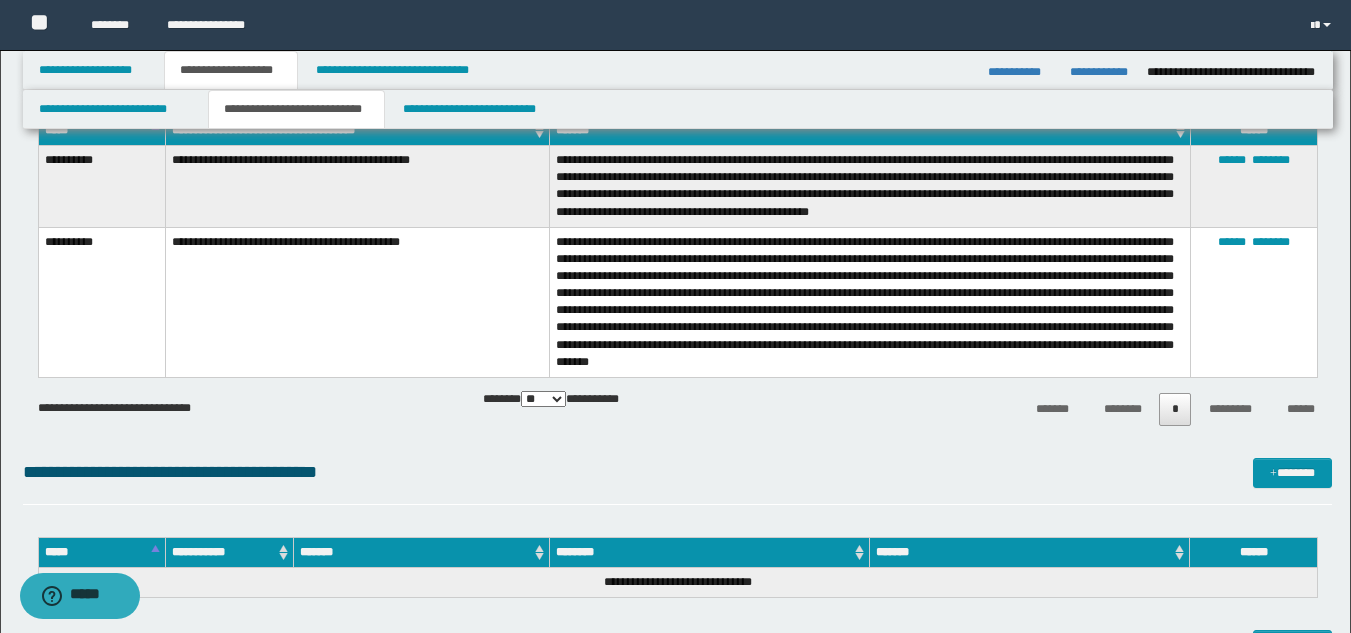 scroll, scrollTop: 1200, scrollLeft: 0, axis: vertical 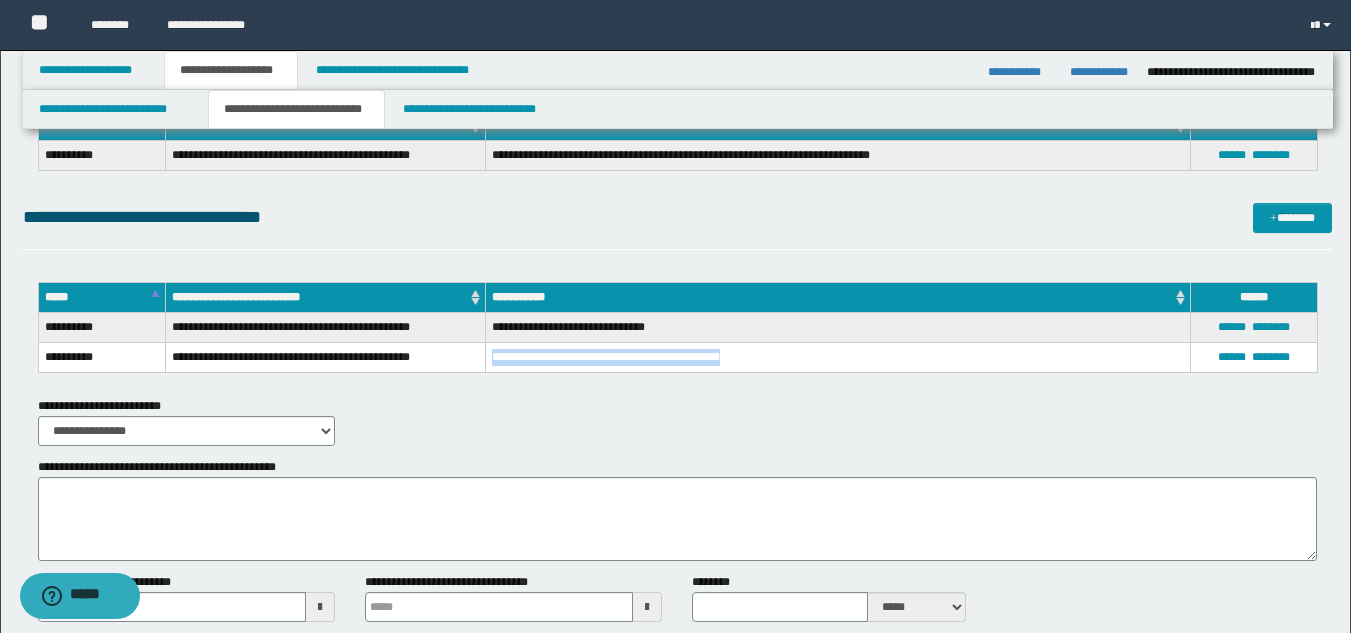 drag, startPoint x: 493, startPoint y: 355, endPoint x: 740, endPoint y: 363, distance: 247.12952 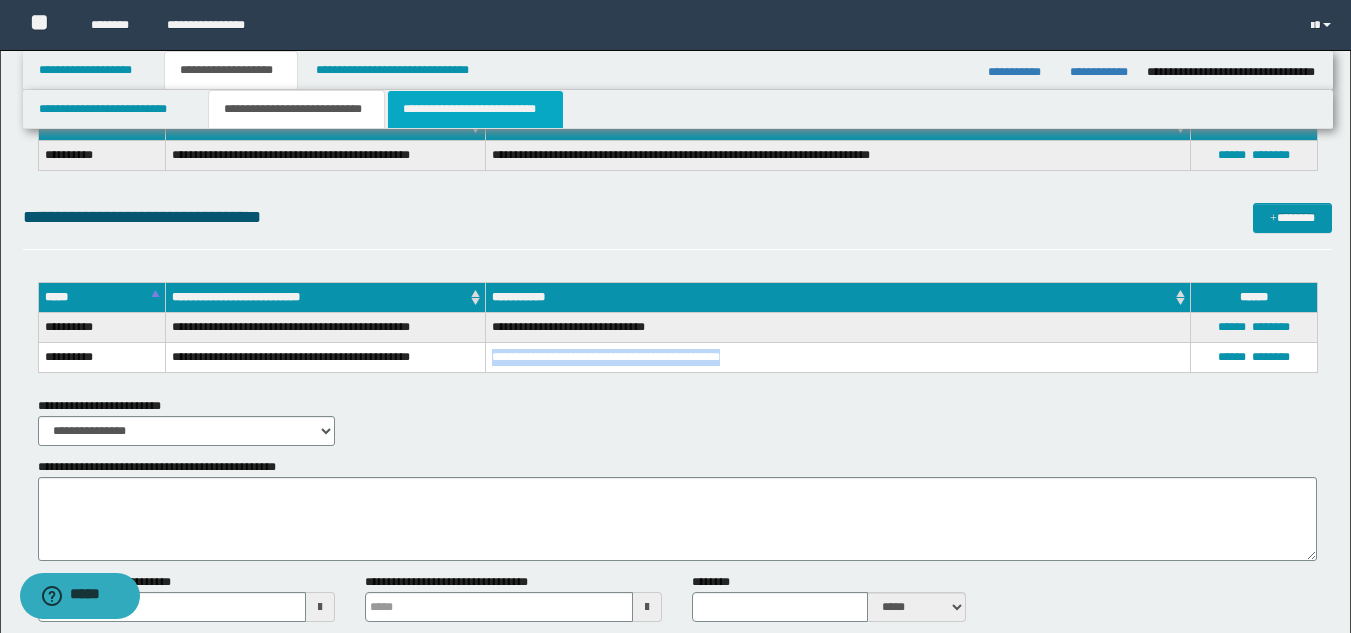 click on "**********" at bounding box center [475, 109] 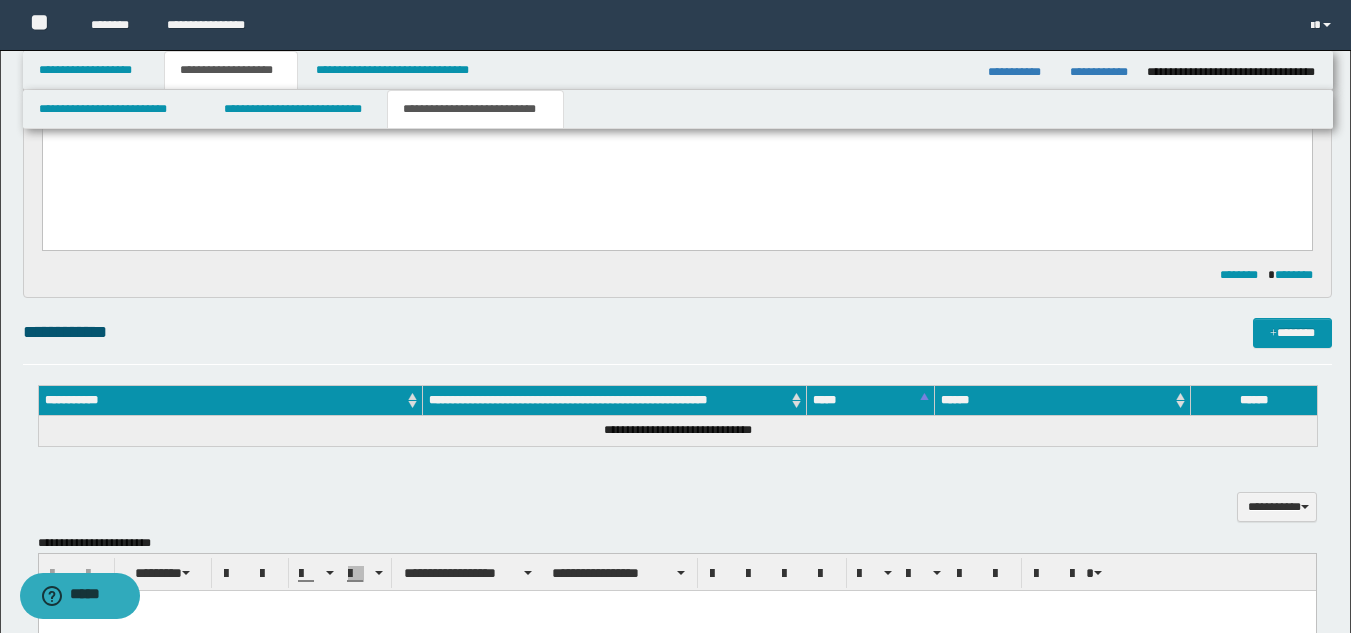 scroll, scrollTop: 0, scrollLeft: 0, axis: both 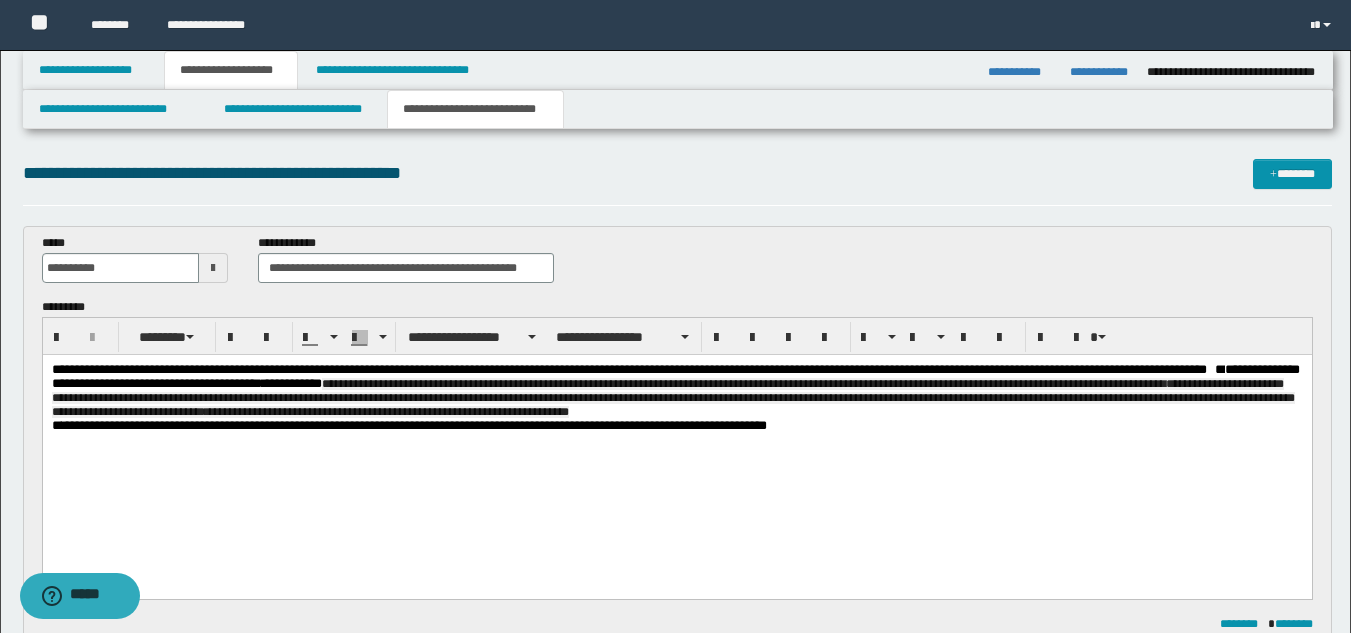 click on "**********" at bounding box center (676, 391) 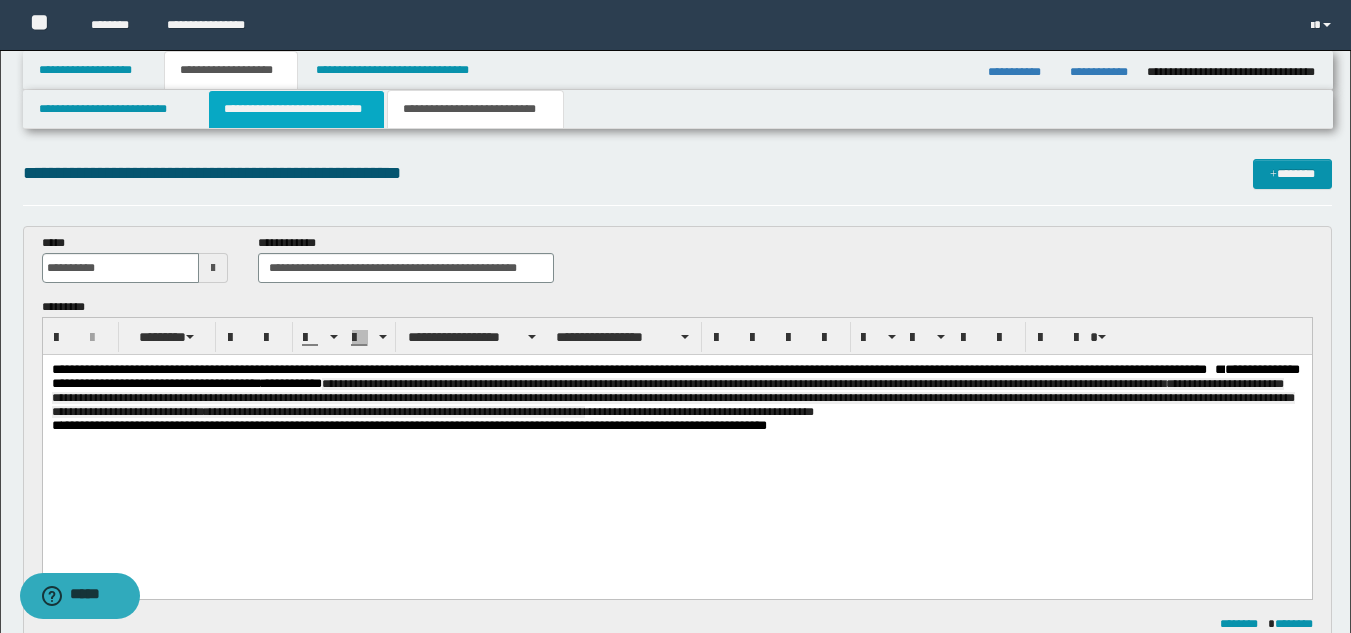 click on "**********" at bounding box center [296, 109] 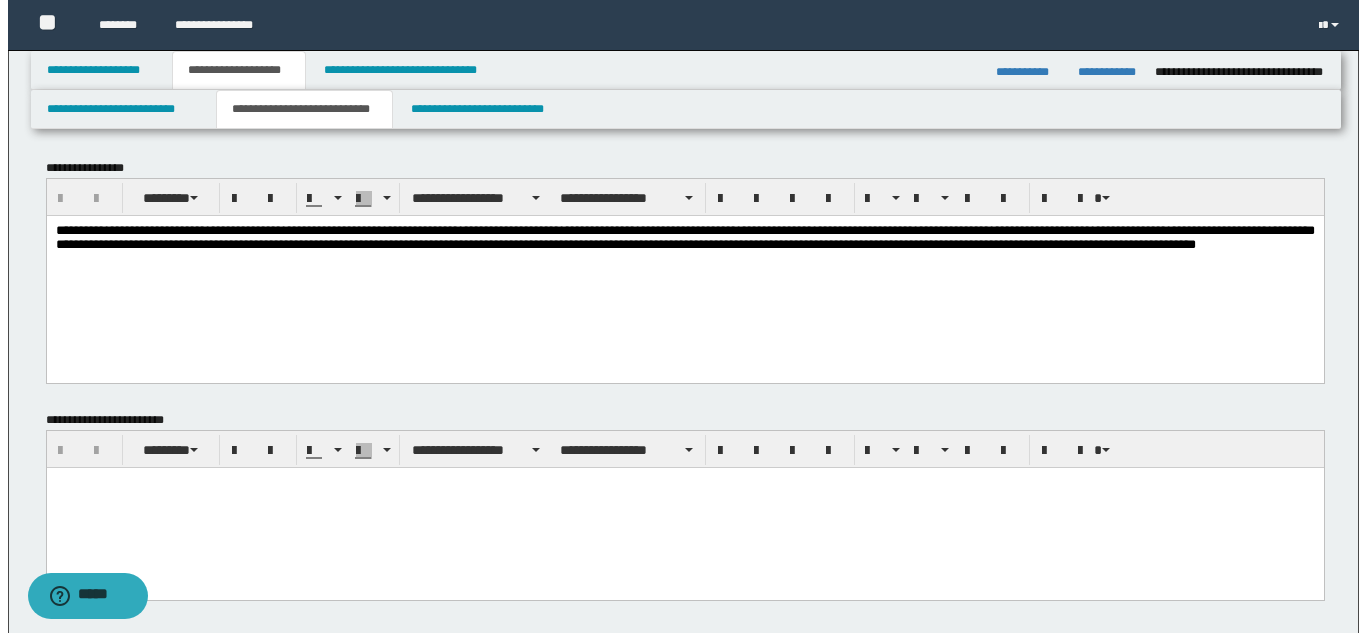 scroll, scrollTop: 600, scrollLeft: 0, axis: vertical 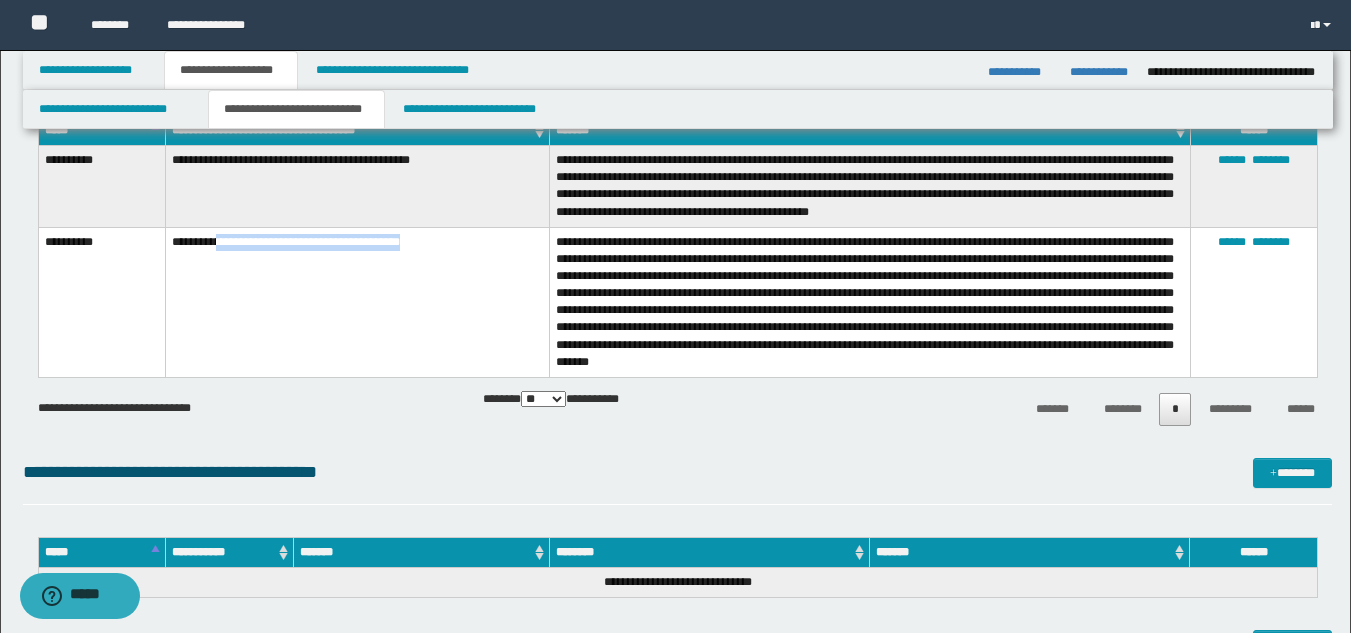 drag, startPoint x: 241, startPoint y: 245, endPoint x: 492, endPoint y: 247, distance: 251.00797 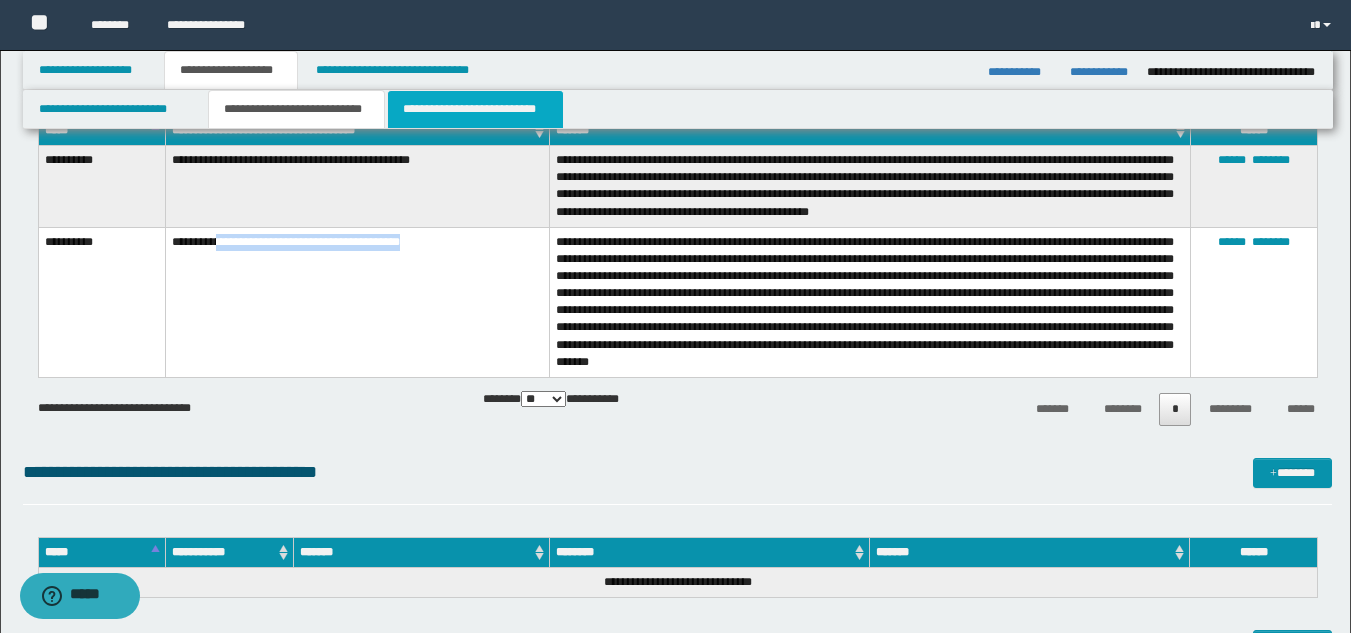 click on "**********" at bounding box center (475, 109) 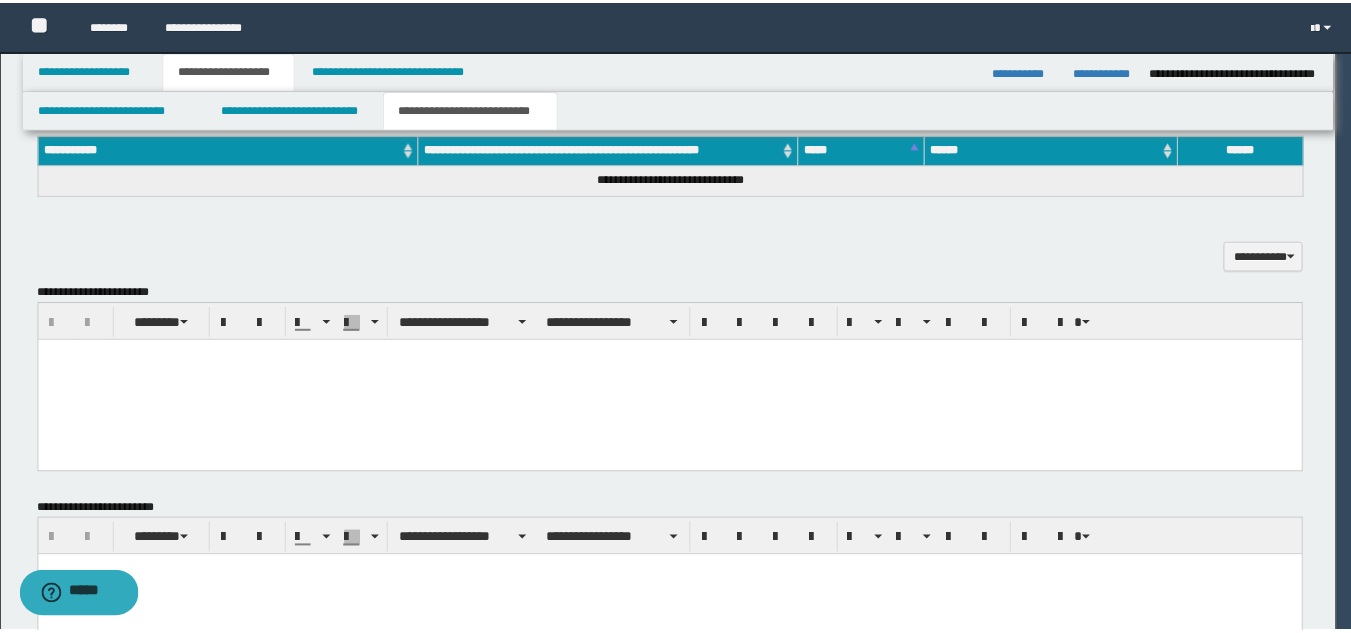 scroll, scrollTop: 0, scrollLeft: 0, axis: both 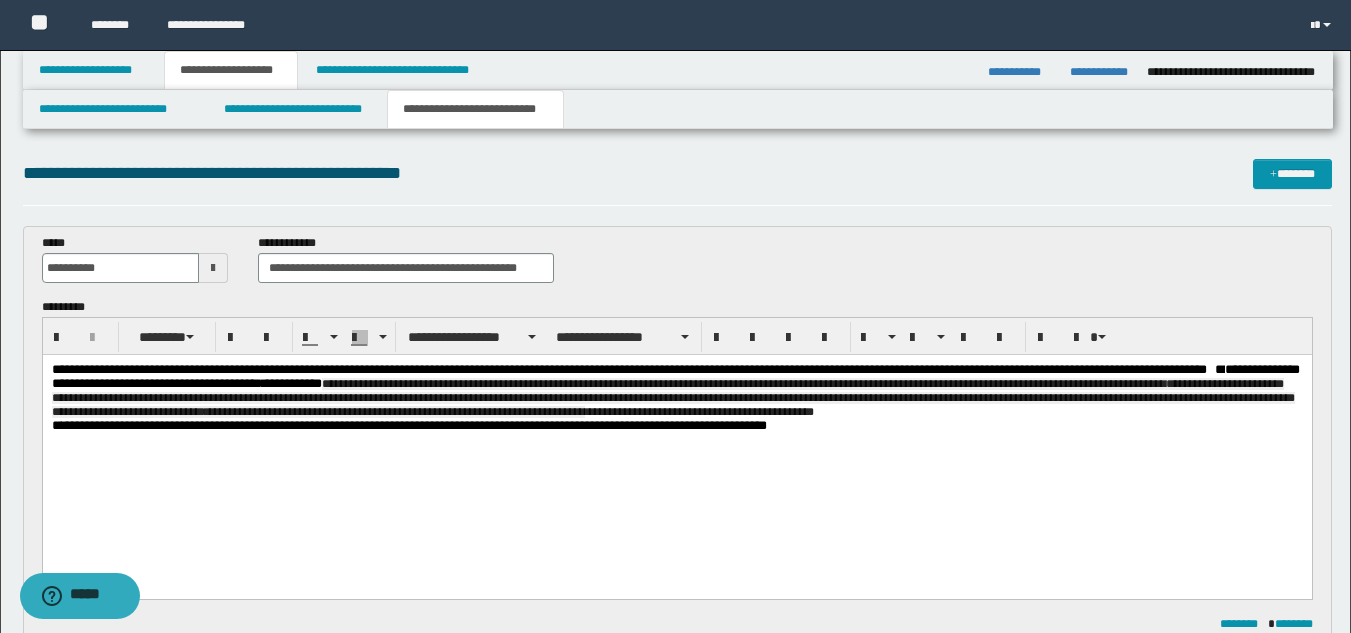 click on "**********" at bounding box center [676, 391] 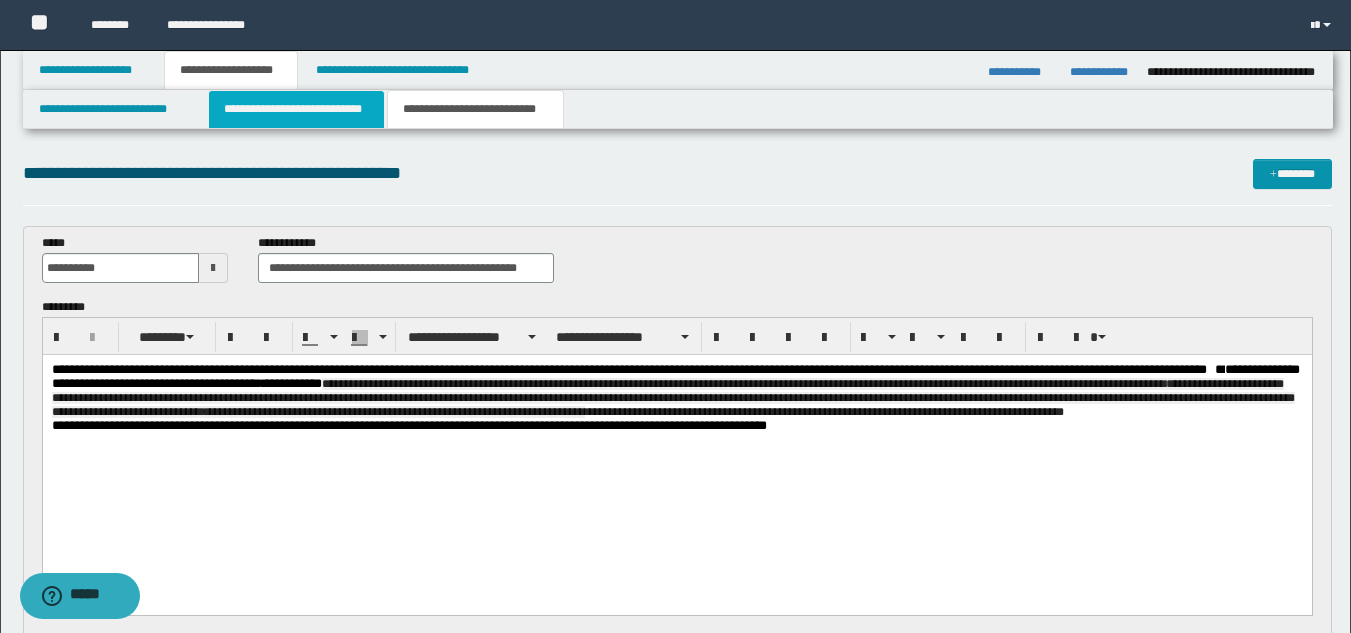 click on "**********" at bounding box center (296, 109) 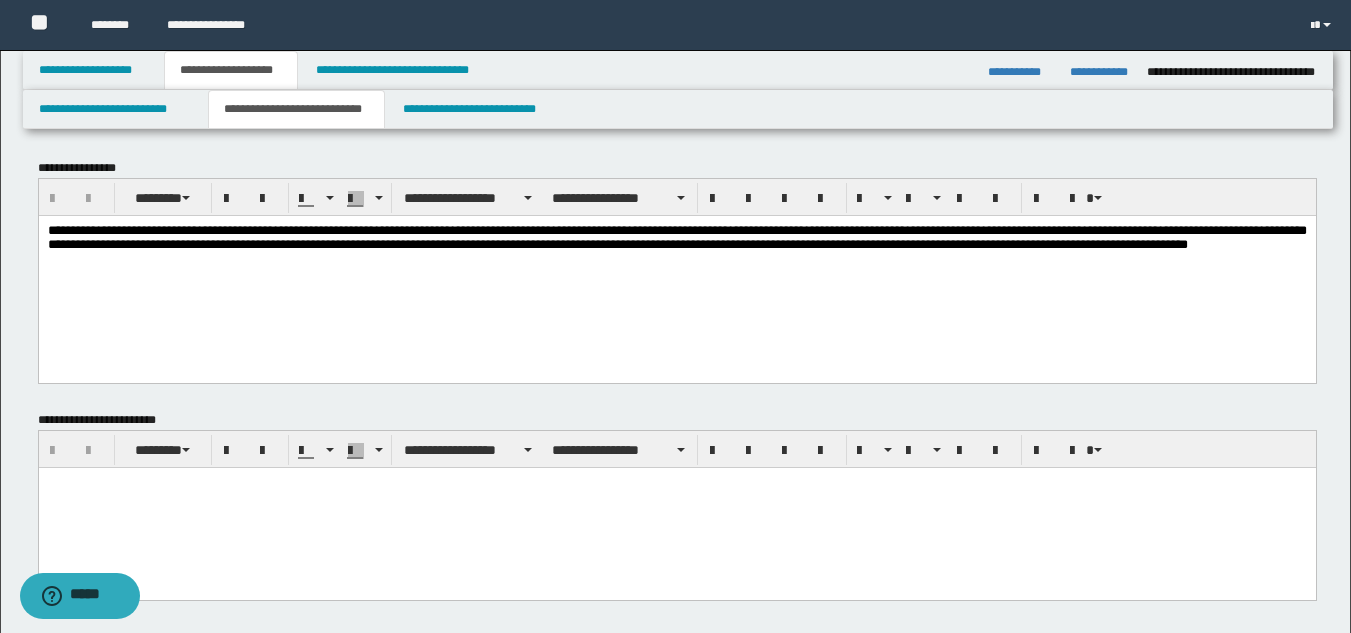 scroll, scrollTop: 600, scrollLeft: 0, axis: vertical 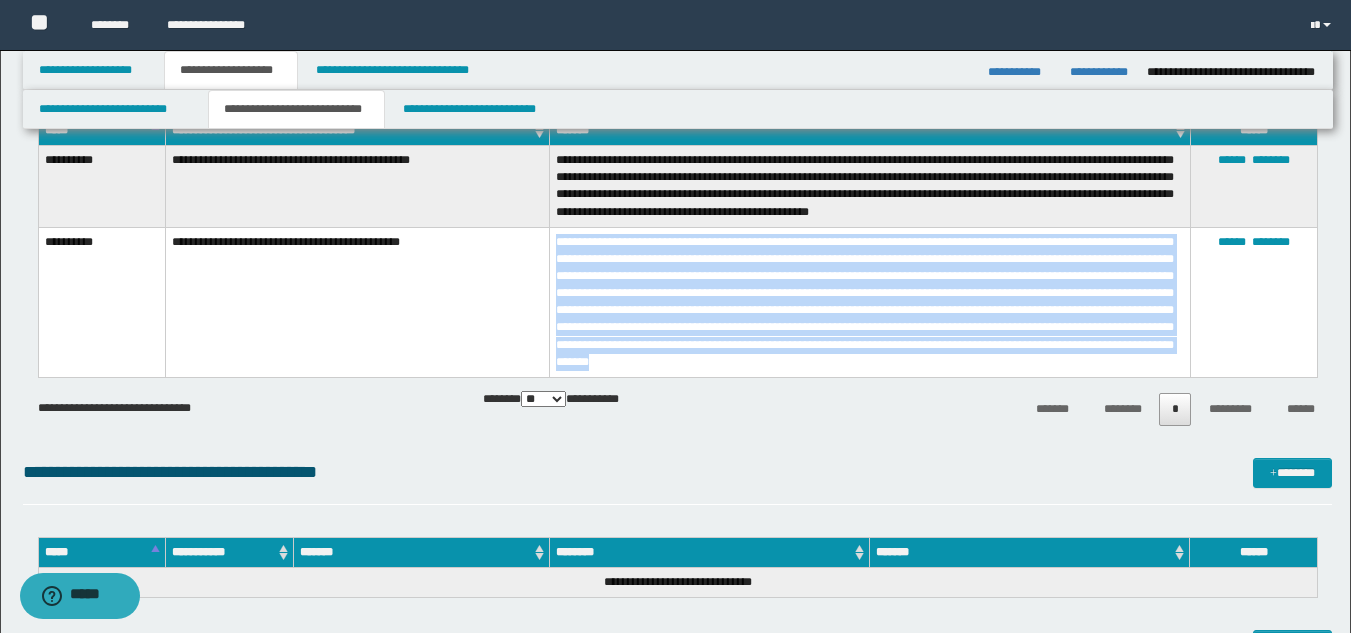 drag, startPoint x: 556, startPoint y: 247, endPoint x: 1041, endPoint y: 365, distance: 499.1483 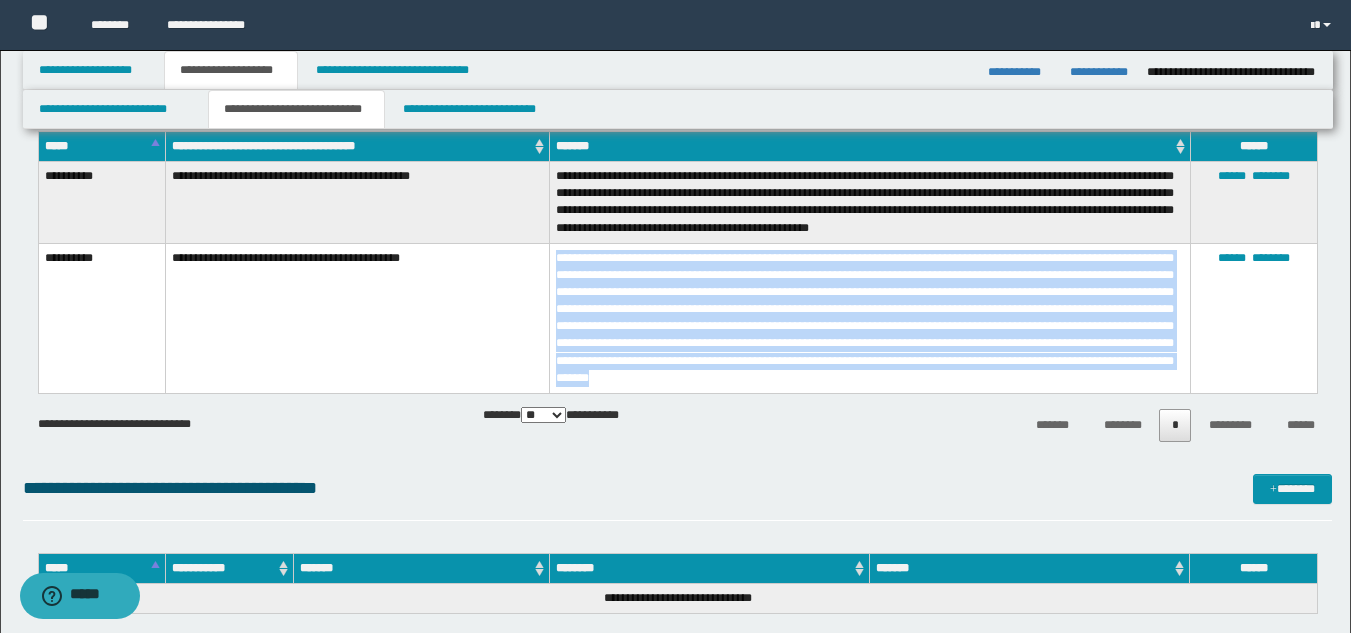 scroll, scrollTop: 600, scrollLeft: 0, axis: vertical 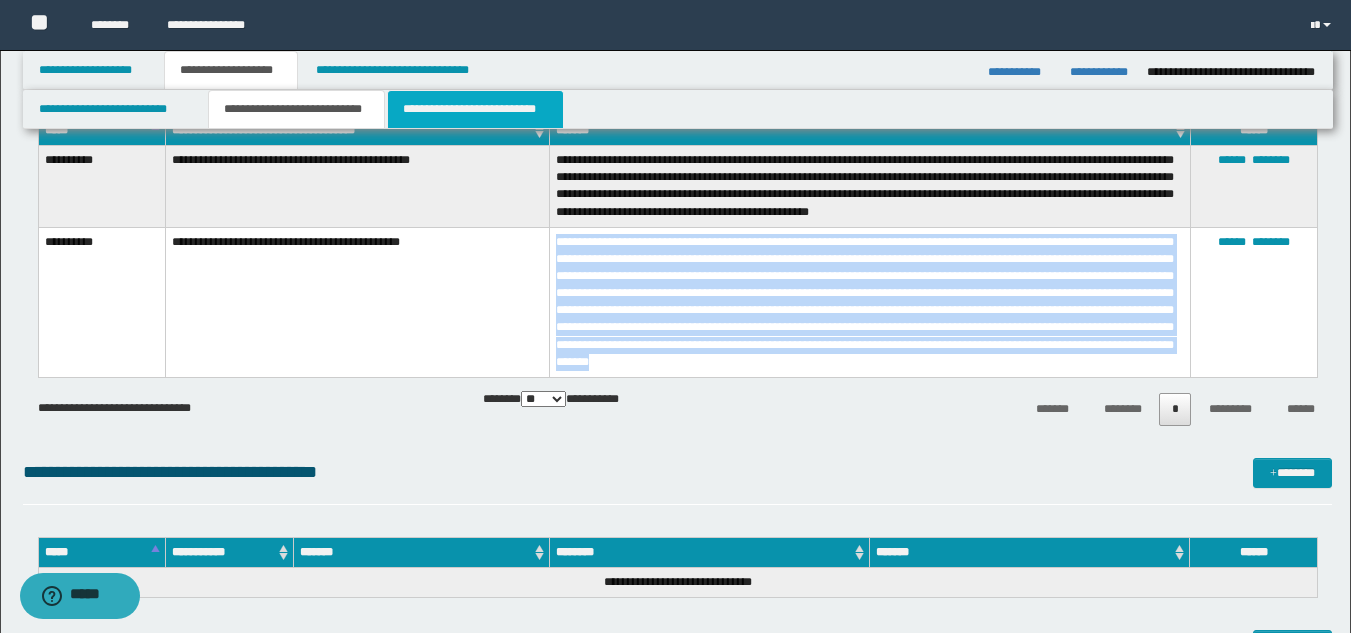 click on "**********" at bounding box center [475, 109] 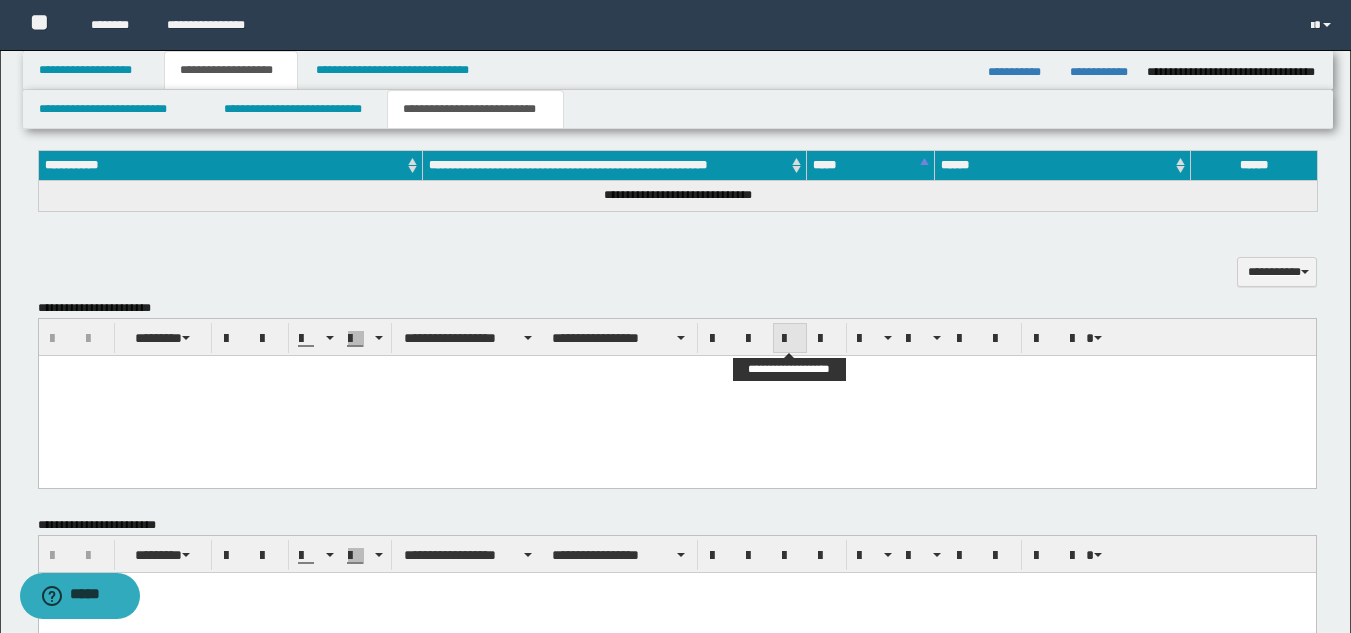 scroll, scrollTop: 0, scrollLeft: 0, axis: both 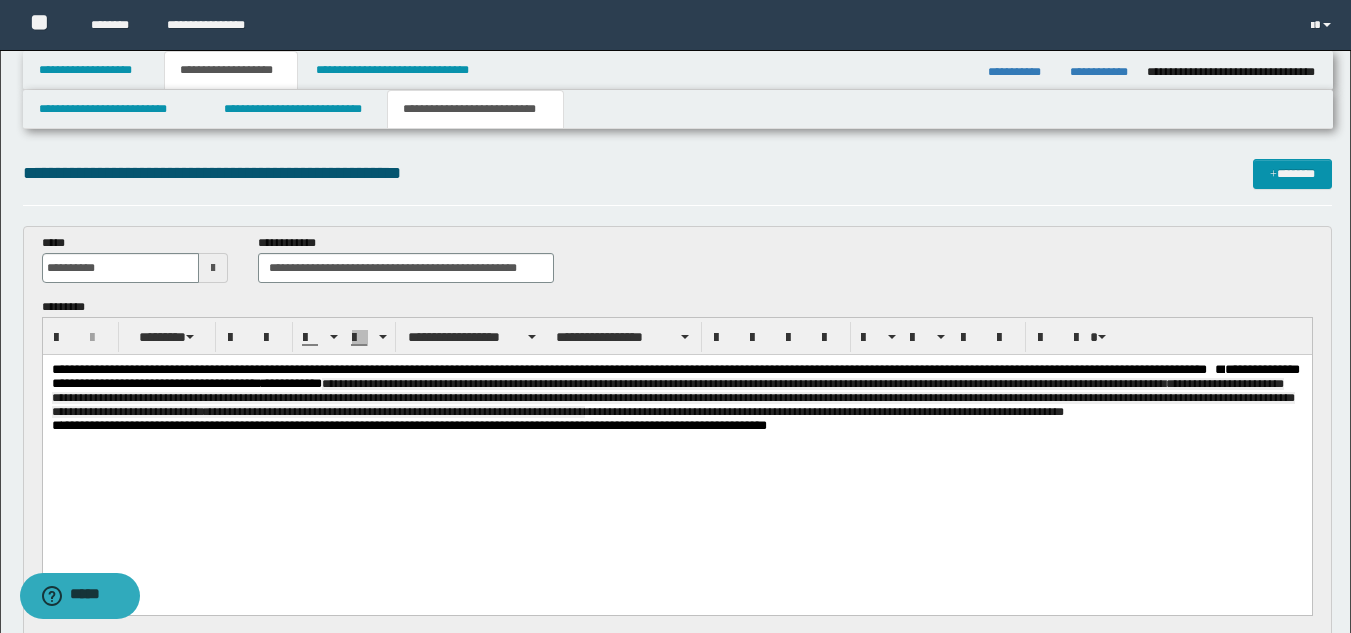 click on "**********" at bounding box center (676, 391) 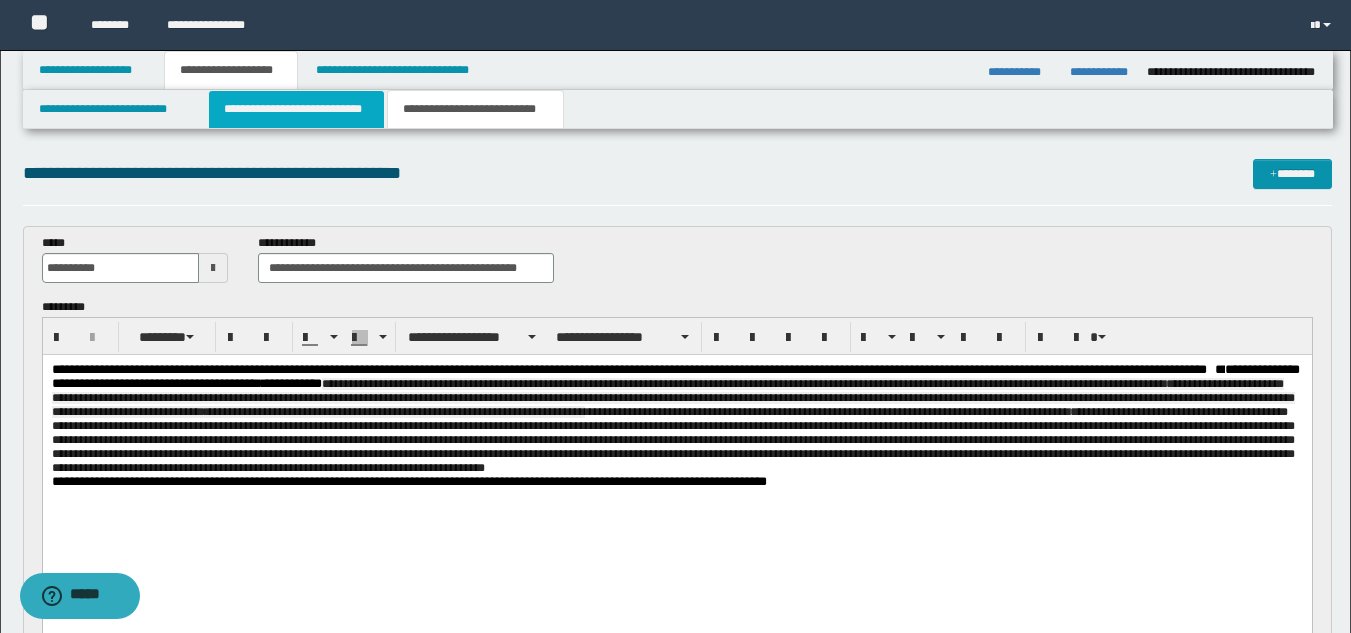 click on "**********" at bounding box center [296, 109] 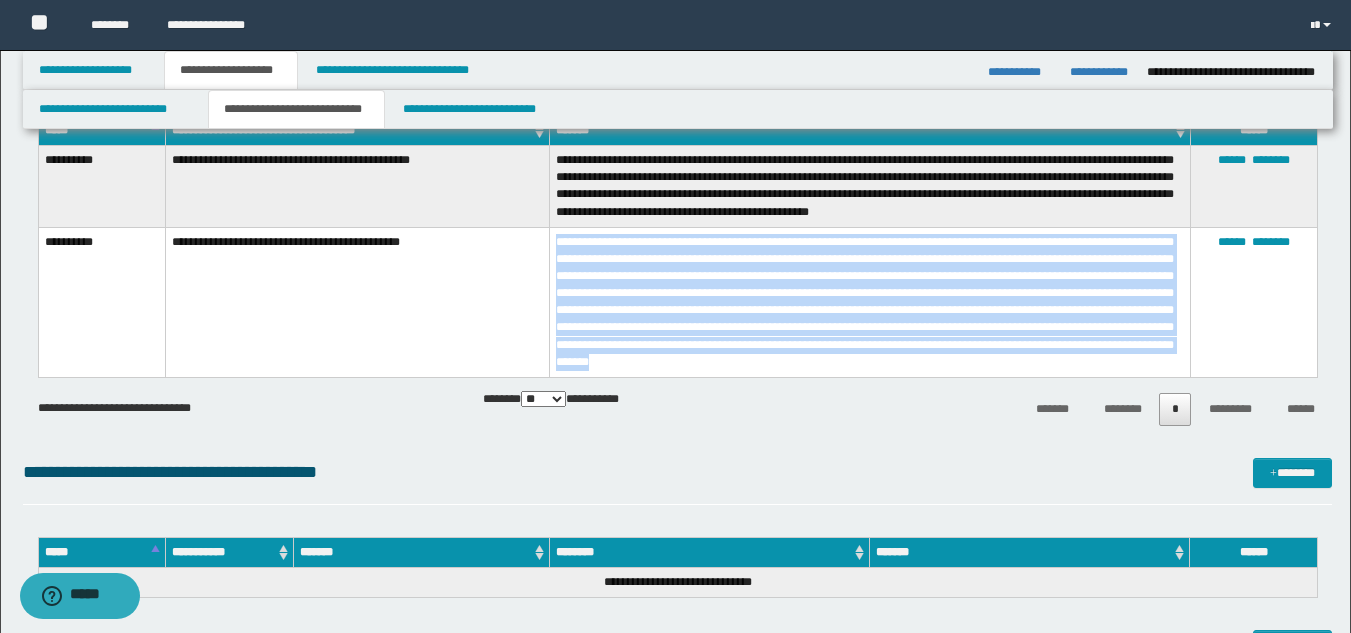 scroll, scrollTop: 1200, scrollLeft: 0, axis: vertical 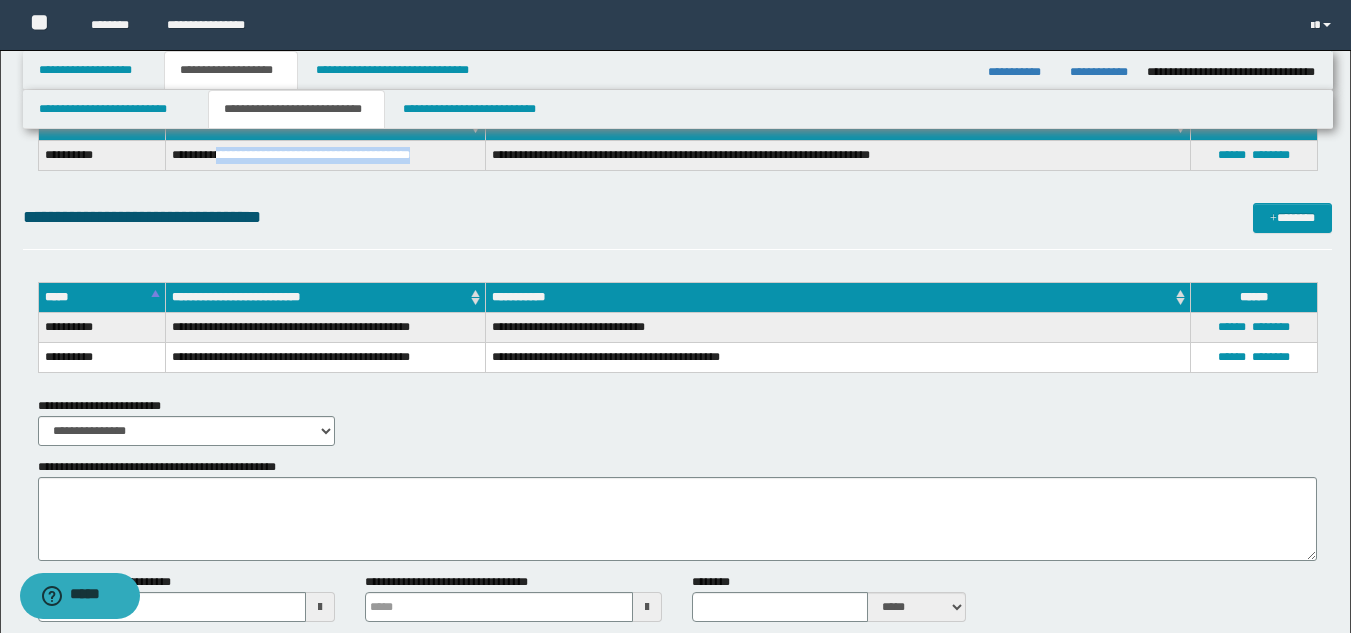 drag, startPoint x: 242, startPoint y: 158, endPoint x: 466, endPoint y: 167, distance: 224.18073 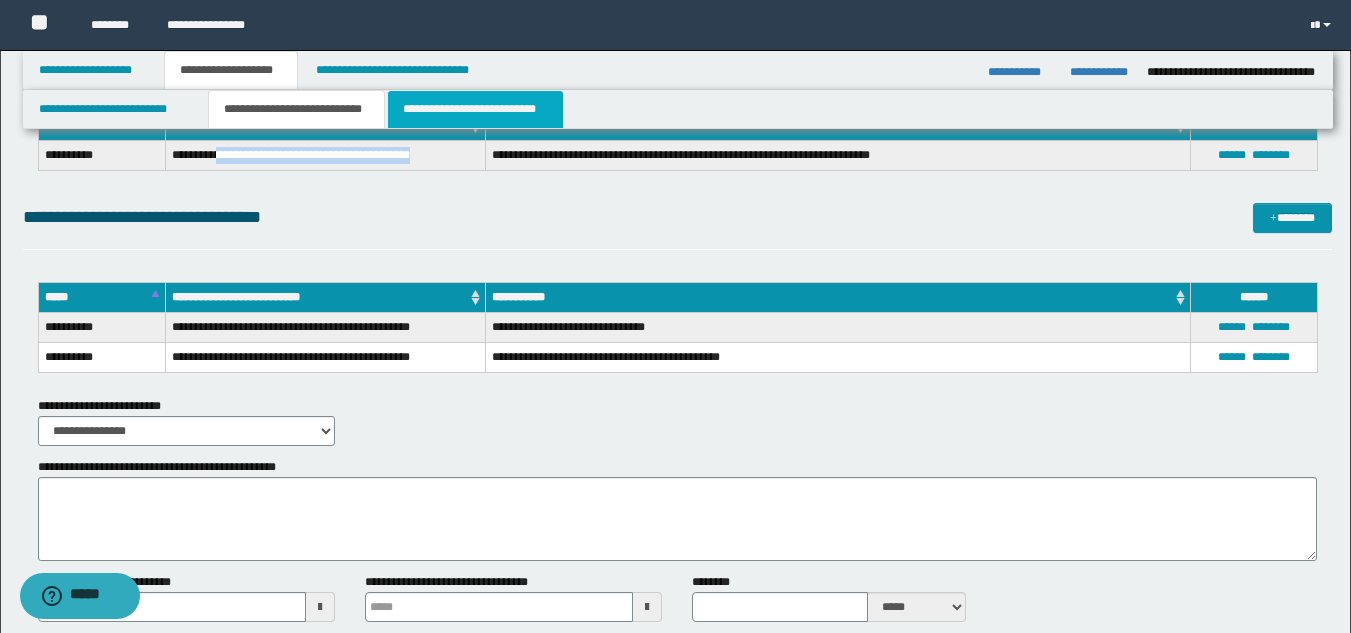 click on "**********" at bounding box center [475, 109] 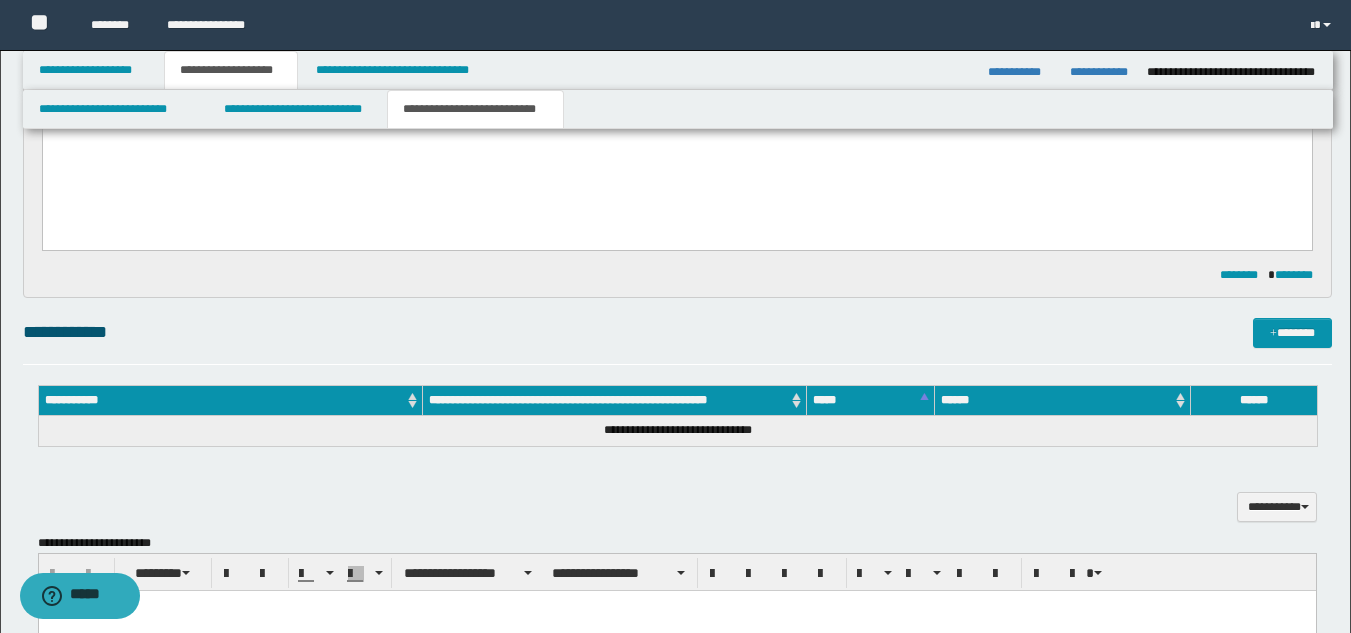 scroll, scrollTop: 0, scrollLeft: 0, axis: both 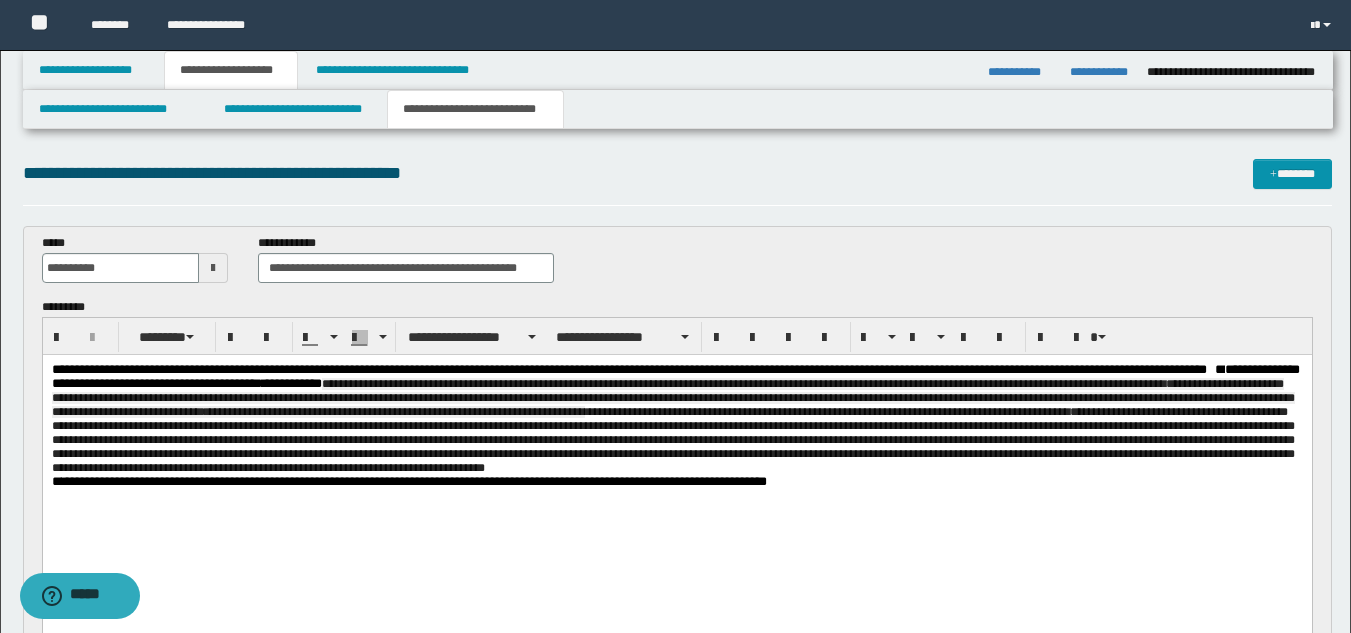 click on "**********" at bounding box center [672, 440] 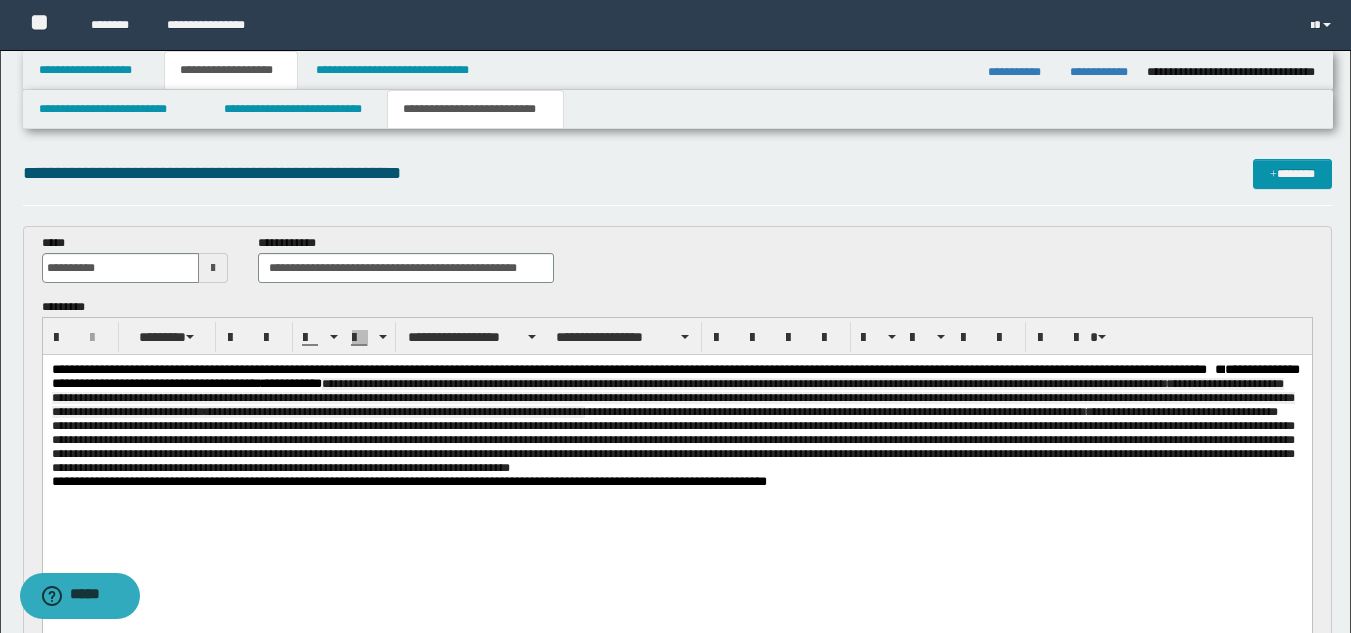 click on "**********" at bounding box center (672, 426) 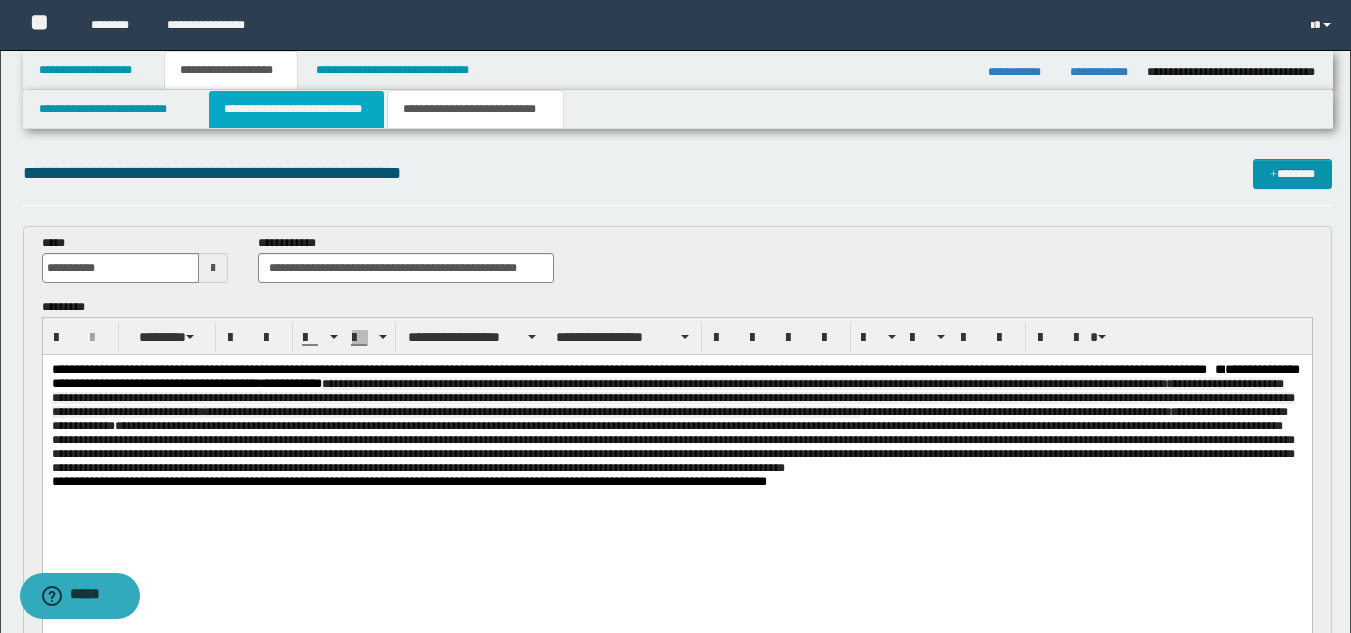 click on "**********" at bounding box center (296, 109) 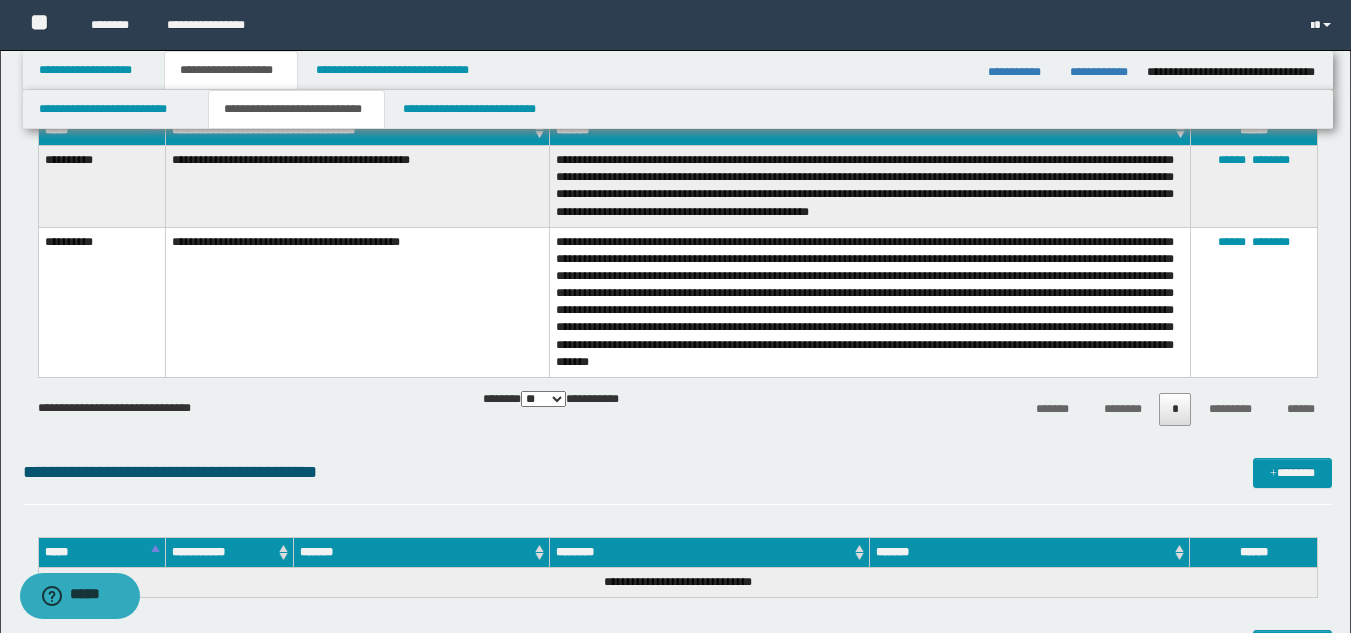 scroll, scrollTop: 1200, scrollLeft: 0, axis: vertical 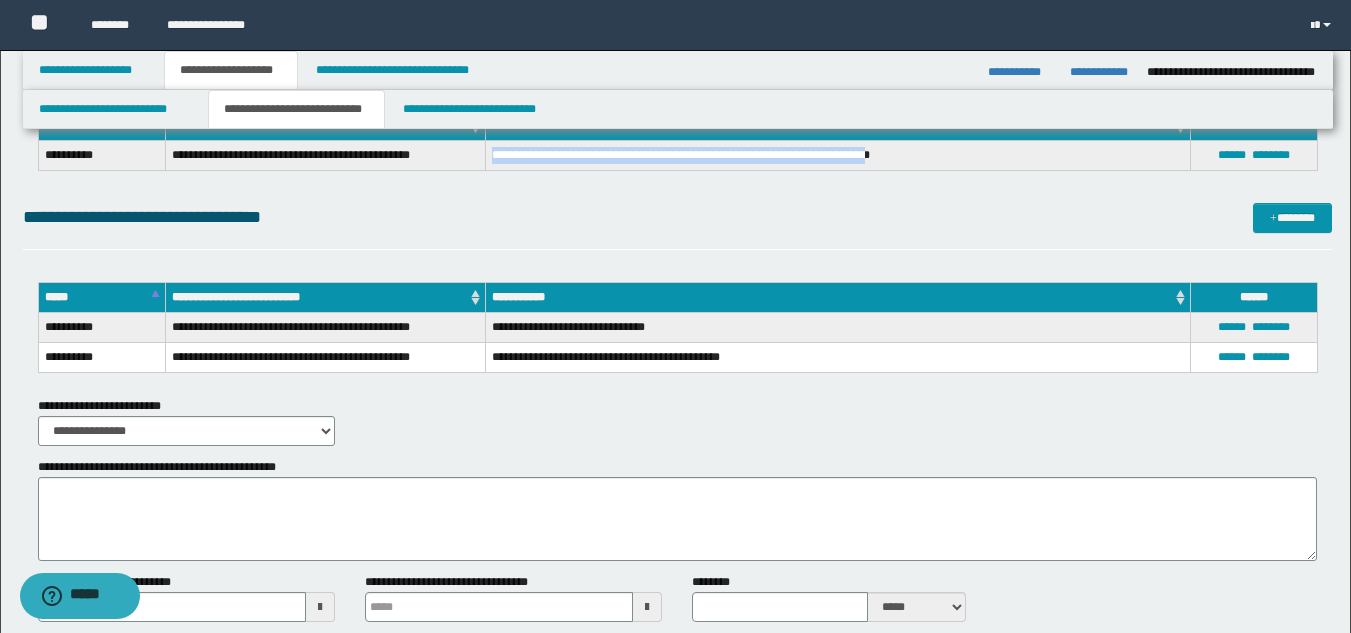 drag, startPoint x: 488, startPoint y: 154, endPoint x: 853, endPoint y: 165, distance: 365.1657 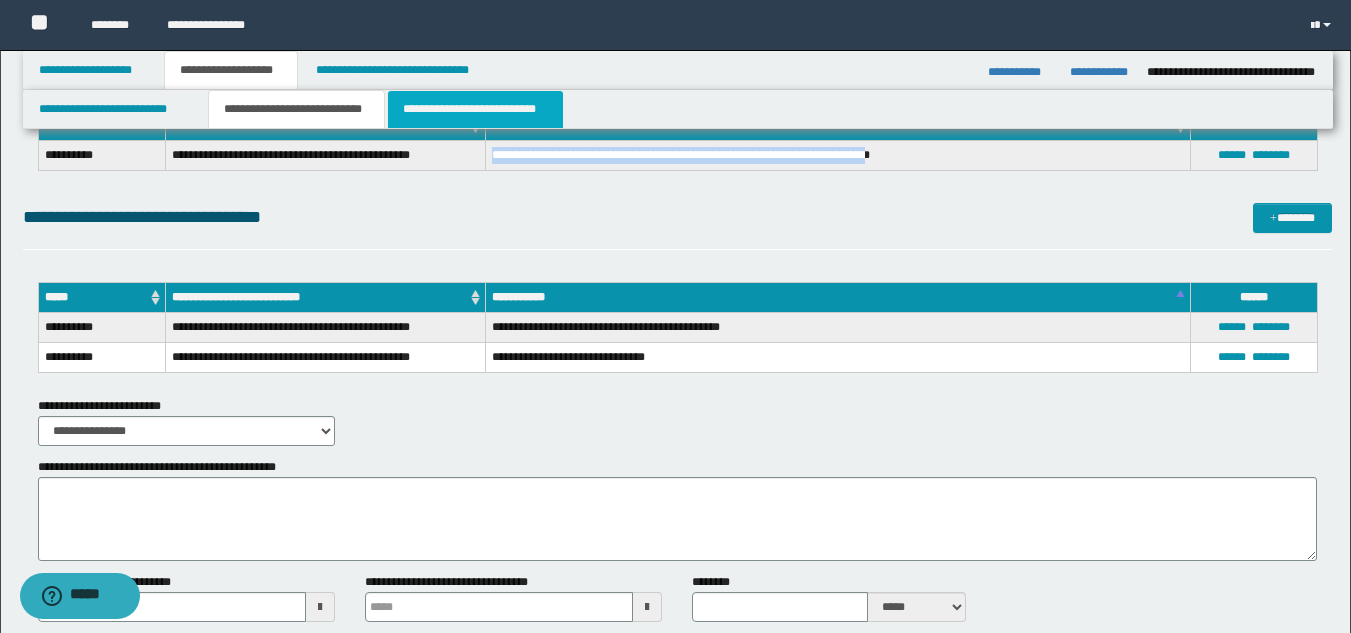 click on "**********" at bounding box center (475, 109) 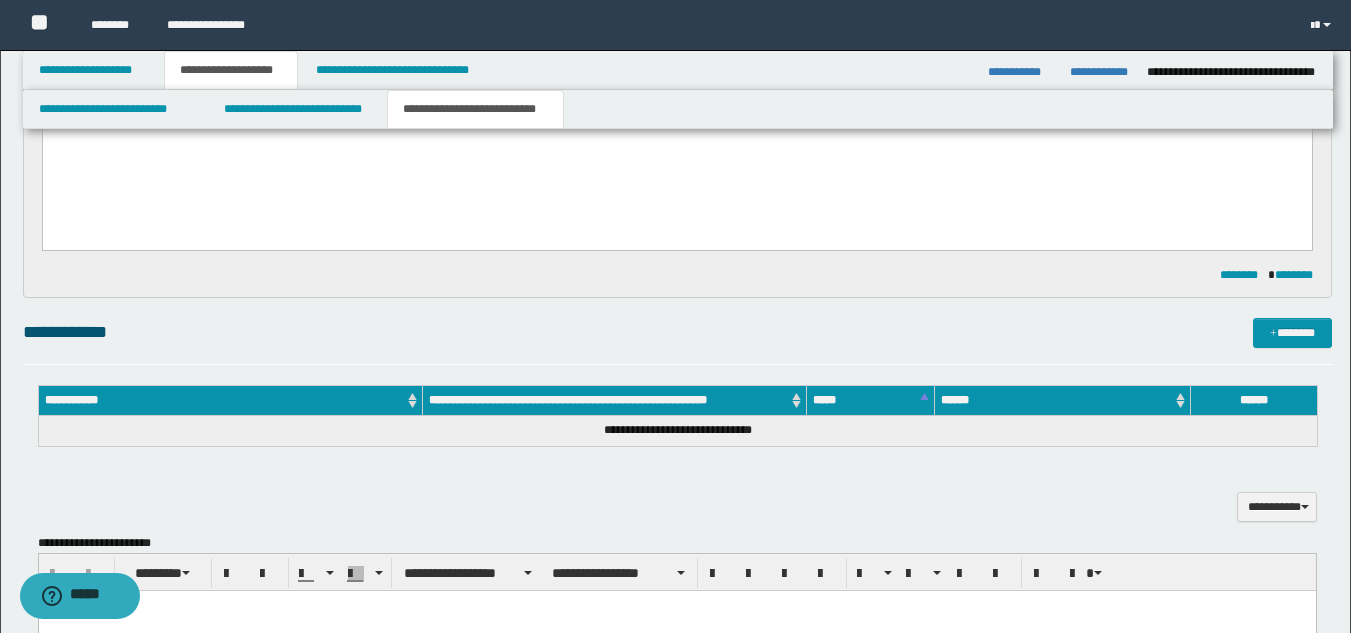 scroll, scrollTop: 0, scrollLeft: 0, axis: both 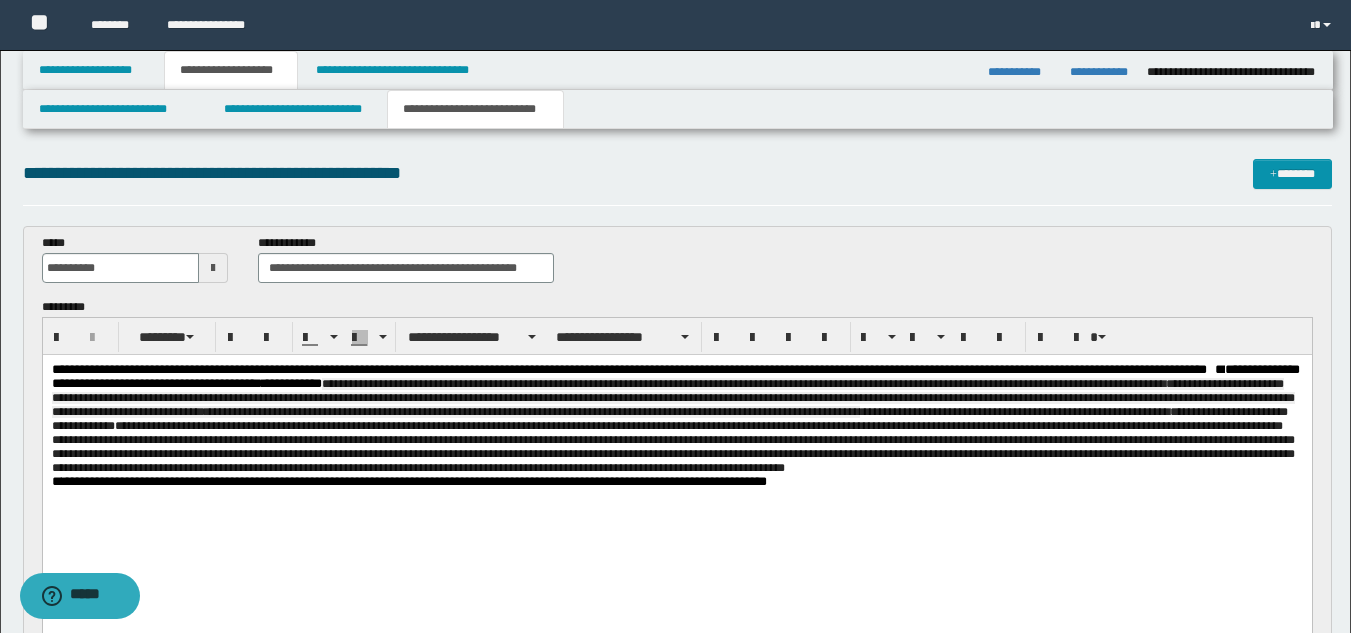 click on "**********" at bounding box center (672, 426) 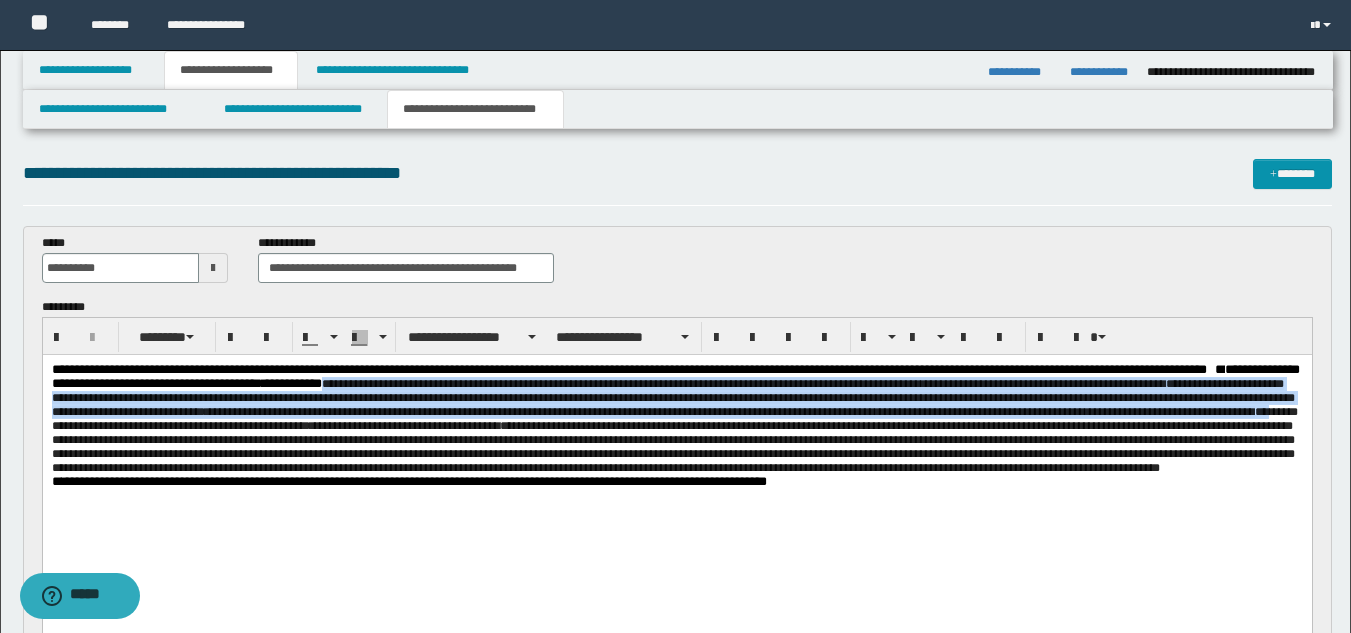 drag, startPoint x: 444, startPoint y: 380, endPoint x: 303, endPoint y: 436, distance: 151.71355 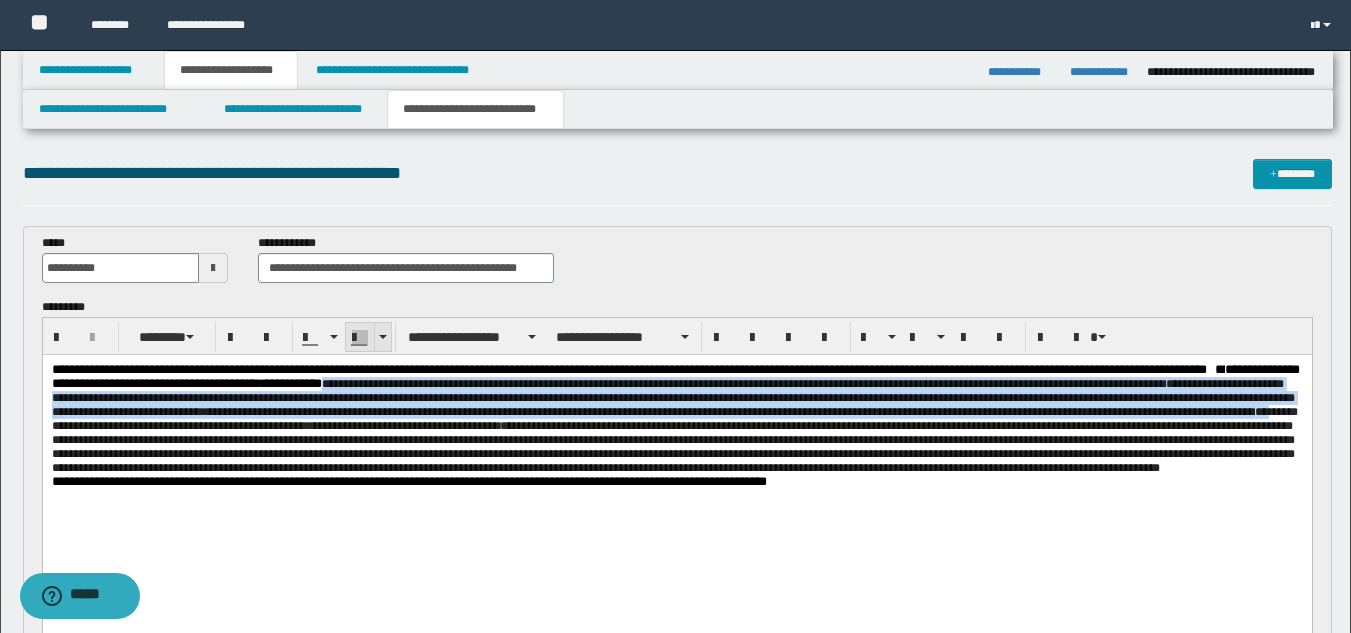 click at bounding box center (360, 338) 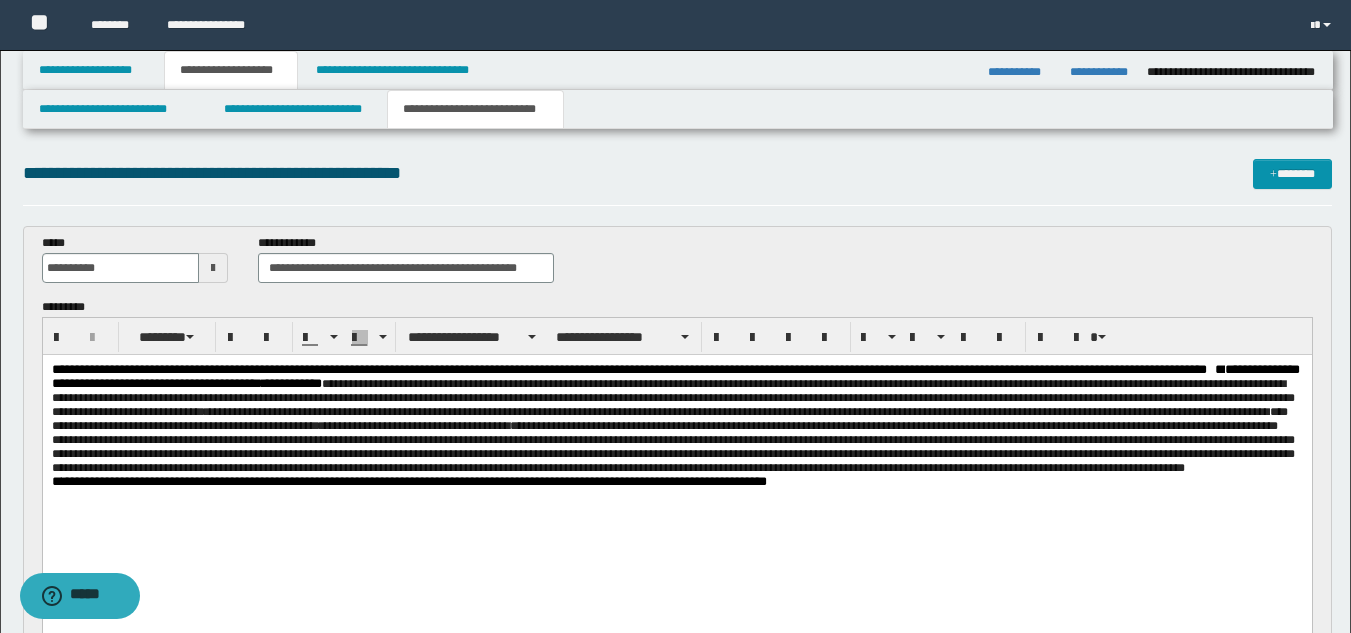 click on "**********" at bounding box center (672, 398) 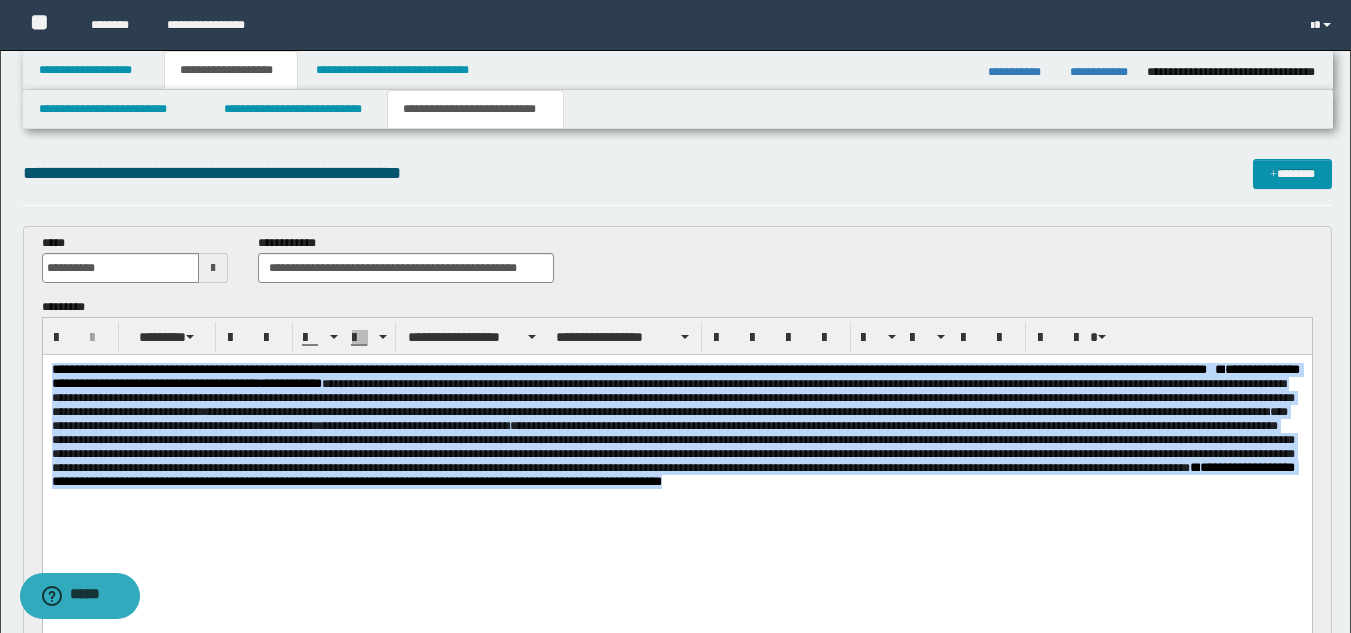 drag, startPoint x: 49, startPoint y: 370, endPoint x: 1274, endPoint y: 505, distance: 1232.4164 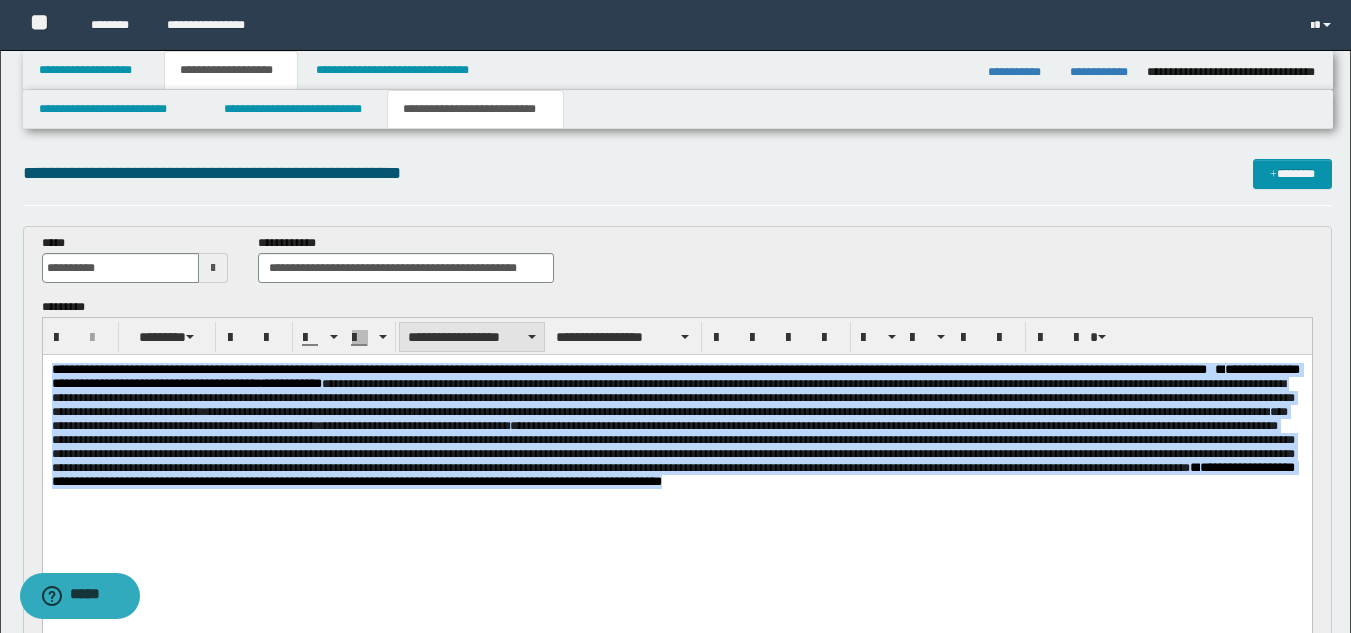 click on "**********" at bounding box center [472, 337] 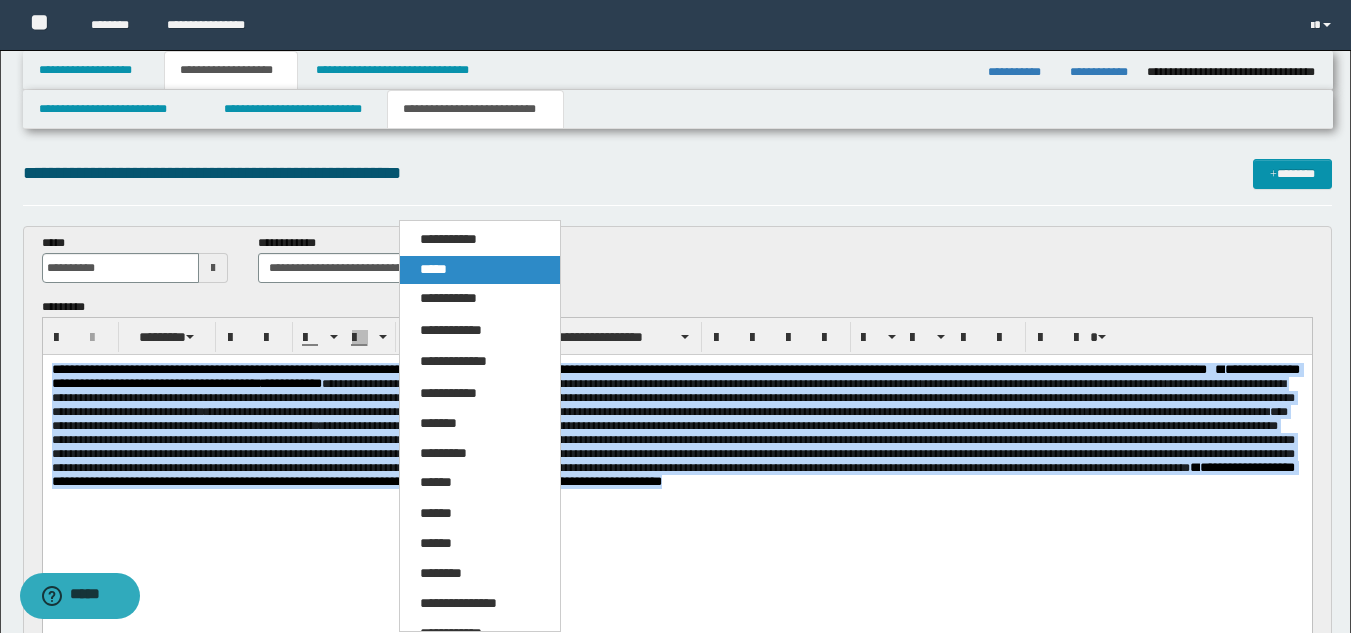click on "*****" at bounding box center (480, 270) 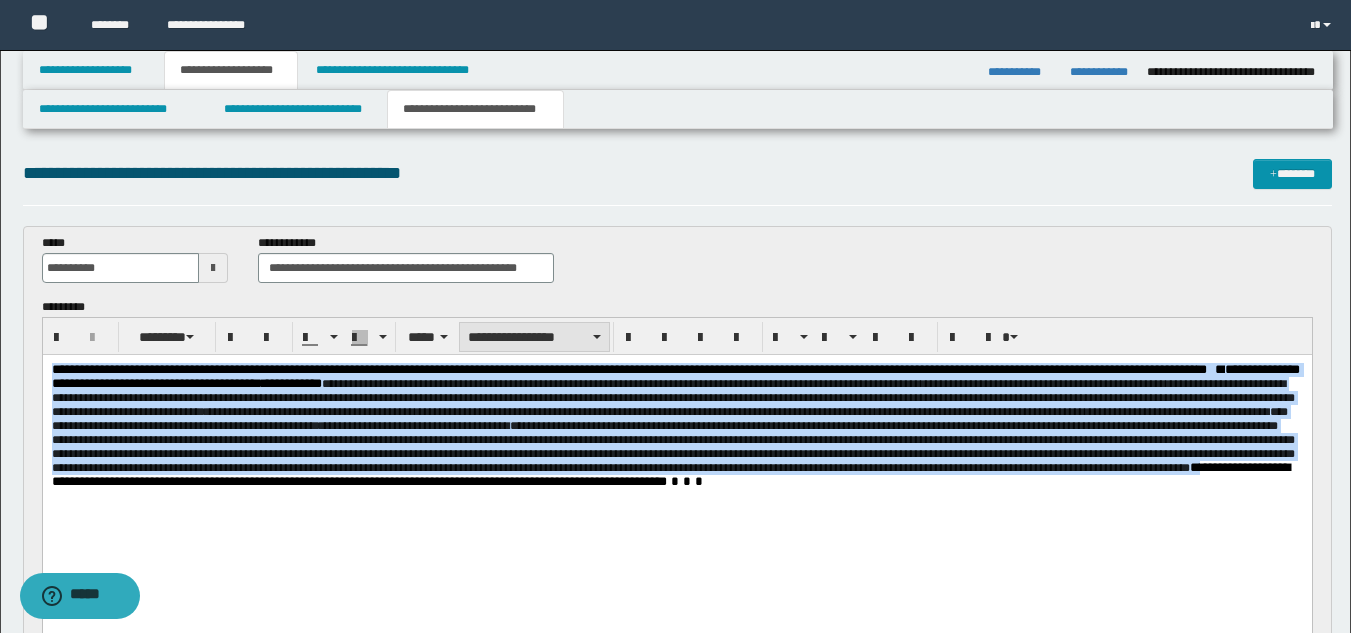 click on "**********" at bounding box center [534, 337] 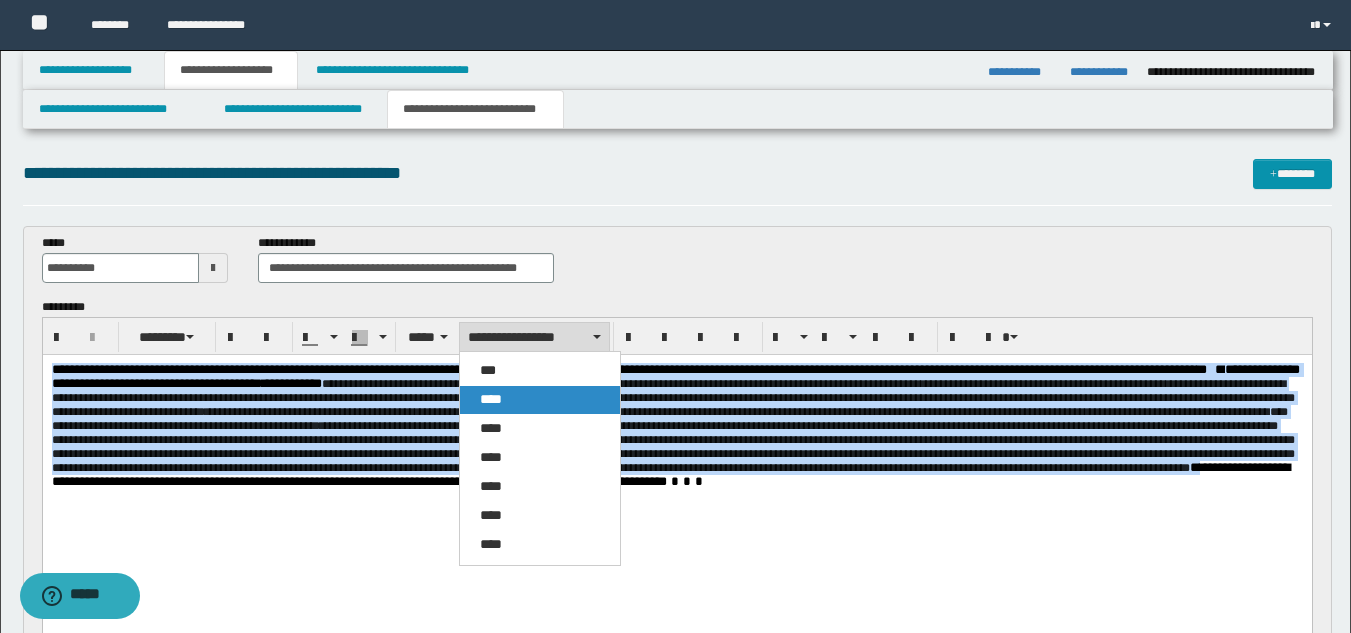 click on "****" at bounding box center (540, 400) 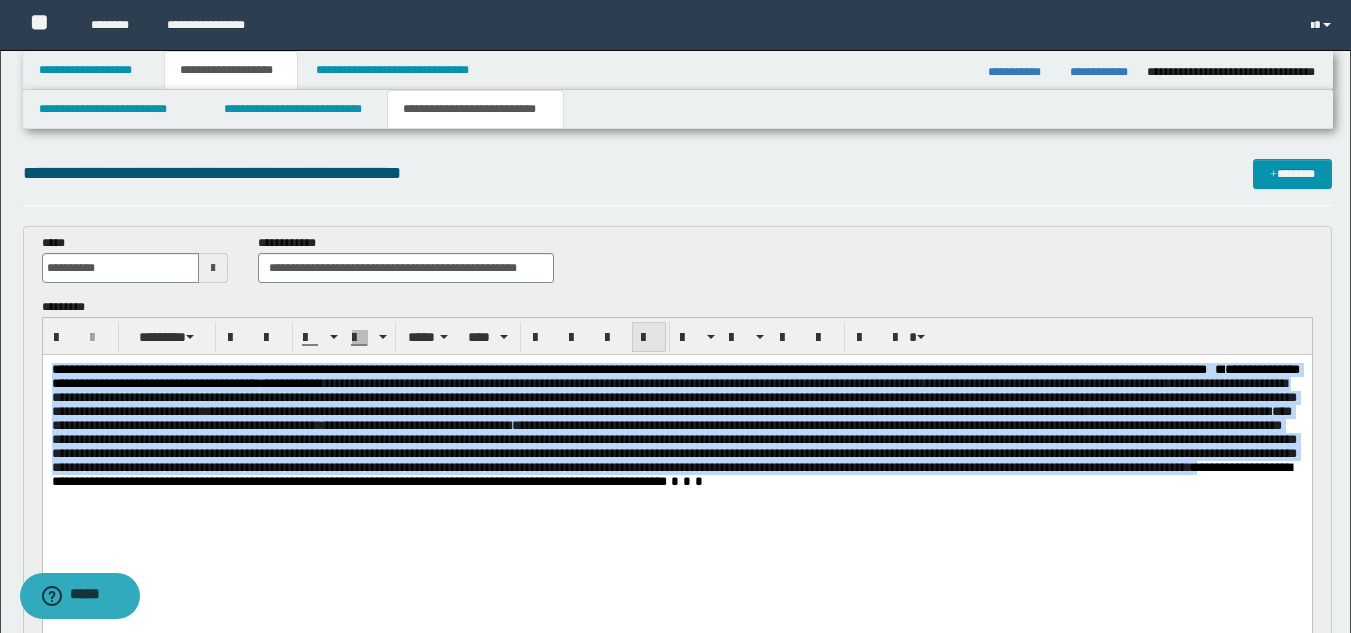 click at bounding box center (649, 338) 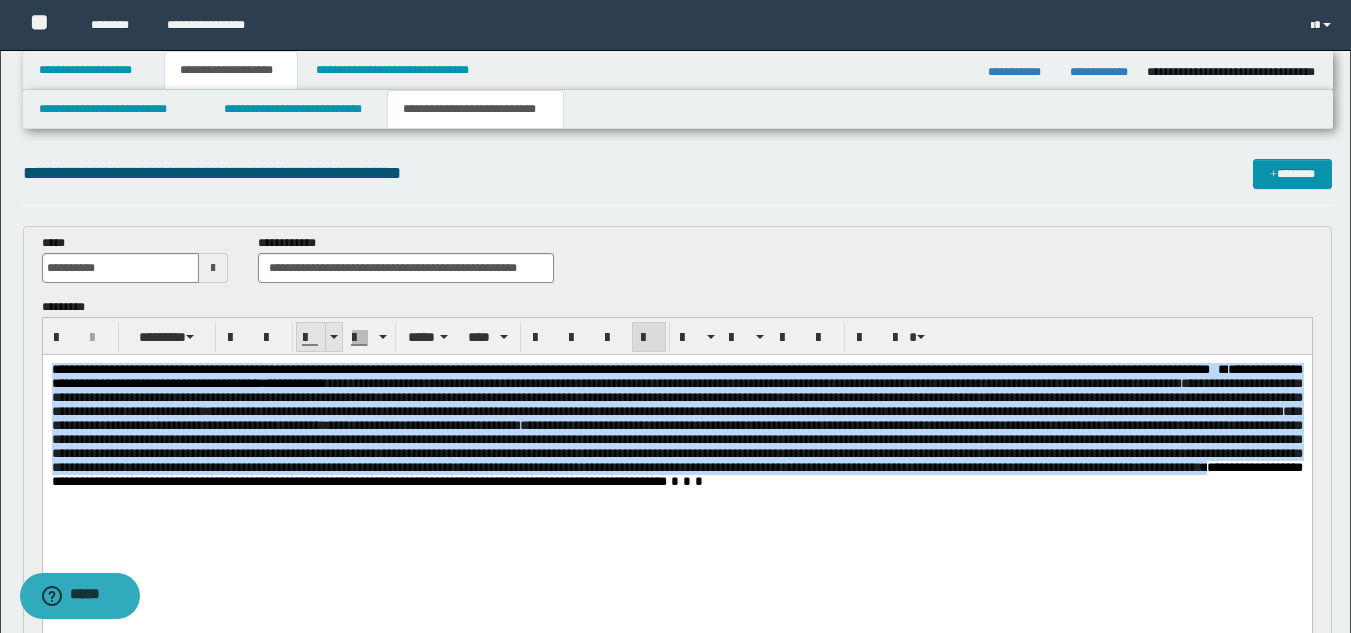 click at bounding box center (334, 337) 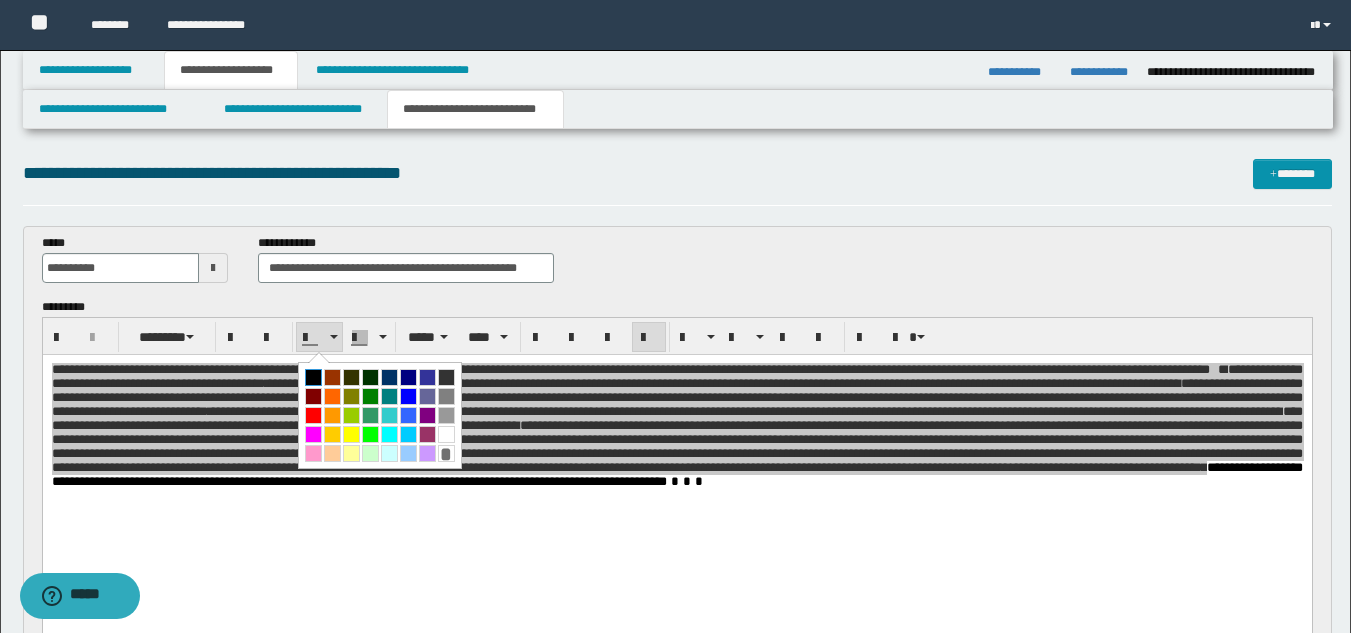 drag, startPoint x: 313, startPoint y: 370, endPoint x: 359, endPoint y: 82, distance: 291.65048 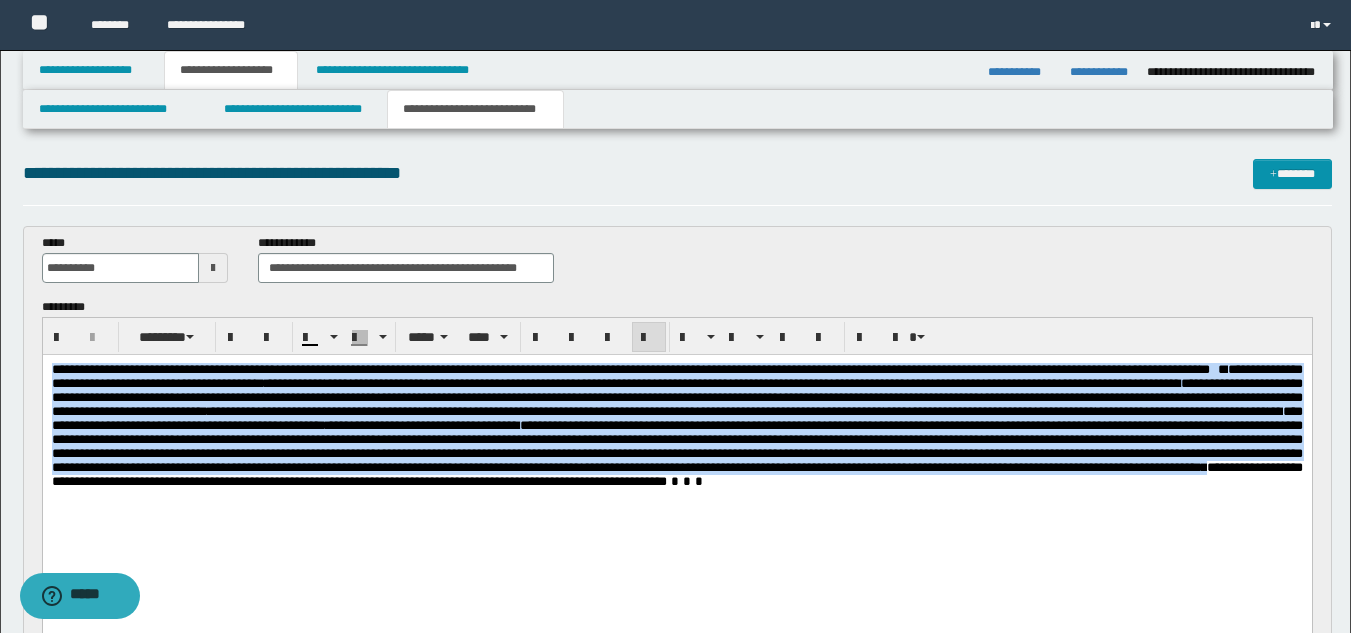 click on "**********" at bounding box center [676, 439] 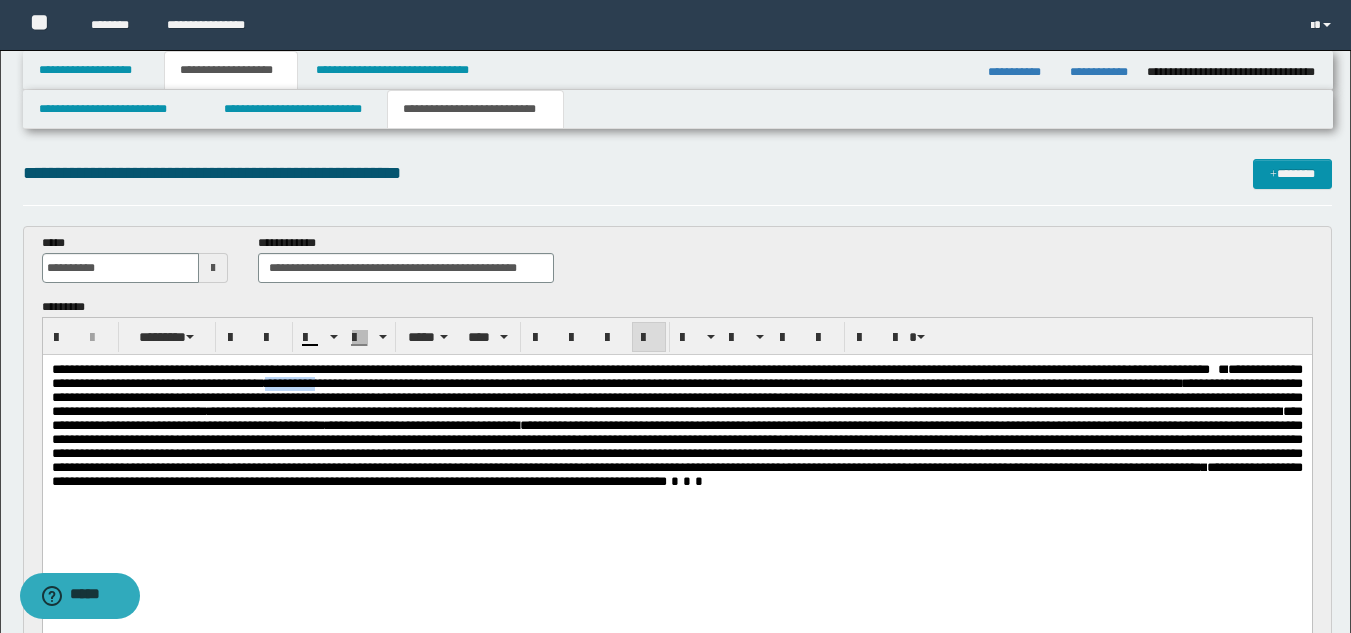 drag, startPoint x: 582, startPoint y: 387, endPoint x: 514, endPoint y: 386, distance: 68.007355 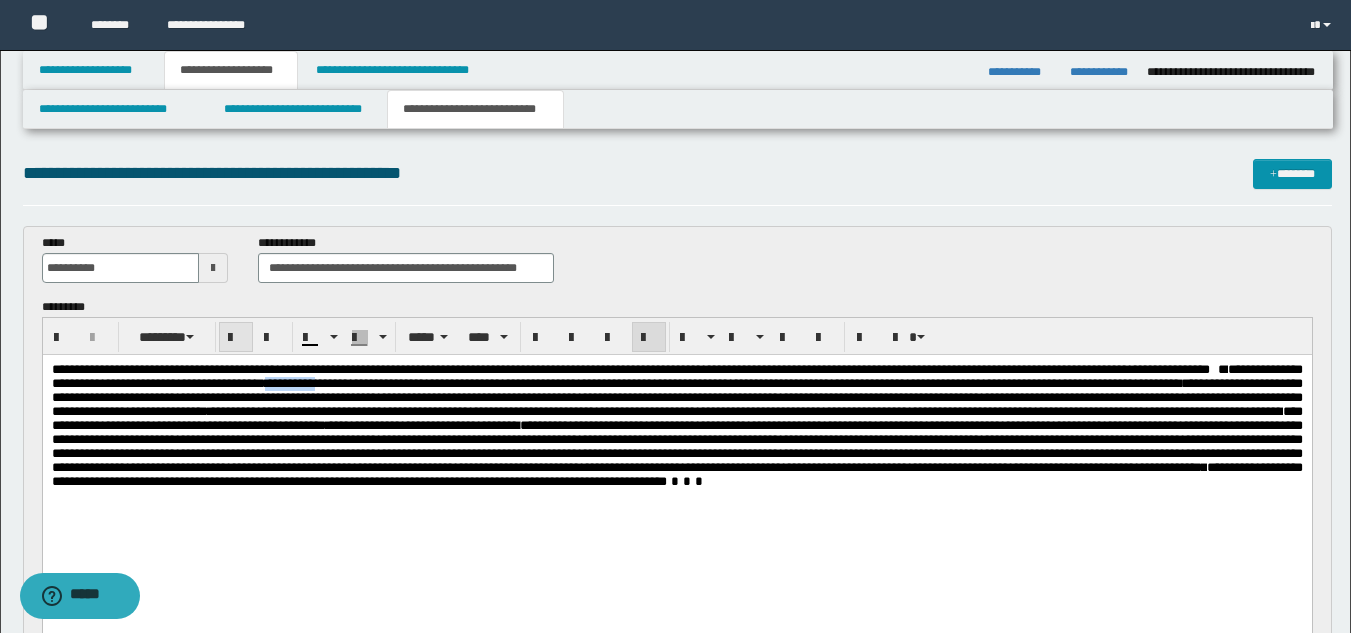 click at bounding box center [236, 338] 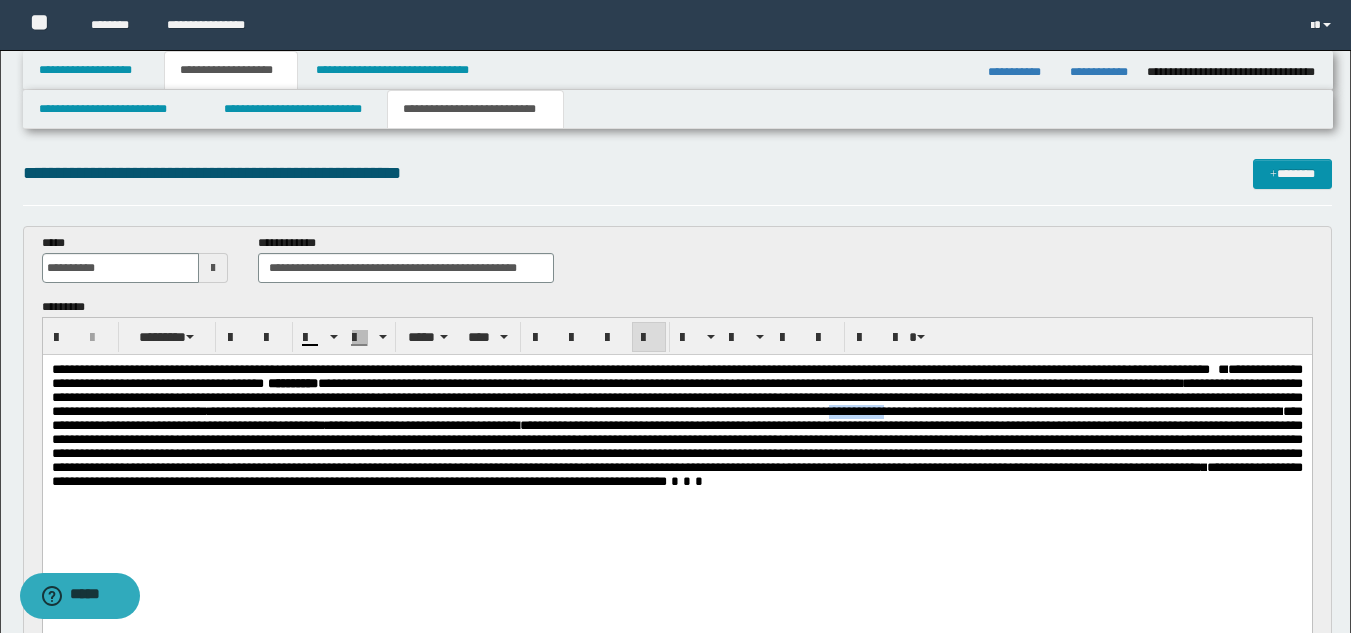 drag, startPoint x: 421, startPoint y: 438, endPoint x: 353, endPoint y: 437, distance: 68.007355 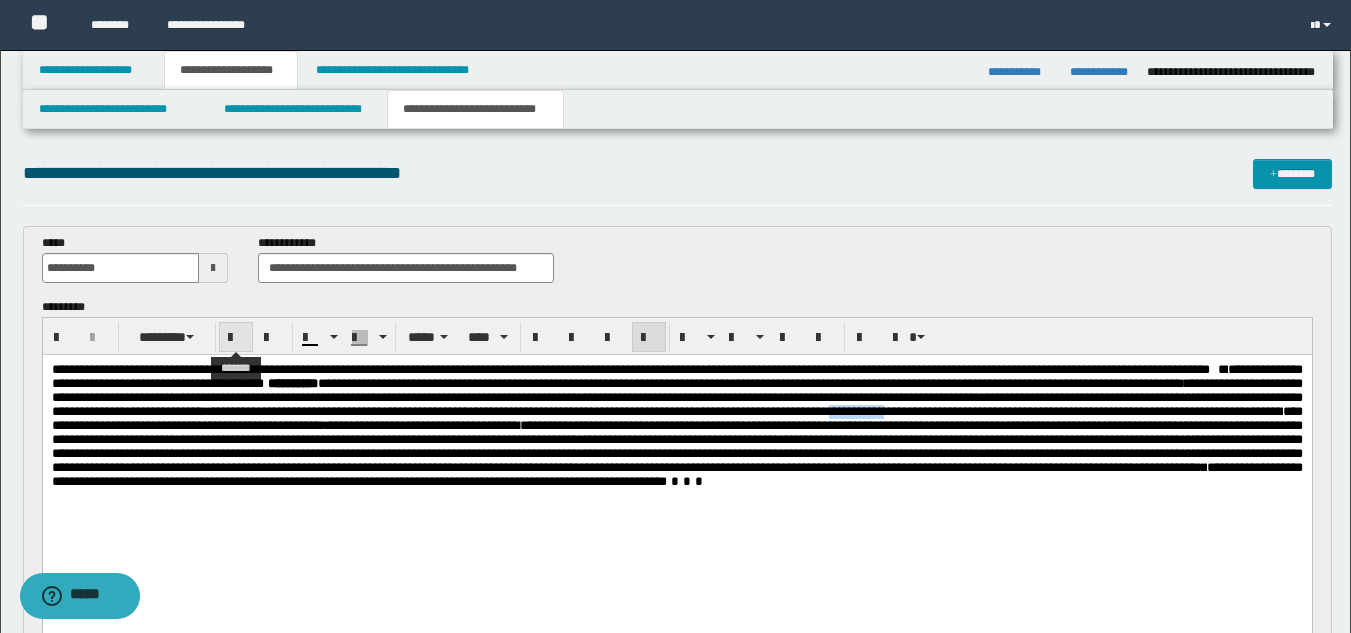 click at bounding box center [236, 338] 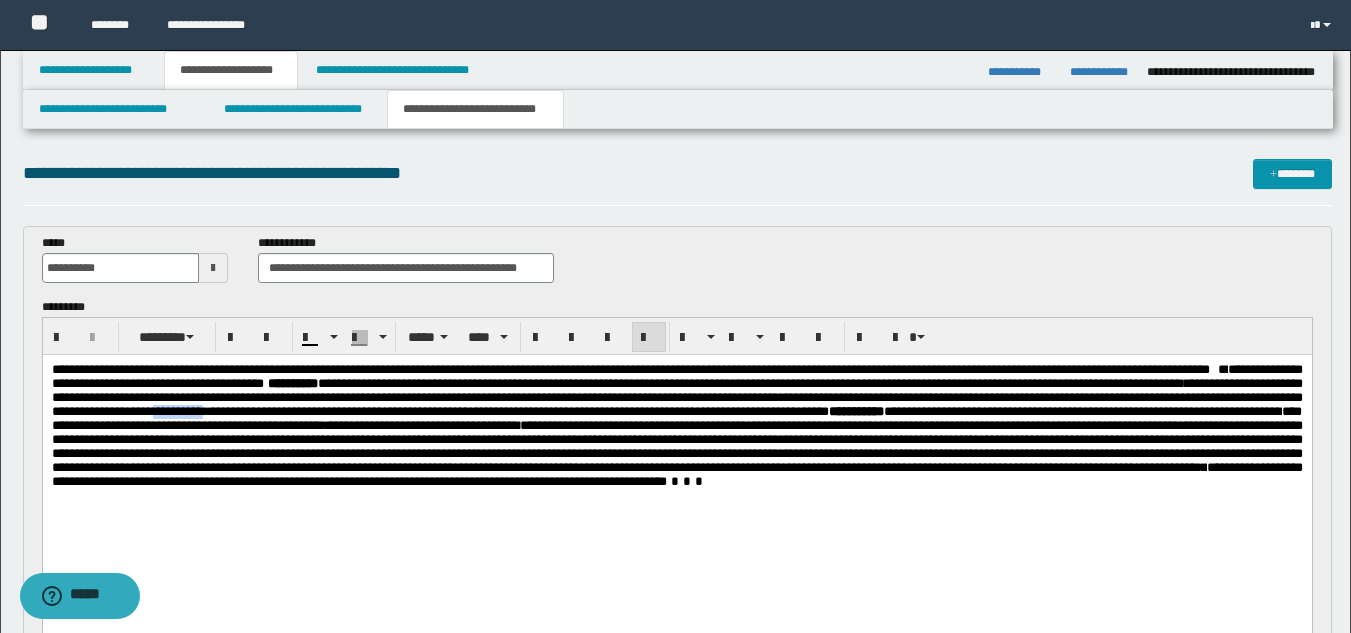 drag, startPoint x: 907, startPoint y: 421, endPoint x: 845, endPoint y: 421, distance: 62 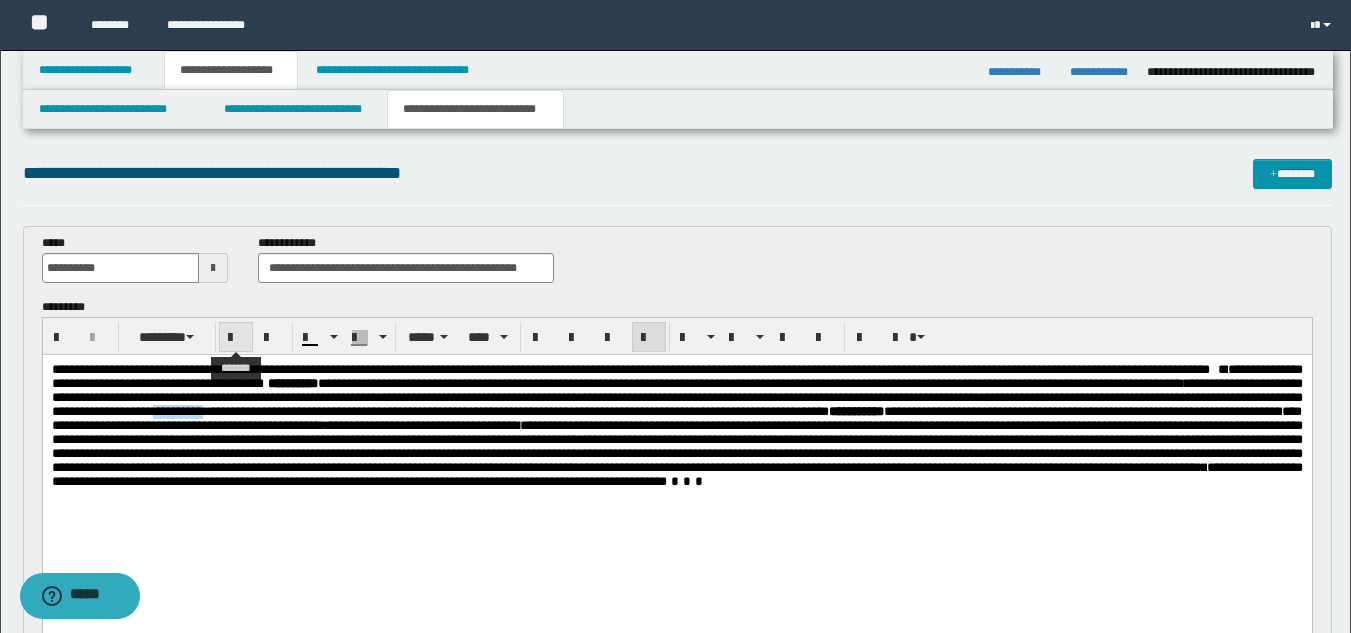 click at bounding box center [236, 338] 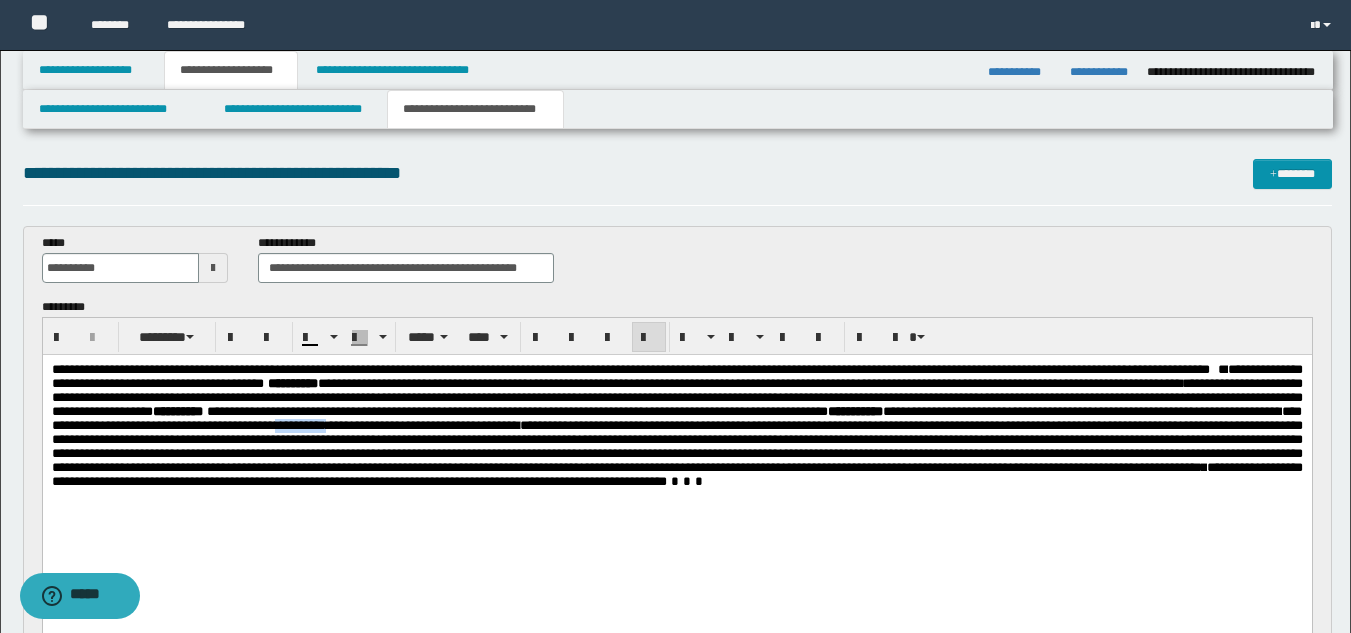 drag, startPoint x: 1227, startPoint y: 438, endPoint x: 1162, endPoint y: 442, distance: 65.12296 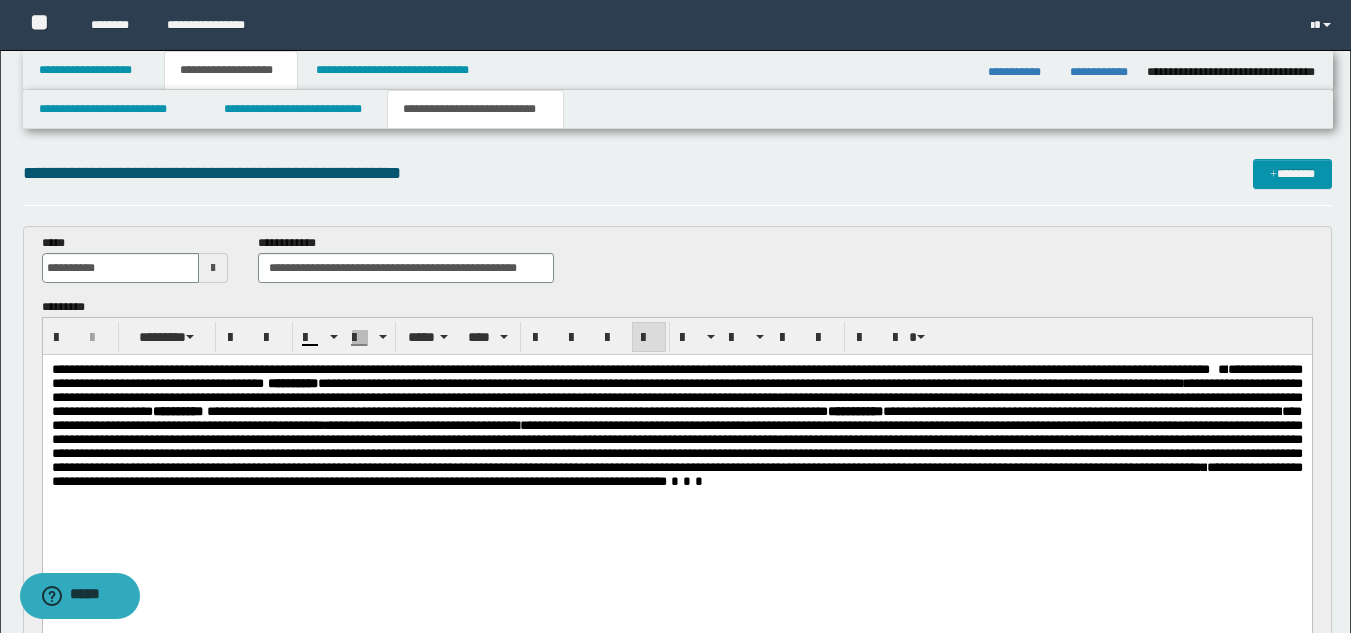 click on "**********" at bounding box center (676, 439) 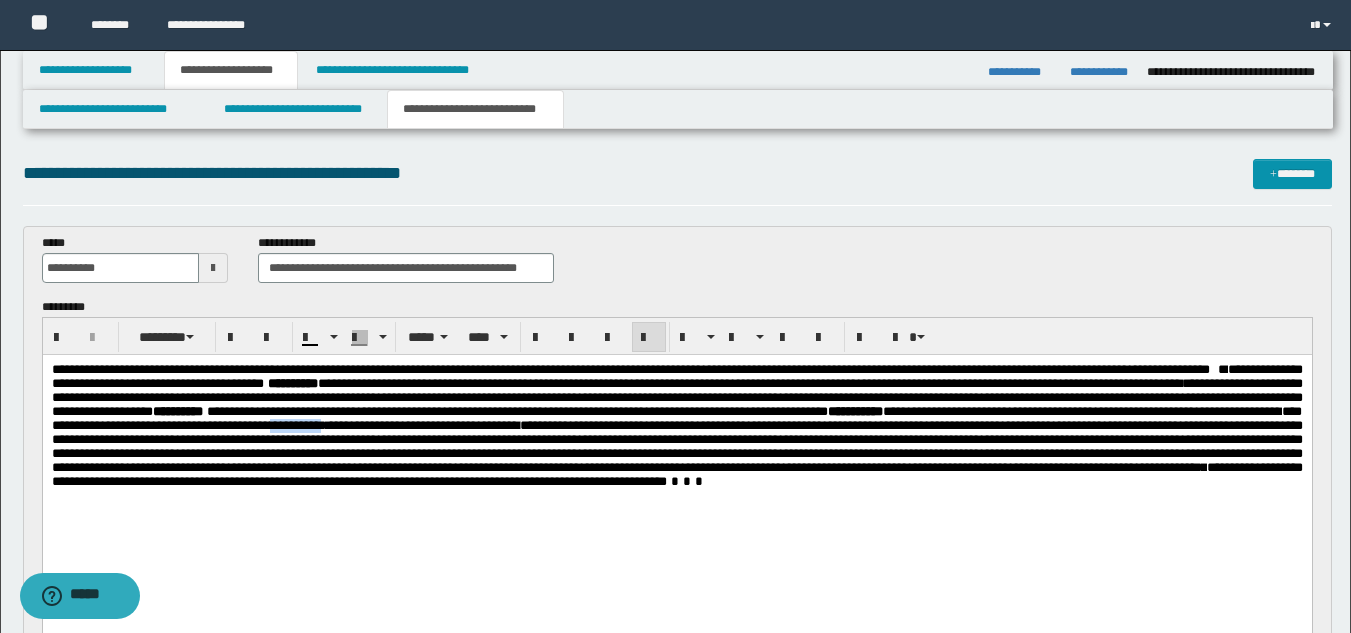 drag, startPoint x: 1224, startPoint y: 437, endPoint x: 1156, endPoint y: 439, distance: 68.0294 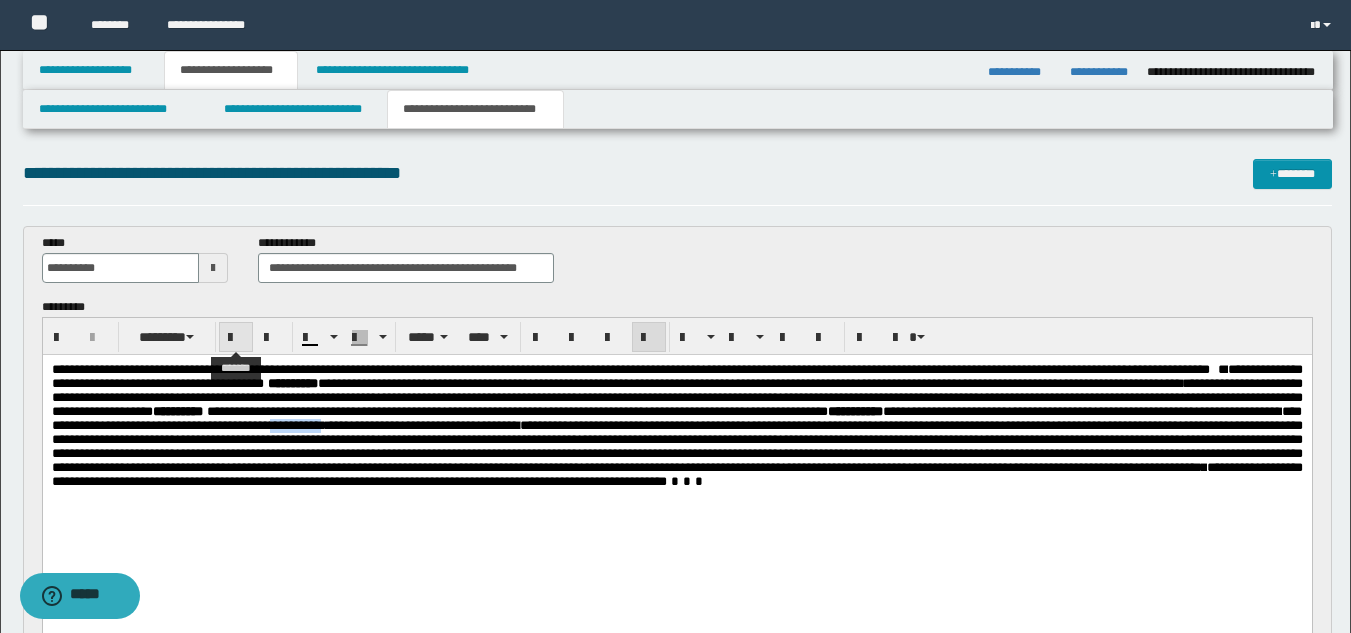 click at bounding box center (236, 338) 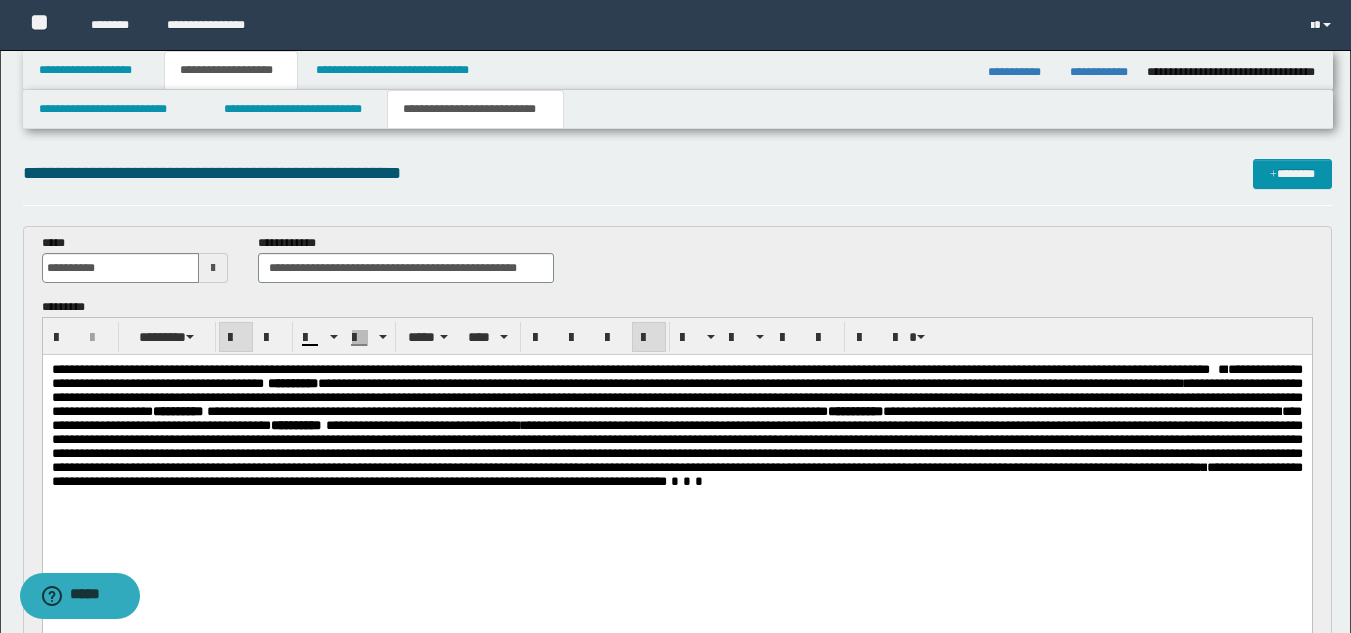 click at bounding box center (676, 510) 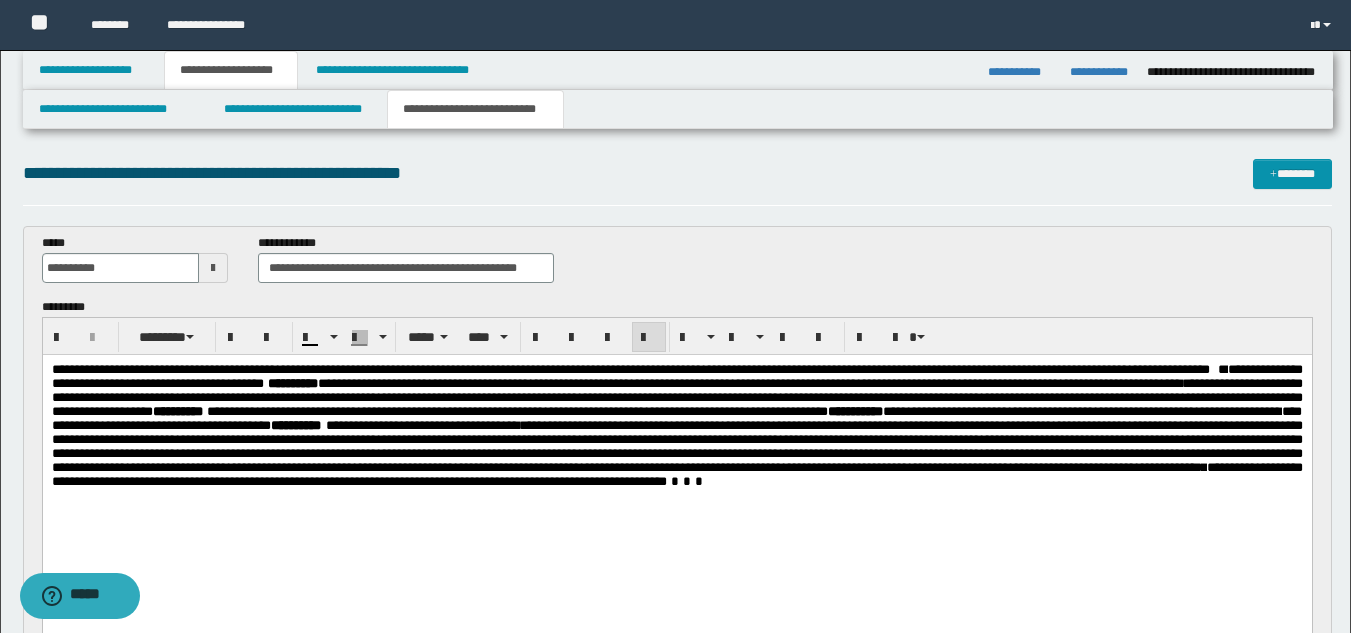 drag, startPoint x: 965, startPoint y: 491, endPoint x: 1047, endPoint y: 559, distance: 106.52699 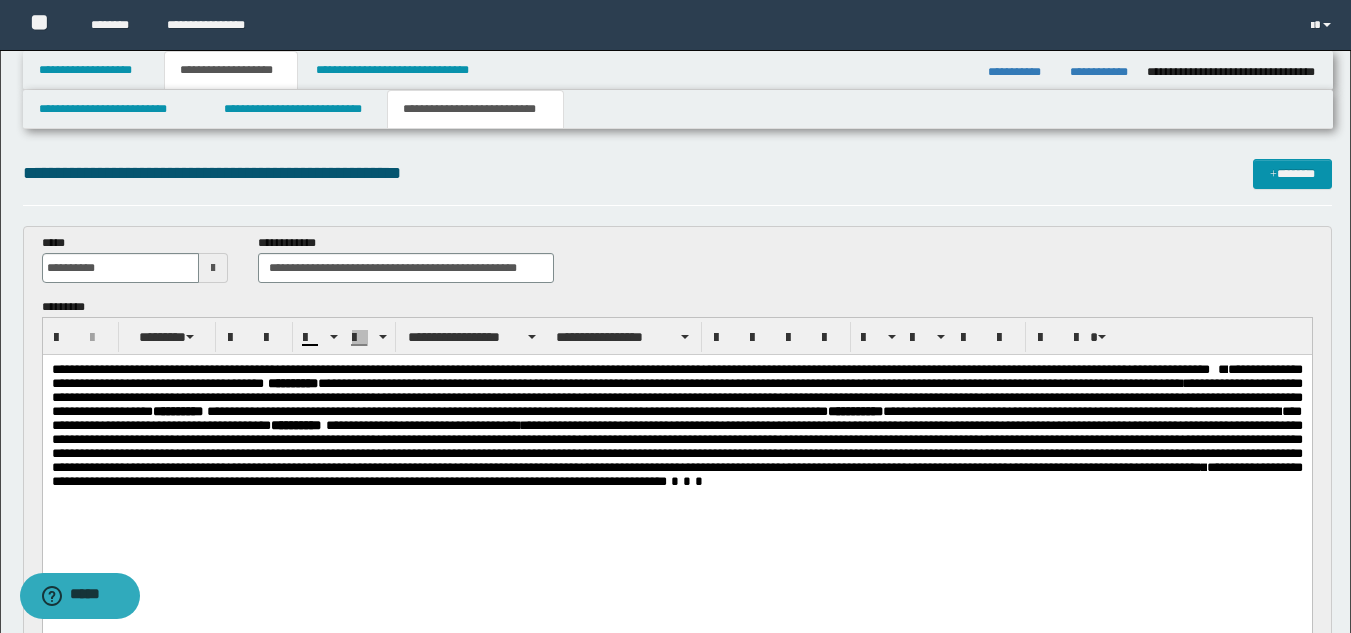drag, startPoint x: 981, startPoint y: 491, endPoint x: 1012, endPoint y: 566, distance: 81.154175 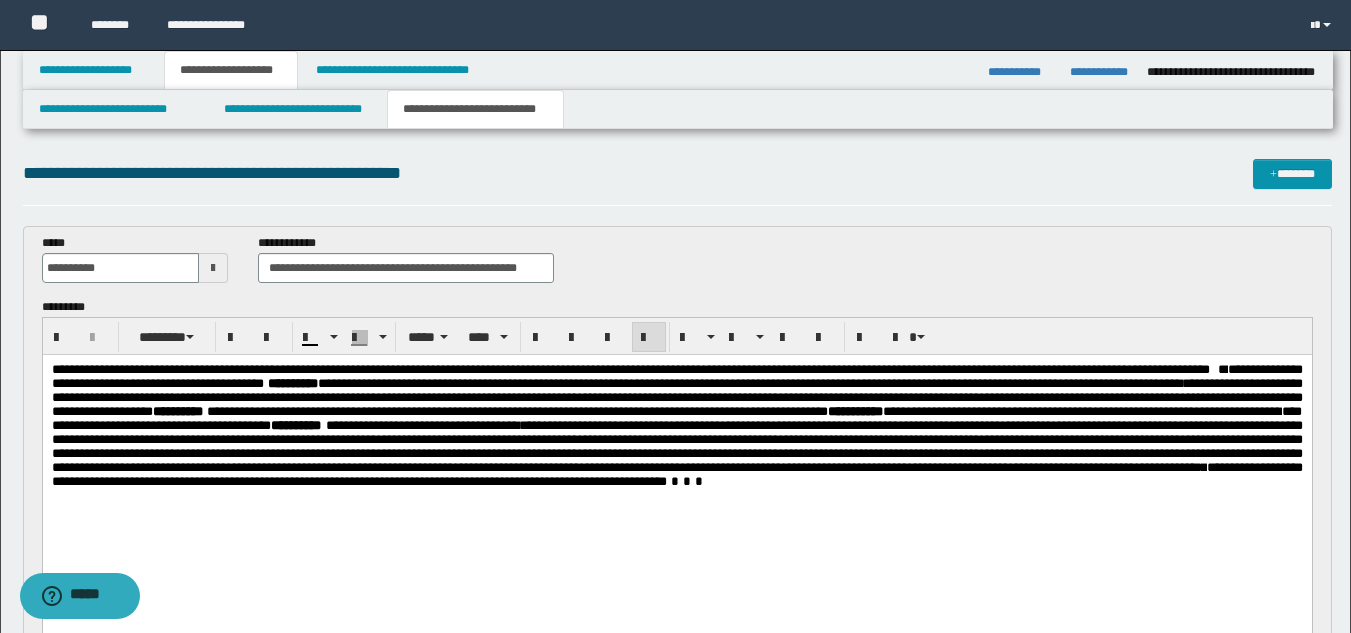 click at bounding box center [1215, 369] 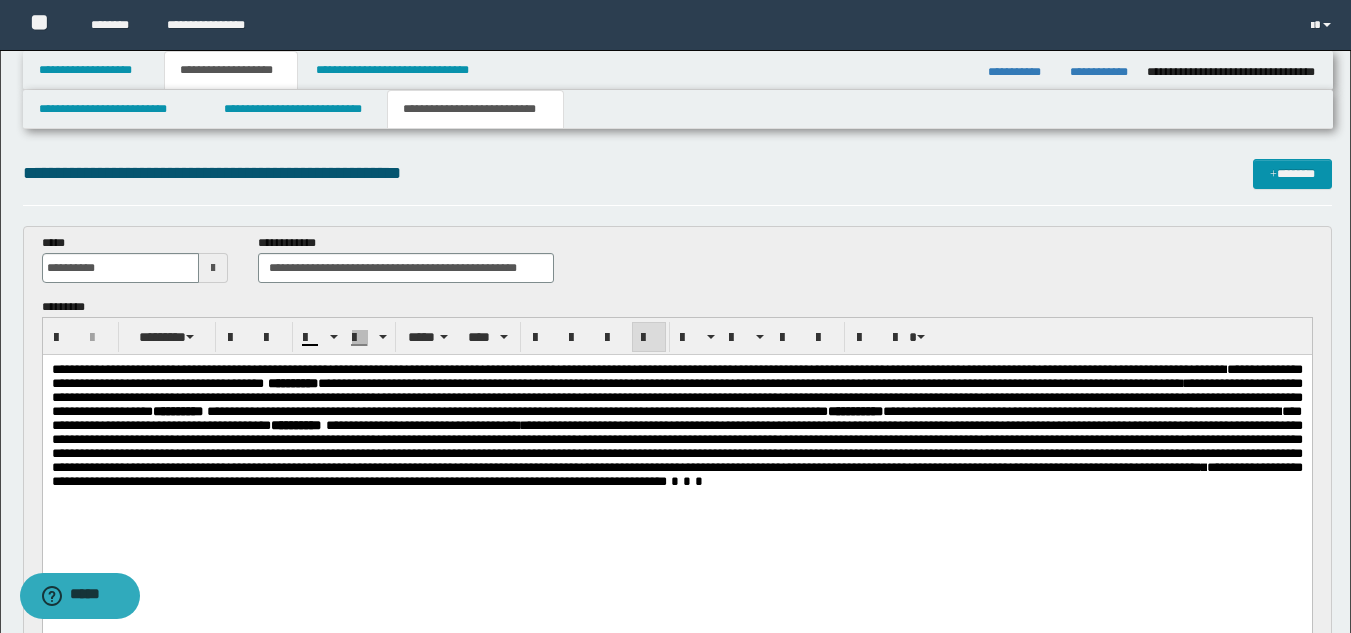 click on "**********" at bounding box center [292, 383] 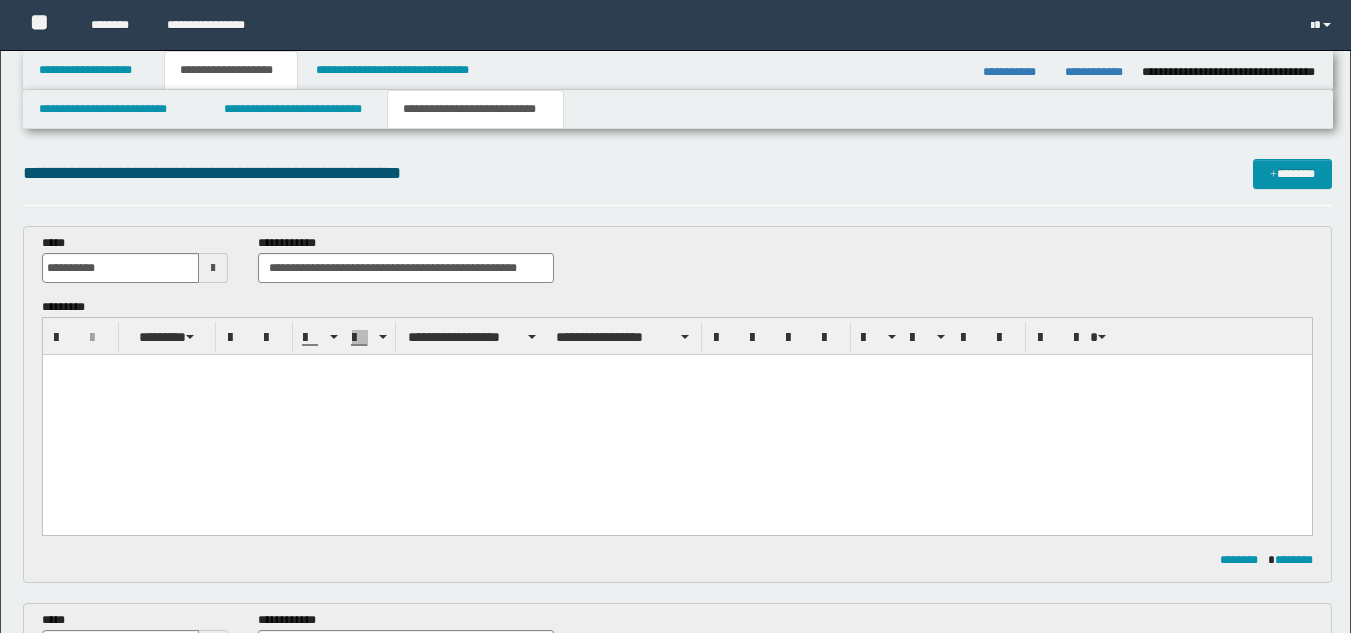 scroll, scrollTop: 0, scrollLeft: 0, axis: both 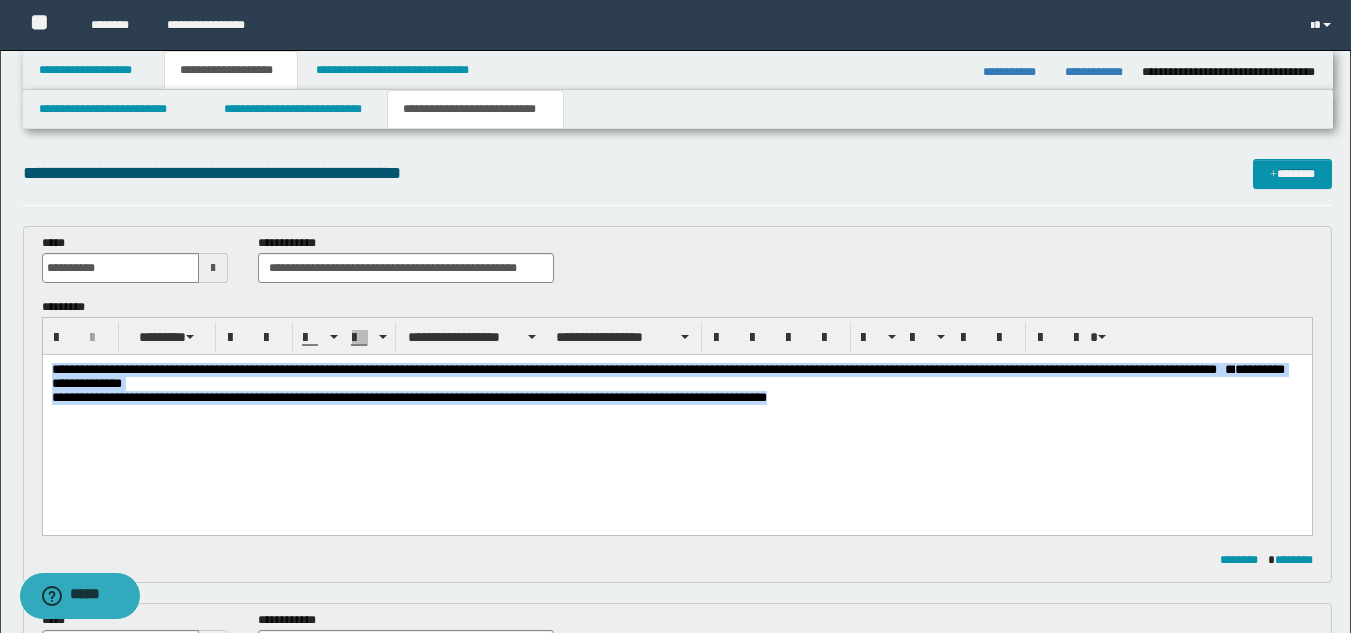 drag, startPoint x: 49, startPoint y: 370, endPoint x: 796, endPoint y: 403, distance: 747.7286 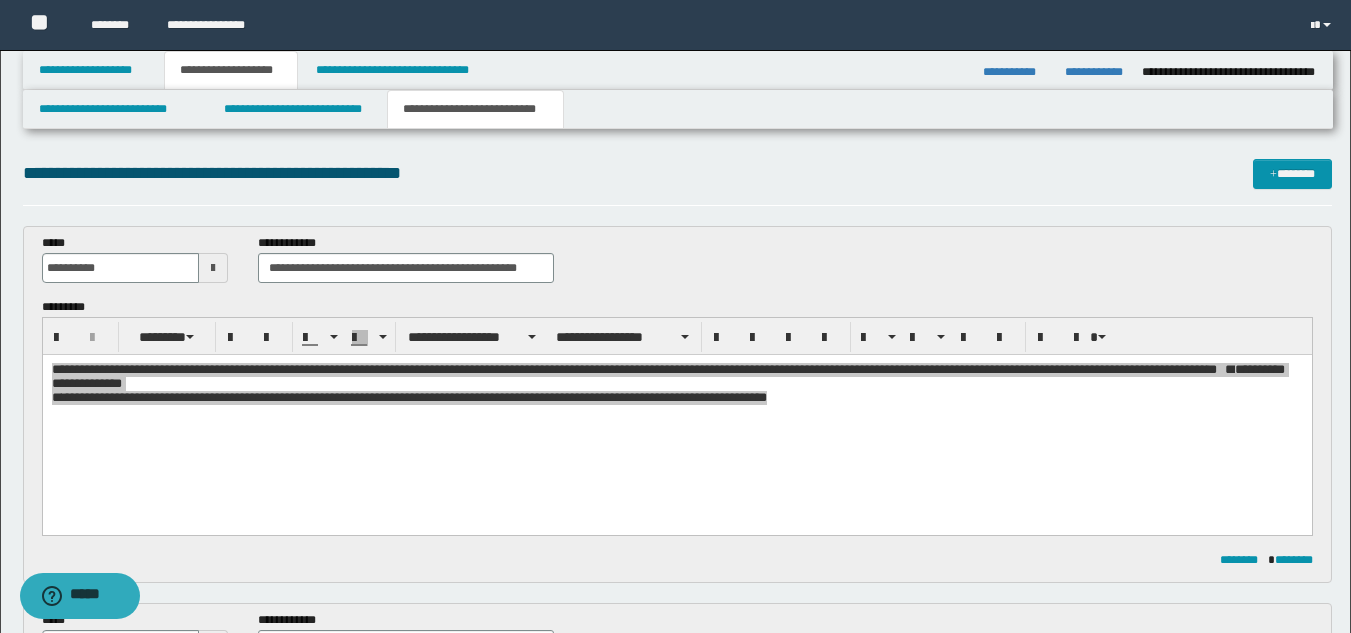drag, startPoint x: 257, startPoint y: 271, endPoint x: 441, endPoint y: 268, distance: 184.02446 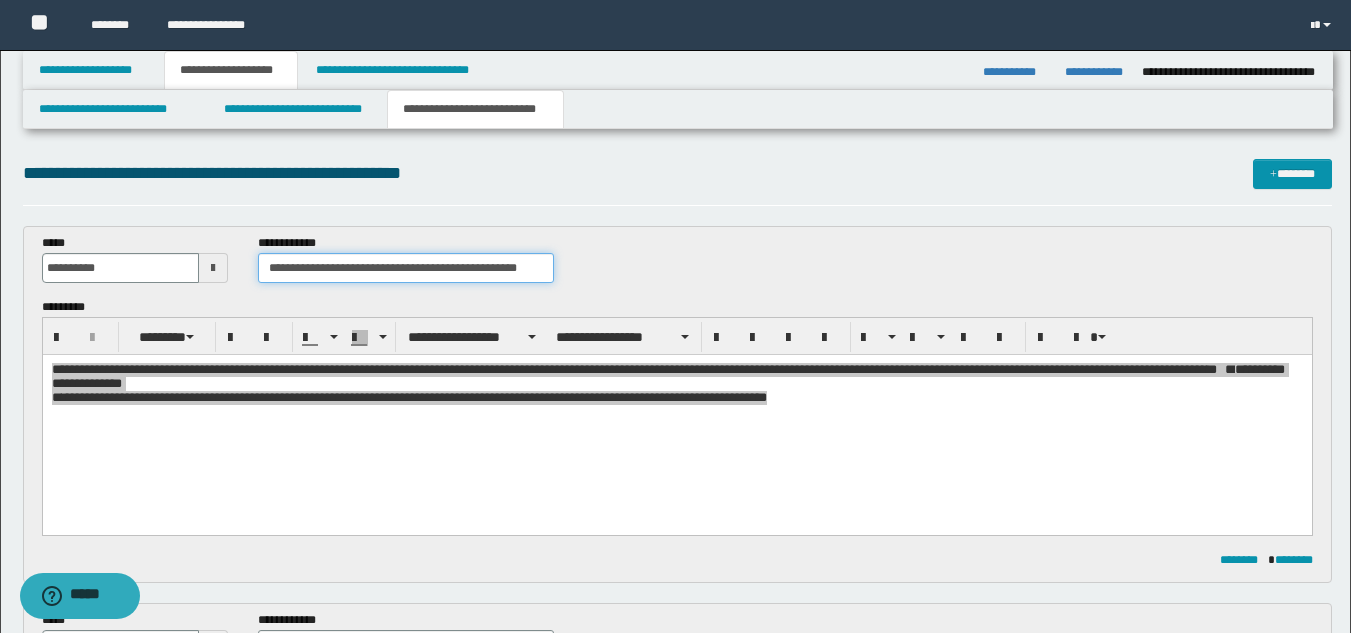 drag, startPoint x: 269, startPoint y: 263, endPoint x: 553, endPoint y: 271, distance: 284.11264 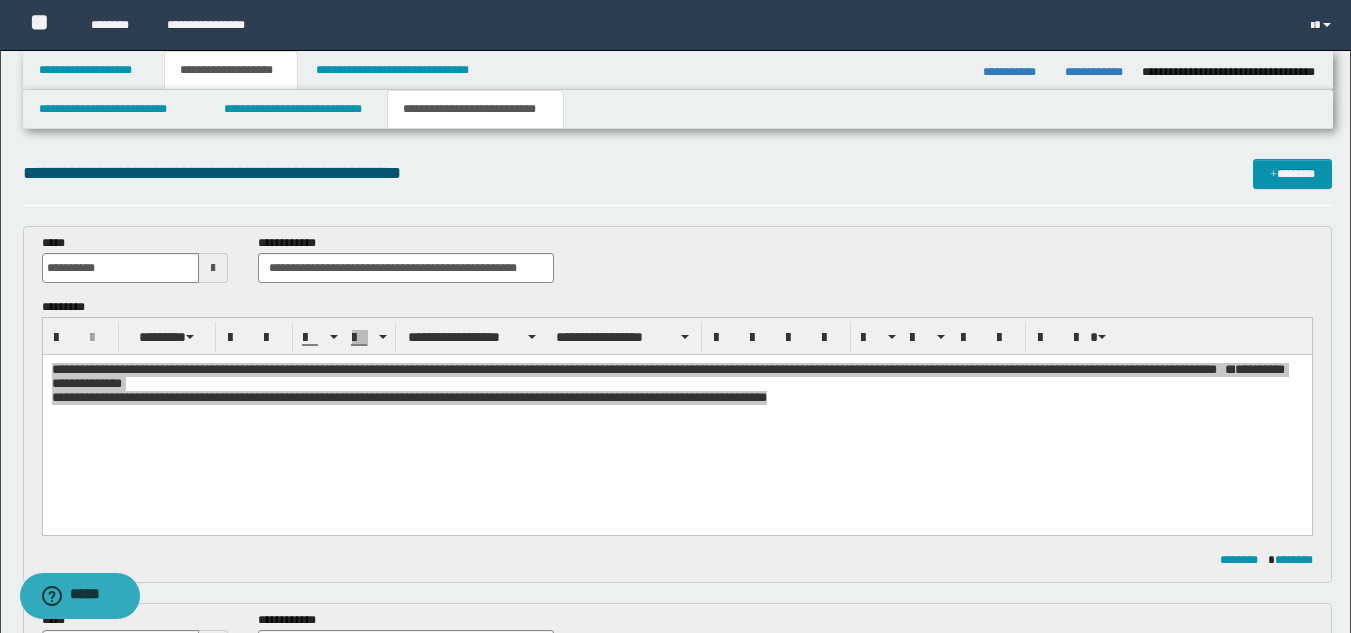click on "**********" at bounding box center (677, 266) 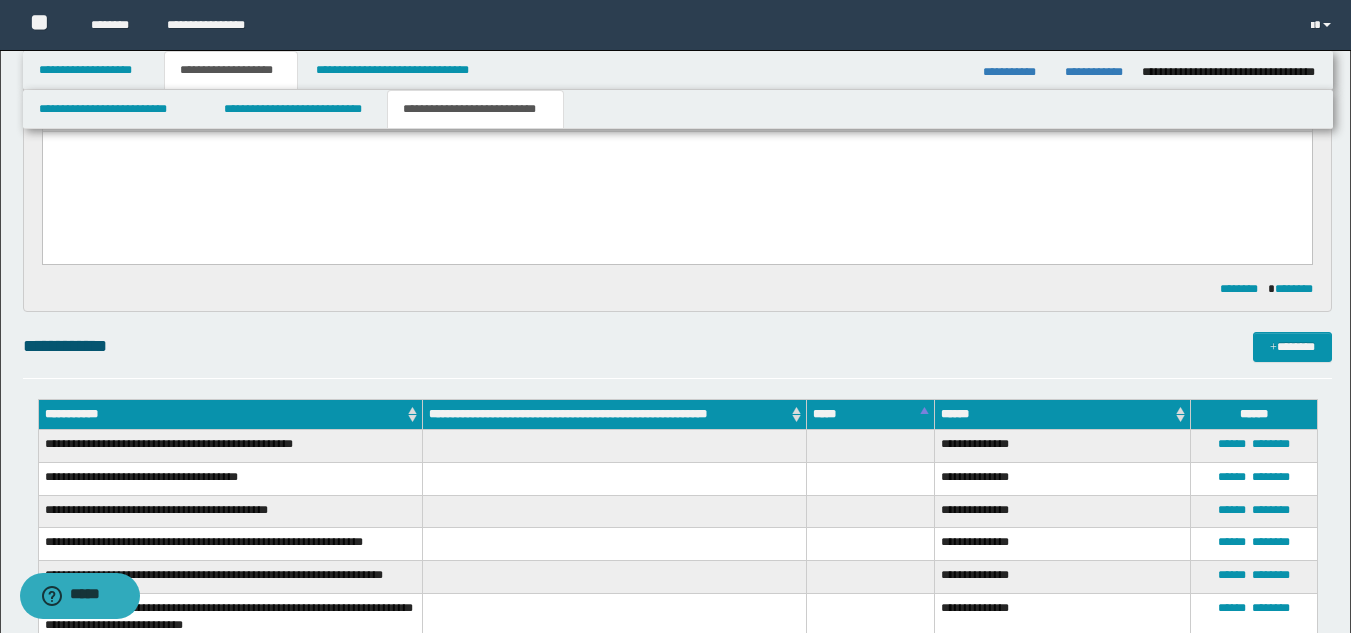 scroll, scrollTop: 0, scrollLeft: 0, axis: both 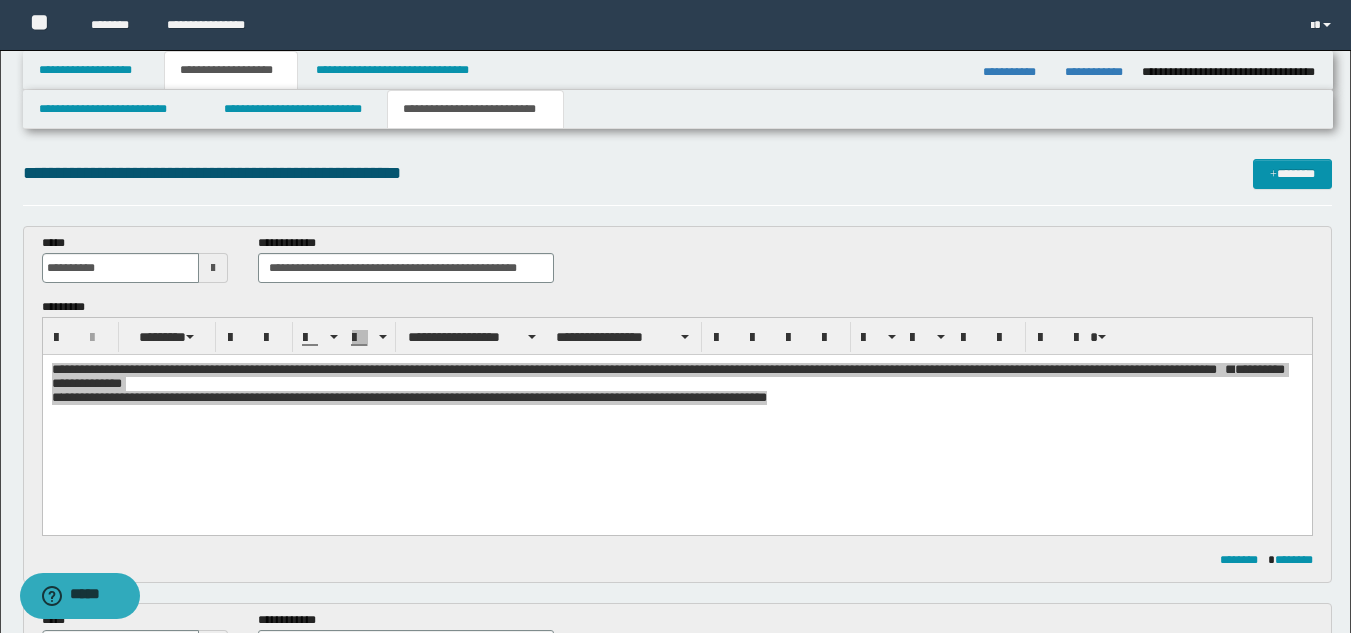 click on "**********" at bounding box center (1096, 72) 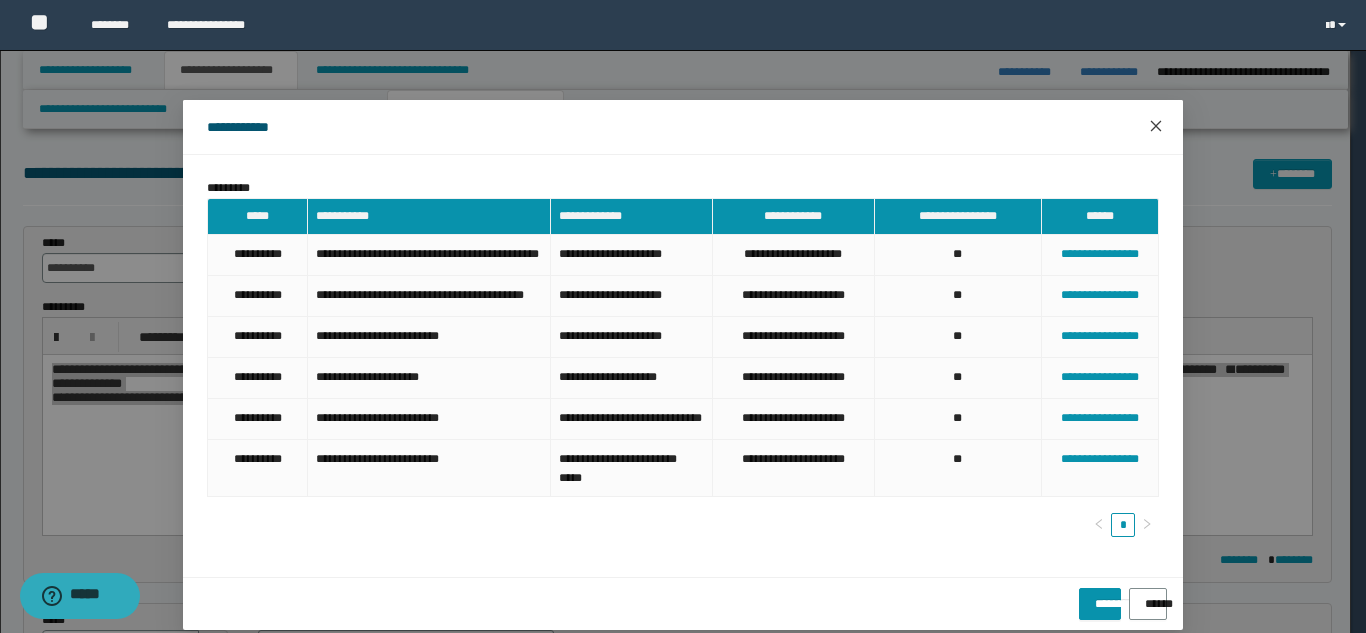 click 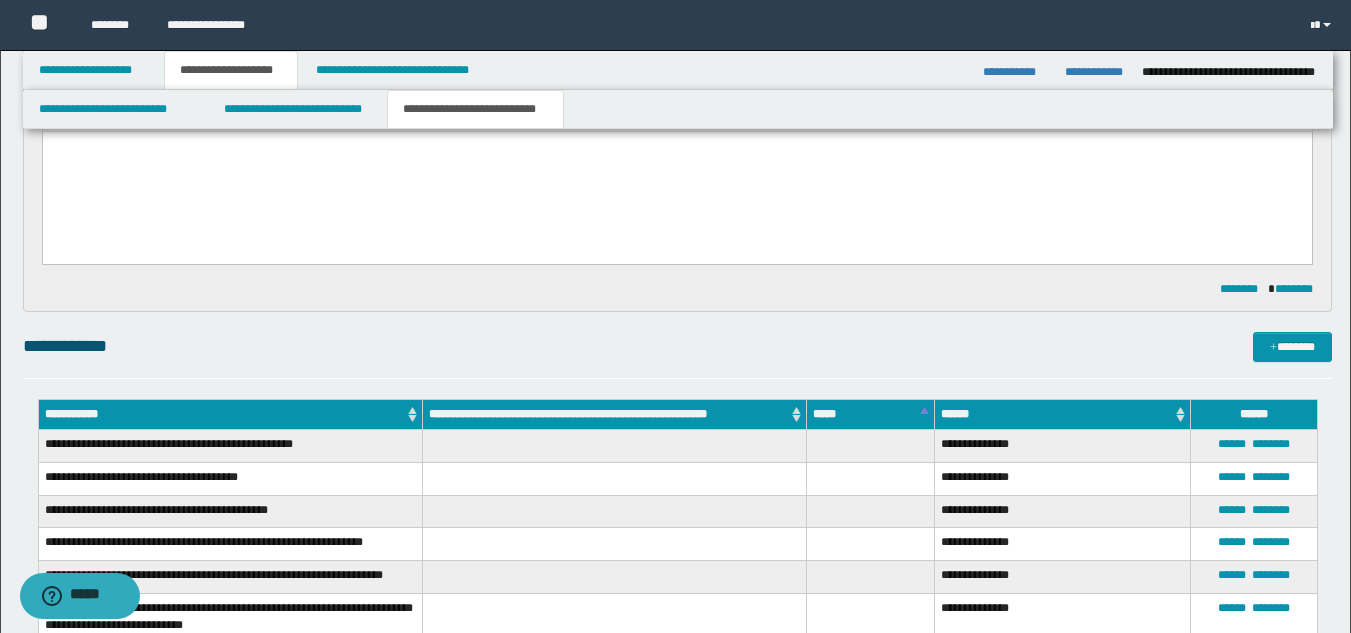 scroll, scrollTop: 0, scrollLeft: 0, axis: both 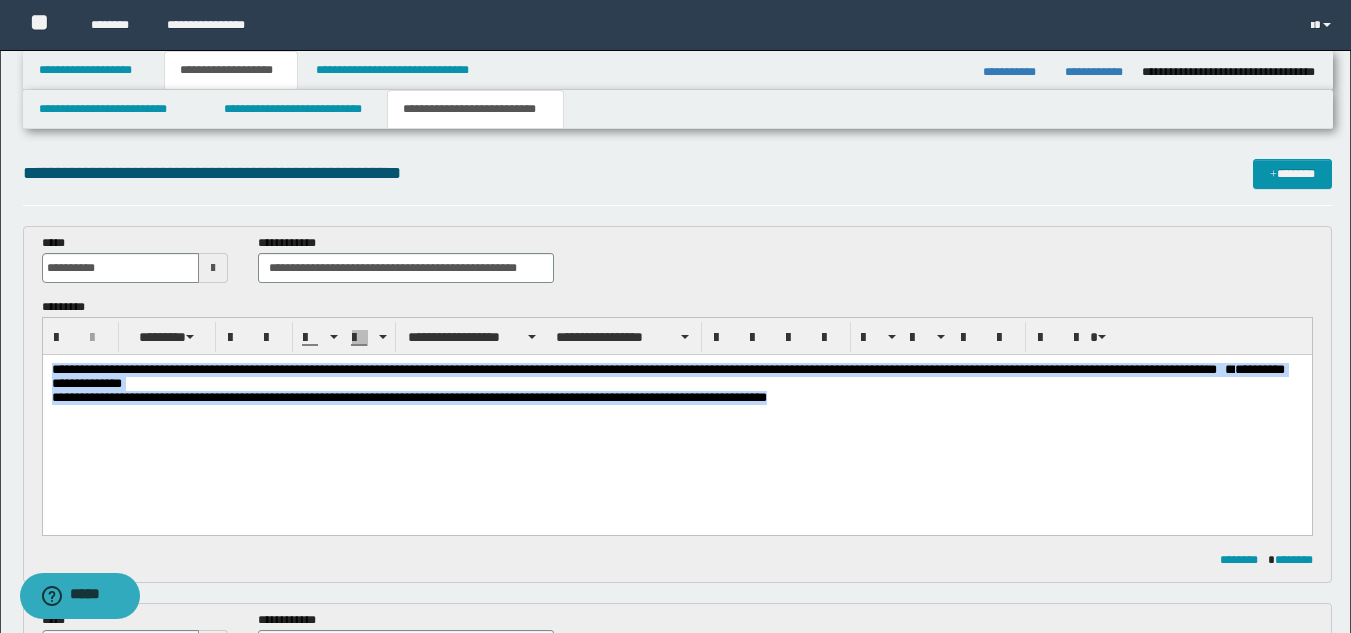 click on "**********" at bounding box center [676, 409] 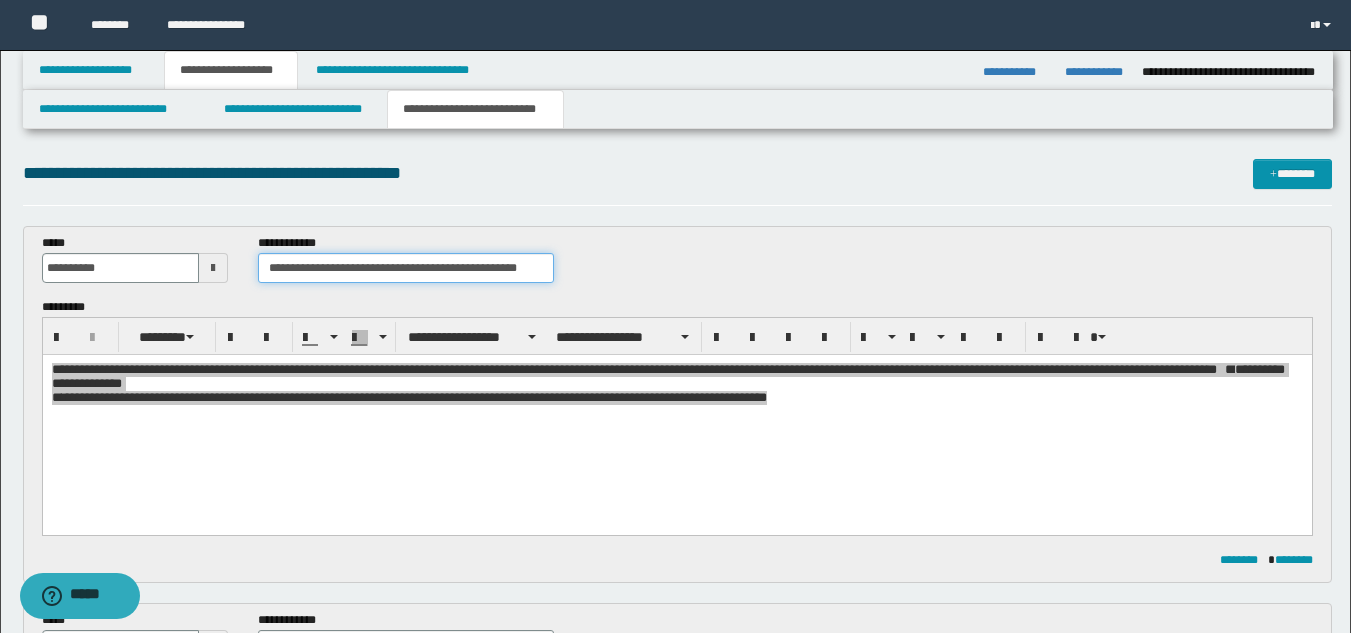 drag, startPoint x: 261, startPoint y: 271, endPoint x: 543, endPoint y: 278, distance: 282.08685 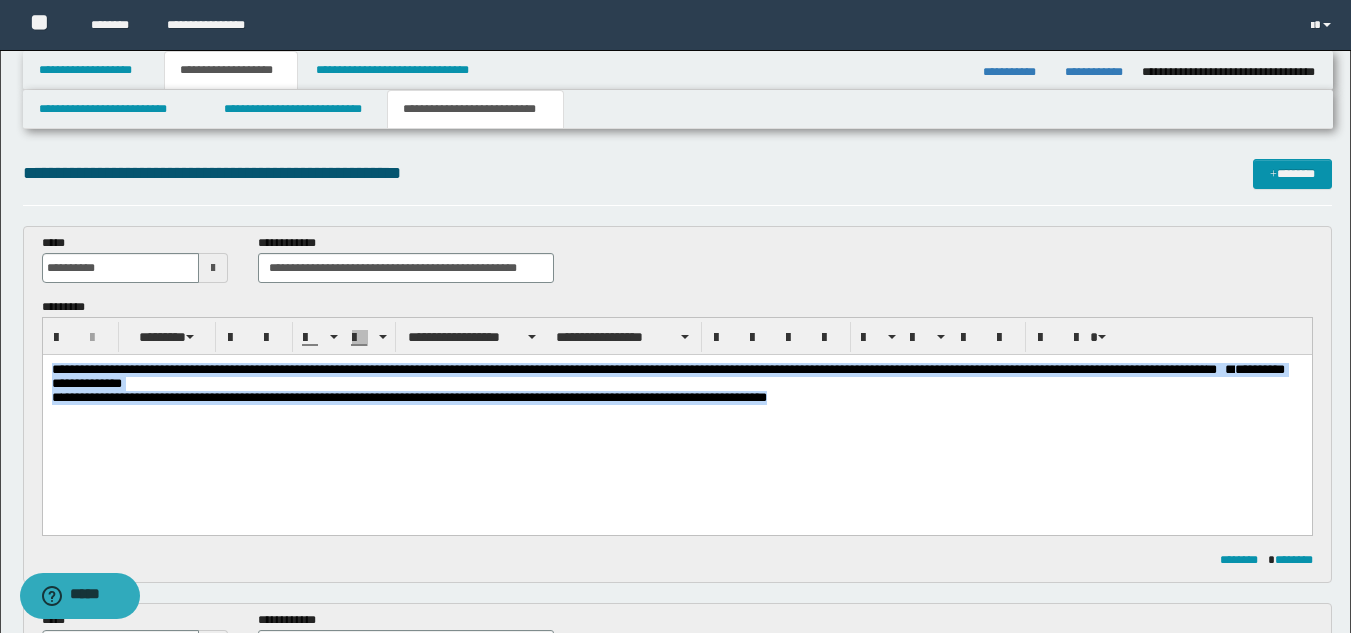 click on "**********" at bounding box center [676, 409] 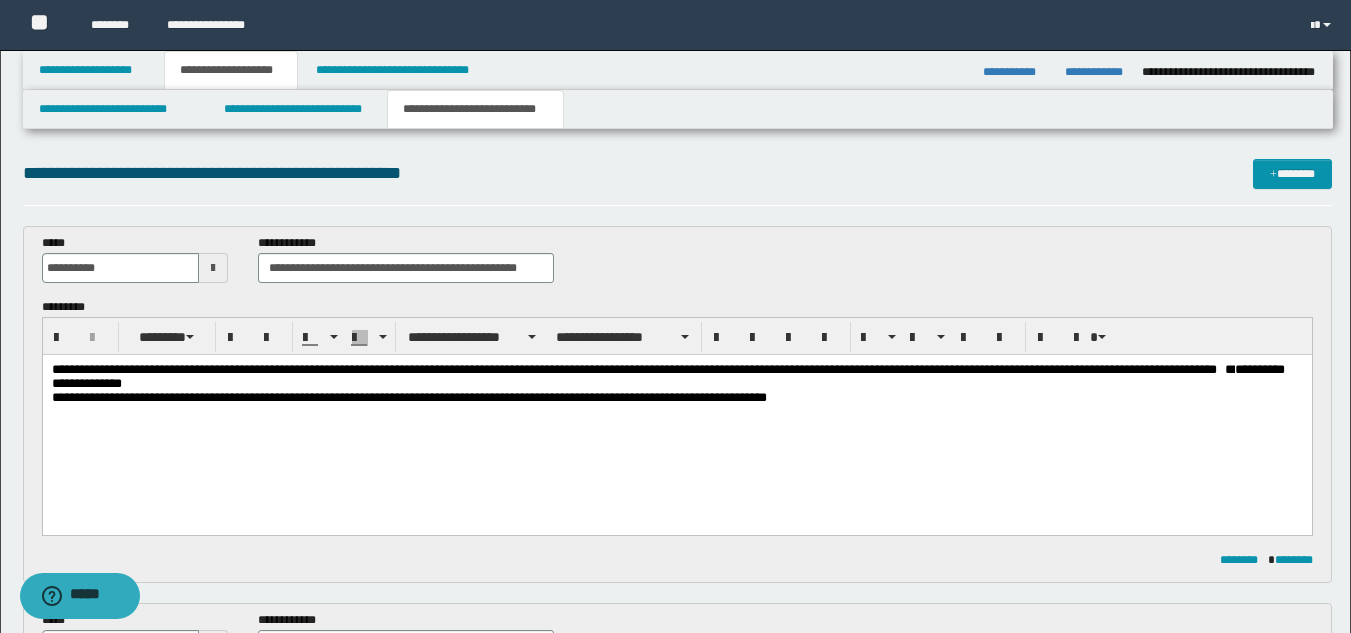click on "**********" at bounding box center [676, 409] 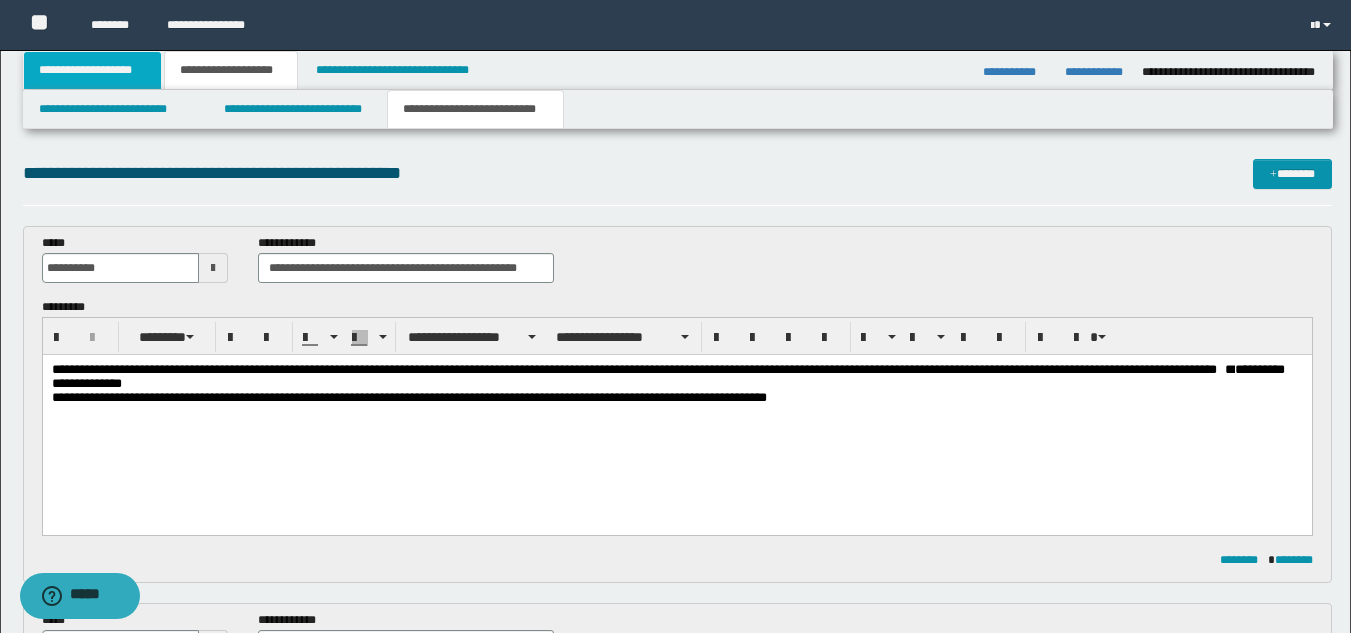click on "**********" at bounding box center (92, 70) 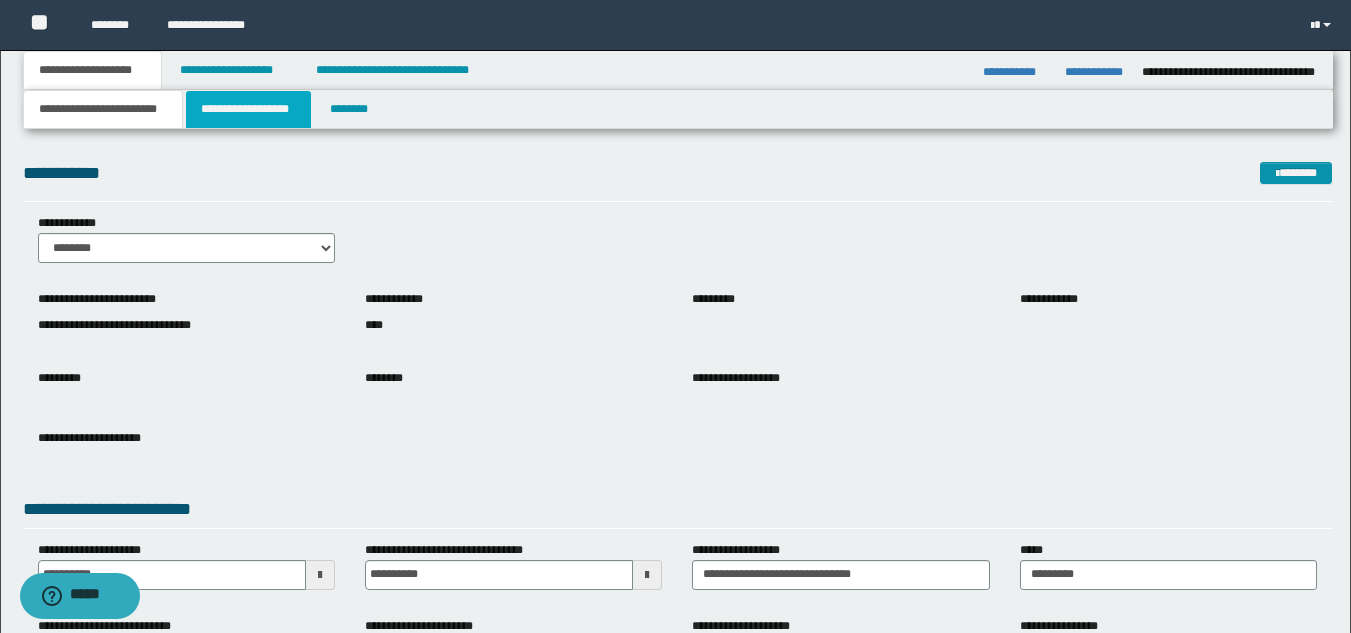 click on "**********" at bounding box center (248, 109) 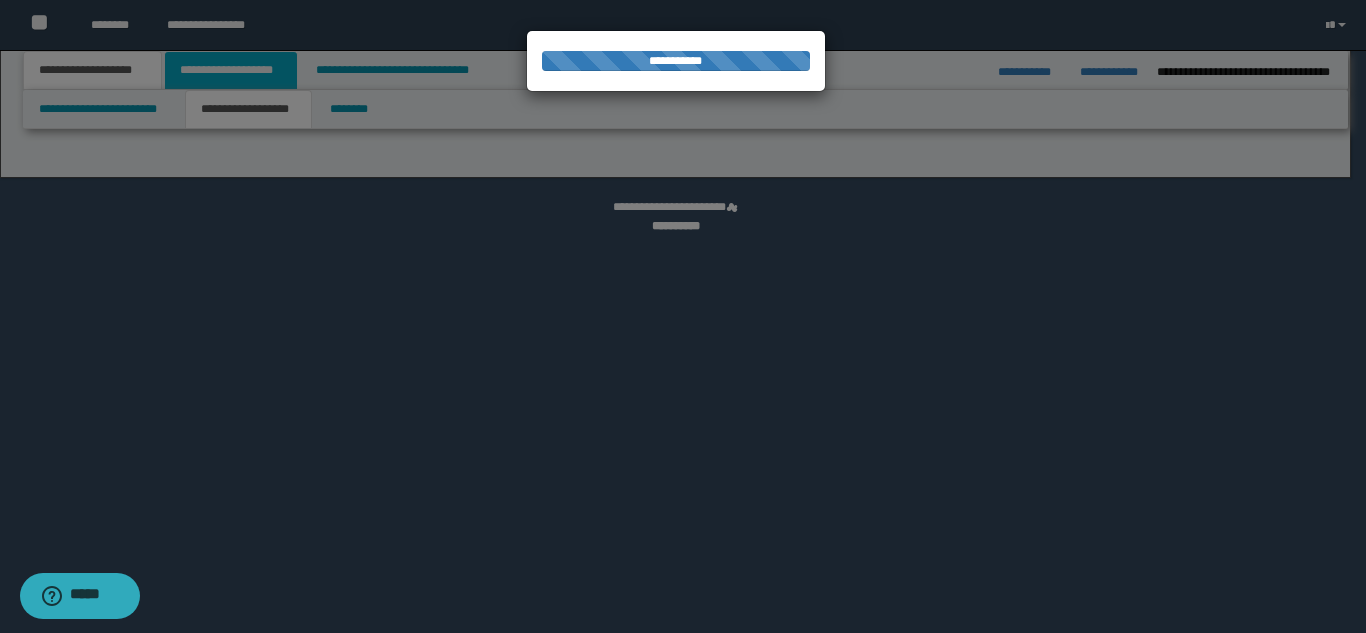 select on "*" 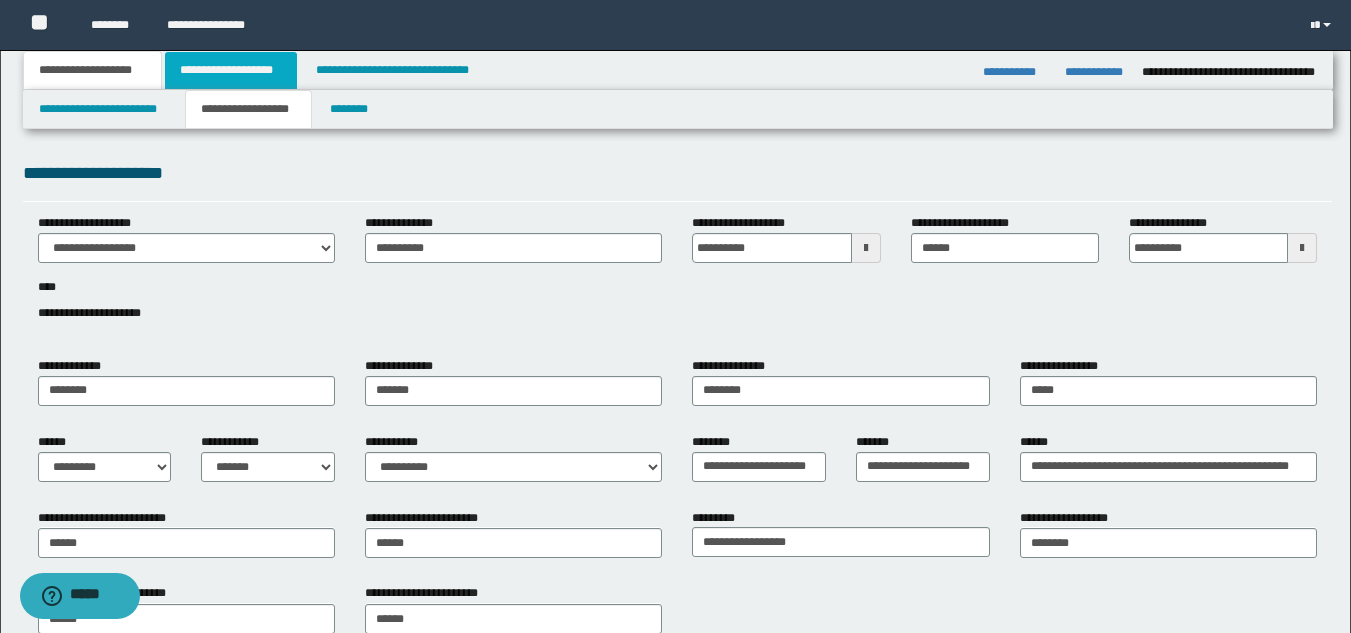 click on "**********" at bounding box center [231, 70] 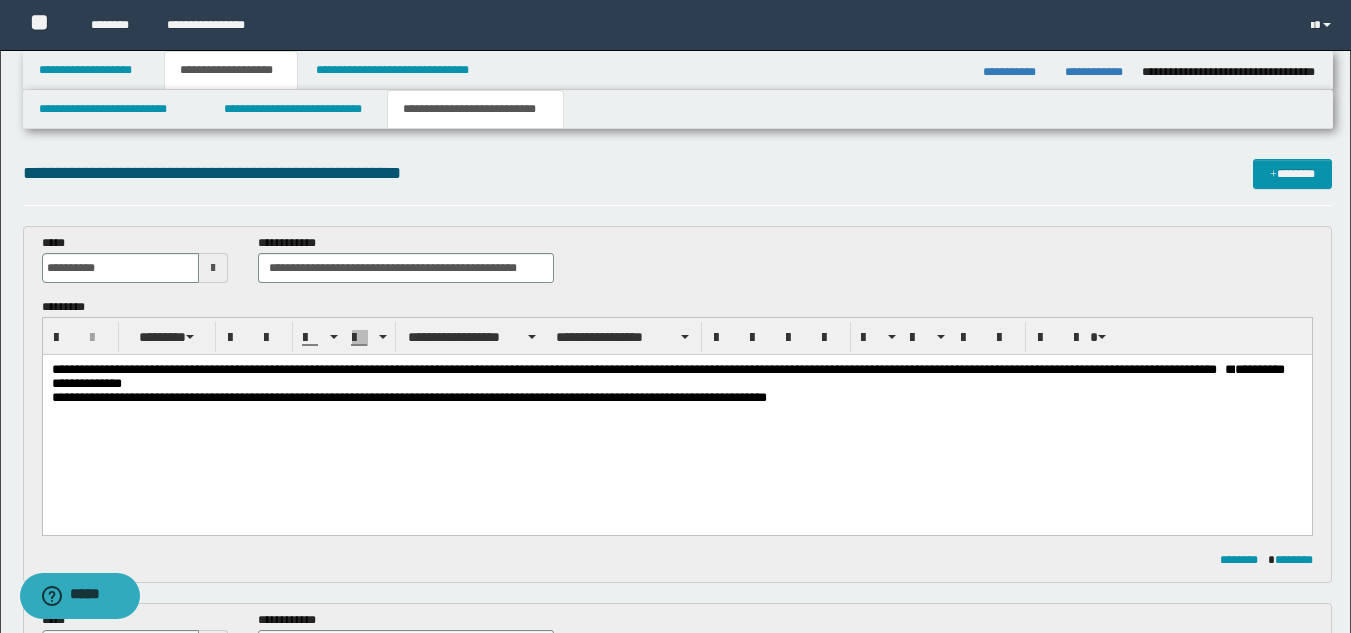 click on "**********" at bounding box center (628, 369) 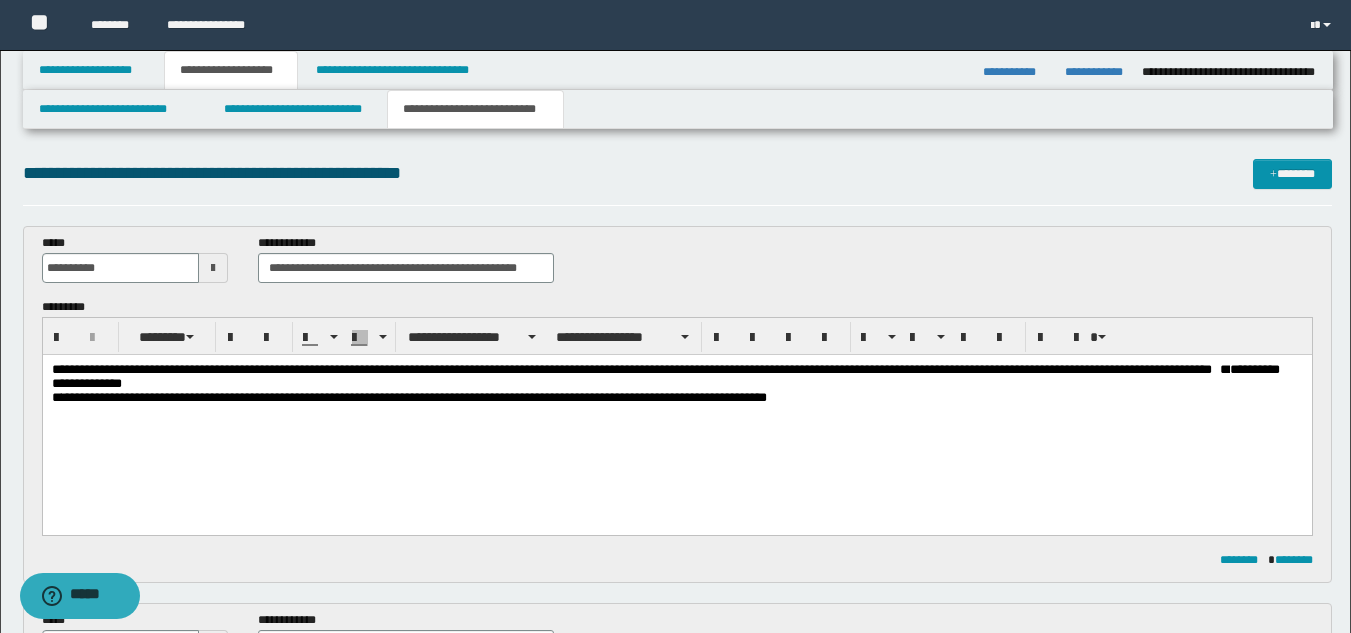 click on "**********" at bounding box center (626, 369) 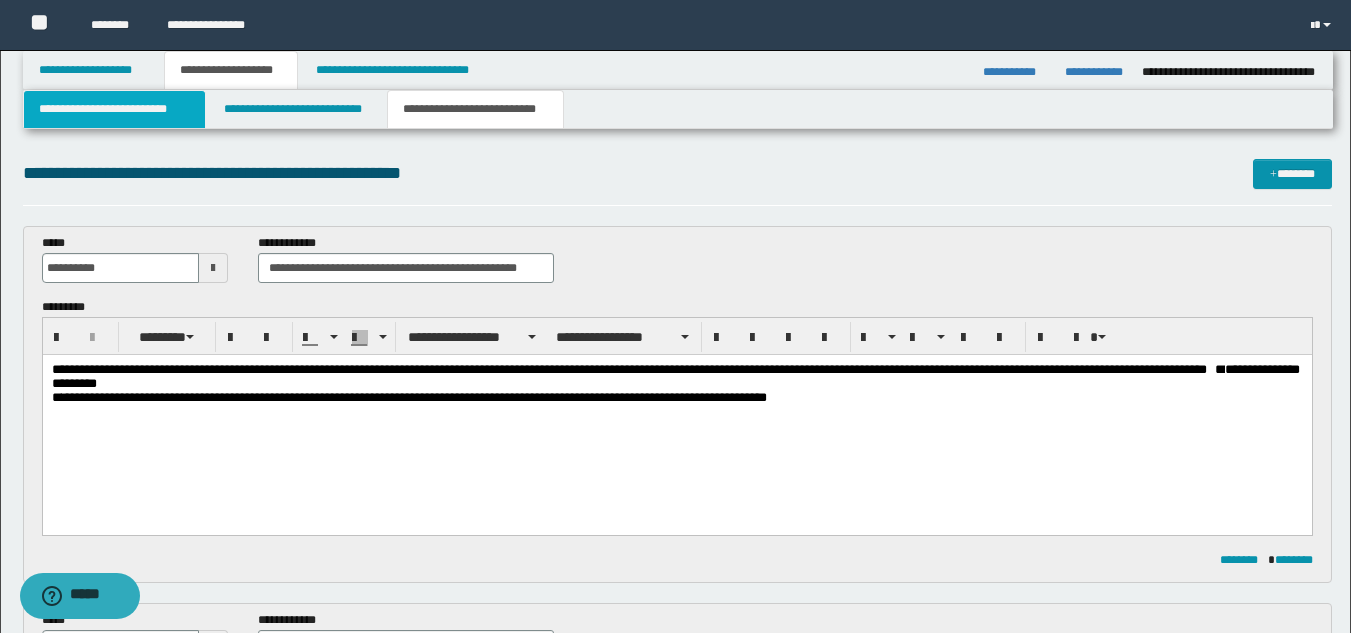 click on "**********" at bounding box center (114, 109) 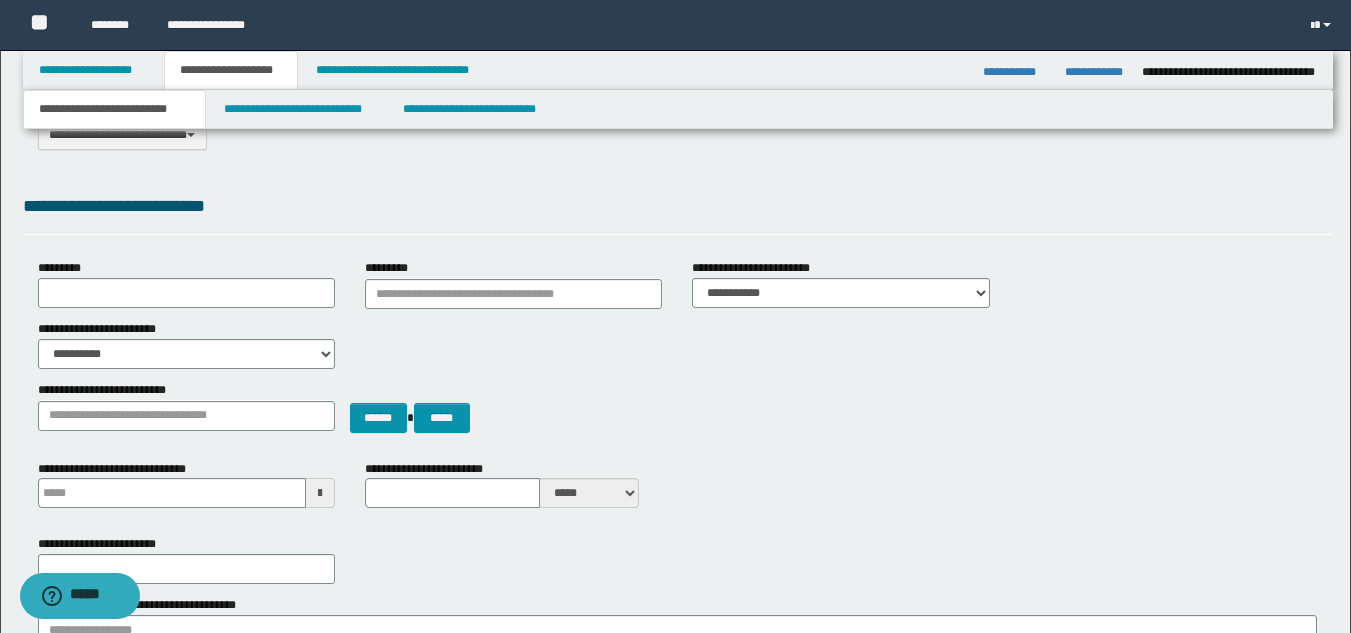 scroll, scrollTop: 0, scrollLeft: 0, axis: both 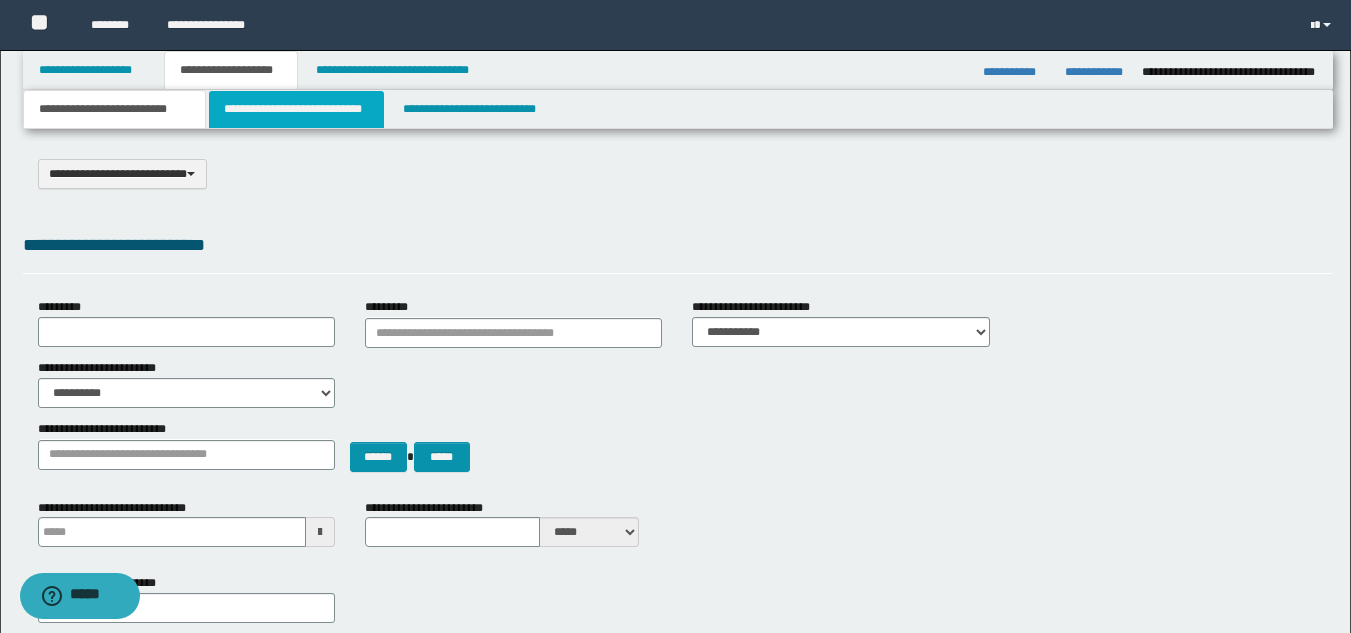 click on "**********" at bounding box center (296, 109) 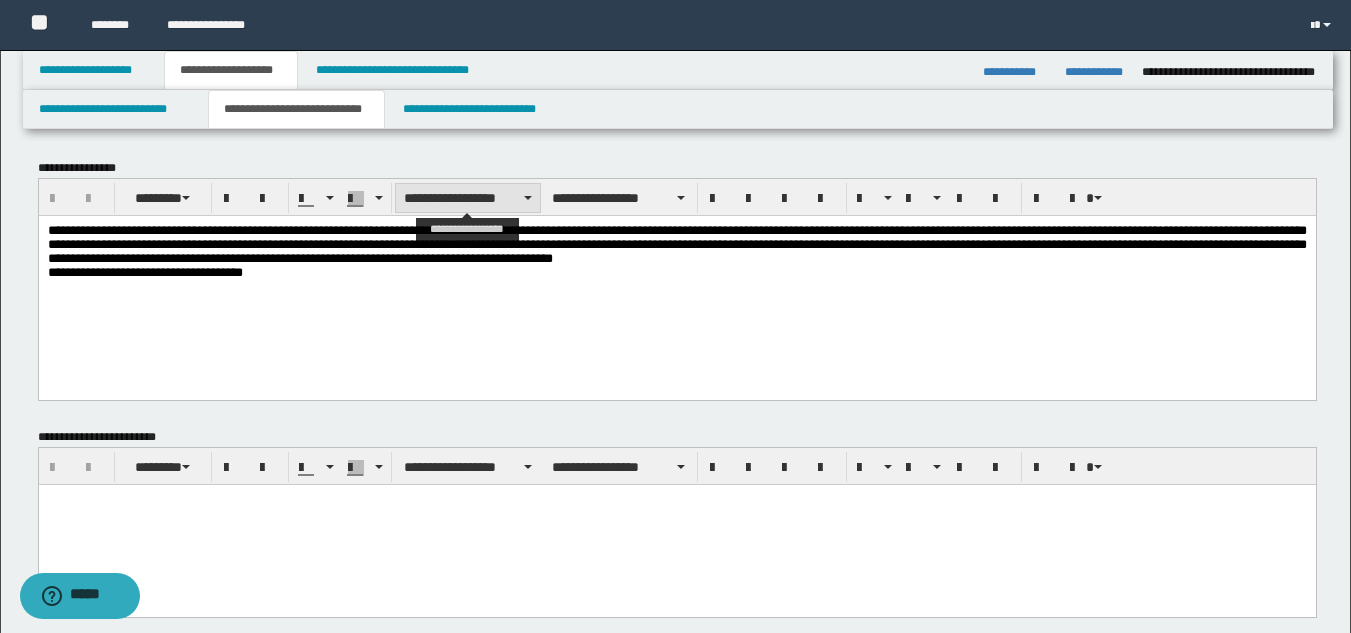 scroll, scrollTop: 600, scrollLeft: 0, axis: vertical 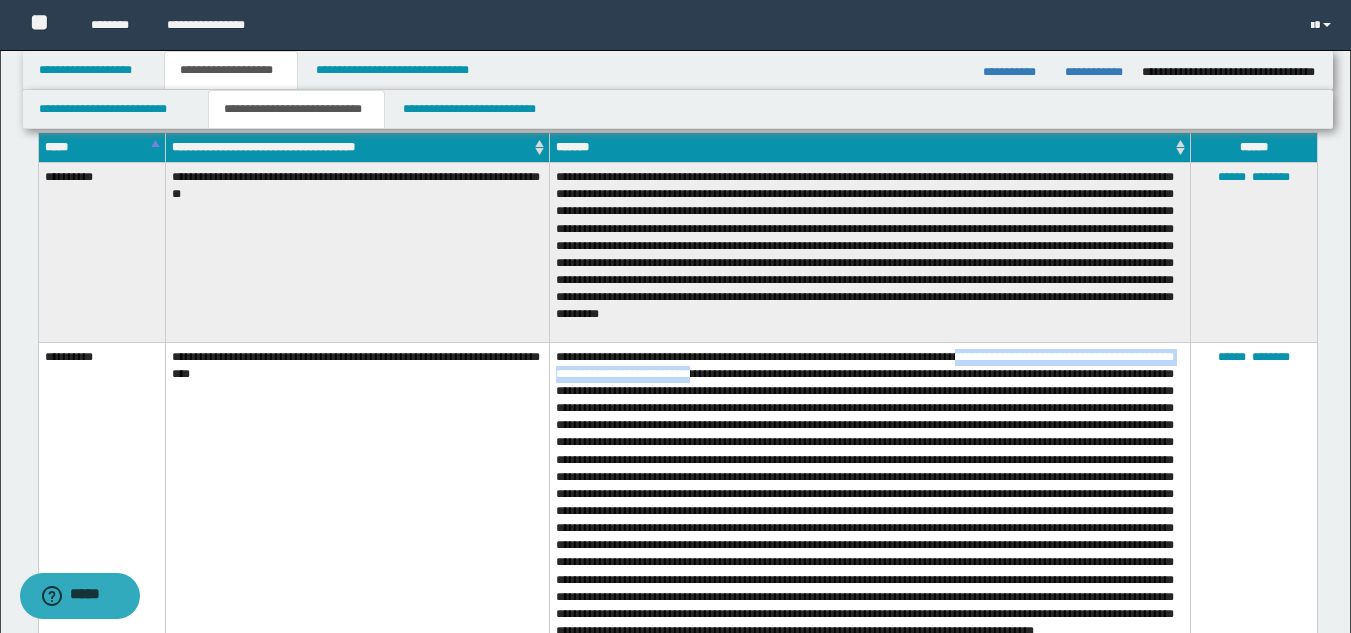 drag, startPoint x: 987, startPoint y: 346, endPoint x: 762, endPoint y: 360, distance: 225.43513 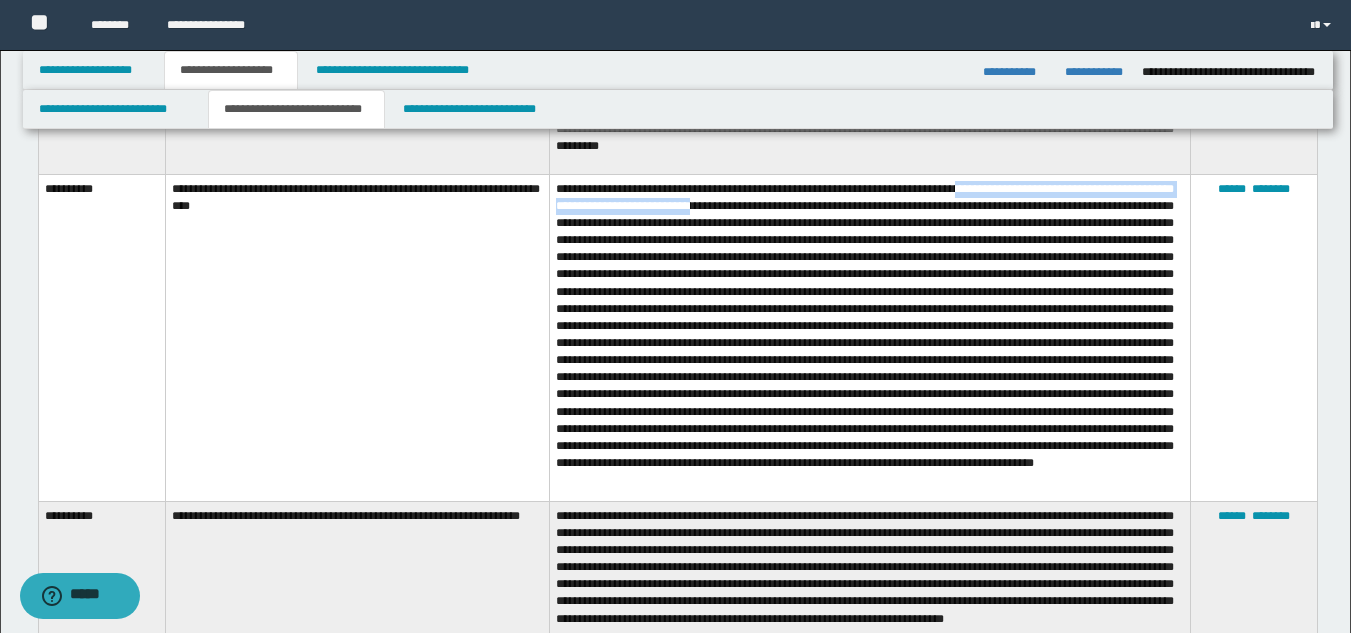 scroll, scrollTop: 708, scrollLeft: 0, axis: vertical 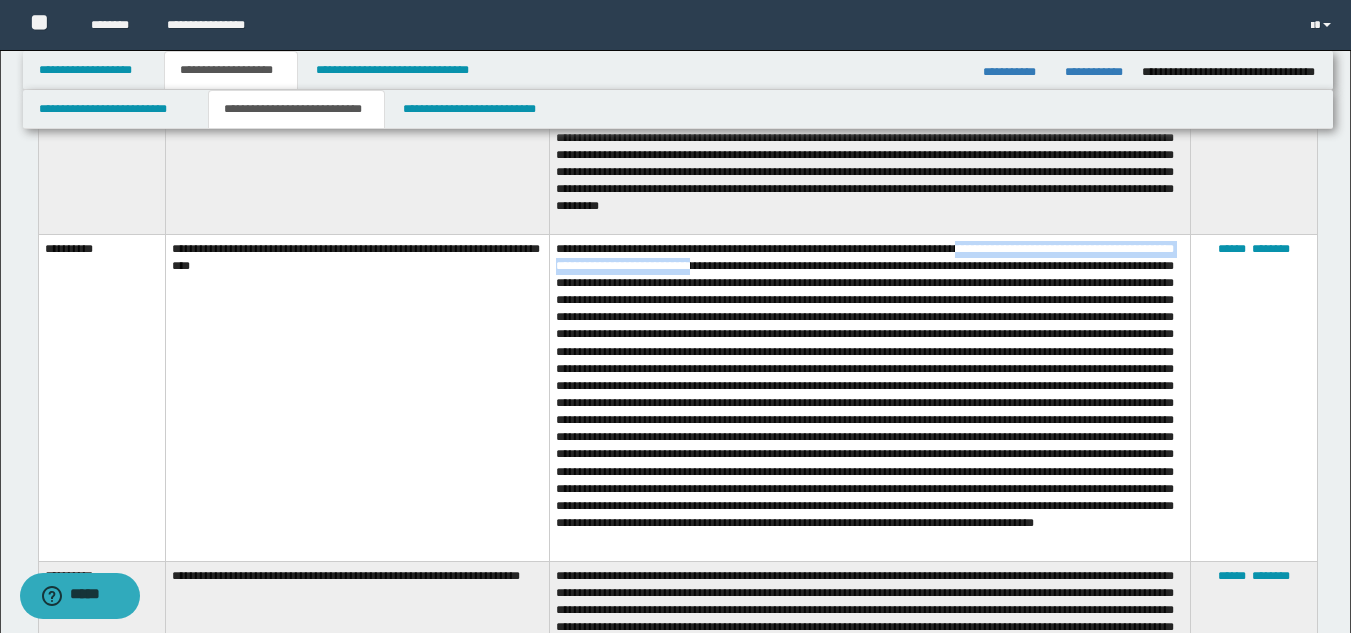 copy on "**********" 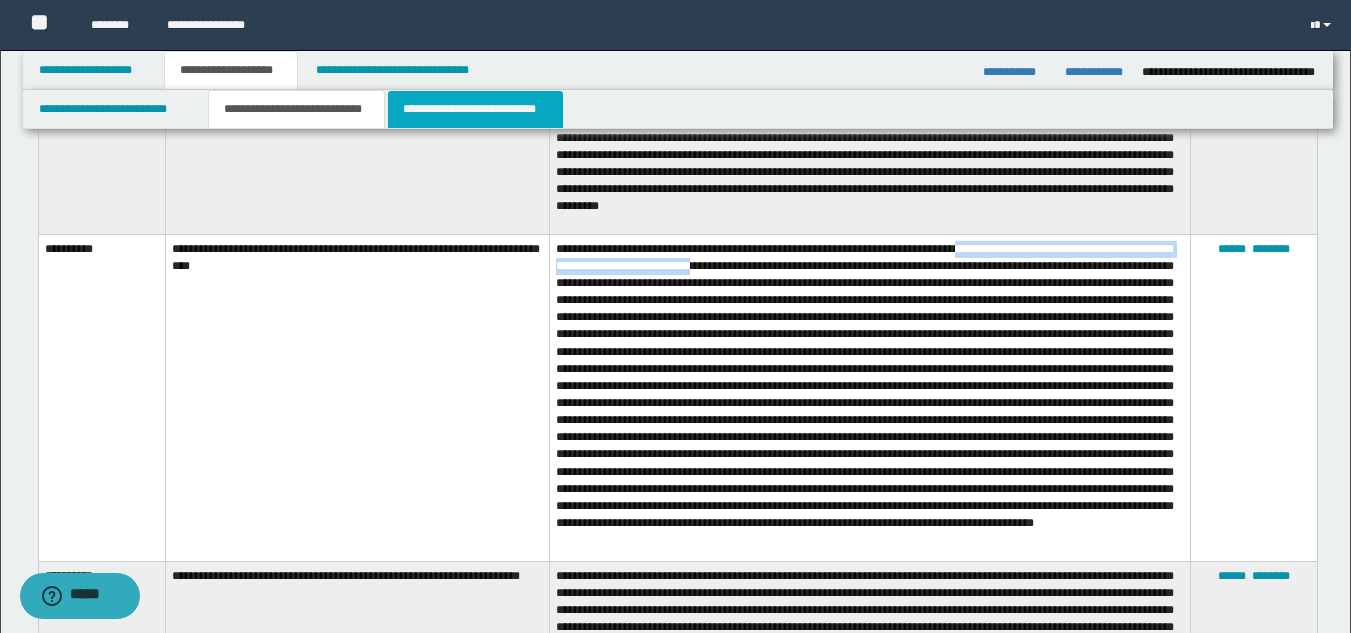 click on "**********" at bounding box center (475, 109) 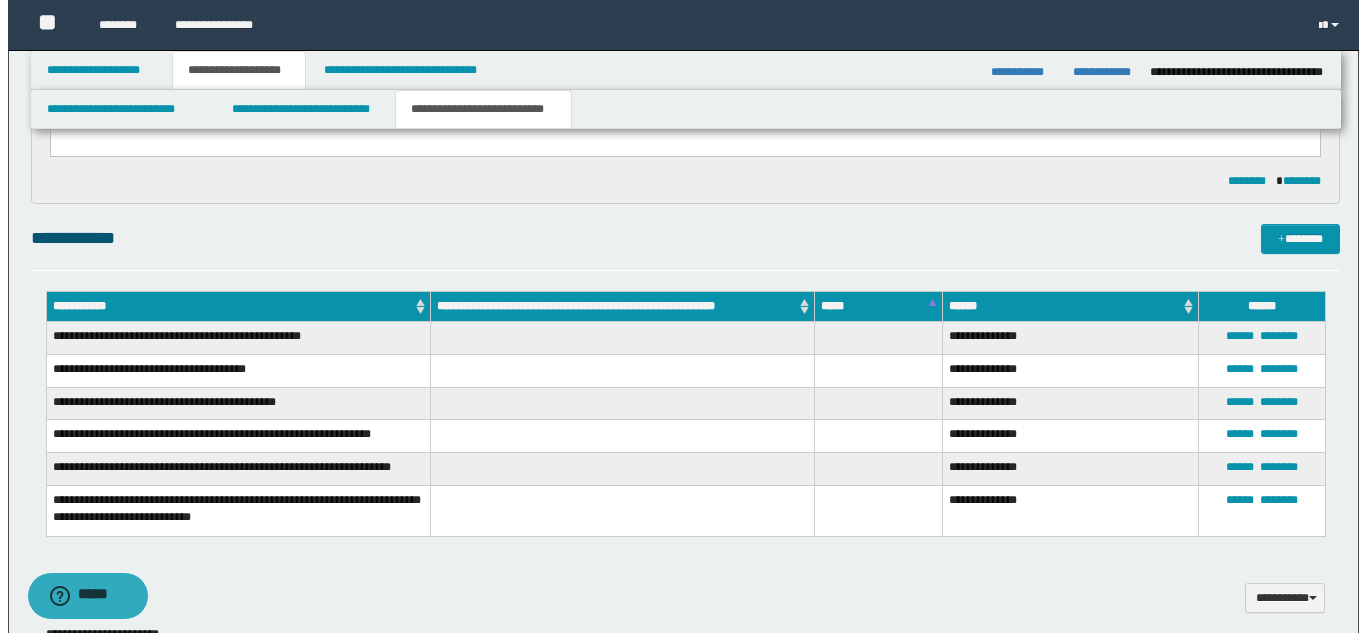 scroll, scrollTop: 108, scrollLeft: 0, axis: vertical 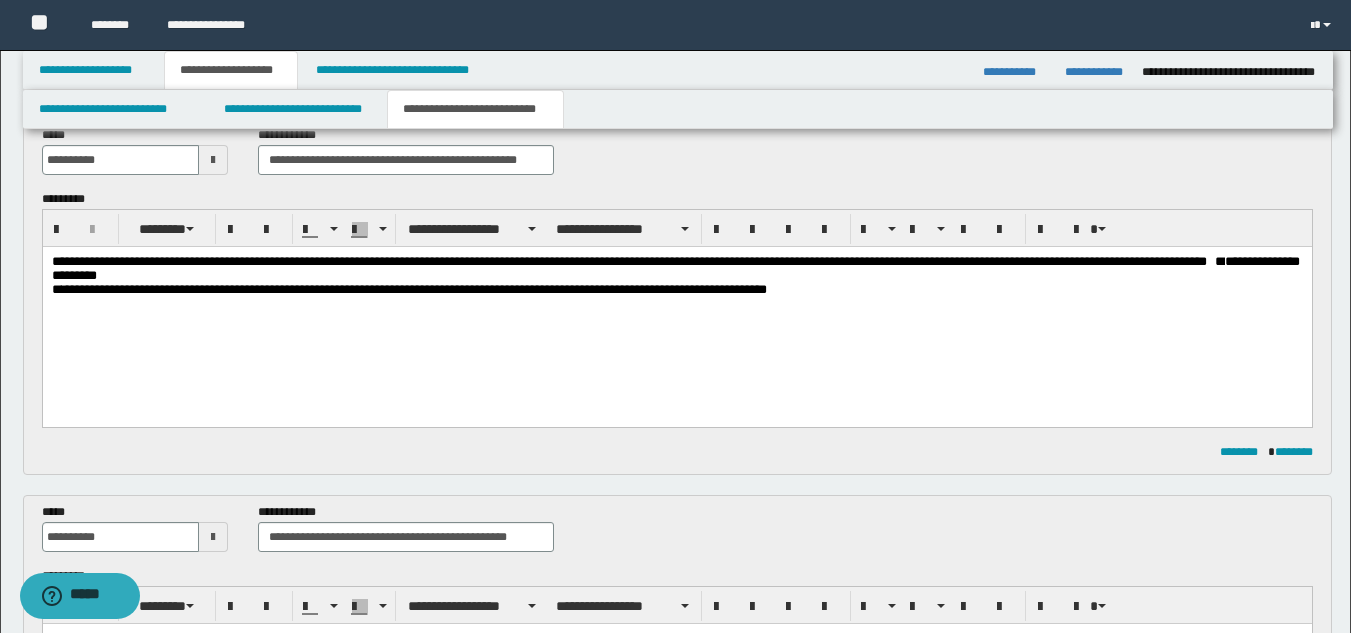 click on "**********" at bounding box center [676, 269] 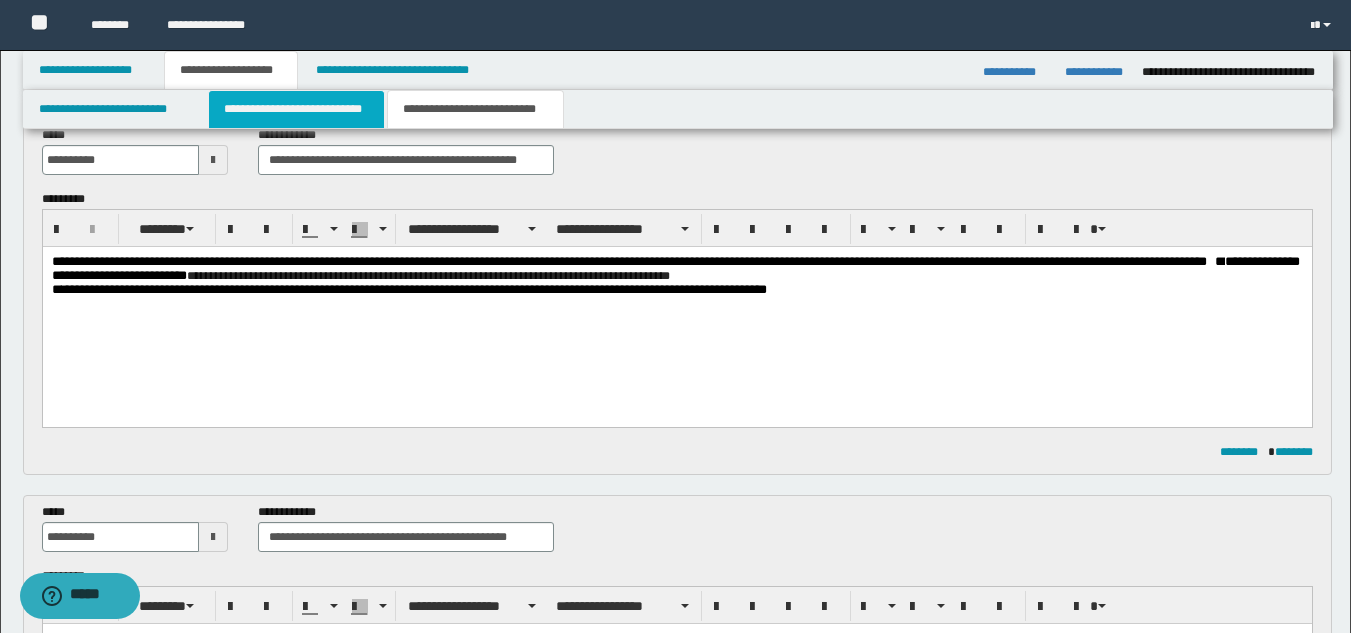 click on "**********" at bounding box center (296, 109) 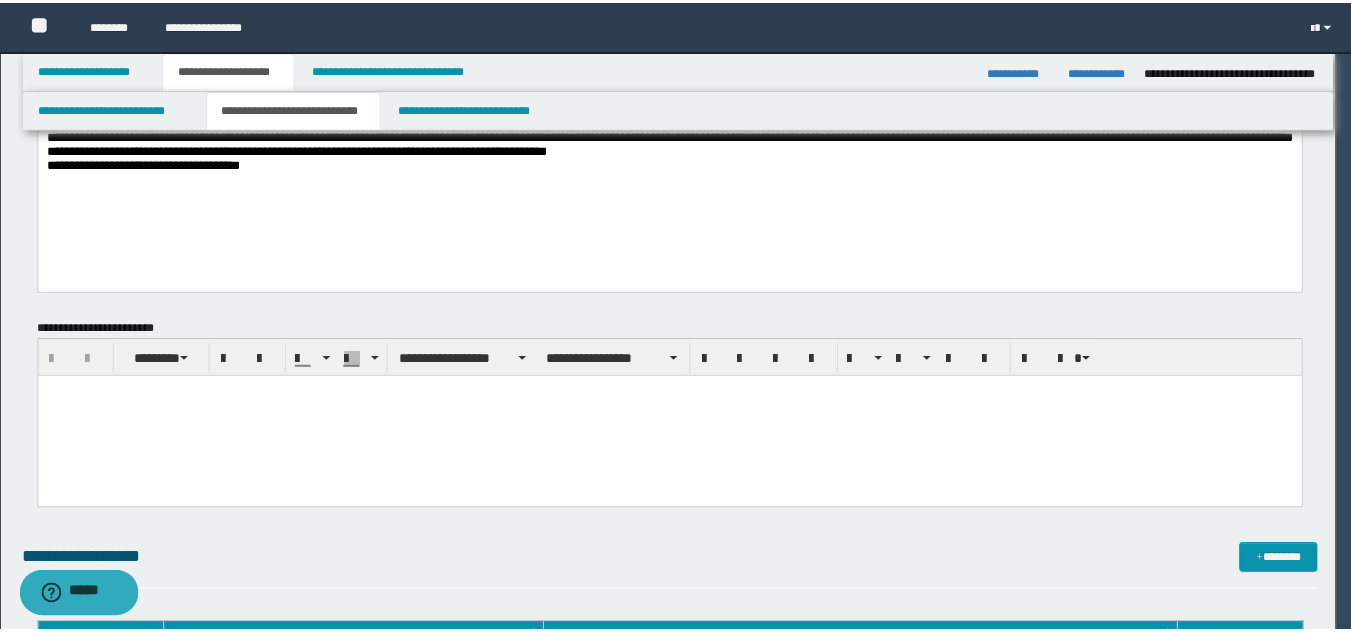 scroll, scrollTop: 708, scrollLeft: 0, axis: vertical 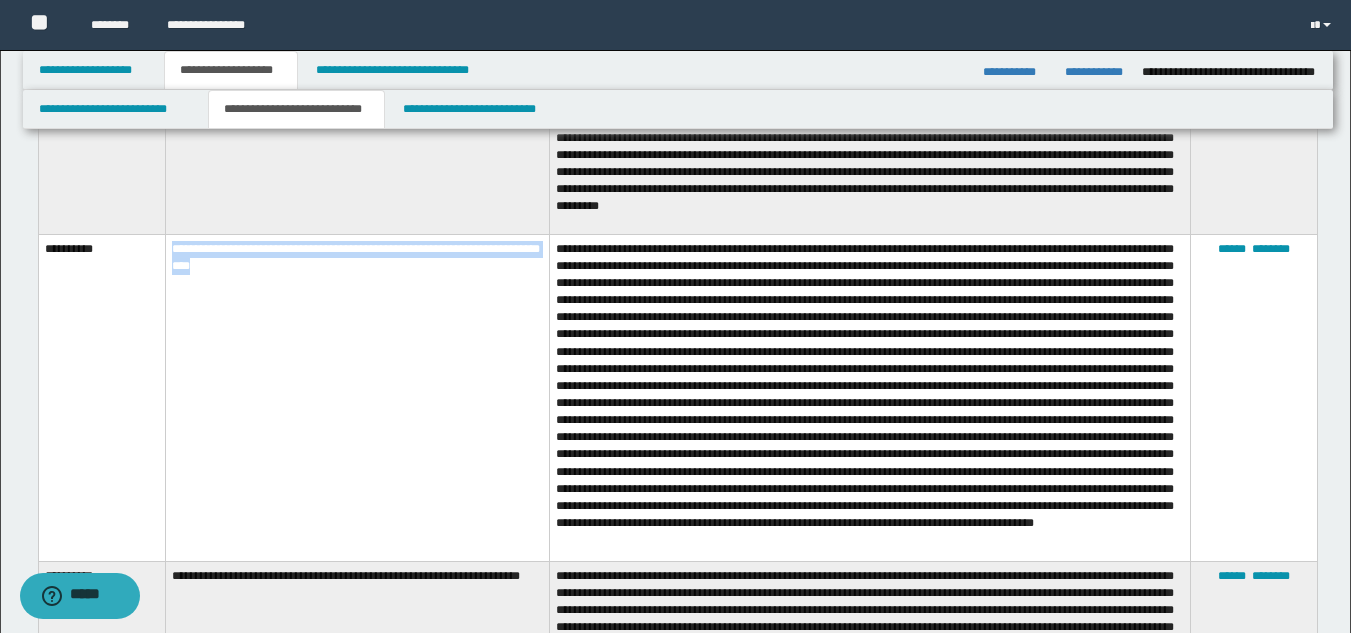 drag, startPoint x: 172, startPoint y: 235, endPoint x: 318, endPoint y: 261, distance: 148.297 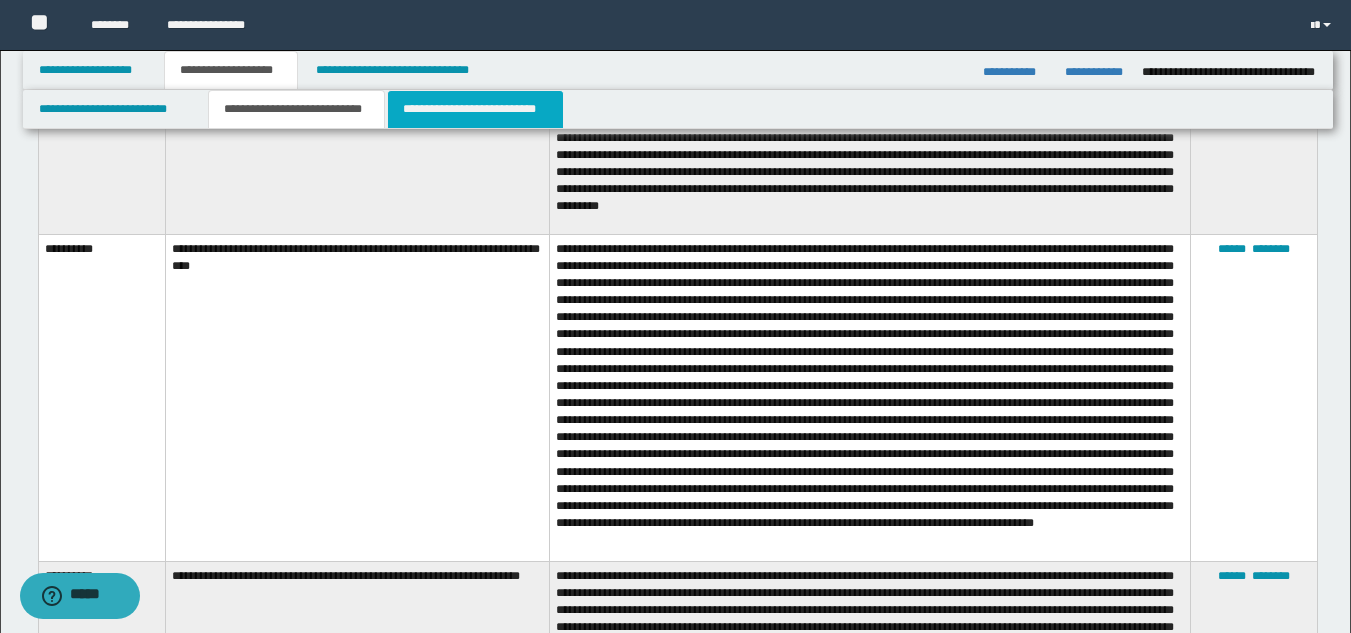 click on "**********" at bounding box center (475, 109) 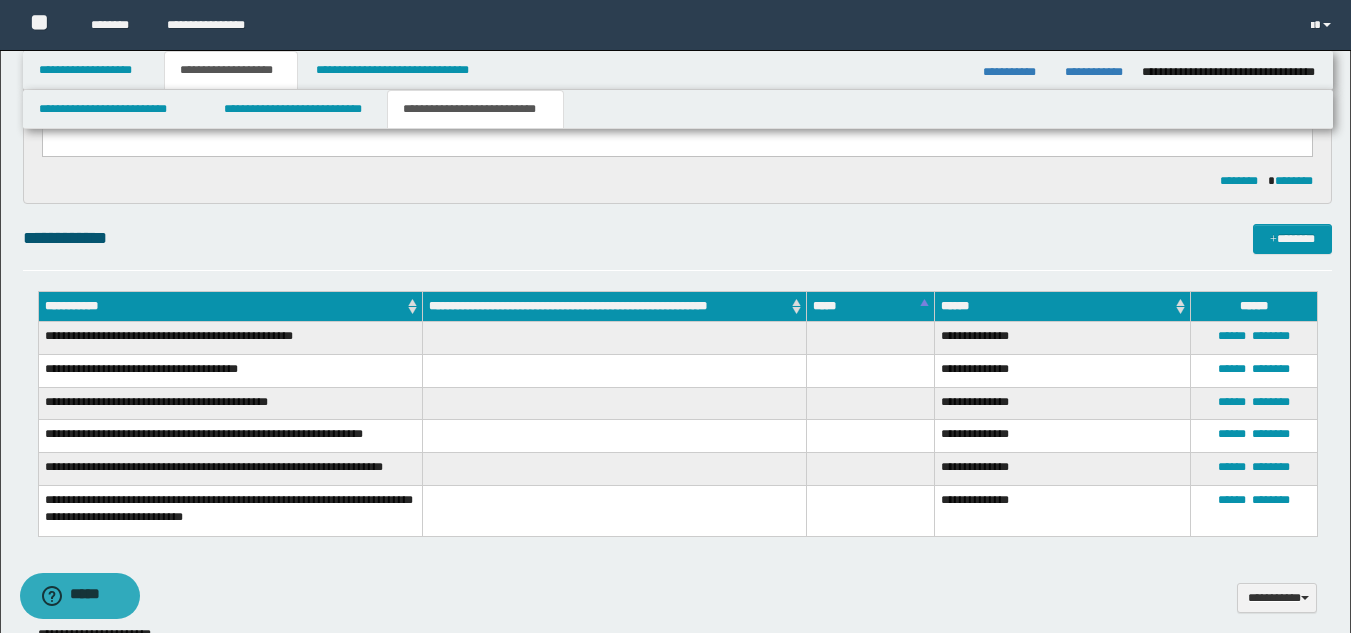 scroll, scrollTop: 108, scrollLeft: 0, axis: vertical 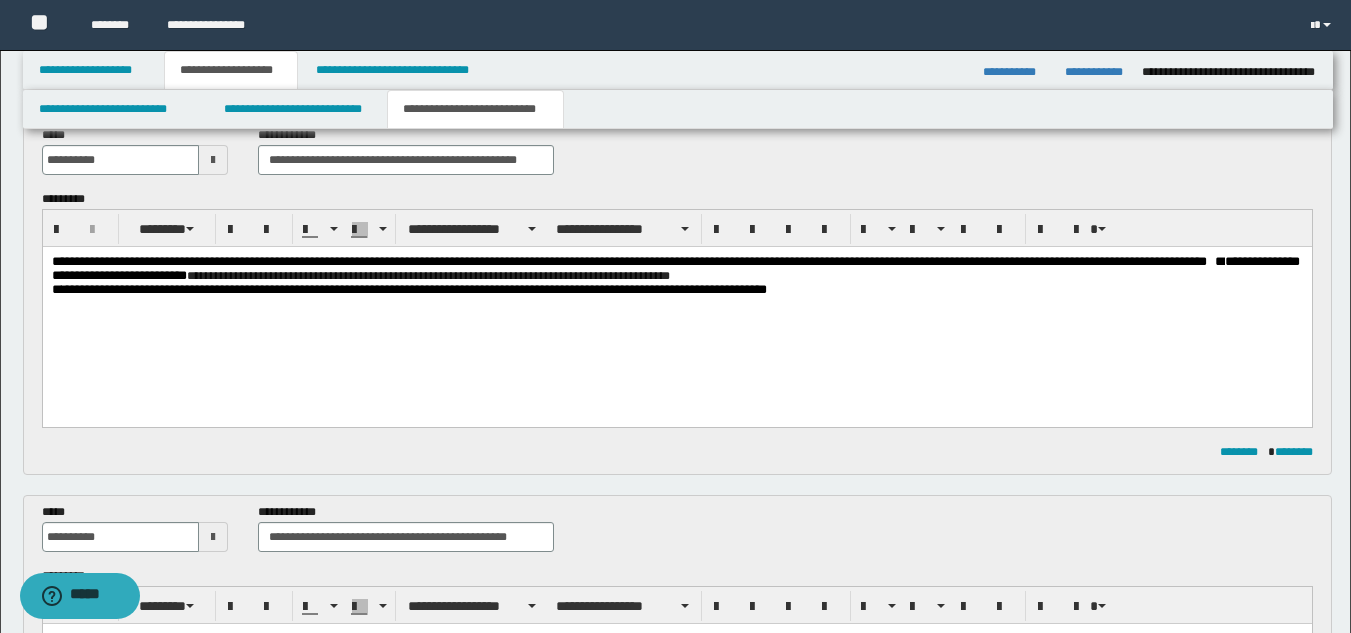 click on "**********" at bounding box center [676, 269] 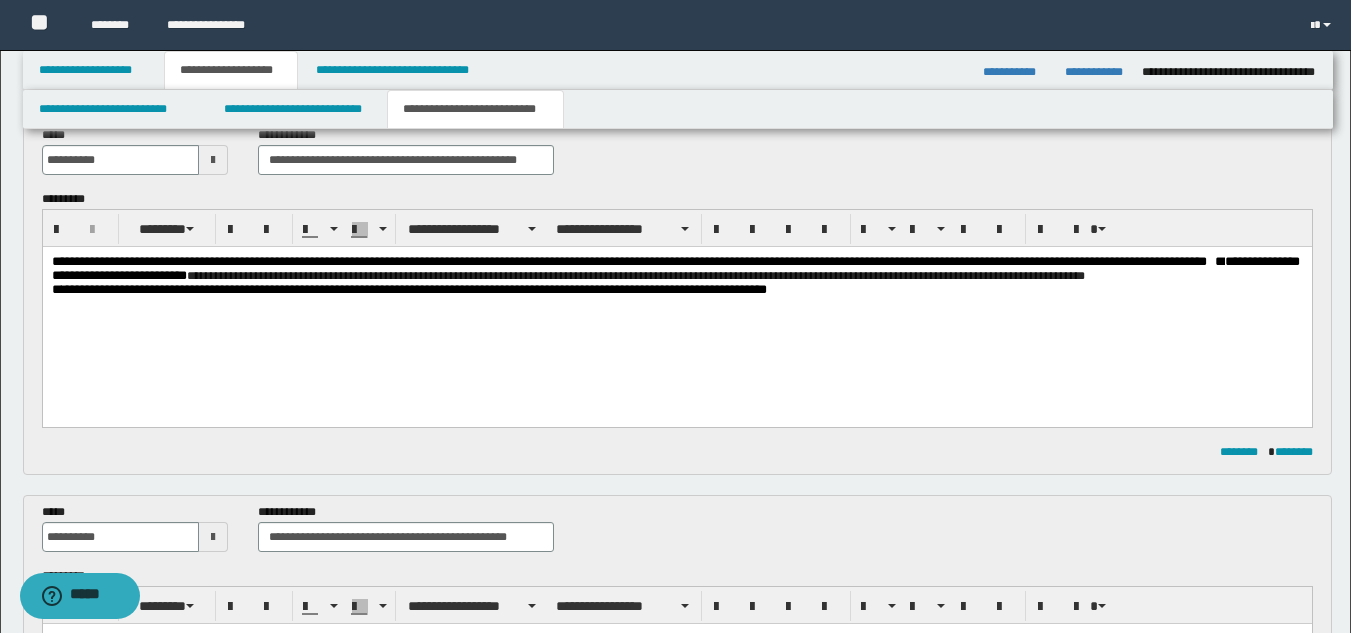 click on "**********" at bounding box center [1096, 72] 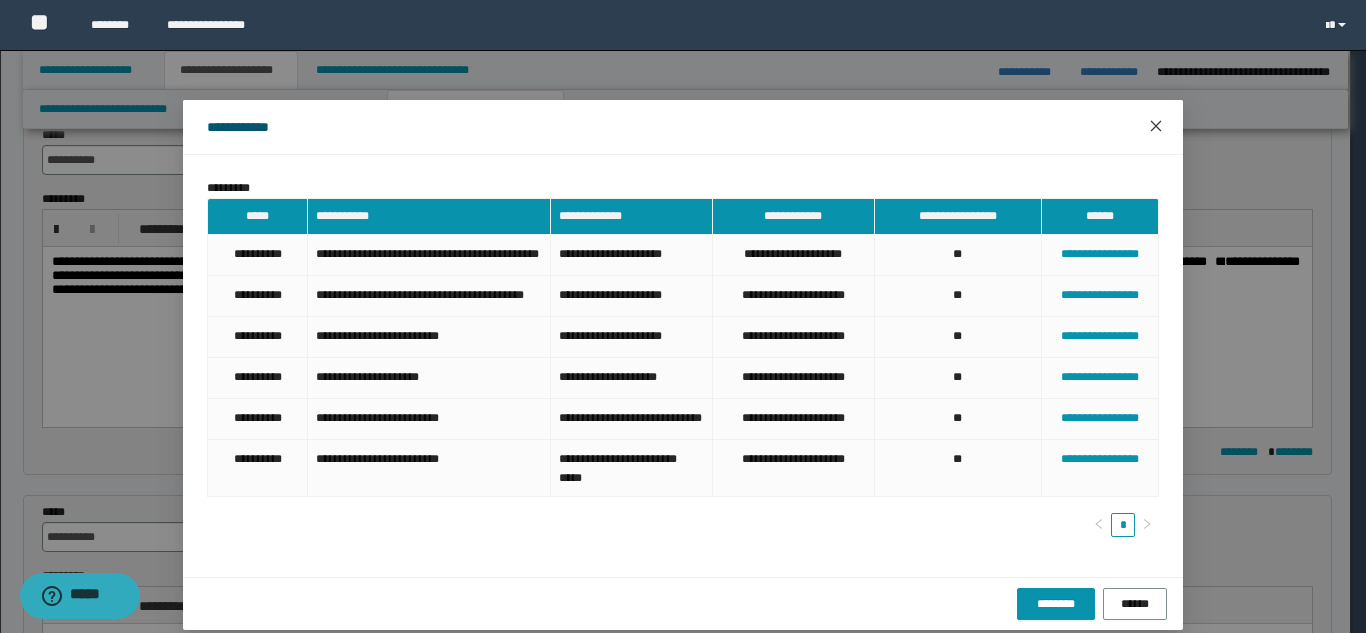 click 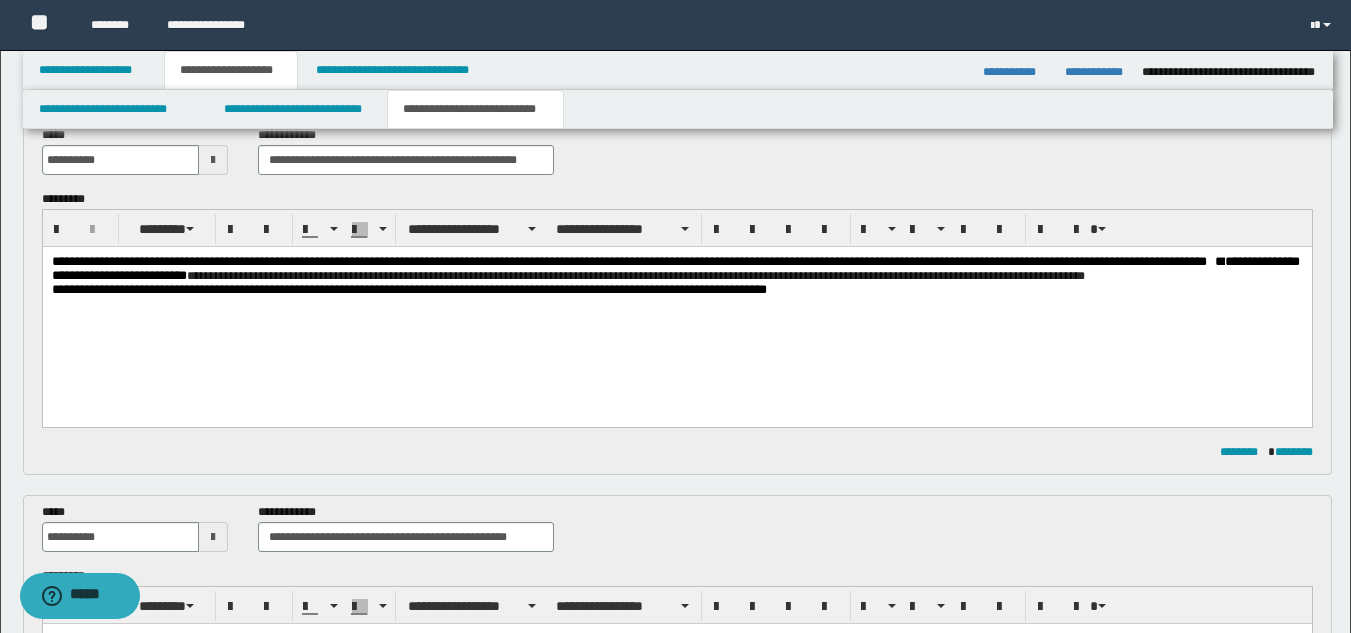 click on "**********" at bounding box center (675, 268) 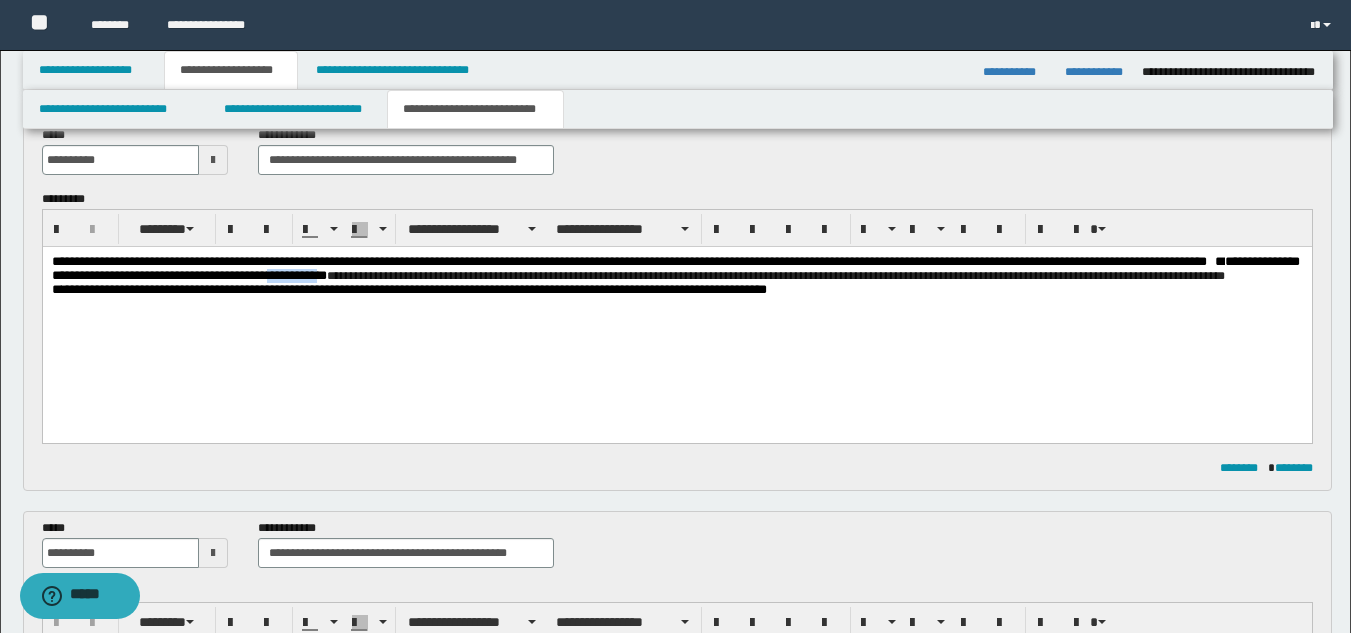 drag, startPoint x: 380, startPoint y: 280, endPoint x: 433, endPoint y: 282, distance: 53.037724 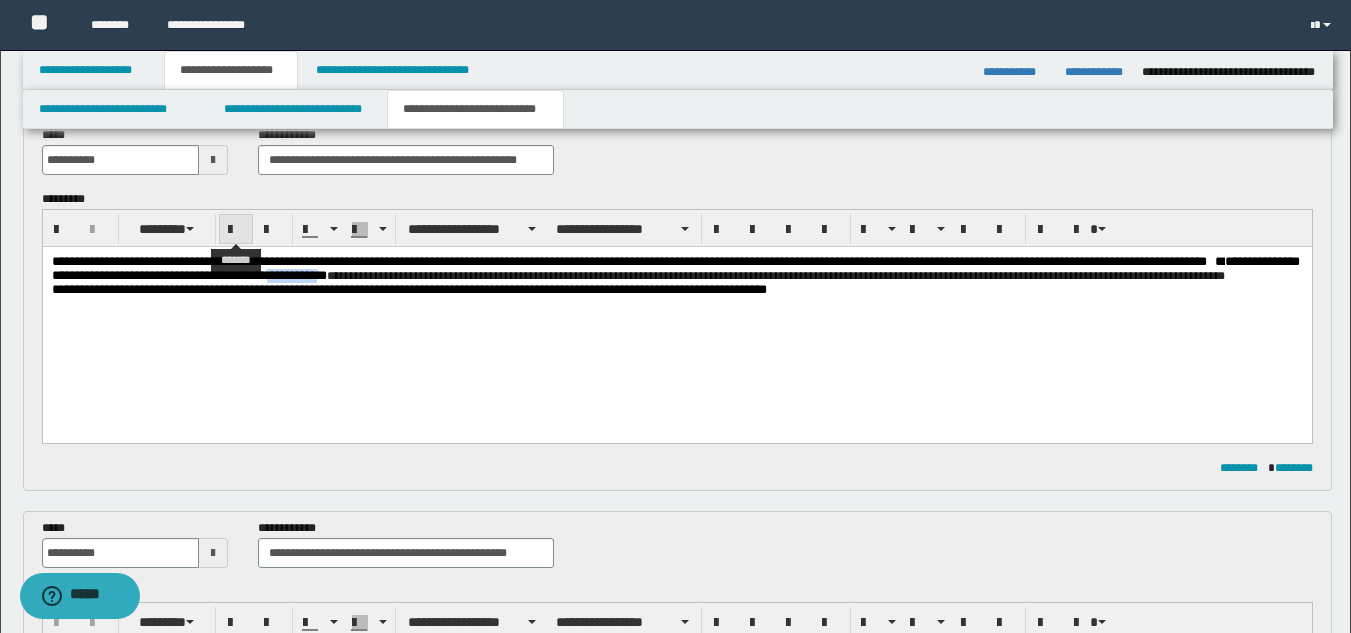 click at bounding box center [236, 230] 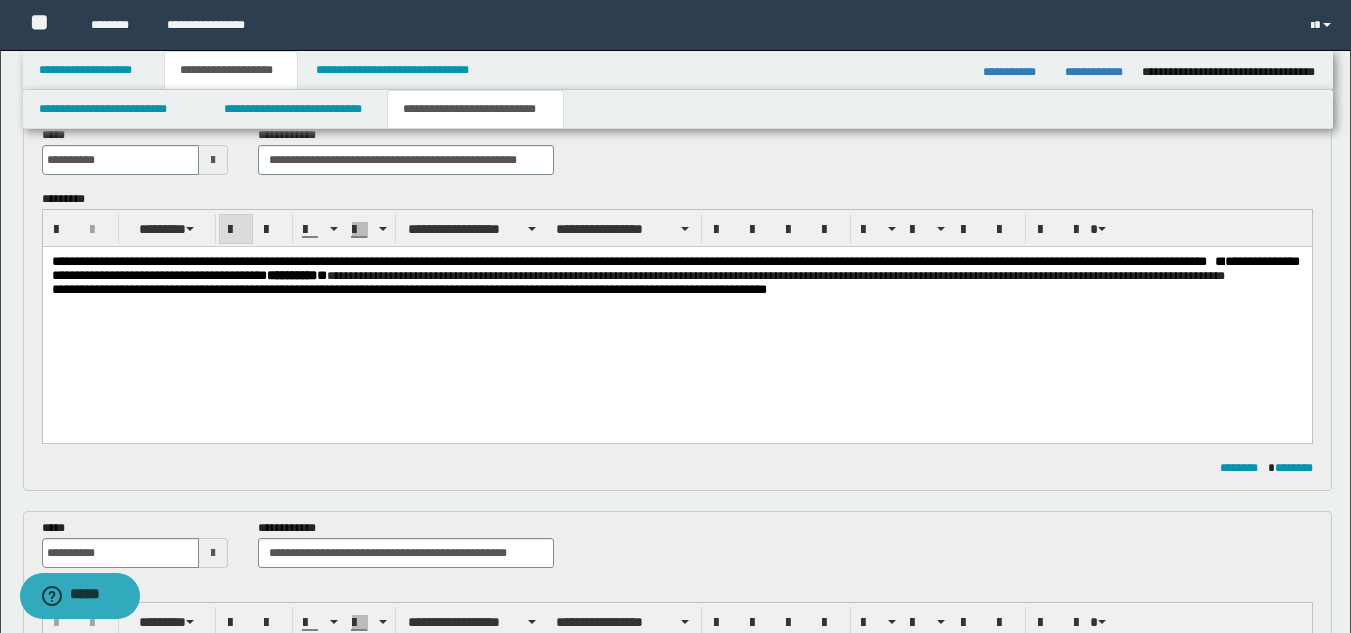 click on "**********" at bounding box center (676, 301) 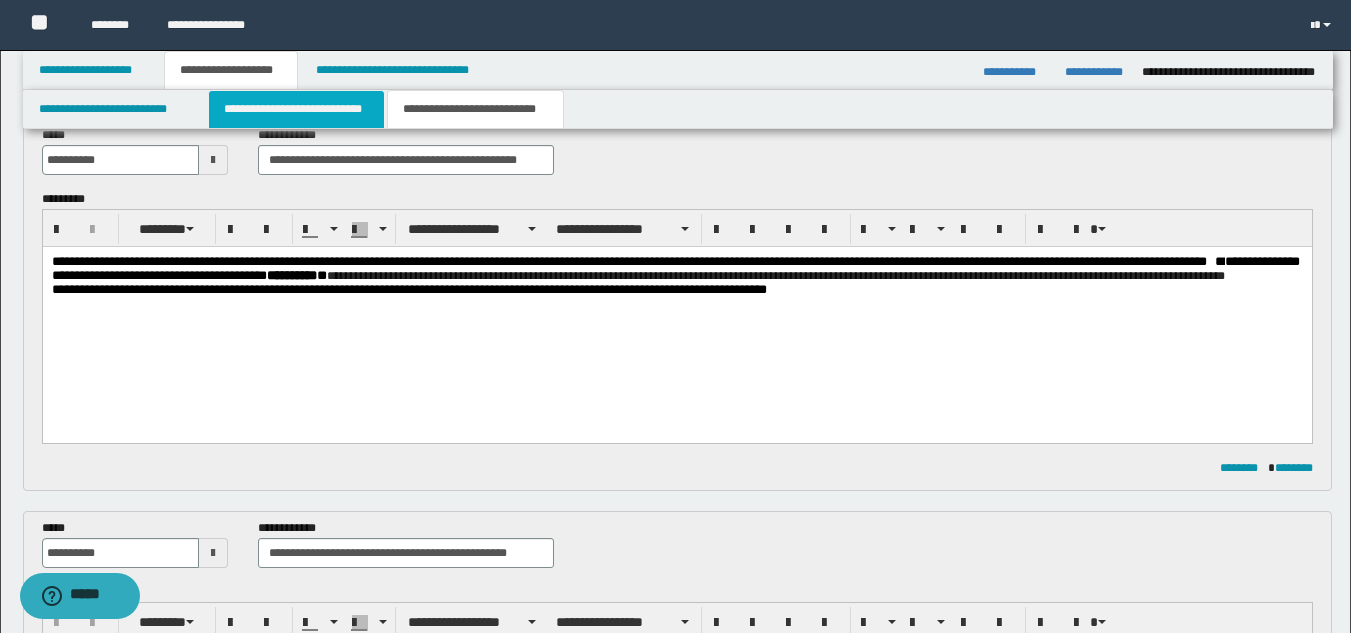 click on "**********" at bounding box center (296, 109) 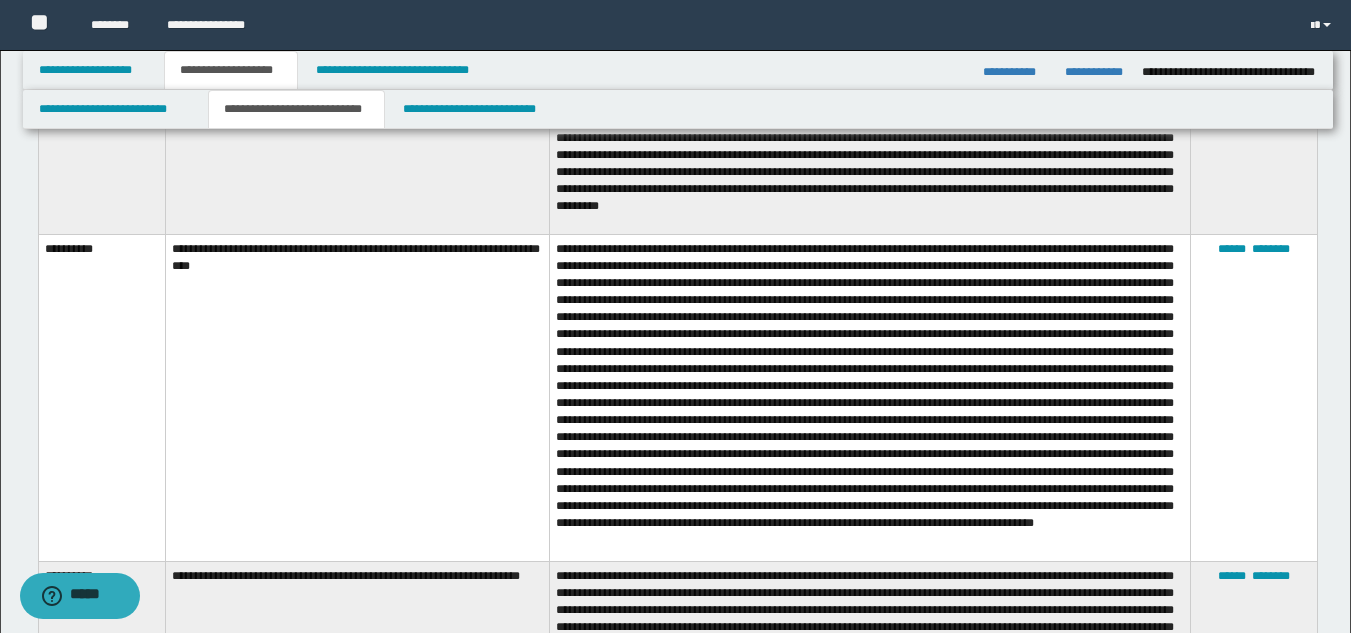 scroll, scrollTop: 0, scrollLeft: 0, axis: both 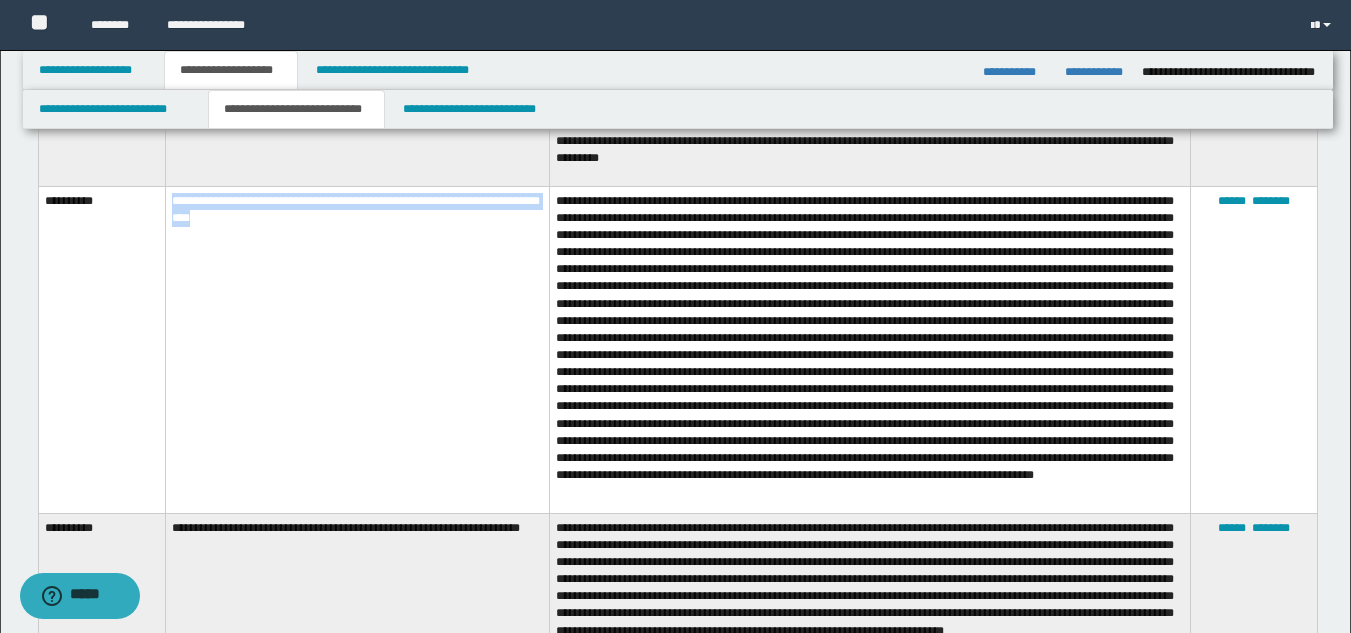 drag, startPoint x: 173, startPoint y: 189, endPoint x: 323, endPoint y: 200, distance: 150.40279 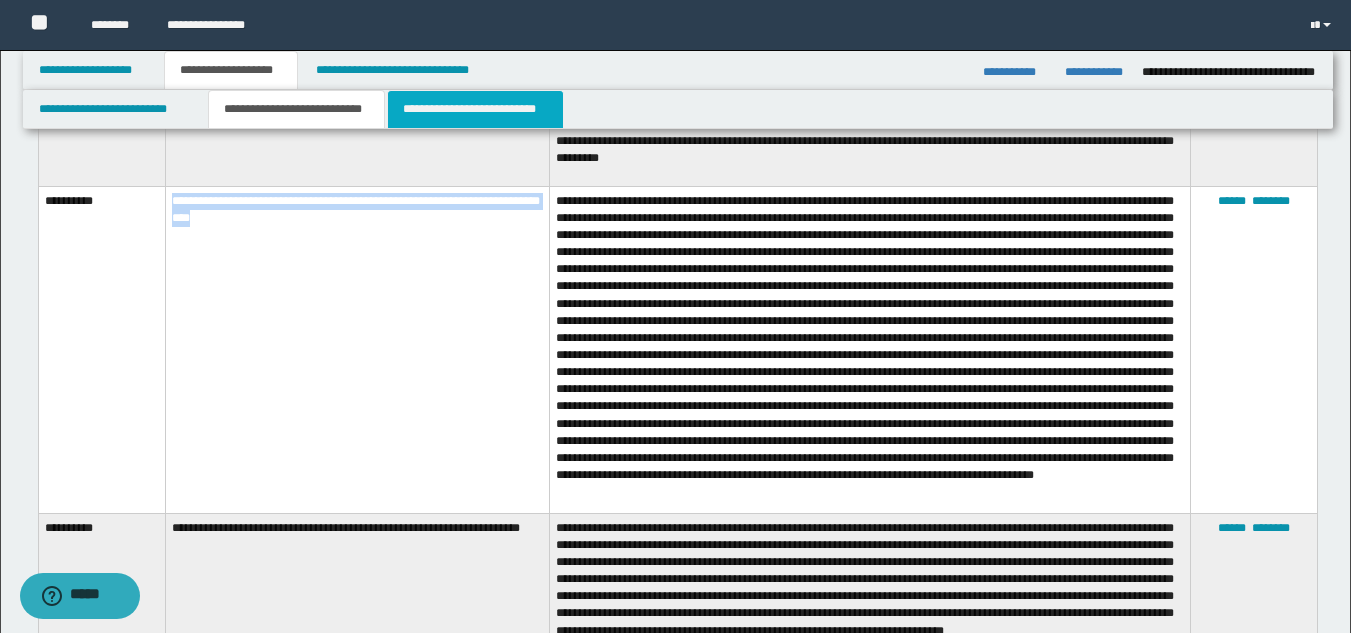 click on "**********" at bounding box center [475, 109] 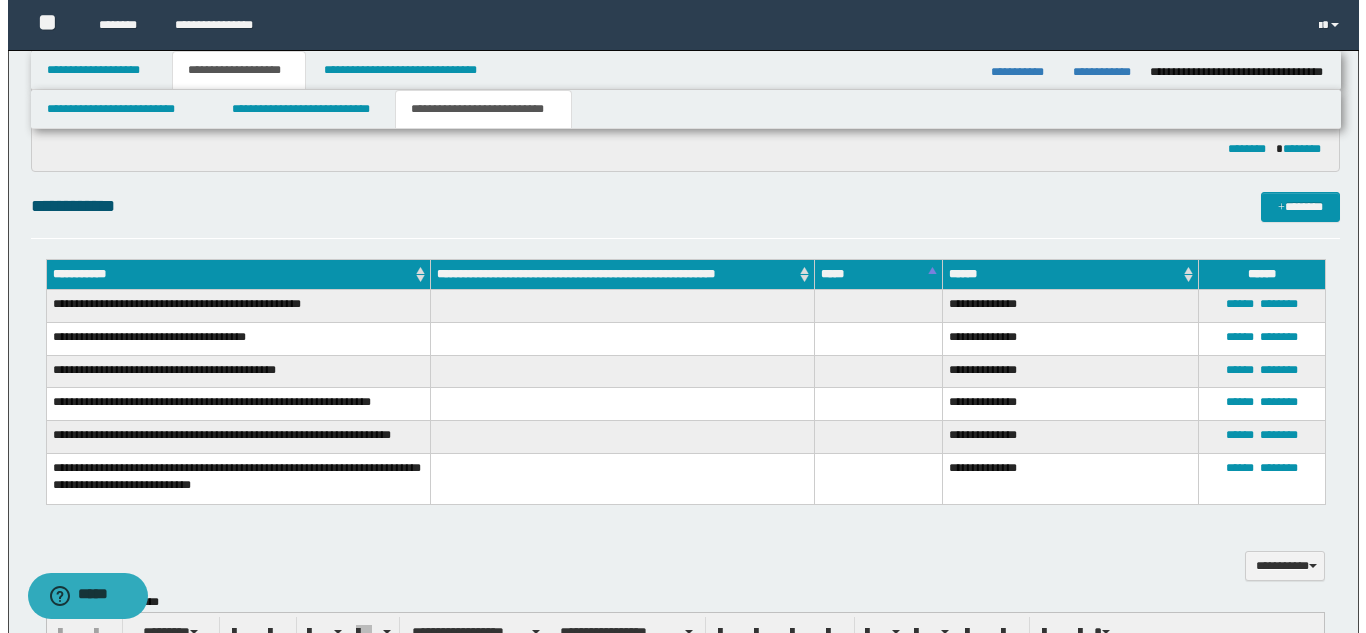 scroll, scrollTop: 156, scrollLeft: 0, axis: vertical 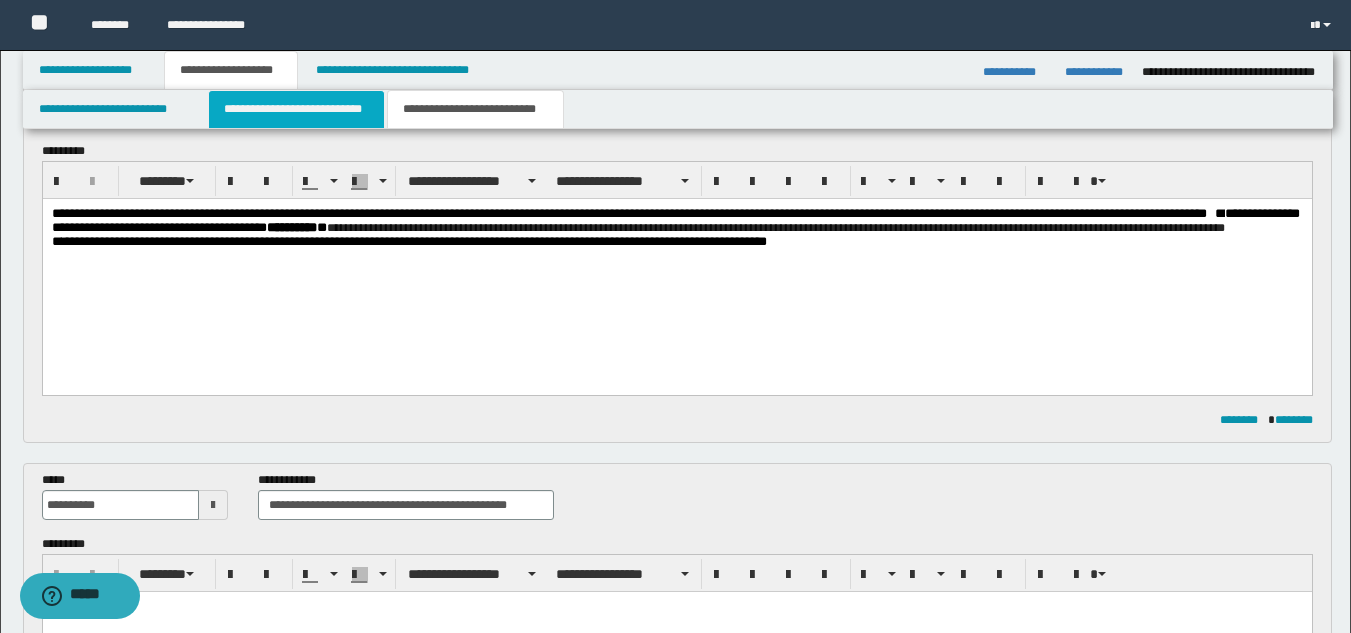 click on "**********" at bounding box center (296, 109) 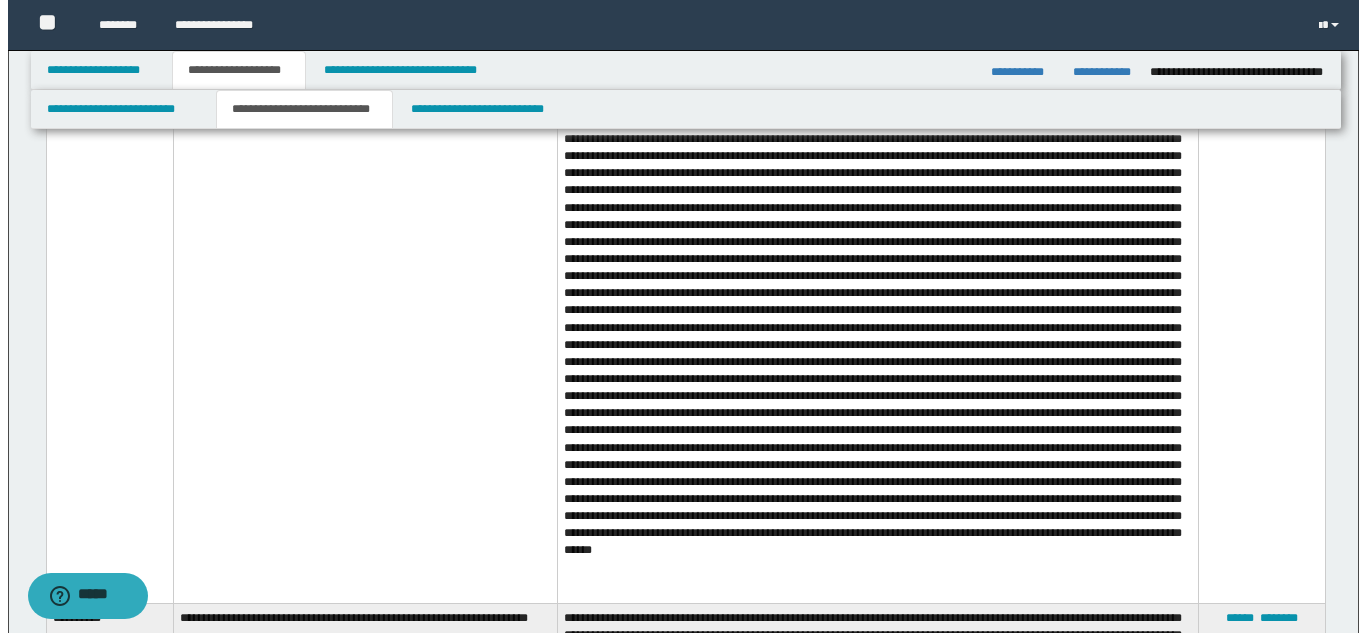 scroll, scrollTop: 756, scrollLeft: 0, axis: vertical 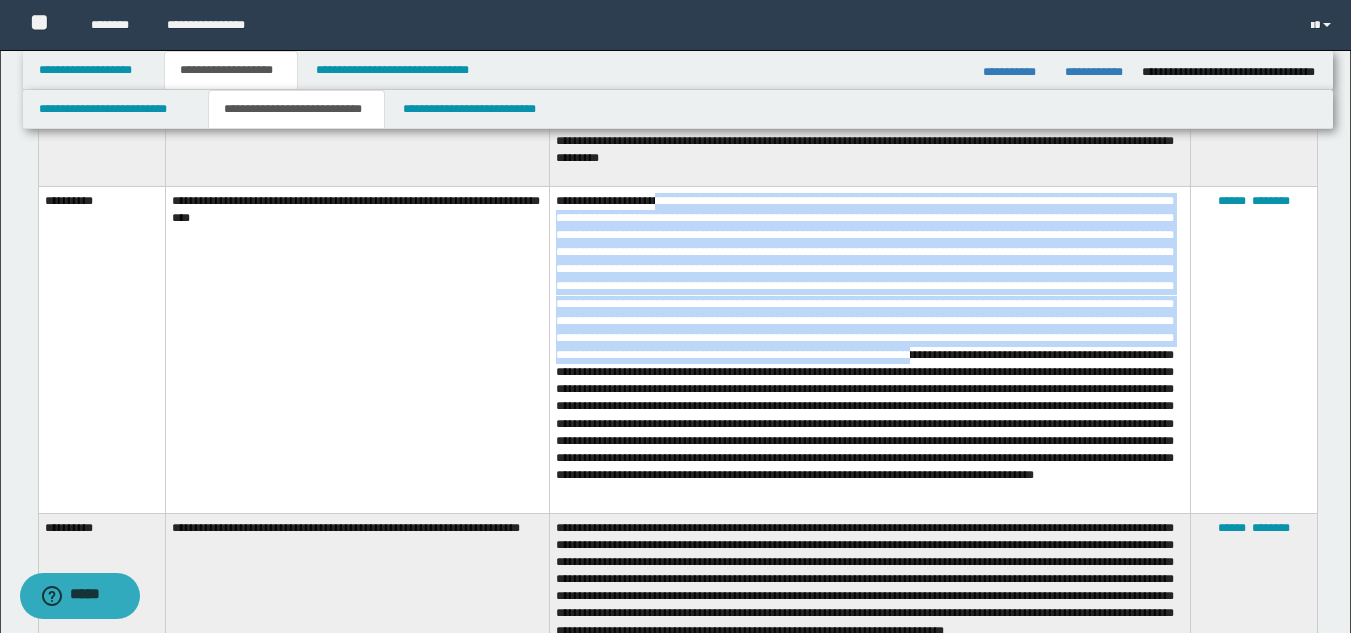 drag, startPoint x: 668, startPoint y: 189, endPoint x: 757, endPoint y: 359, distance: 191.88799 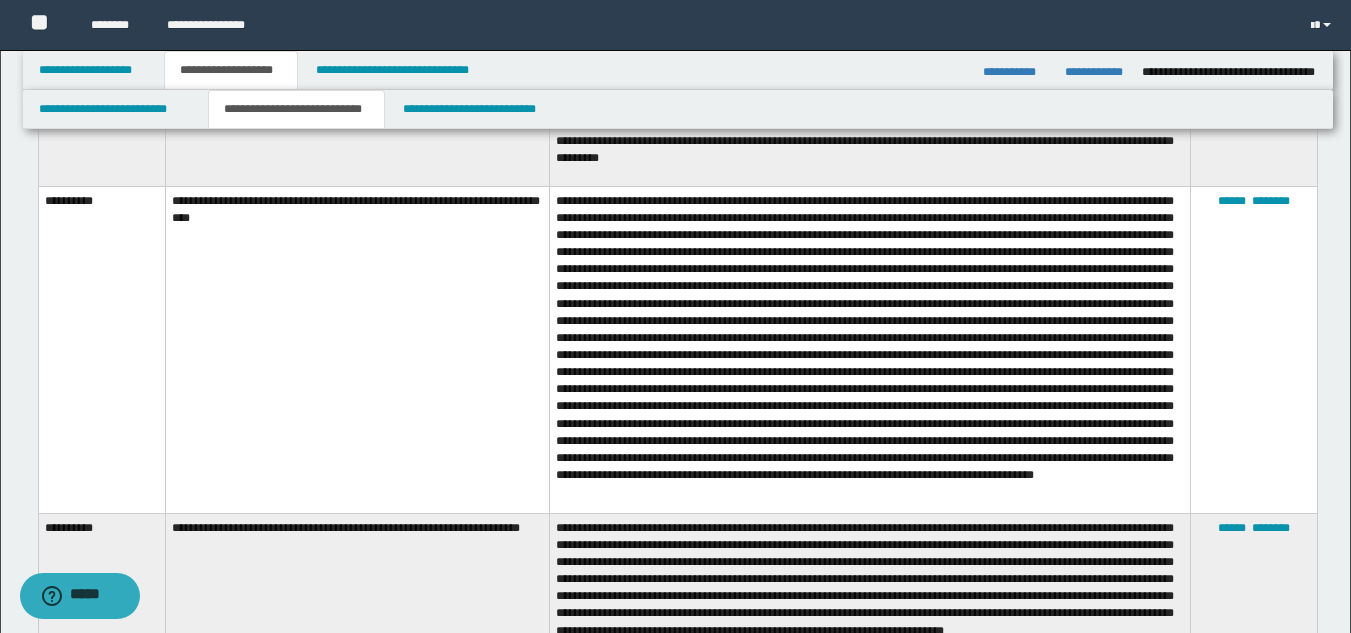 click on "**********" at bounding box center (357, 349) 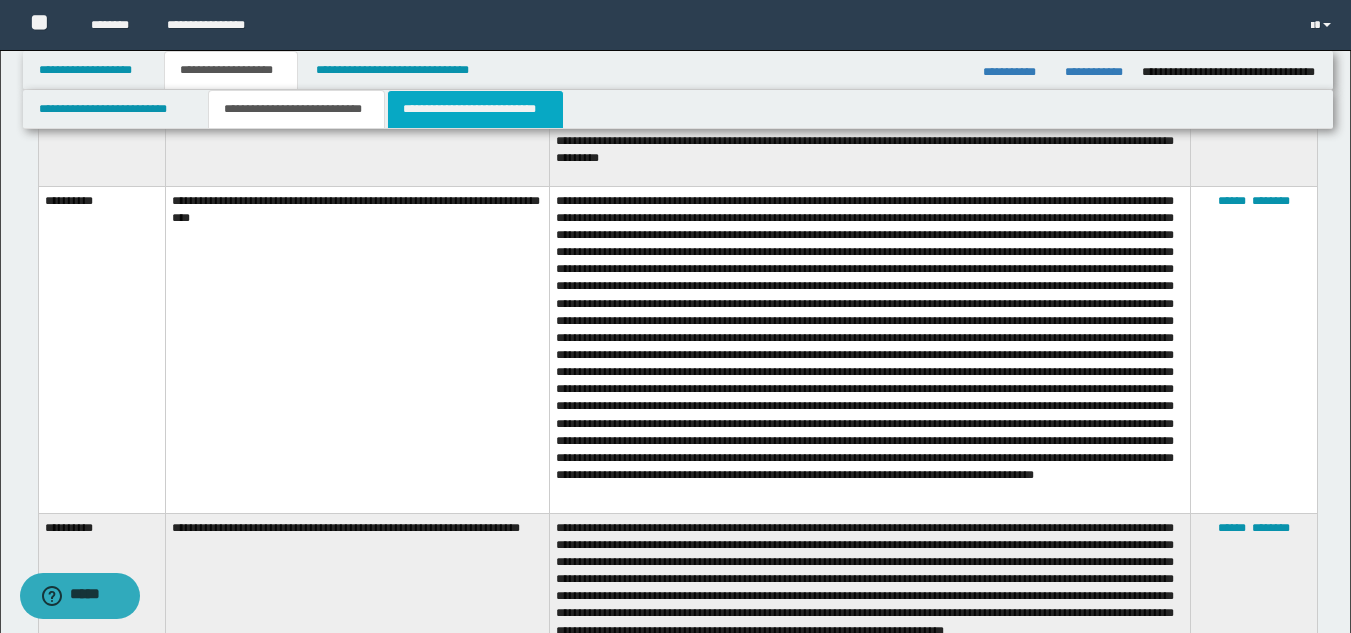 click on "**********" at bounding box center [475, 109] 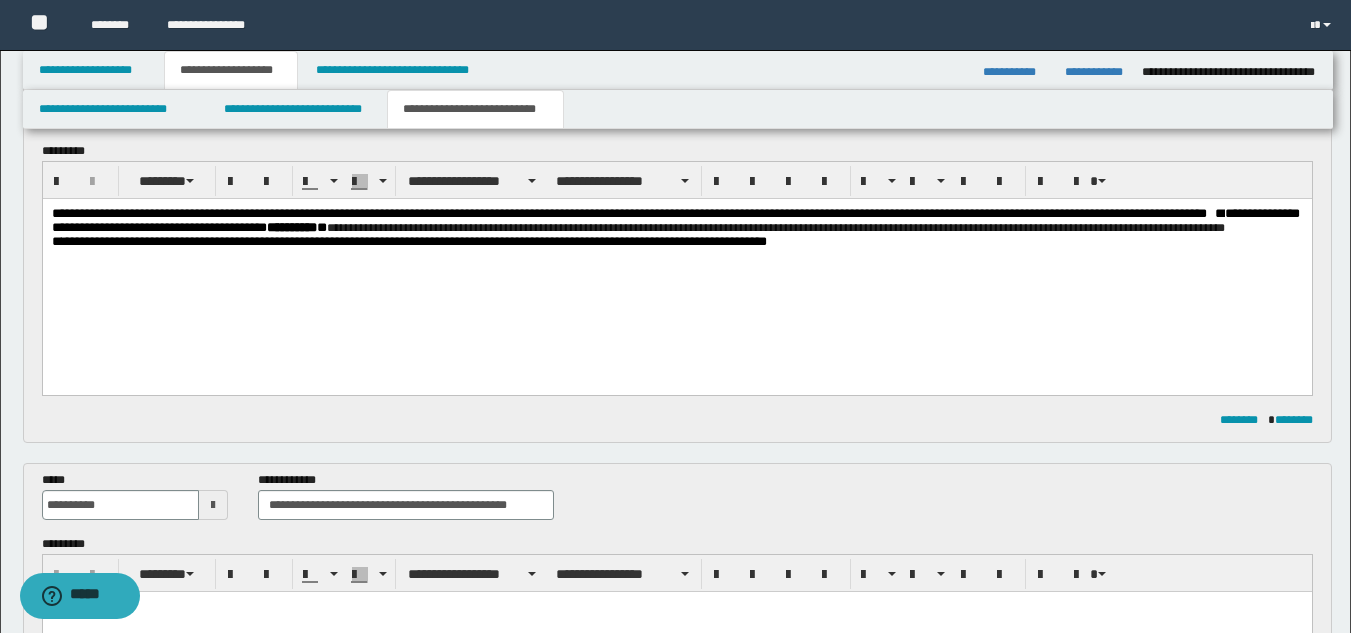 scroll, scrollTop: 0, scrollLeft: 0, axis: both 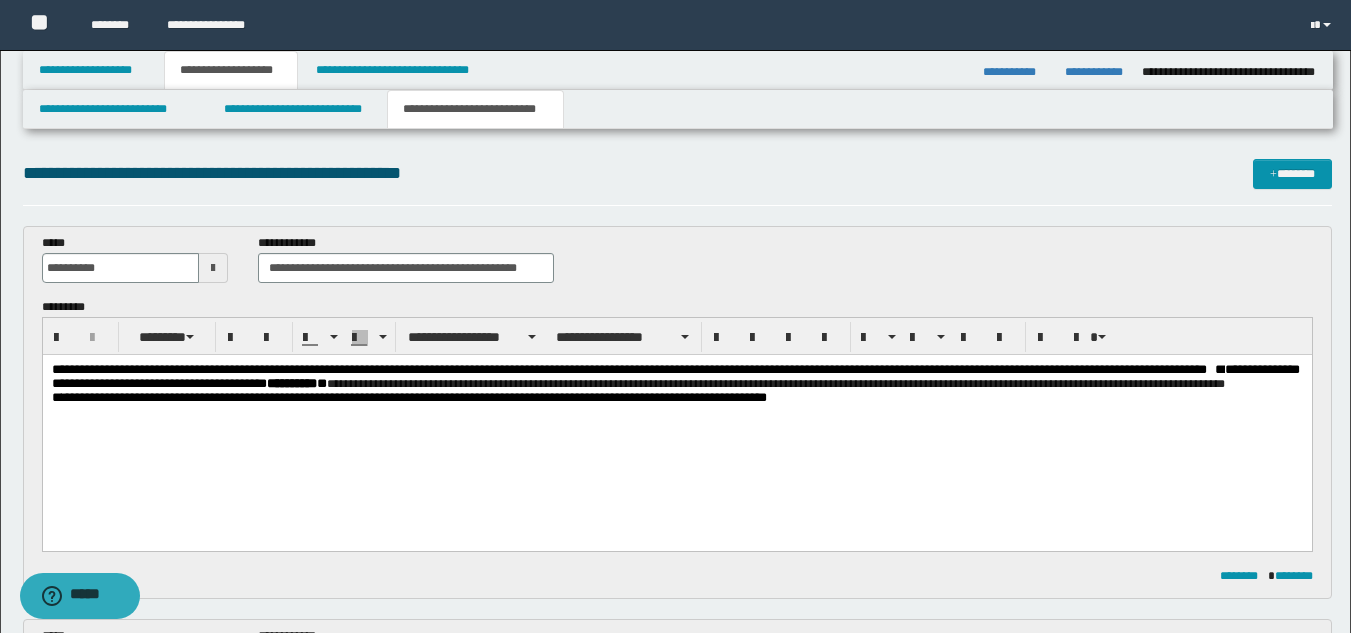 click on "**********" at bounding box center (676, 377) 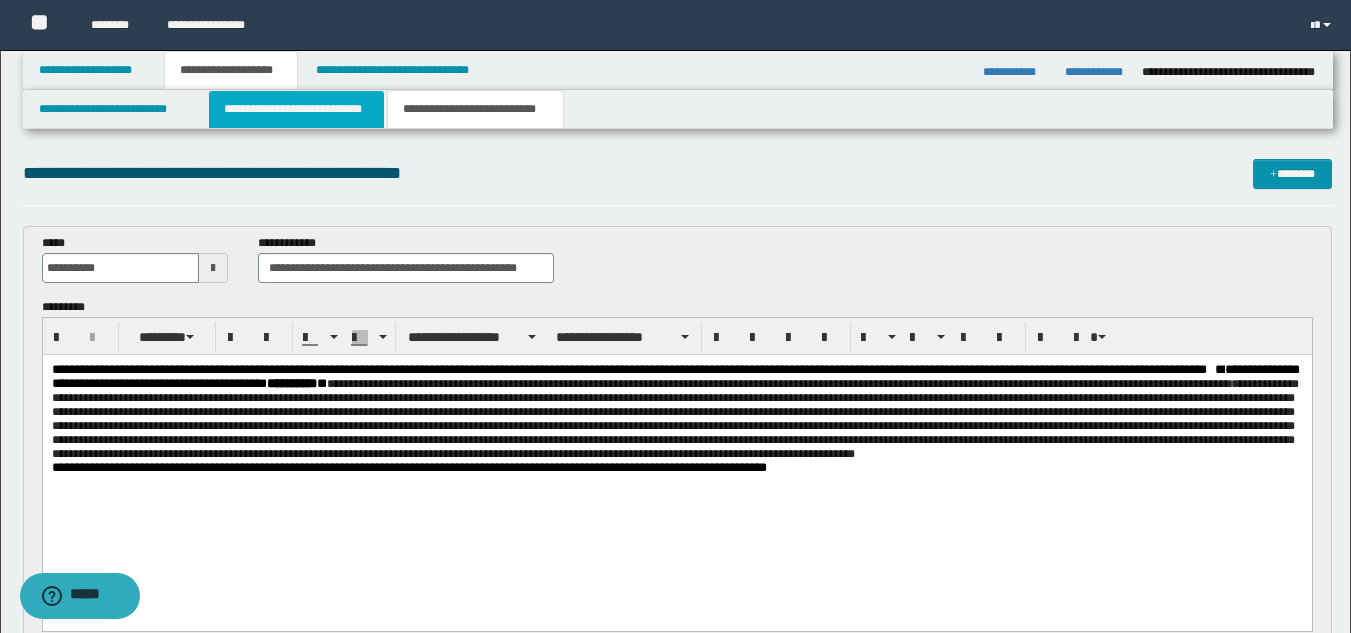 click on "**********" at bounding box center [296, 109] 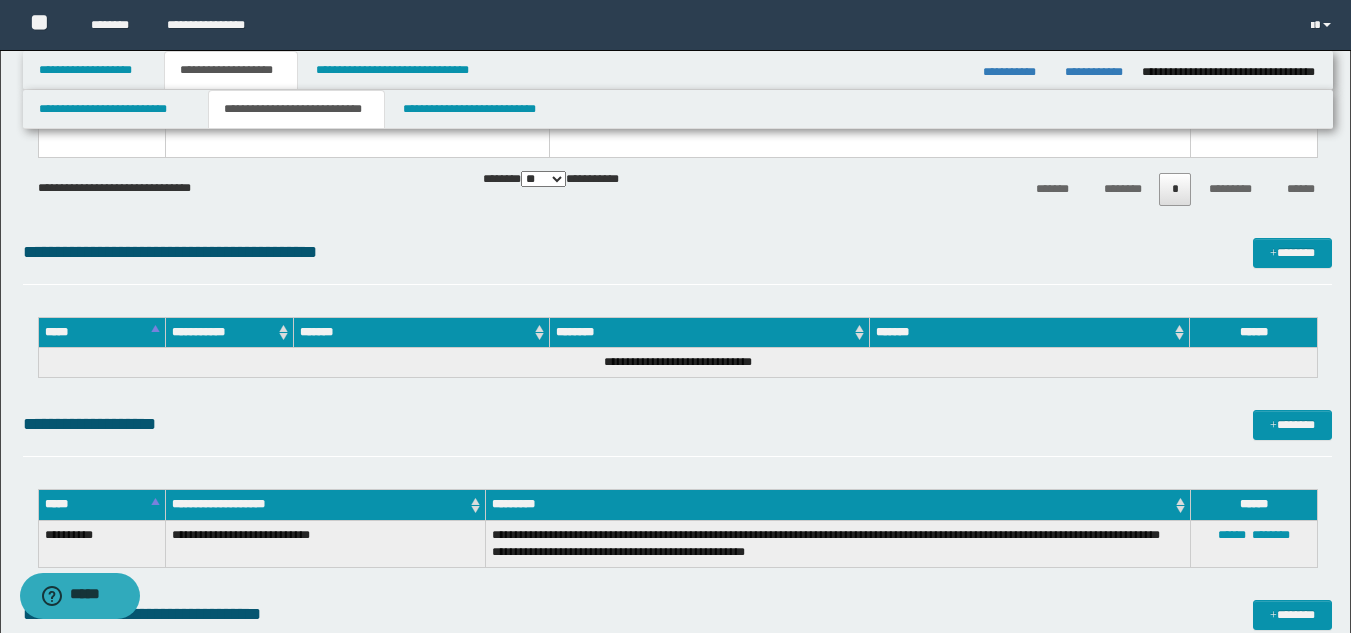 scroll, scrollTop: 2946, scrollLeft: 0, axis: vertical 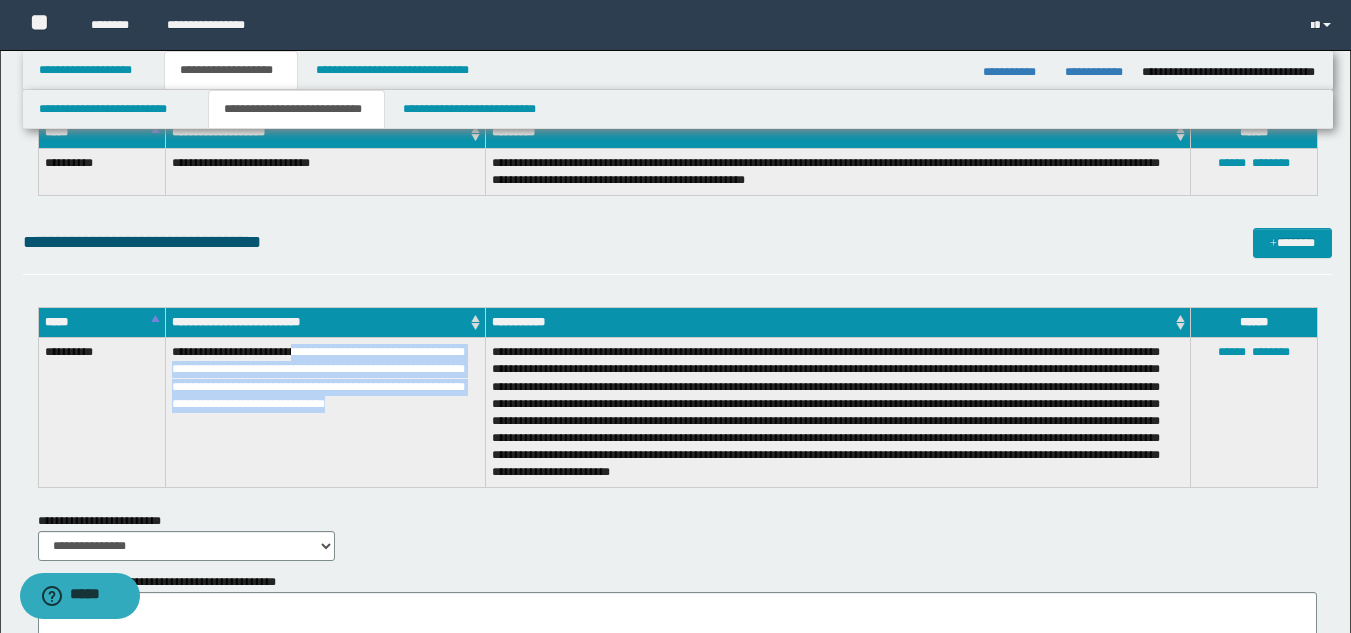 drag, startPoint x: 302, startPoint y: 350, endPoint x: 335, endPoint y: 429, distance: 85.61542 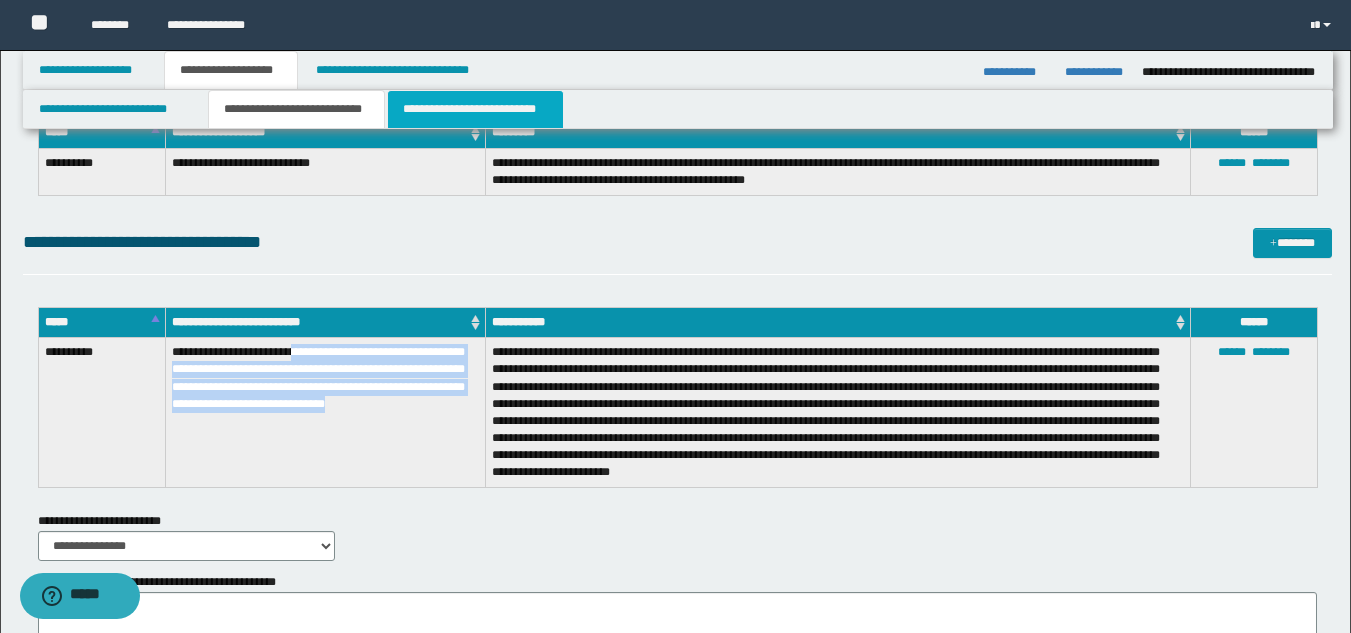 click on "**********" at bounding box center (475, 109) 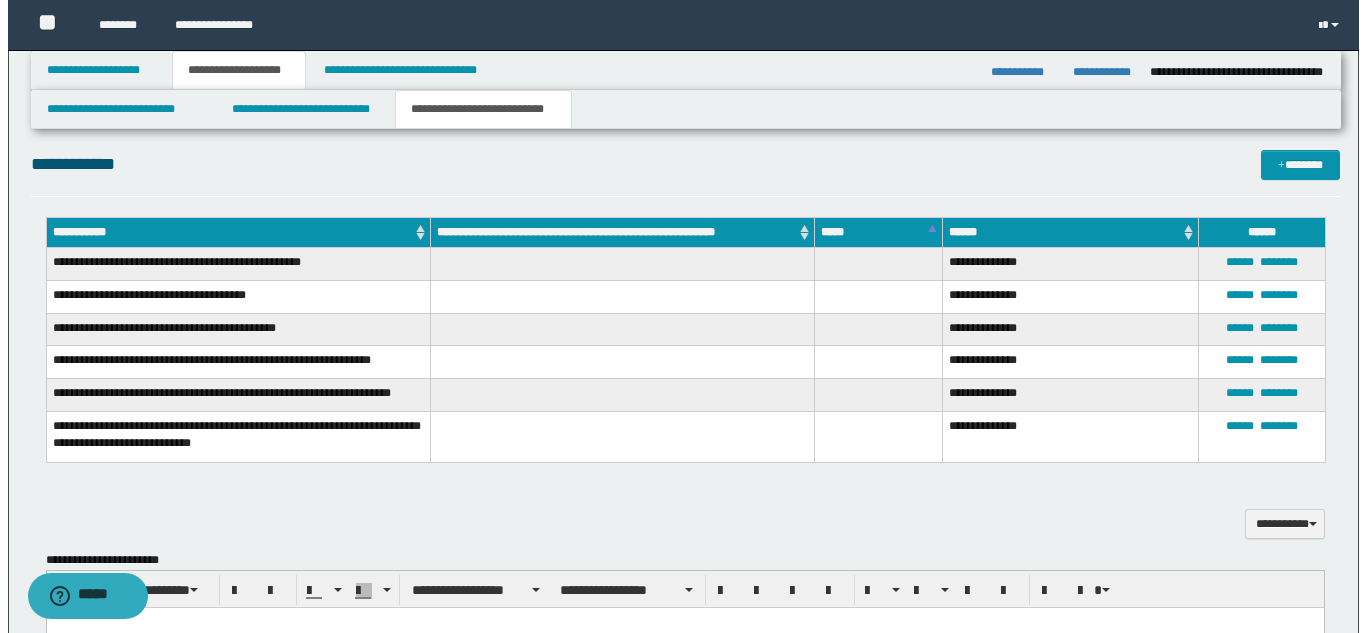 scroll, scrollTop: 278, scrollLeft: 0, axis: vertical 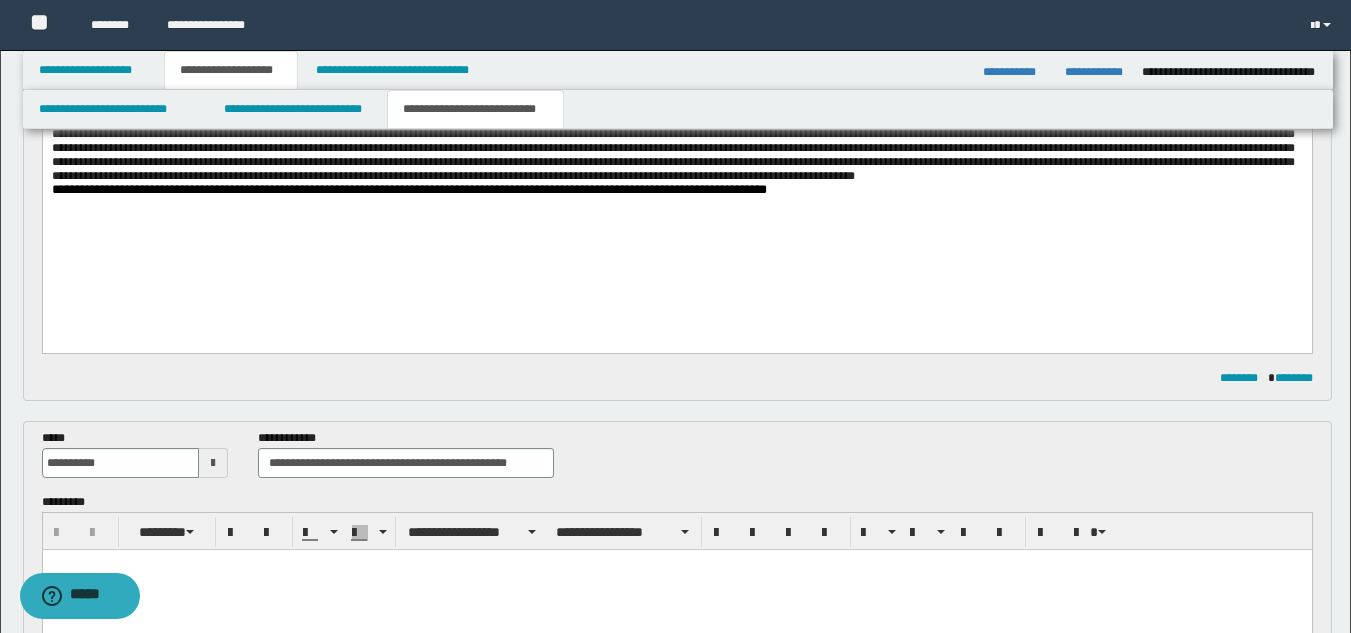 click on "**********" at bounding box center [676, 134] 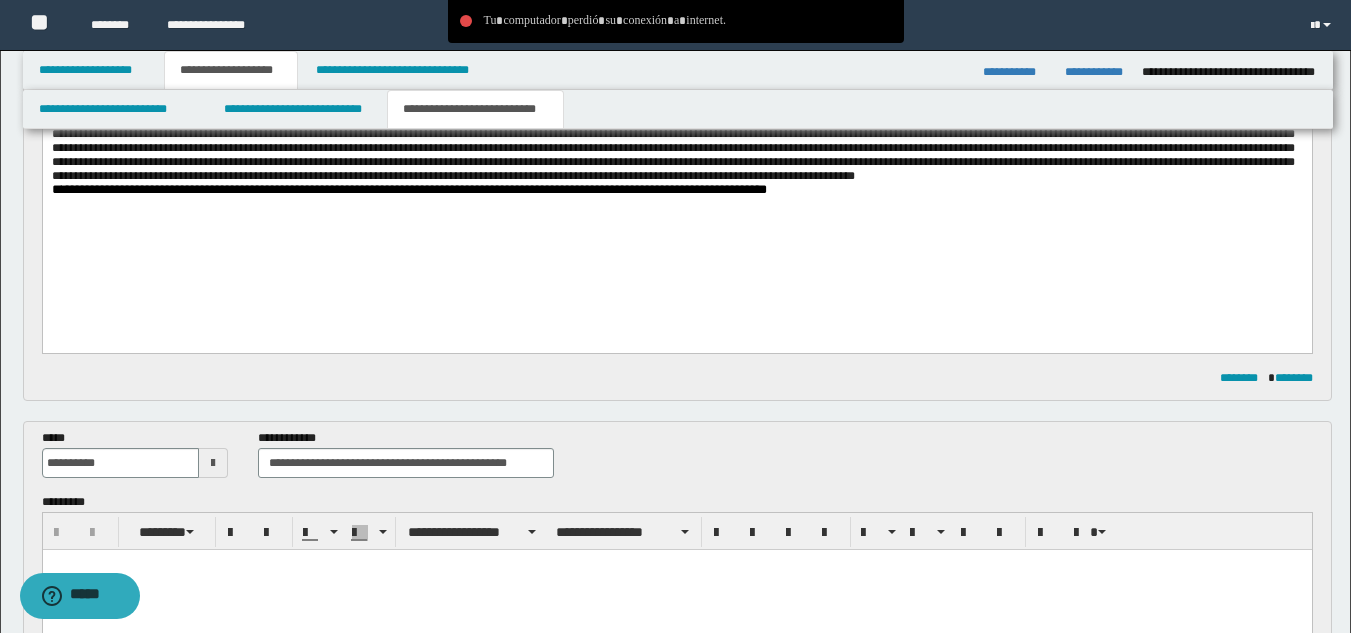 click on "**********" at bounding box center (676, 134) 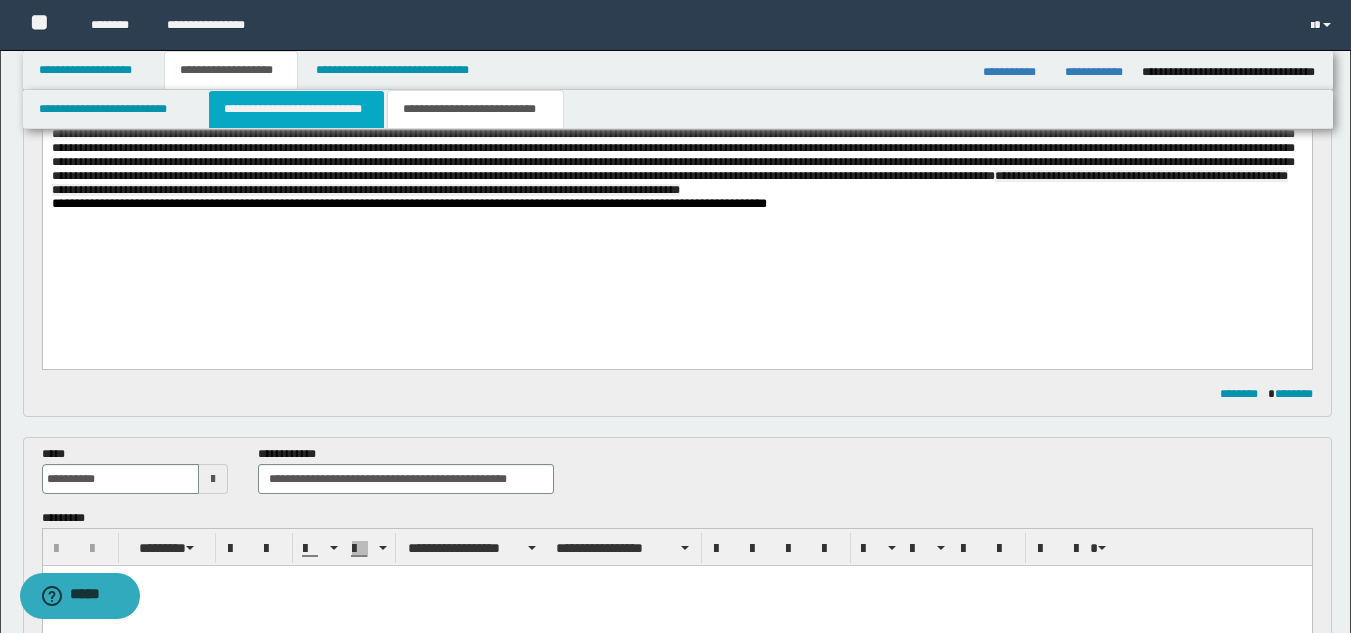 click on "**********" at bounding box center [296, 109] 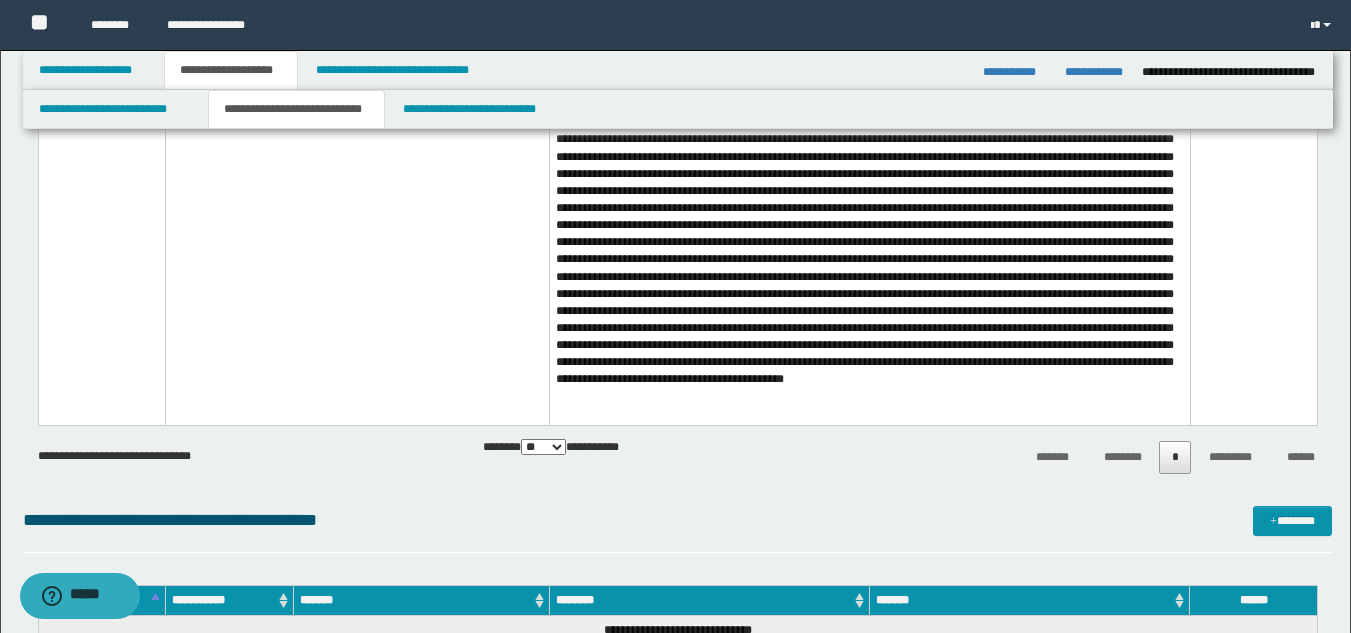 scroll, scrollTop: 2678, scrollLeft: 0, axis: vertical 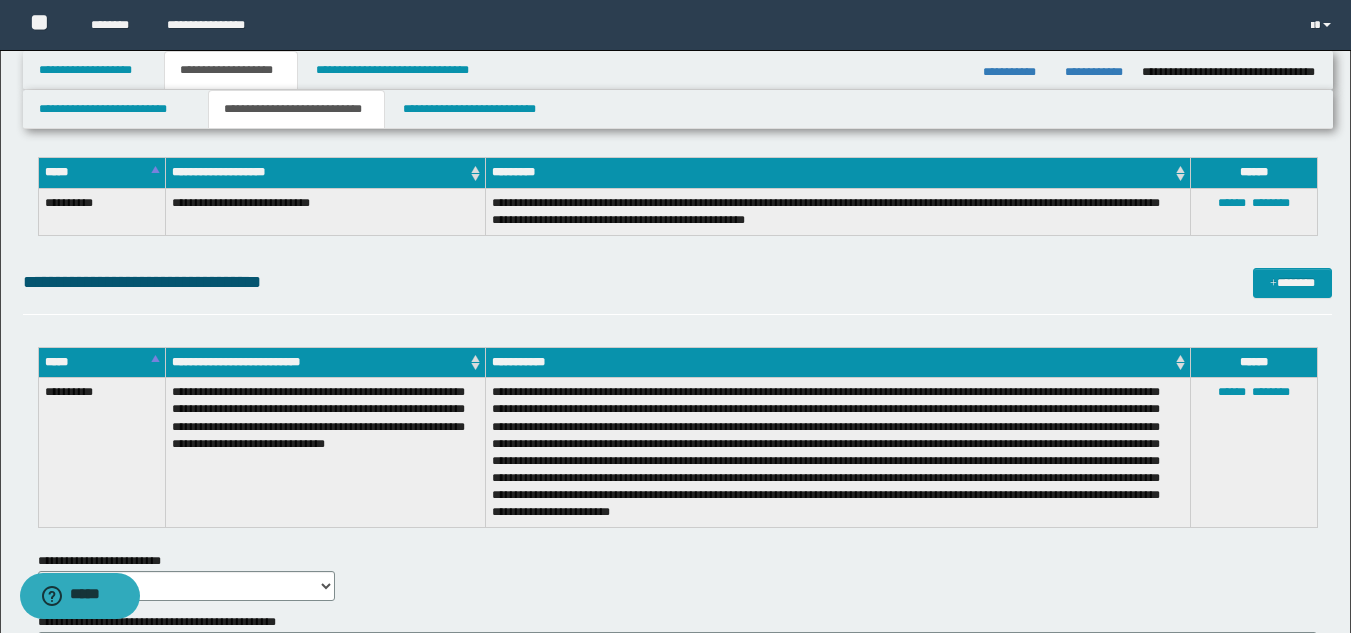 click on "**********" at bounding box center (677, 282) 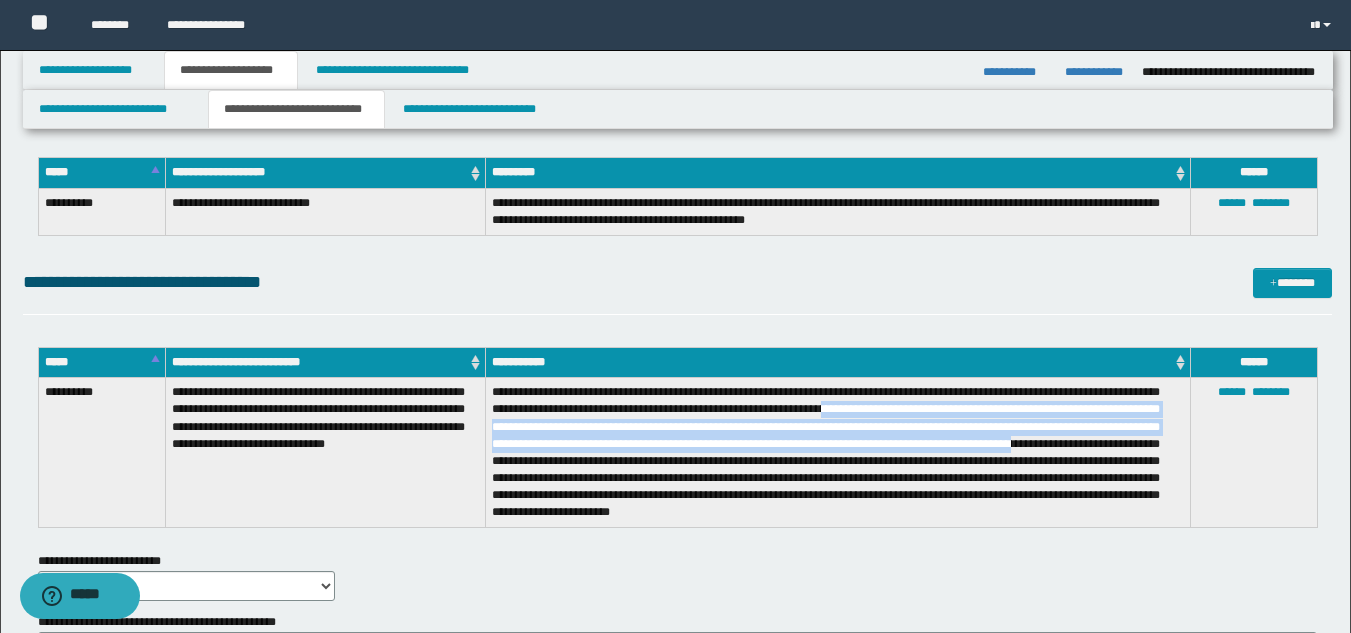 drag, startPoint x: 864, startPoint y: 410, endPoint x: 1145, endPoint y: 445, distance: 283.17133 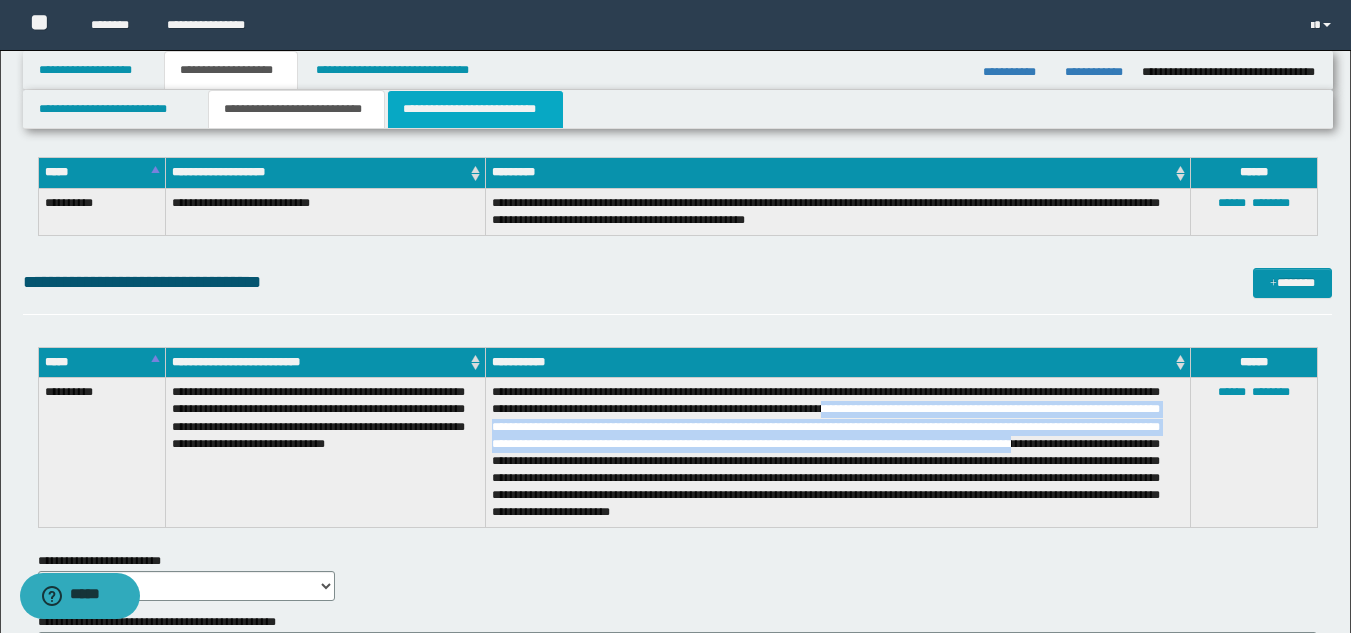 click on "**********" at bounding box center (475, 109) 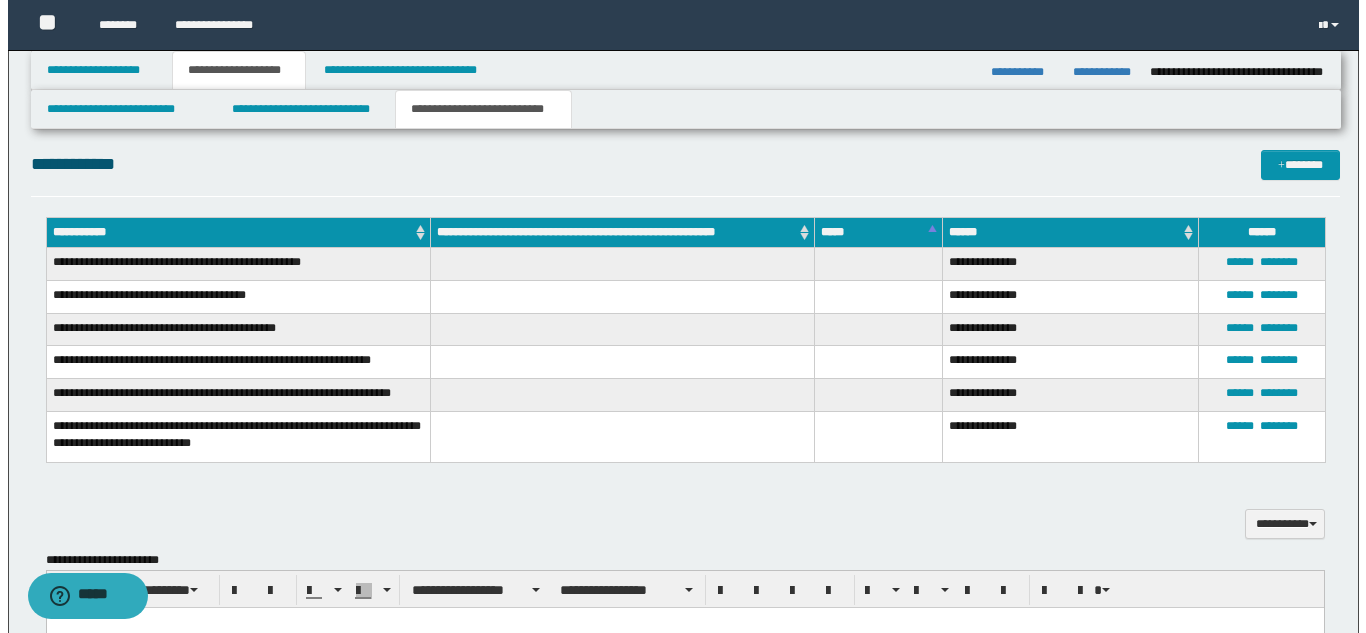 scroll, scrollTop: 294, scrollLeft: 0, axis: vertical 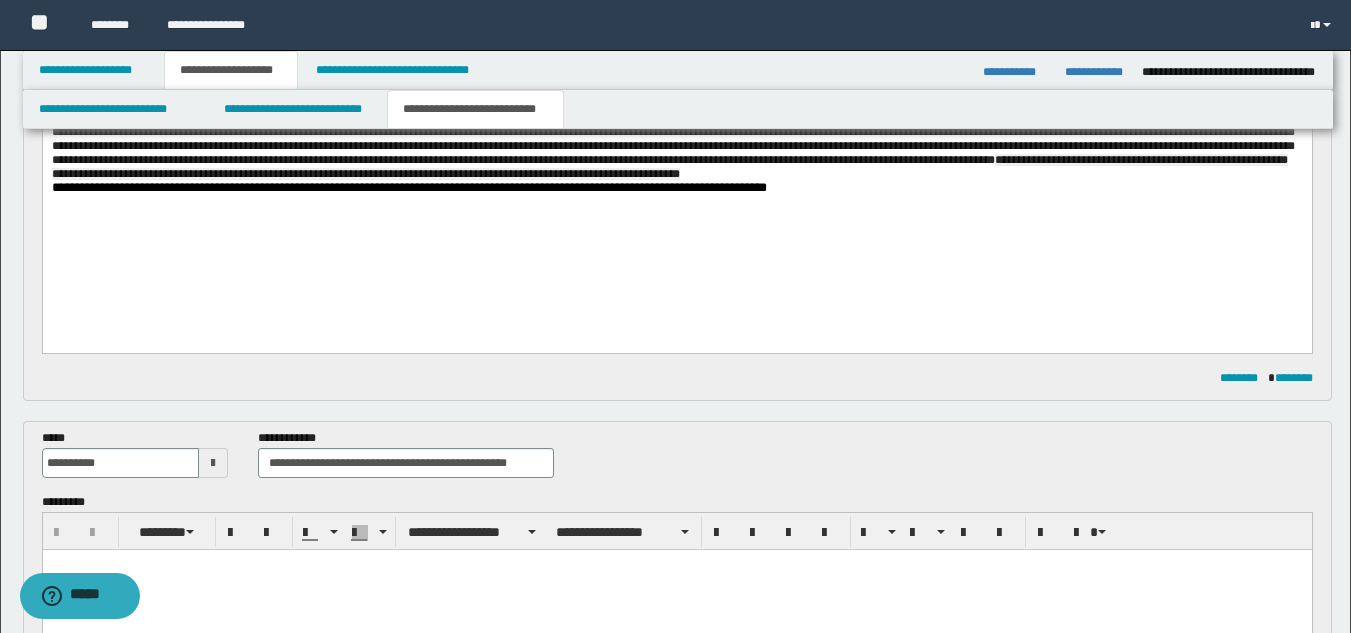 click on "**********" at bounding box center [676, 125] 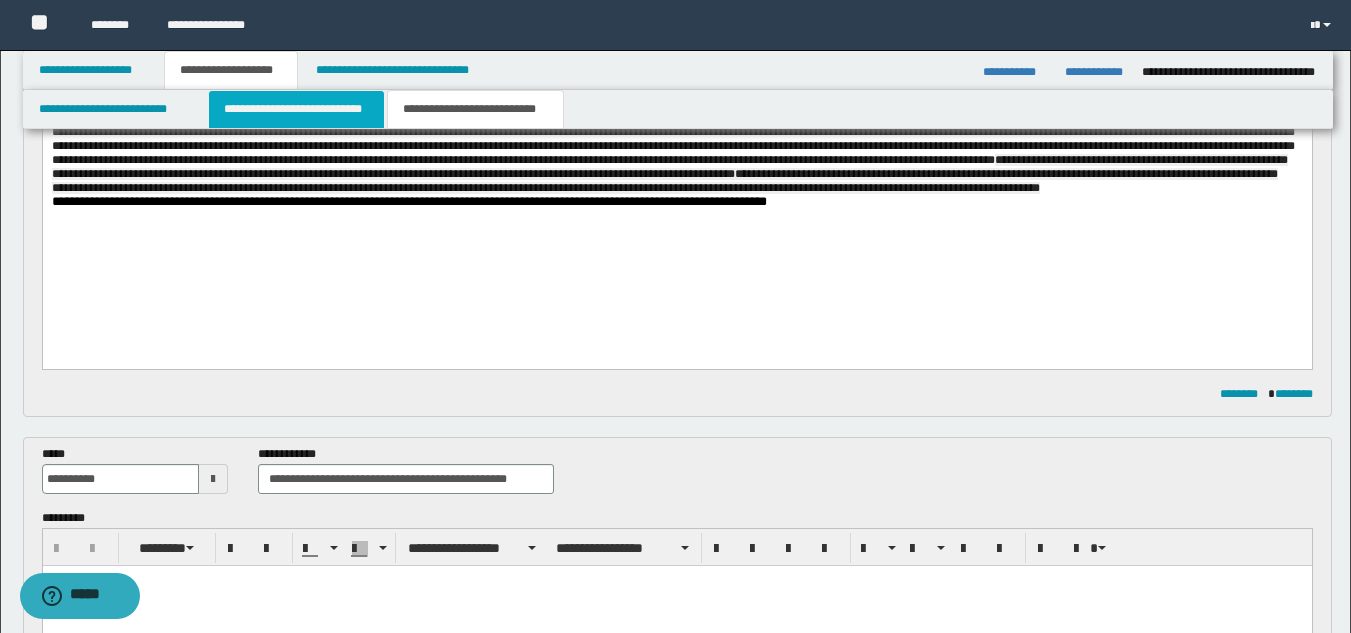 click on "**********" at bounding box center (296, 109) 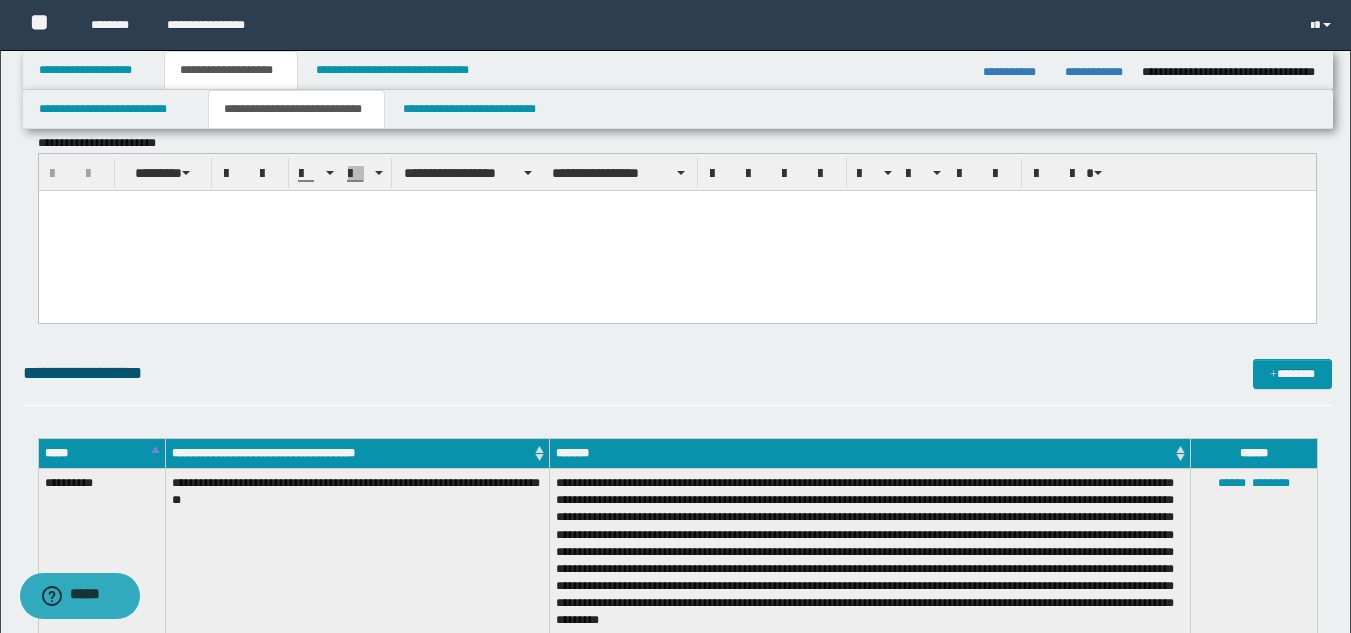 scroll, scrollTop: 894, scrollLeft: 0, axis: vertical 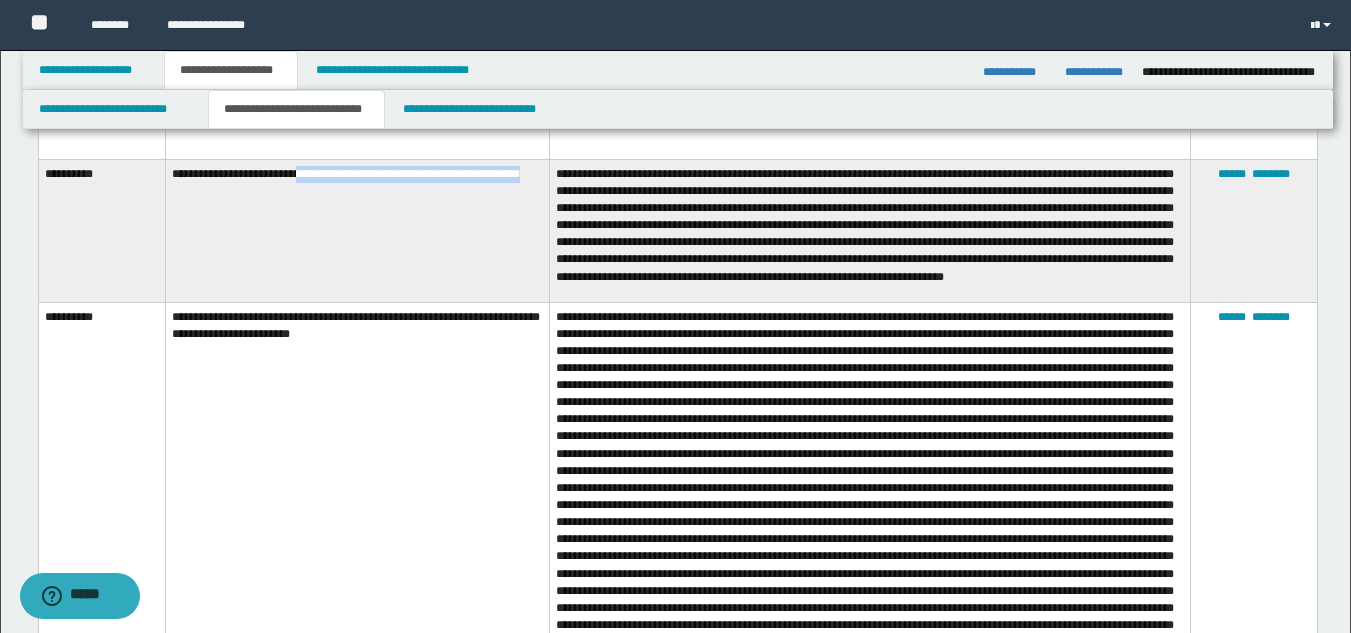 click on "**********" at bounding box center [357, 230] 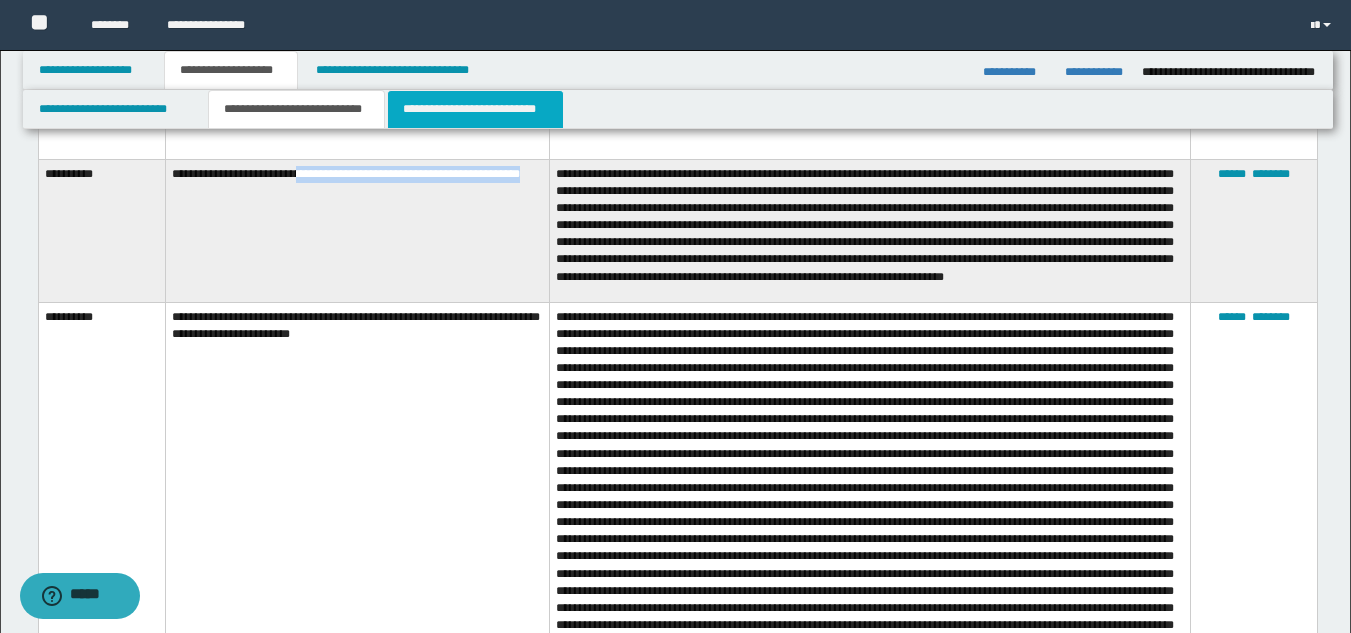 click on "**********" at bounding box center (475, 109) 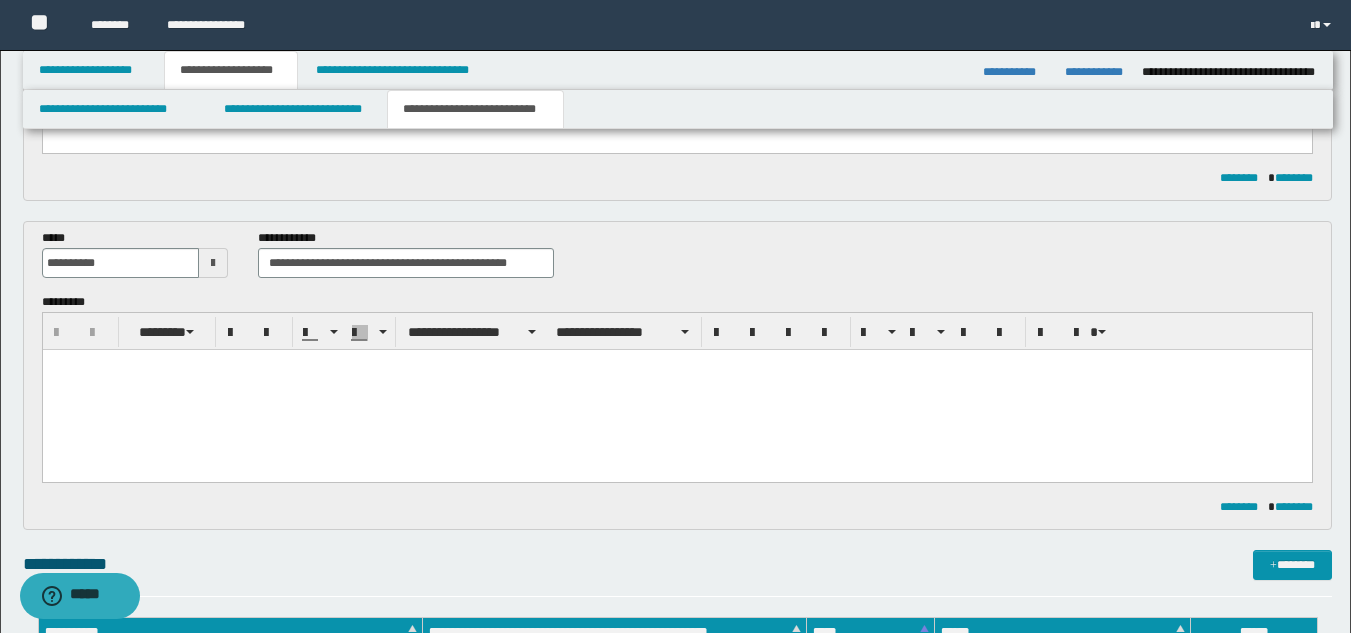 scroll, scrollTop: 0, scrollLeft: 0, axis: both 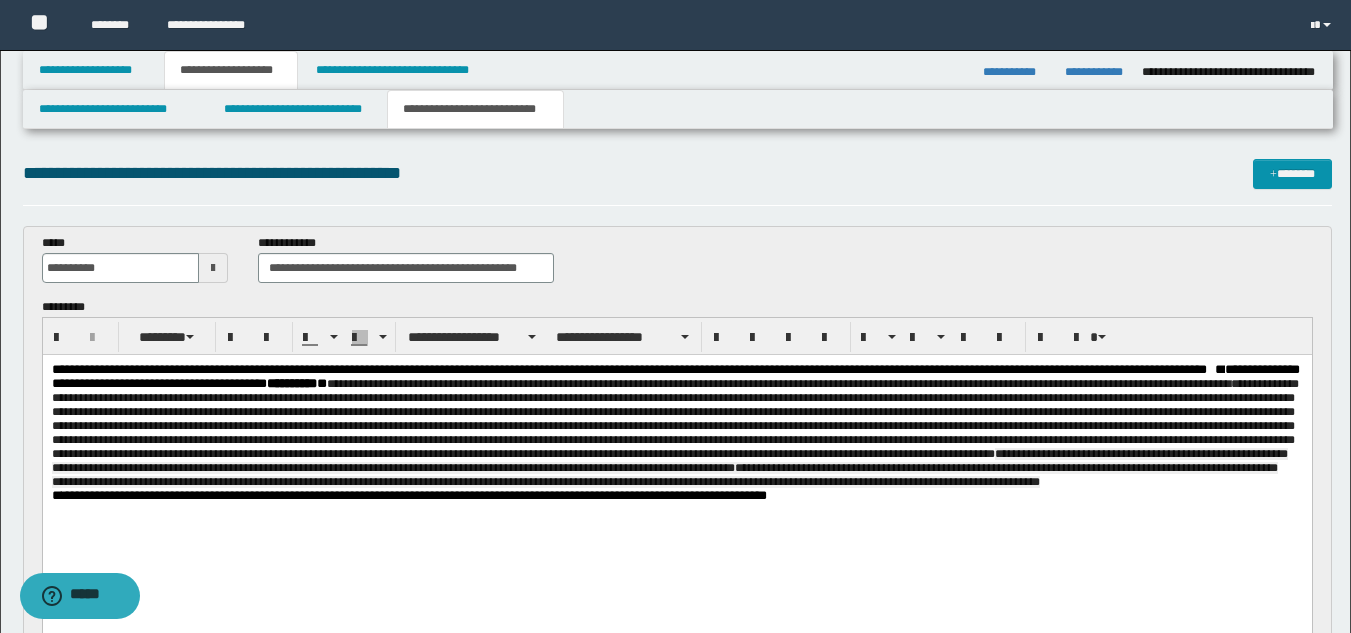 click on "**********" at bounding box center [676, 426] 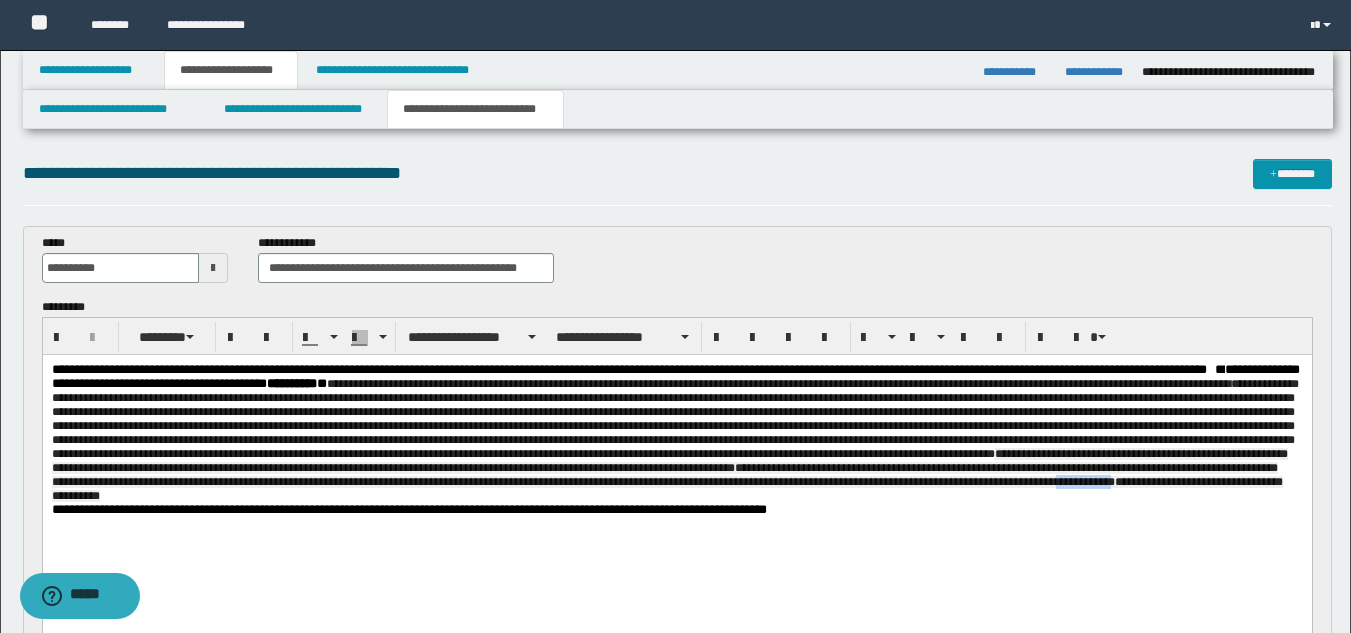 drag, startPoint x: 709, startPoint y: 515, endPoint x: 648, endPoint y: 512, distance: 61.073727 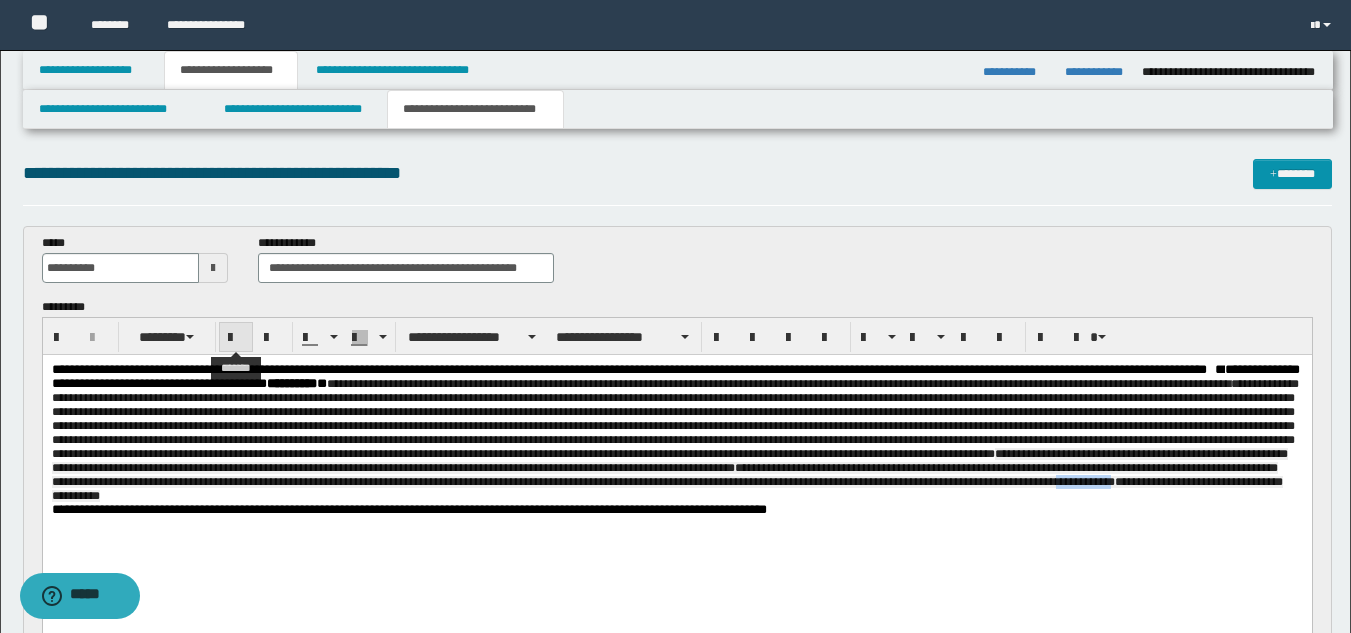 click at bounding box center [236, 337] 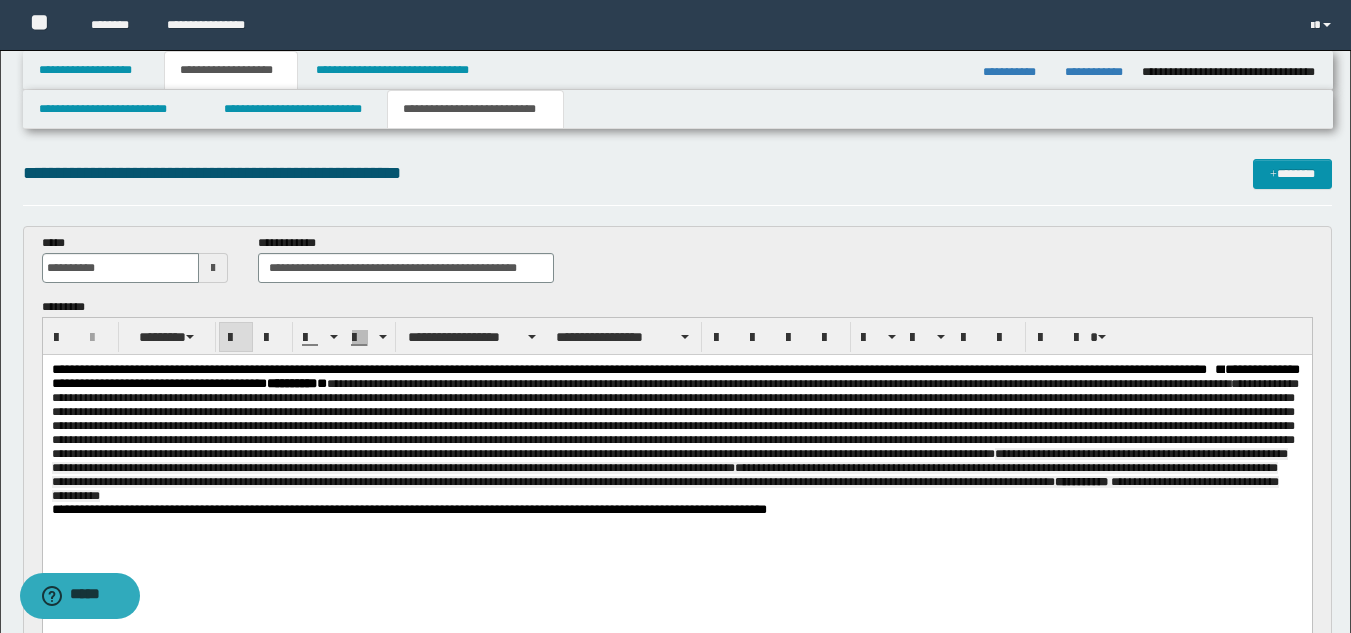 click on "**********" at bounding box center (623, 369) 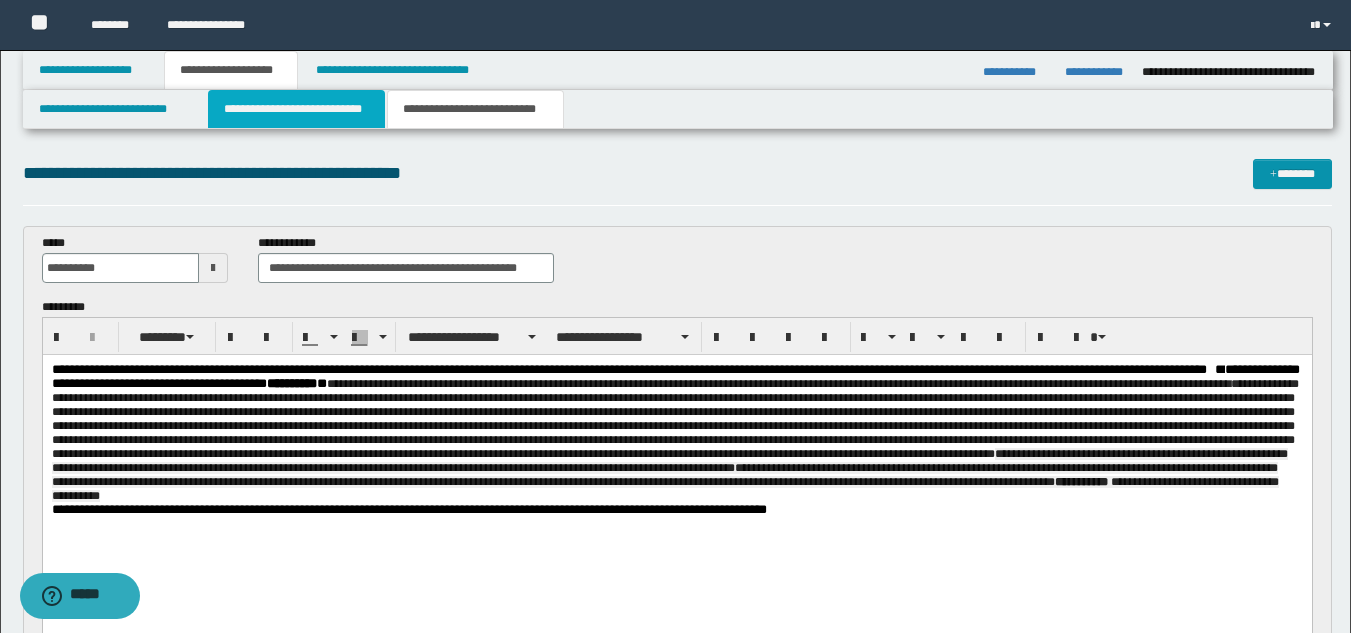 drag, startPoint x: 225, startPoint y: 106, endPoint x: 292, endPoint y: 156, distance: 83.60024 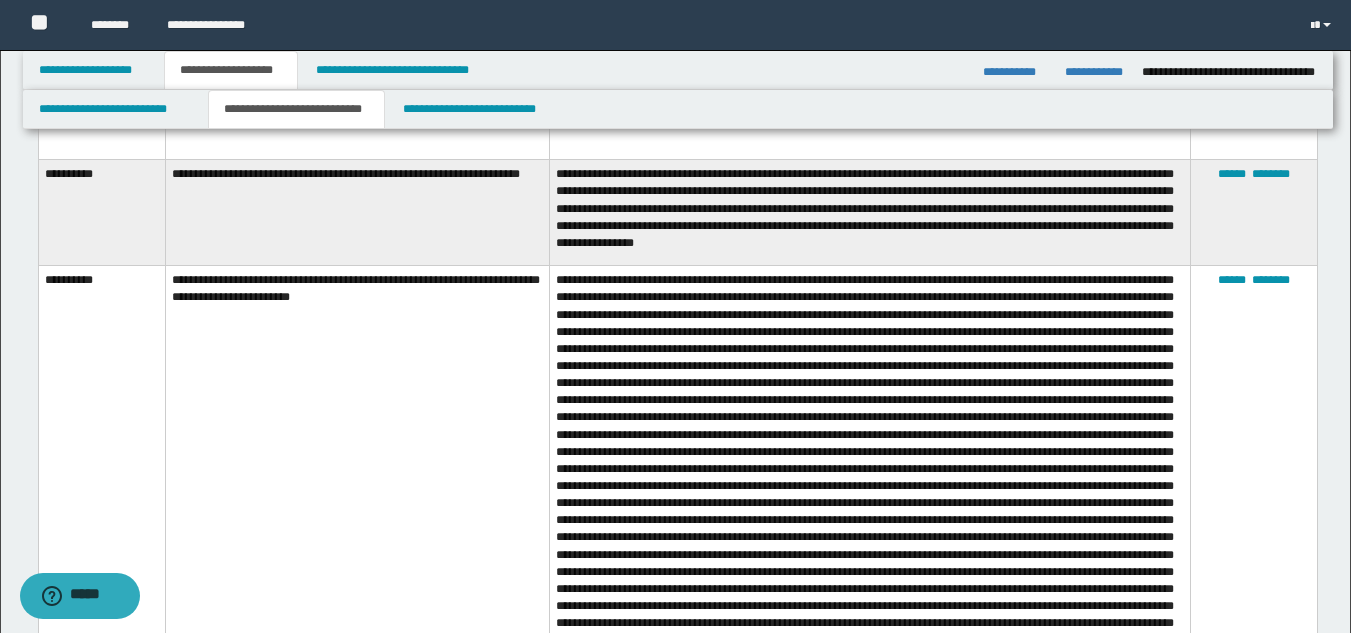 scroll, scrollTop: 1200, scrollLeft: 0, axis: vertical 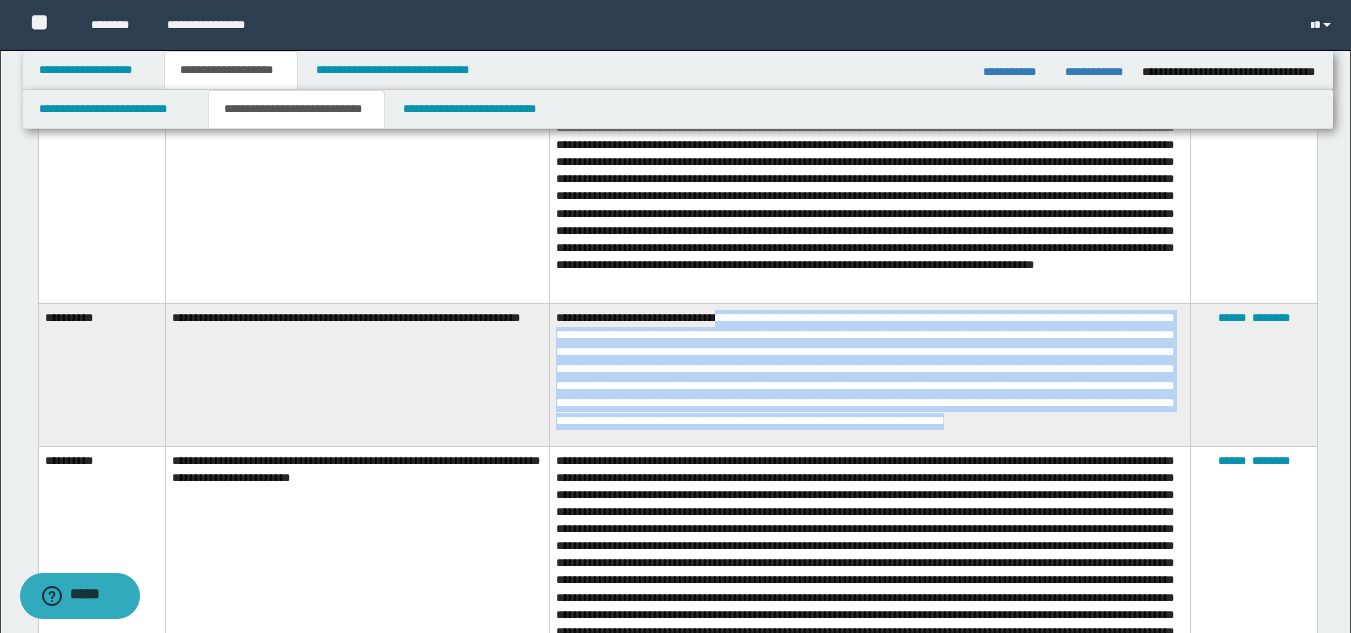 drag, startPoint x: 729, startPoint y: 316, endPoint x: 994, endPoint y: 439, distance: 292.15408 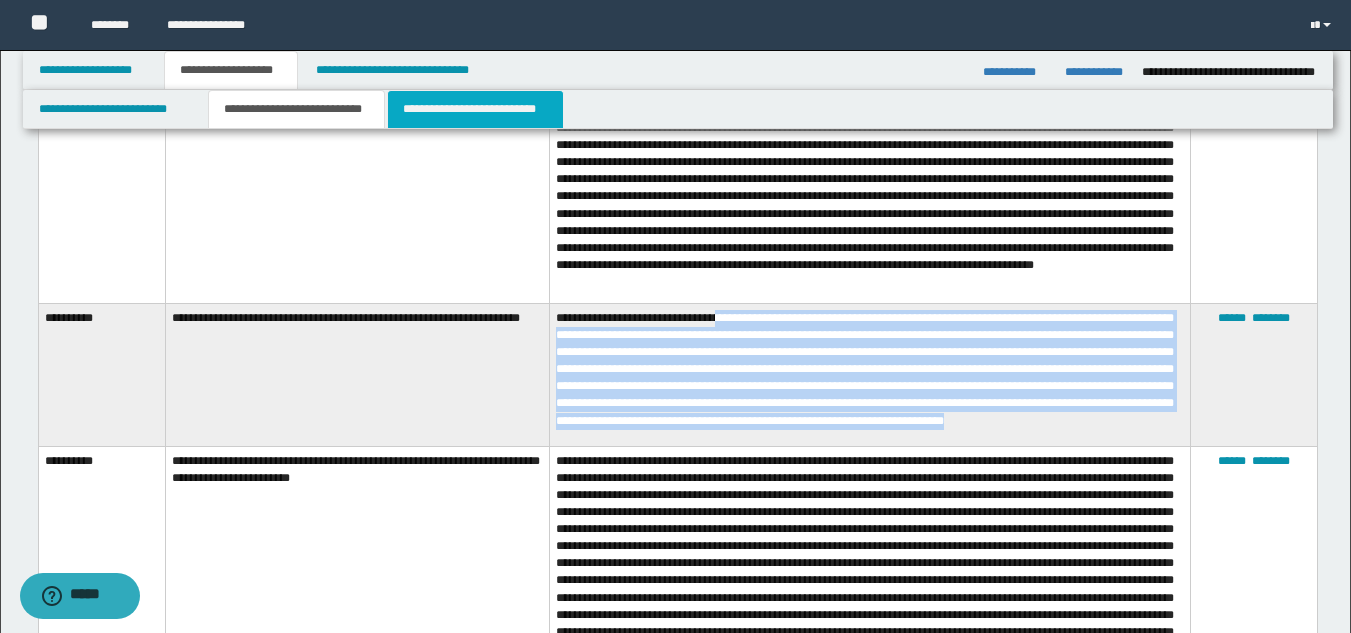 click on "**********" at bounding box center [475, 109] 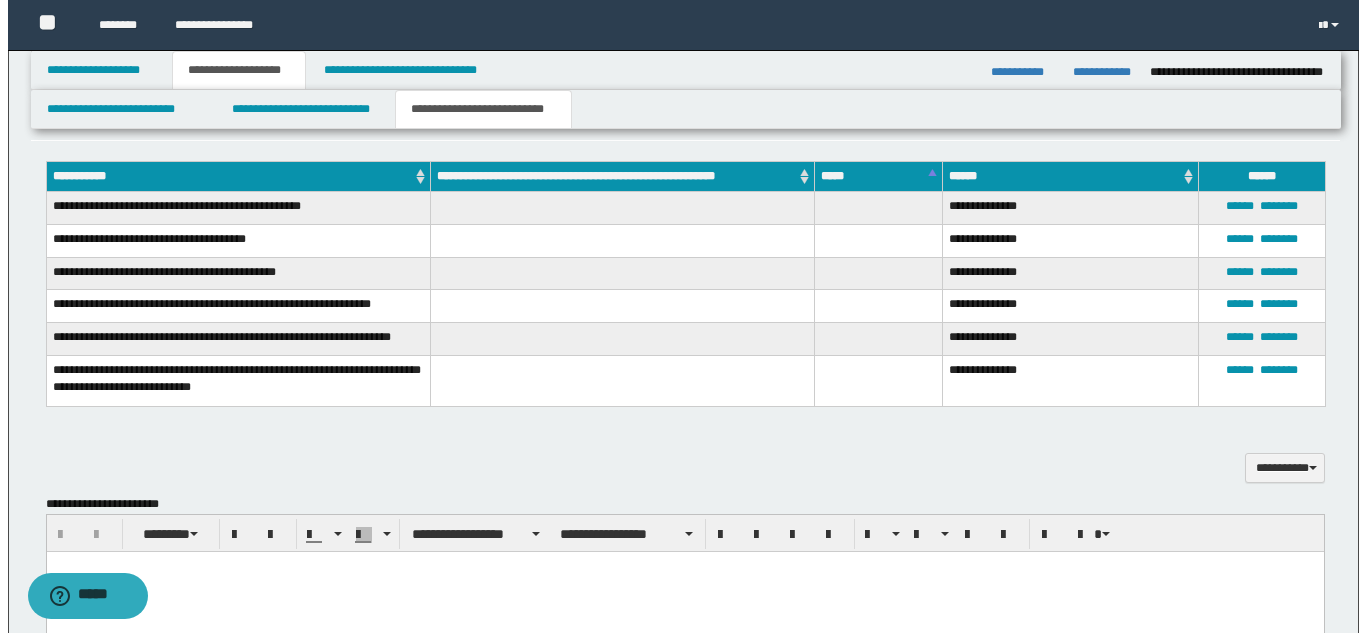 scroll, scrollTop: 366, scrollLeft: 0, axis: vertical 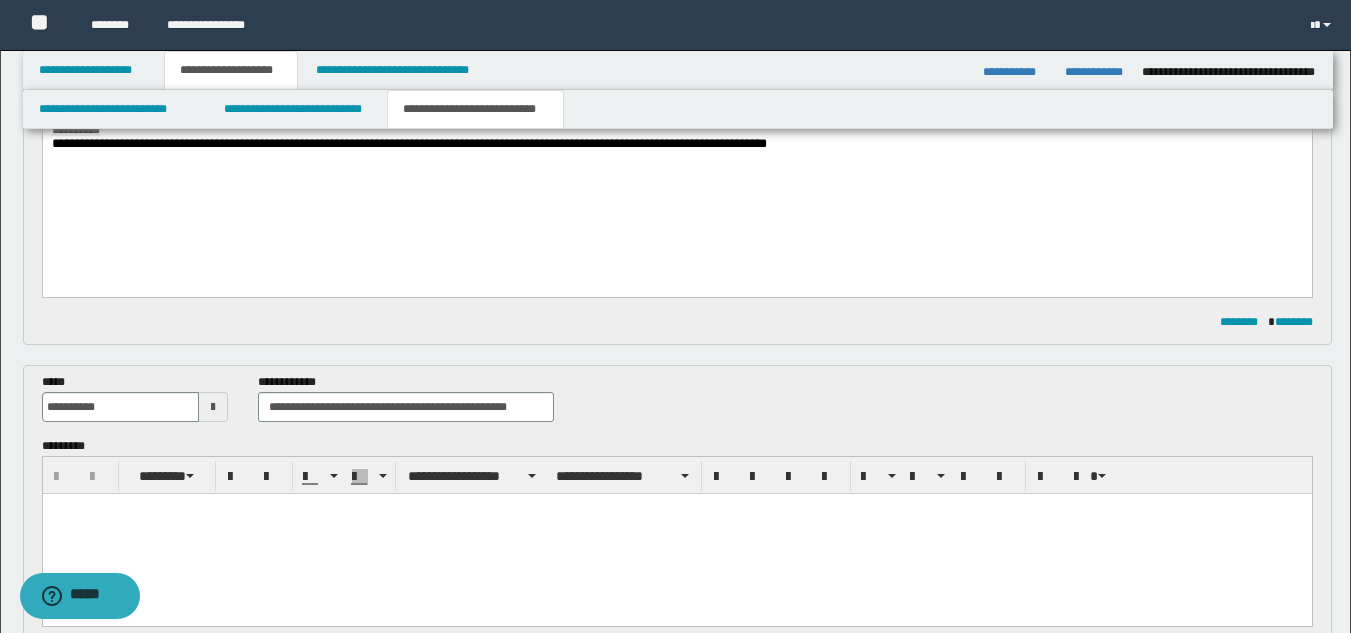 click on "**********" at bounding box center (676, 68) 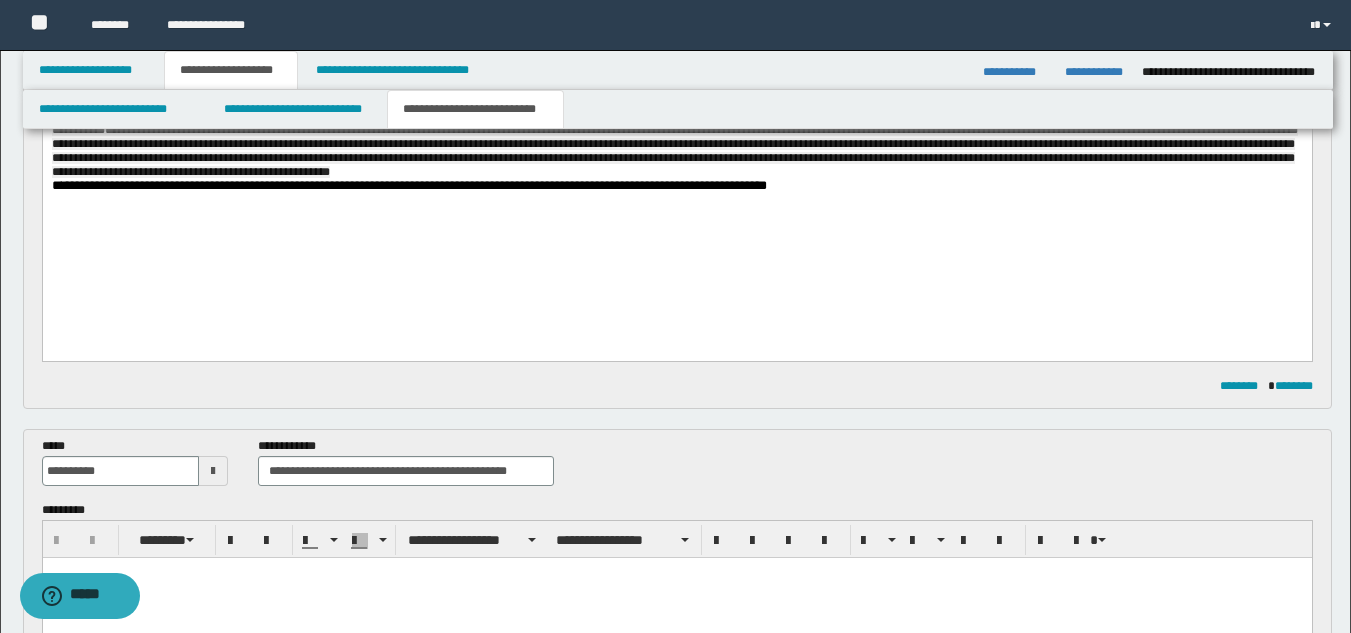 click on "**********" at bounding box center [674, 131] 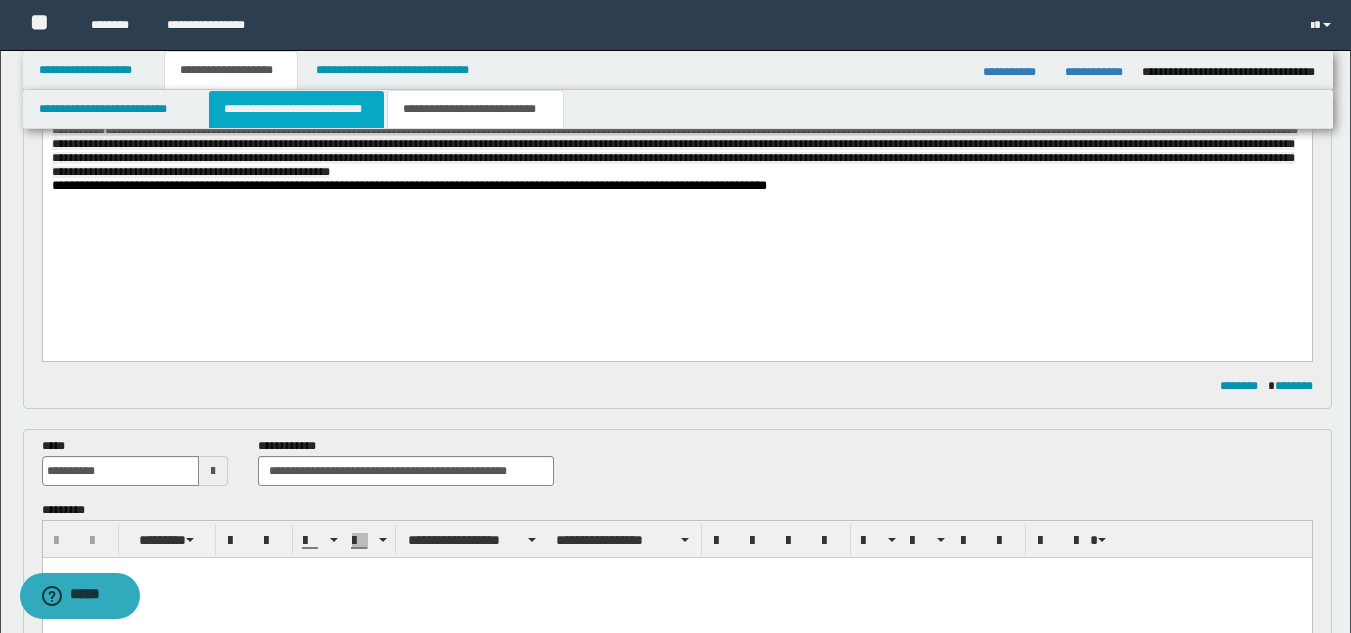 click on "**********" at bounding box center [296, 109] 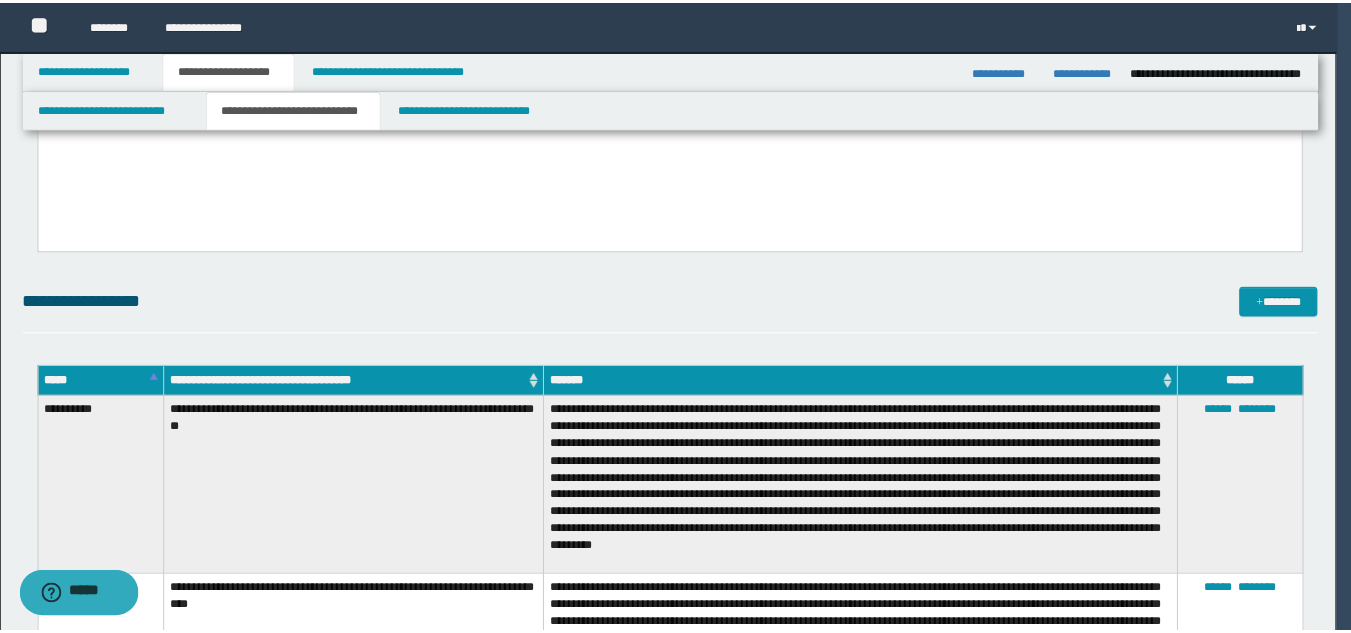 scroll, scrollTop: 966, scrollLeft: 0, axis: vertical 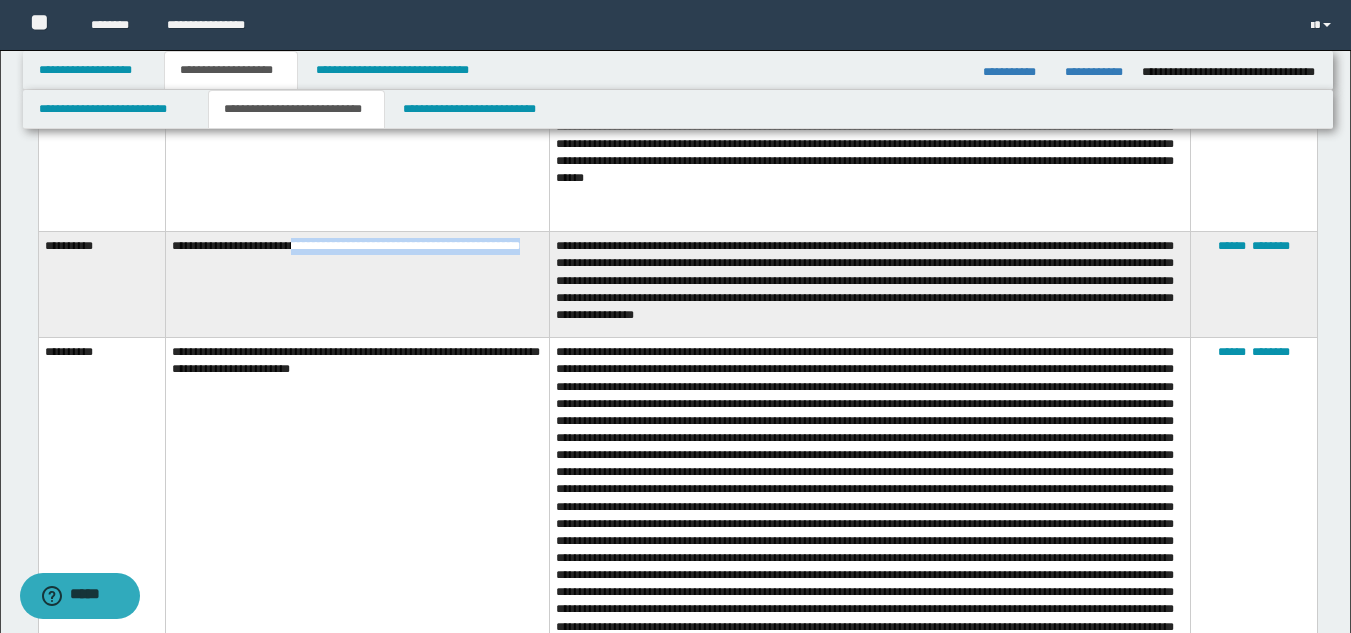 drag, startPoint x: 302, startPoint y: 257, endPoint x: 318, endPoint y: 279, distance: 27.202942 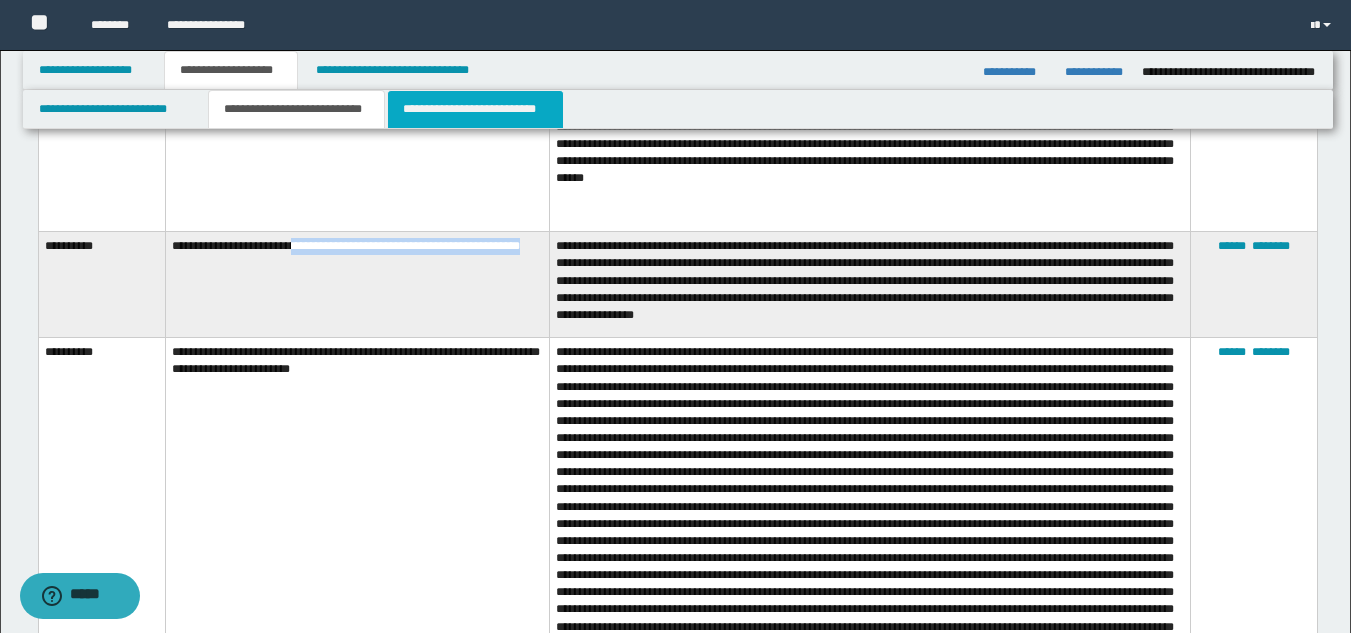 click on "**********" at bounding box center [475, 109] 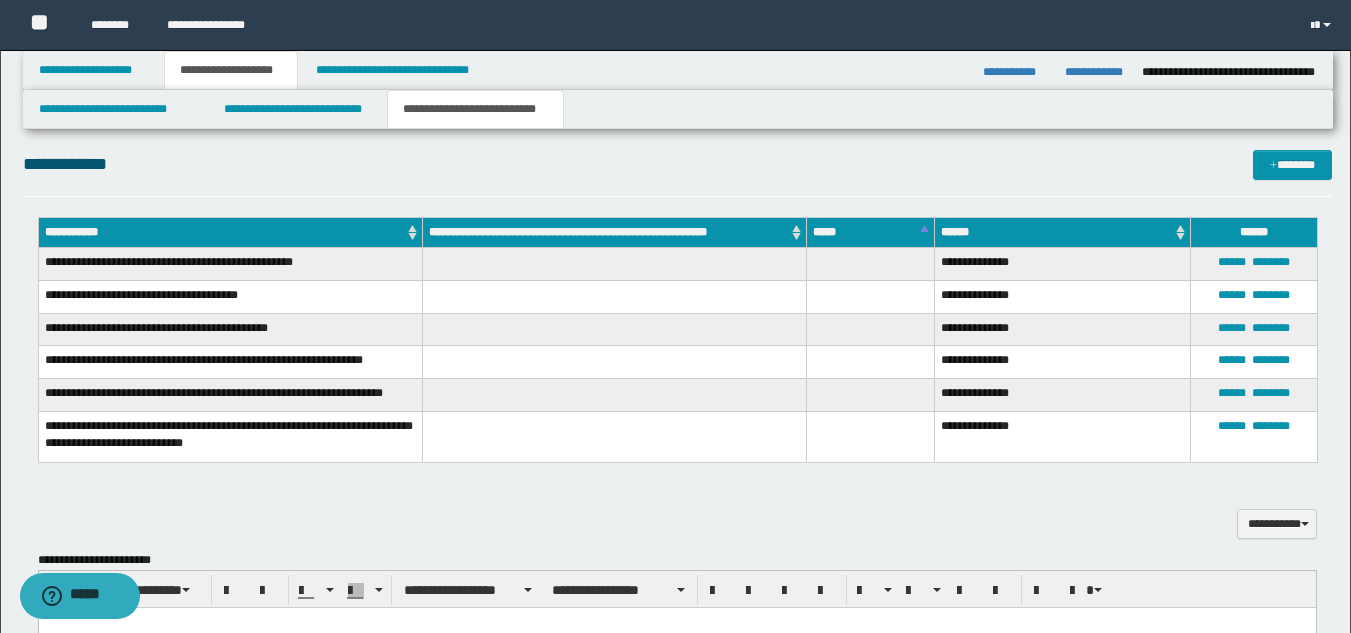 scroll, scrollTop: 374, scrollLeft: 0, axis: vertical 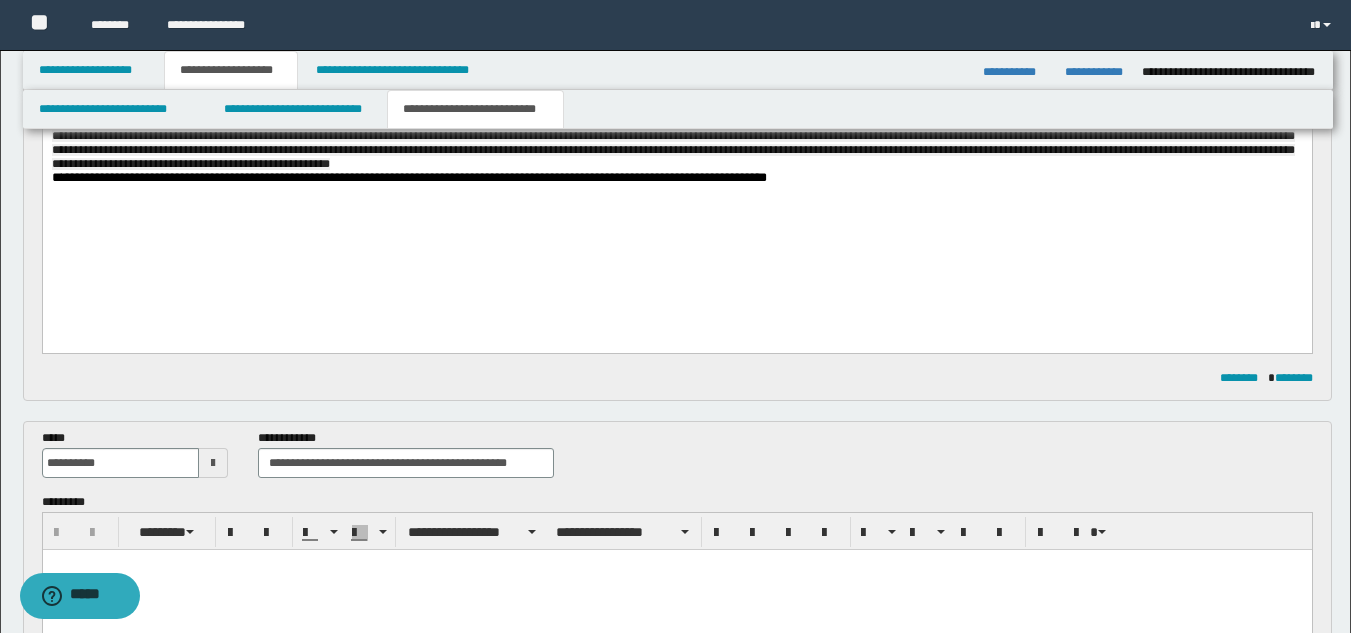 click on "**********" at bounding box center (676, 81) 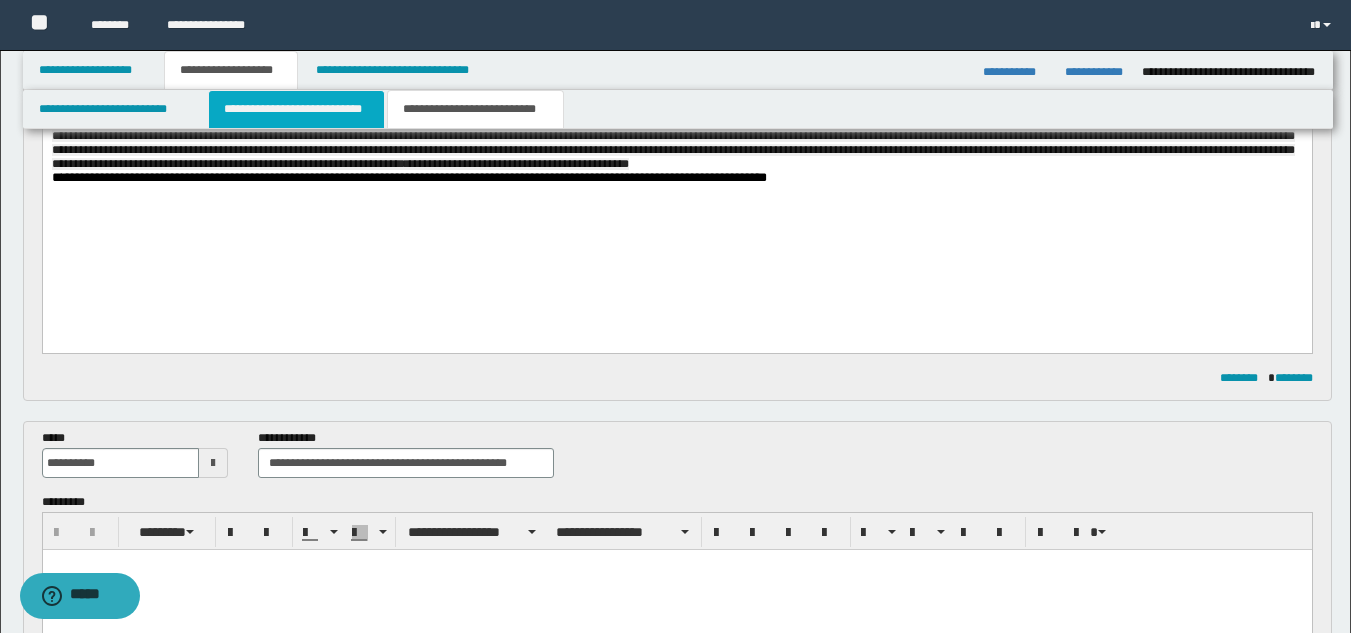 click on "**********" at bounding box center [296, 109] 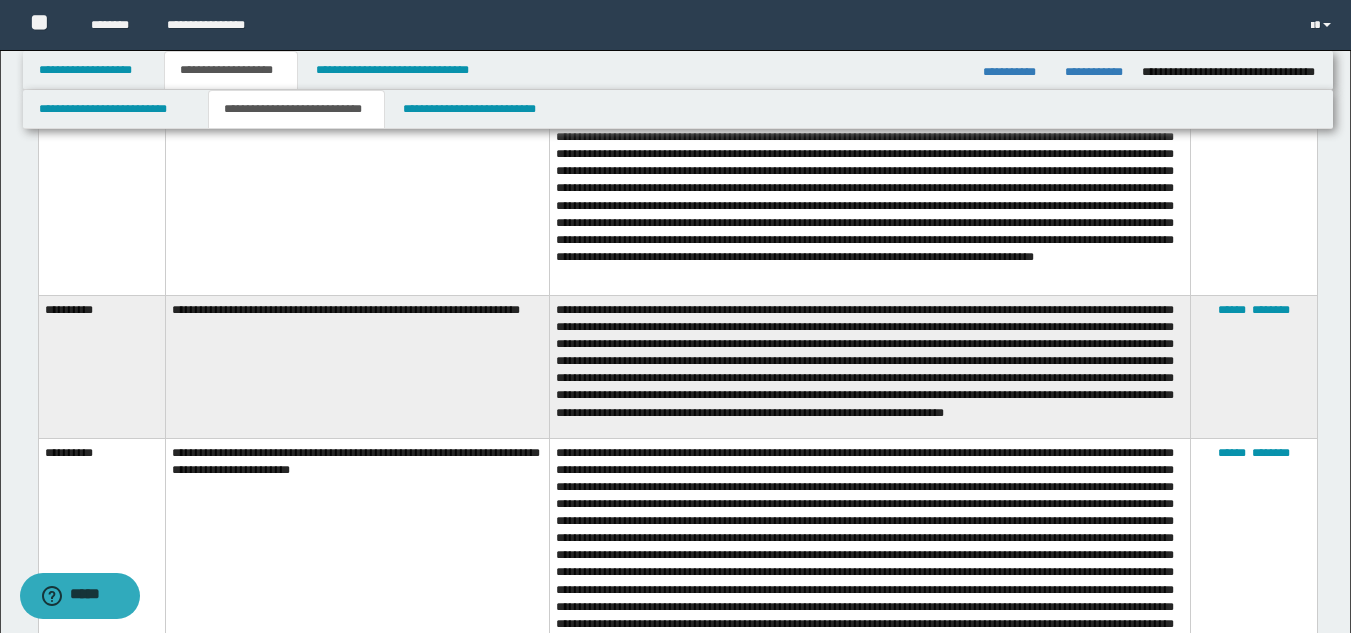 scroll, scrollTop: 1574, scrollLeft: 0, axis: vertical 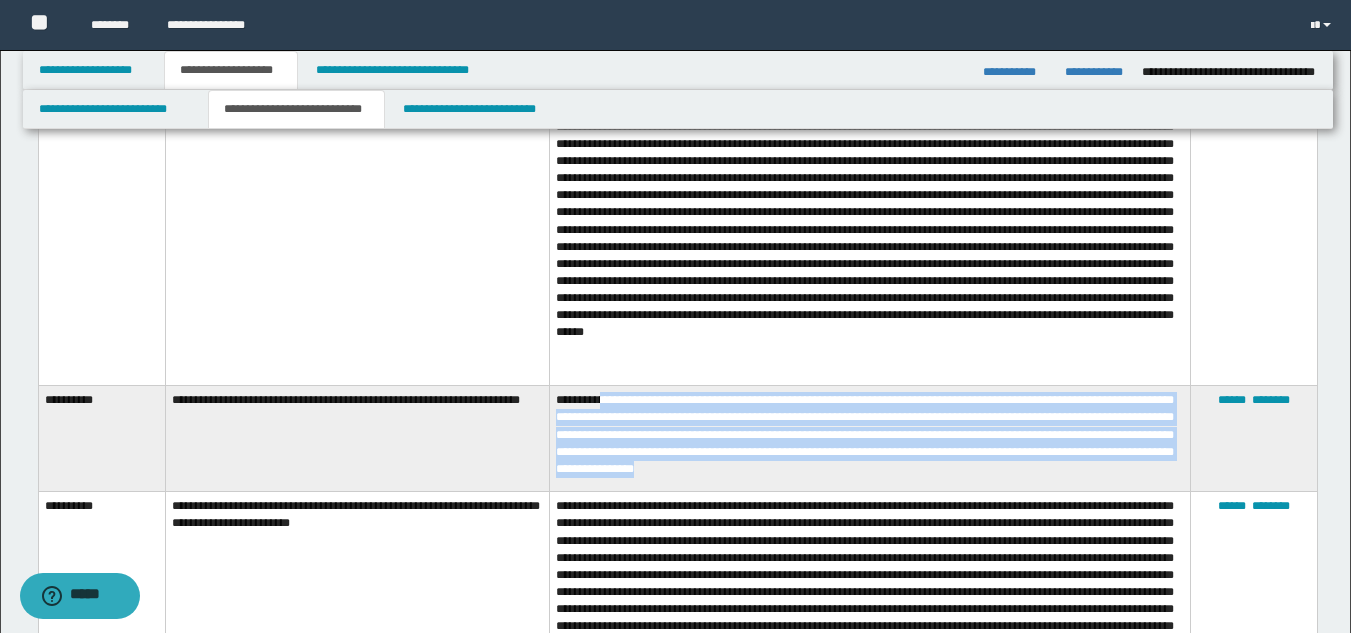 drag, startPoint x: 609, startPoint y: 404, endPoint x: 904, endPoint y: 476, distance: 303.65936 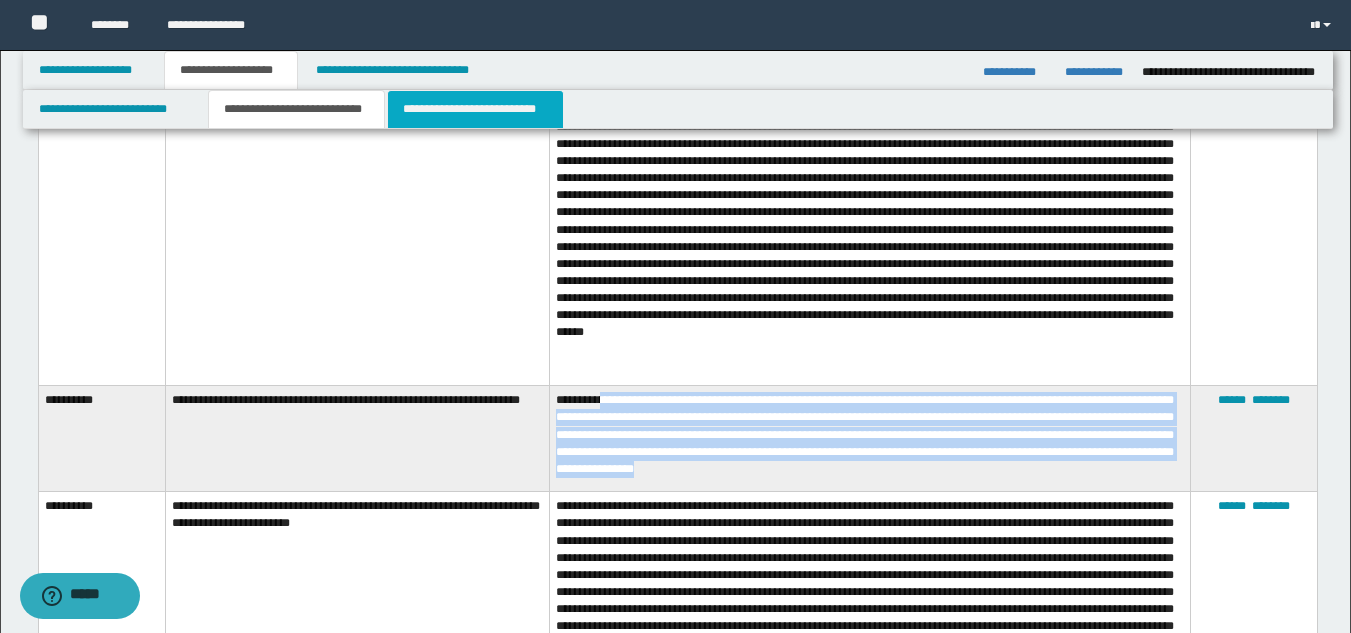 click on "**********" at bounding box center (475, 109) 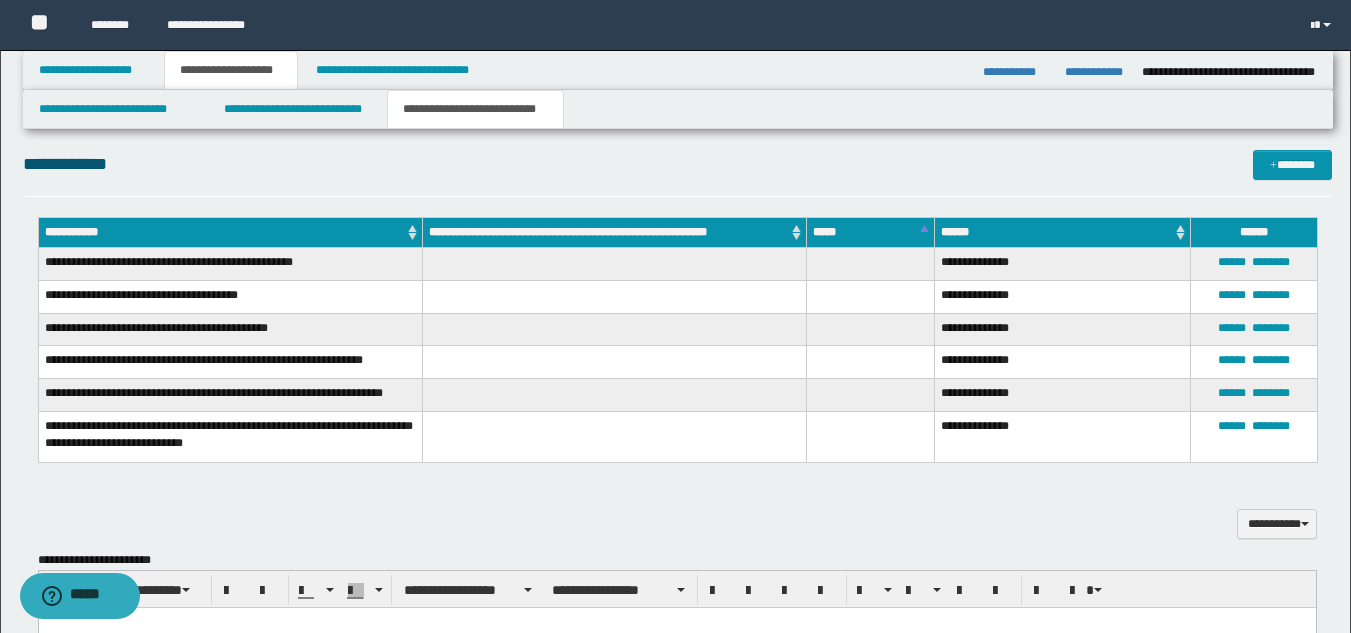 scroll, scrollTop: 374, scrollLeft: 0, axis: vertical 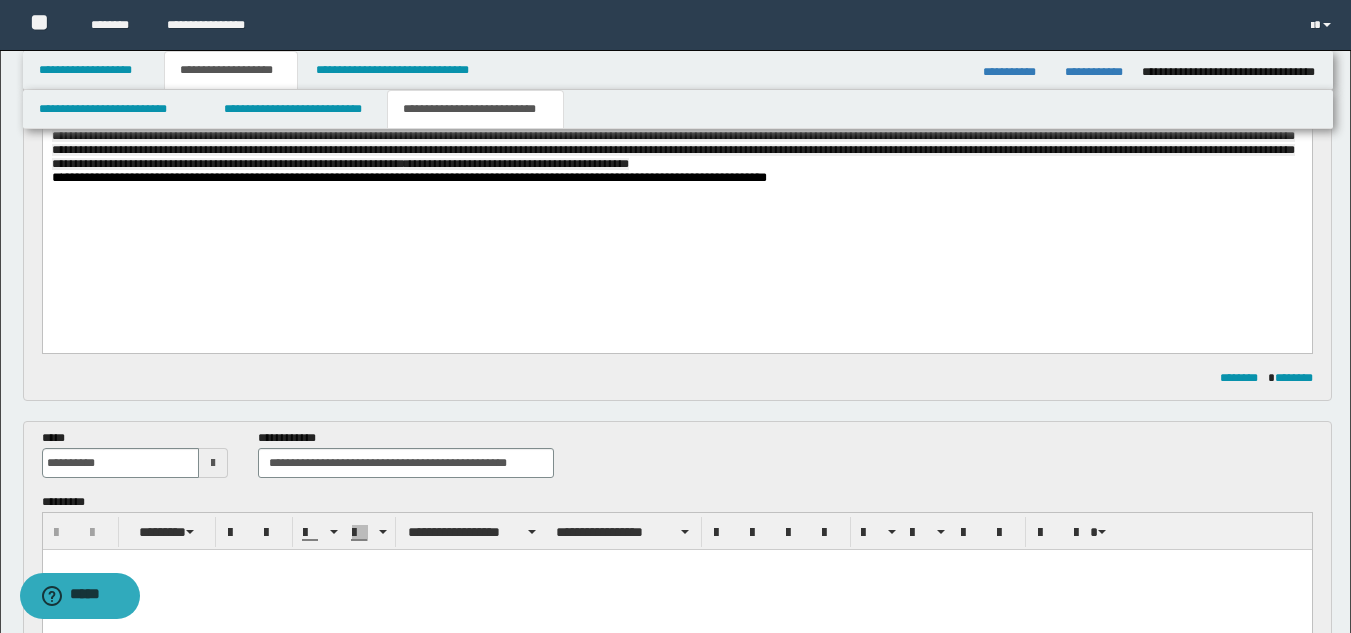 click on "**********" at bounding box center (676, 81) 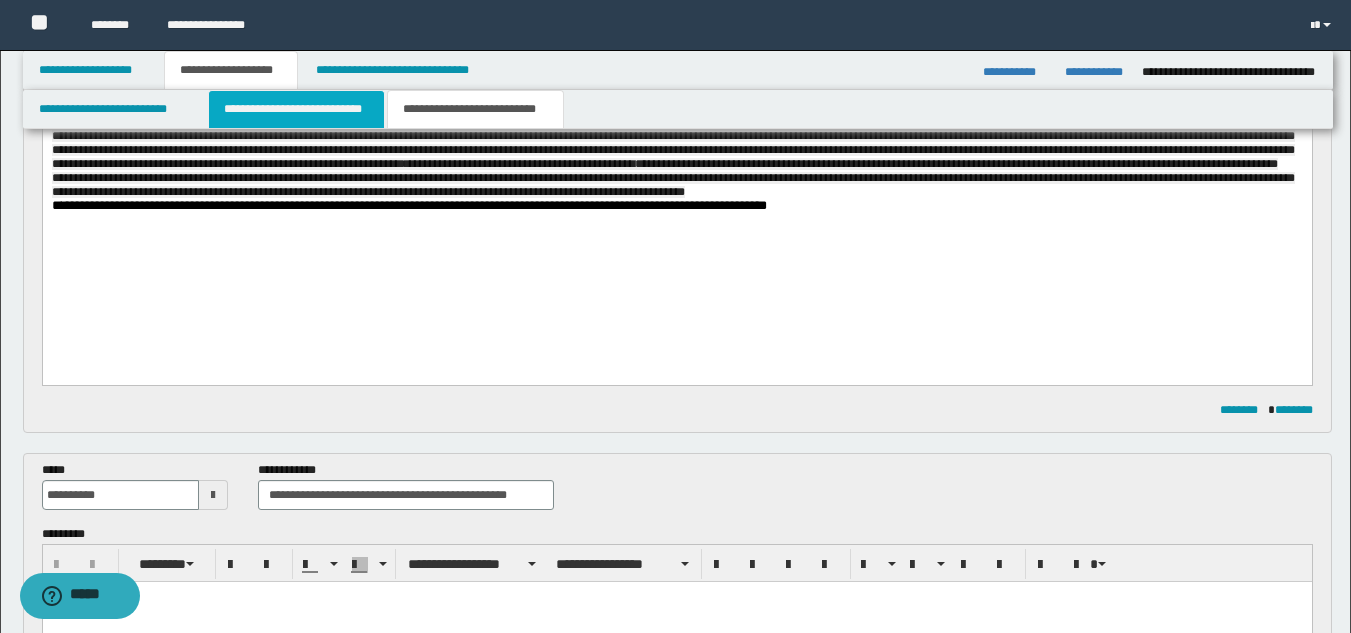 click on "**********" at bounding box center (296, 109) 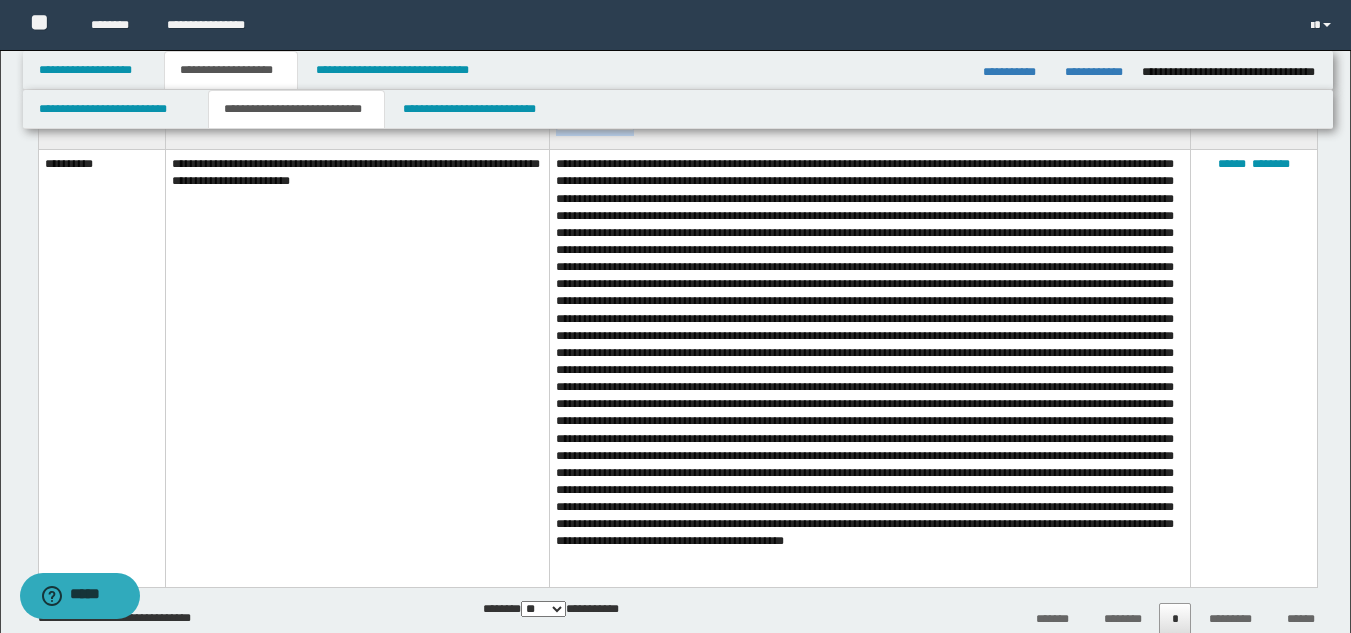 scroll, scrollTop: 1904, scrollLeft: 0, axis: vertical 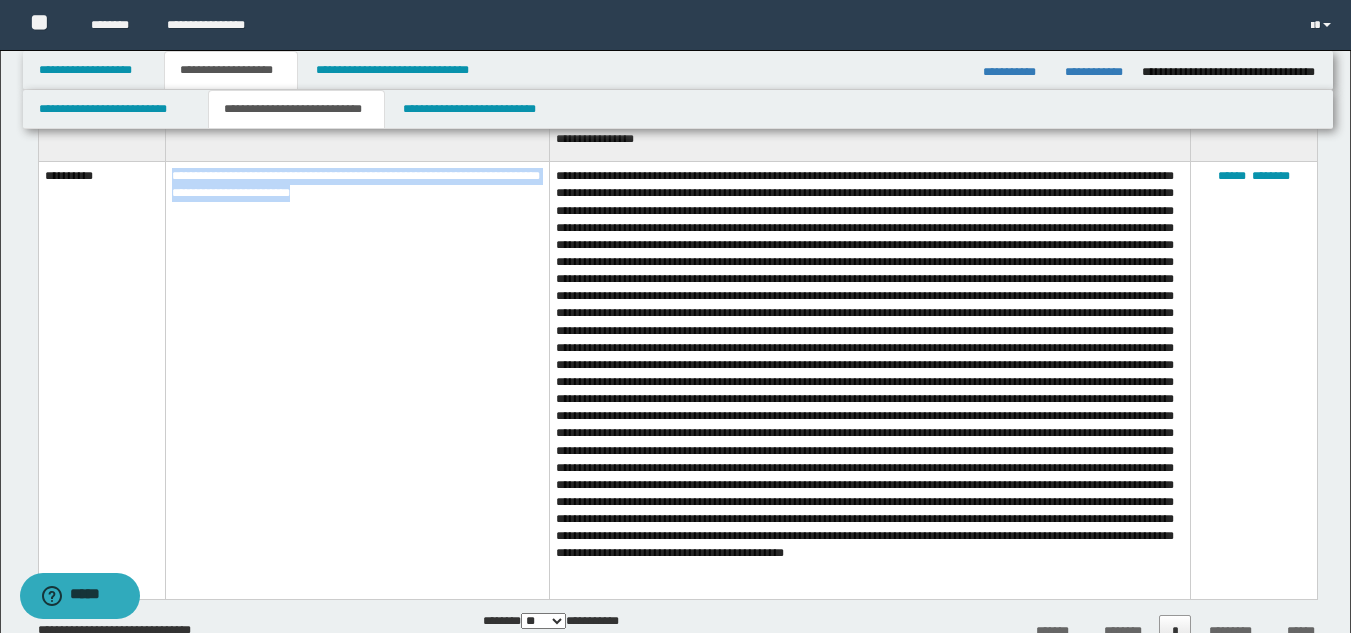 drag, startPoint x: 174, startPoint y: 165, endPoint x: 368, endPoint y: 205, distance: 198.0808 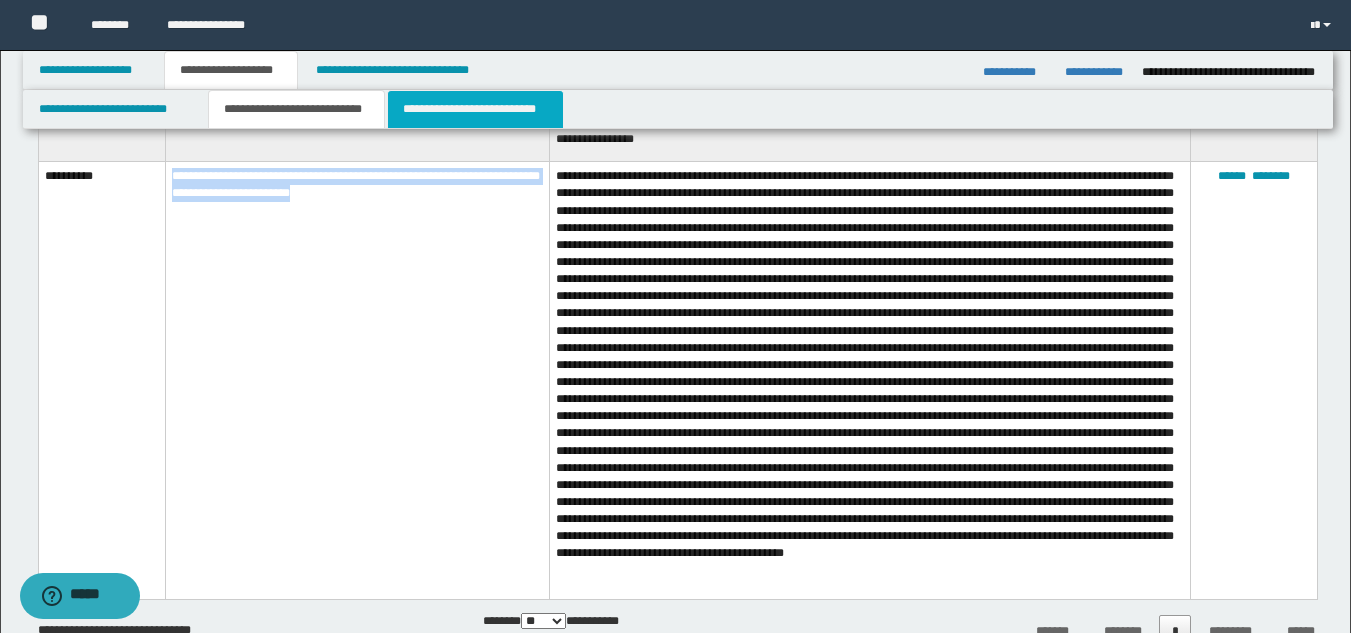 click on "**********" at bounding box center (475, 109) 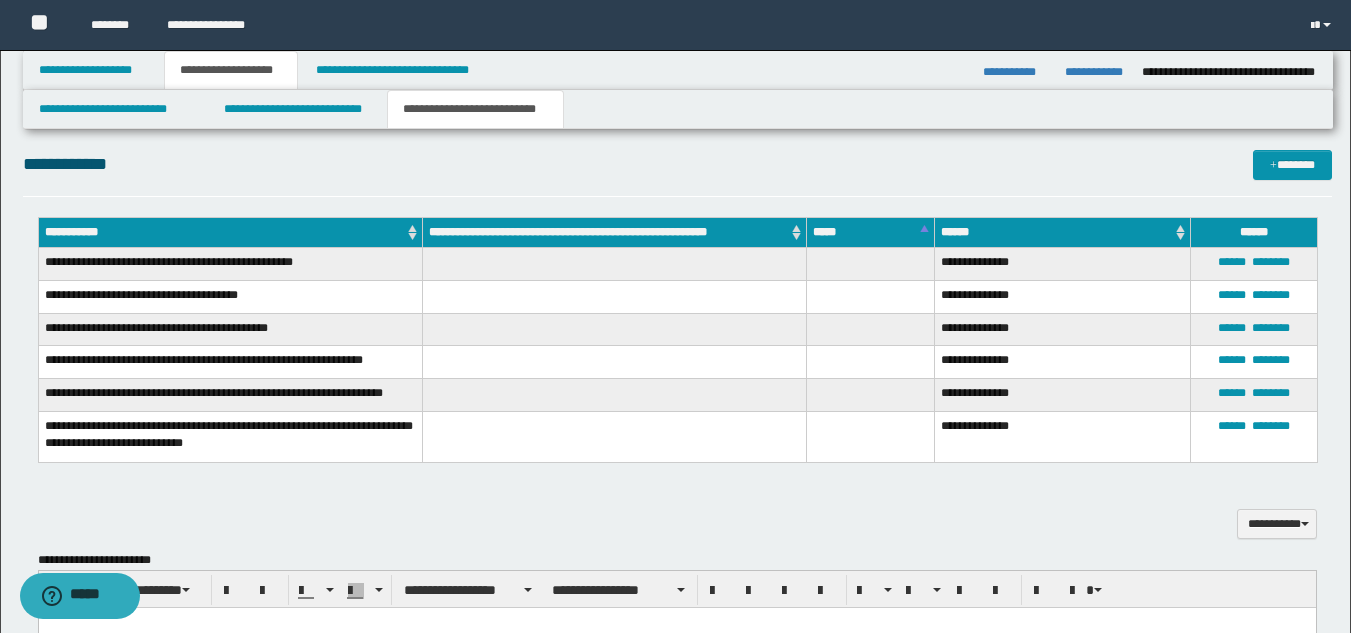scroll, scrollTop: 406, scrollLeft: 0, axis: vertical 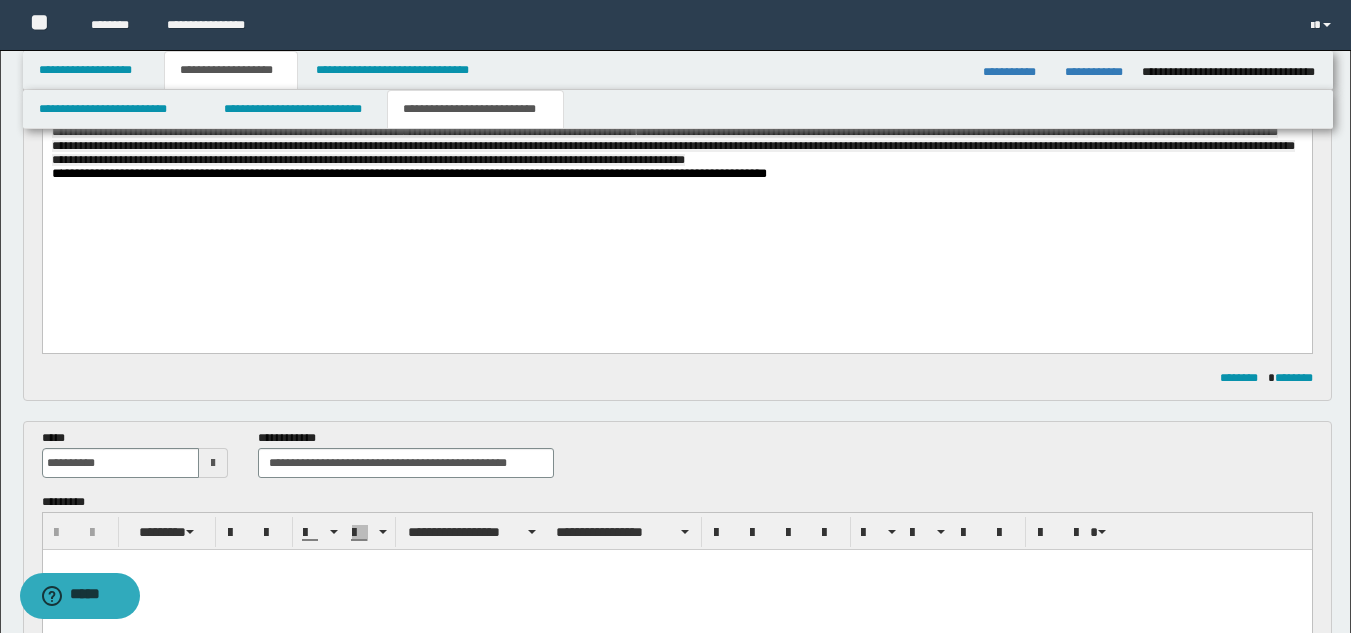 click on "**********" at bounding box center [676, 63] 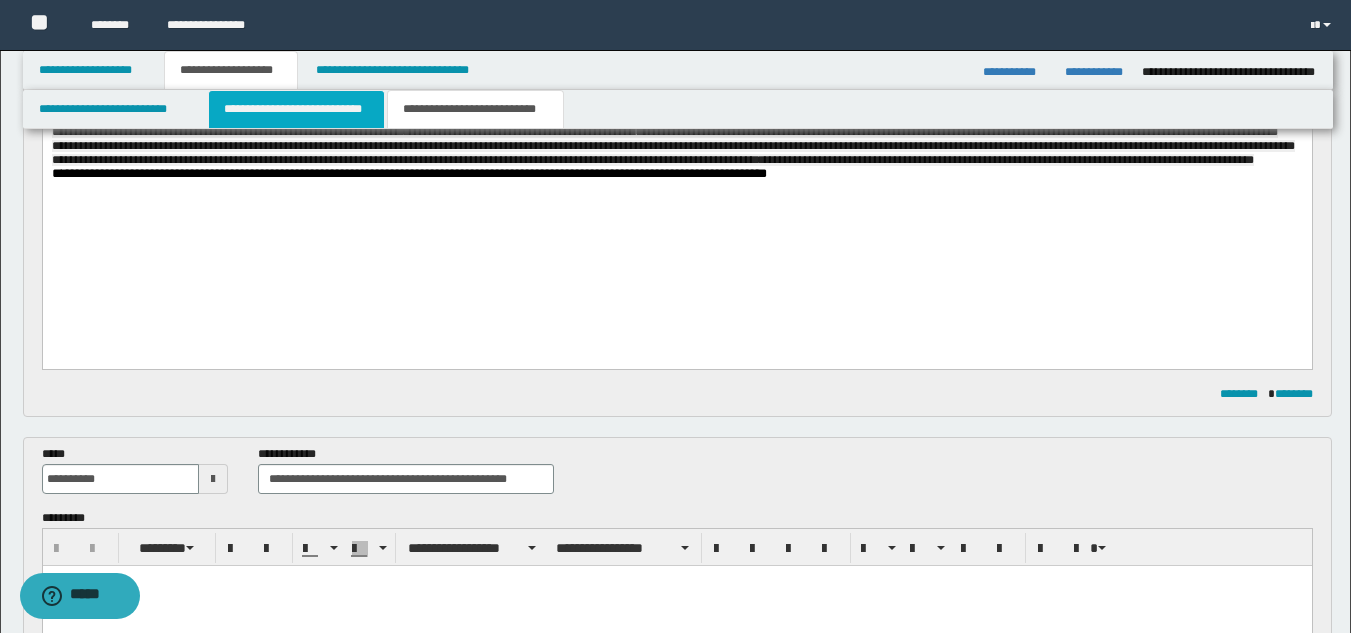 click on "**********" at bounding box center (296, 109) 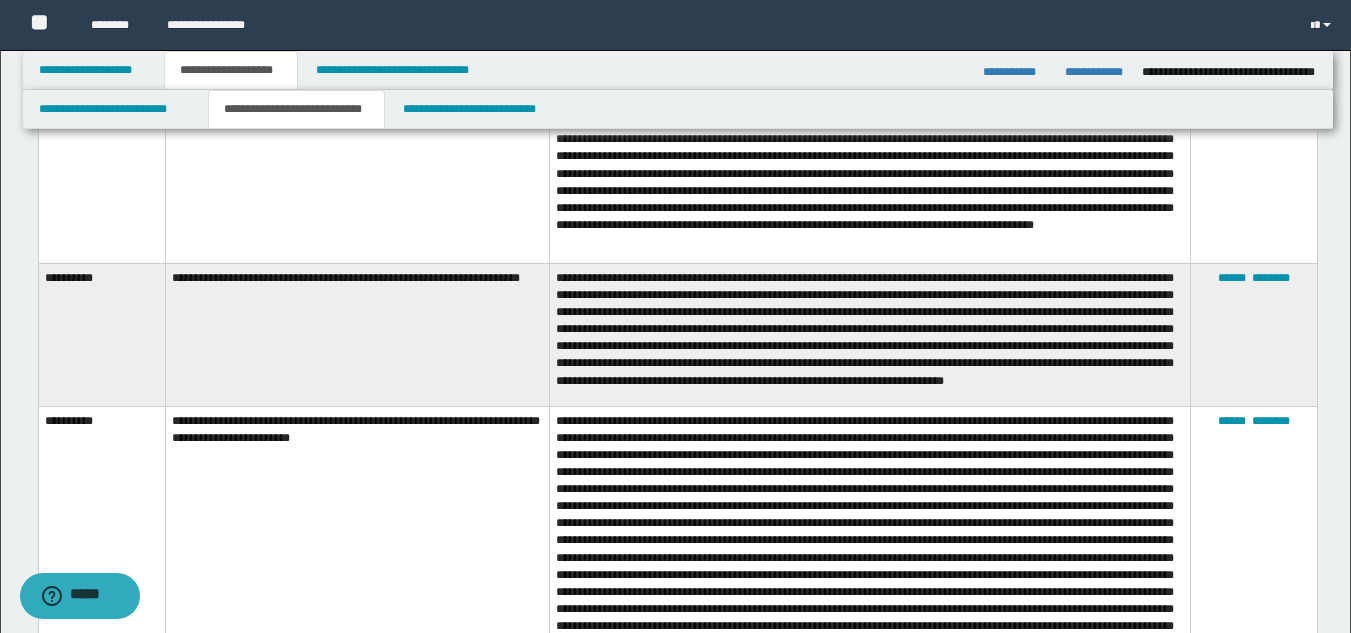 scroll, scrollTop: 406, scrollLeft: 0, axis: vertical 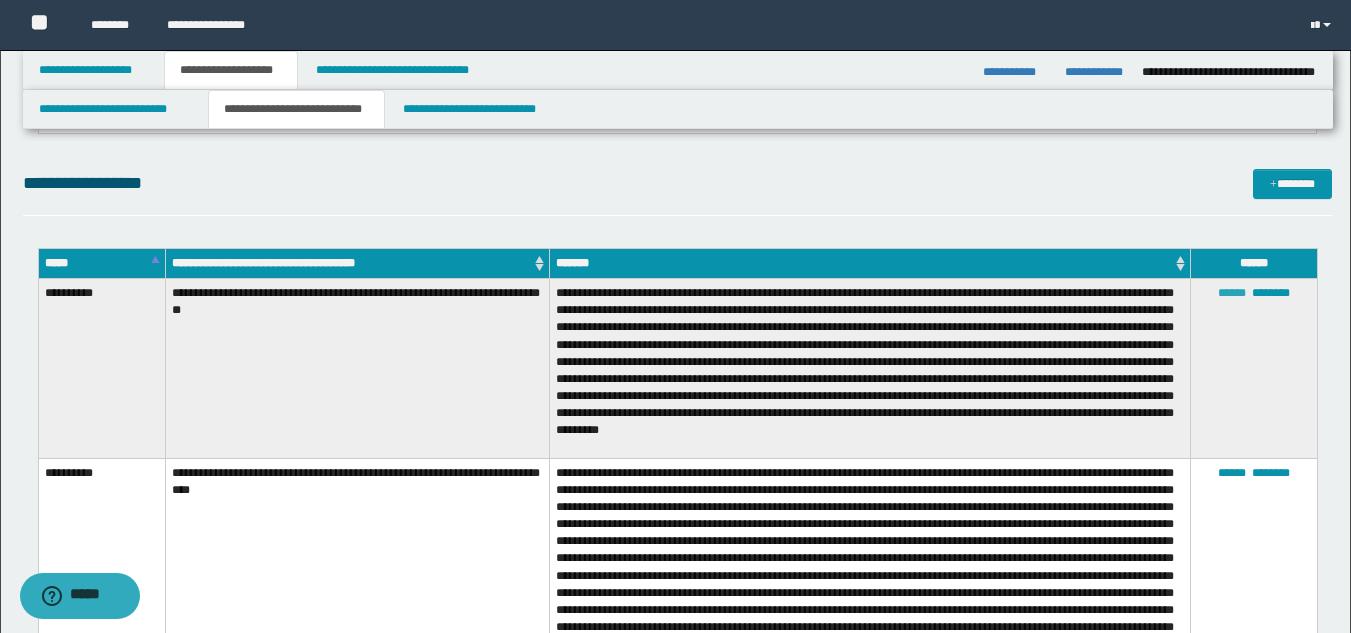 click on "******" at bounding box center (1232, 293) 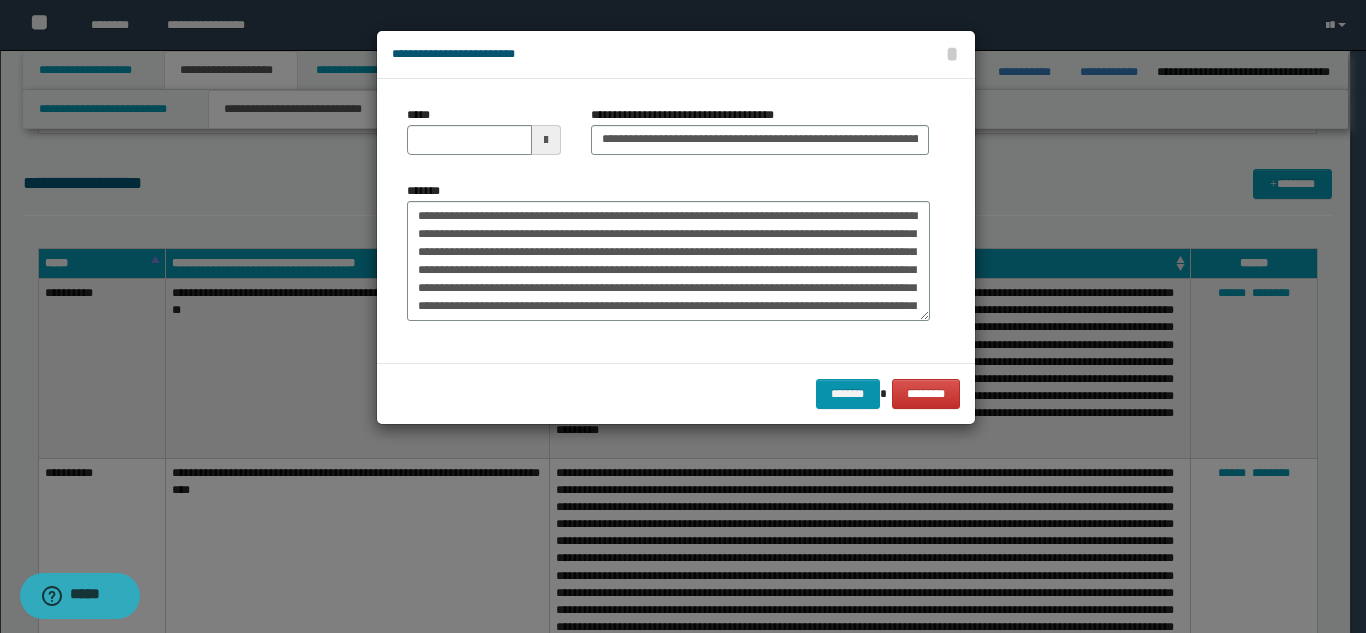 click at bounding box center (683, 316) 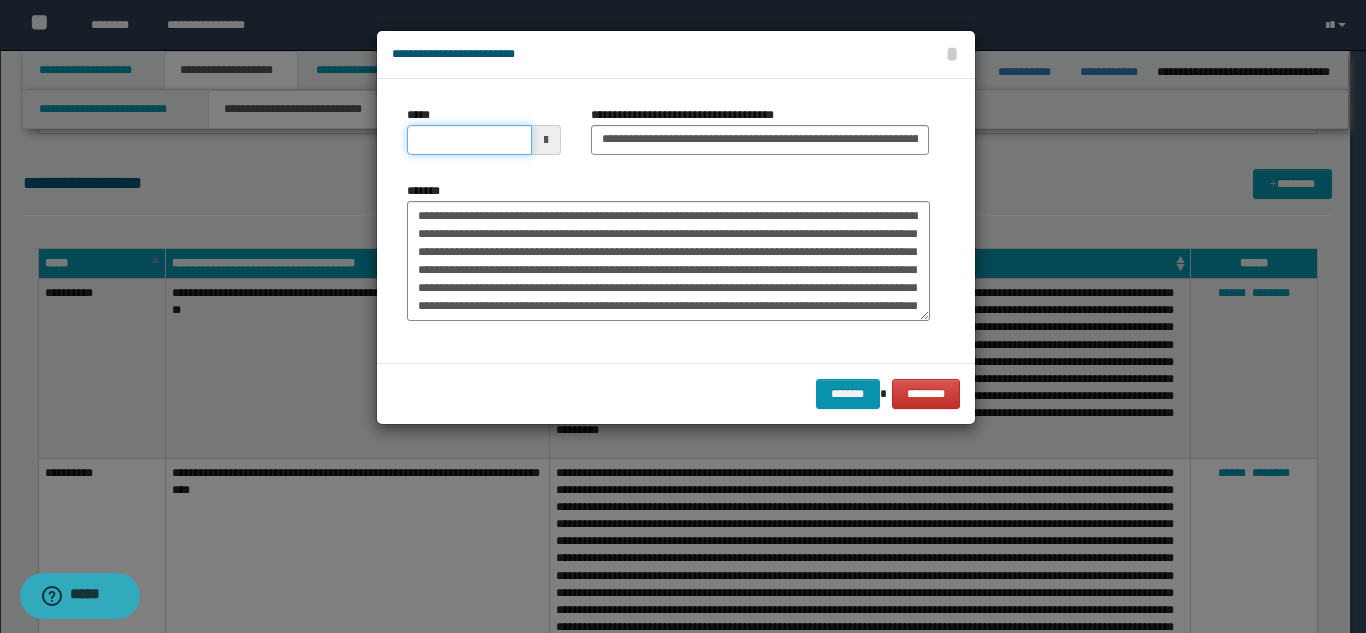 click on "*****" at bounding box center (469, 140) 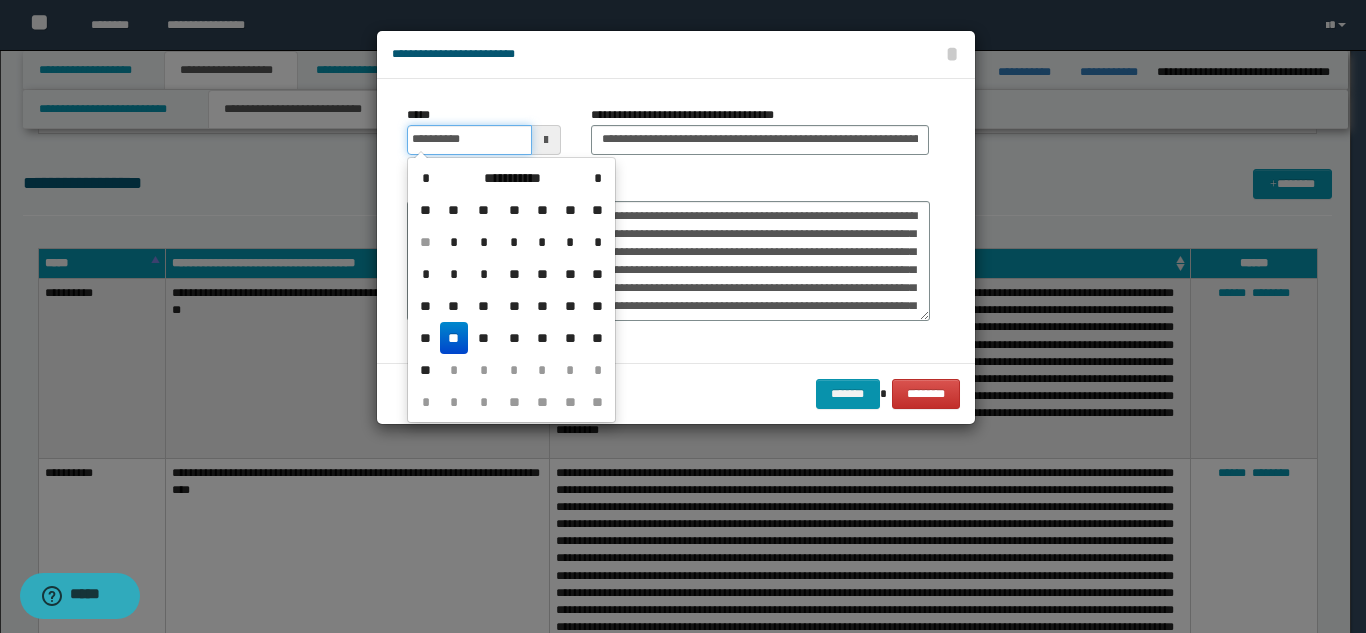 type on "**********" 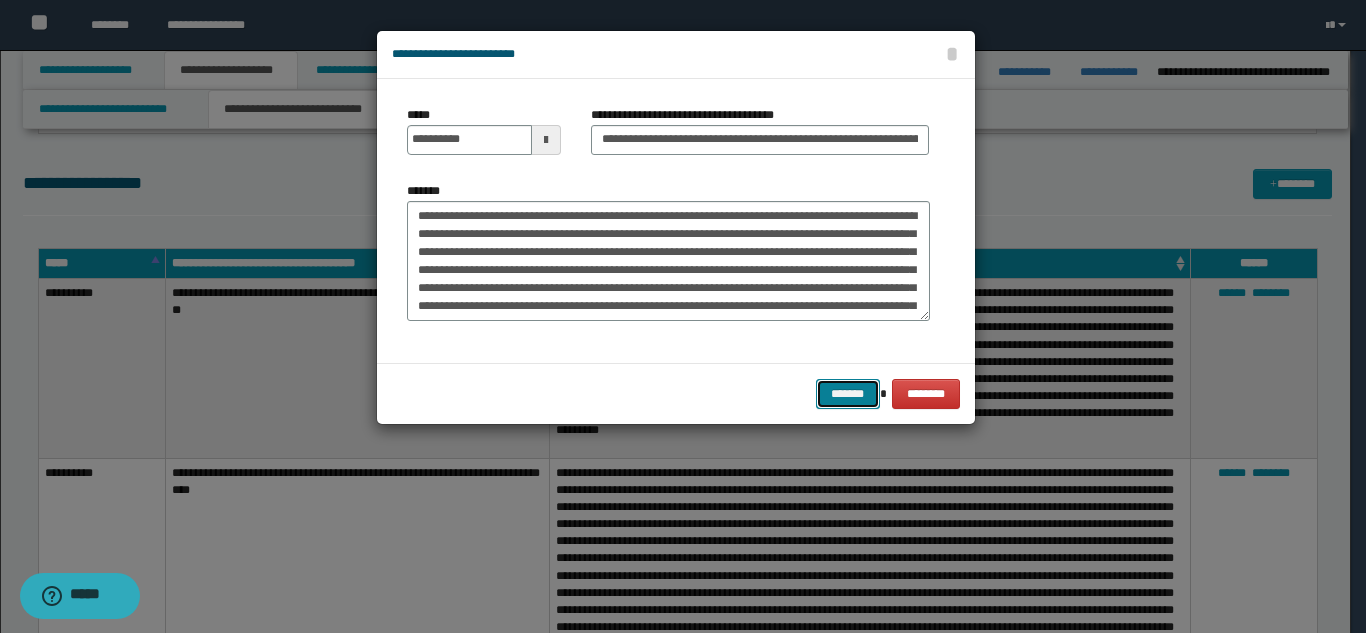 click on "*******" at bounding box center (848, 394) 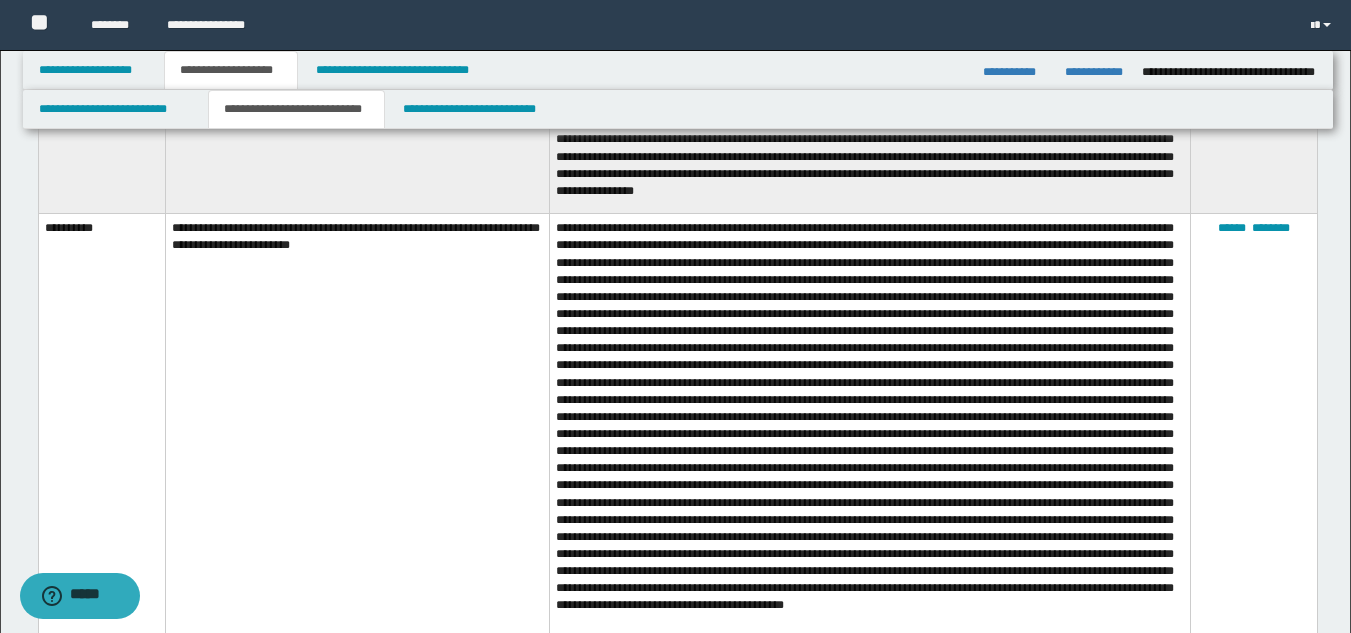 scroll, scrollTop: 1948, scrollLeft: 0, axis: vertical 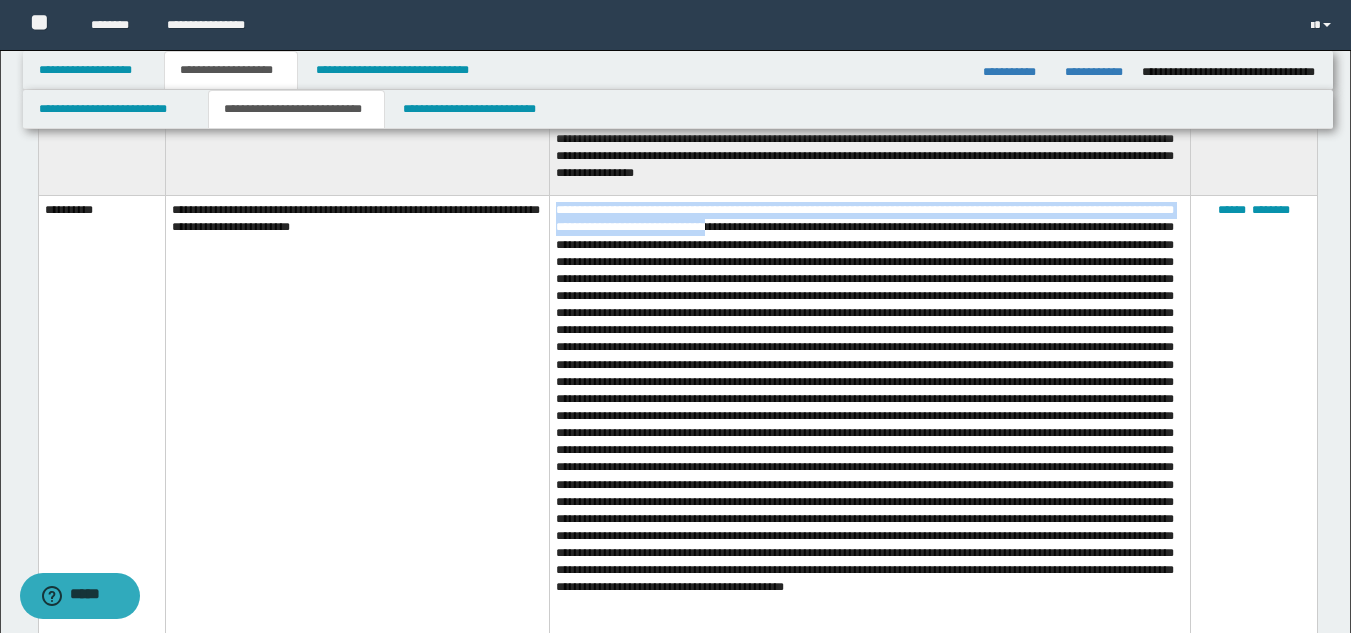 drag, startPoint x: 554, startPoint y: 205, endPoint x: 765, endPoint y: 223, distance: 211.76639 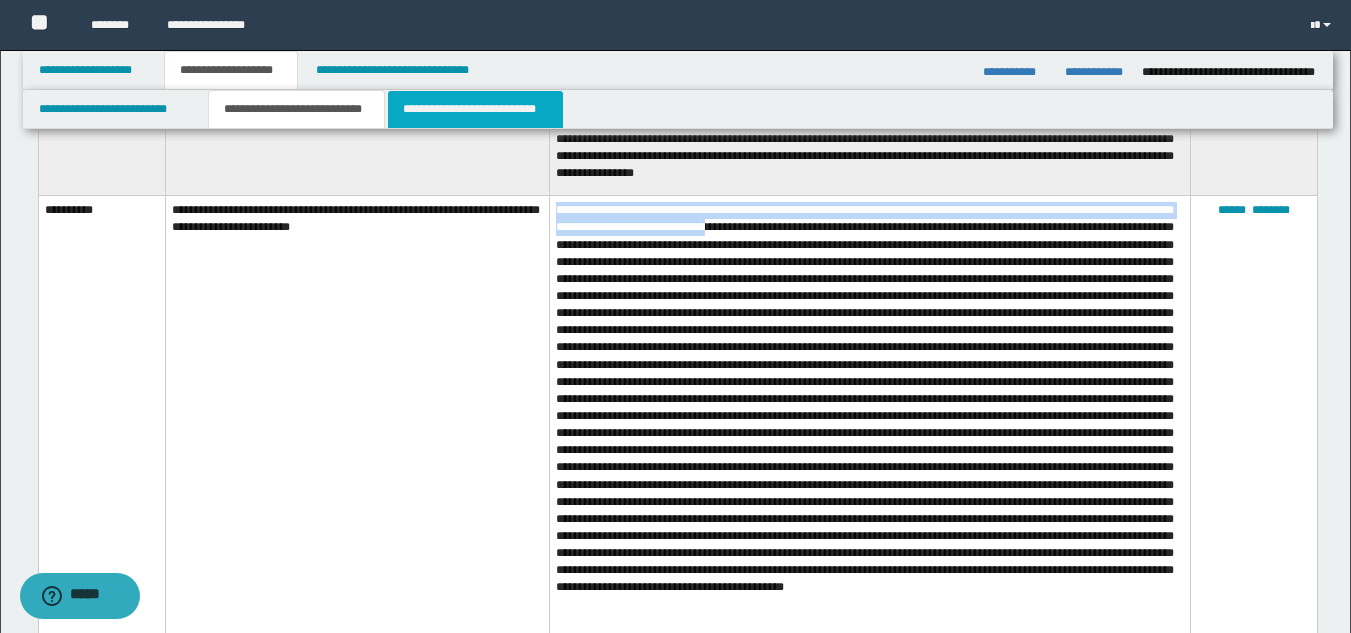 click on "**********" at bounding box center [475, 109] 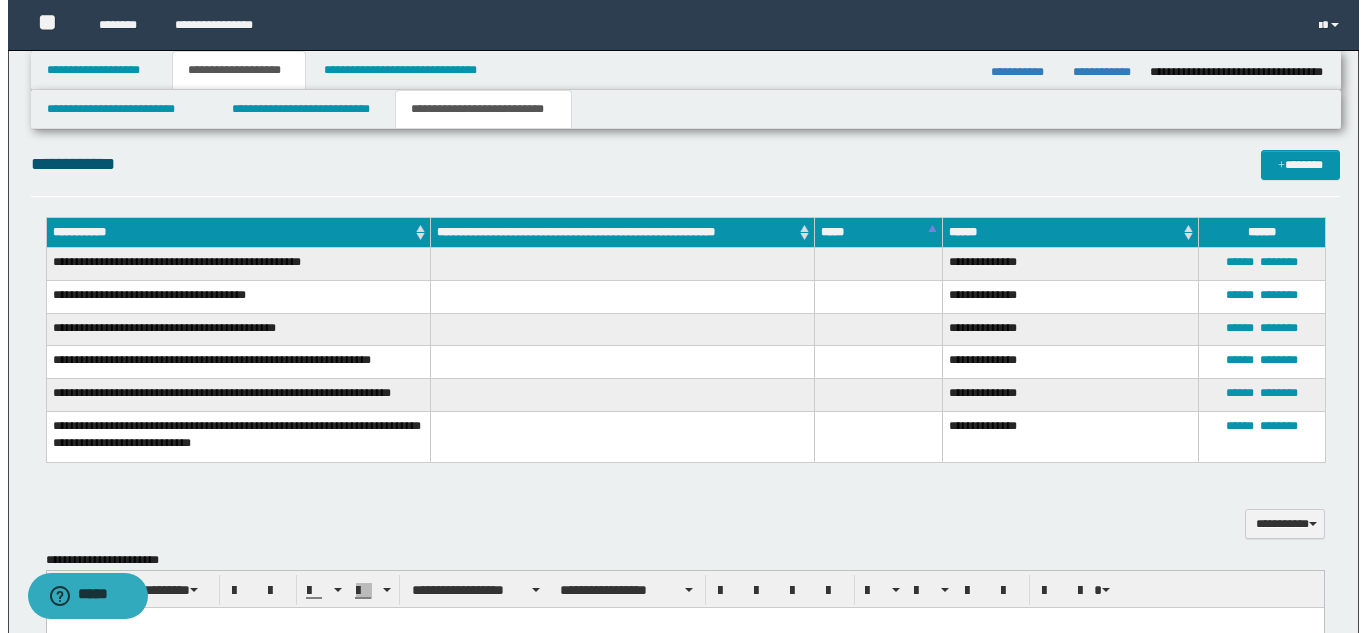 scroll, scrollTop: 422, scrollLeft: 0, axis: vertical 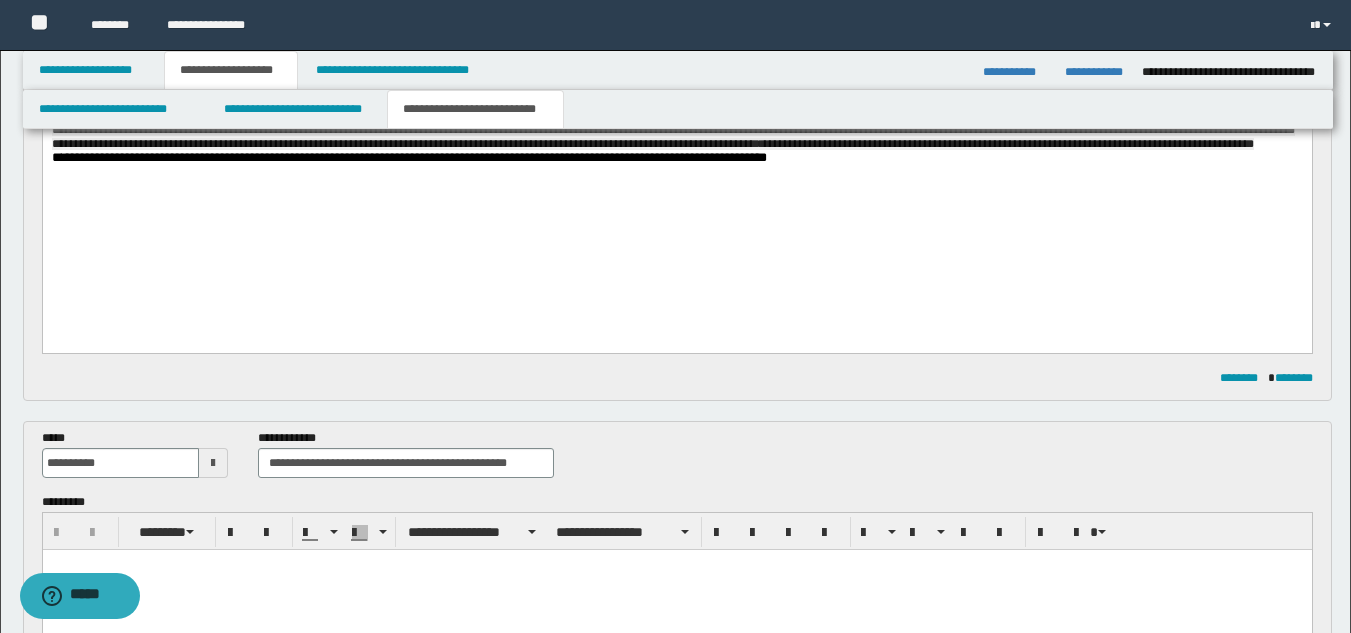 click on "**********" at bounding box center [676, 47] 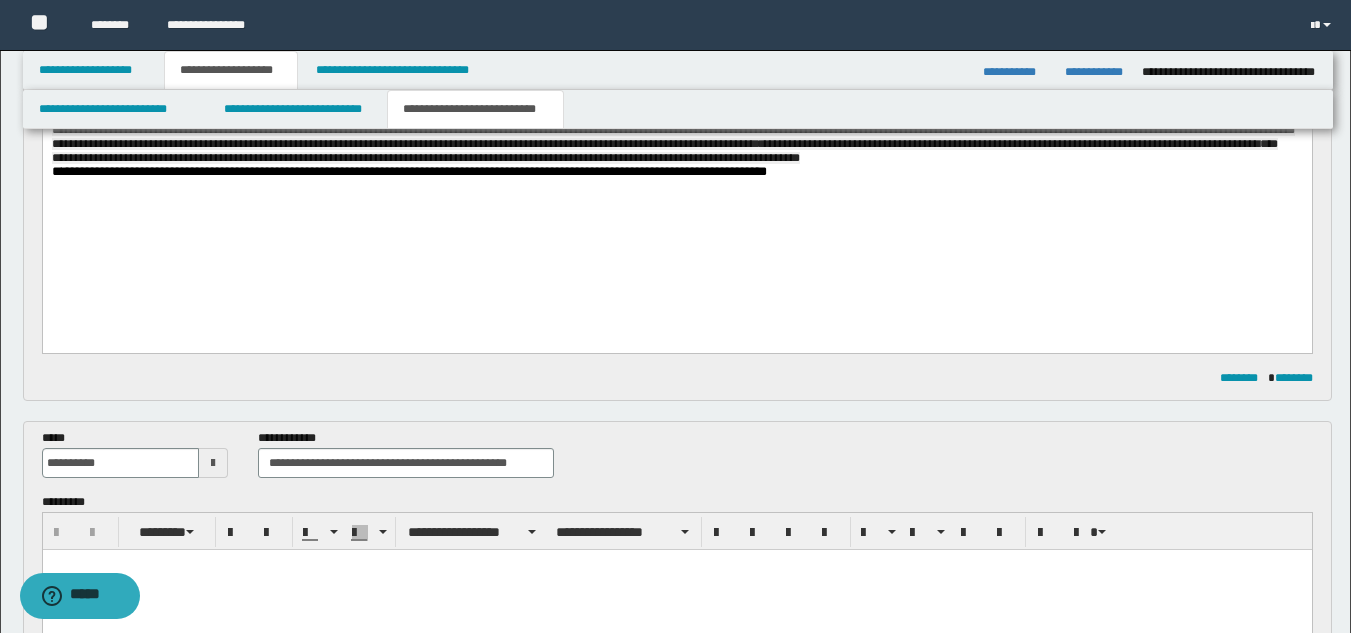 click on "**********" at bounding box center [674, 96] 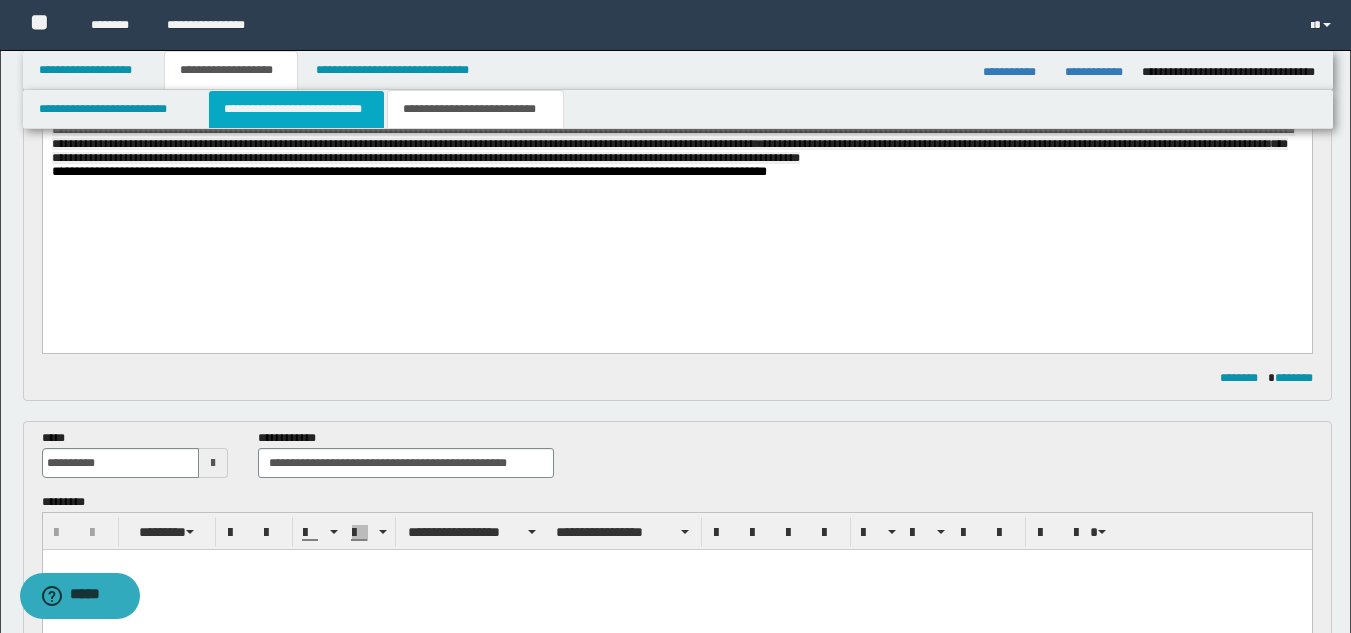 click on "**********" at bounding box center [296, 109] 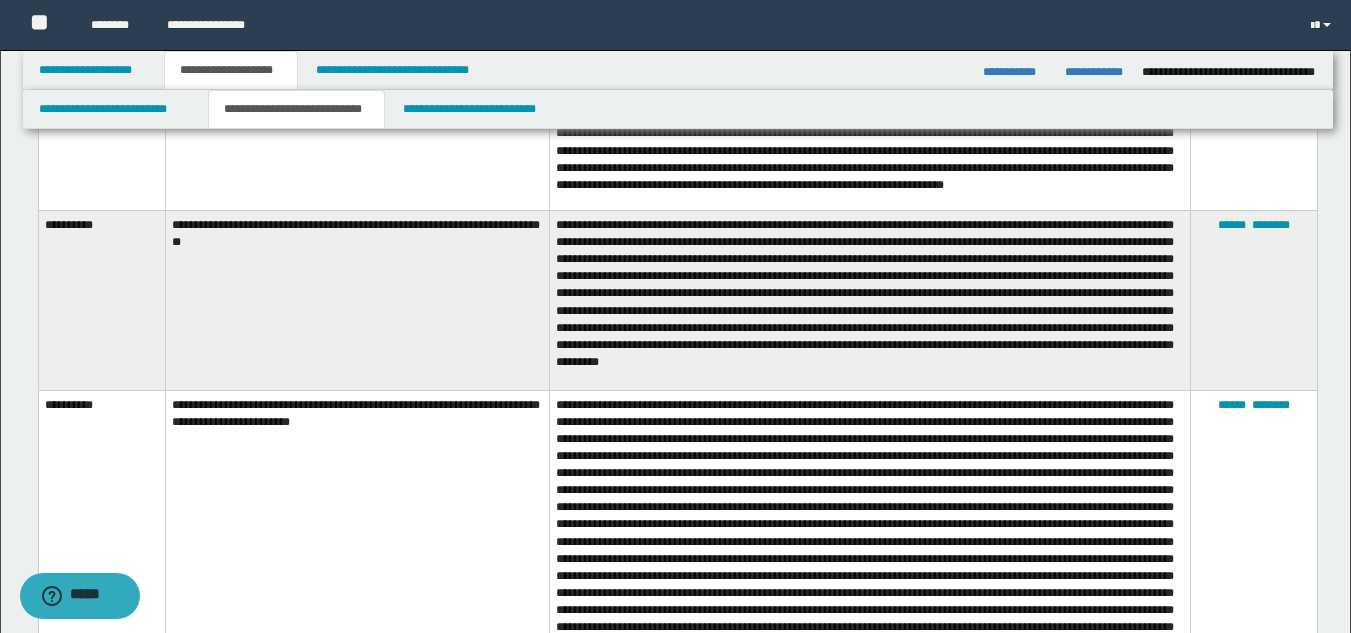 scroll, scrollTop: 1622, scrollLeft: 0, axis: vertical 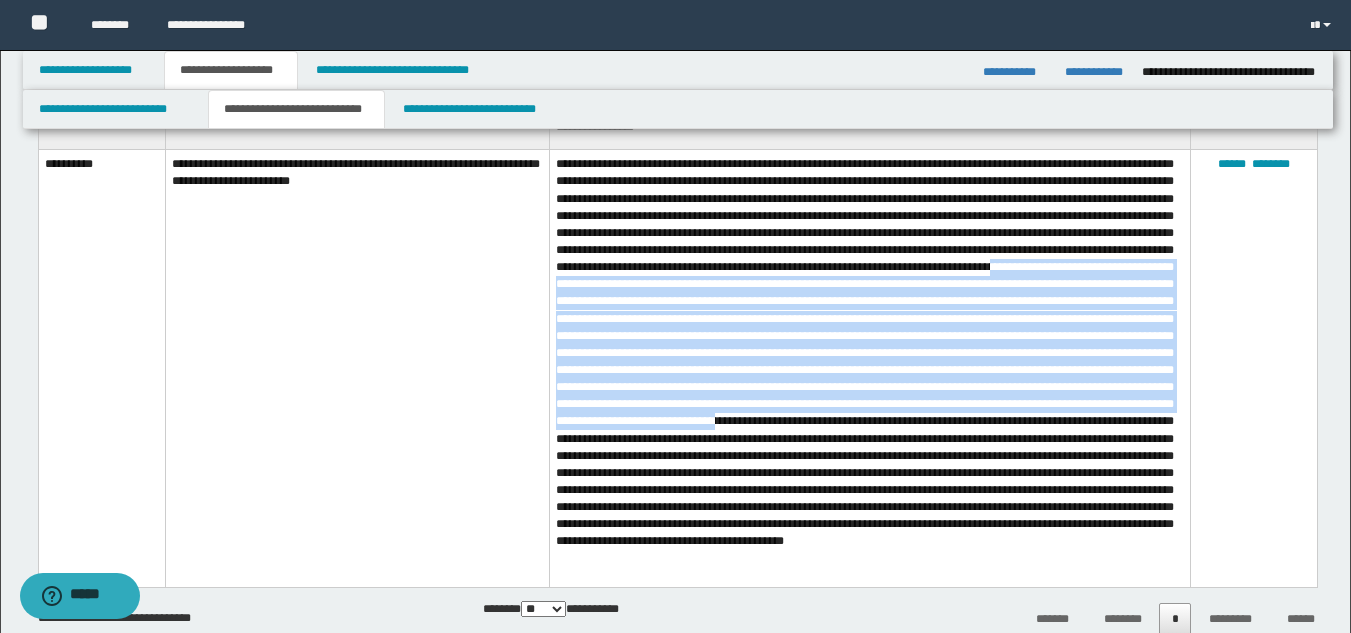 drag, startPoint x: 694, startPoint y: 282, endPoint x: 799, endPoint y: 441, distance: 190.54134 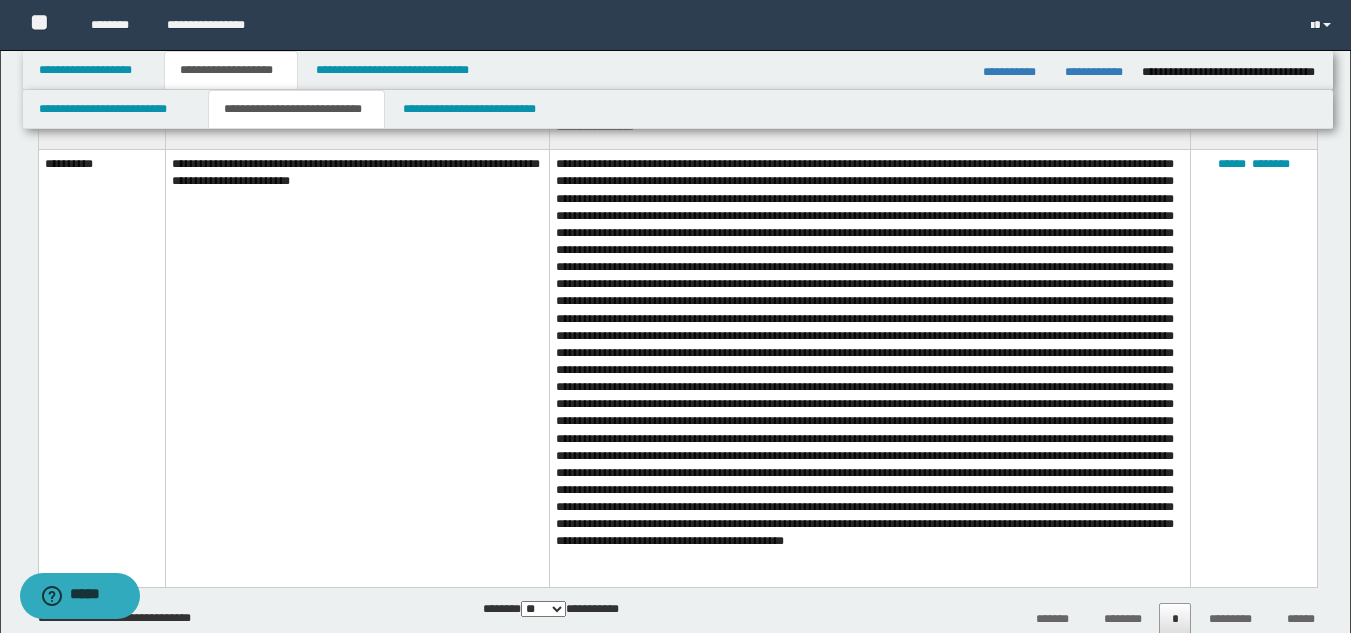 click at bounding box center (869, 368) 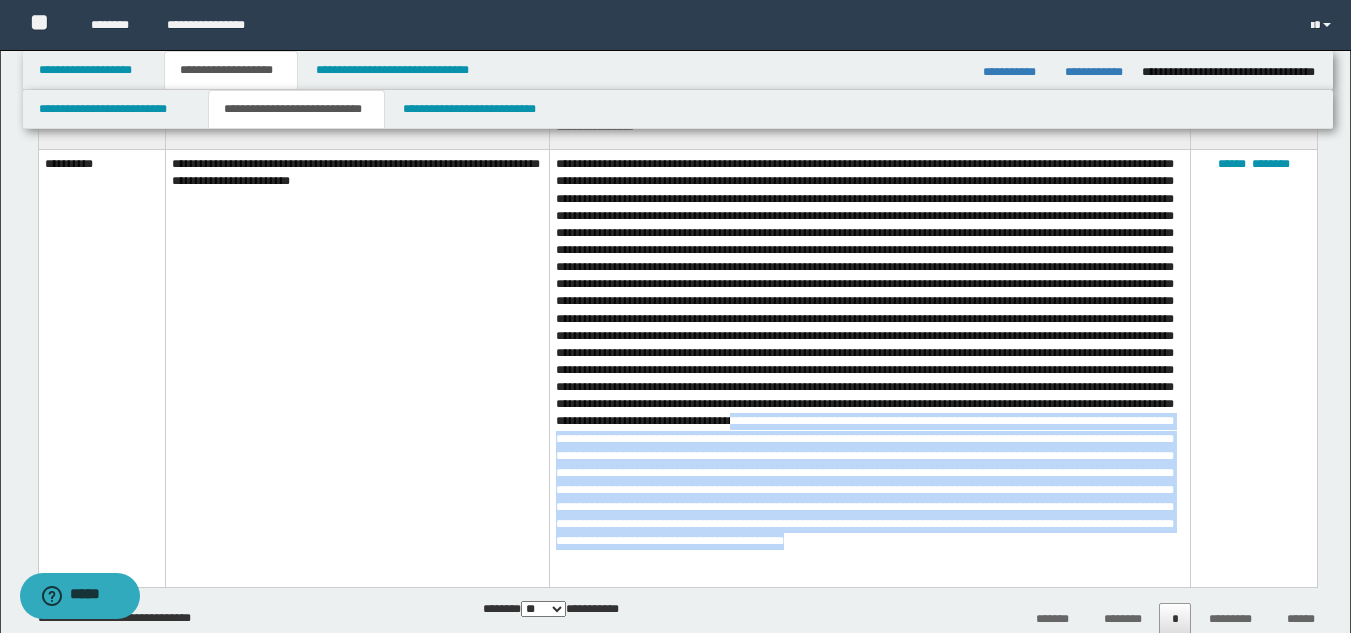 drag, startPoint x: 812, startPoint y: 431, endPoint x: 867, endPoint y: 576, distance: 155.08063 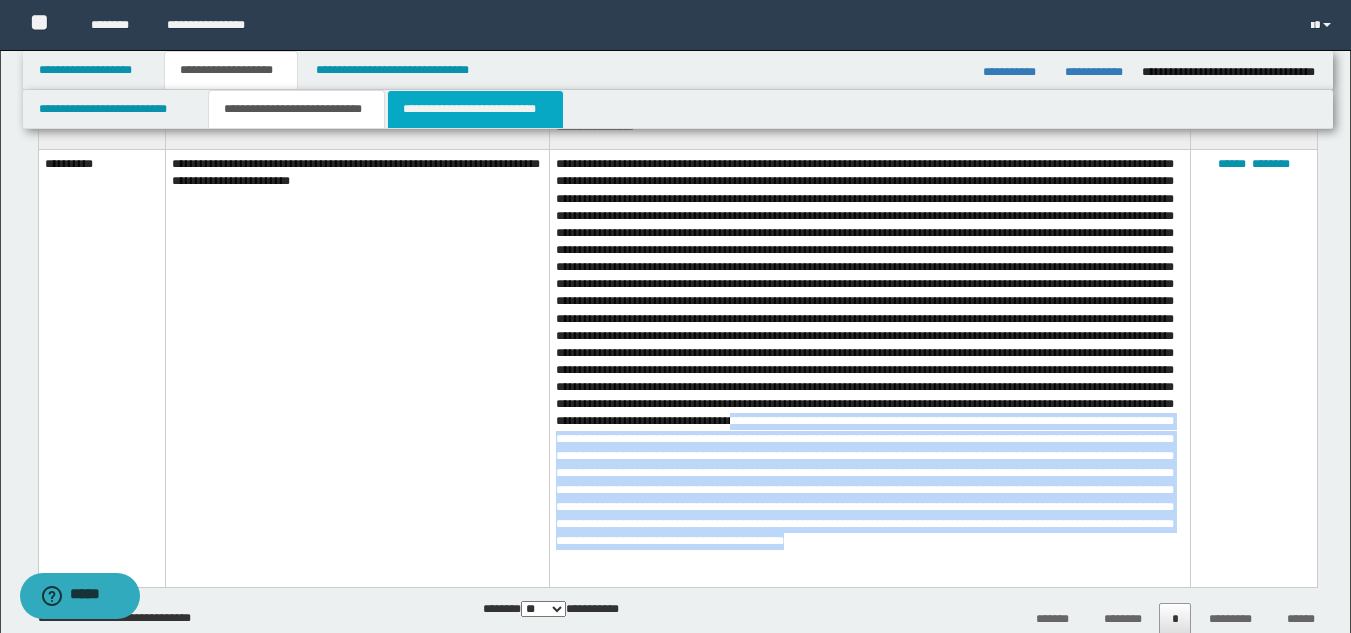 click on "**********" at bounding box center [475, 109] 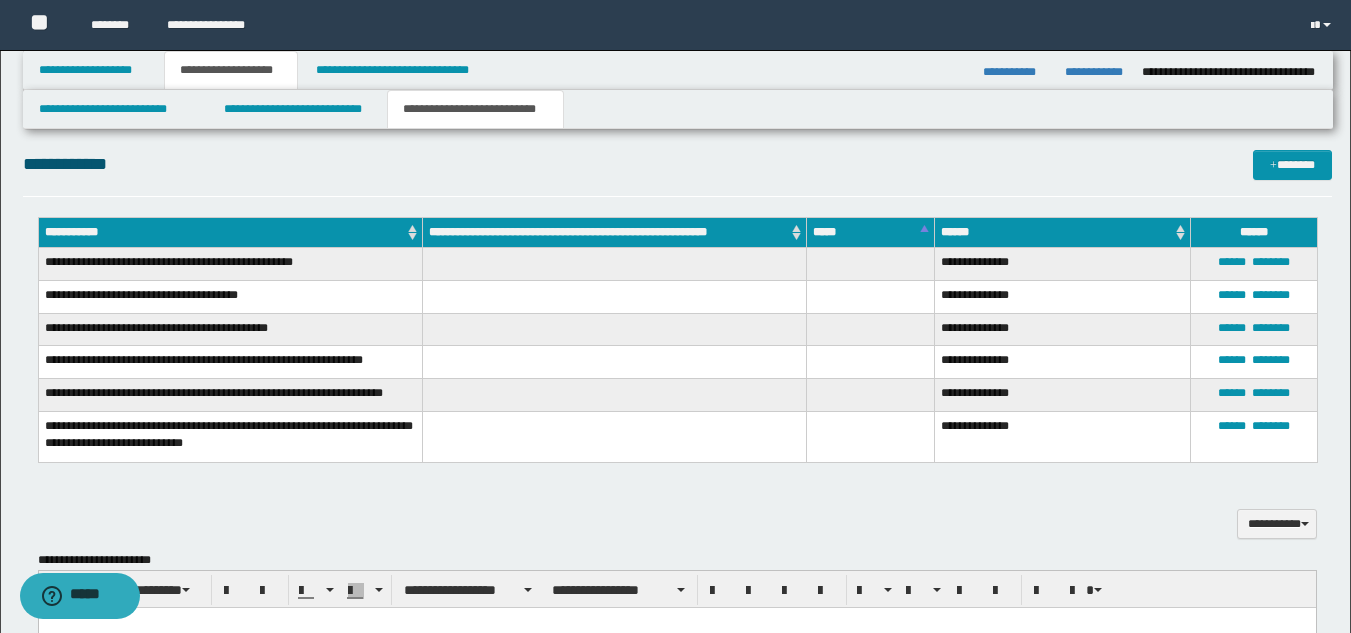 scroll, scrollTop: 422, scrollLeft: 0, axis: vertical 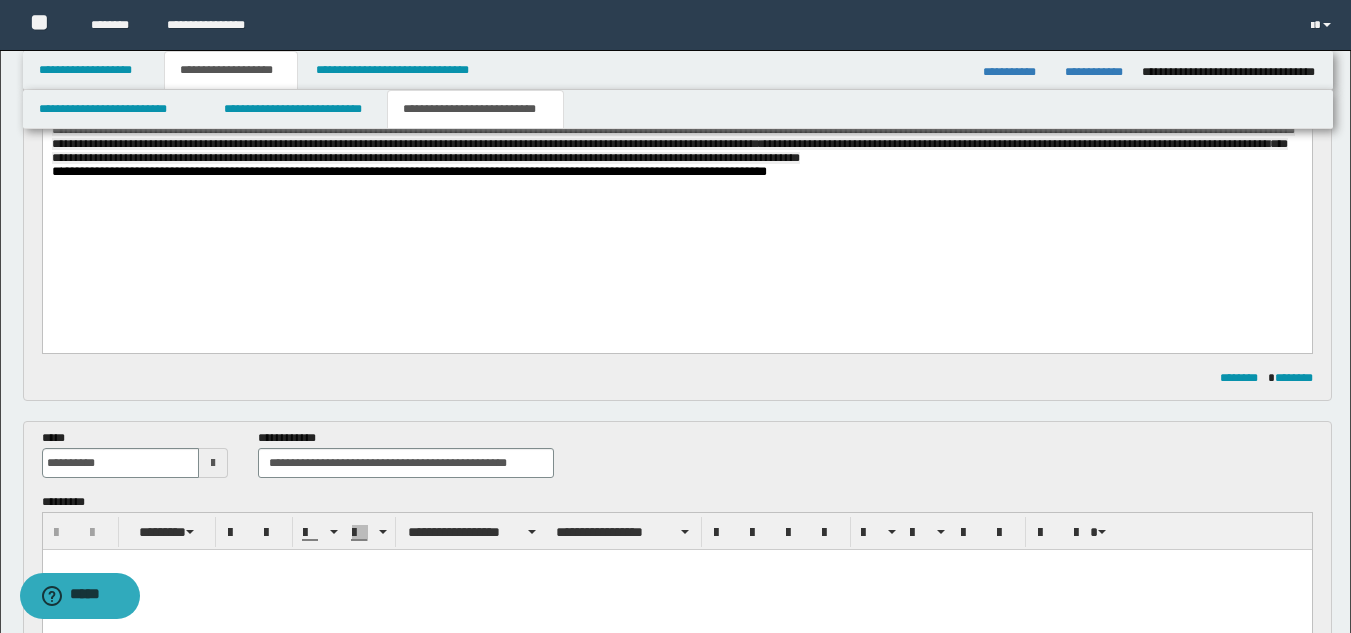 click on "**********" at bounding box center (674, 96) 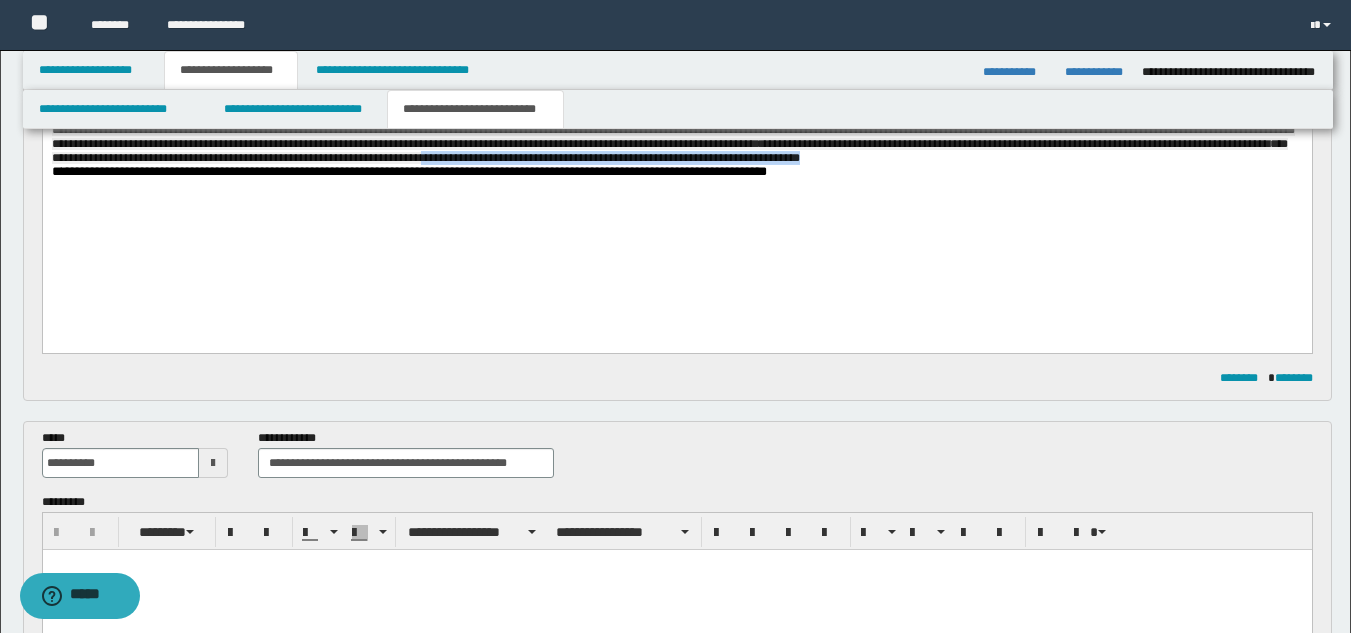 drag, startPoint x: 1023, startPoint y: 203, endPoint x: 614, endPoint y: 210, distance: 409.0599 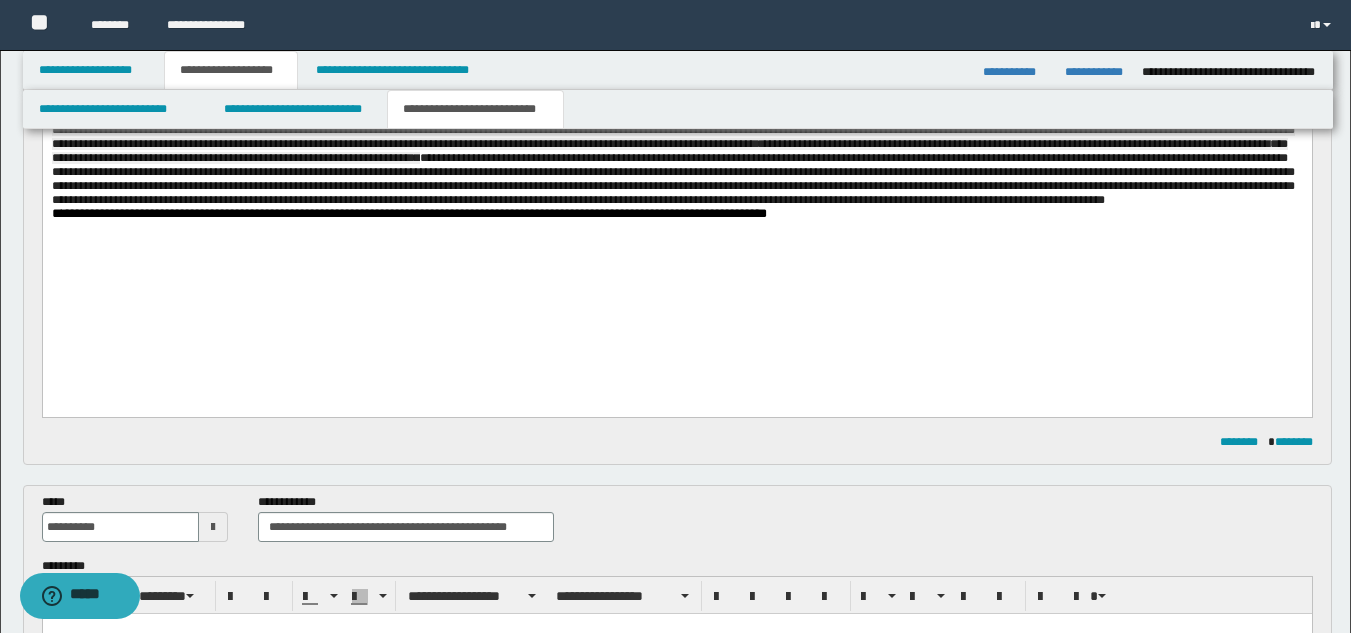 click on "*" at bounding box center [56, 214] 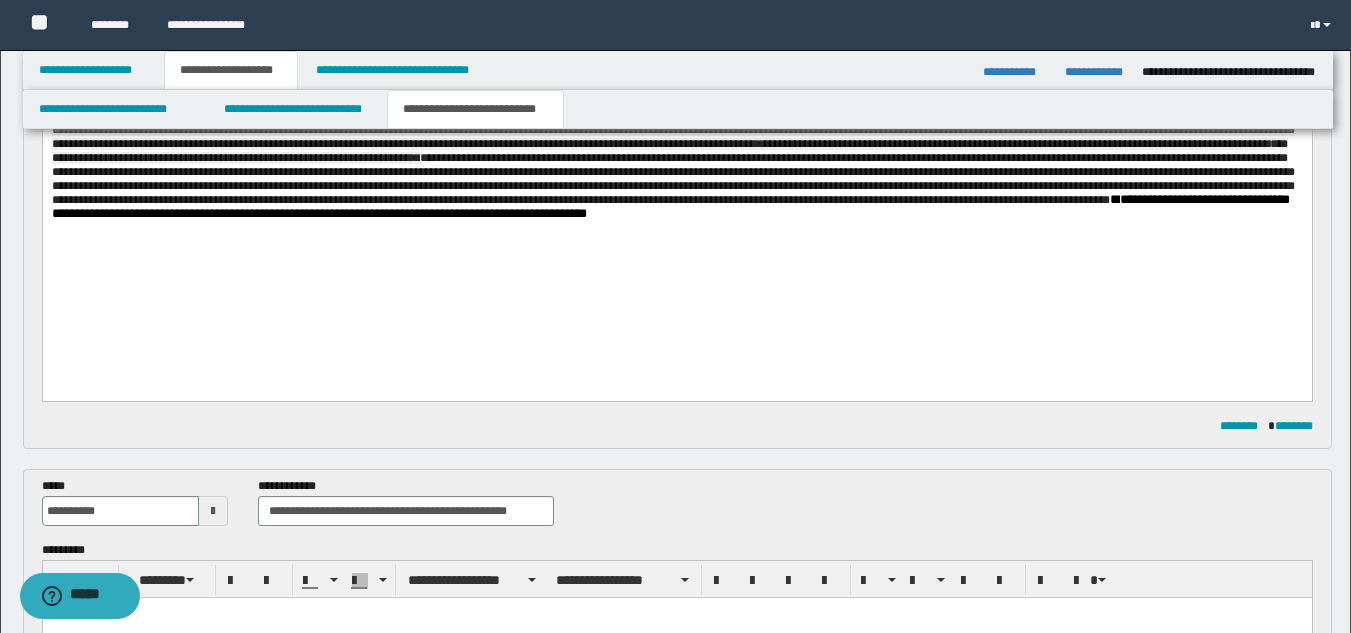 scroll, scrollTop: 0, scrollLeft: 0, axis: both 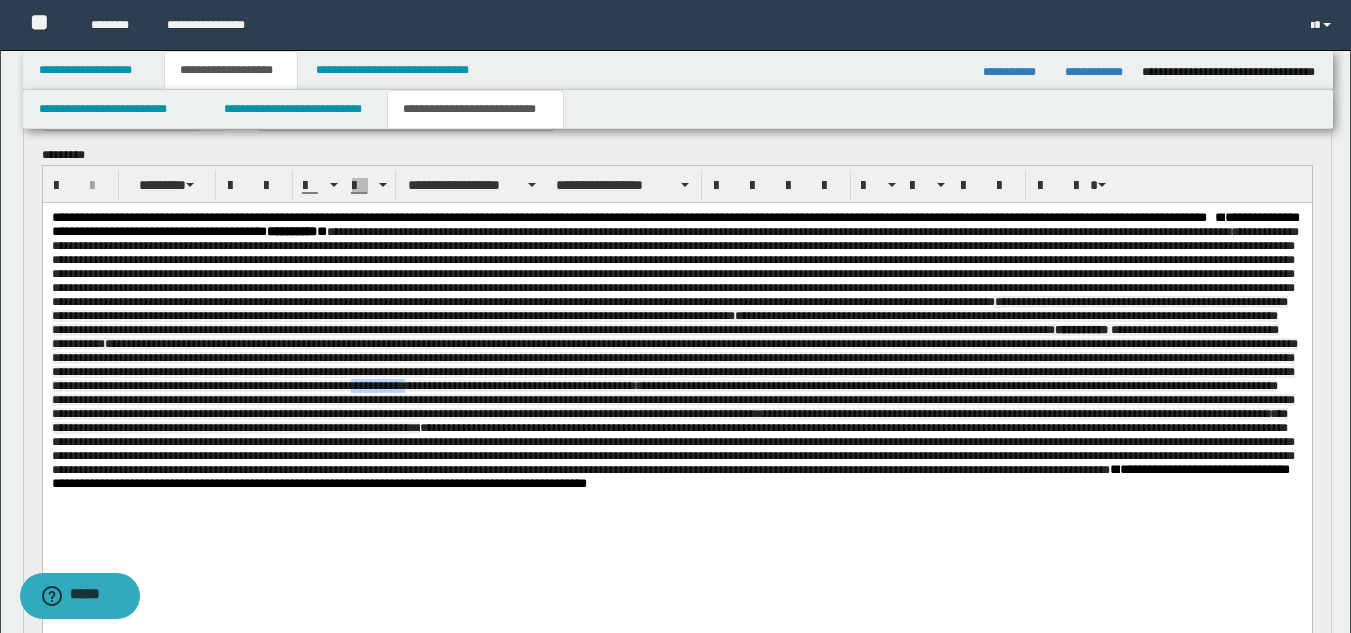 drag, startPoint x: 329, startPoint y: 424, endPoint x: 267, endPoint y: 420, distance: 62.1289 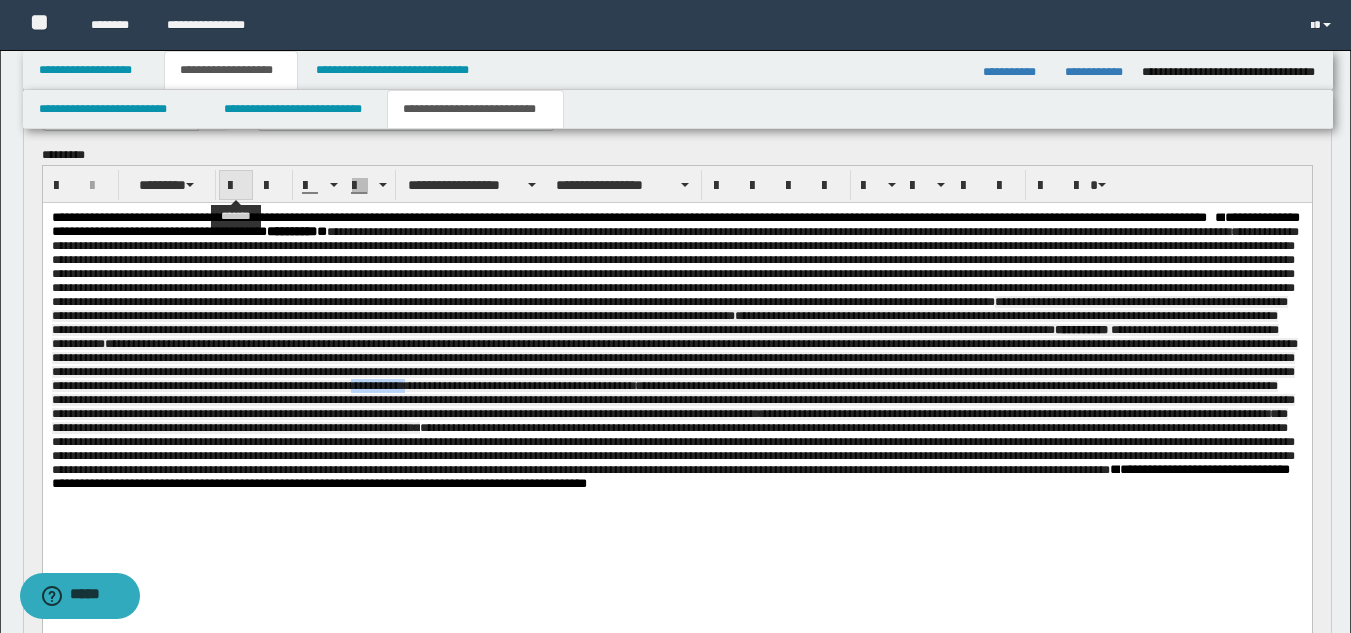 click at bounding box center (236, 186) 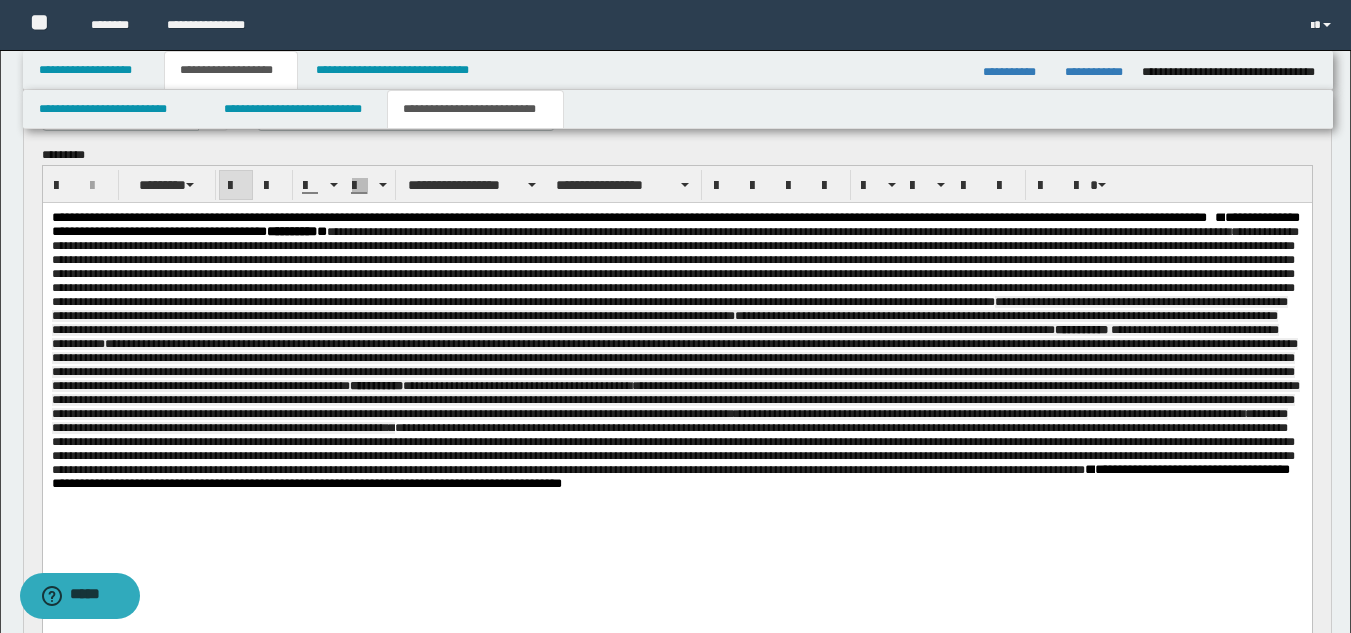 click on "**********" at bounding box center [675, 386] 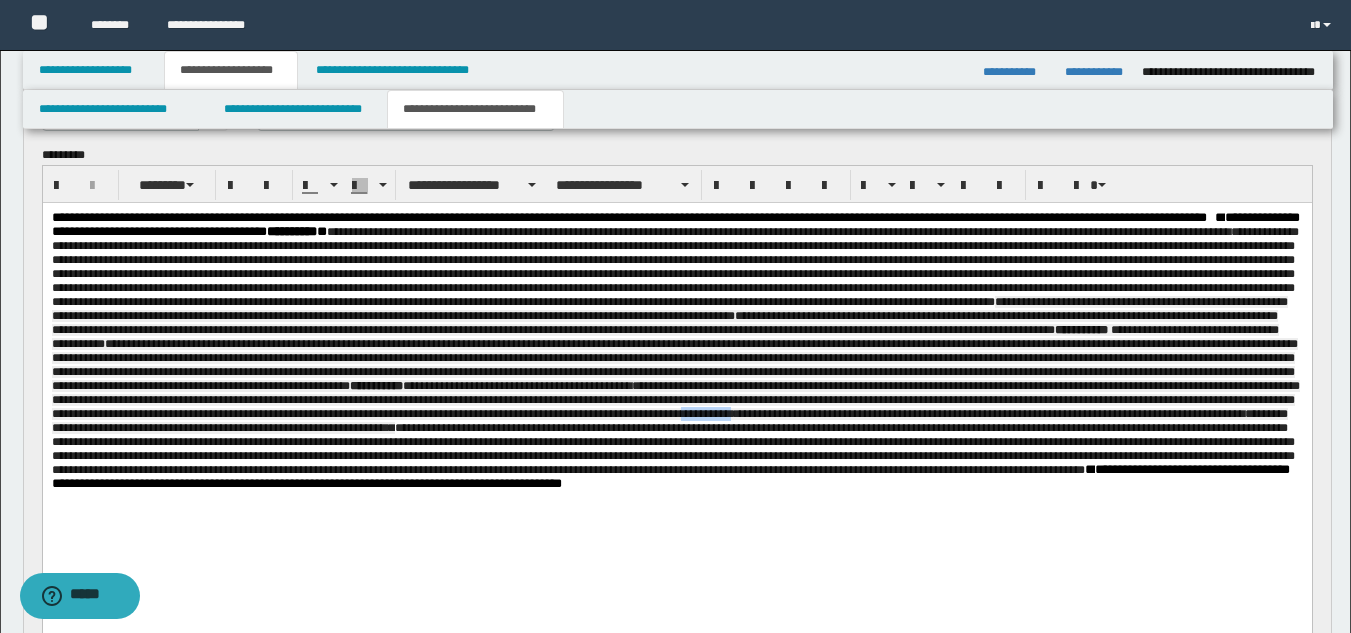 drag, startPoint x: 895, startPoint y: 455, endPoint x: 839, endPoint y: 458, distance: 56.0803 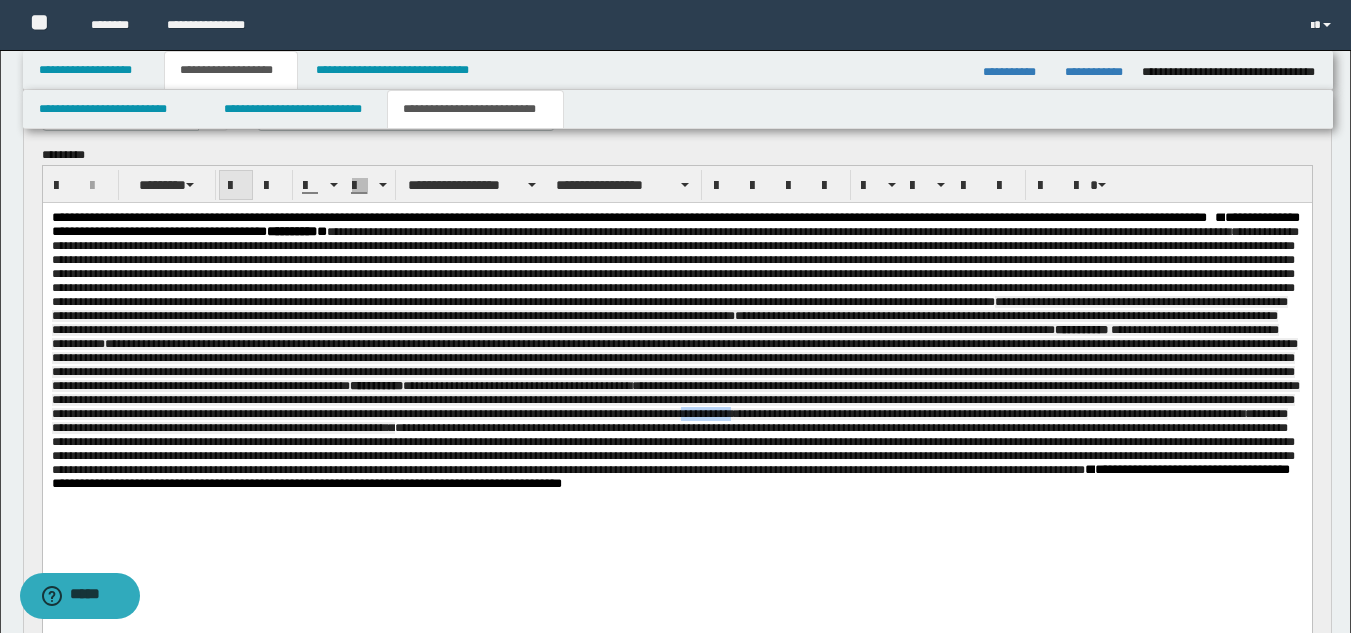 click at bounding box center (236, 186) 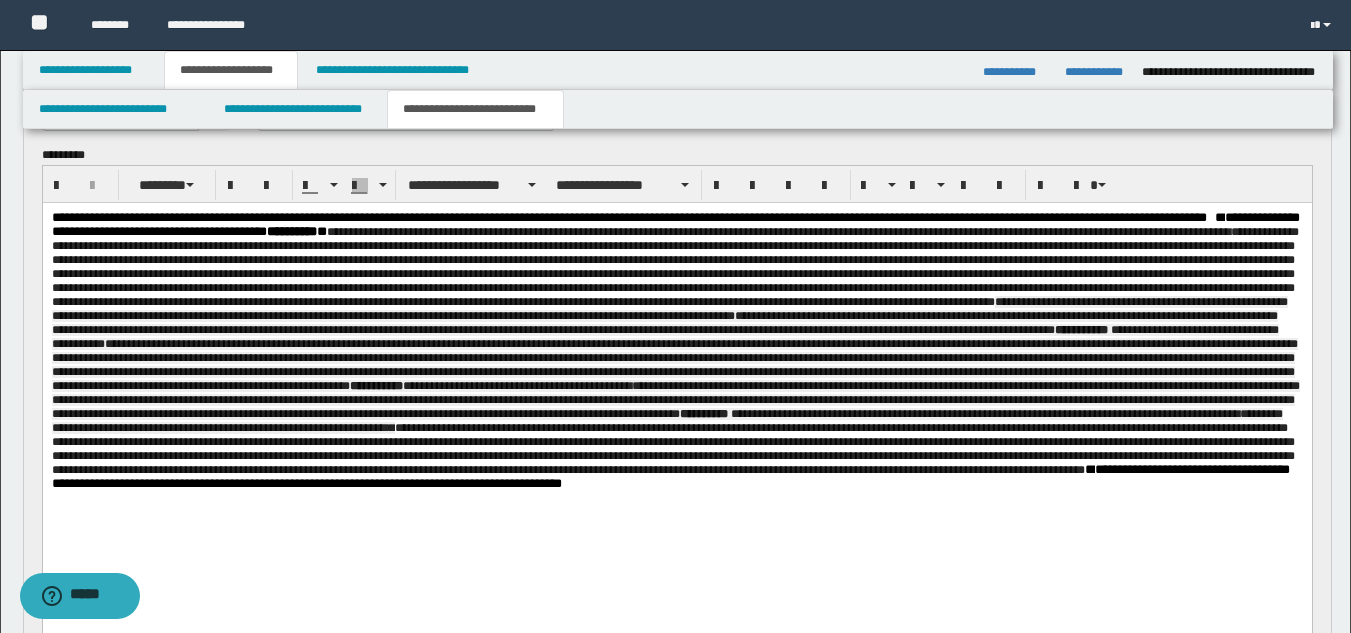 click on "**********" at bounding box center (675, 386) 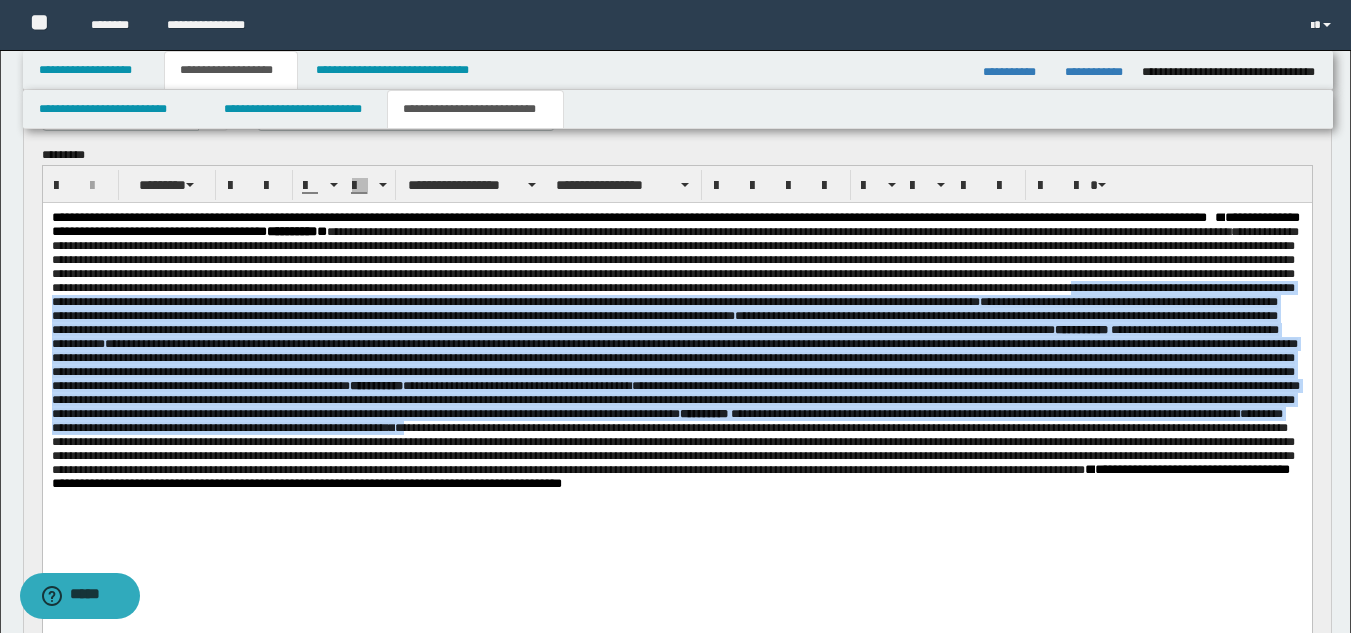 drag, startPoint x: 389, startPoint y: 317, endPoint x: 629, endPoint y: 474, distance: 286.79086 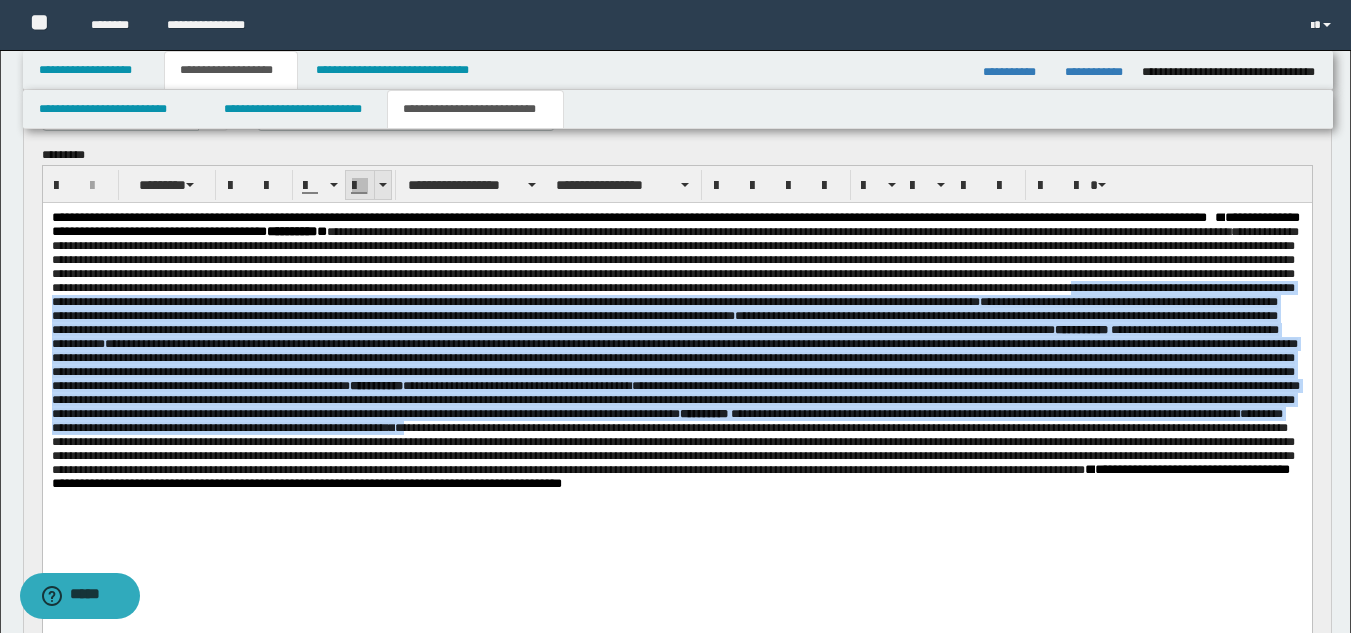 drag, startPoint x: 361, startPoint y: 183, endPoint x: 374, endPoint y: 180, distance: 13.341664 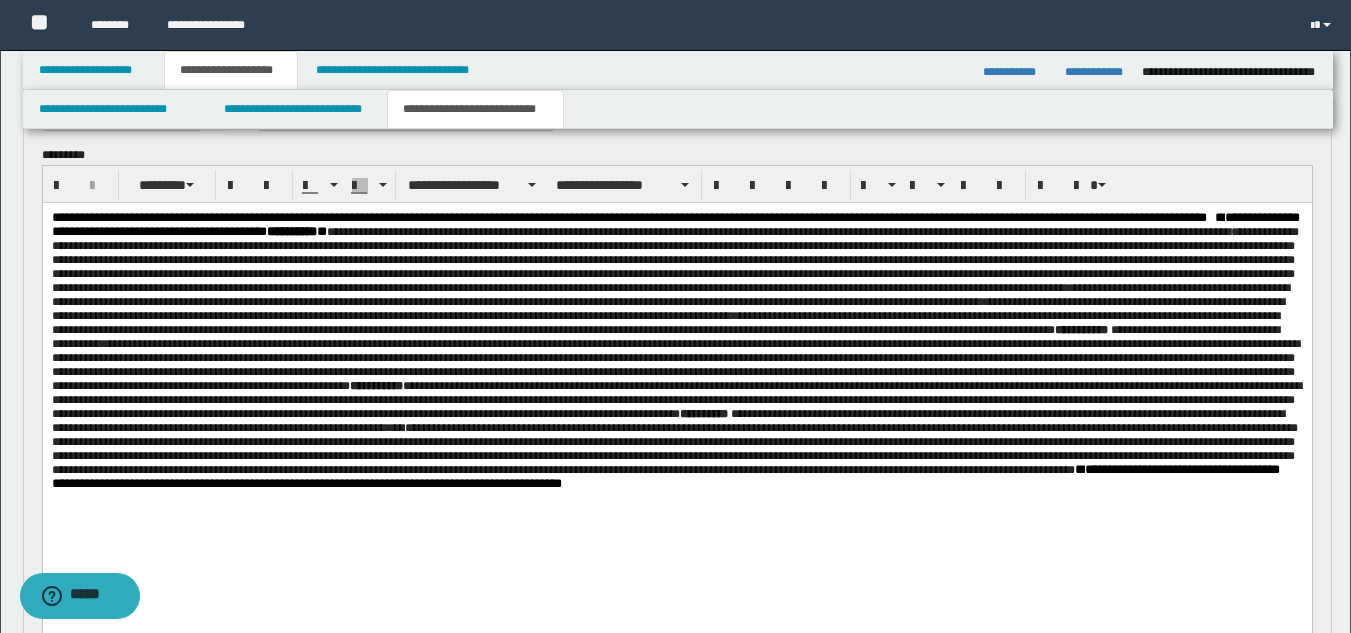 click on "**********" at bounding box center [676, 376] 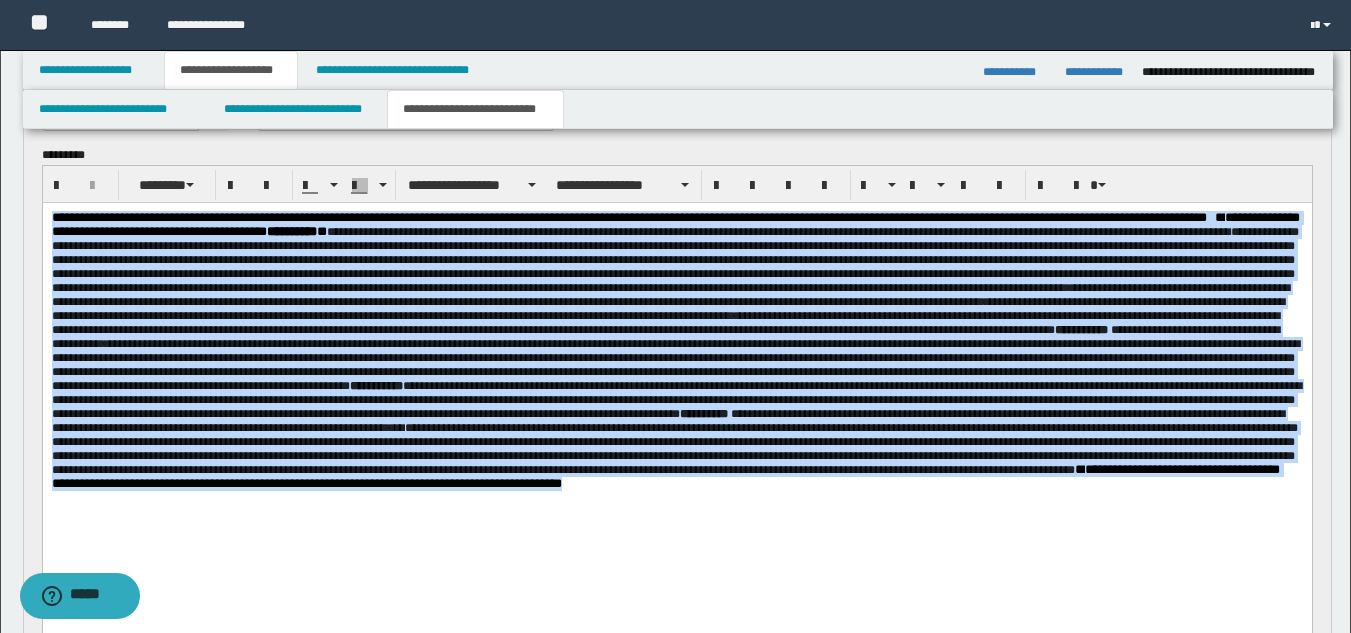 drag, startPoint x: 50, startPoint y: 210, endPoint x: 1134, endPoint y: 535, distance: 1131.6718 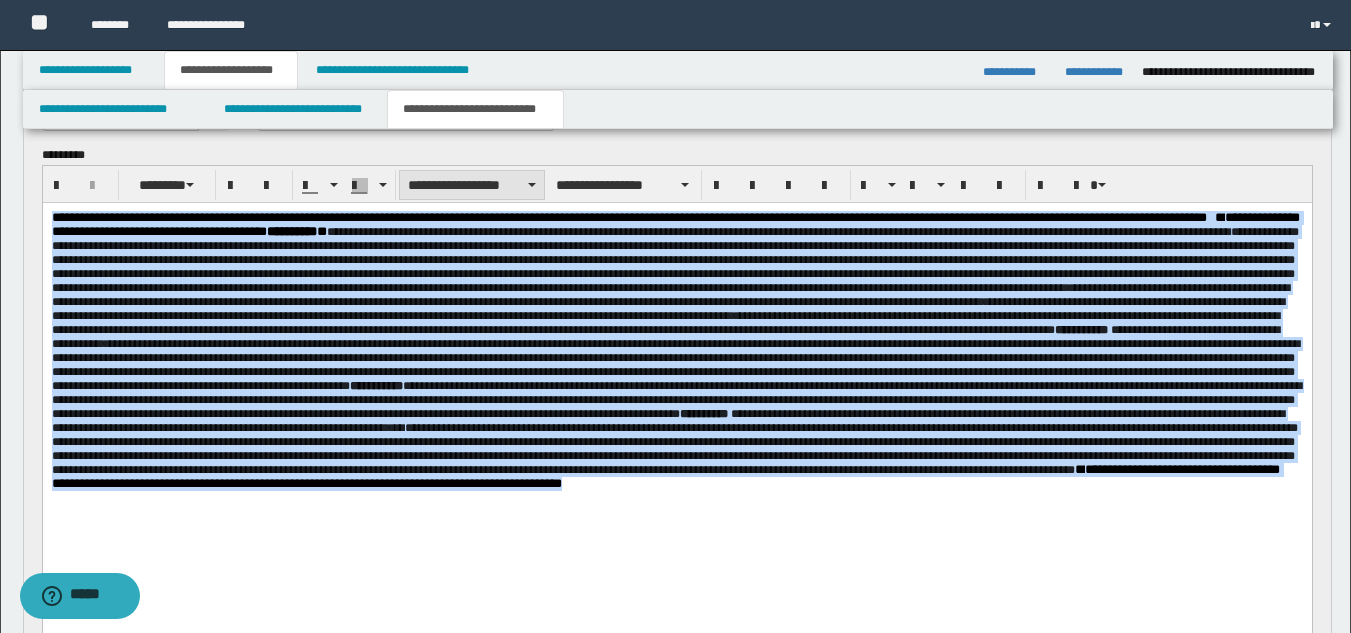 click on "**********" at bounding box center [472, 185] 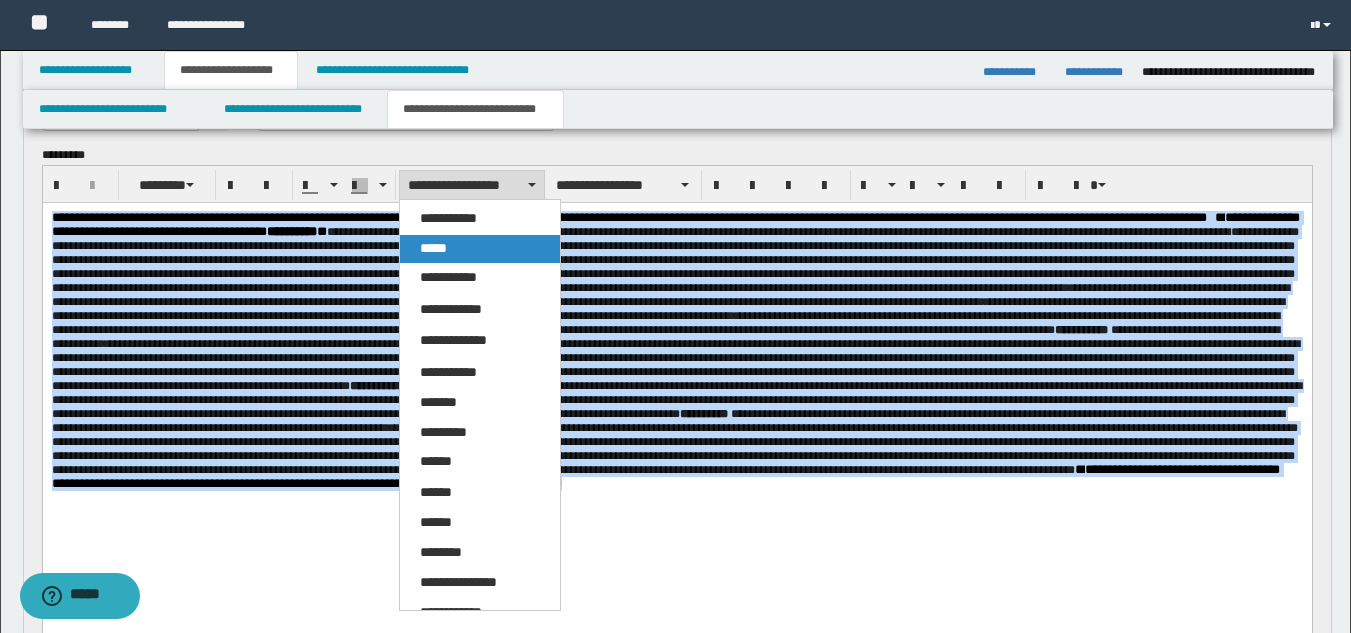 click on "*****" at bounding box center [480, 249] 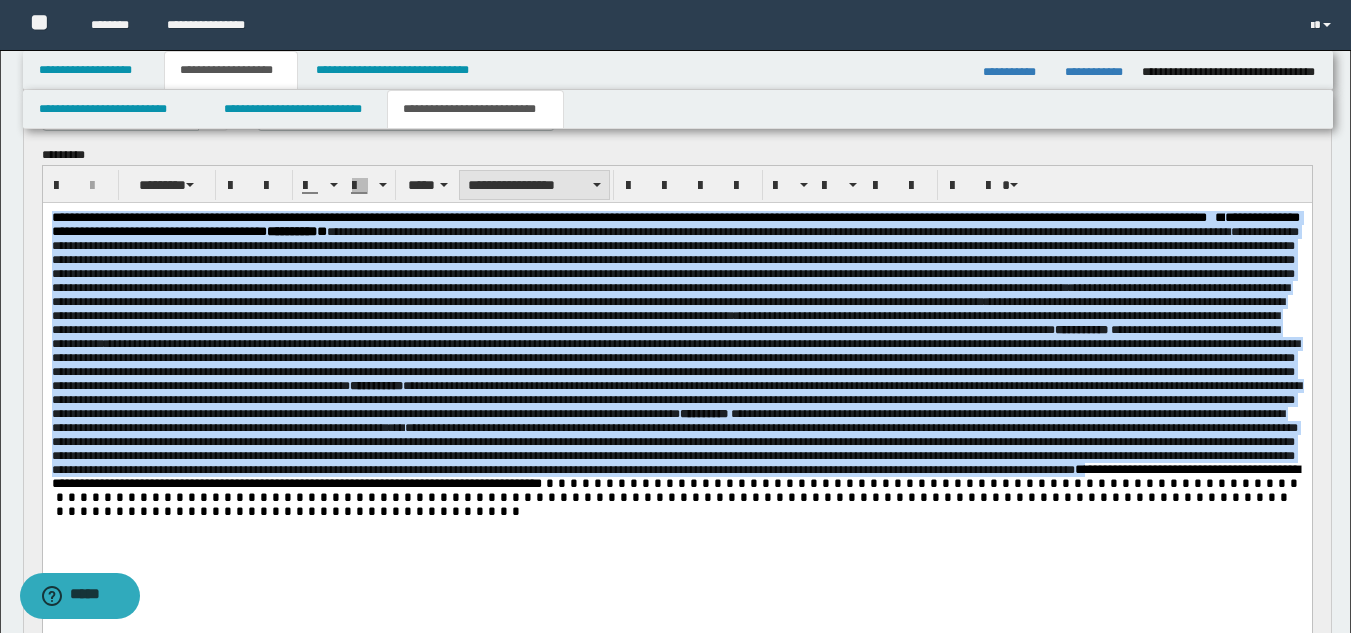 click on "**********" at bounding box center (534, 185) 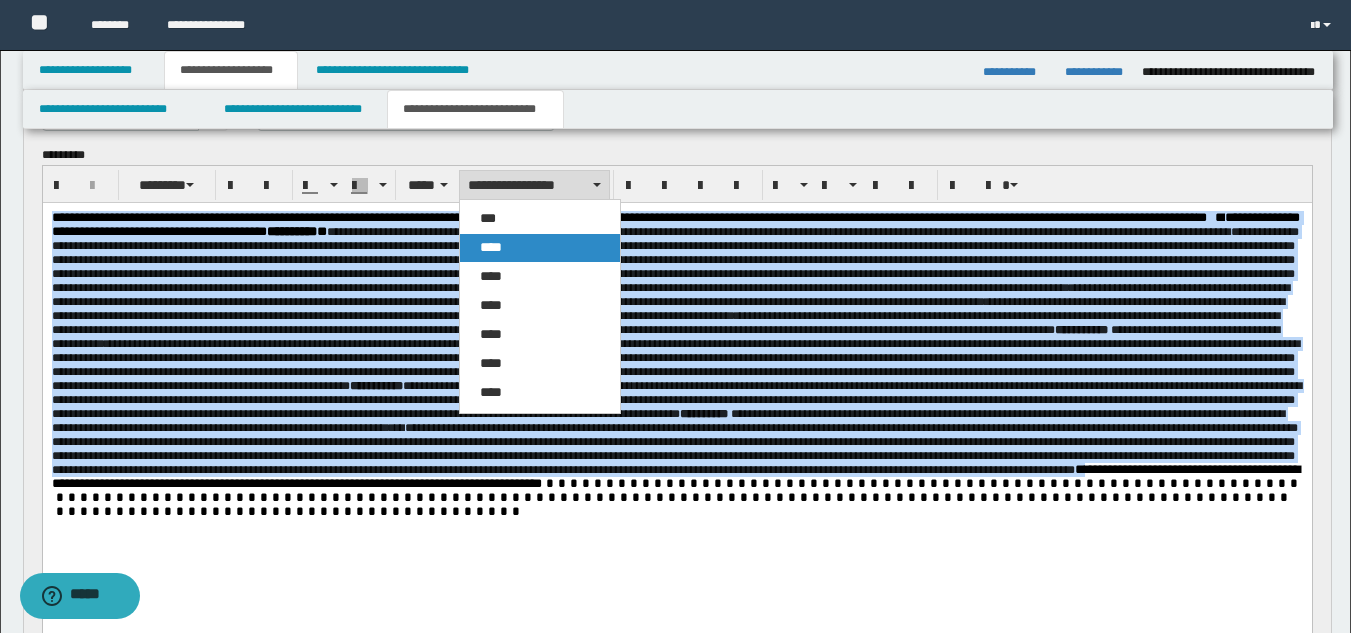 click on "****" at bounding box center [540, 248] 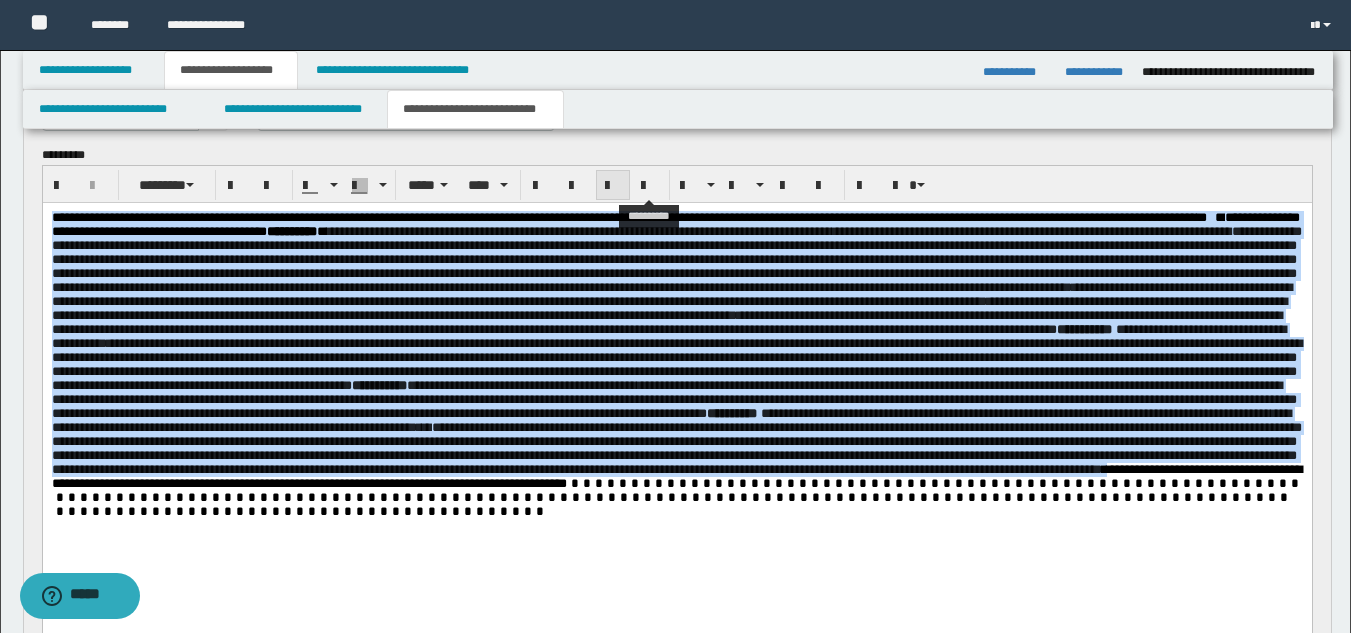 drag, startPoint x: 656, startPoint y: 181, endPoint x: 607, endPoint y: 181, distance: 49 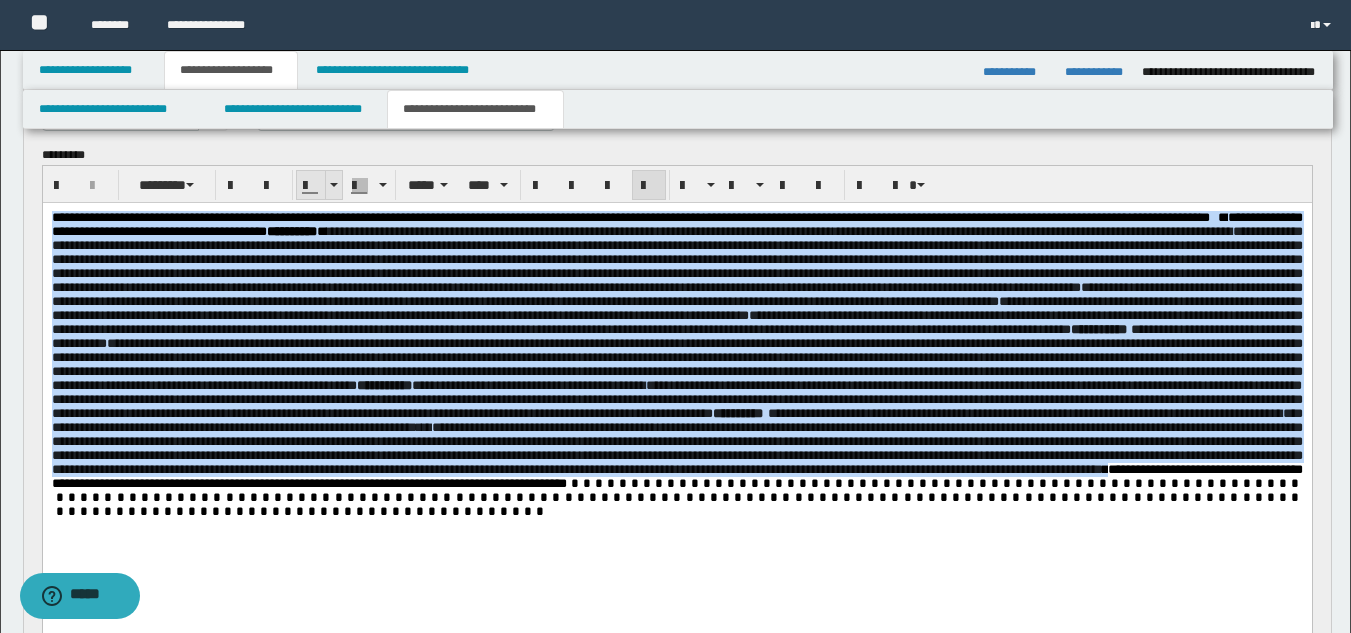 click at bounding box center [333, 185] 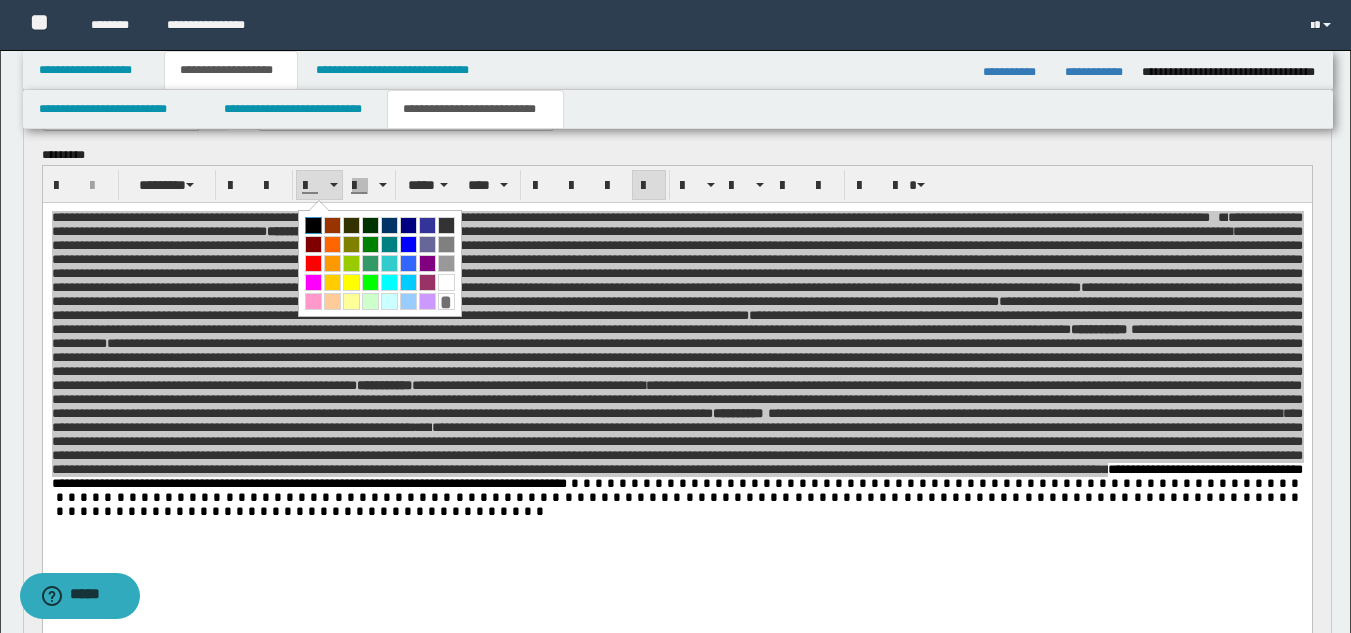 click at bounding box center (313, 225) 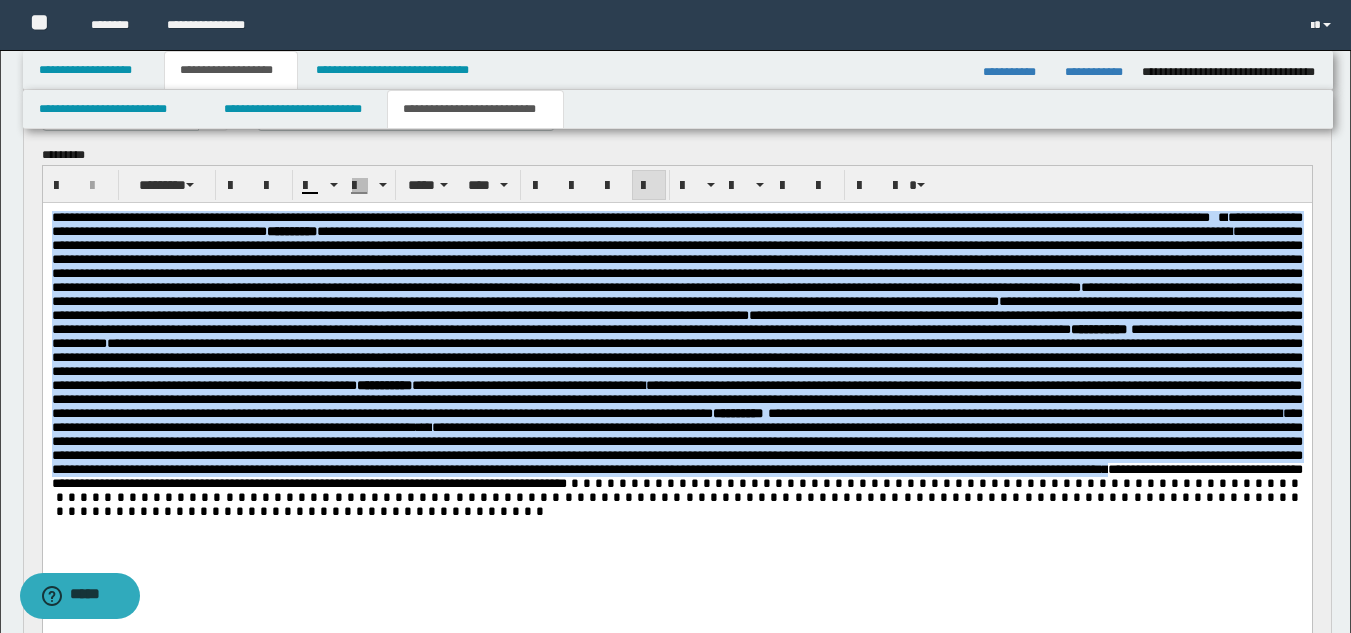 click on "**********" at bounding box center (676, 364) 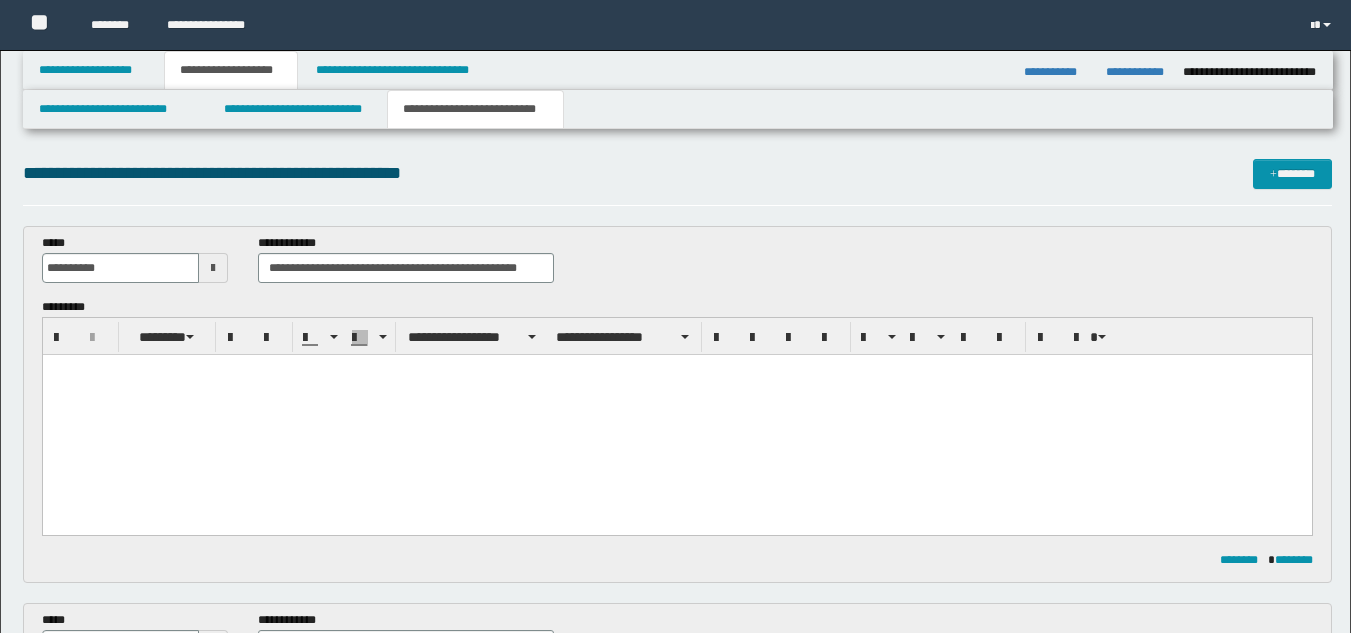 scroll, scrollTop: 0, scrollLeft: 0, axis: both 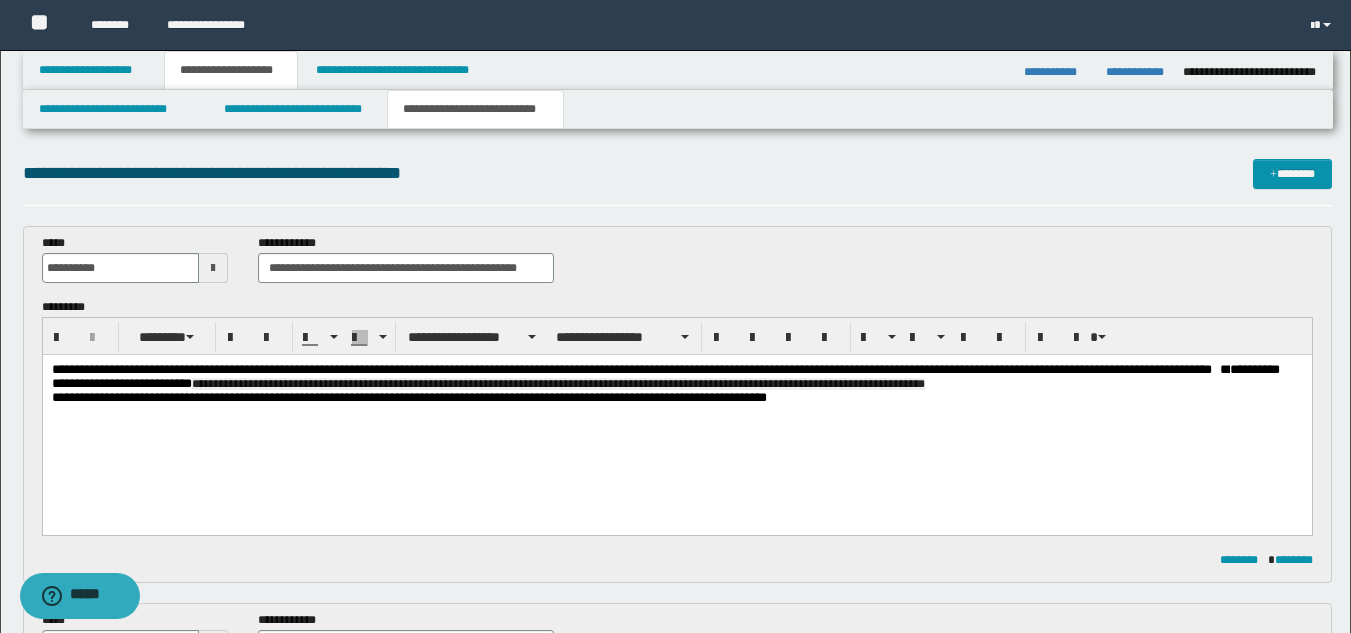 click on "**********" at bounding box center [665, 376] 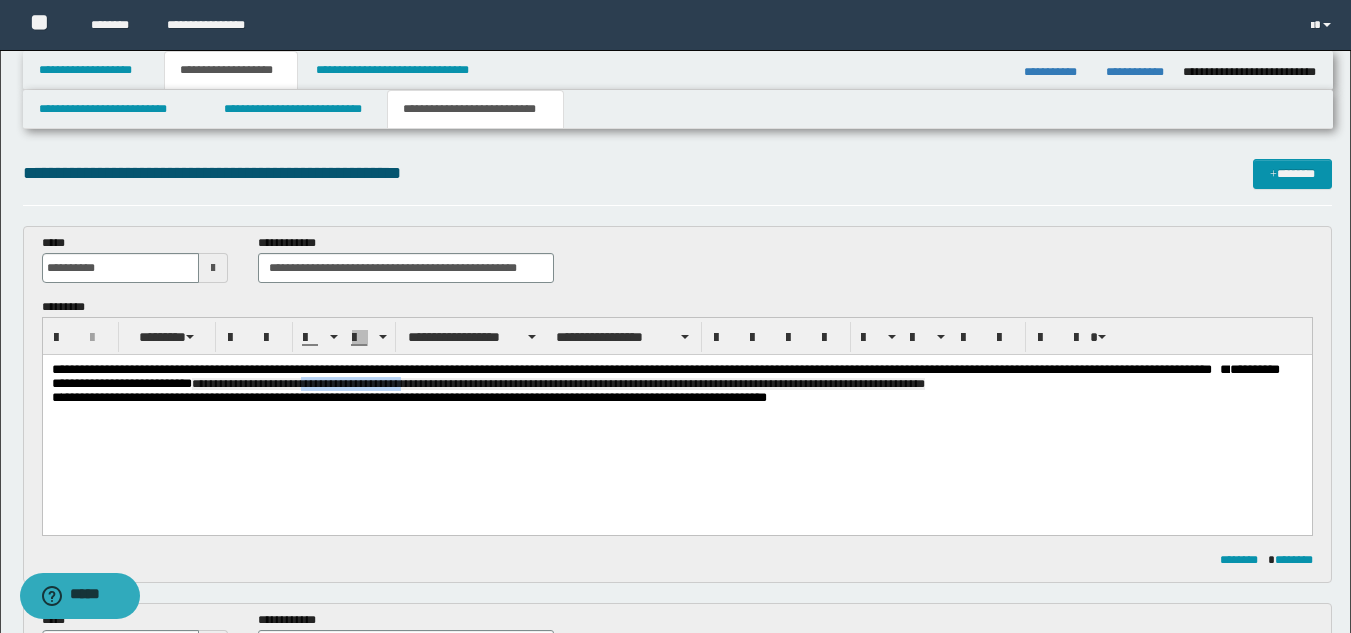 drag, startPoint x: 494, startPoint y: 386, endPoint x: 389, endPoint y: 383, distance: 105.04285 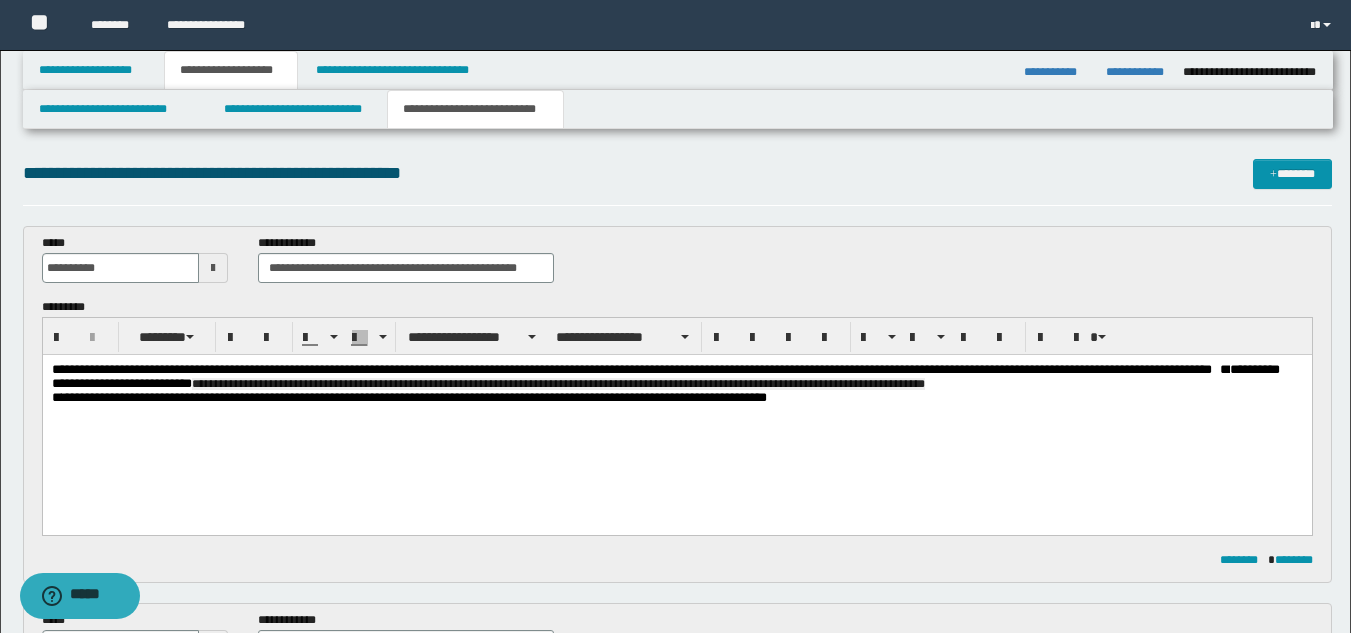 click on "**********" at bounding box center (413, 397) 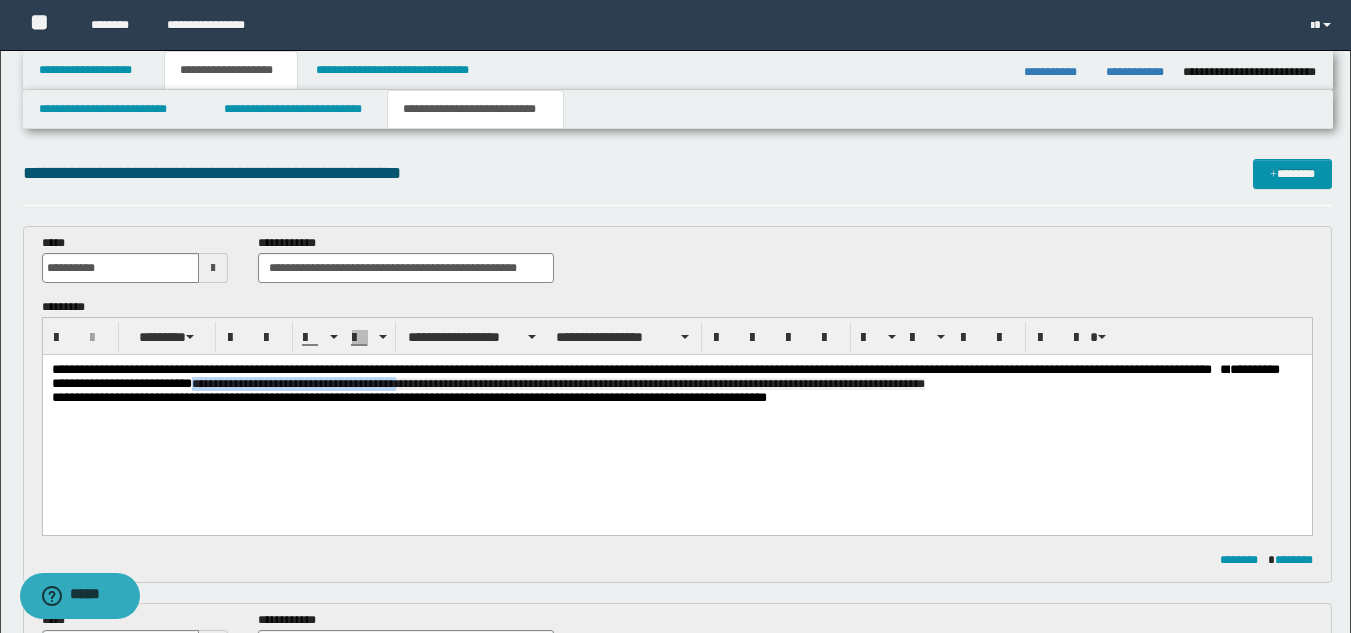 drag, startPoint x: 275, startPoint y: 385, endPoint x: 488, endPoint y: 387, distance: 213.00938 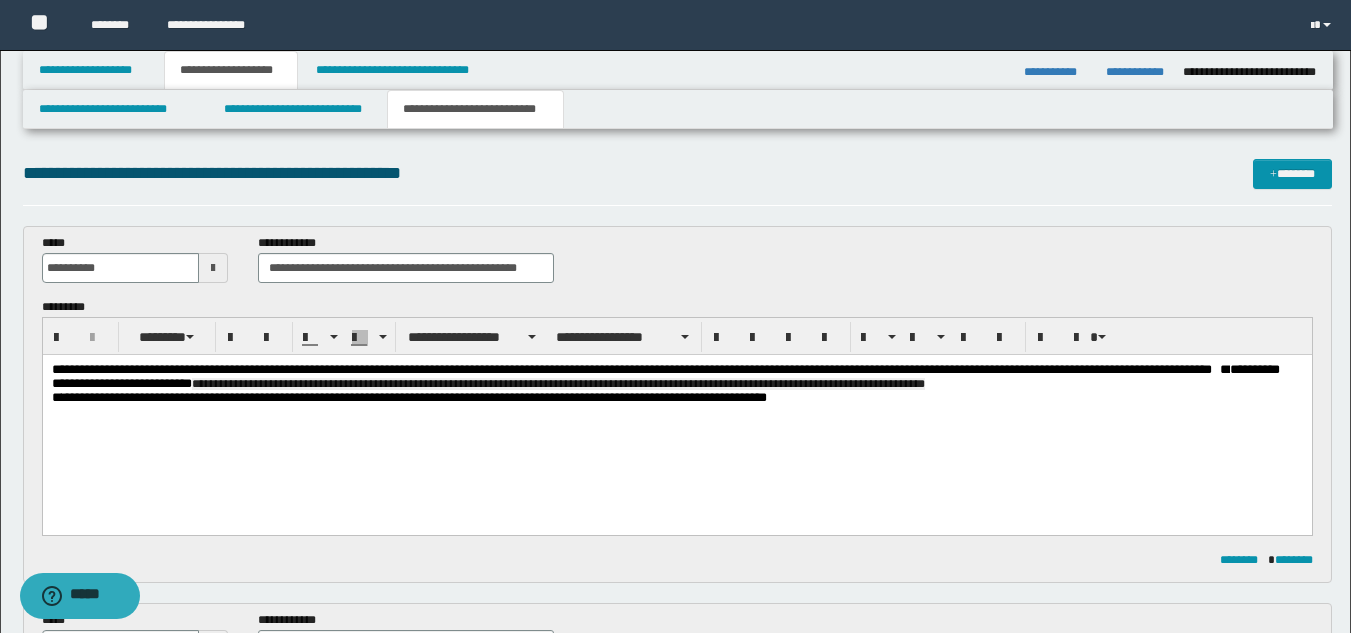 click on "*" at bounding box center [1206, 369] 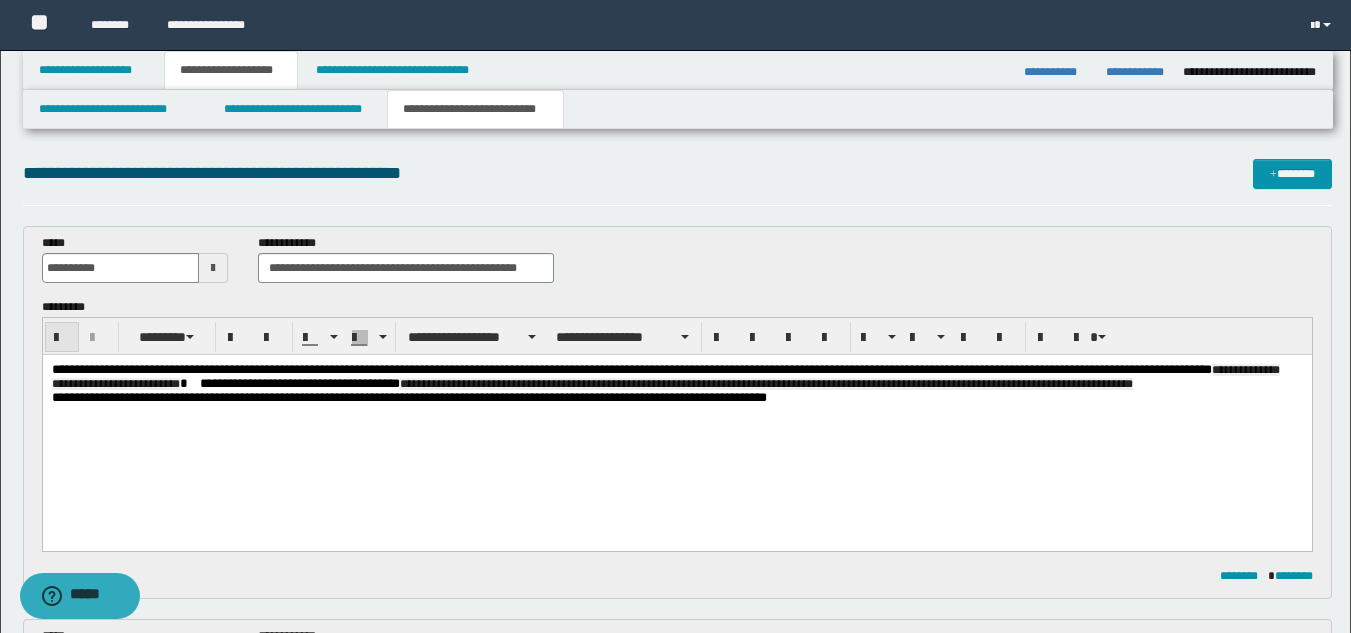 click at bounding box center (62, 337) 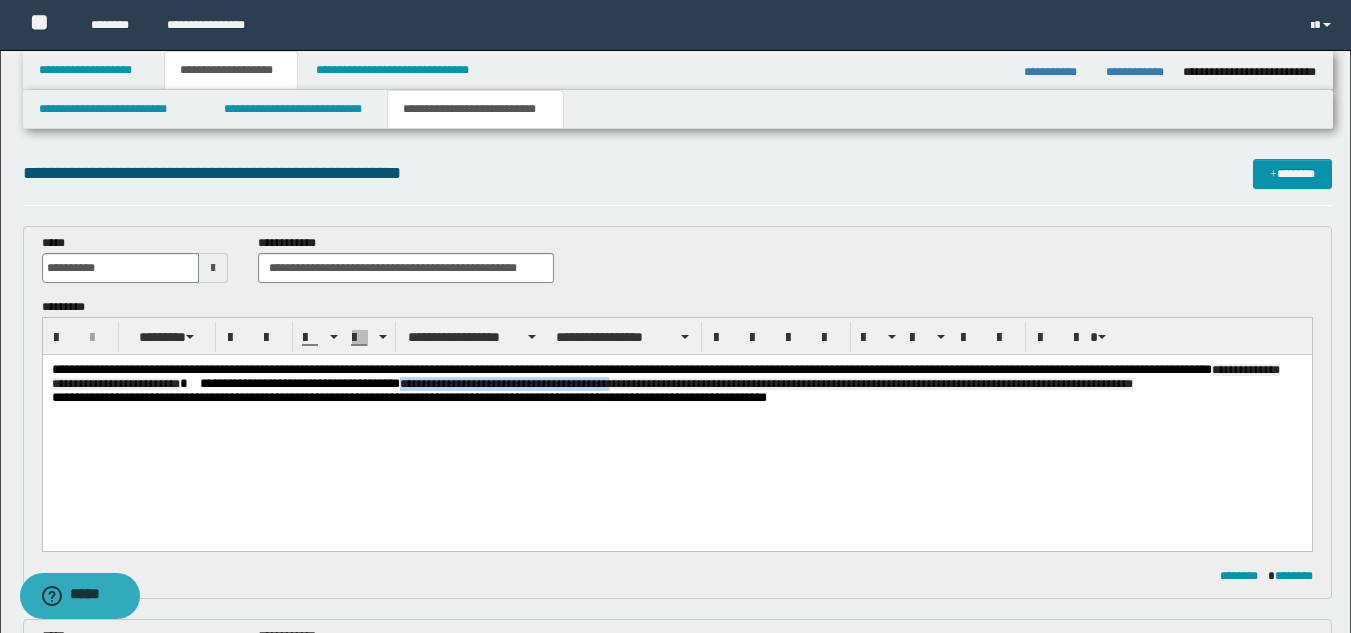 drag, startPoint x: 769, startPoint y: 384, endPoint x: 551, endPoint y: 387, distance: 218.02065 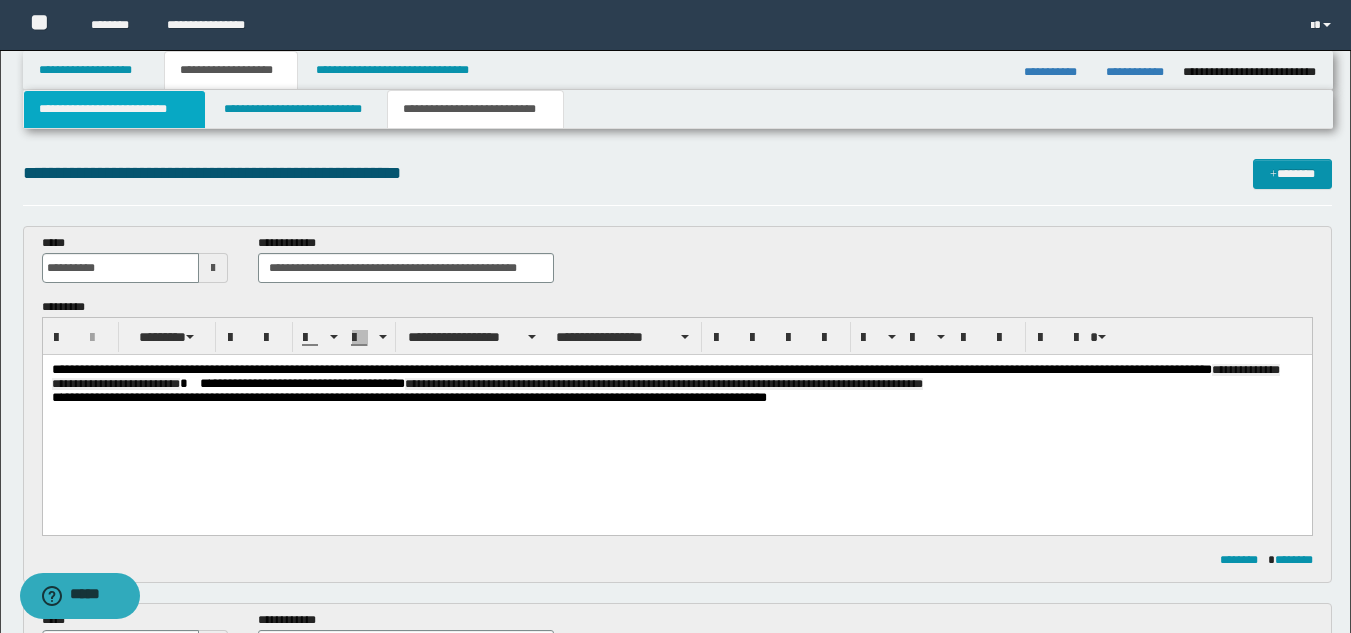click on "**********" at bounding box center [114, 109] 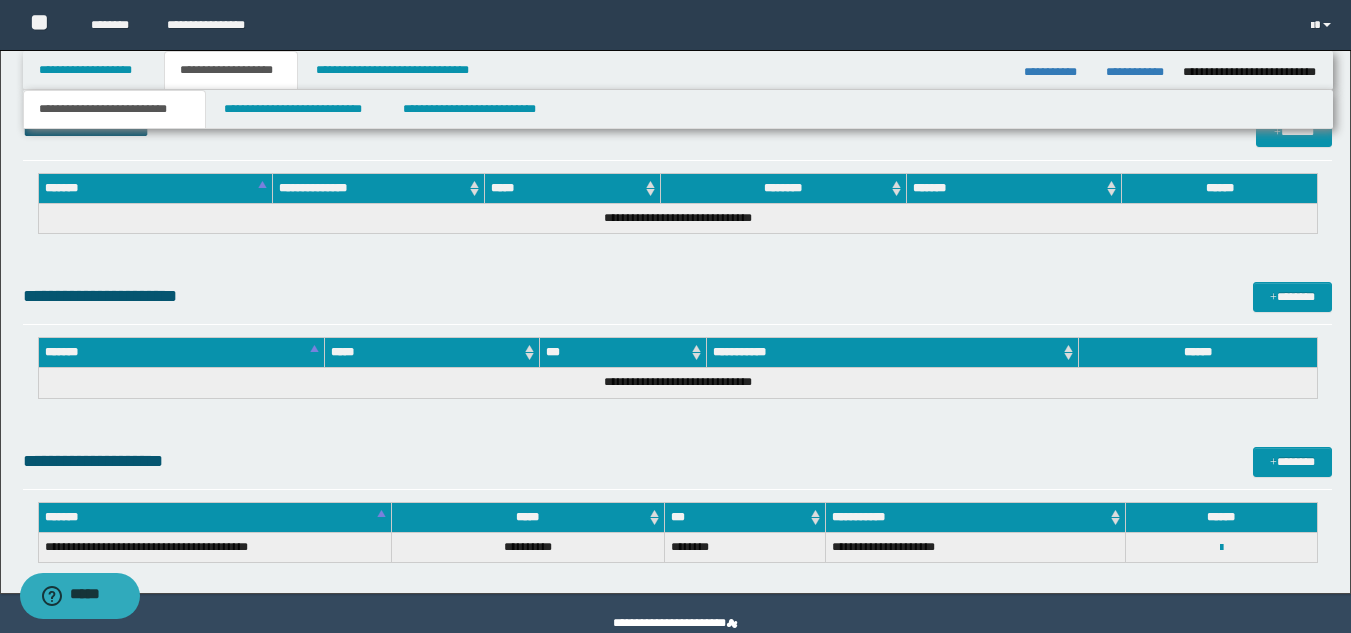 scroll, scrollTop: 1239, scrollLeft: 0, axis: vertical 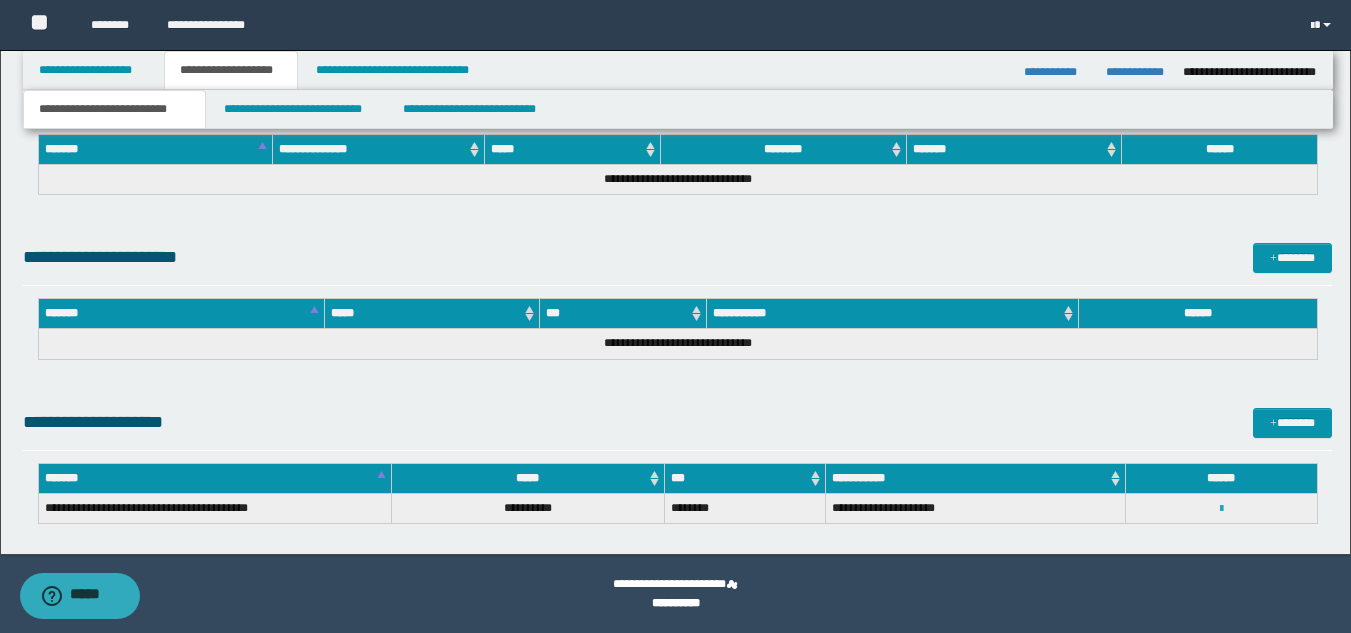 click at bounding box center (1221, 509) 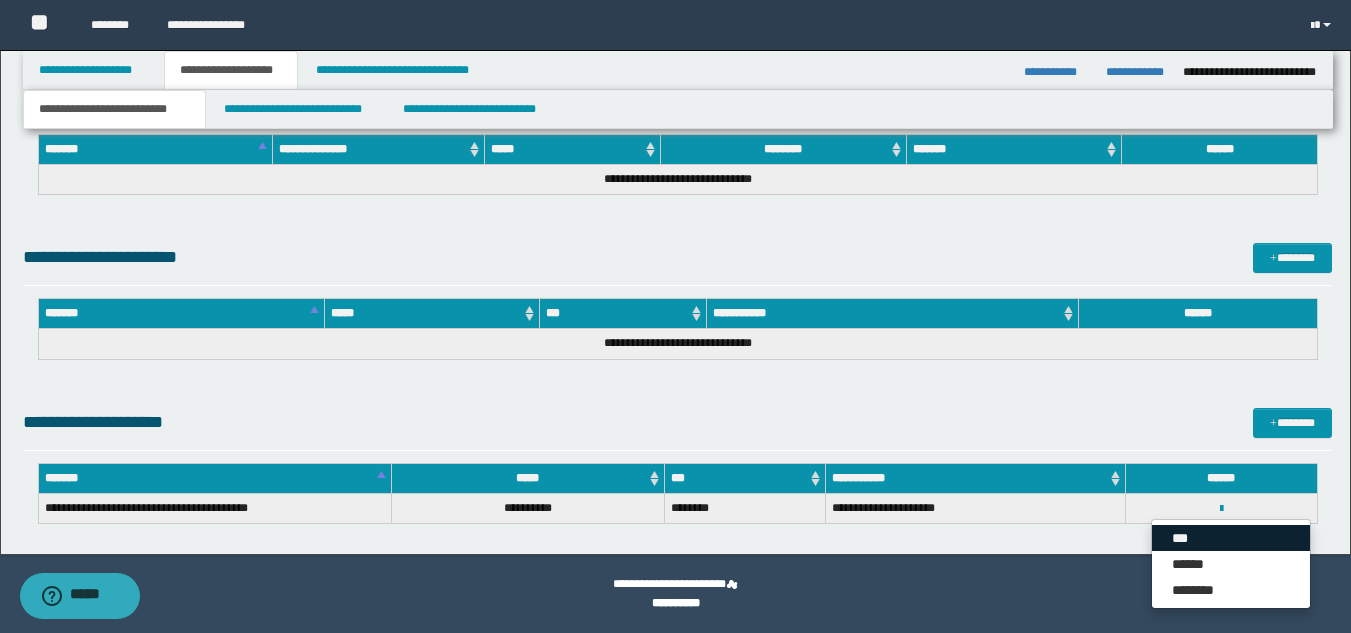 click on "***" at bounding box center [1231, 538] 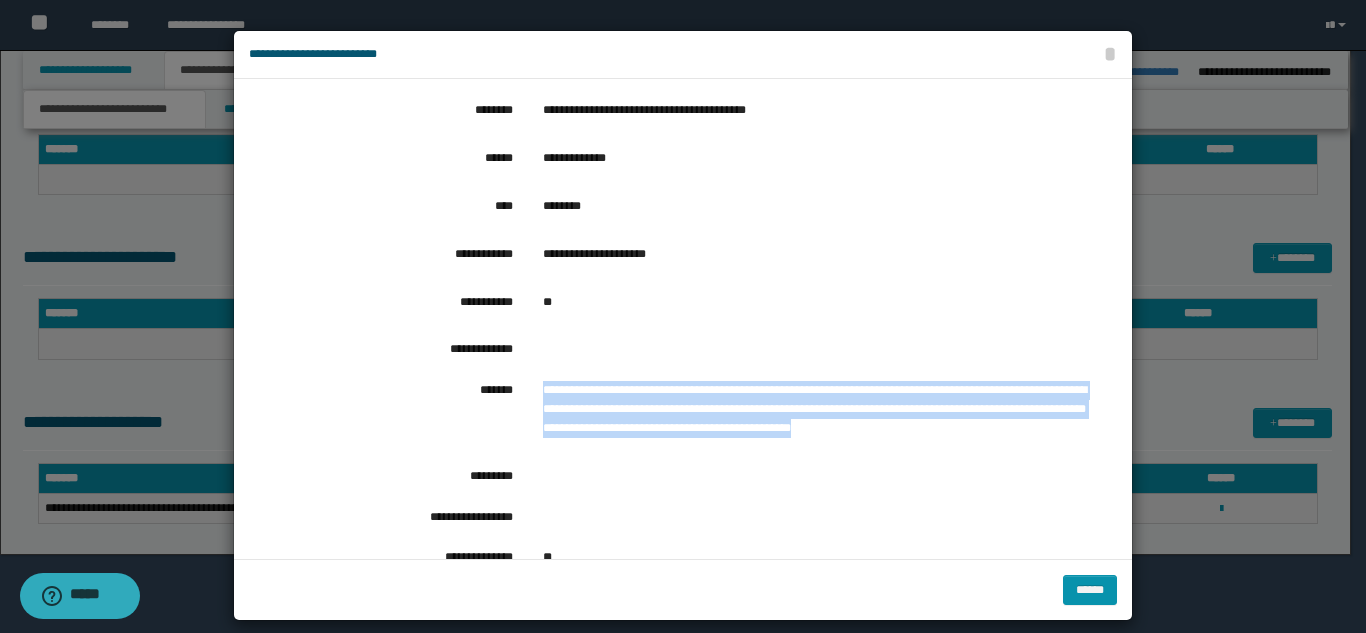 drag, startPoint x: 538, startPoint y: 391, endPoint x: 916, endPoint y: 434, distance: 380.4379 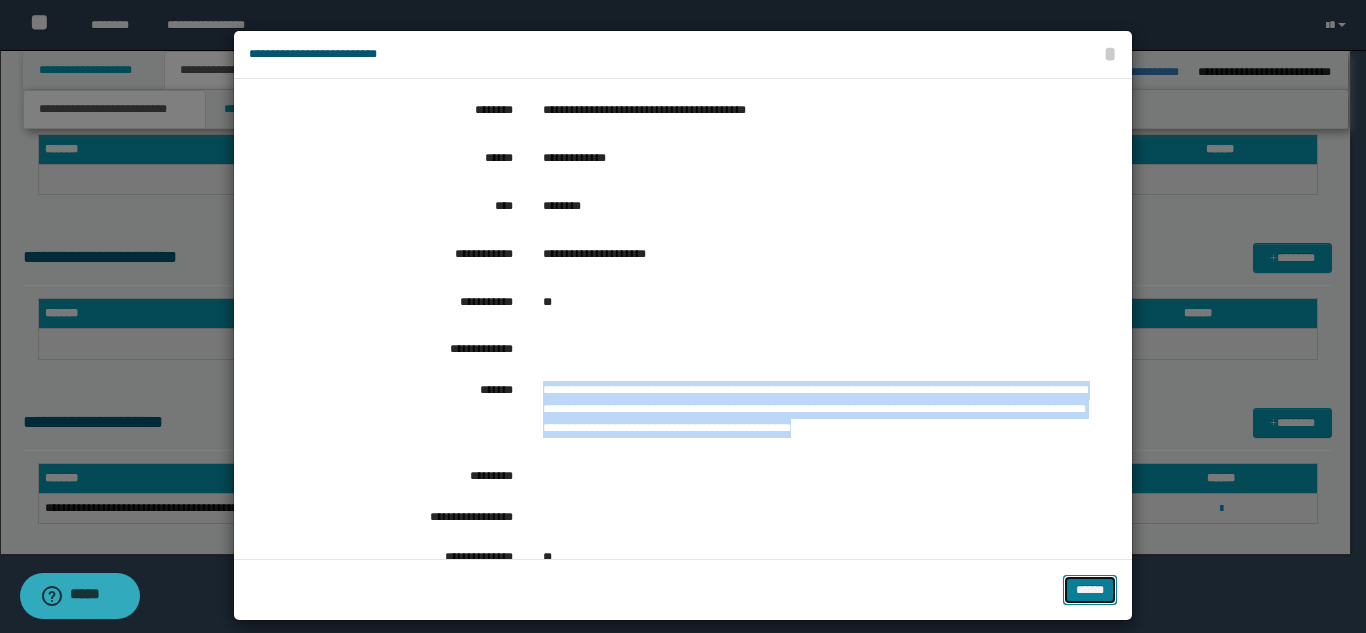 click on "******" at bounding box center [1090, 590] 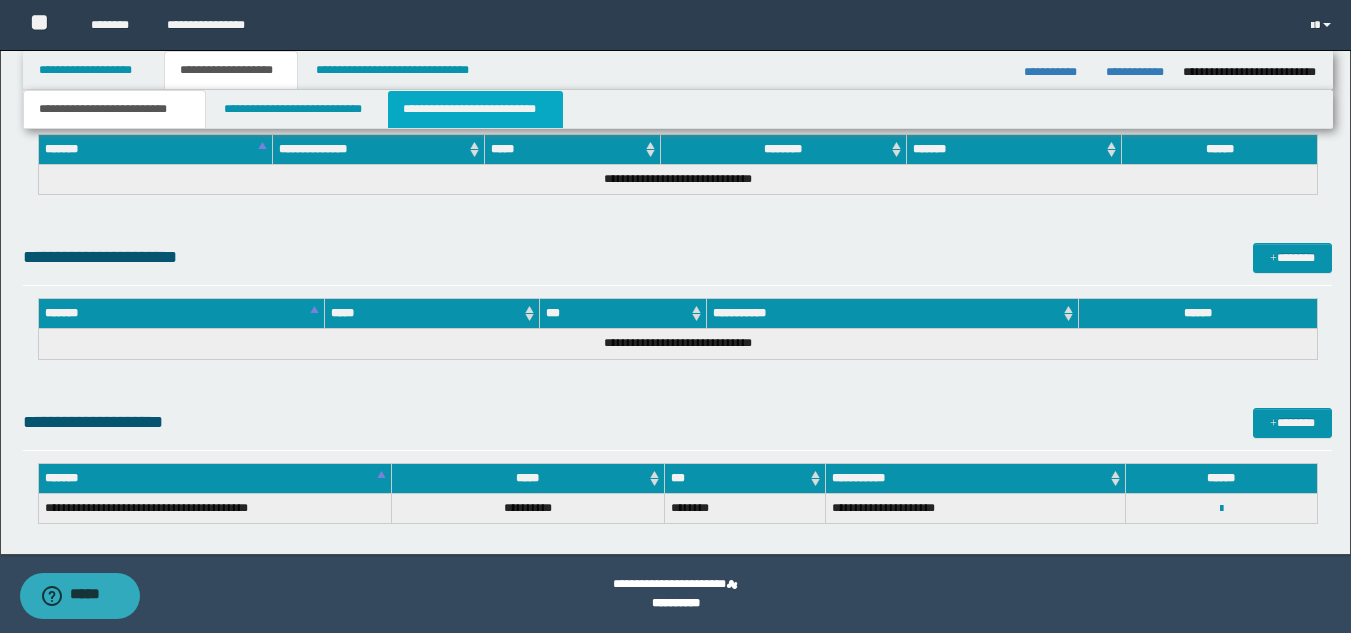 click on "**********" at bounding box center (475, 109) 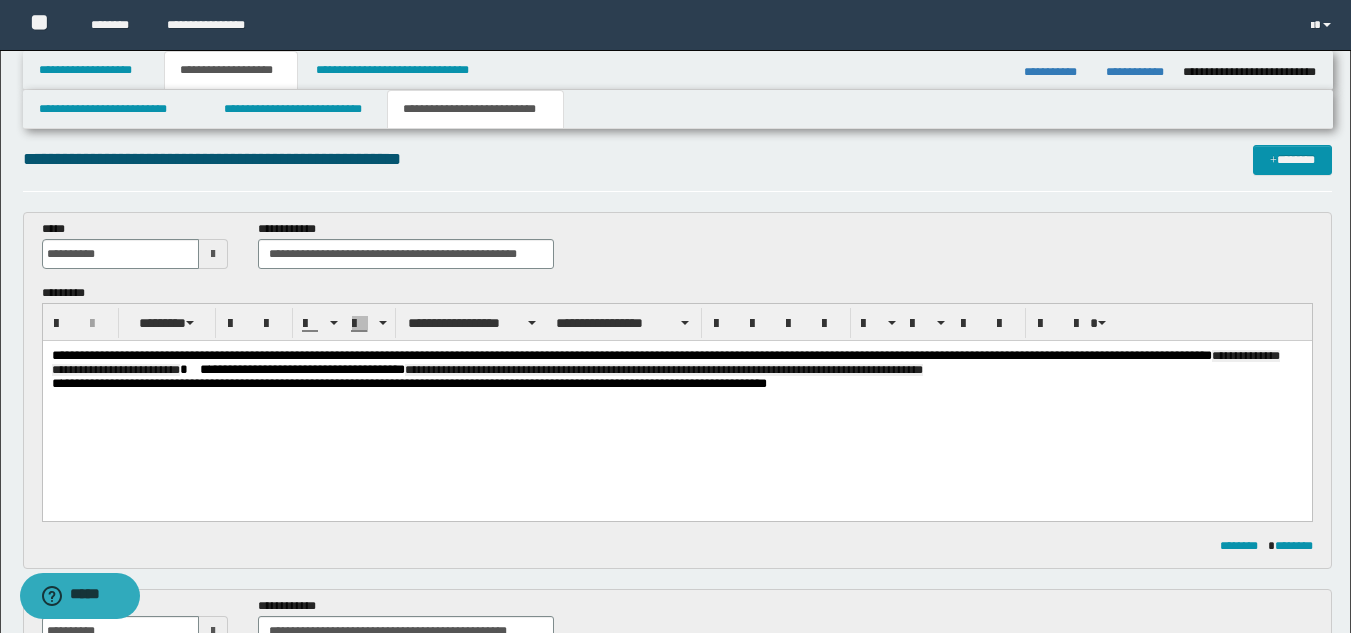 scroll, scrollTop: 0, scrollLeft: 0, axis: both 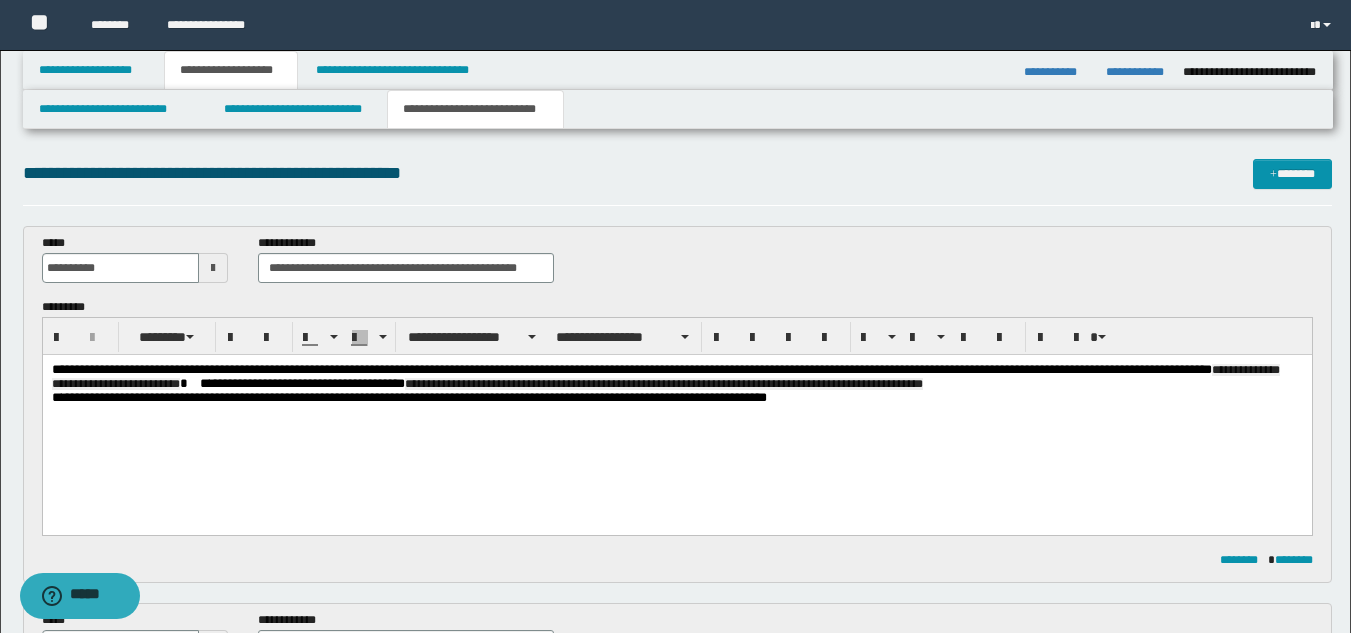 click on "**********" at bounding box center (565, 383) 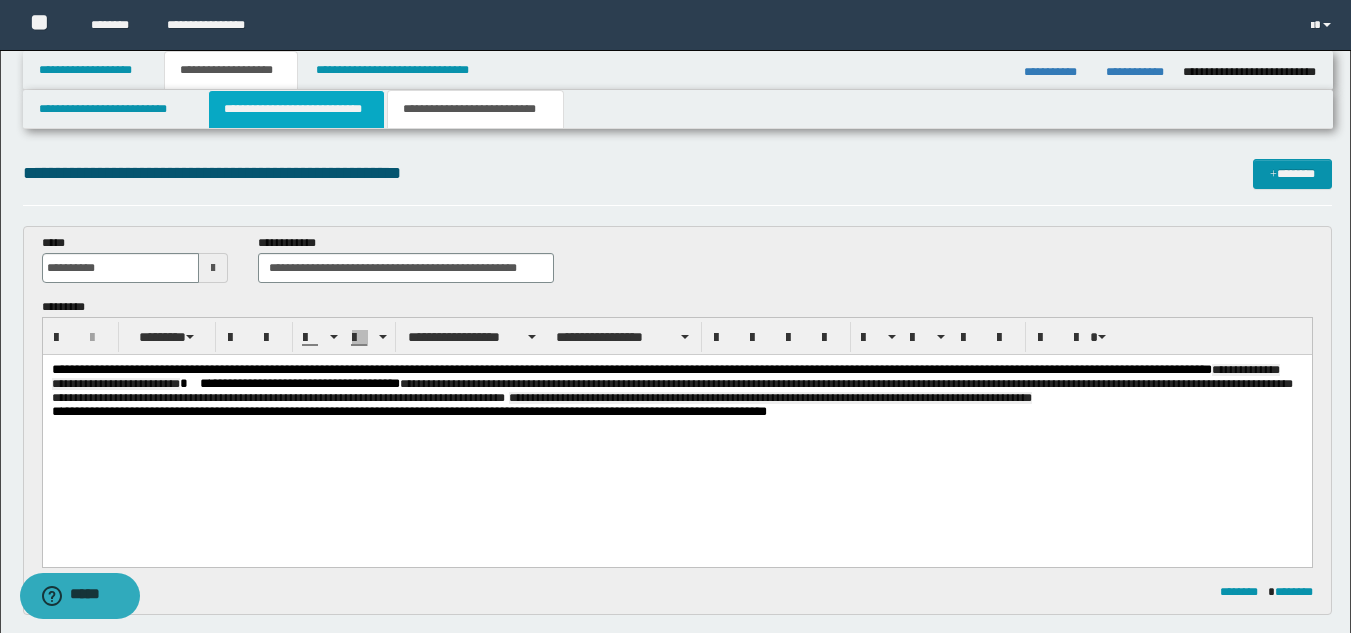 click on "**********" at bounding box center (296, 109) 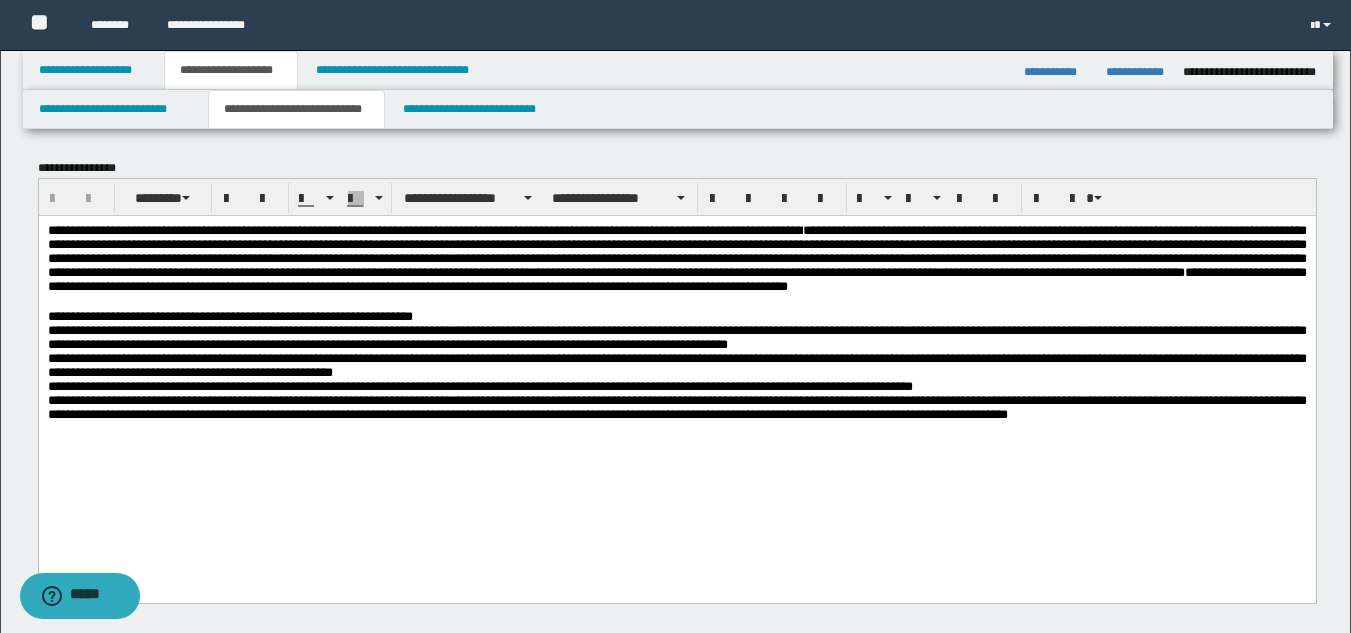 scroll, scrollTop: 600, scrollLeft: 0, axis: vertical 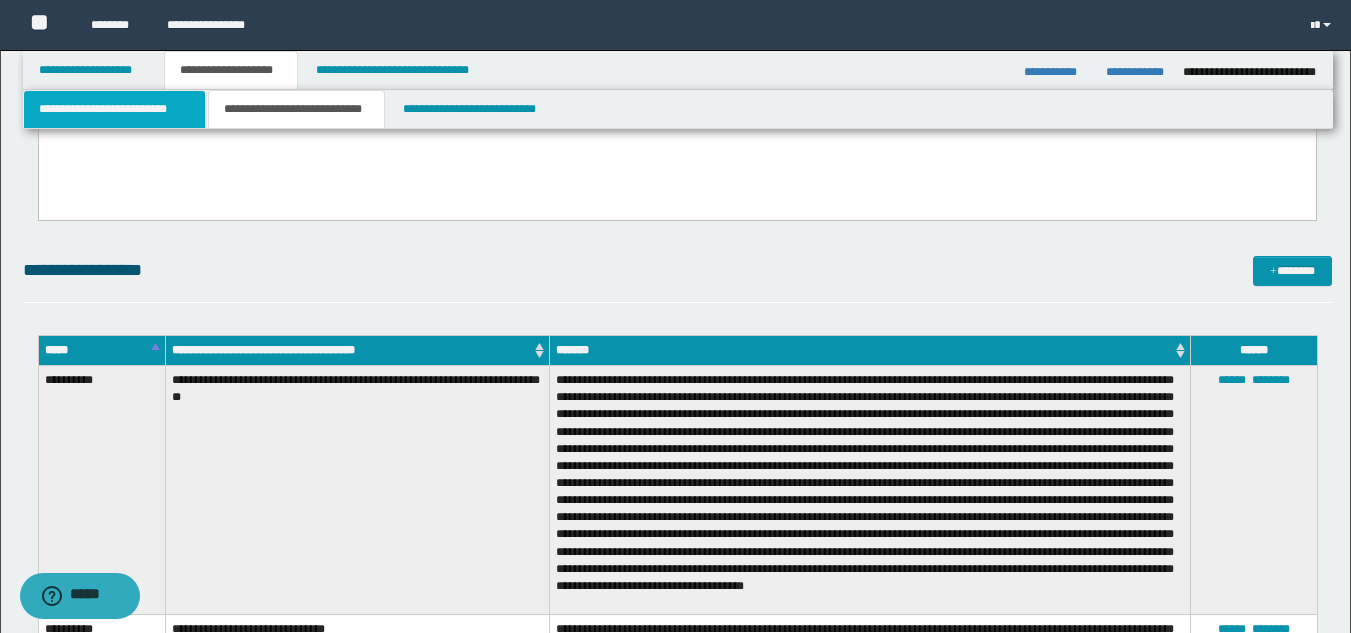 click on "**********" at bounding box center [114, 109] 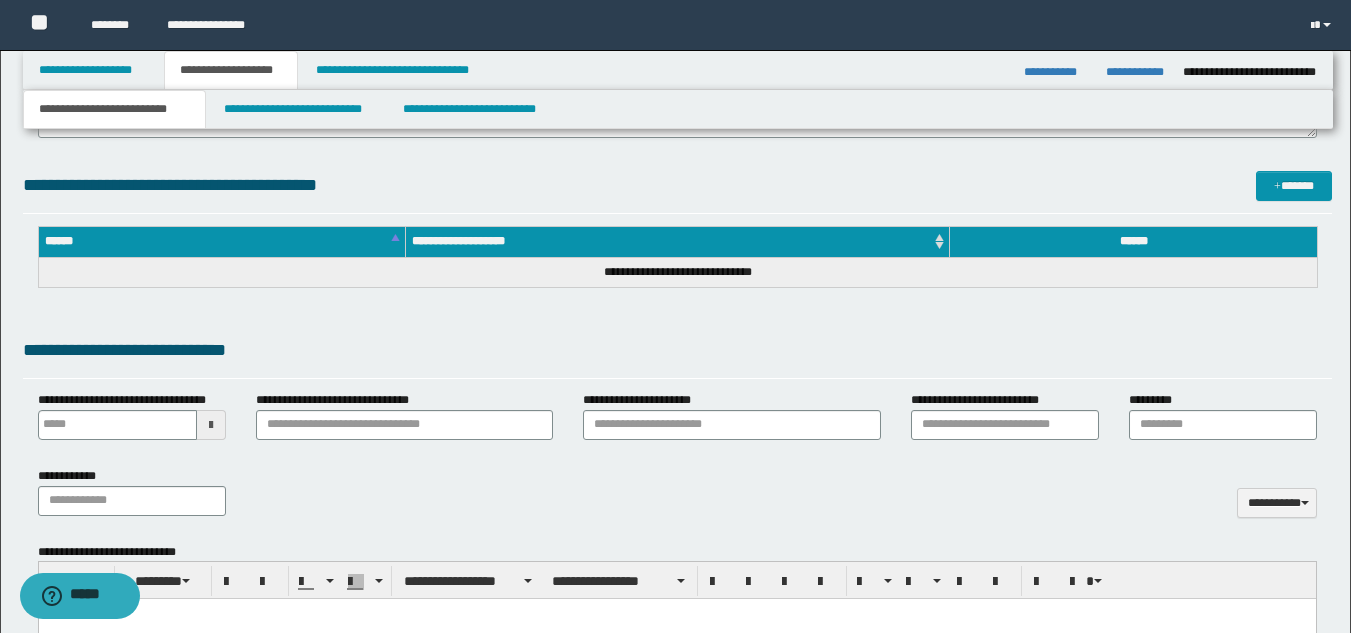 scroll, scrollTop: 1239, scrollLeft: 0, axis: vertical 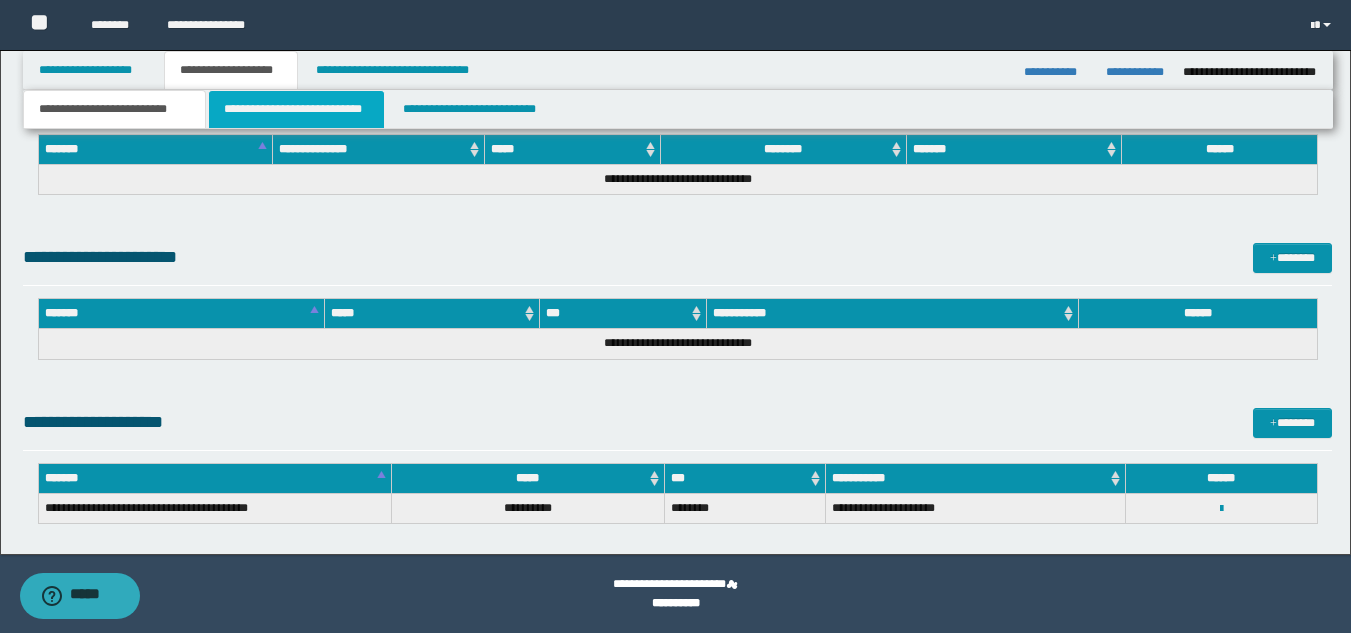 click on "**********" at bounding box center [296, 109] 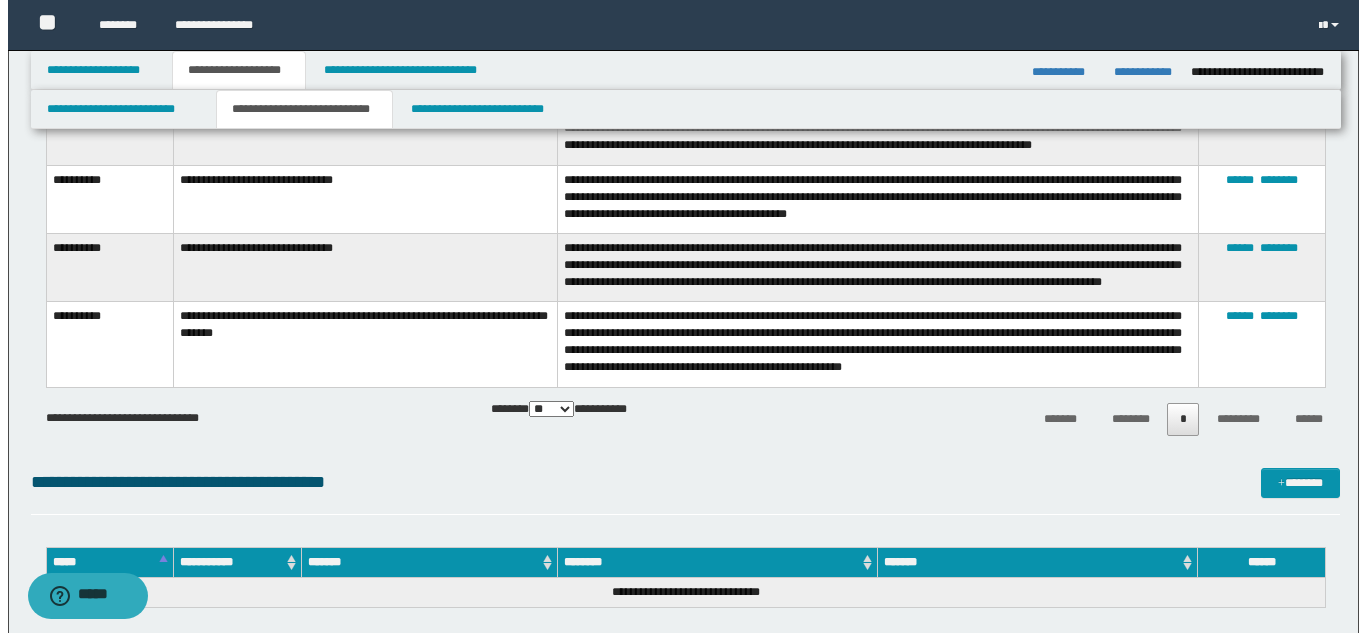 scroll, scrollTop: 639, scrollLeft: 0, axis: vertical 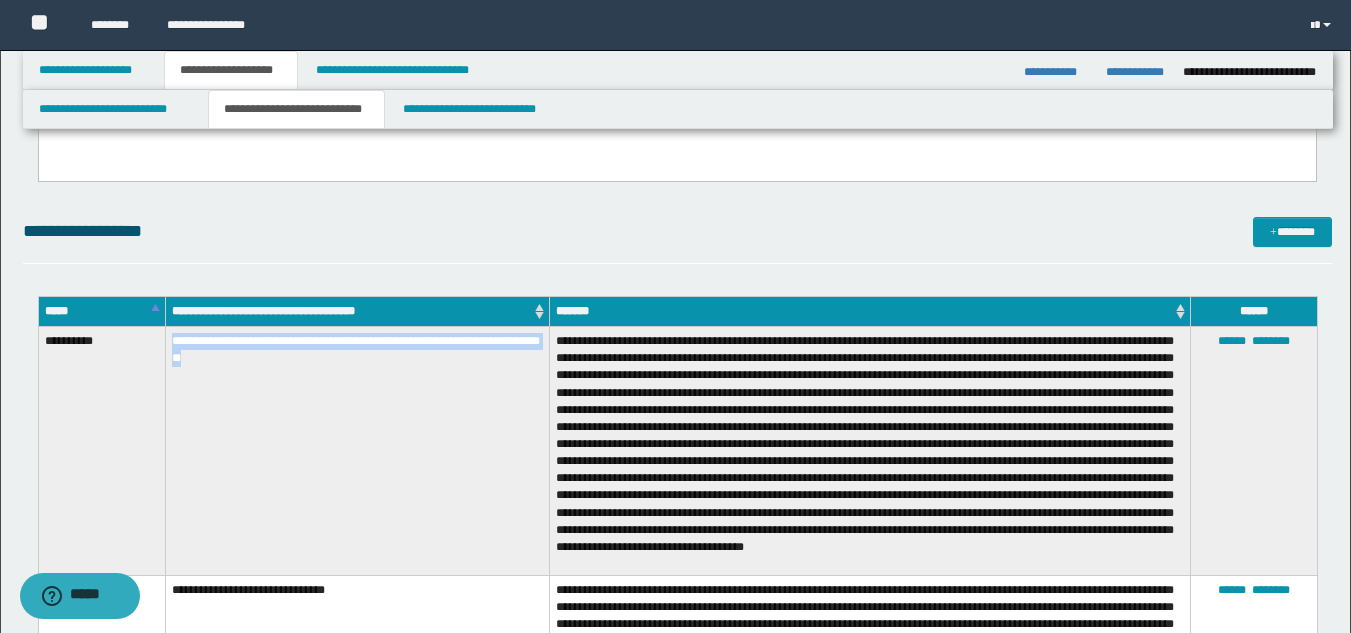 drag, startPoint x: 168, startPoint y: 338, endPoint x: 246, endPoint y: 372, distance: 85.08819 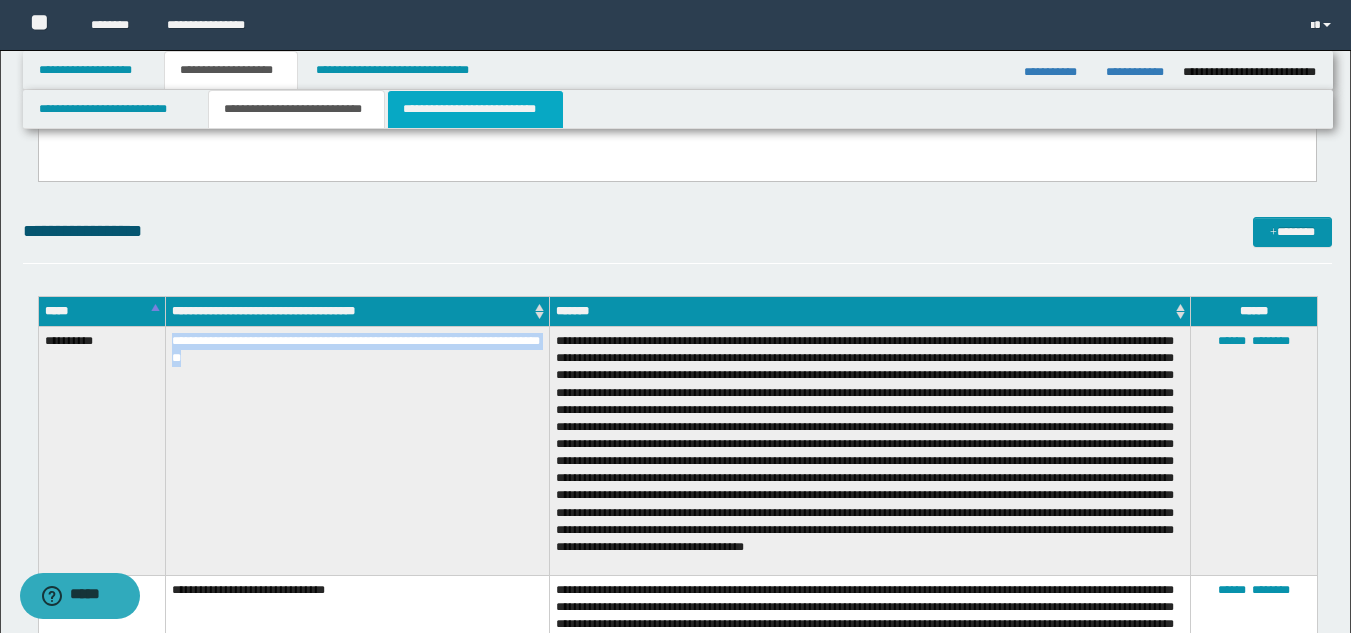 click on "**********" at bounding box center (475, 109) 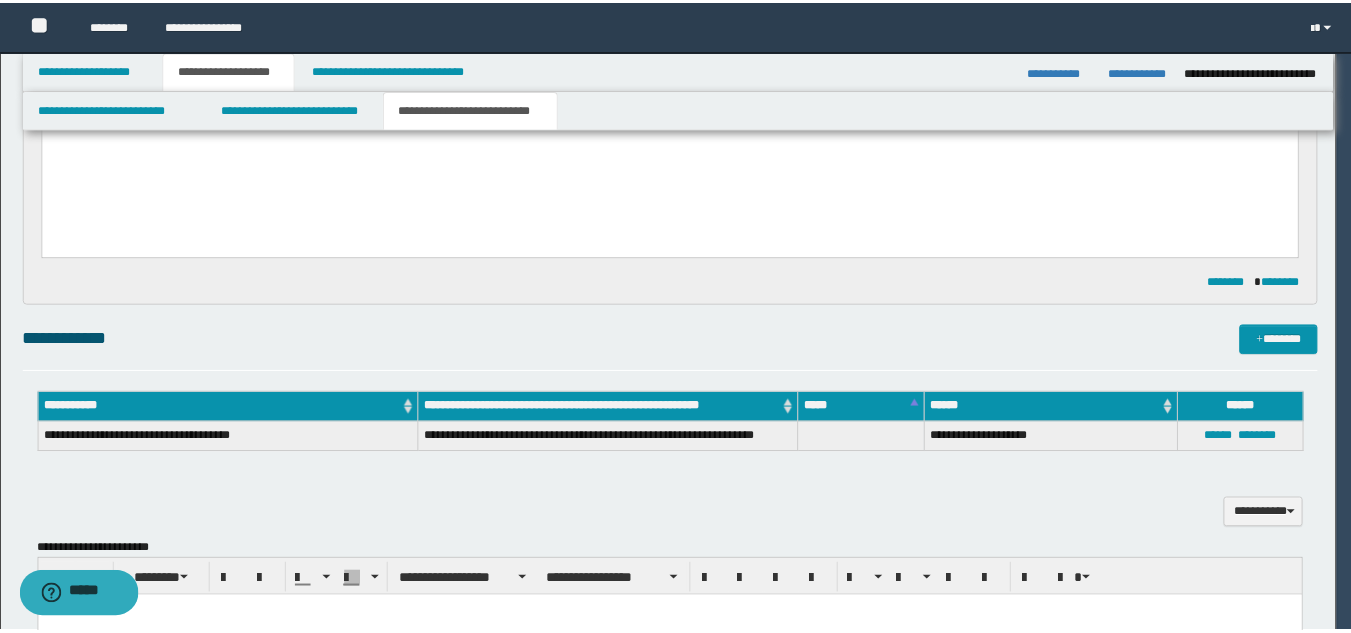 scroll, scrollTop: 39, scrollLeft: 0, axis: vertical 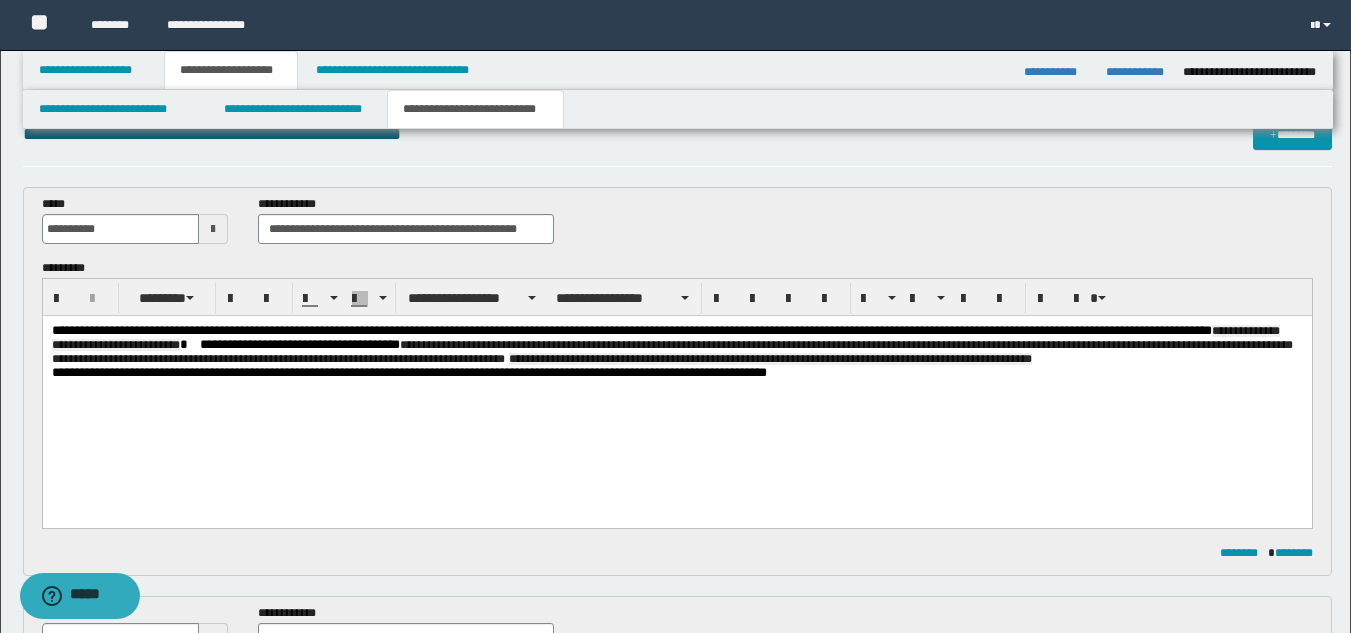 click on "**********" at bounding box center [676, 345] 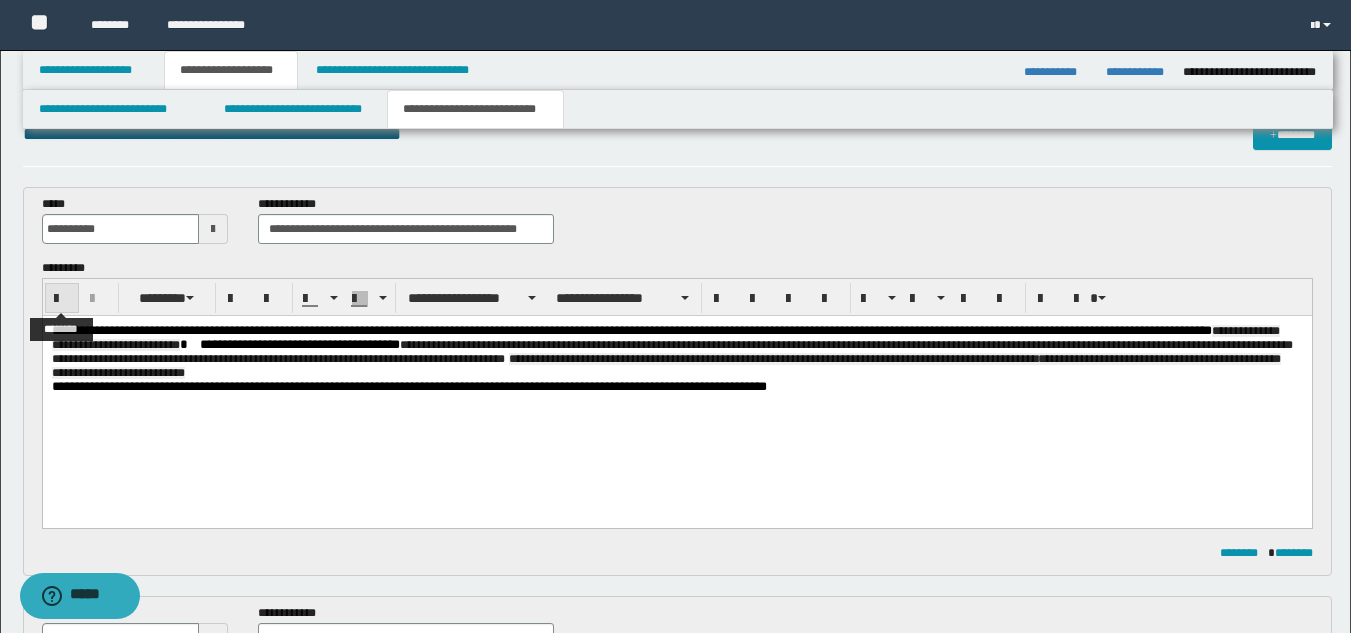 click at bounding box center (62, 299) 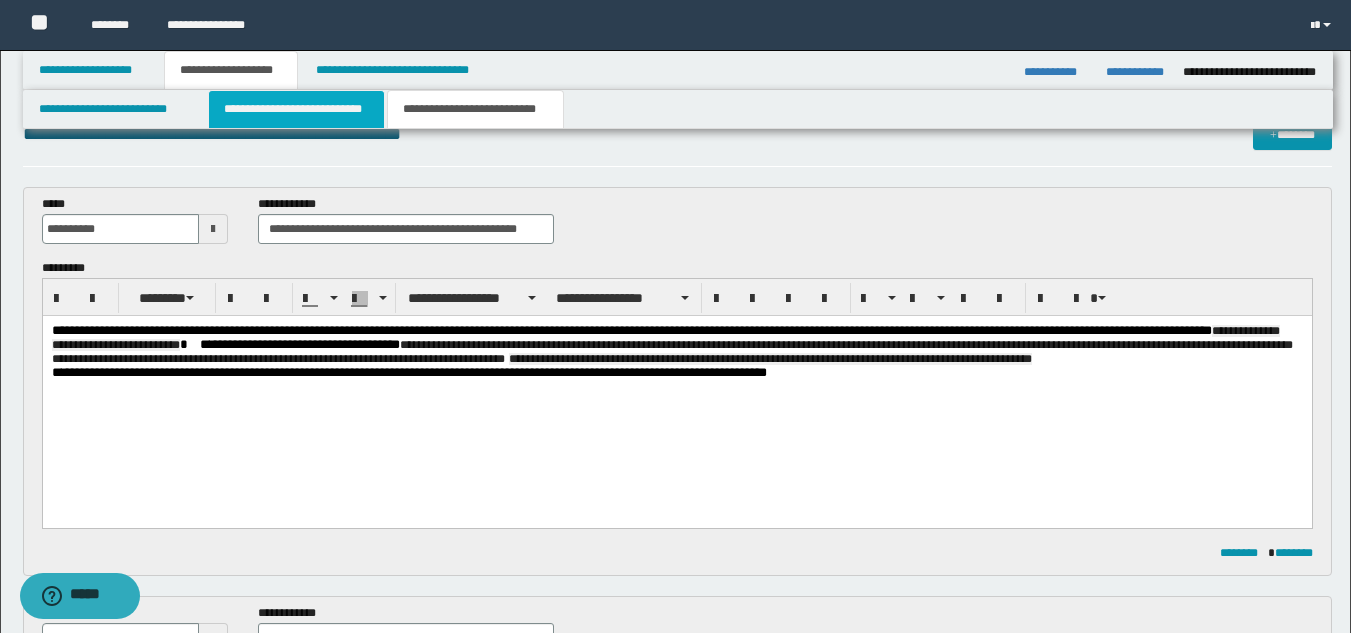 click on "**********" at bounding box center [296, 109] 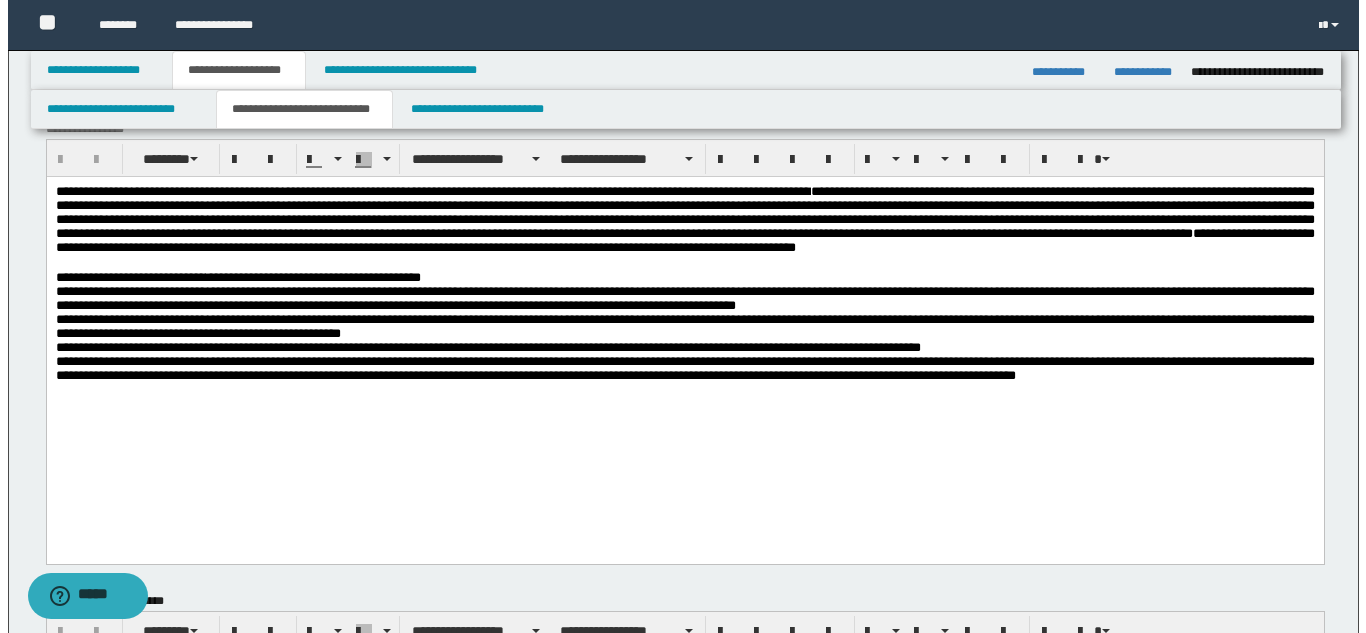 scroll, scrollTop: 639, scrollLeft: 0, axis: vertical 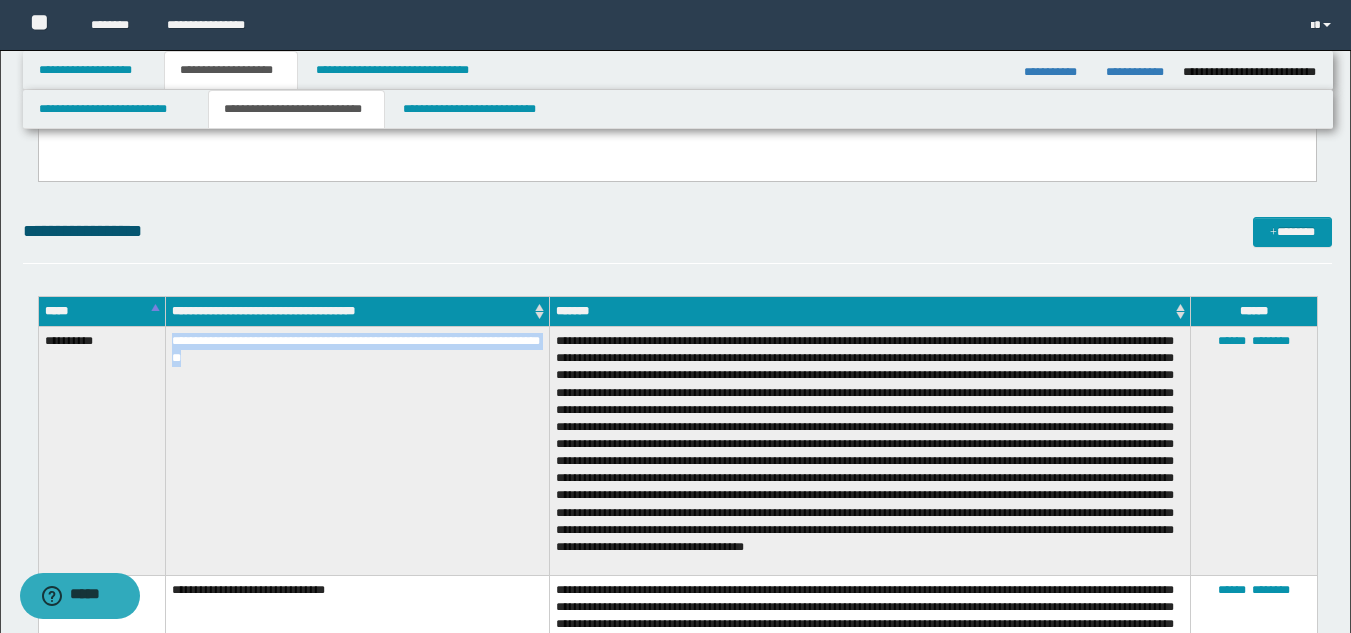 click on "**********" at bounding box center [357, 451] 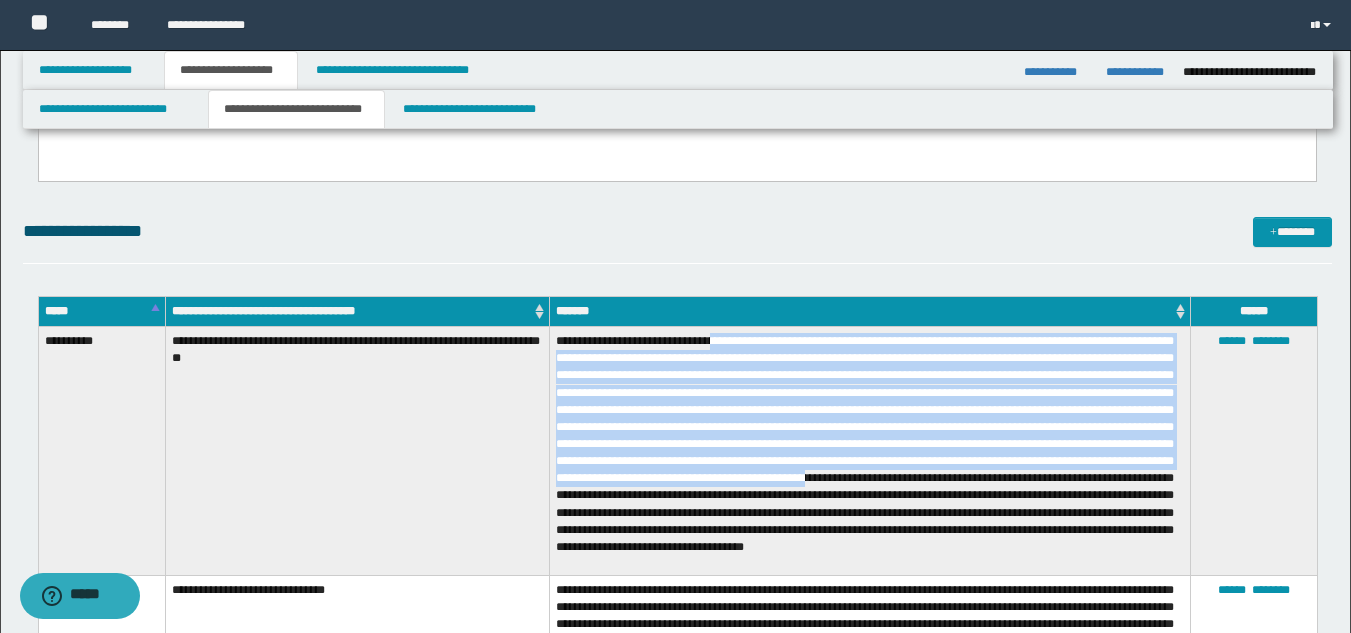drag, startPoint x: 708, startPoint y: 339, endPoint x: 1031, endPoint y: 482, distance: 353.2393 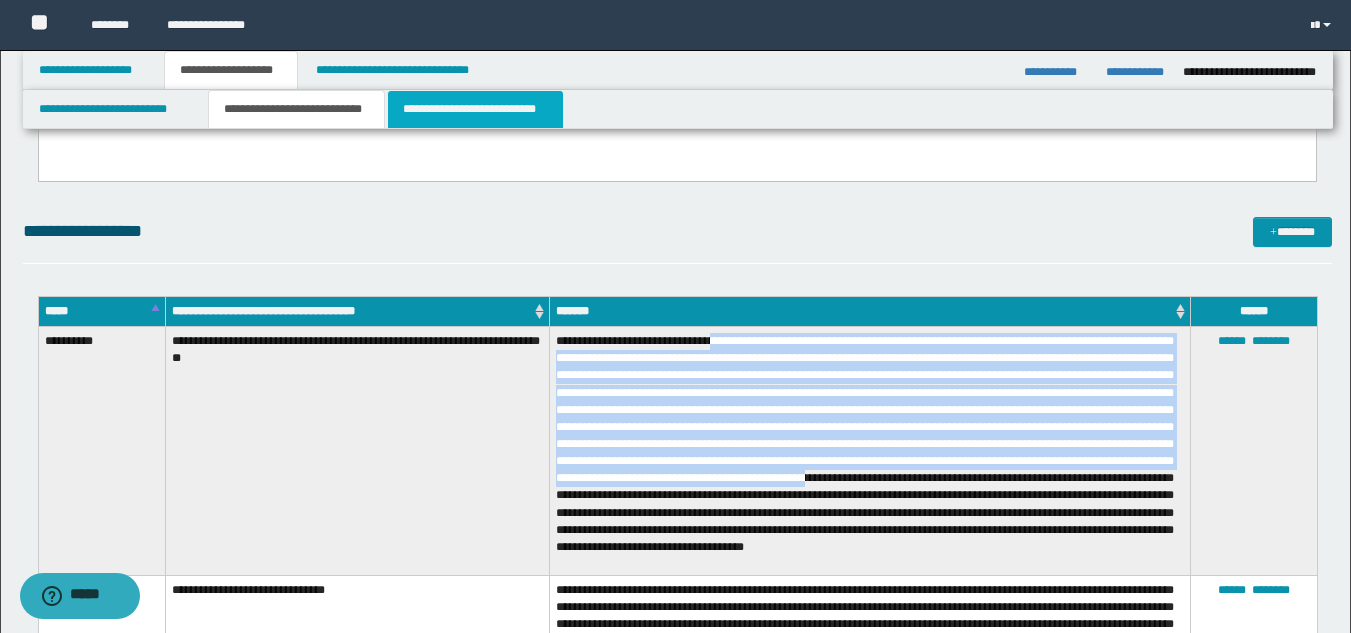 click on "**********" at bounding box center (475, 109) 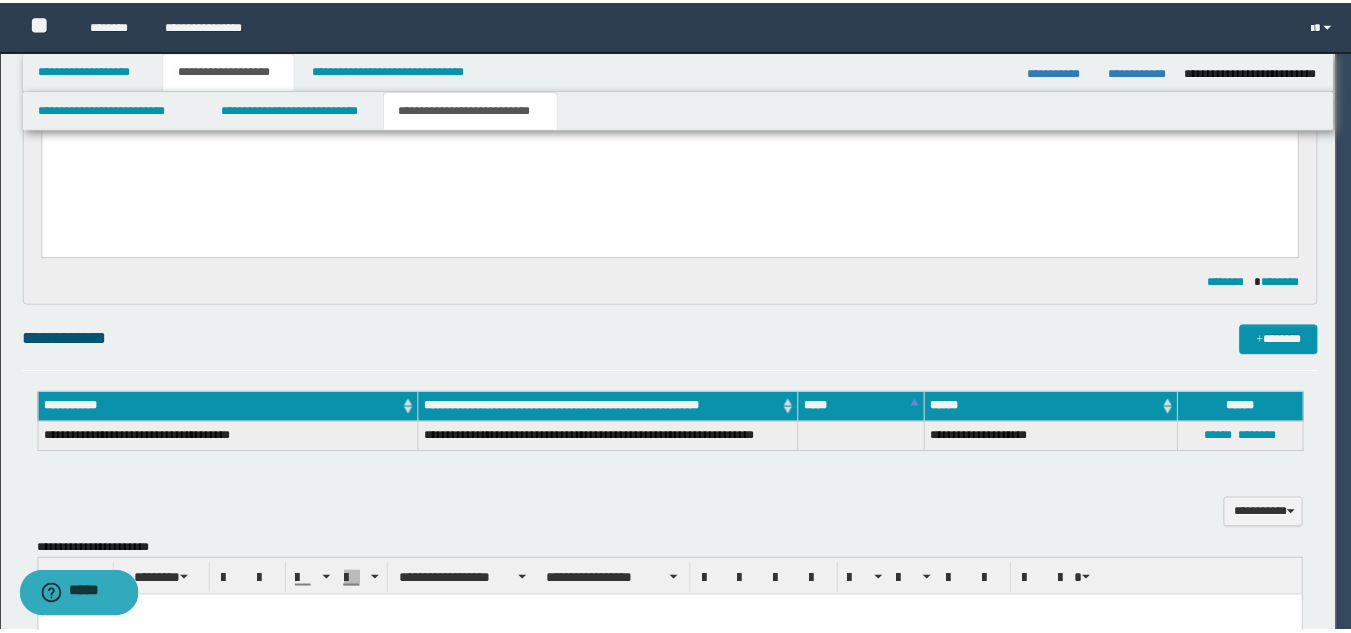 scroll, scrollTop: 39, scrollLeft: 0, axis: vertical 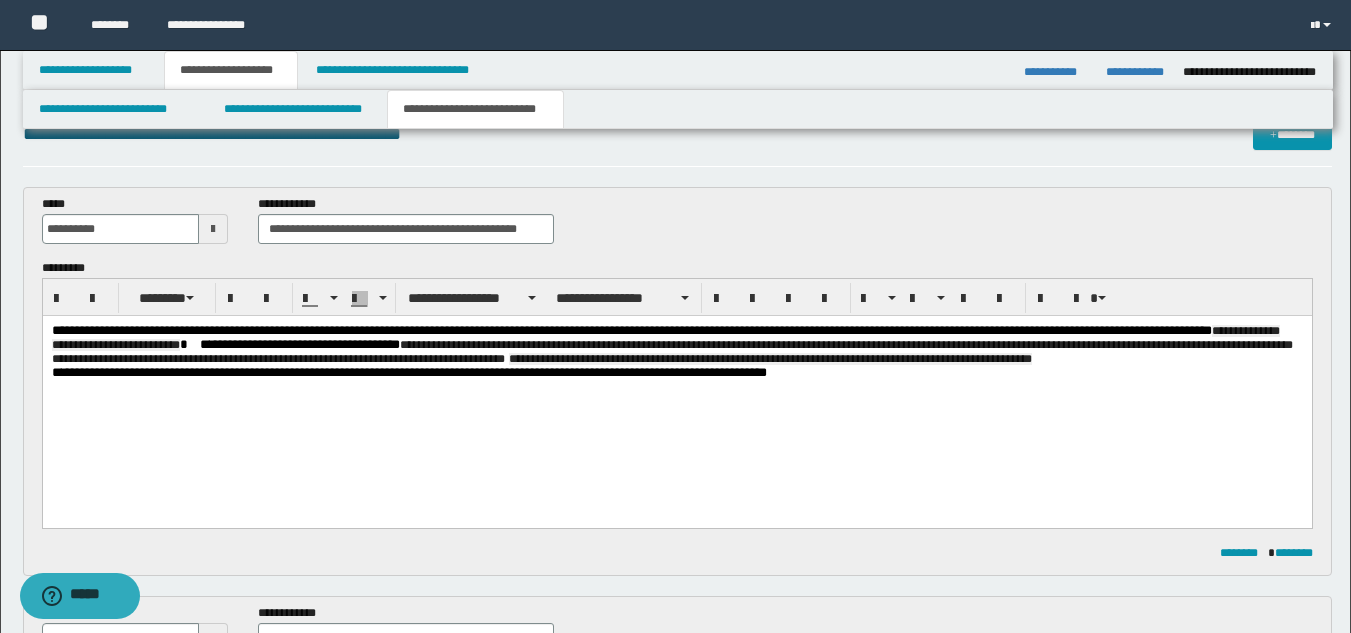 click on "**********" at bounding box center (676, 345) 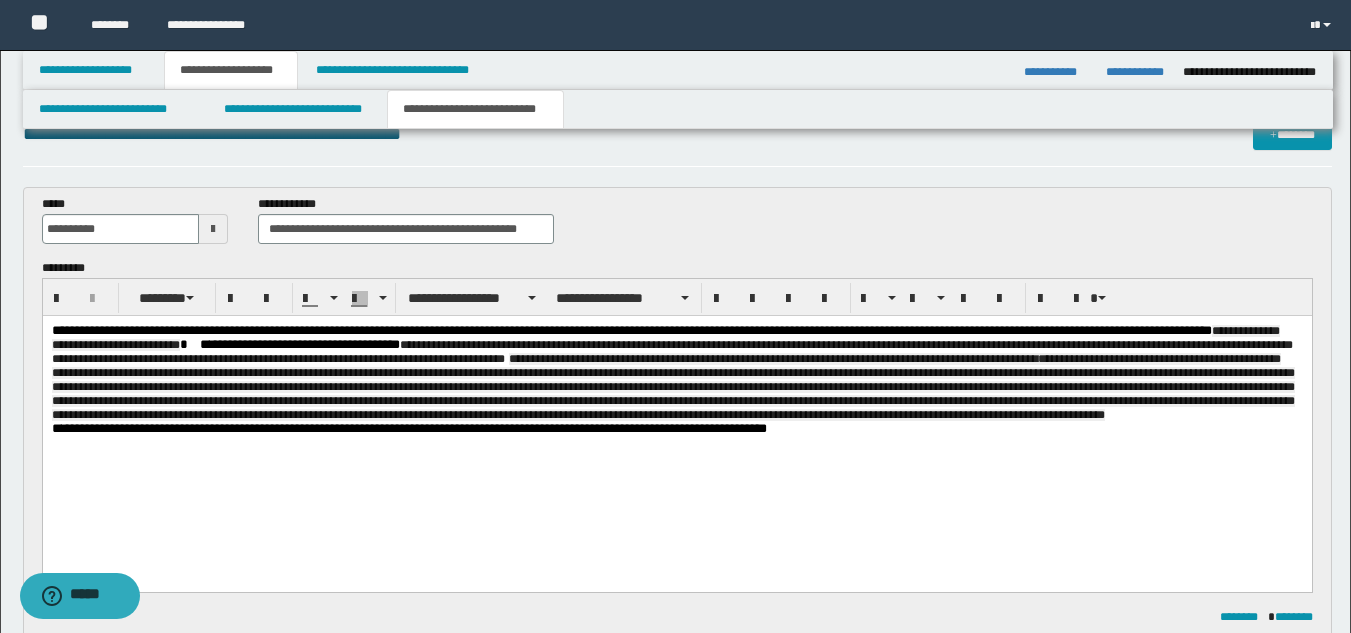 click on "**********" at bounding box center [672, 379] 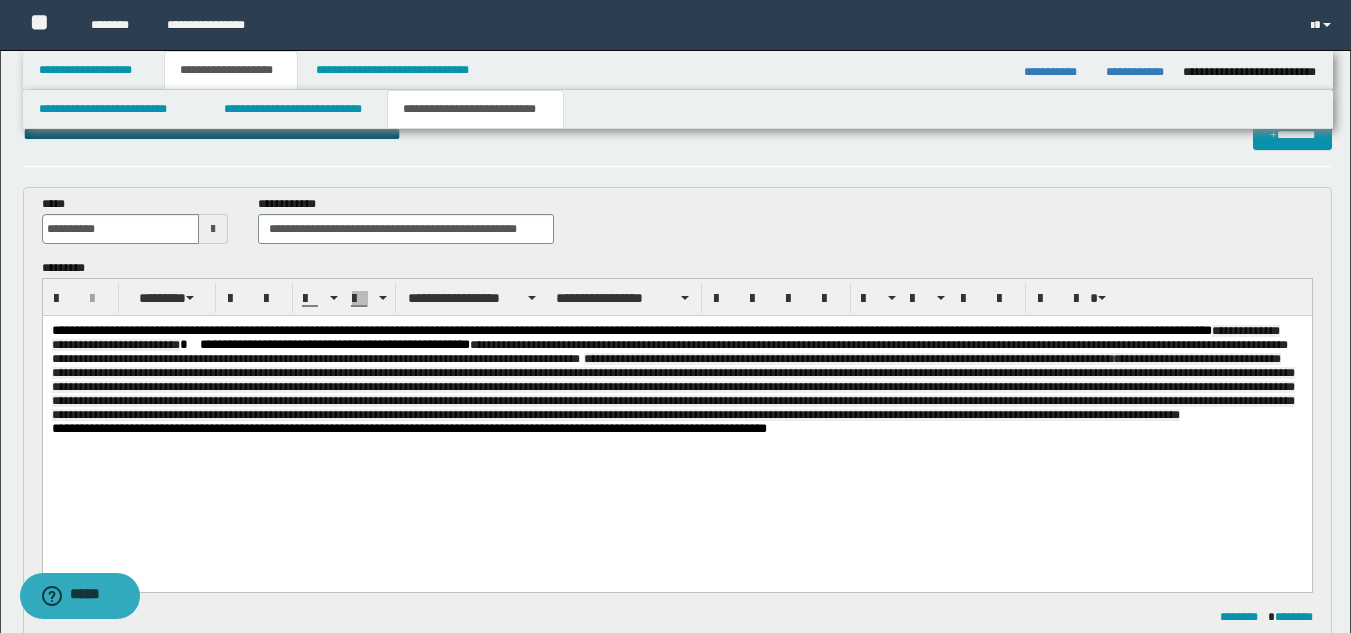 scroll, scrollTop: 0, scrollLeft: 0, axis: both 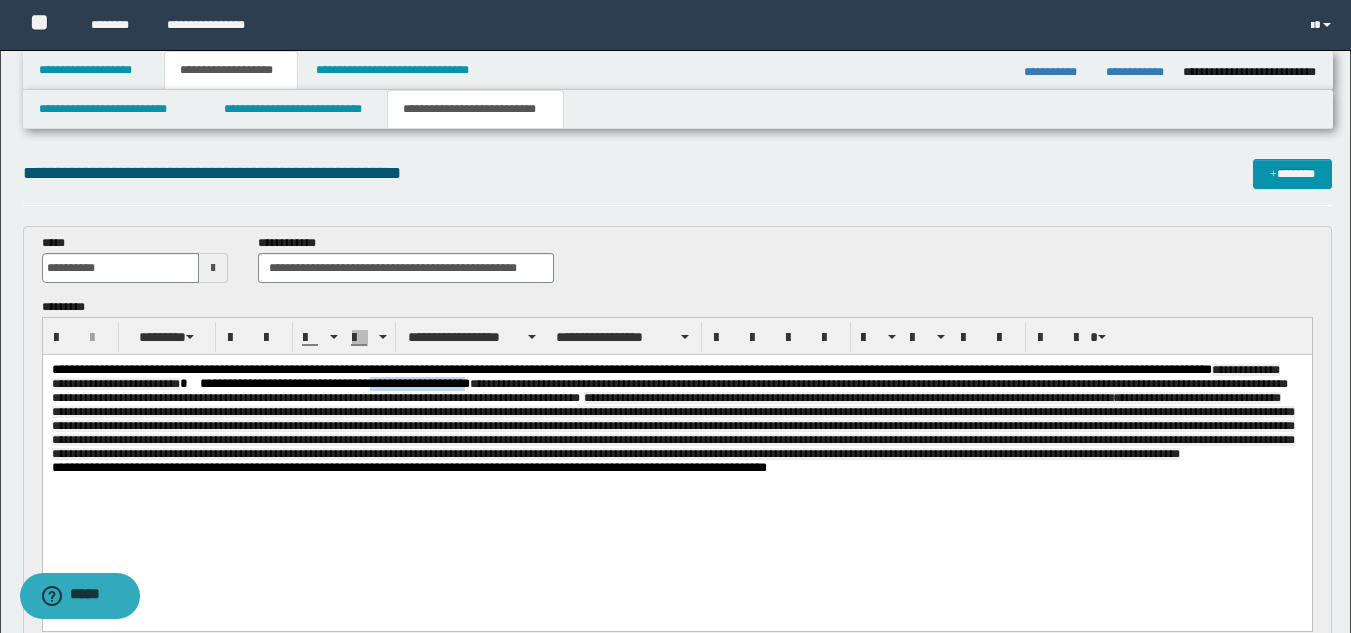 drag, startPoint x: 612, startPoint y: 385, endPoint x: 515, endPoint y: 386, distance: 97.00516 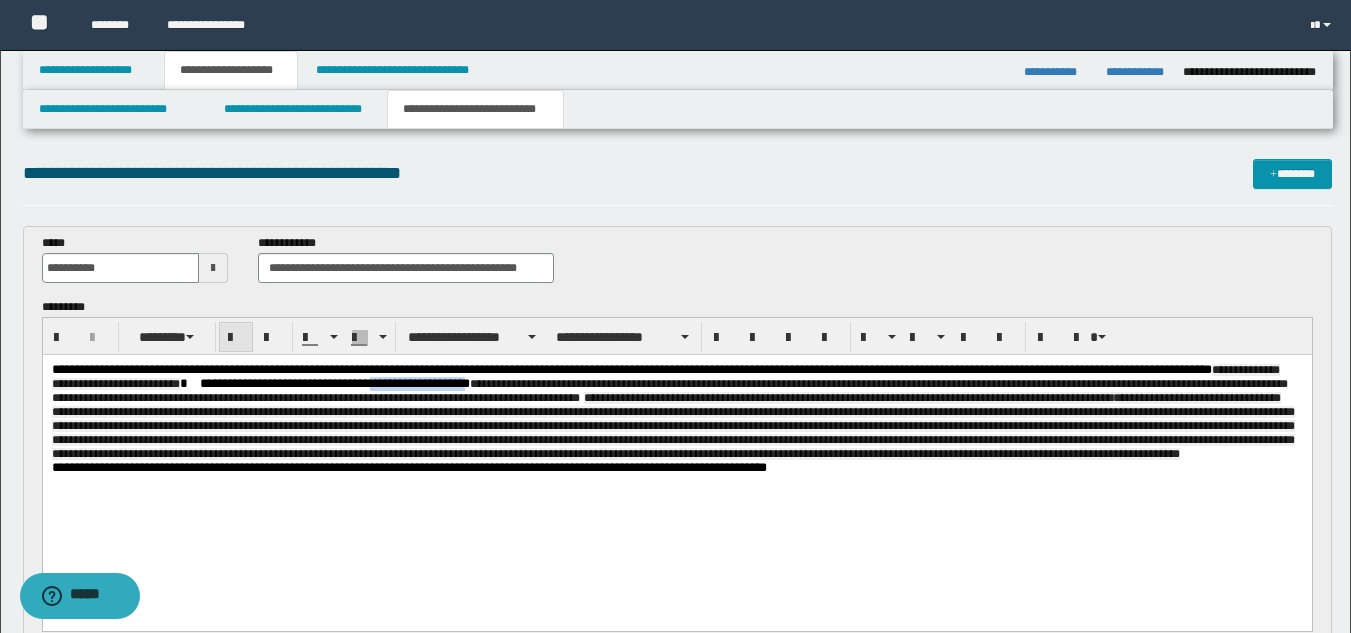 click at bounding box center (236, 338) 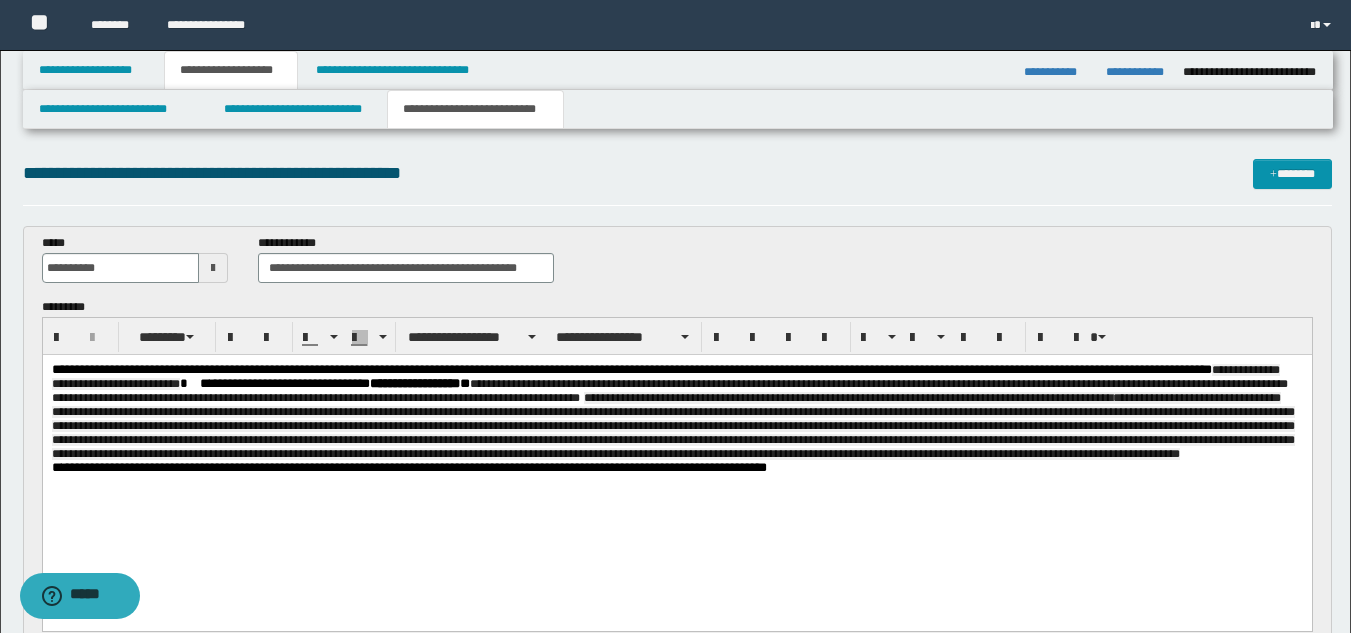 click on "**********" at bounding box center [676, 412] 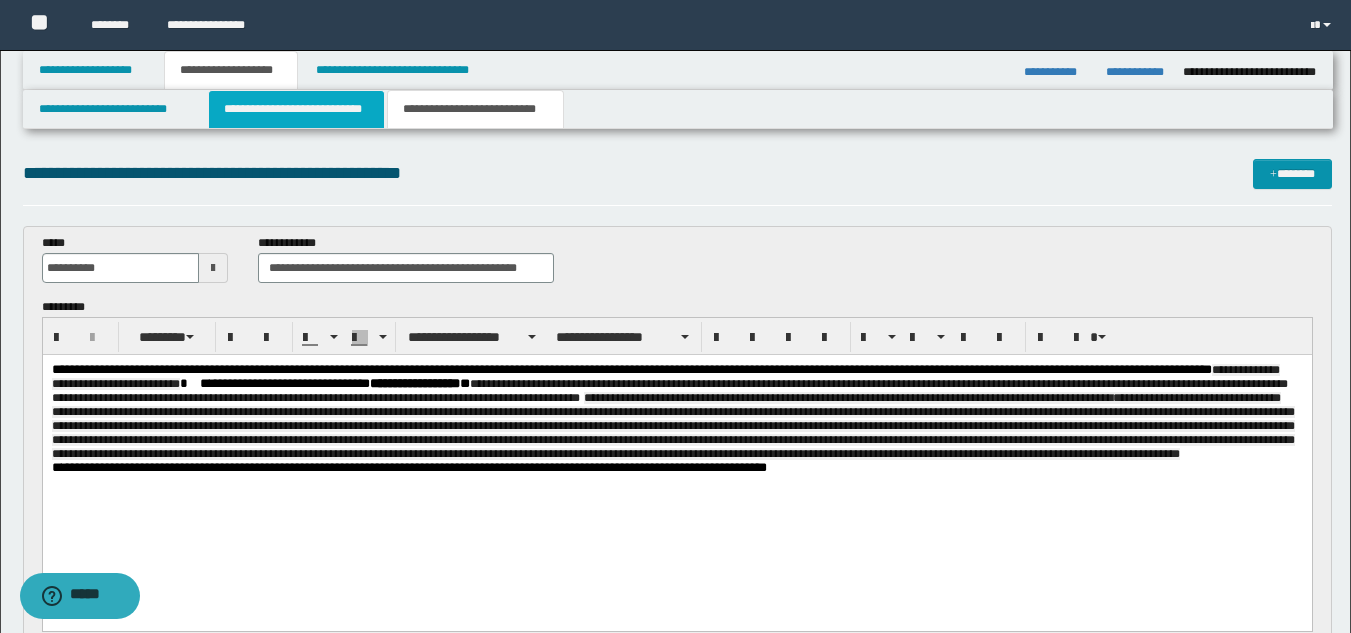 click on "**********" at bounding box center (296, 109) 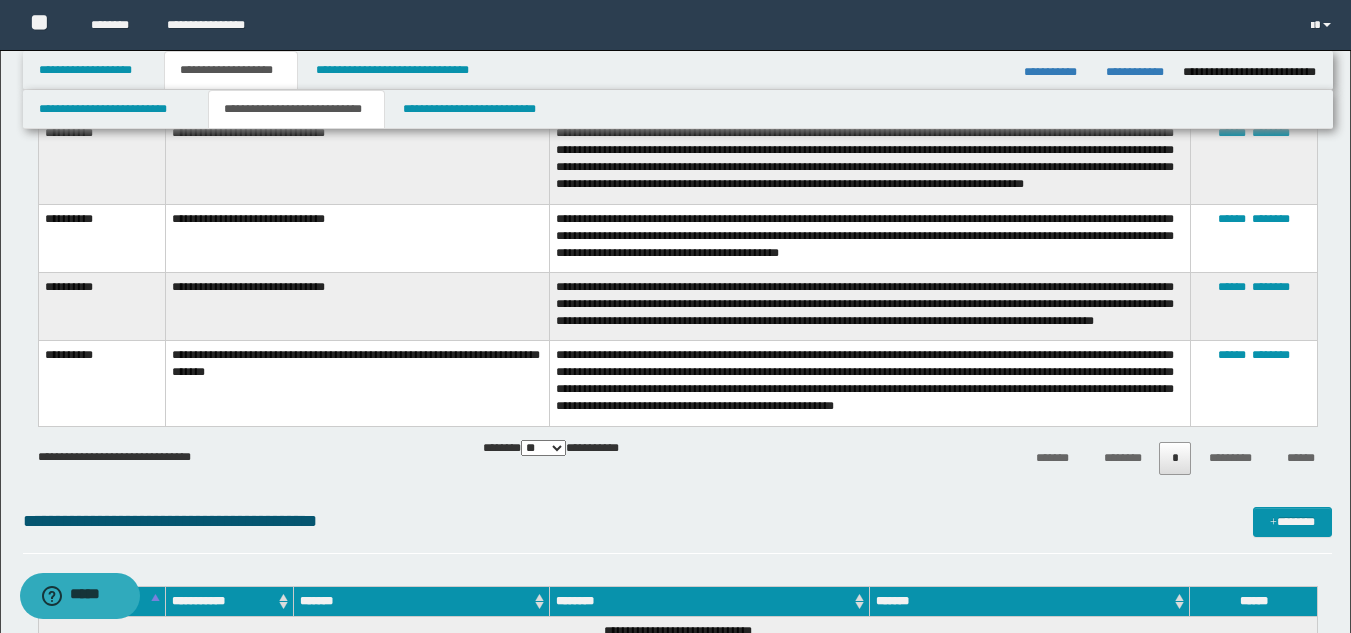 scroll, scrollTop: 600, scrollLeft: 0, axis: vertical 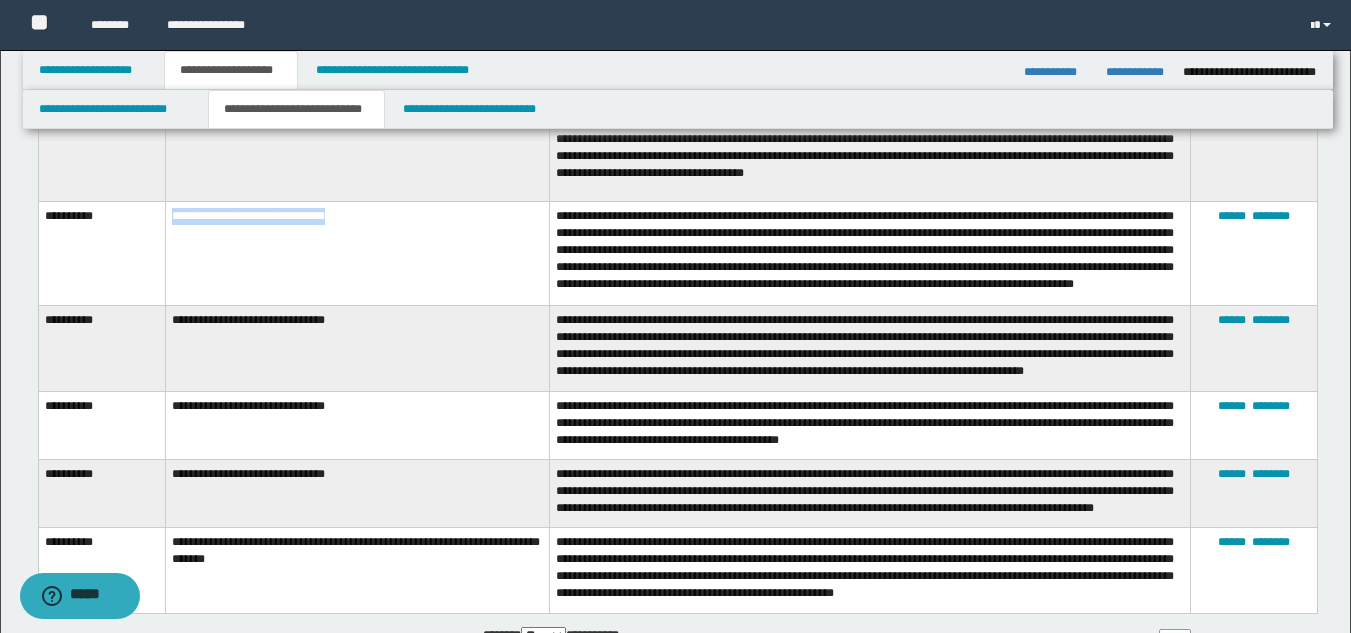 drag, startPoint x: 171, startPoint y: 204, endPoint x: 377, endPoint y: 203, distance: 206.00243 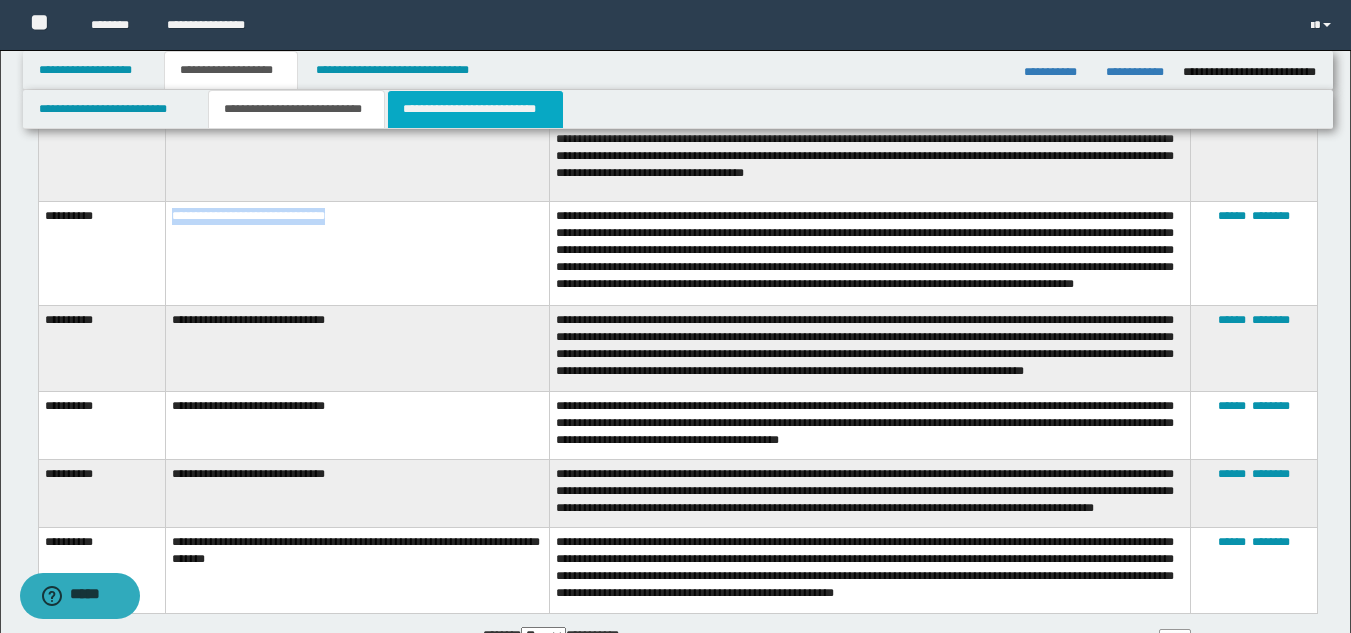 click on "**********" at bounding box center (475, 109) 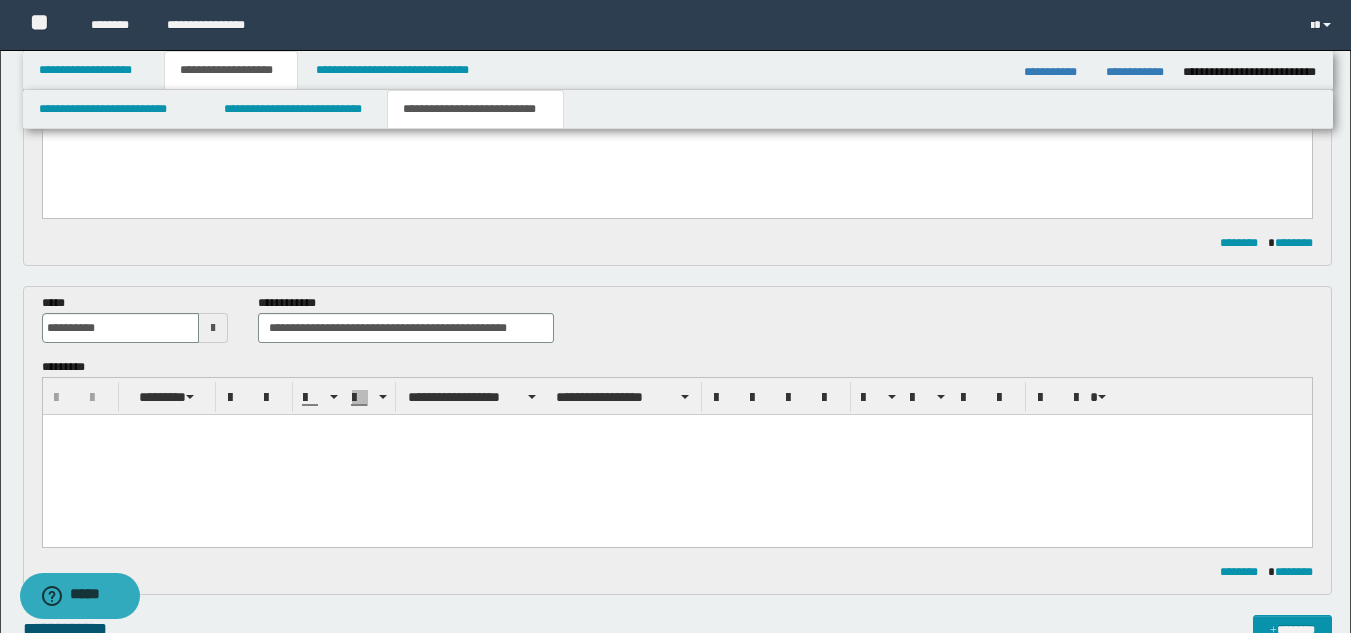 scroll, scrollTop: 0, scrollLeft: 0, axis: both 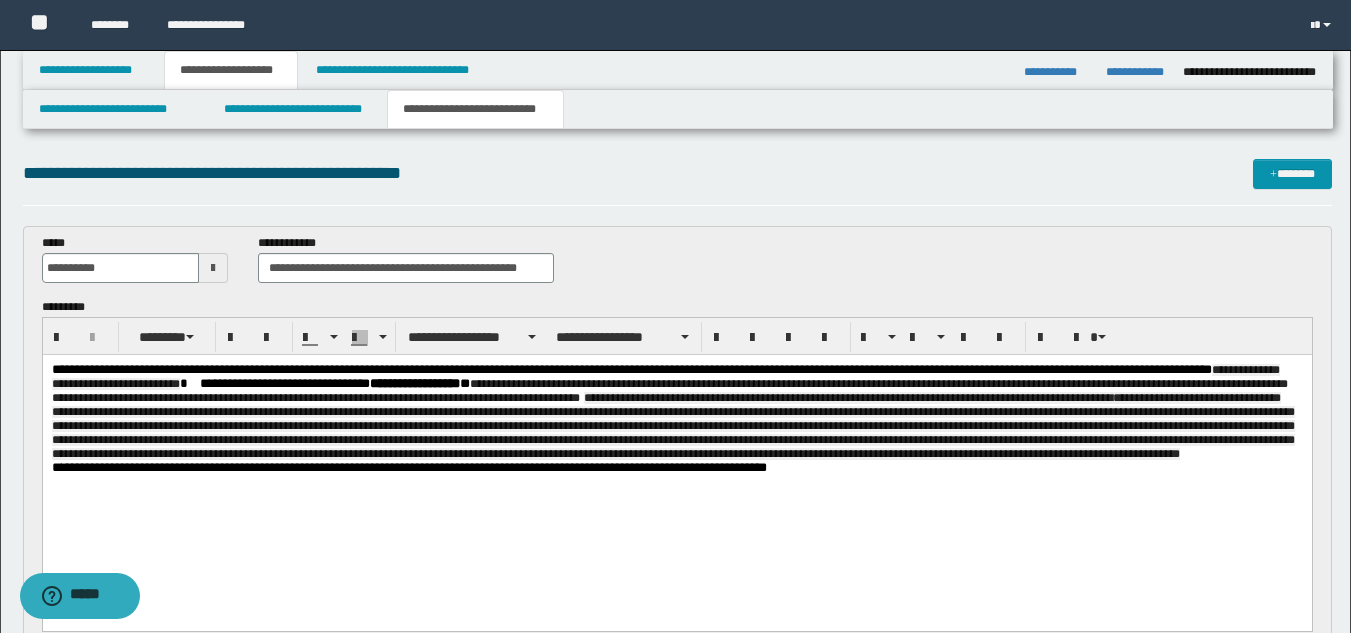 click on "**********" at bounding box center (676, 412) 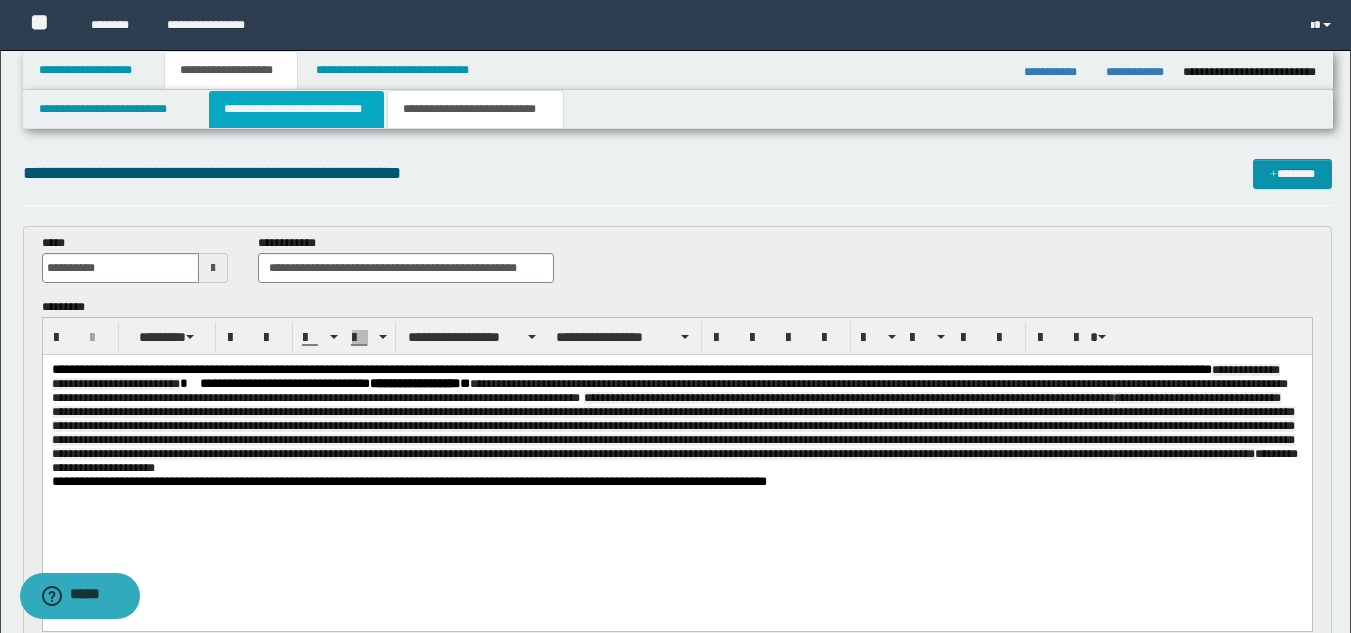 click on "**********" at bounding box center (296, 109) 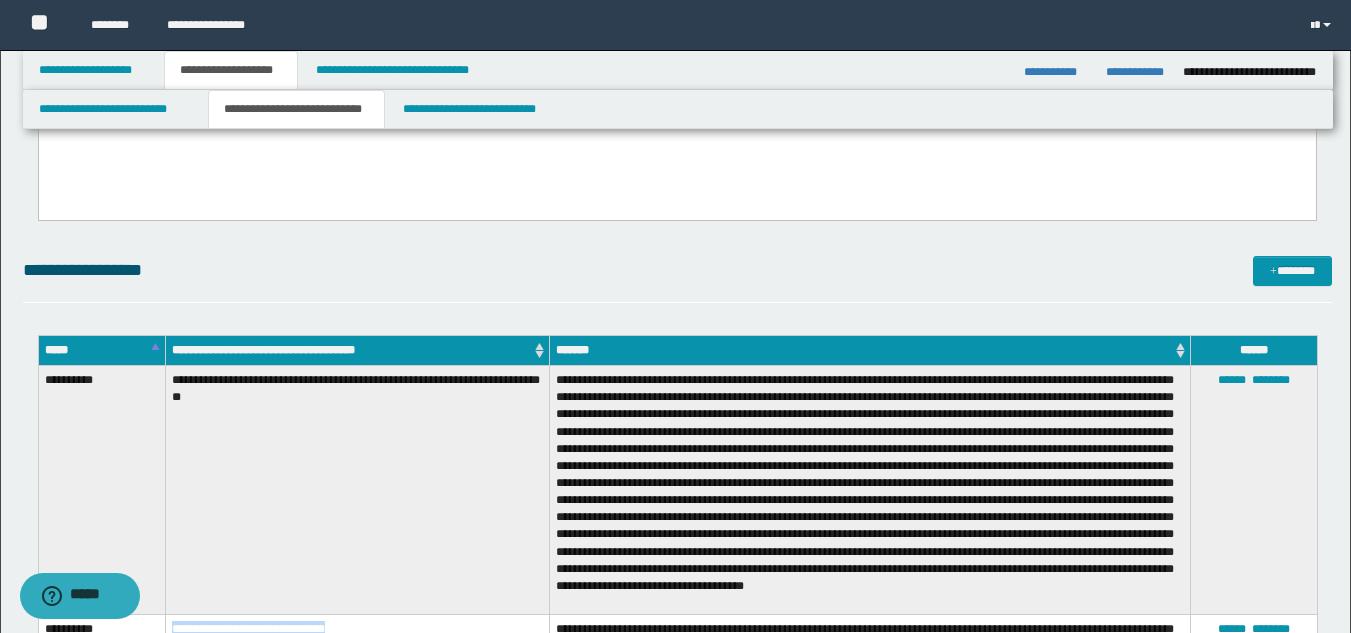 scroll, scrollTop: 1200, scrollLeft: 0, axis: vertical 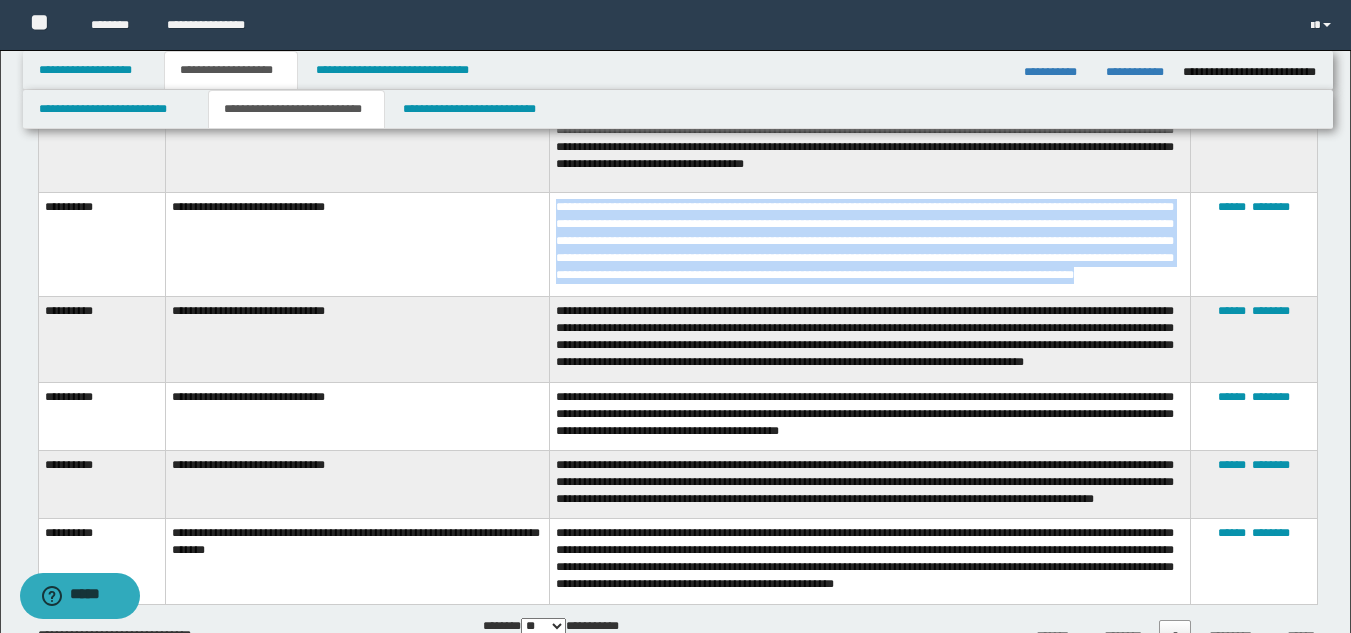 drag, startPoint x: 557, startPoint y: 190, endPoint x: 674, endPoint y: 277, distance: 145.80124 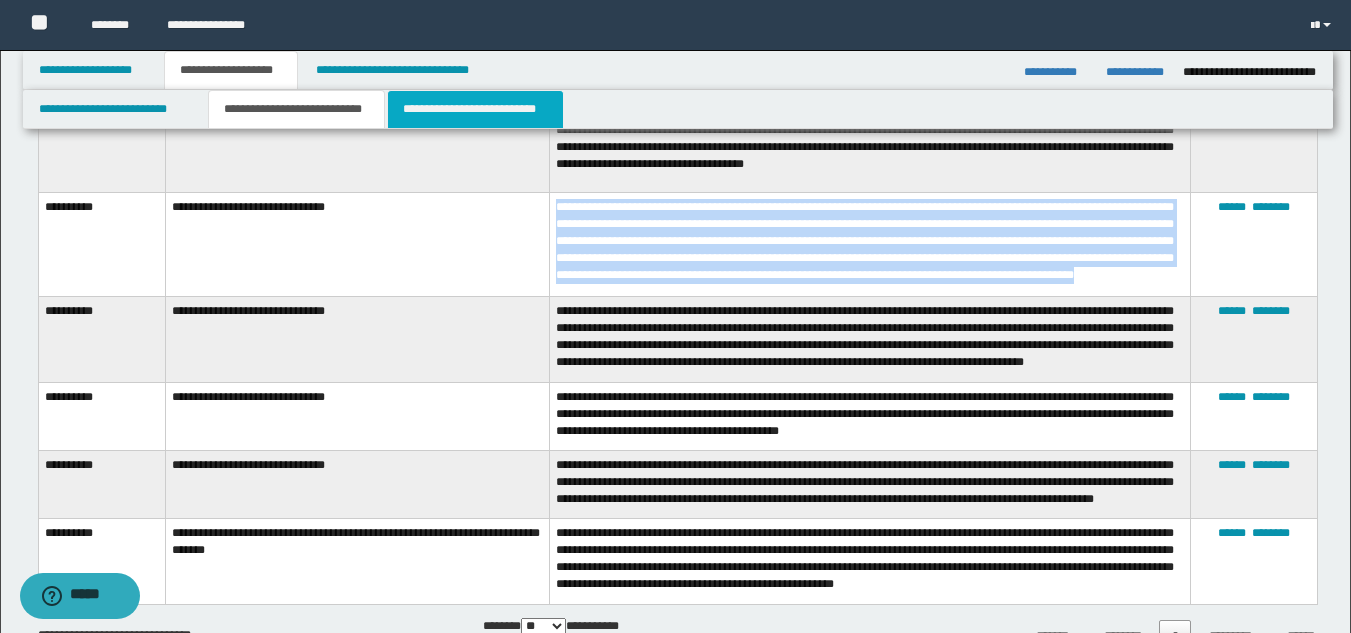 click on "**********" at bounding box center (475, 109) 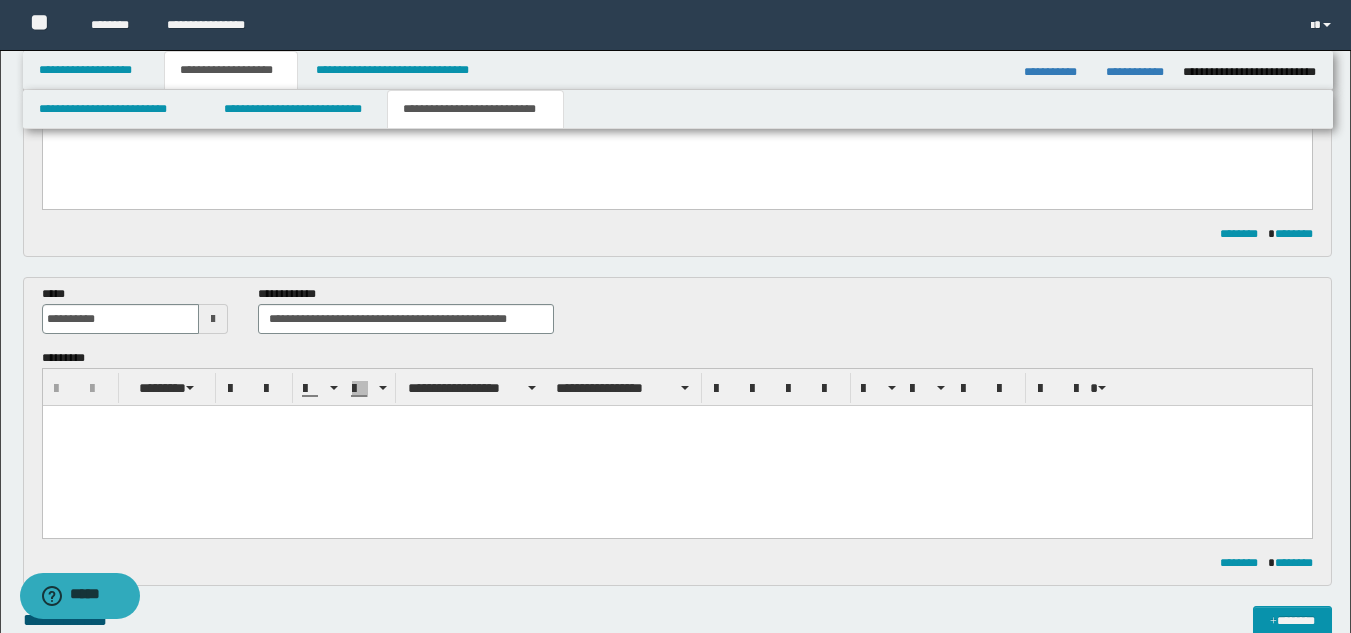 scroll, scrollTop: 0, scrollLeft: 0, axis: both 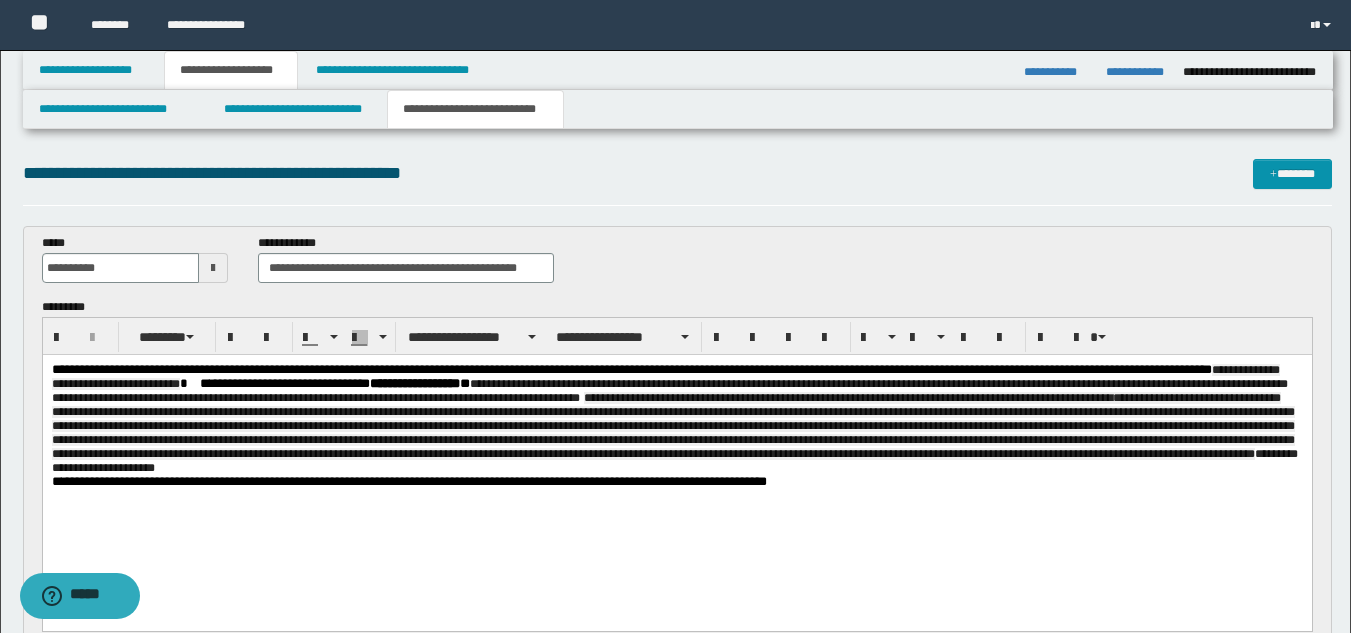click on "**********" at bounding box center (676, 419) 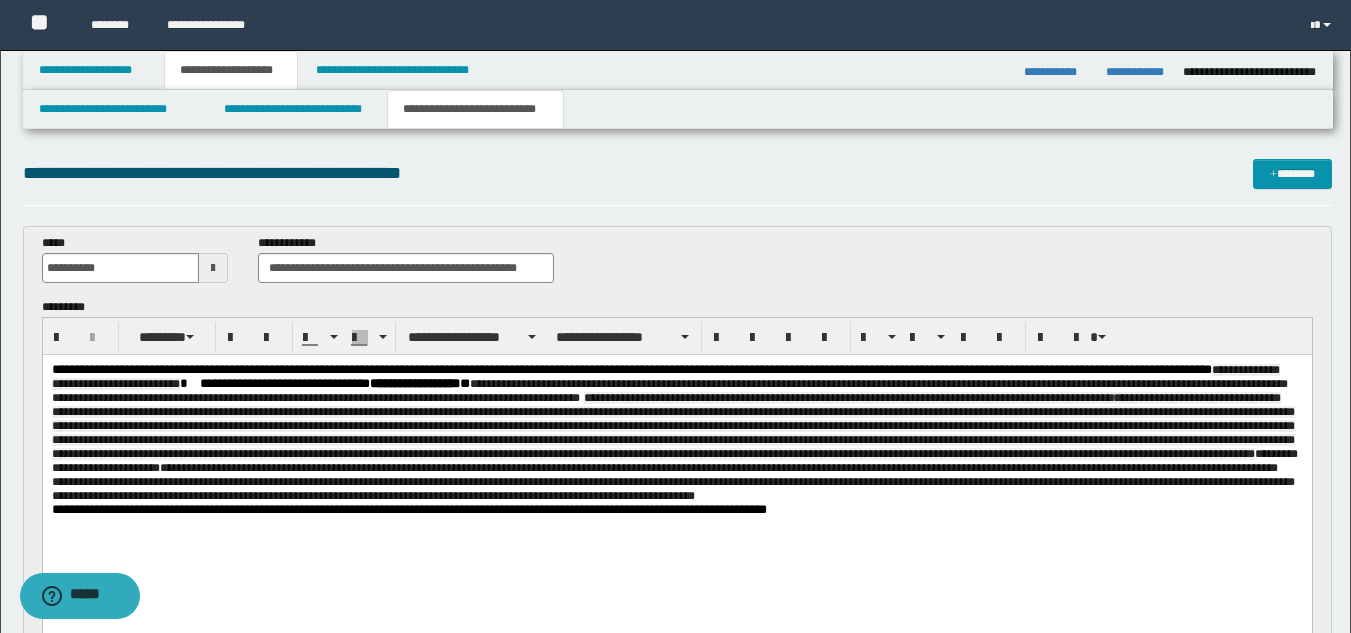 click on "**********" at bounding box center (674, 475) 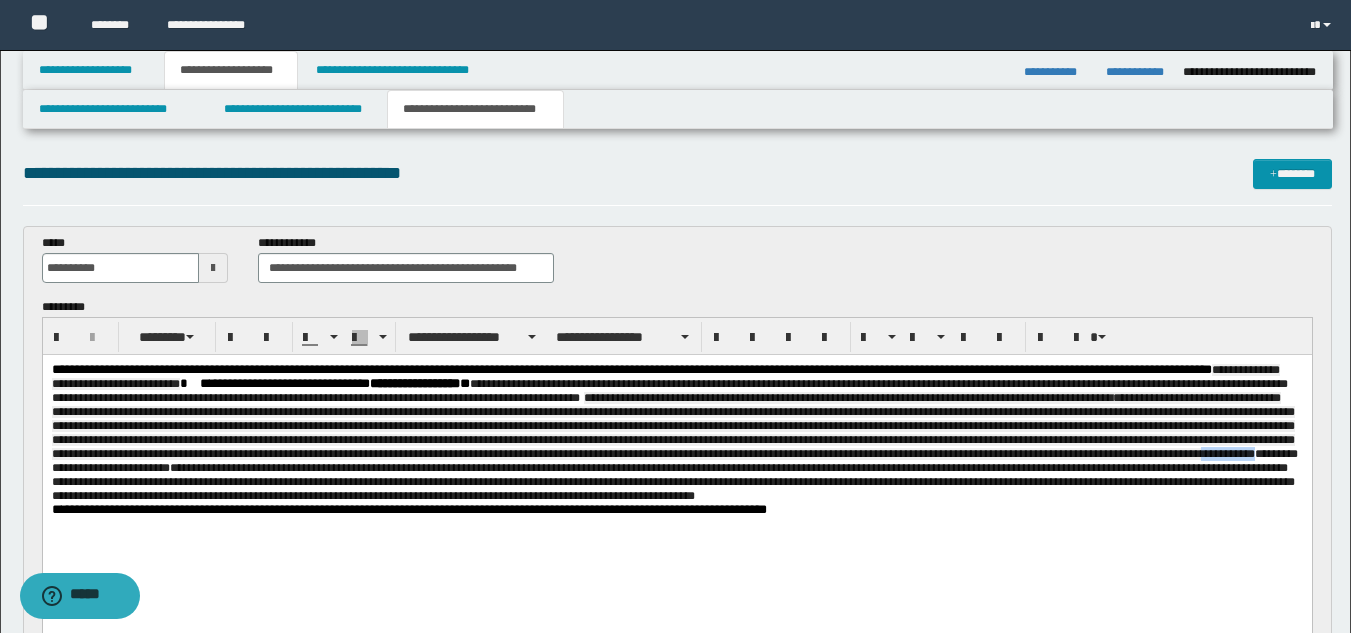 drag, startPoint x: 508, startPoint y: 481, endPoint x: 446, endPoint y: 484, distance: 62.072536 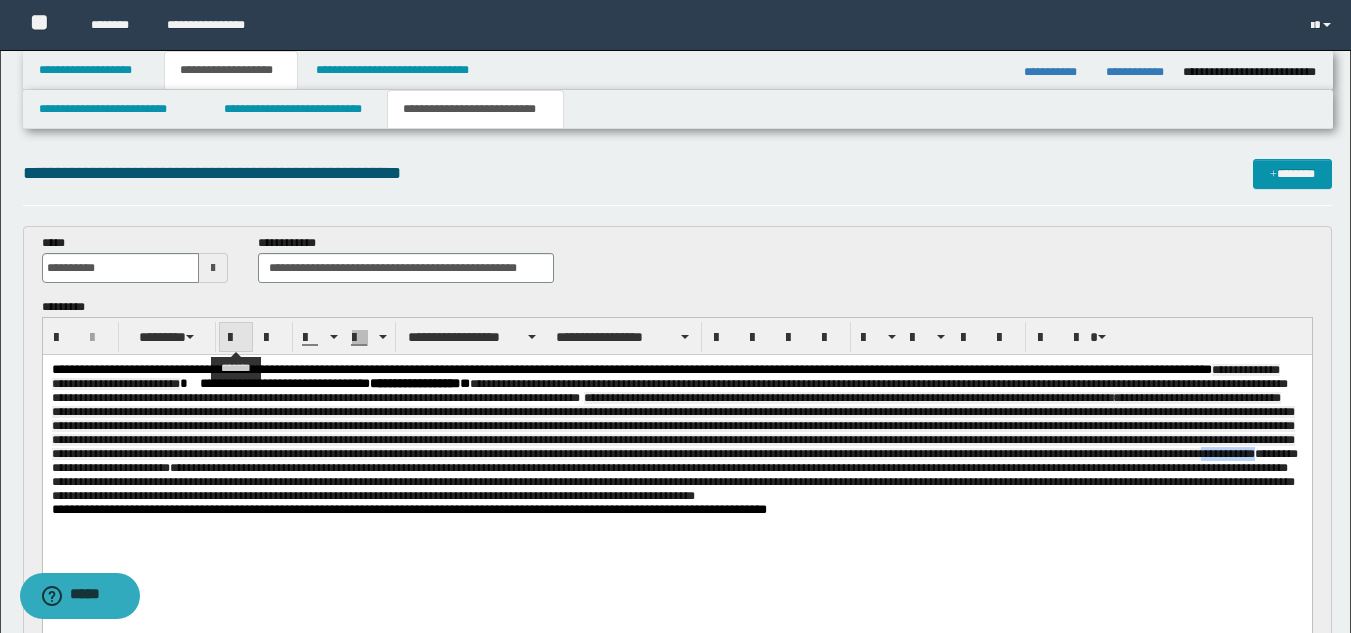 click at bounding box center [236, 338] 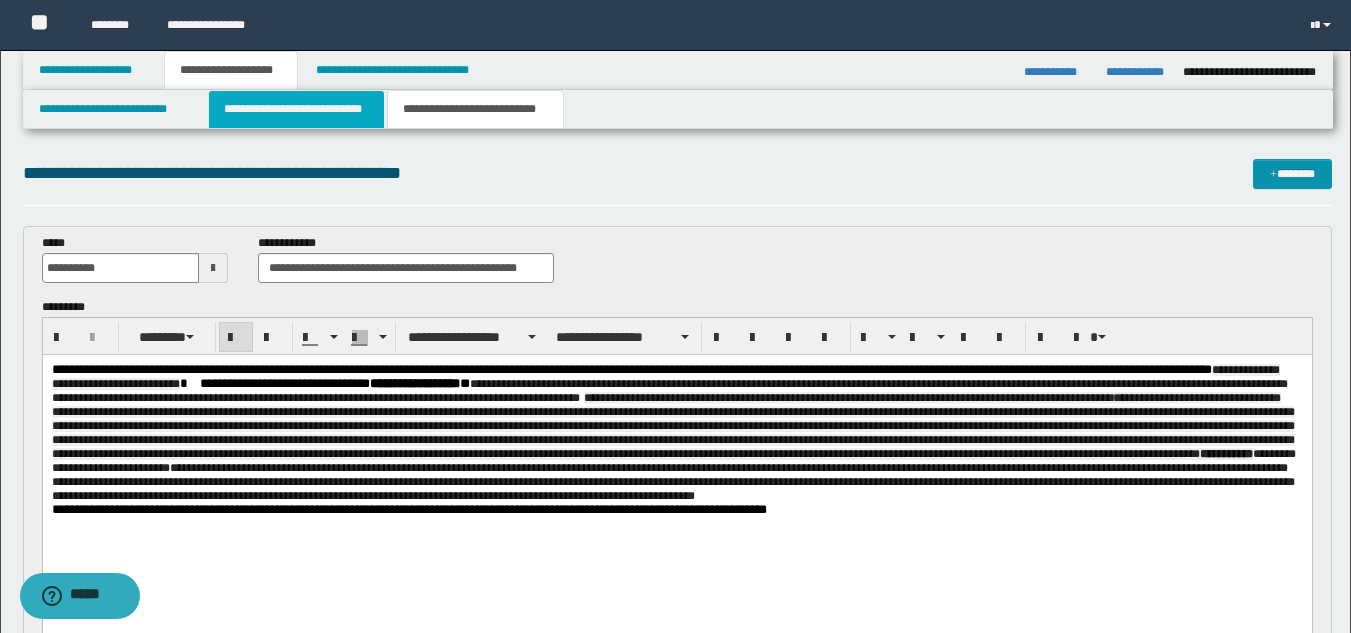 click on "**********" at bounding box center (296, 109) 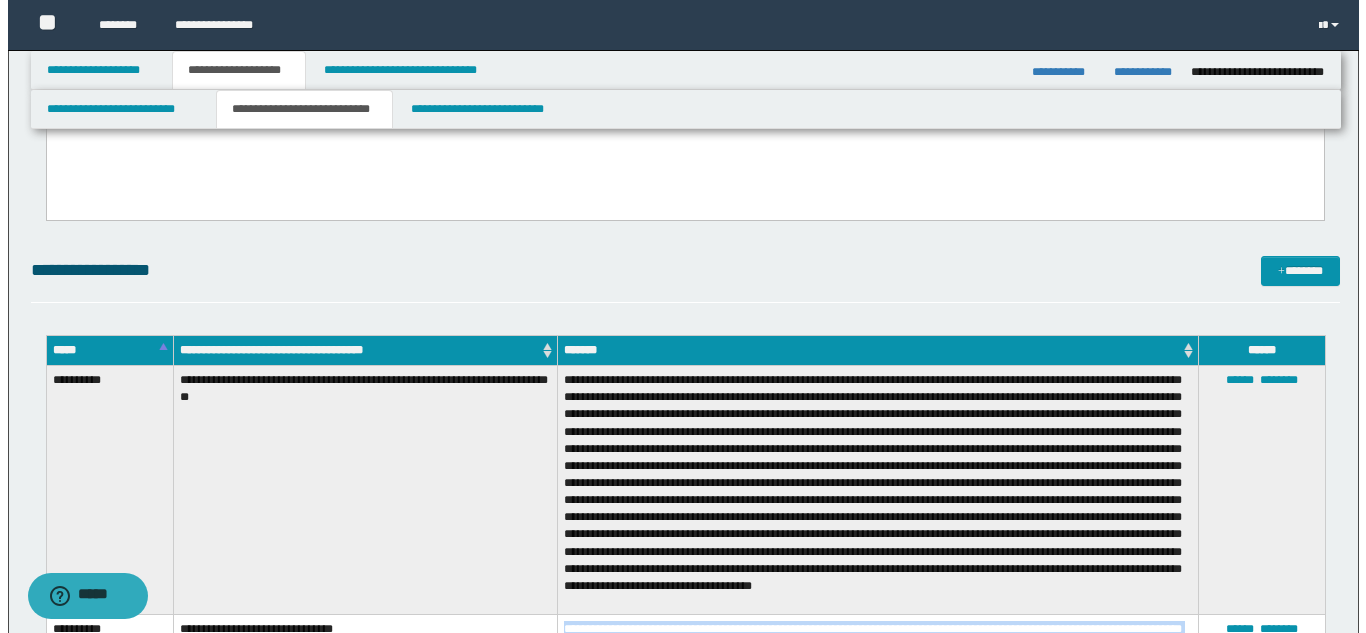 scroll, scrollTop: 1200, scrollLeft: 0, axis: vertical 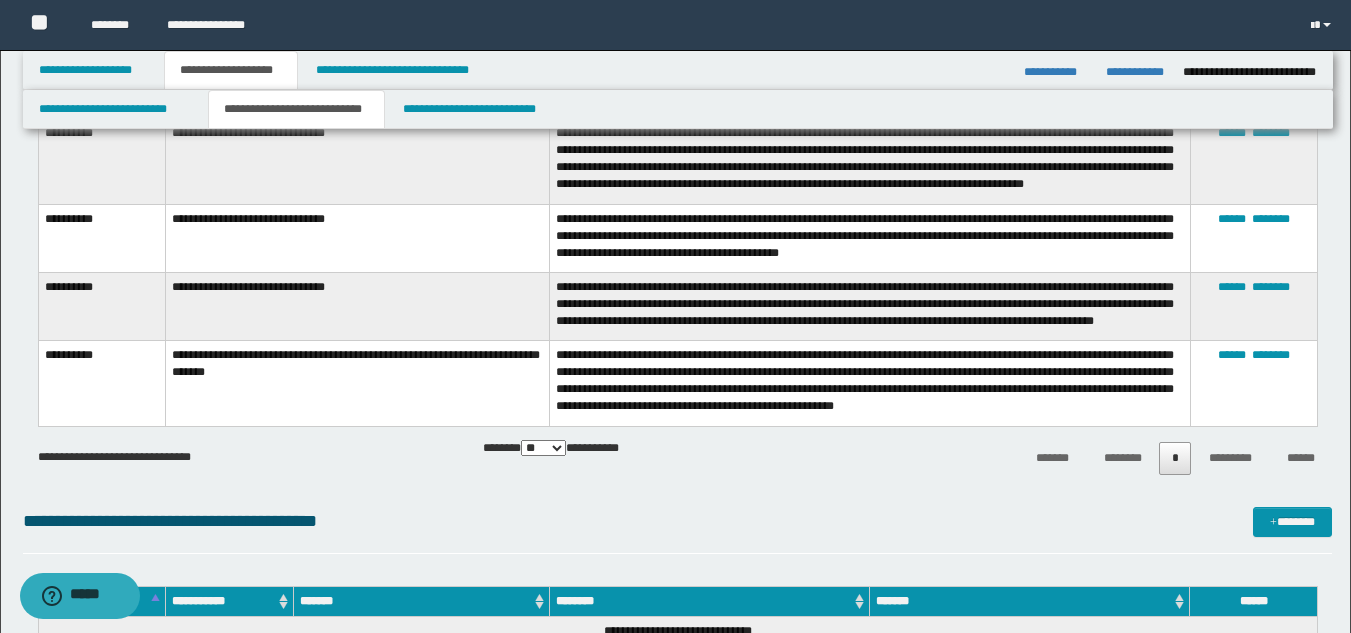 click on "**********" at bounding box center [869, 238] 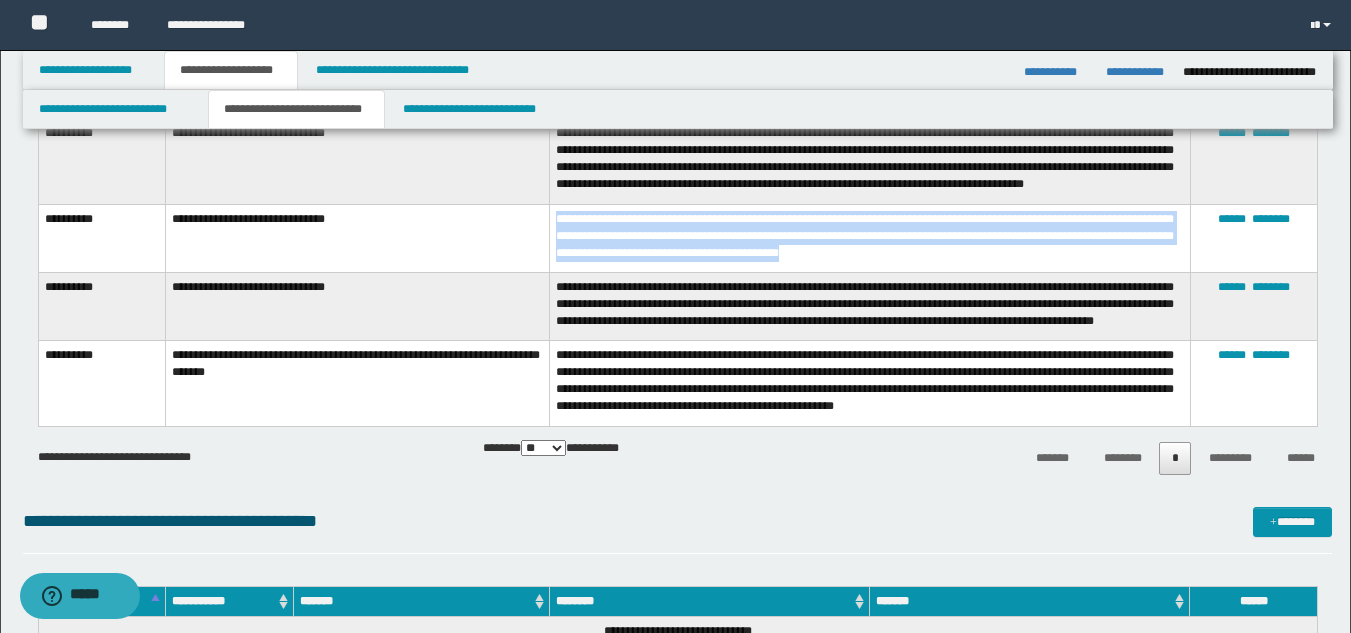 drag, startPoint x: 556, startPoint y: 232, endPoint x: 869, endPoint y: 266, distance: 314.84122 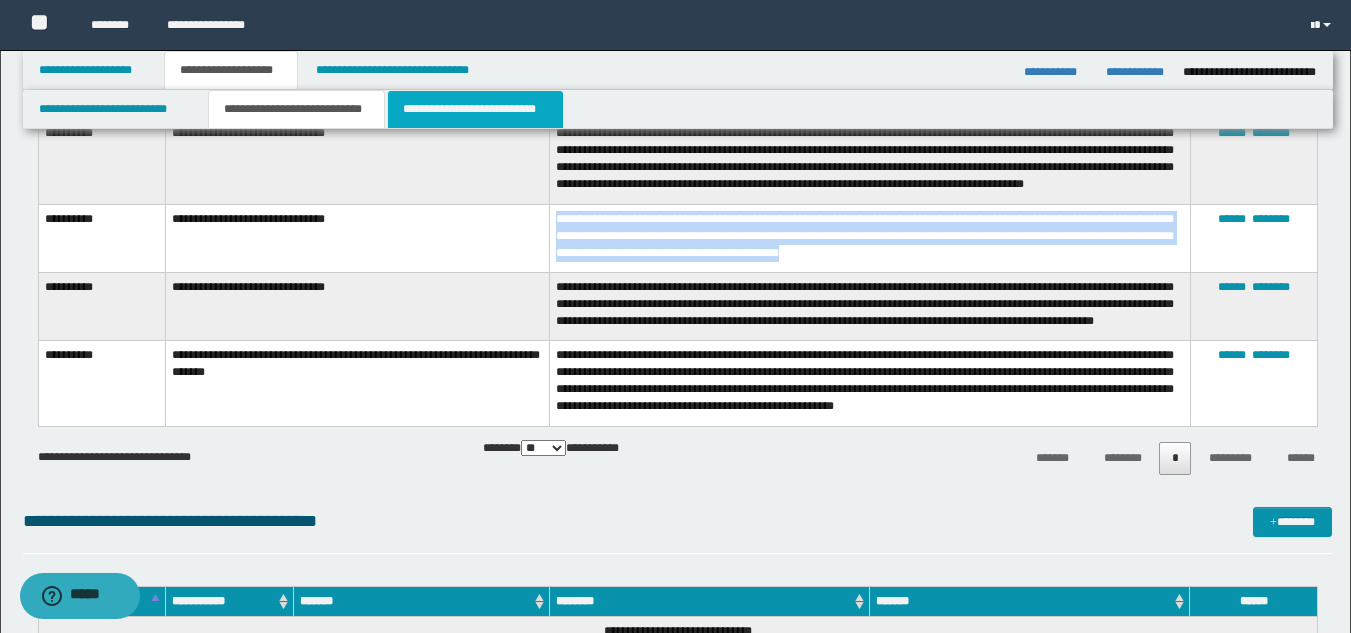 click on "**********" at bounding box center (475, 109) 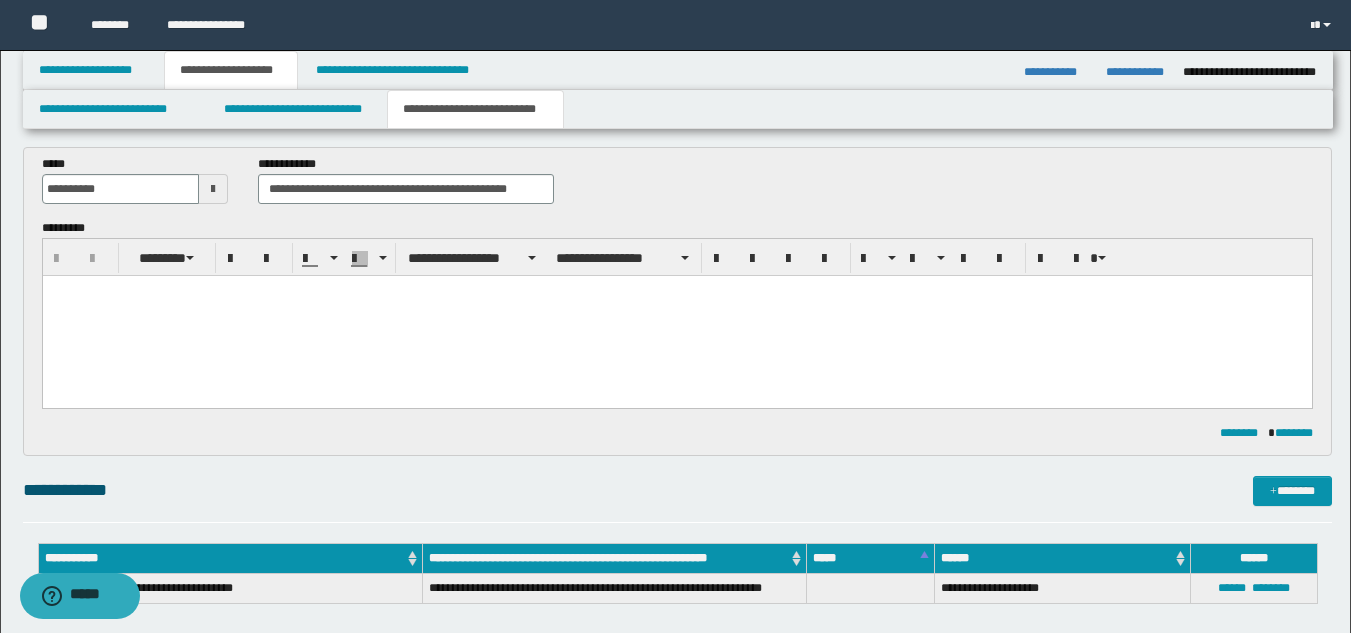 scroll, scrollTop: 0, scrollLeft: 0, axis: both 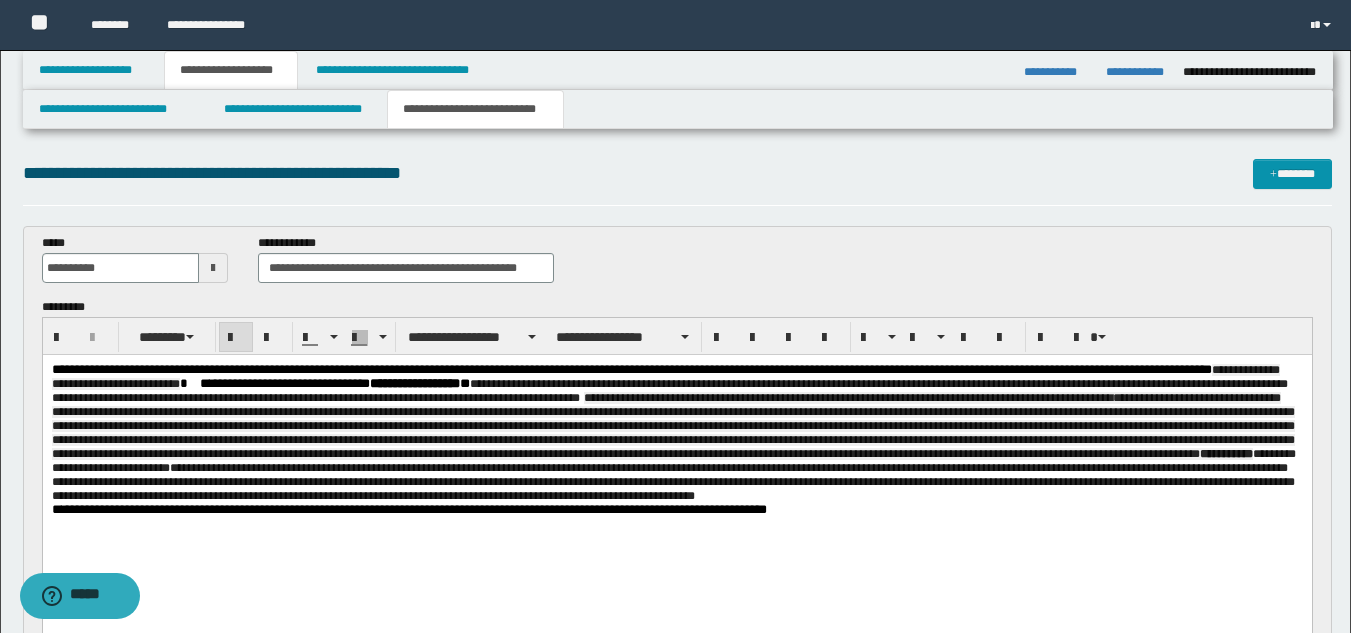 click on "**********" at bounding box center (676, 433) 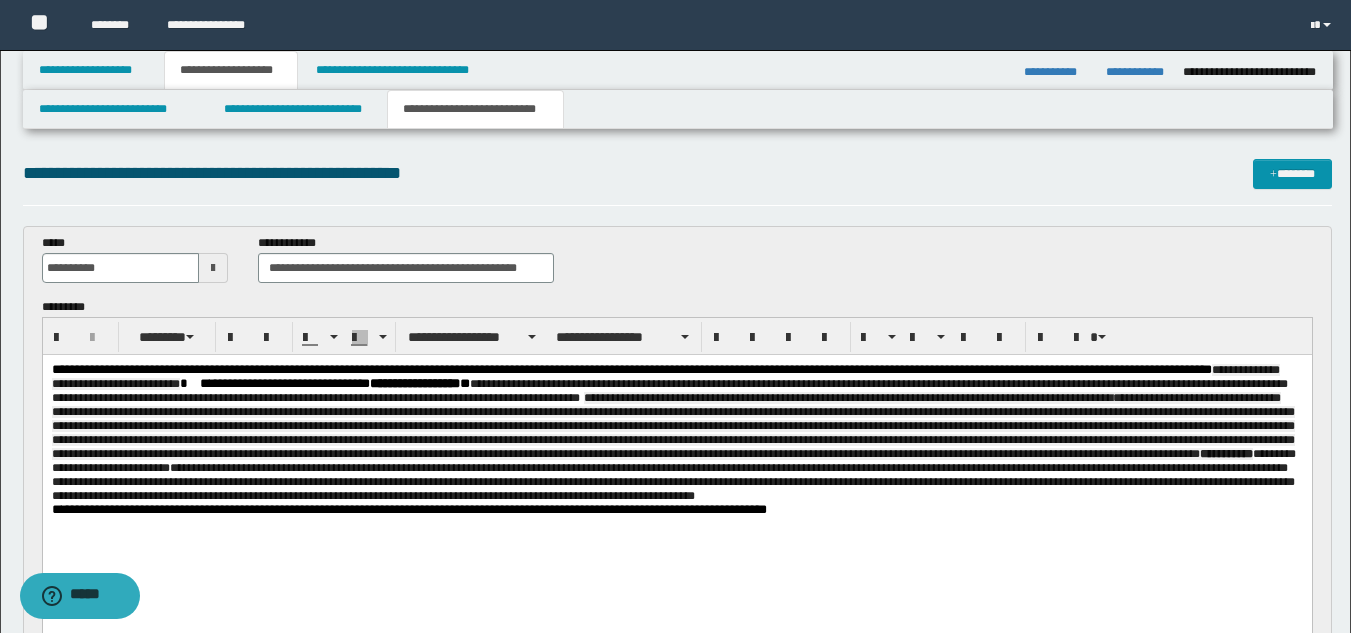 click on "**********" at bounding box center (676, 433) 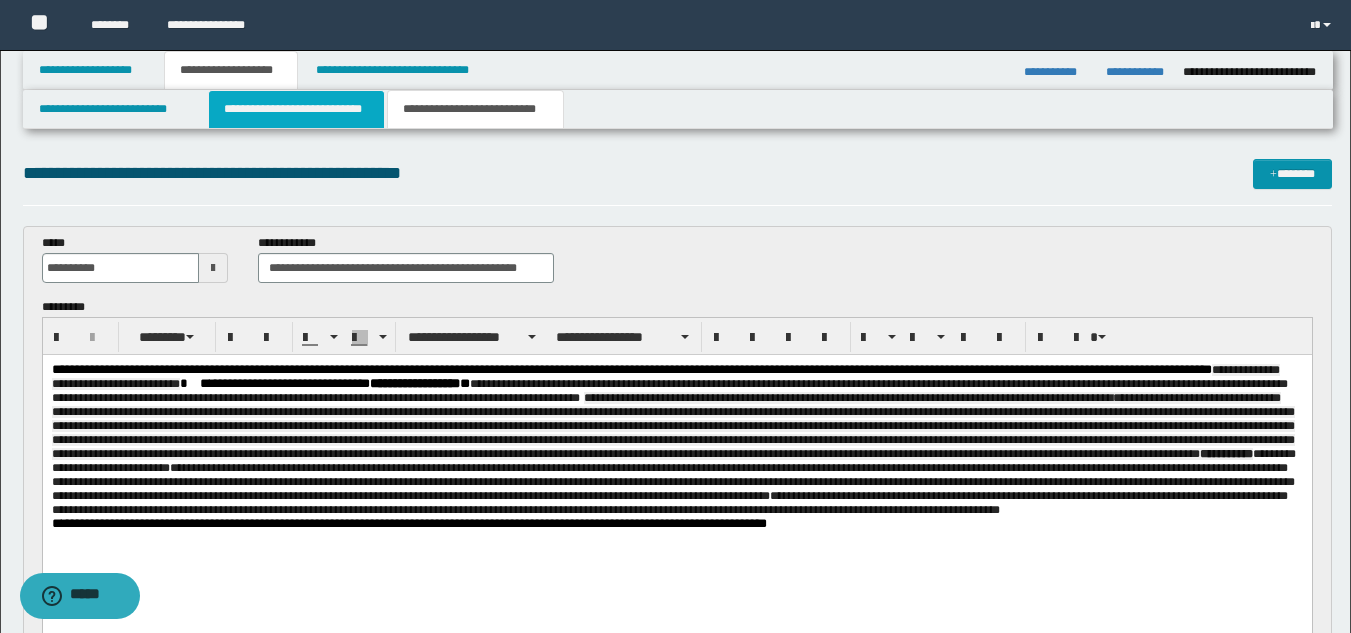 click on "**********" at bounding box center [296, 109] 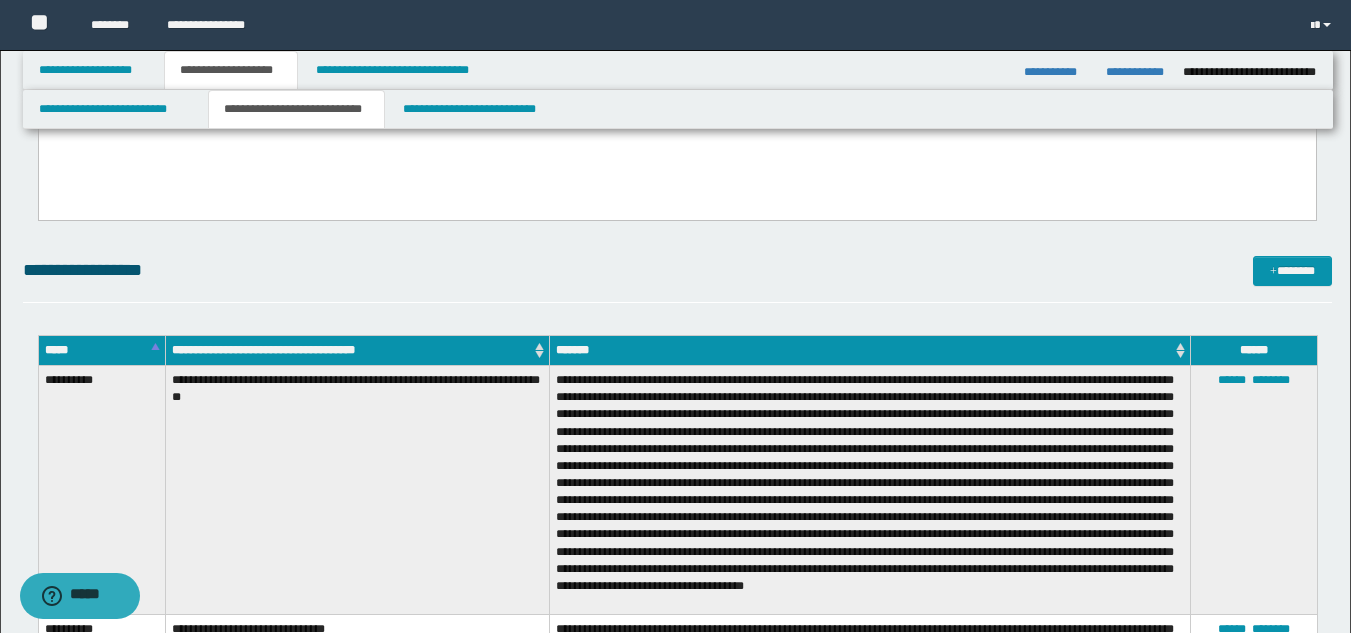scroll, scrollTop: 1200, scrollLeft: 0, axis: vertical 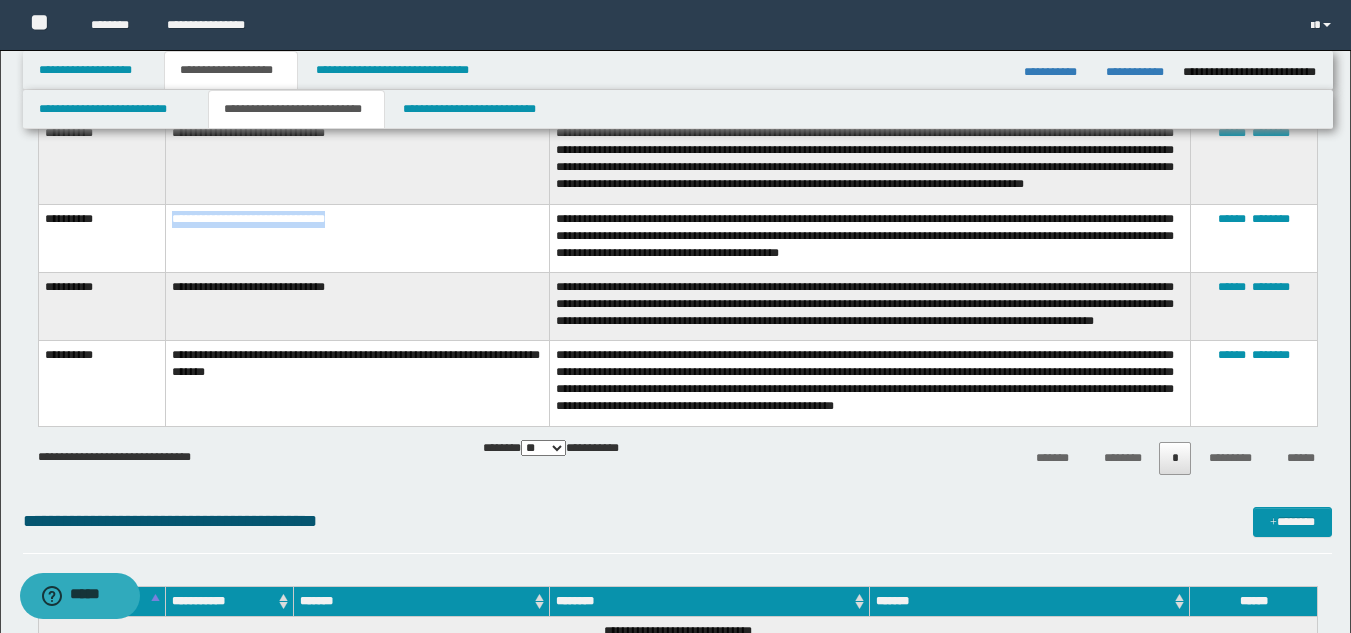 drag, startPoint x: 172, startPoint y: 232, endPoint x: 357, endPoint y: 237, distance: 185.06755 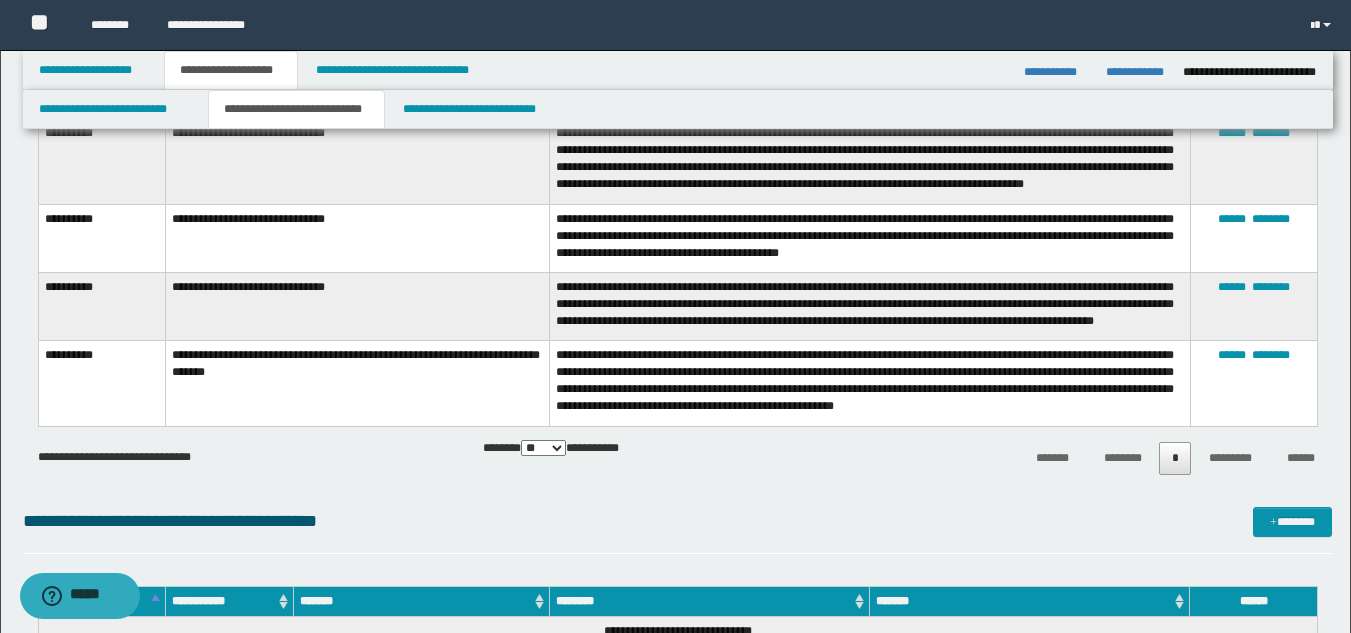 scroll, scrollTop: 600, scrollLeft: 0, axis: vertical 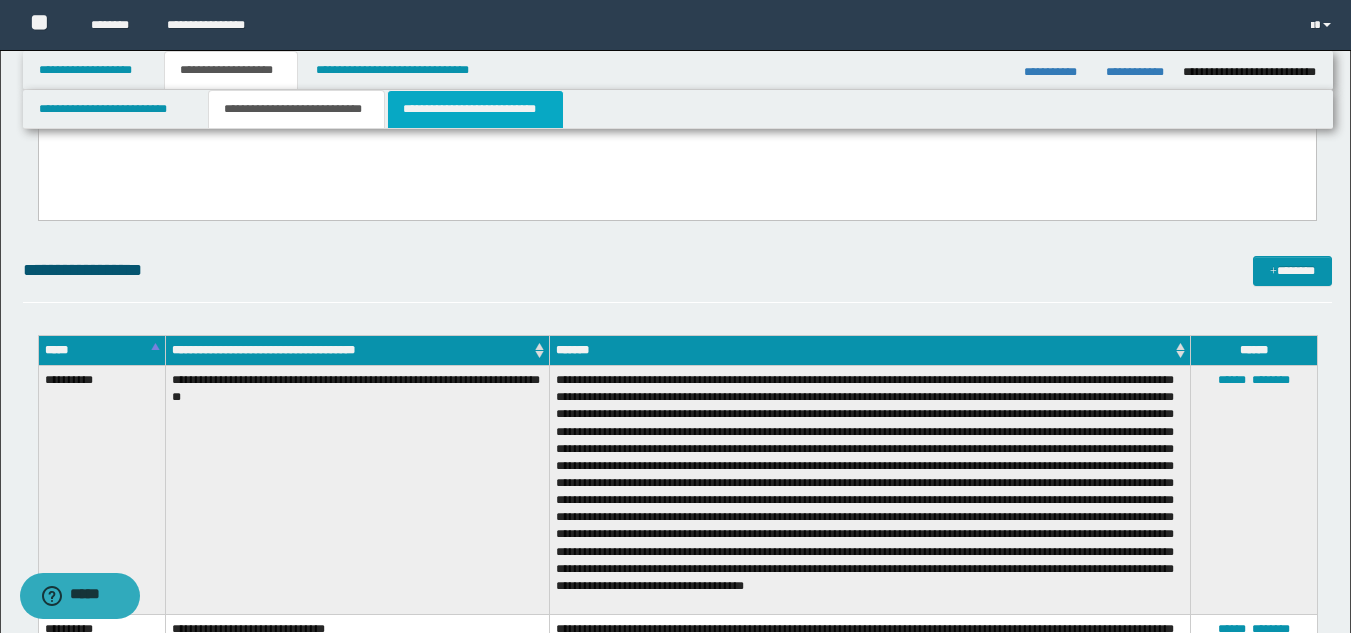 click on "**********" at bounding box center [475, 109] 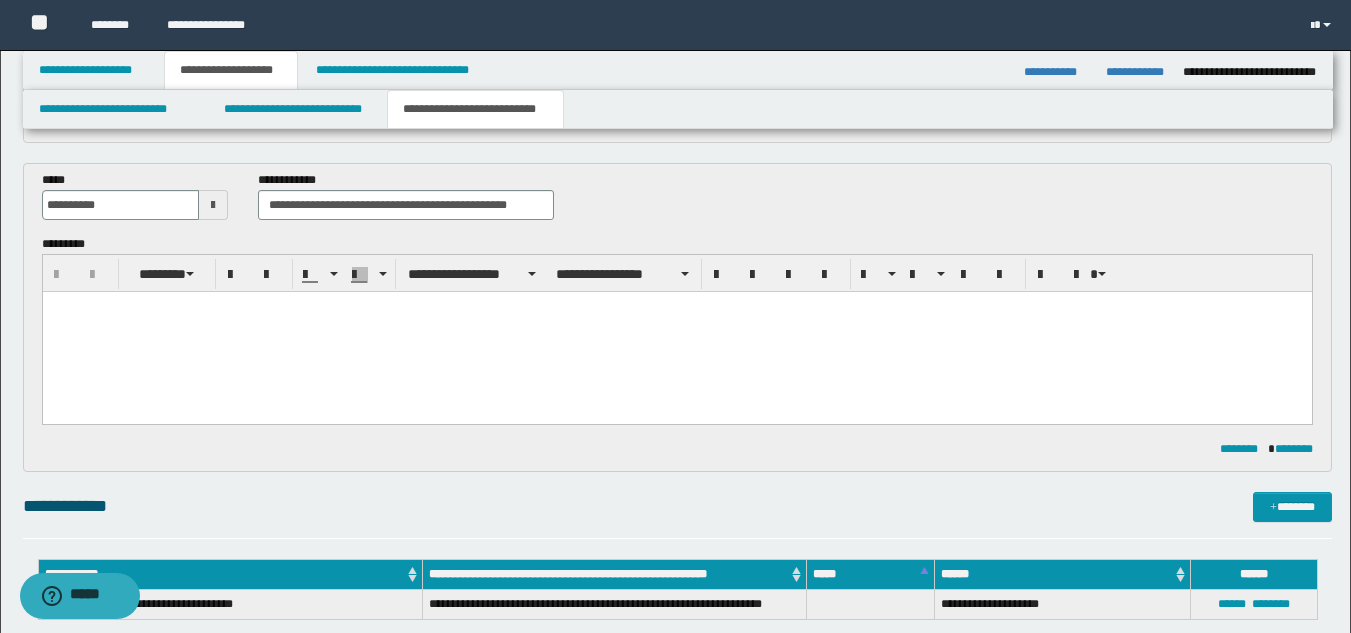 scroll, scrollTop: 0, scrollLeft: 0, axis: both 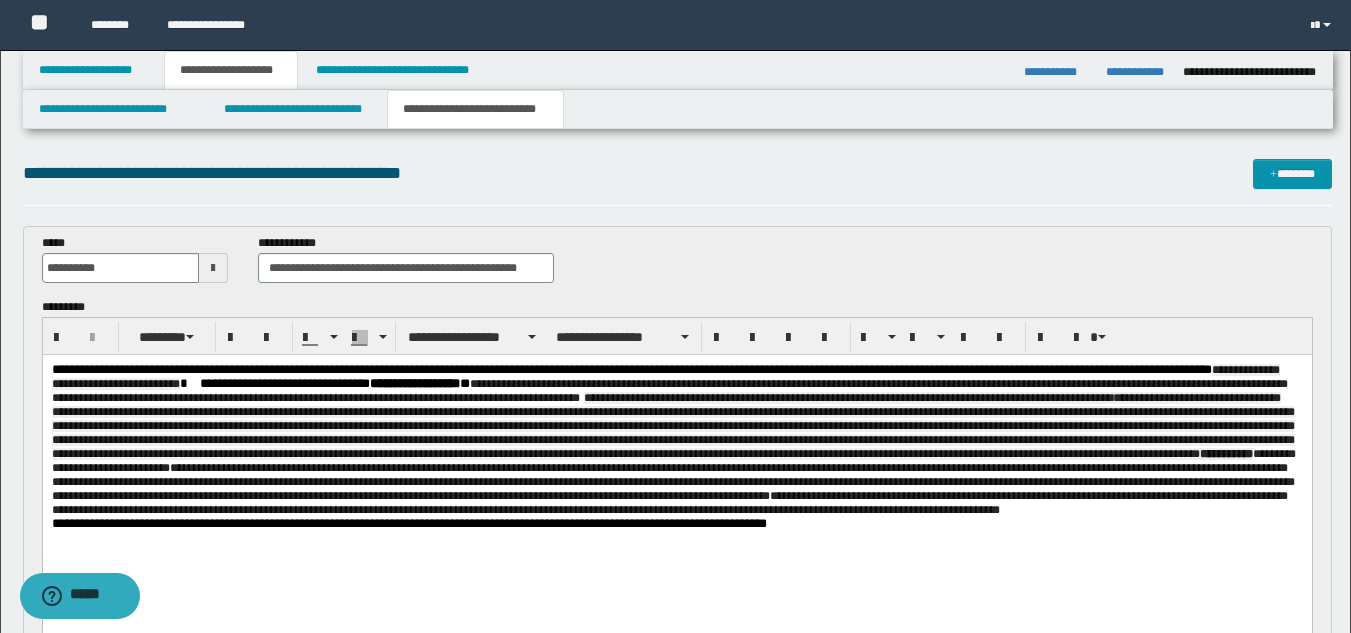 click on "**********" 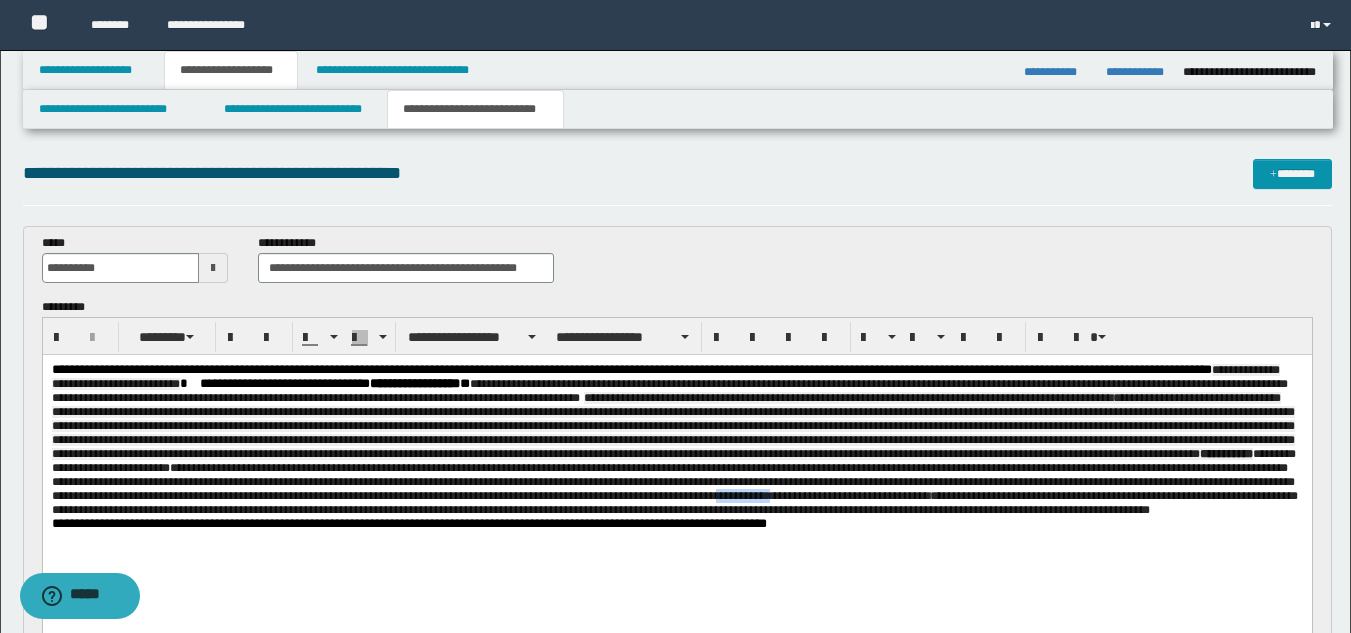 drag, startPoint x: 179, startPoint y: 531, endPoint x: 238, endPoint y: 534, distance: 59.07622 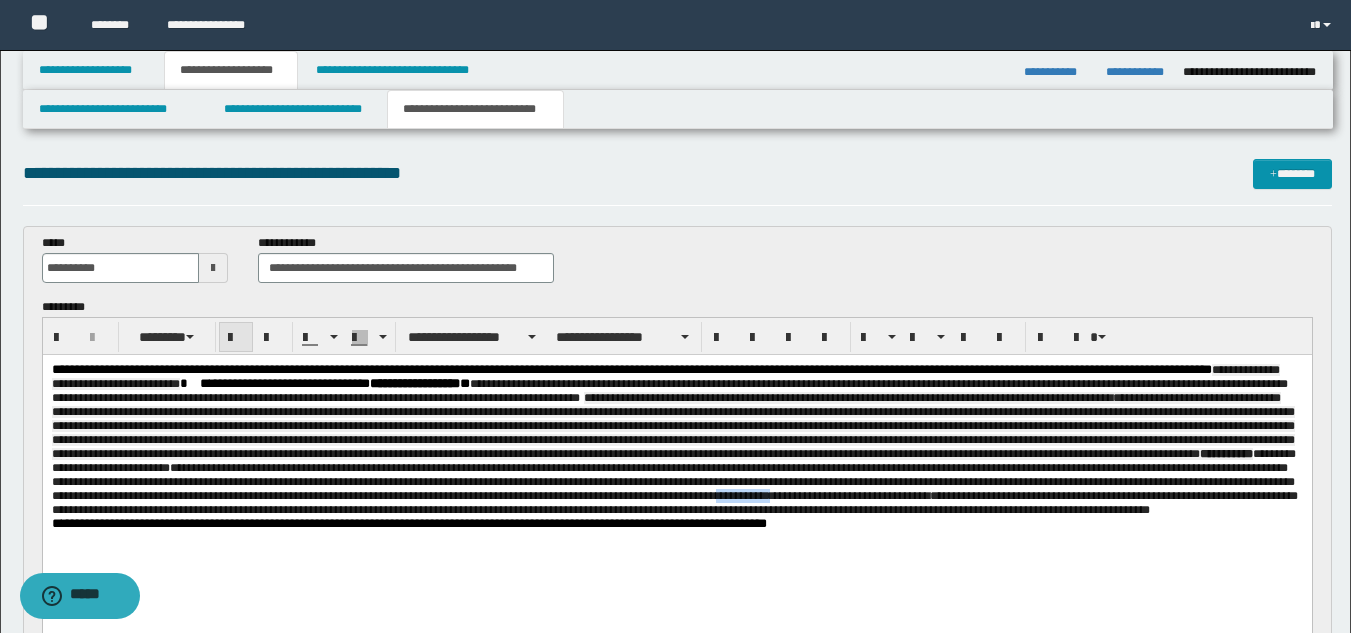 click at bounding box center [236, 338] 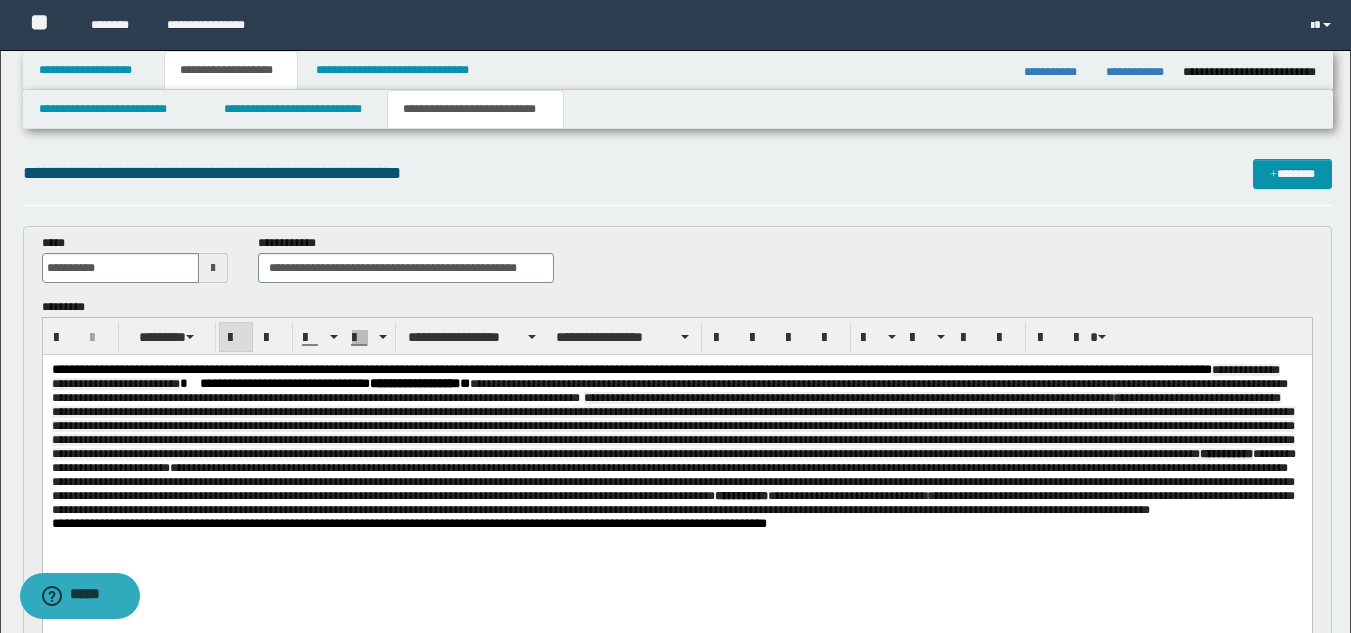 click on "**********" at bounding box center [676, 440] 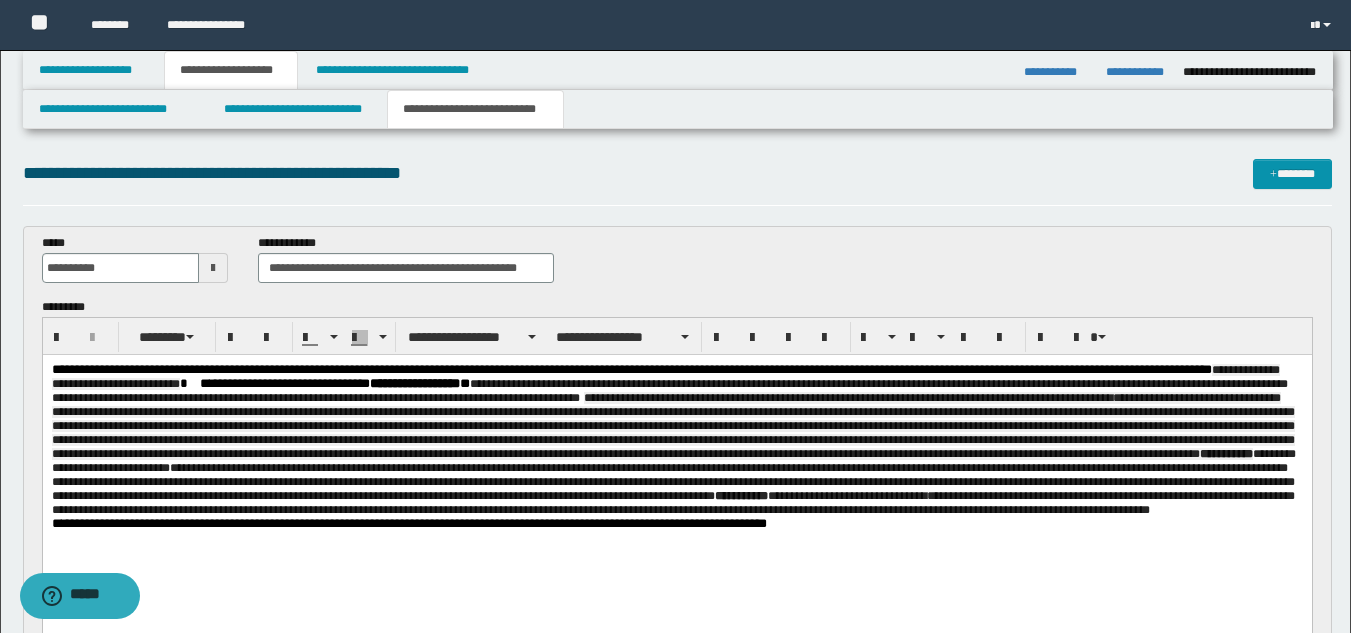 click on "**********" at bounding box center [676, 440] 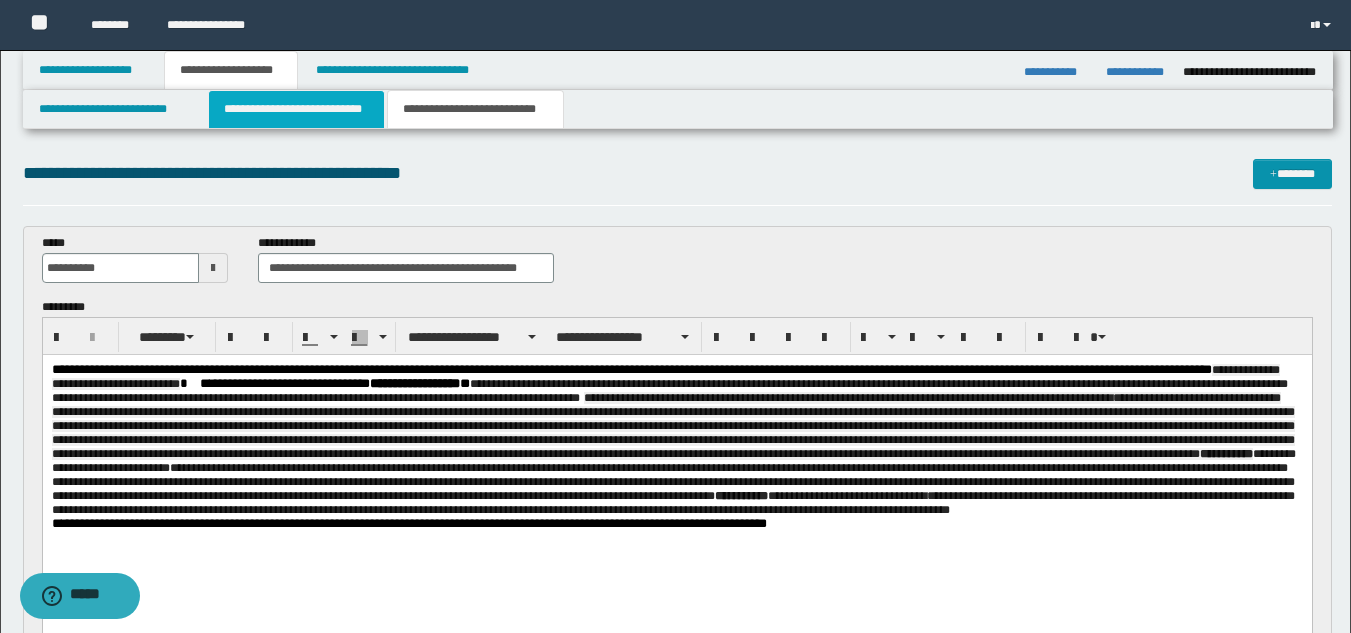 click on "**********" at bounding box center [296, 109] 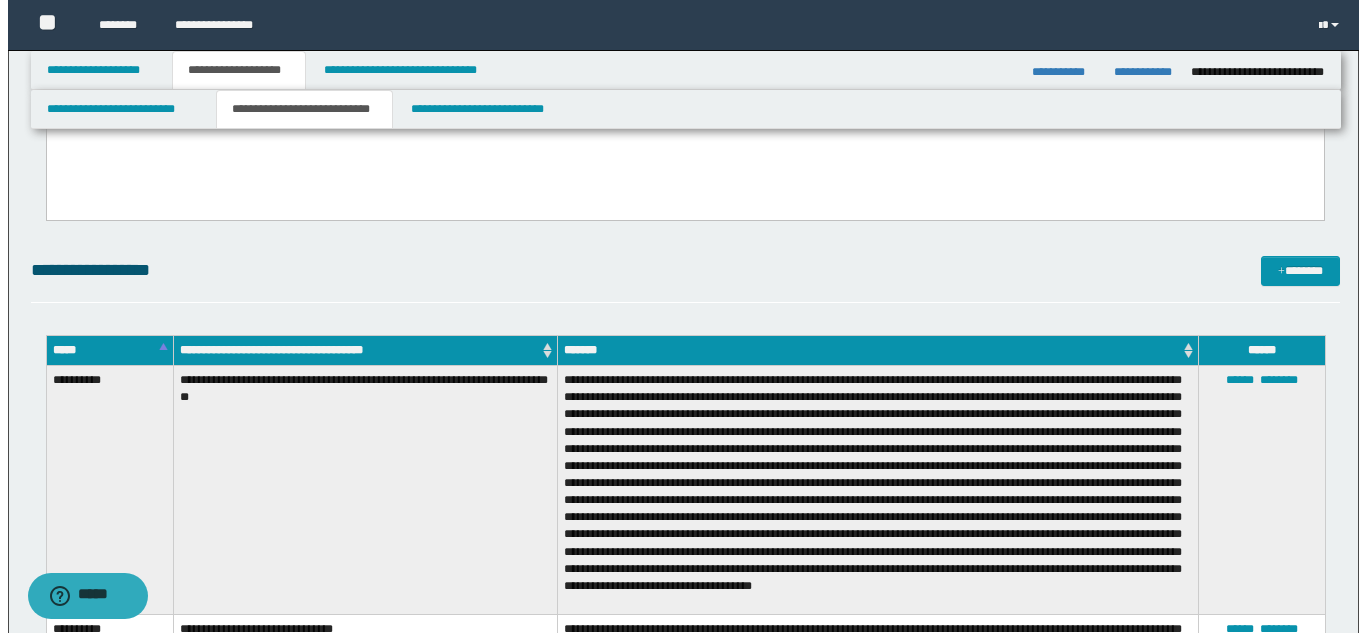 scroll, scrollTop: 1200, scrollLeft: 0, axis: vertical 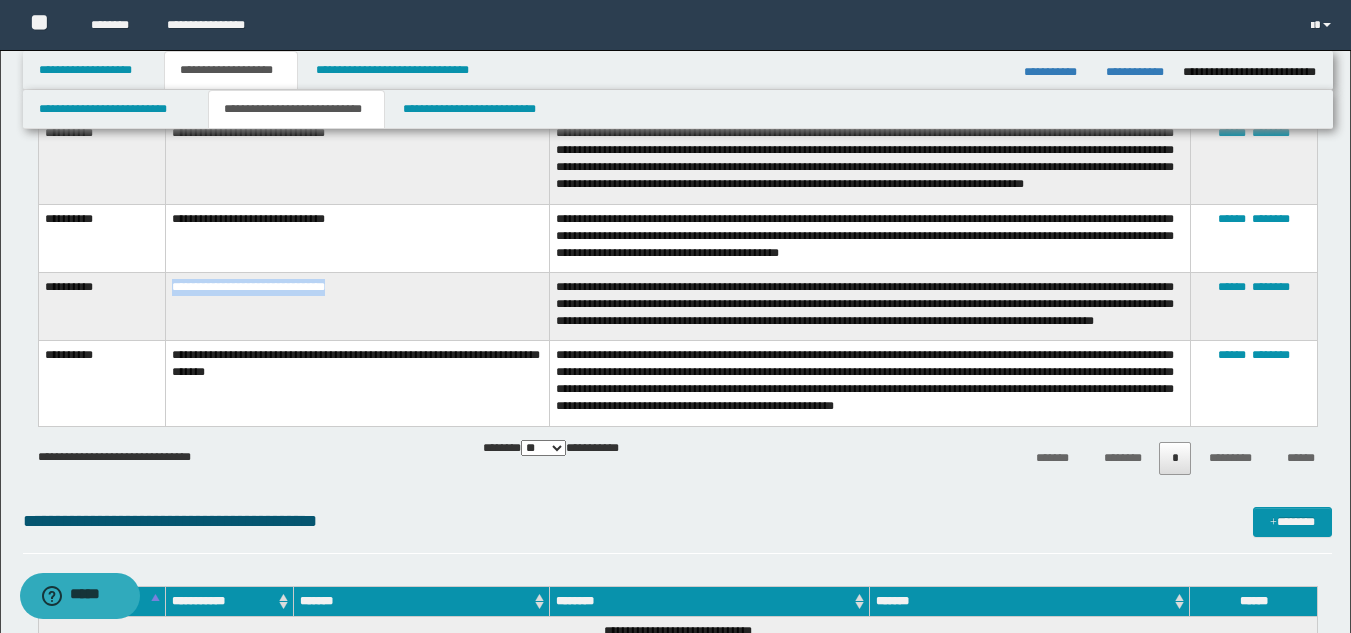 drag, startPoint x: 169, startPoint y: 298, endPoint x: 392, endPoint y: 306, distance: 223.14345 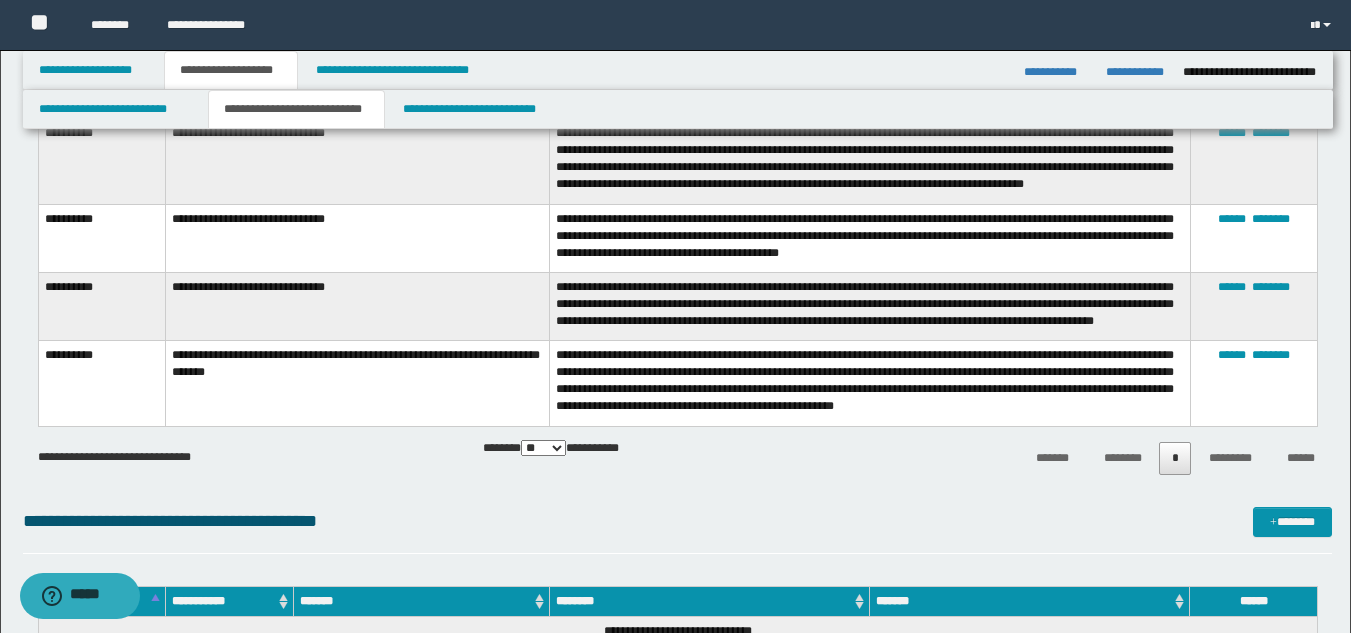 click on "**********" at bounding box center (241, 453) 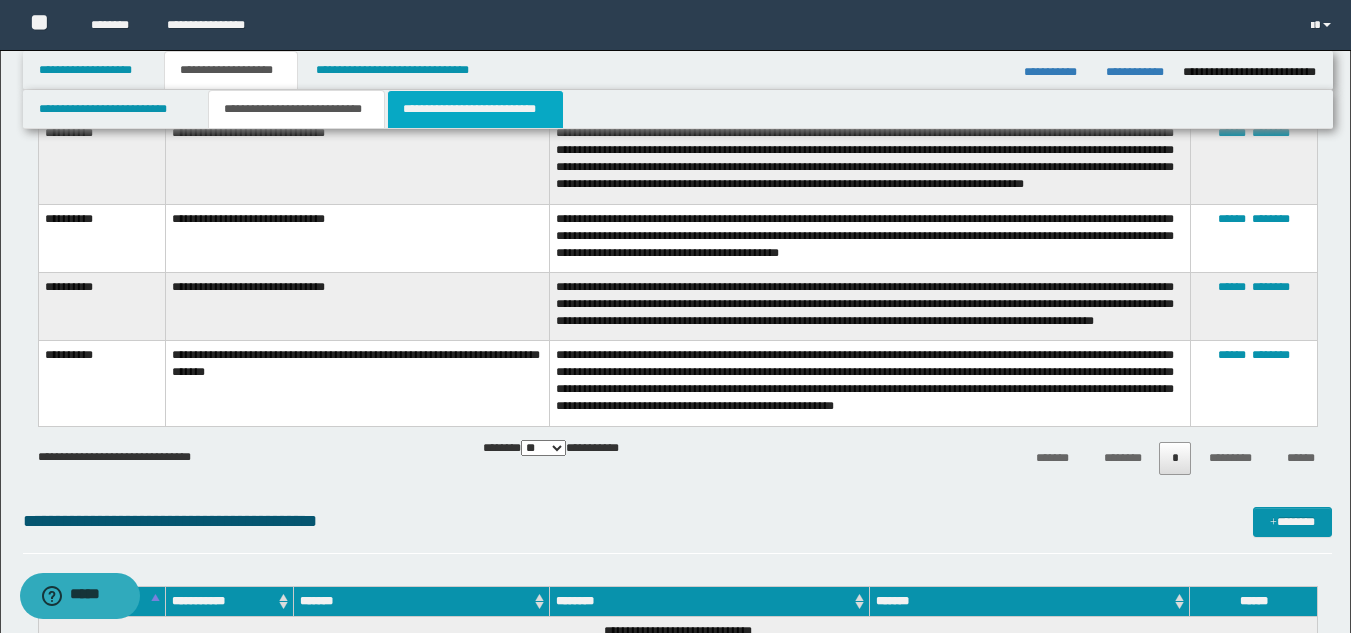 click on "**********" at bounding box center (475, 109) 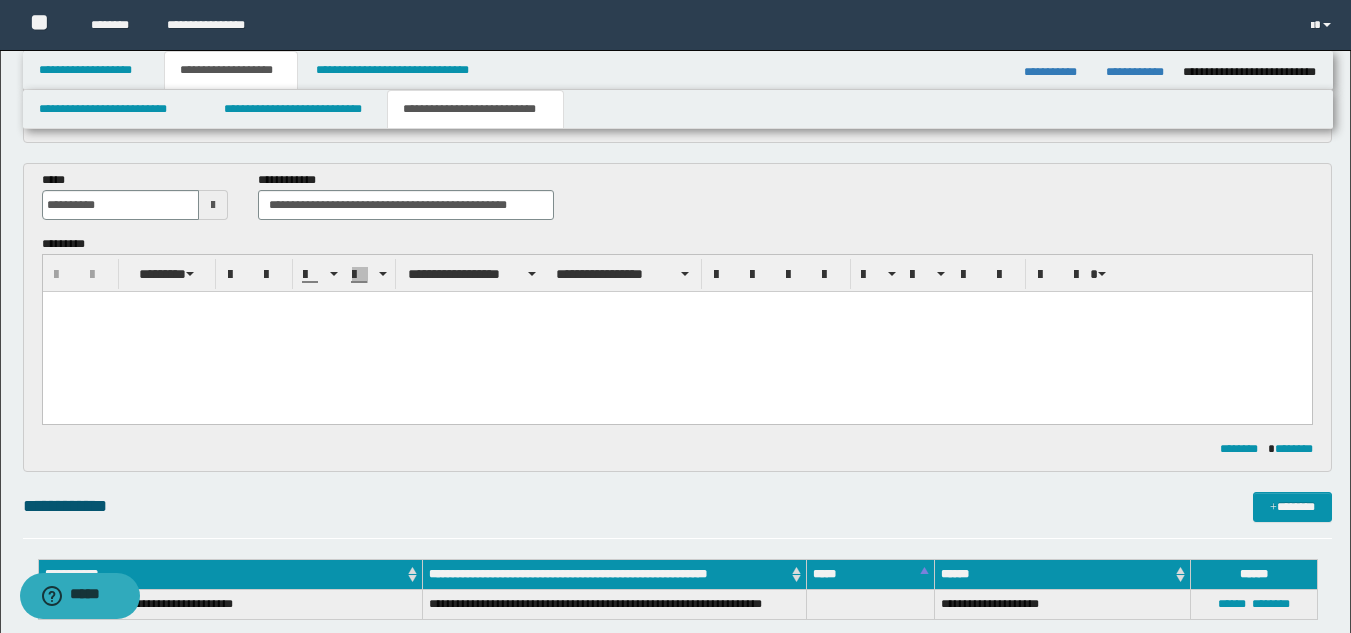 scroll, scrollTop: 0, scrollLeft: 0, axis: both 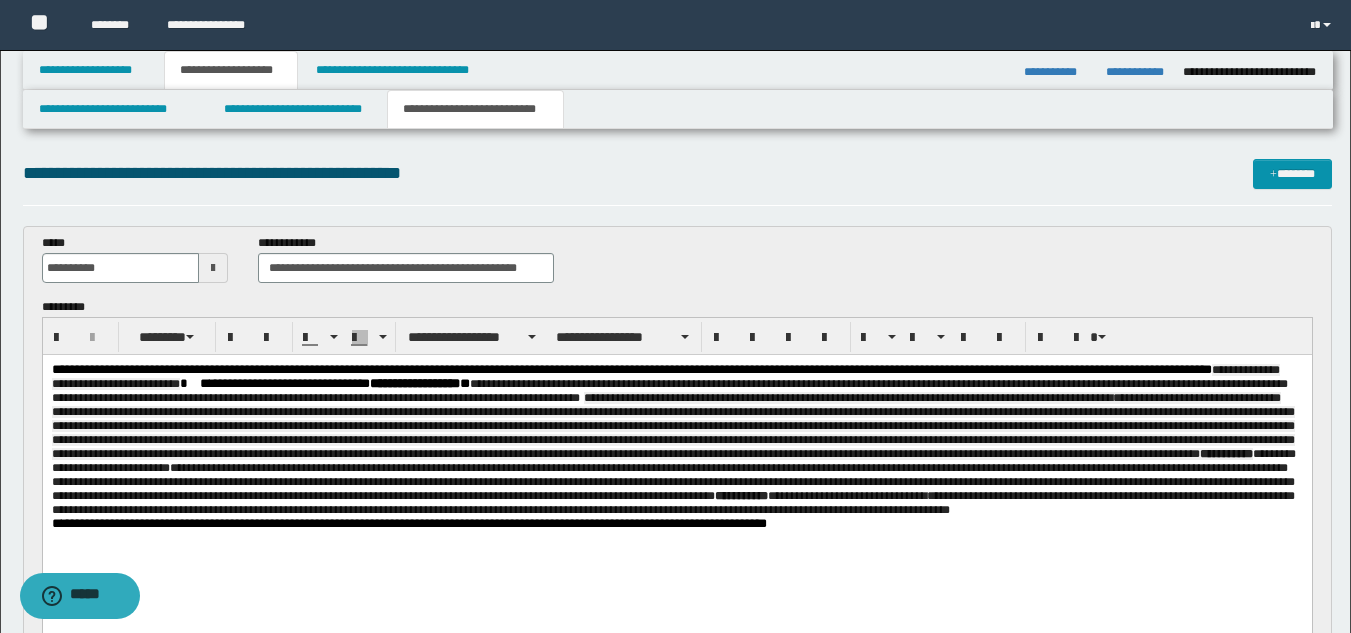 click on "**********" at bounding box center (676, 440) 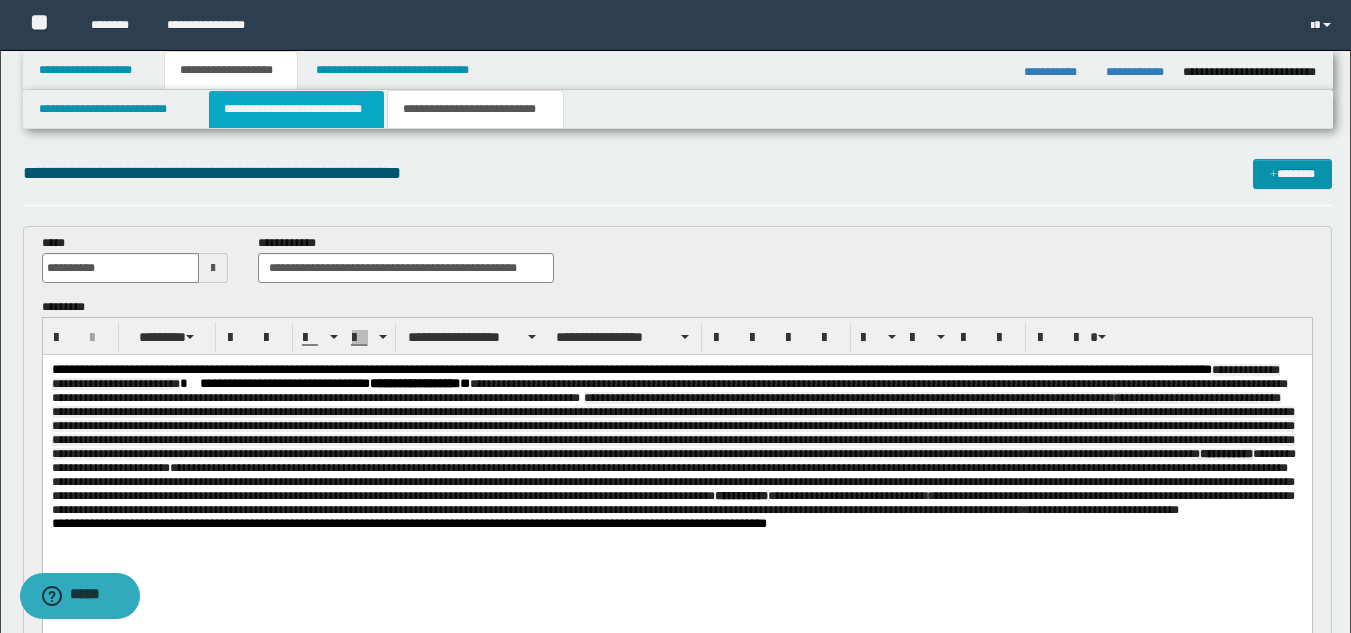 click on "**********" at bounding box center (296, 109) 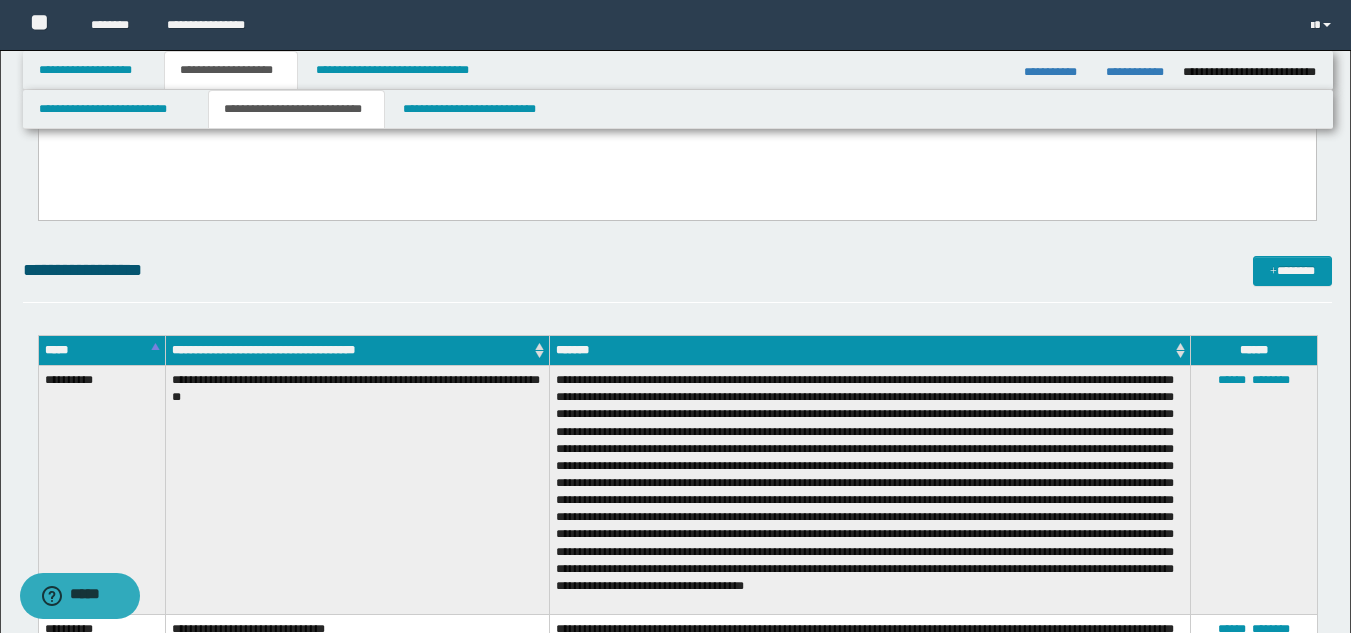 scroll, scrollTop: 1200, scrollLeft: 0, axis: vertical 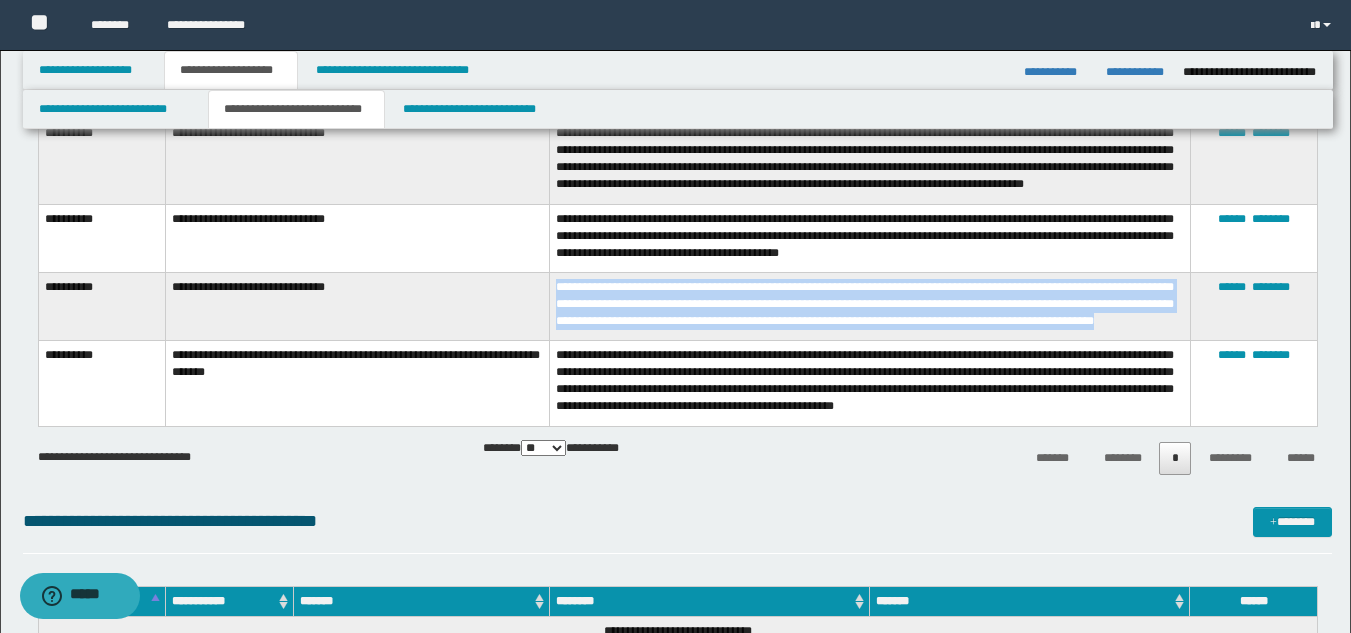 drag, startPoint x: 556, startPoint y: 297, endPoint x: 1159, endPoint y: 324, distance: 603.6042 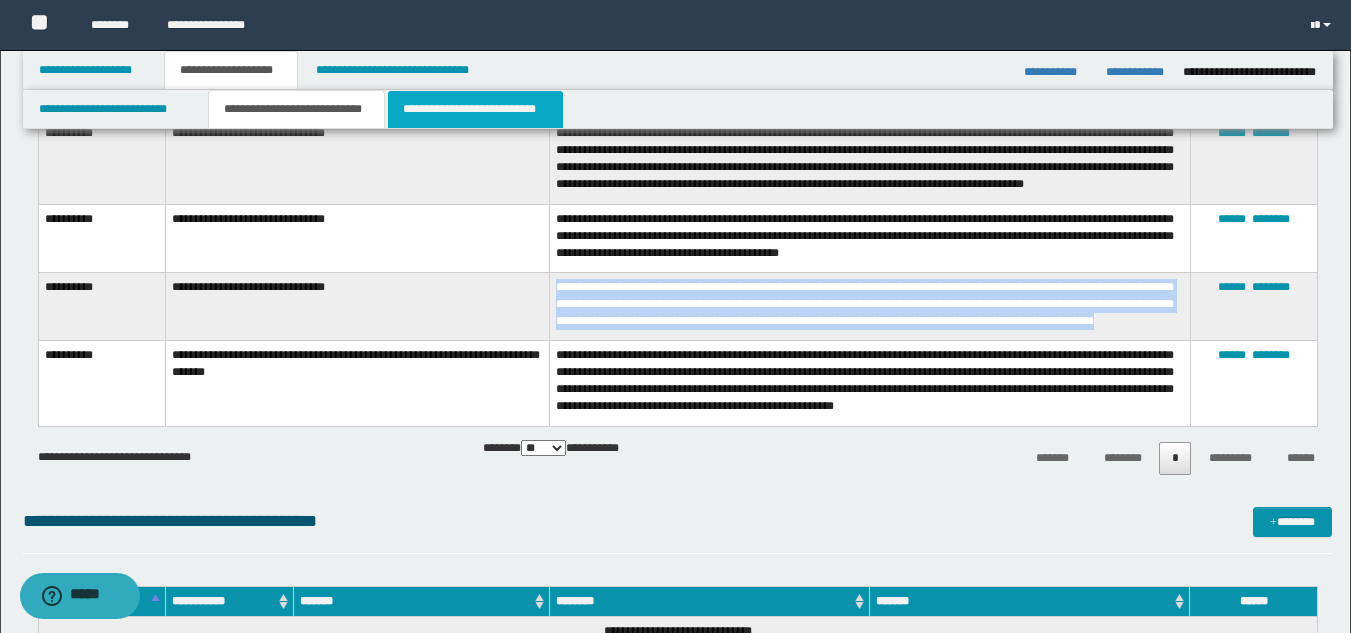 click on "**********" at bounding box center [475, 109] 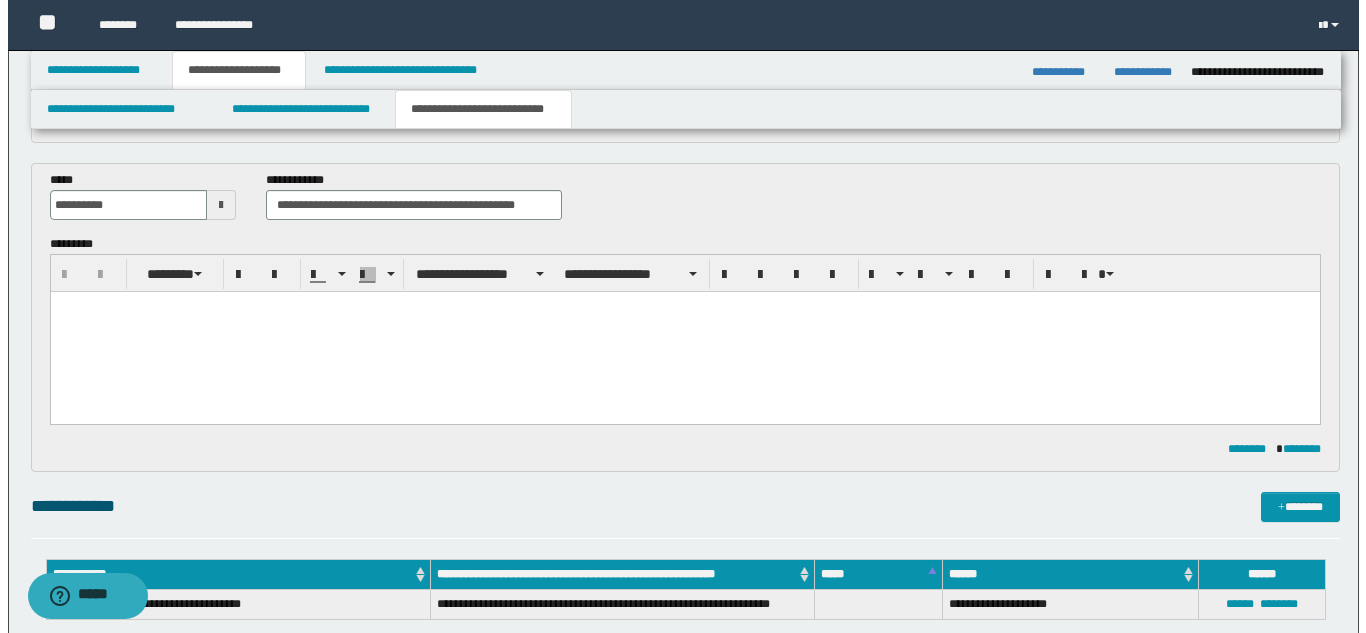 scroll, scrollTop: 0, scrollLeft: 0, axis: both 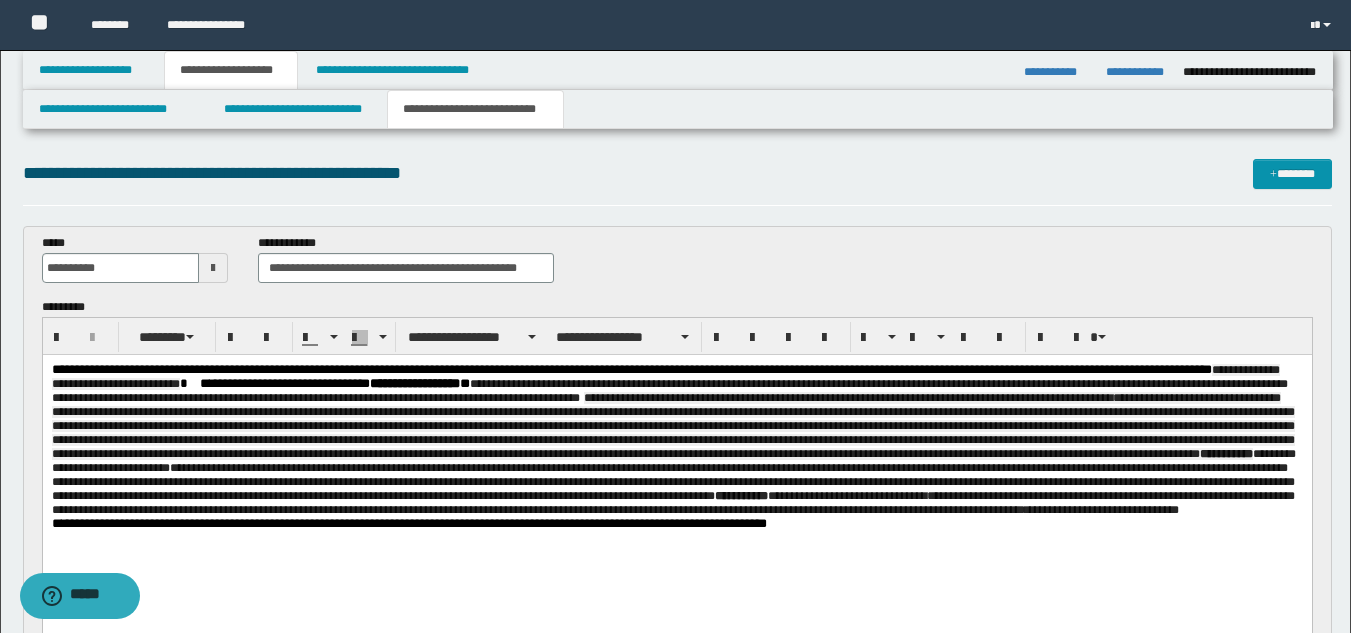 click on "**********" at bounding box center (676, 440) 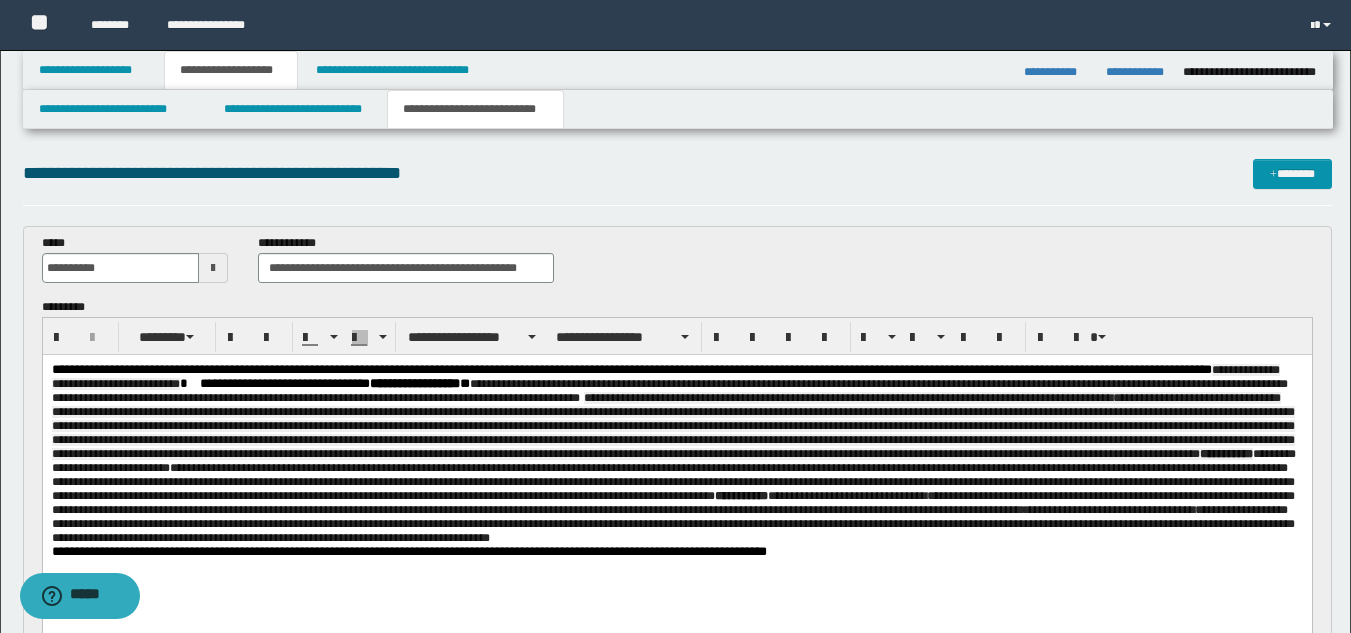 click on "**********" 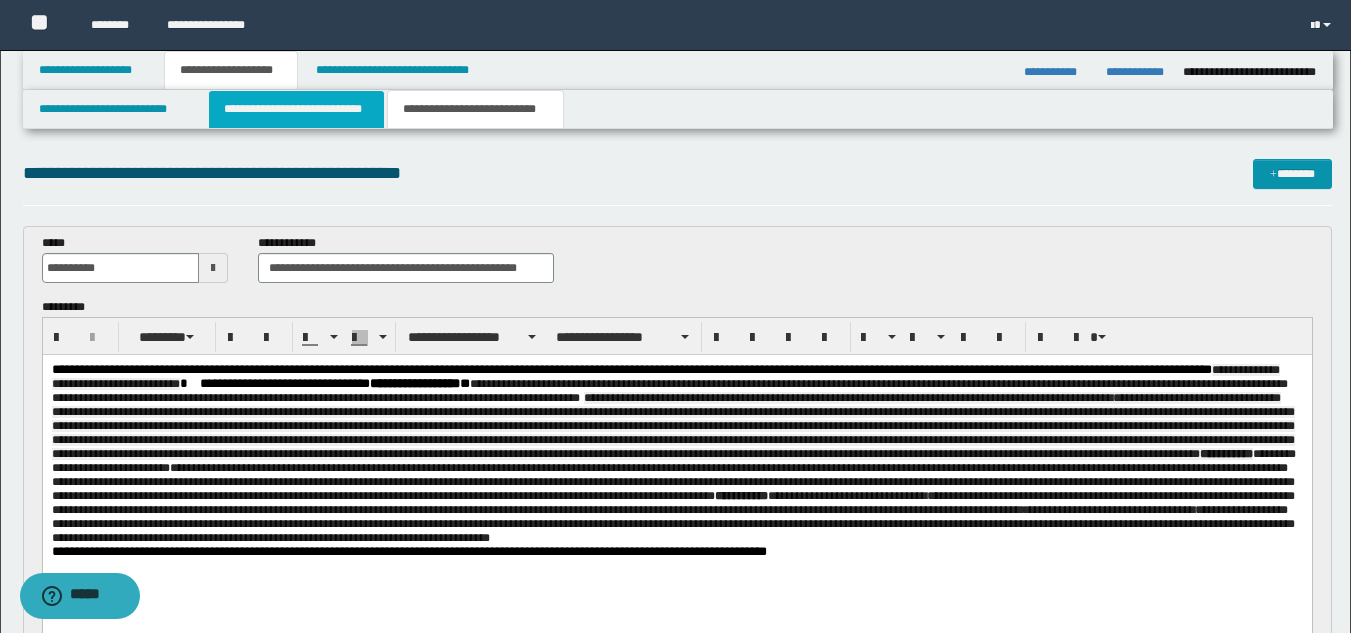 click on "**********" at bounding box center (296, 109) 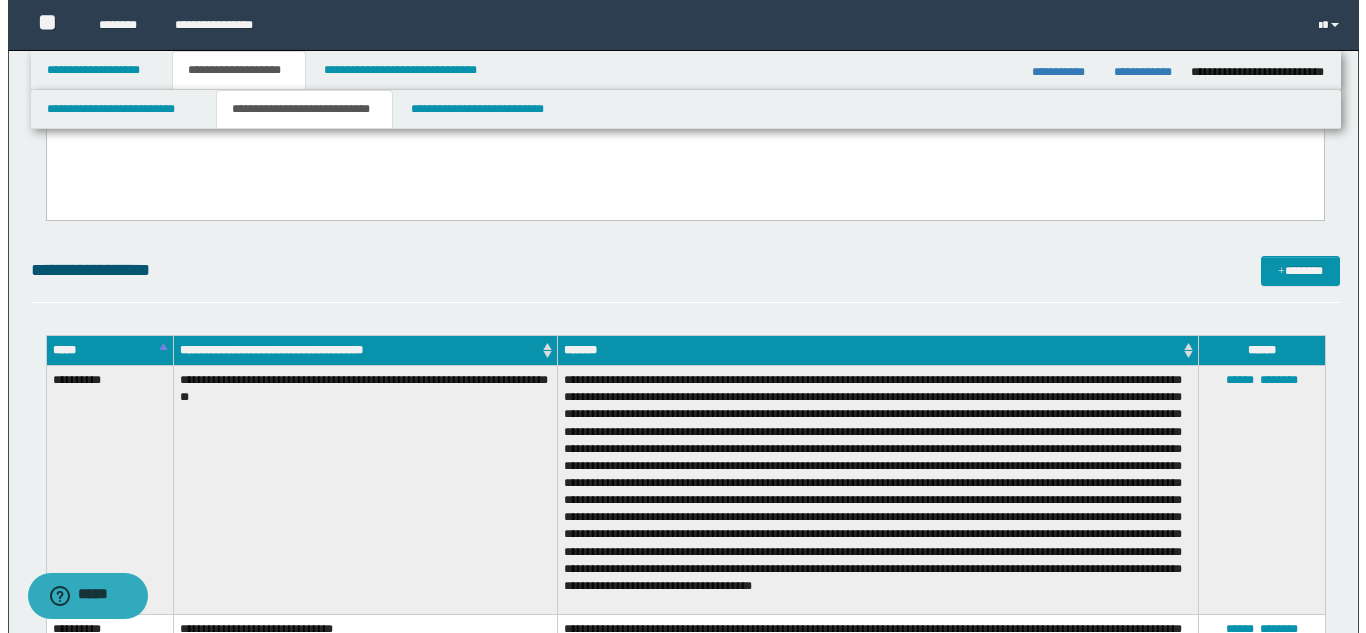 scroll, scrollTop: 1200, scrollLeft: 0, axis: vertical 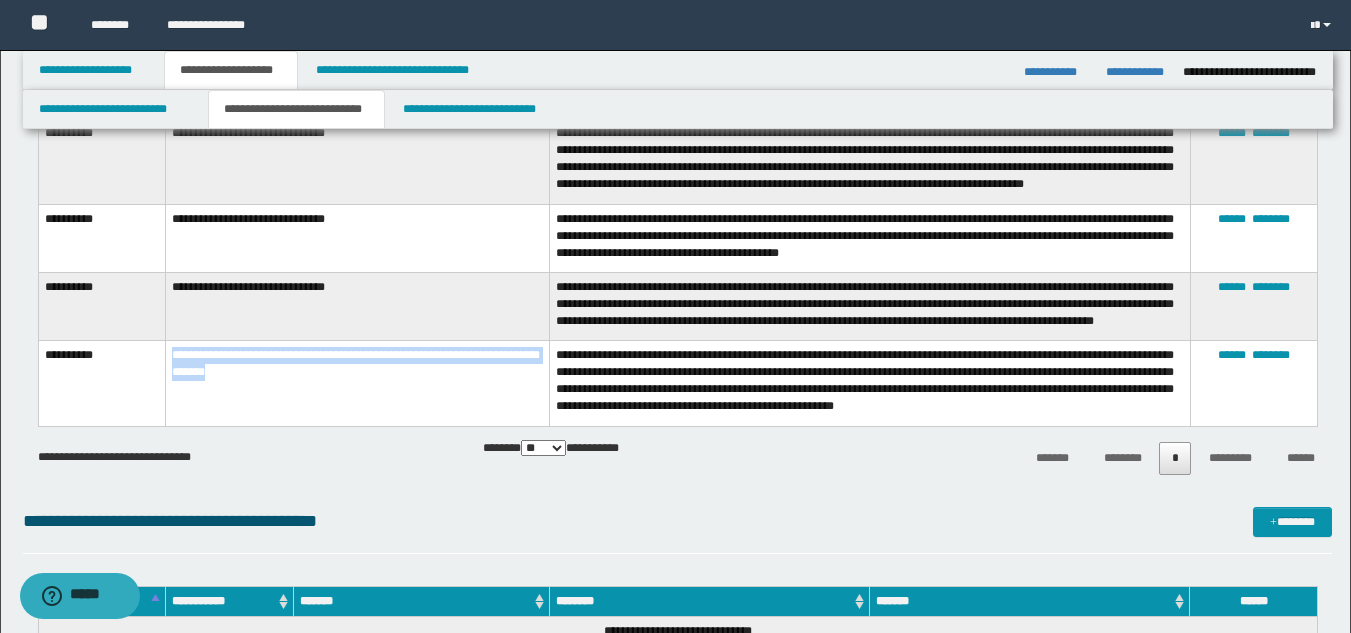 drag, startPoint x: 171, startPoint y: 362, endPoint x: 254, endPoint y: 381, distance: 85.146935 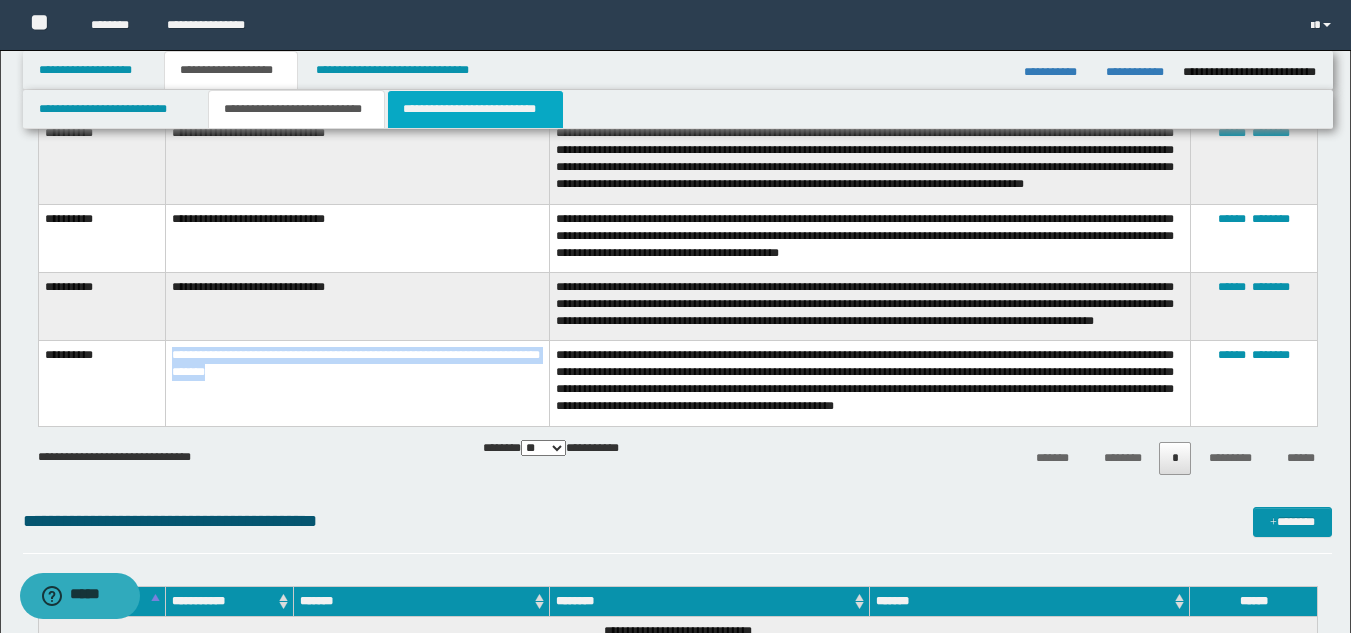 click on "**********" at bounding box center (475, 109) 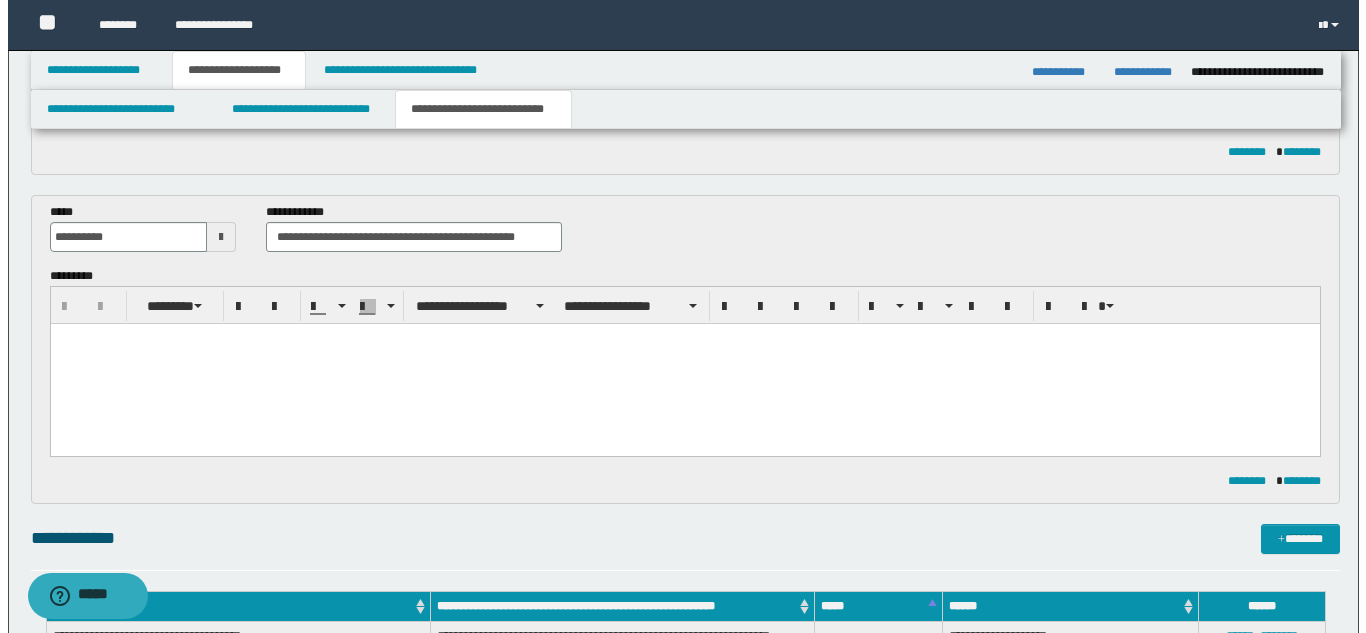 scroll, scrollTop: 0, scrollLeft: 0, axis: both 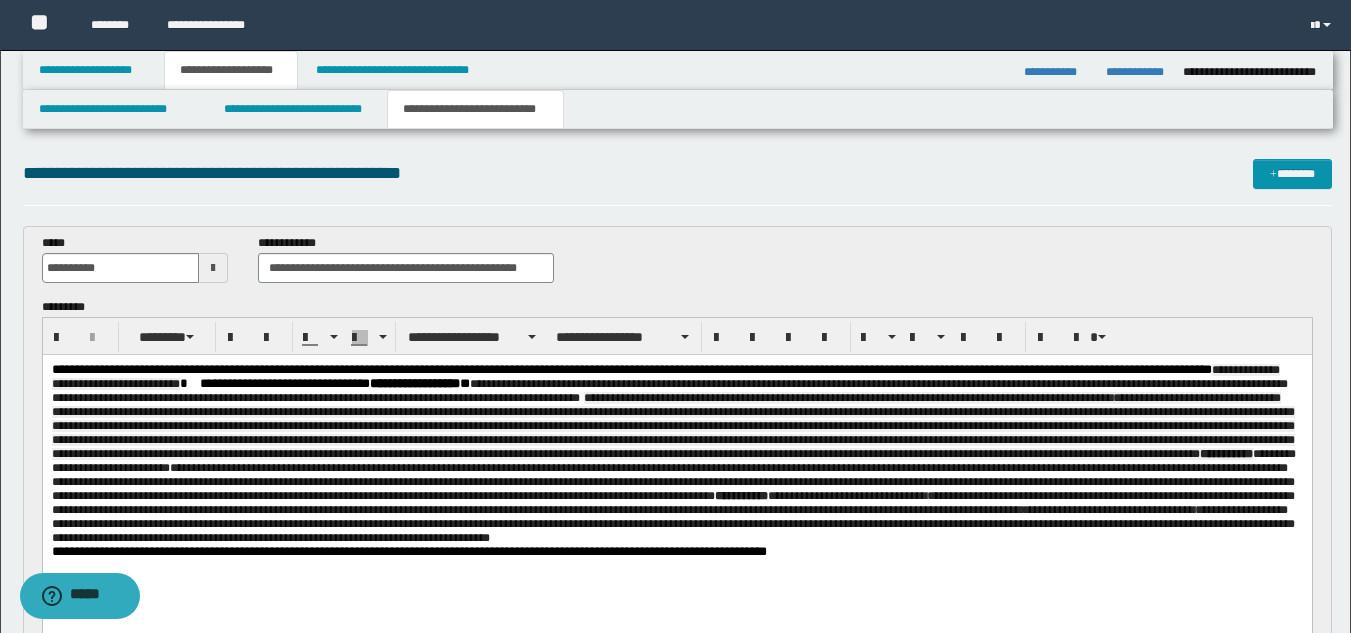 click on "**********" at bounding box center [676, 454] 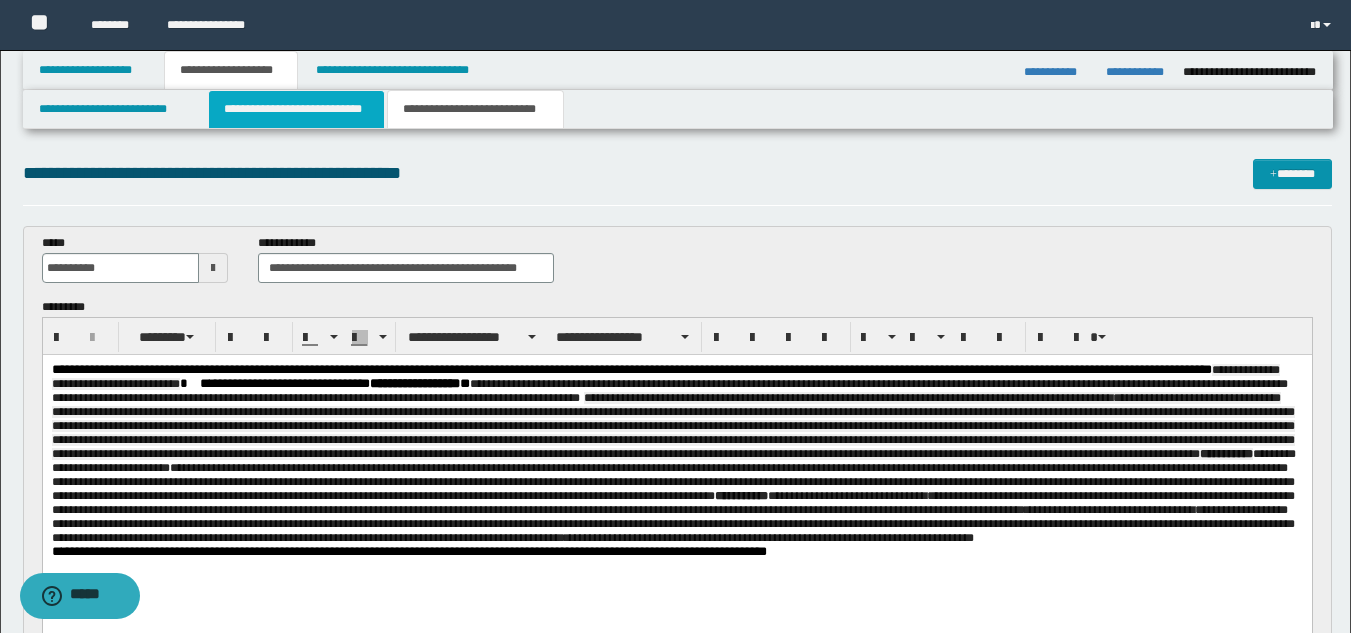 click on "**********" at bounding box center [296, 109] 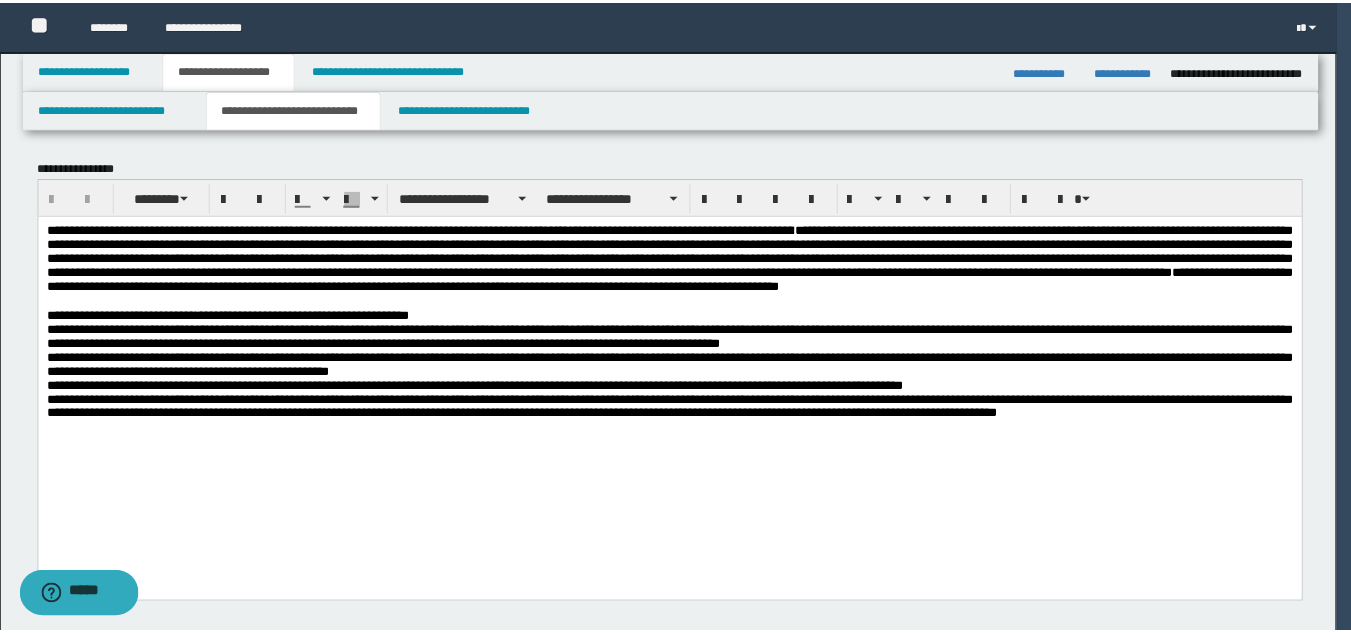 scroll, scrollTop: 1200, scrollLeft: 0, axis: vertical 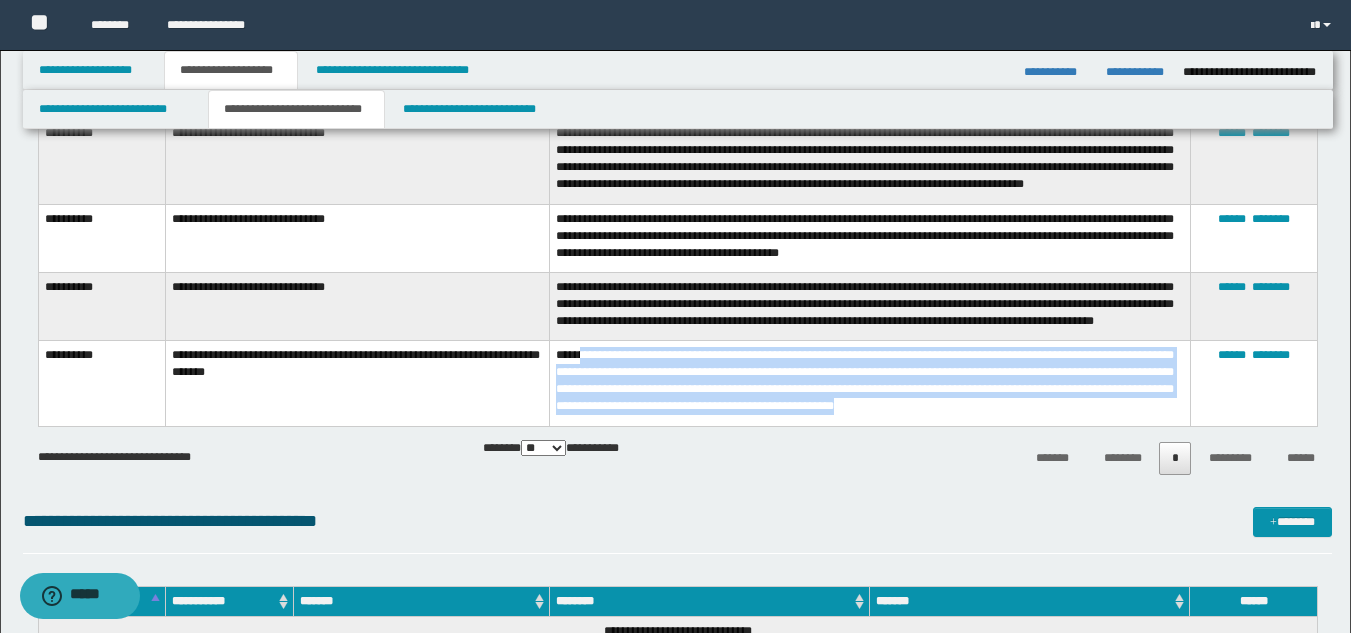 drag, startPoint x: 587, startPoint y: 355, endPoint x: 1037, endPoint y: 407, distance: 452.99448 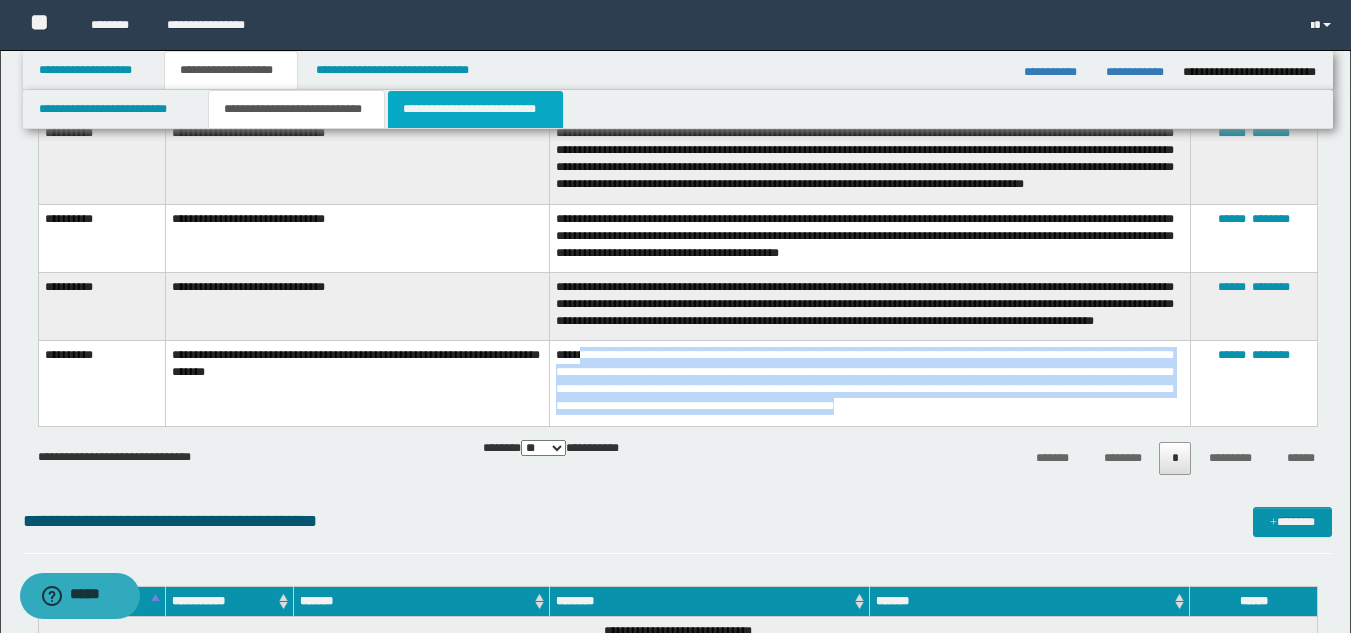 click on "**********" at bounding box center [475, 109] 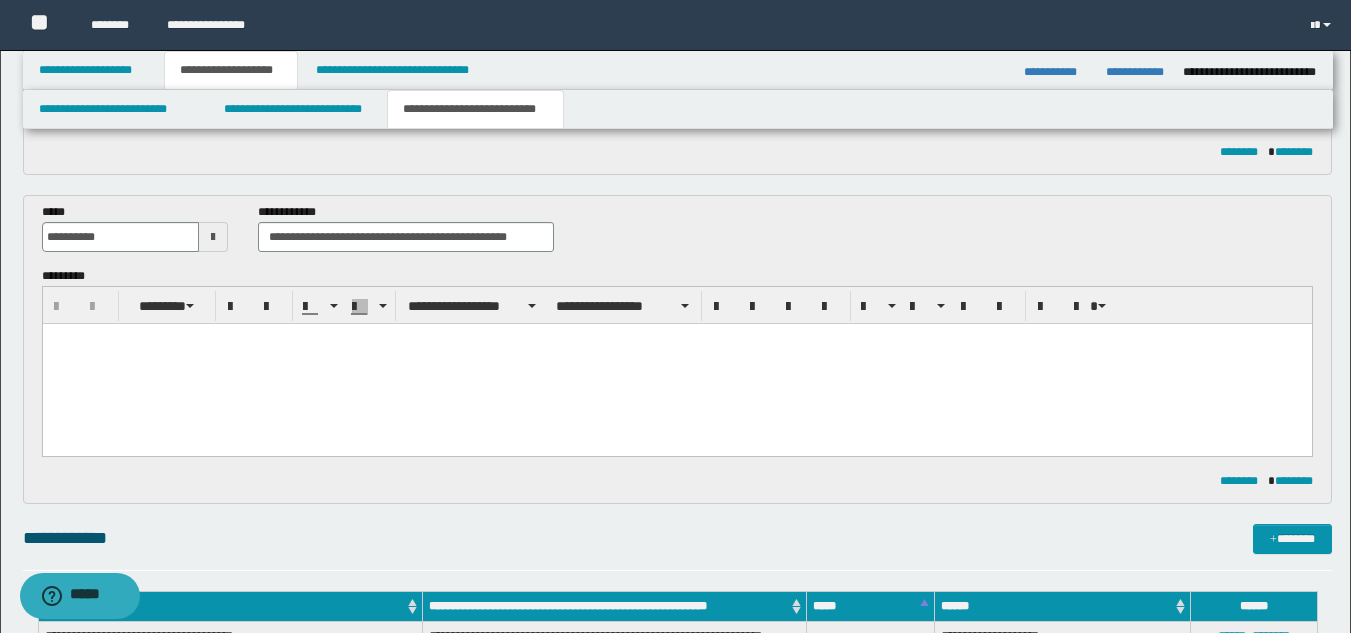 scroll, scrollTop: 0, scrollLeft: 0, axis: both 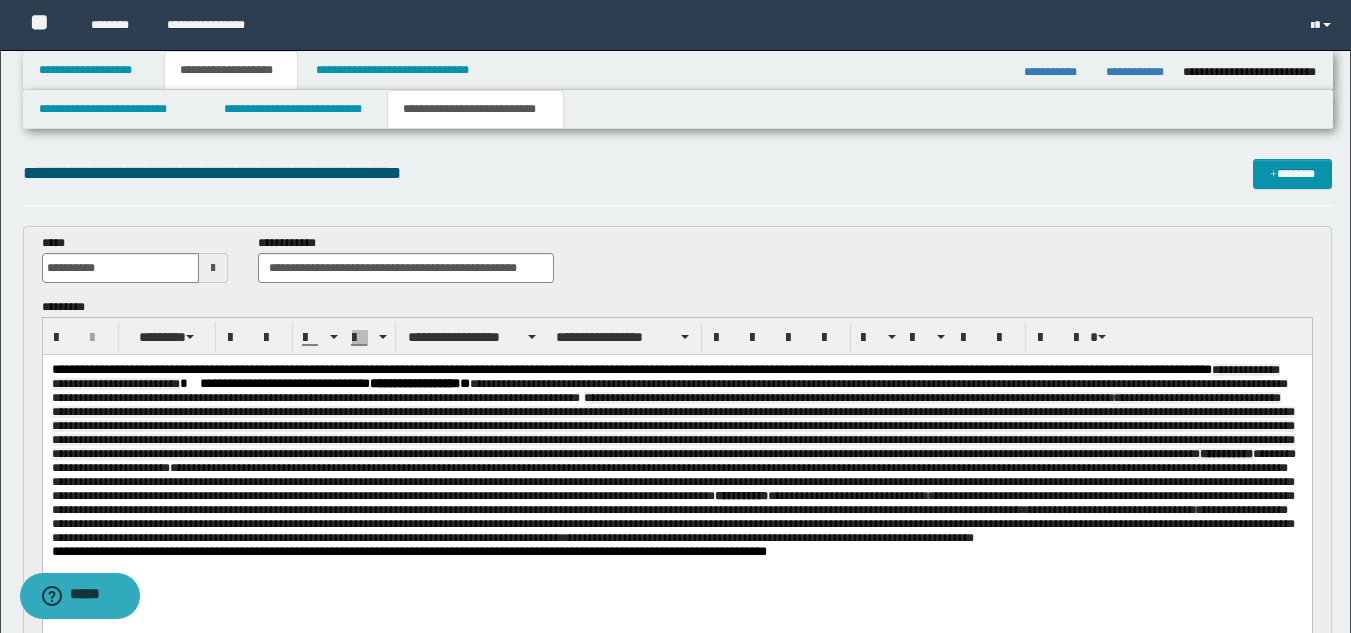 click on "**********" at bounding box center [676, 454] 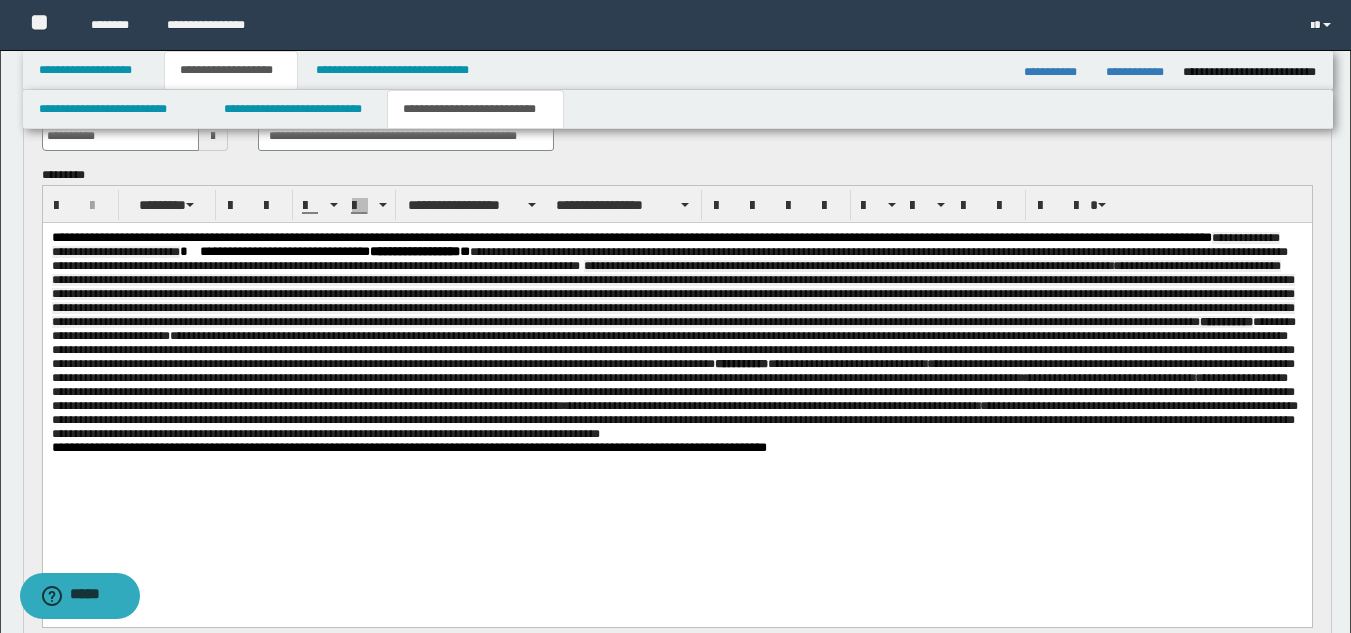 scroll, scrollTop: 159, scrollLeft: 0, axis: vertical 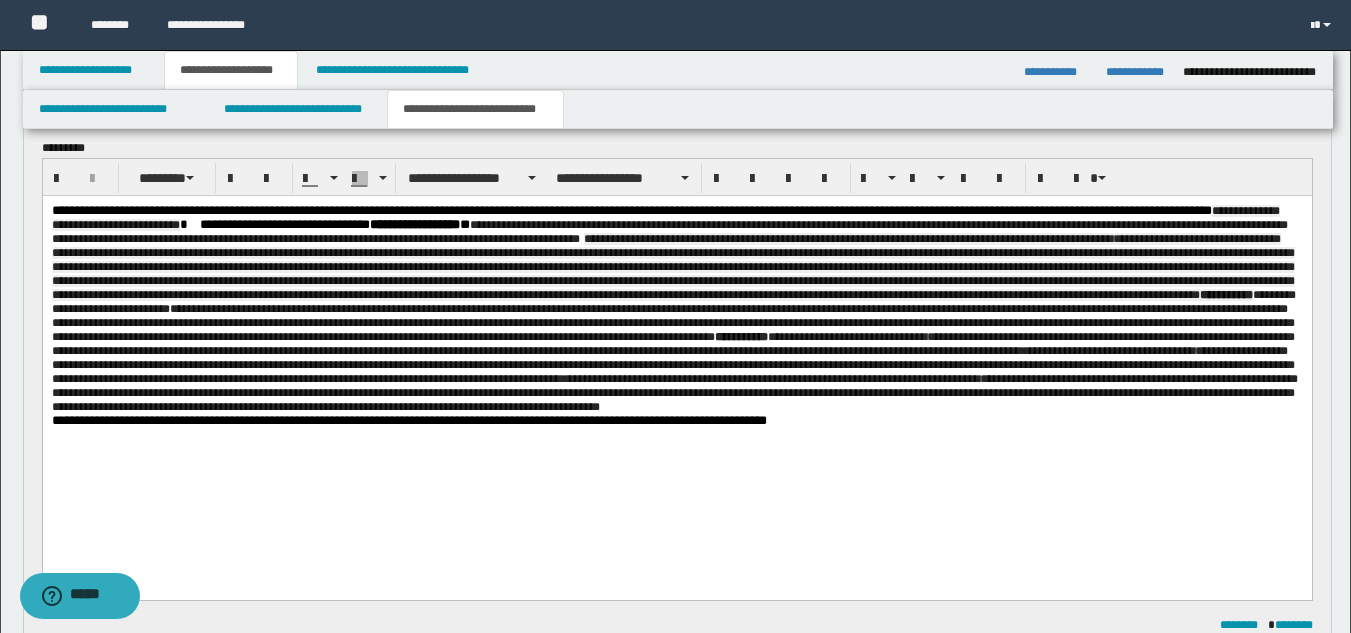 click on "**********" at bounding box center (676, 341) 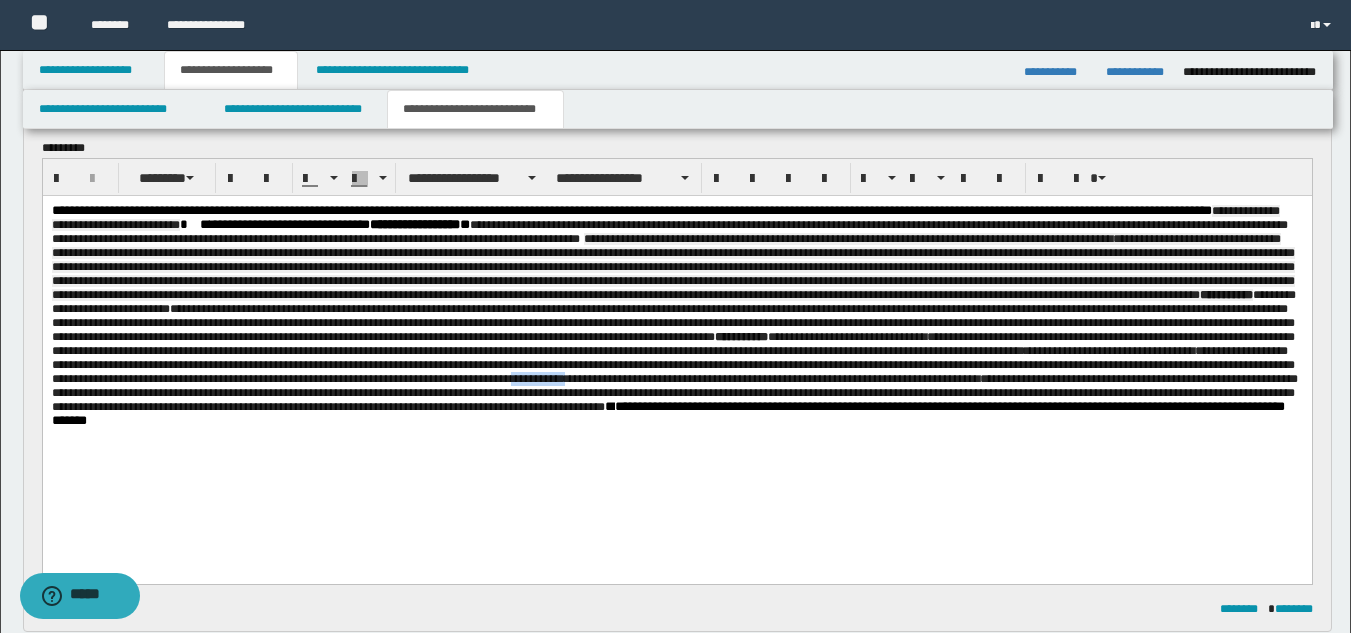 drag, startPoint x: 240, startPoint y: 420, endPoint x: 181, endPoint y: 418, distance: 59.03389 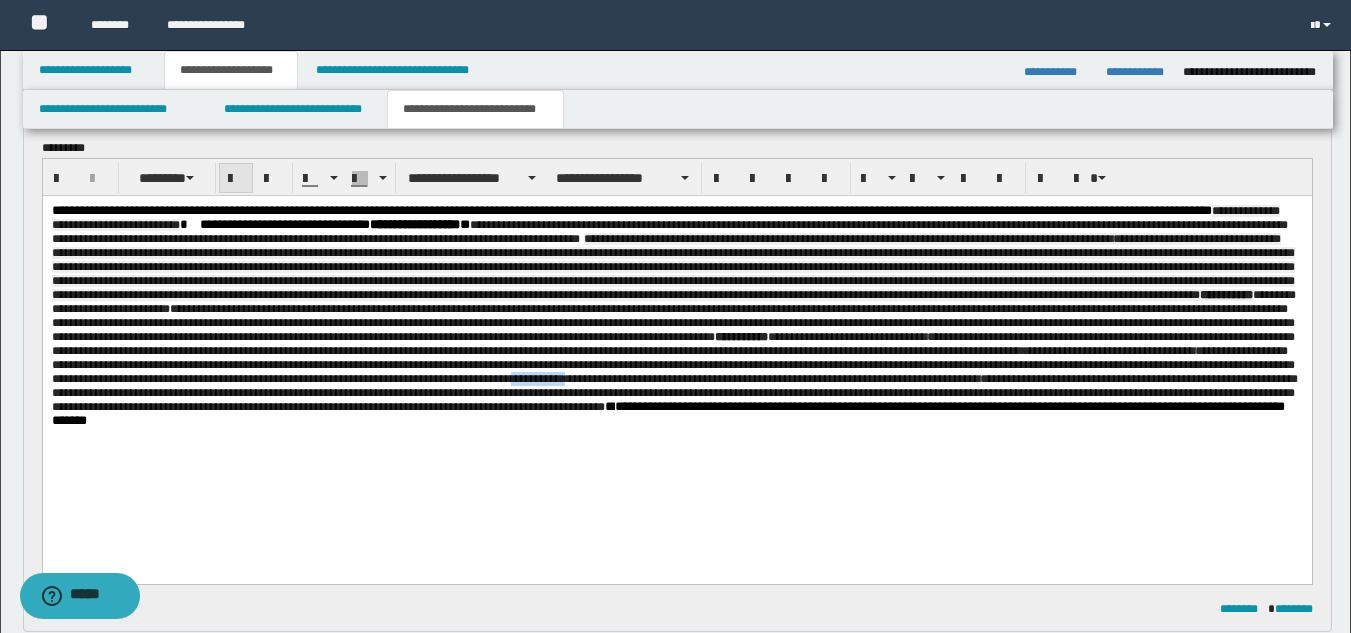 click at bounding box center (236, 179) 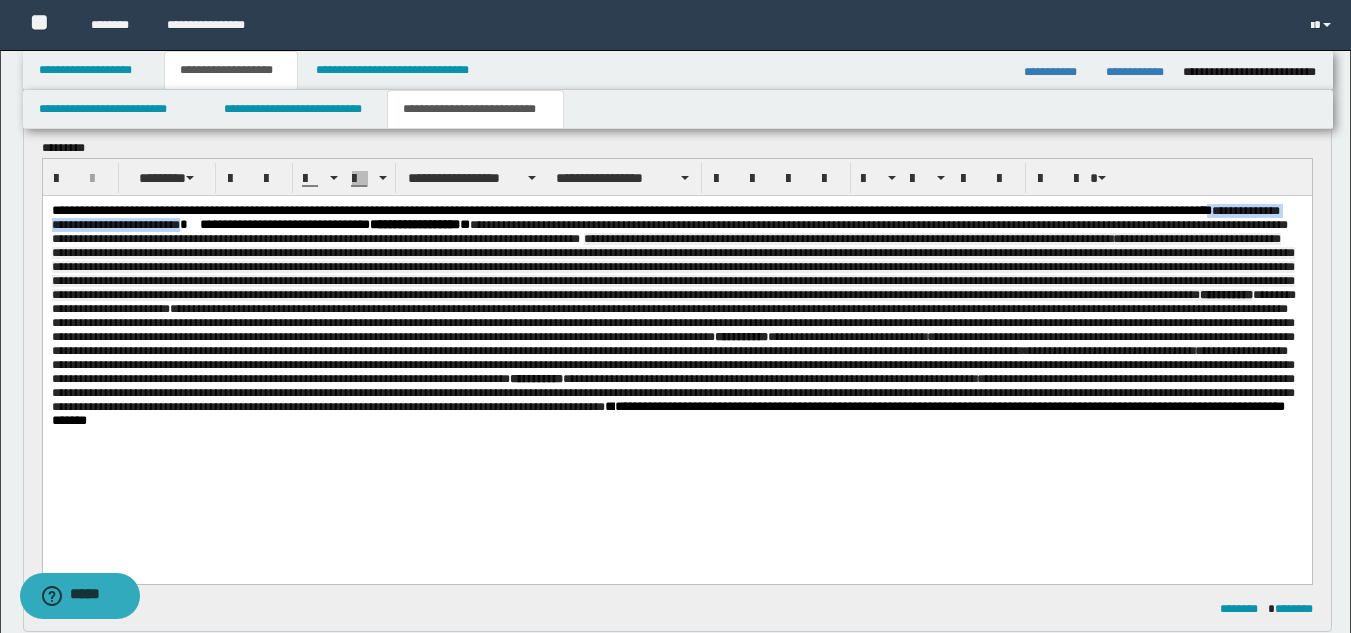 drag, startPoint x: 107, startPoint y: 223, endPoint x: 324, endPoint y: 232, distance: 217.18655 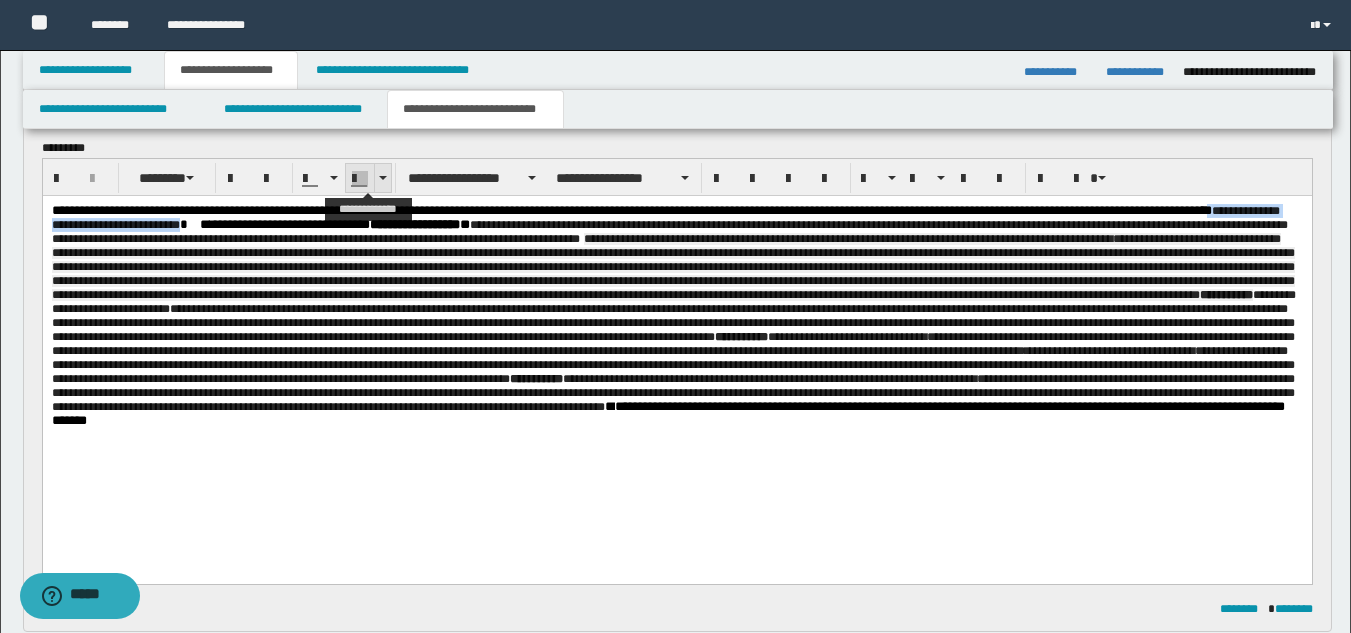 click at bounding box center [360, 179] 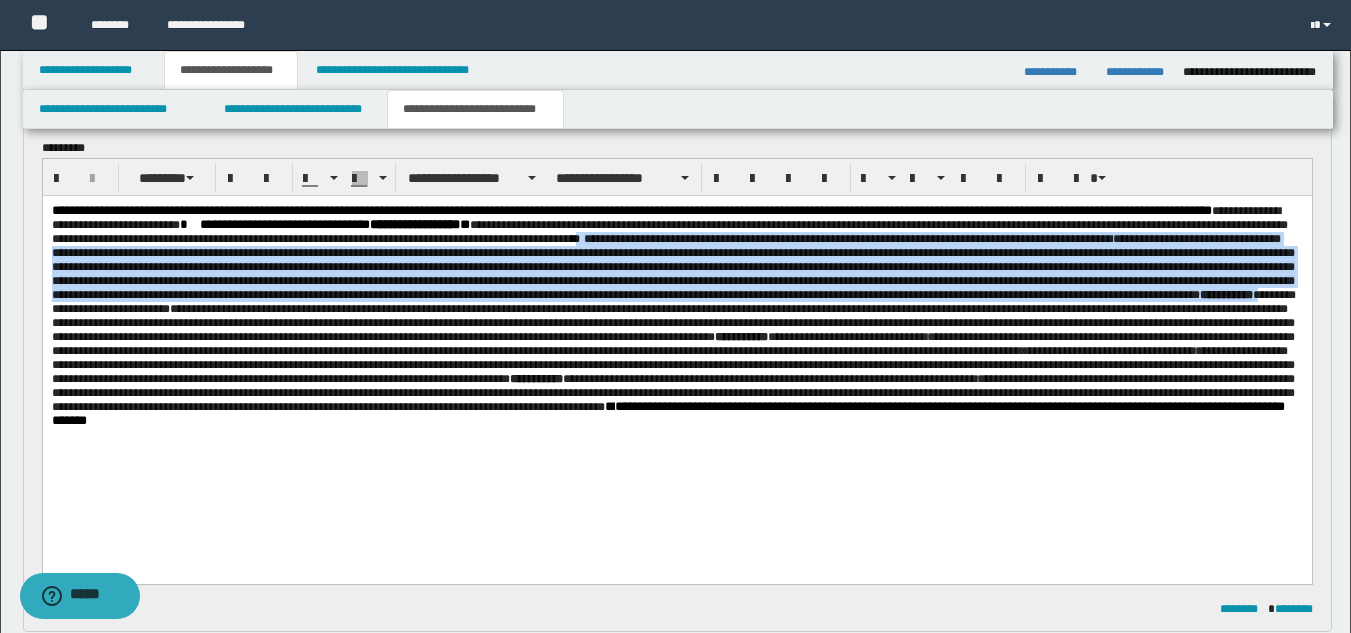 drag, startPoint x: 819, startPoint y: 244, endPoint x: 520, endPoint y: 317, distance: 307.78238 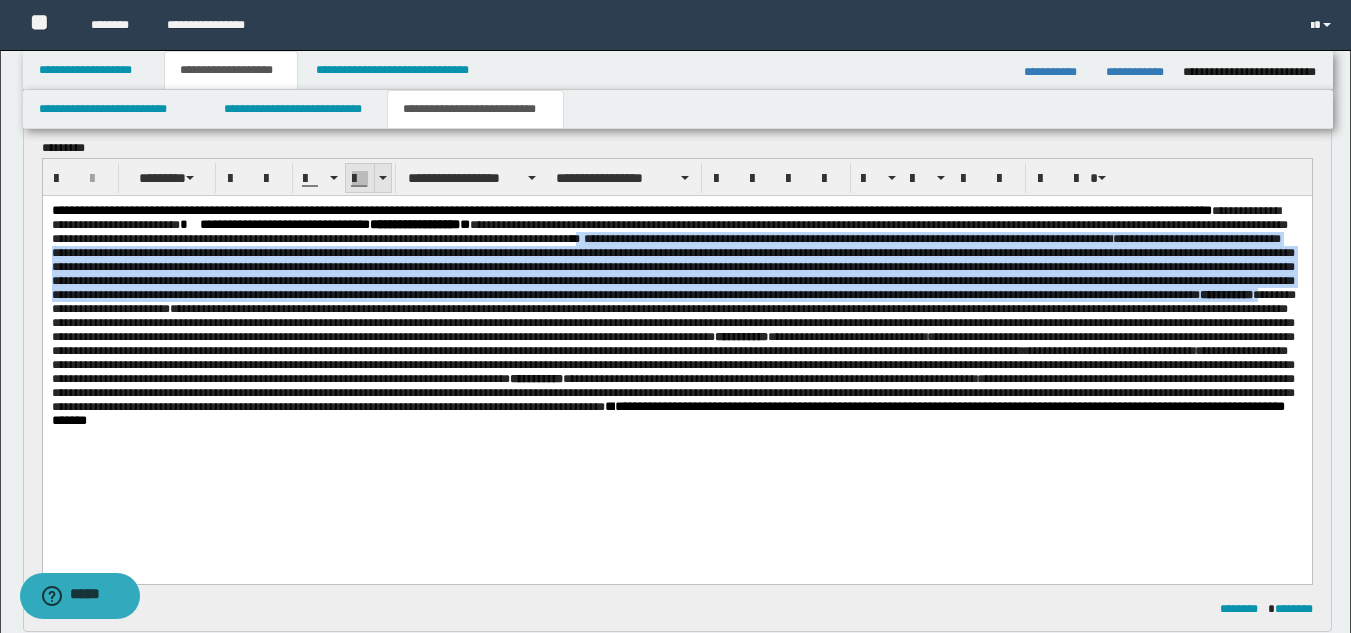 click at bounding box center [360, 179] 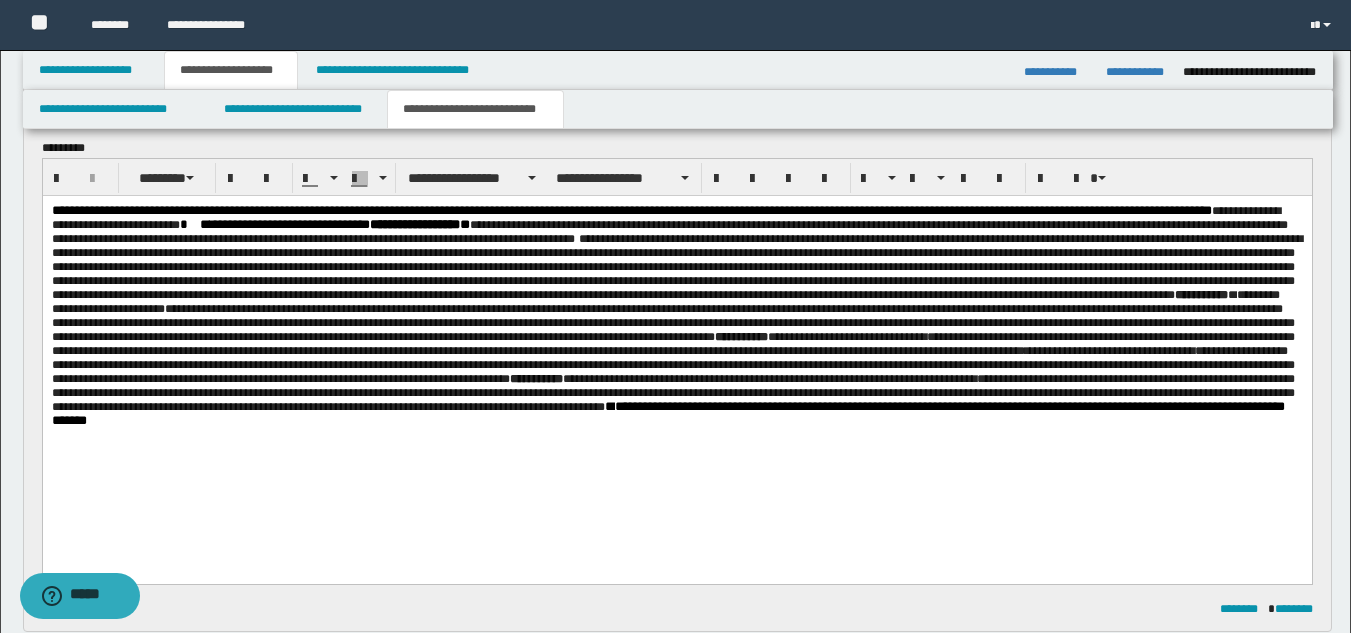 click on "**********" at bounding box center (676, 341) 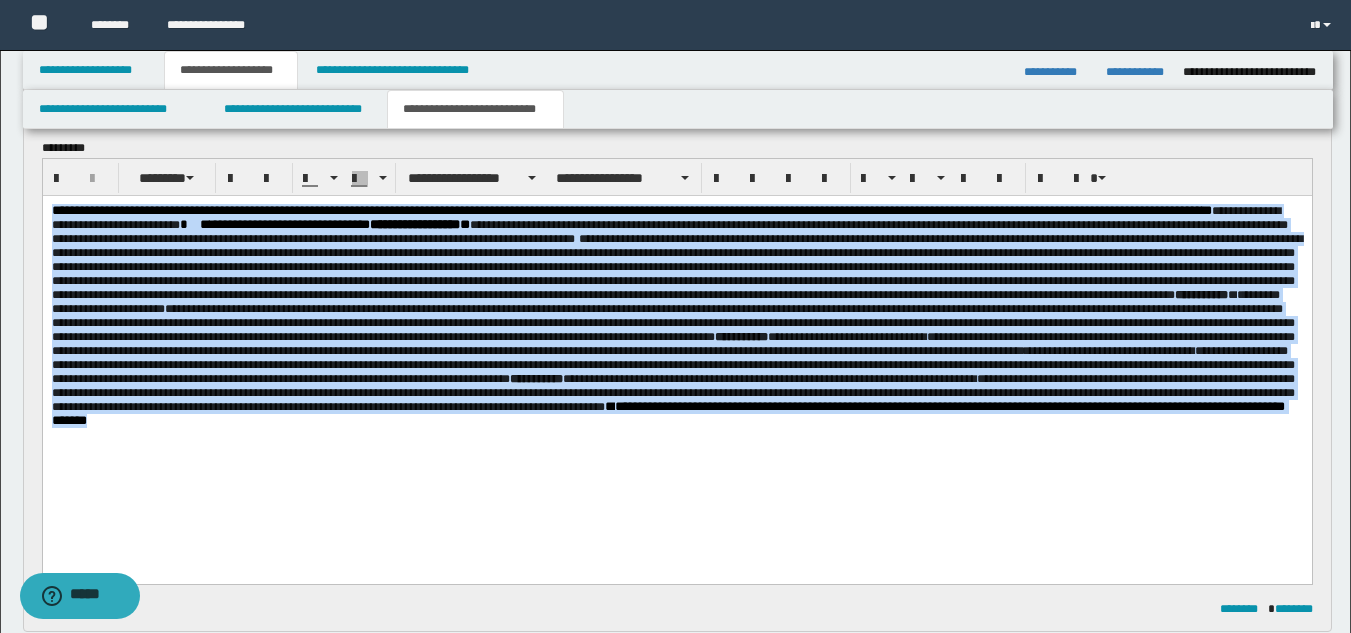drag, startPoint x: 50, startPoint y: 209, endPoint x: 1176, endPoint y: 468, distance: 1155.4034 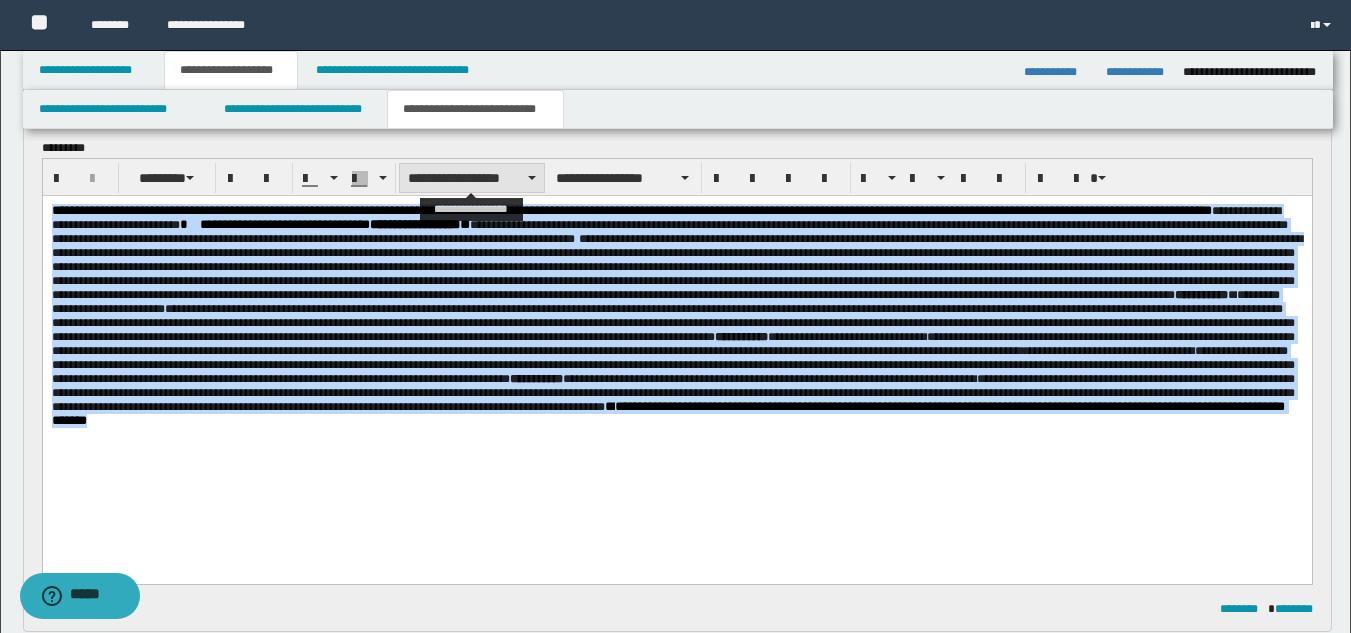 click on "**********" at bounding box center [472, 178] 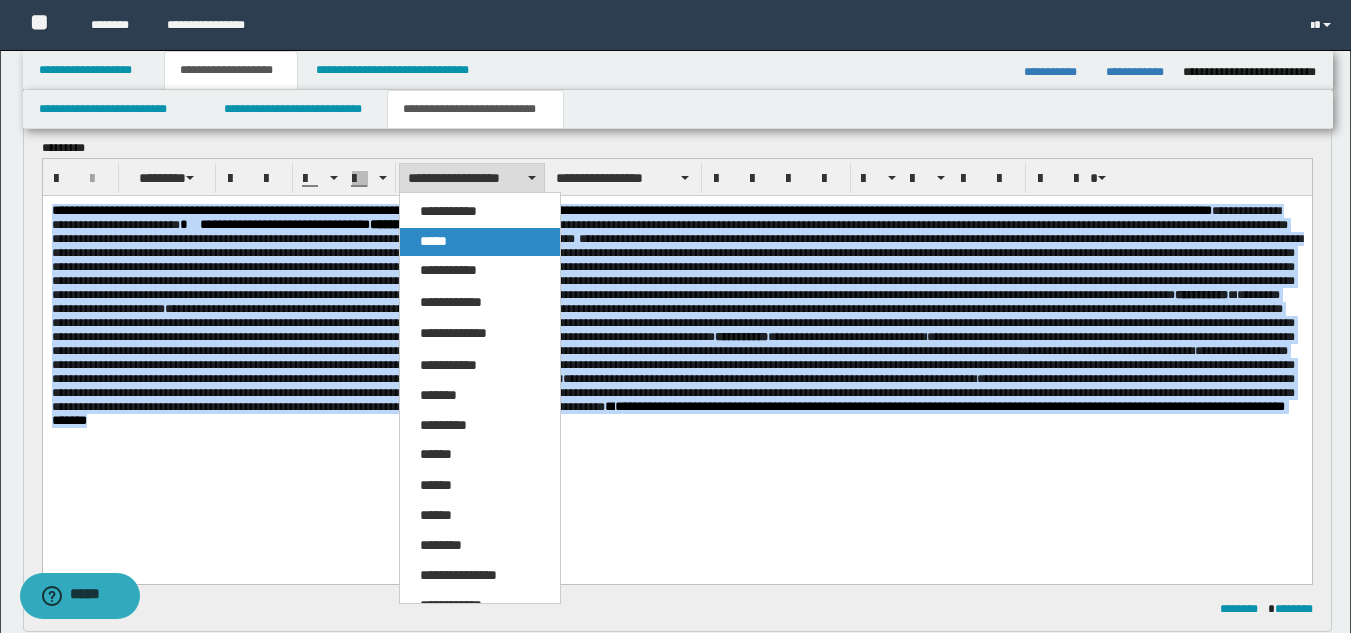 click on "*****" at bounding box center [480, 242] 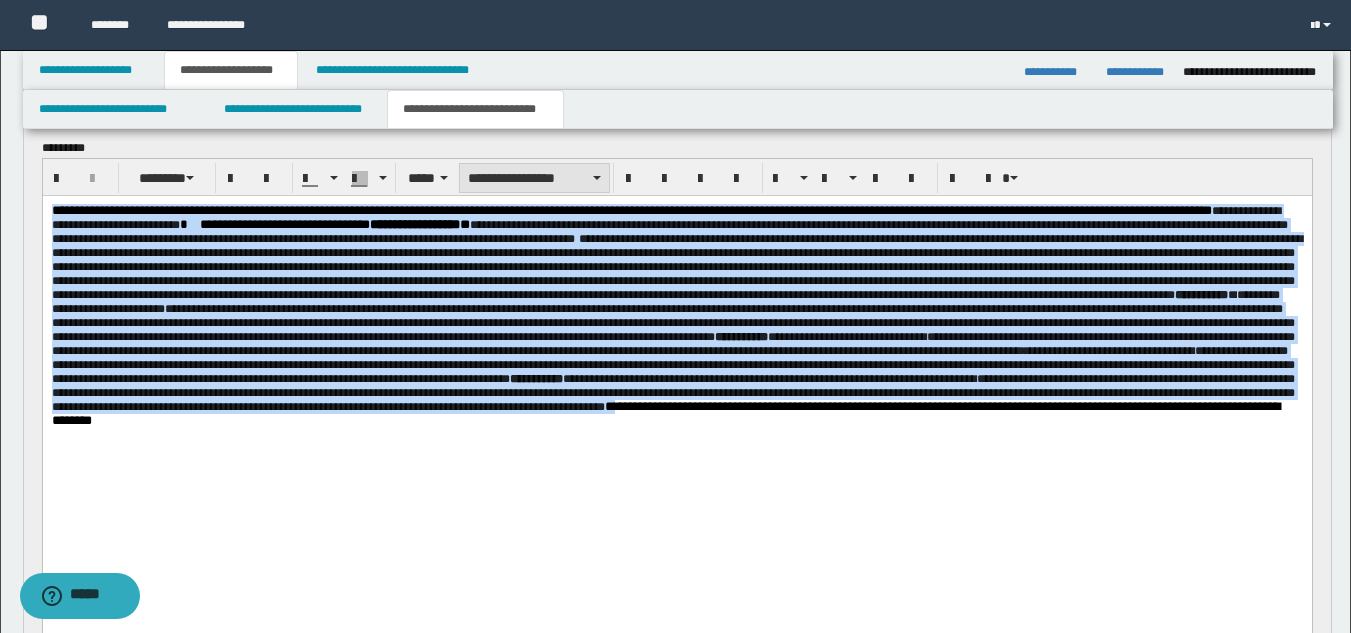 click on "**********" at bounding box center (534, 178) 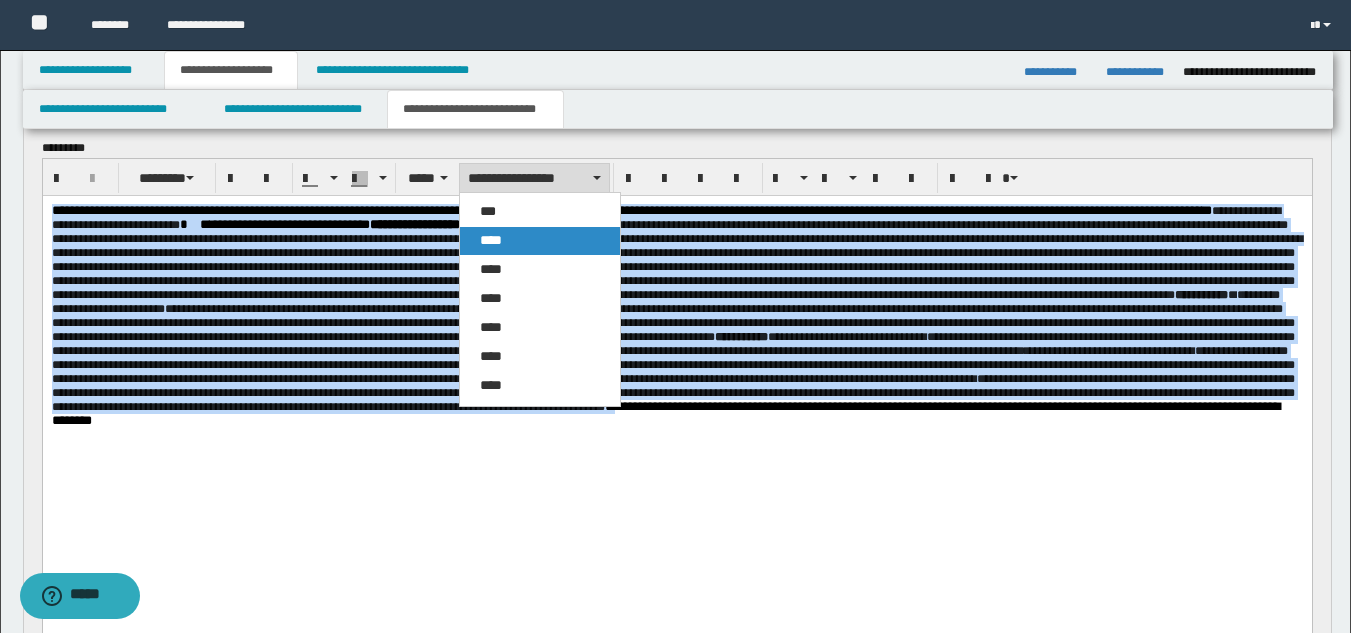 click on "****" at bounding box center [491, 240] 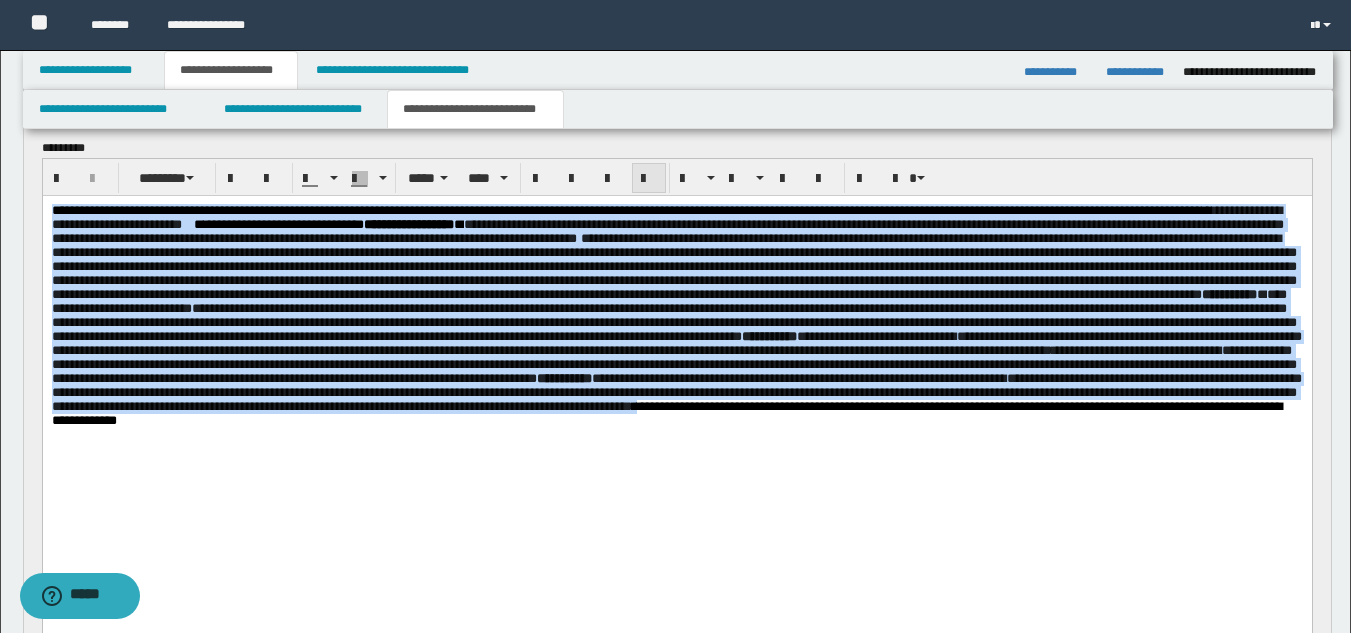 click at bounding box center [649, 179] 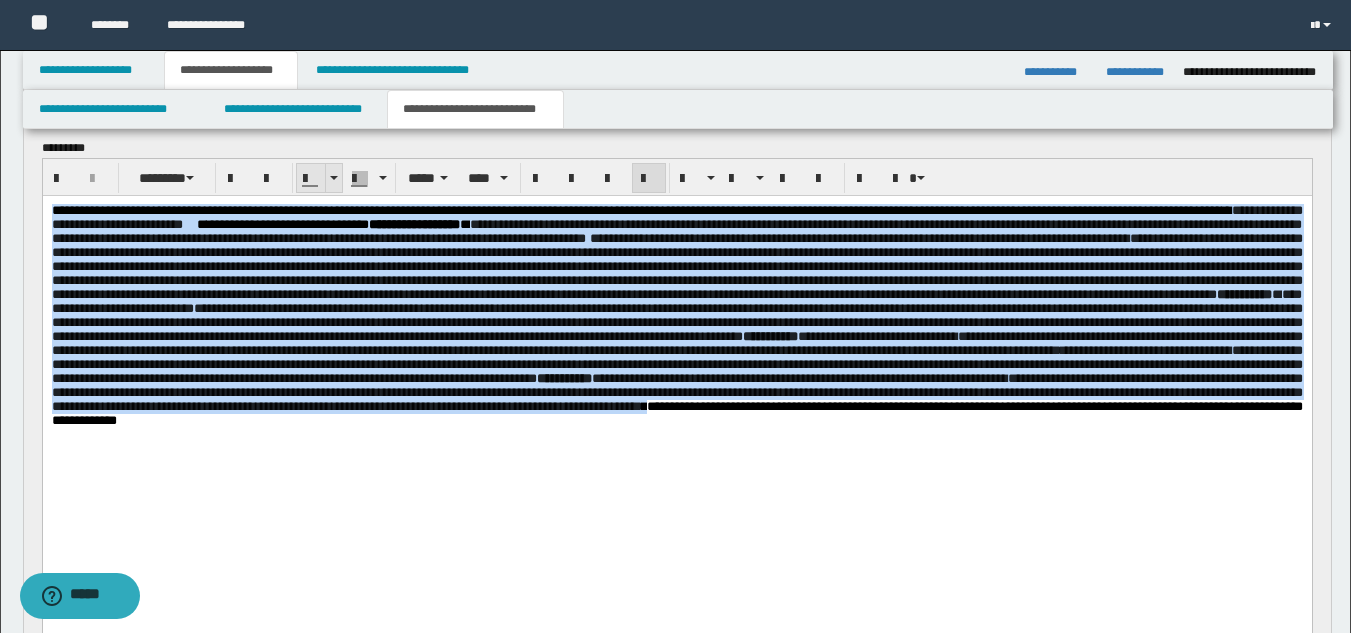 click at bounding box center [333, 178] 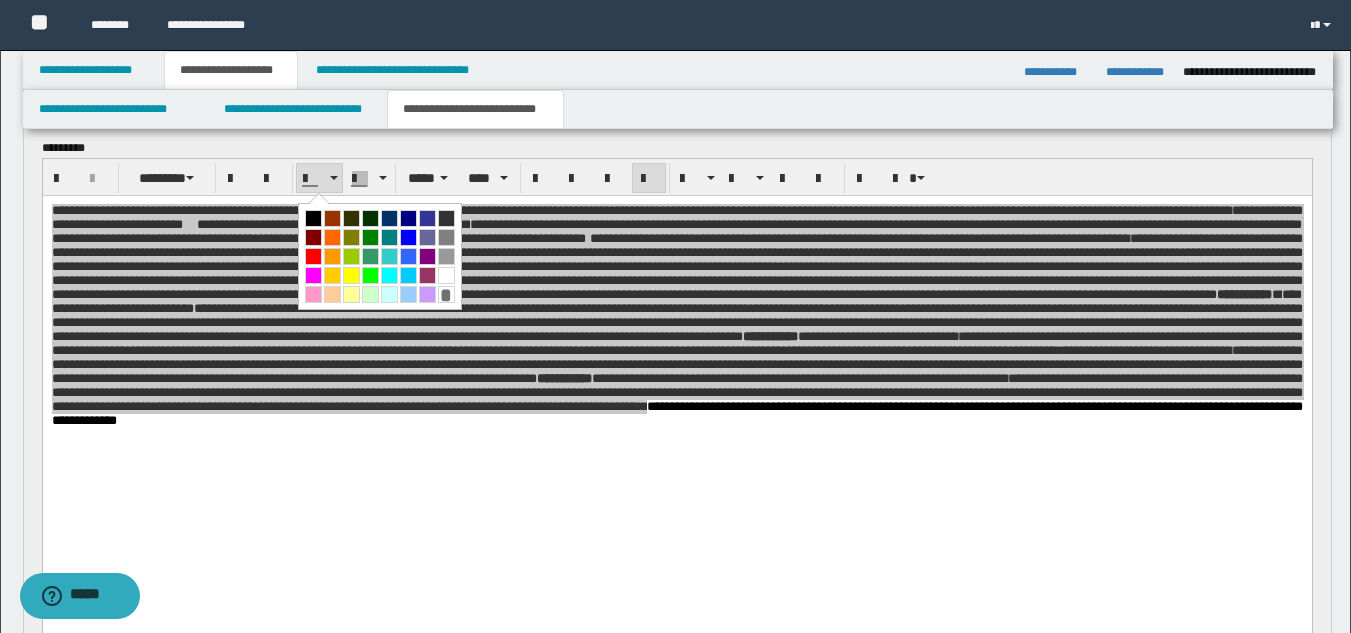 click at bounding box center [313, 218] 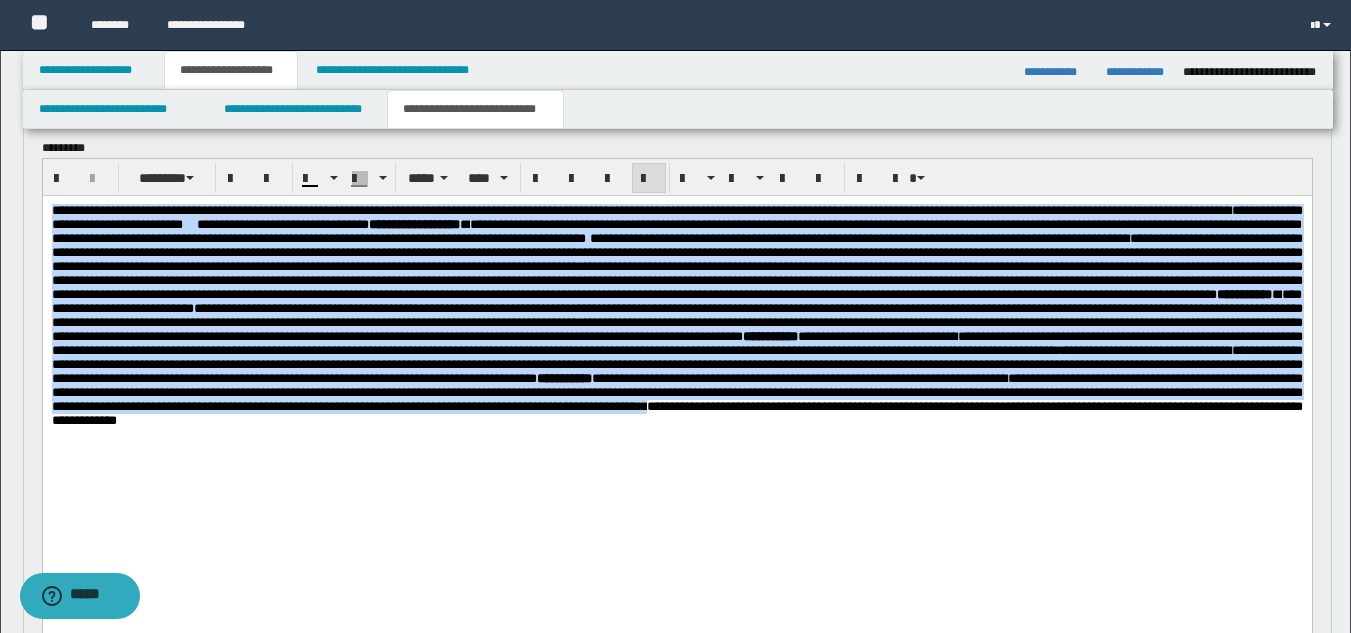 click on "**********" at bounding box center [676, 266] 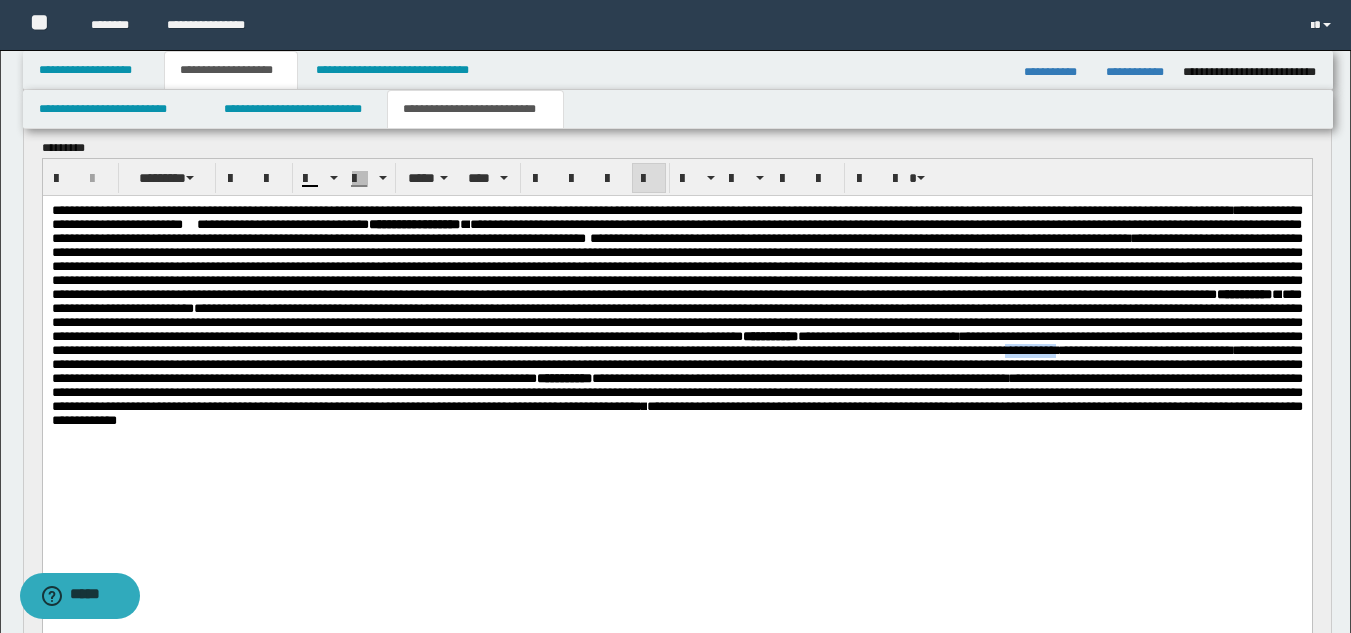 drag, startPoint x: 924, startPoint y: 418, endPoint x: 859, endPoint y: 419, distance: 65.00769 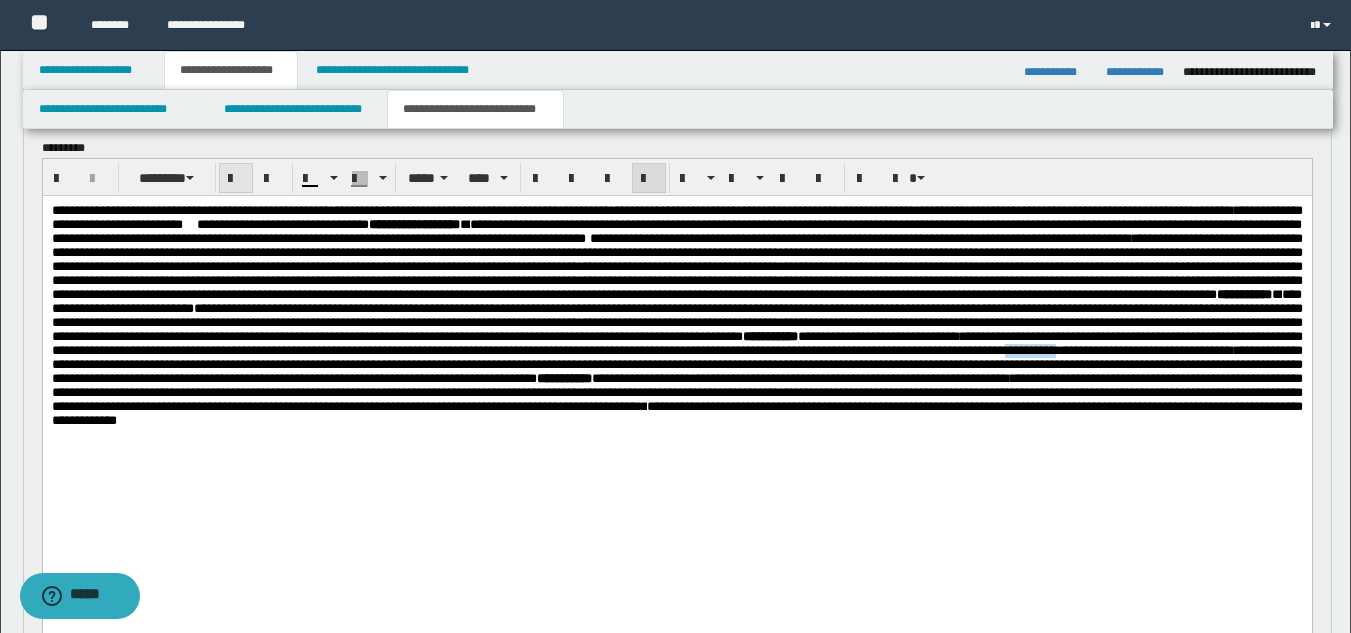 click at bounding box center (236, 179) 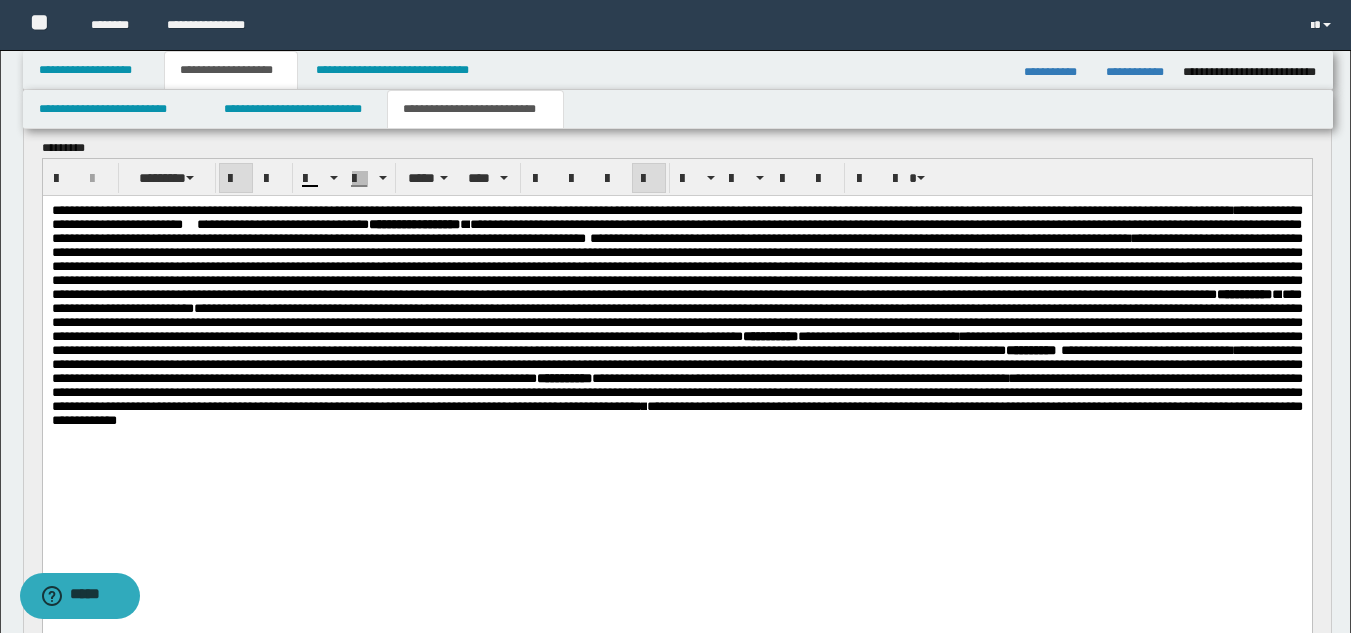 click on "**********" at bounding box center [676, 341] 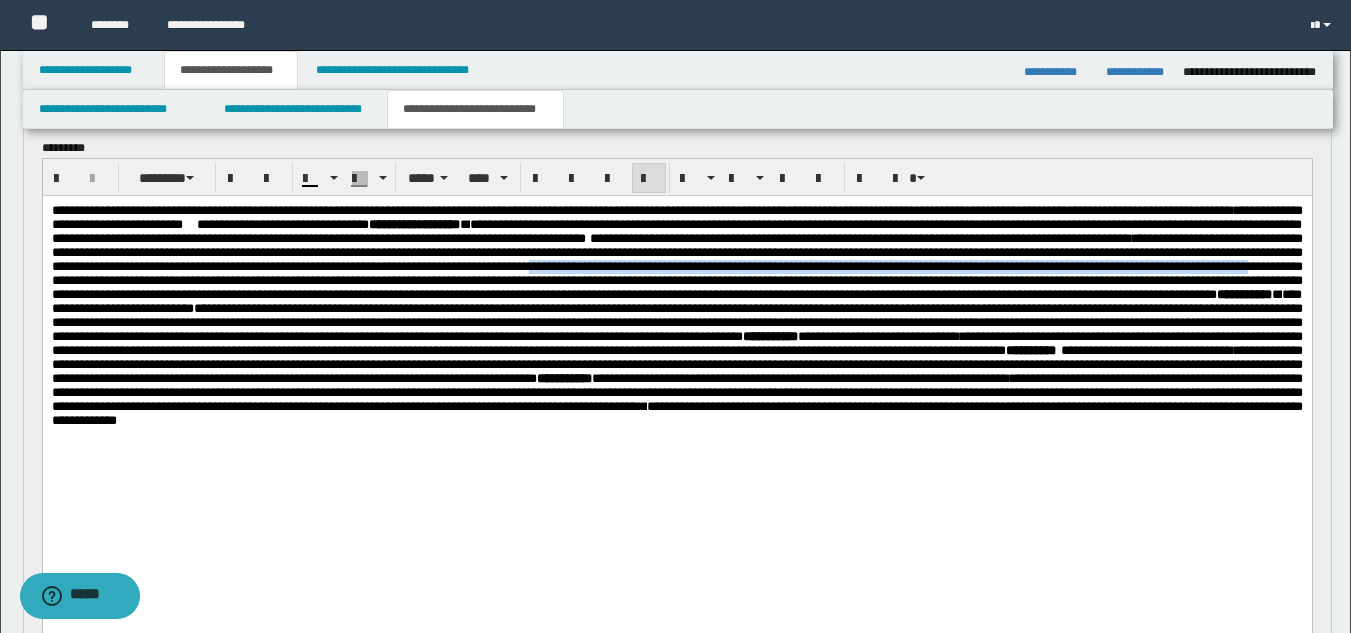 drag, startPoint x: 1165, startPoint y: 296, endPoint x: 318, endPoint y: 301, distance: 847.0148 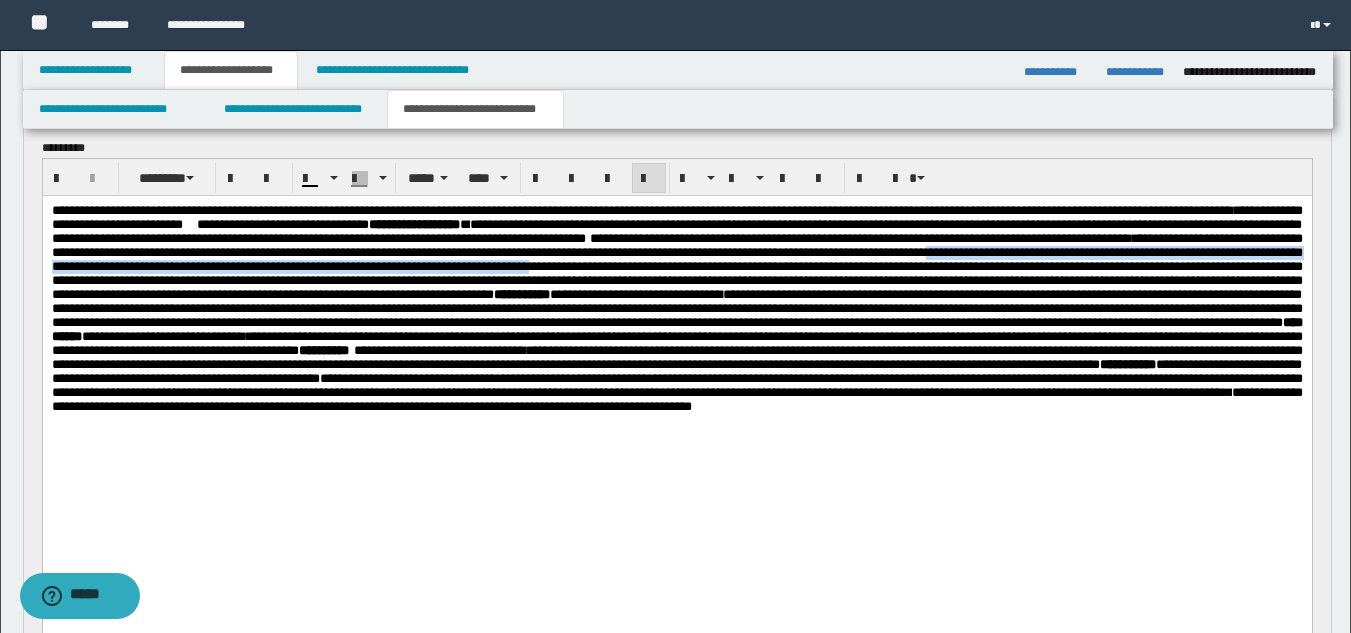 drag, startPoint x: 576, startPoint y: 280, endPoint x: 311, endPoint y: 296, distance: 265.48257 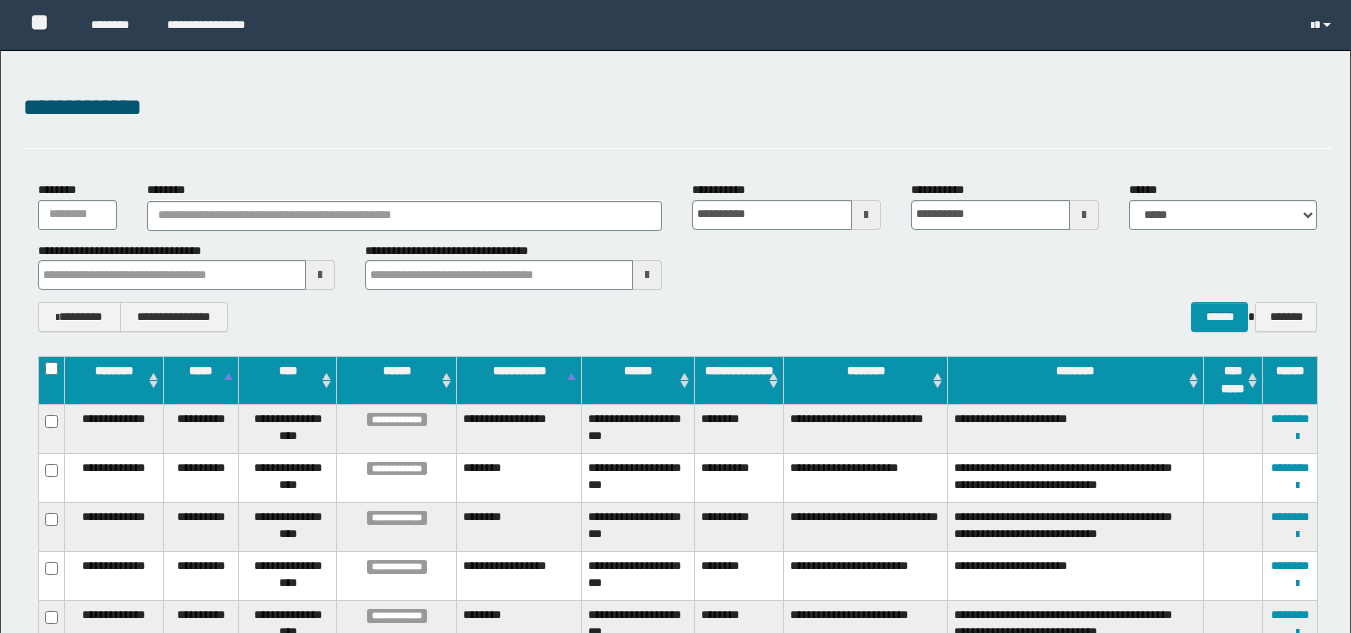 scroll, scrollTop: 274, scrollLeft: 0, axis: vertical 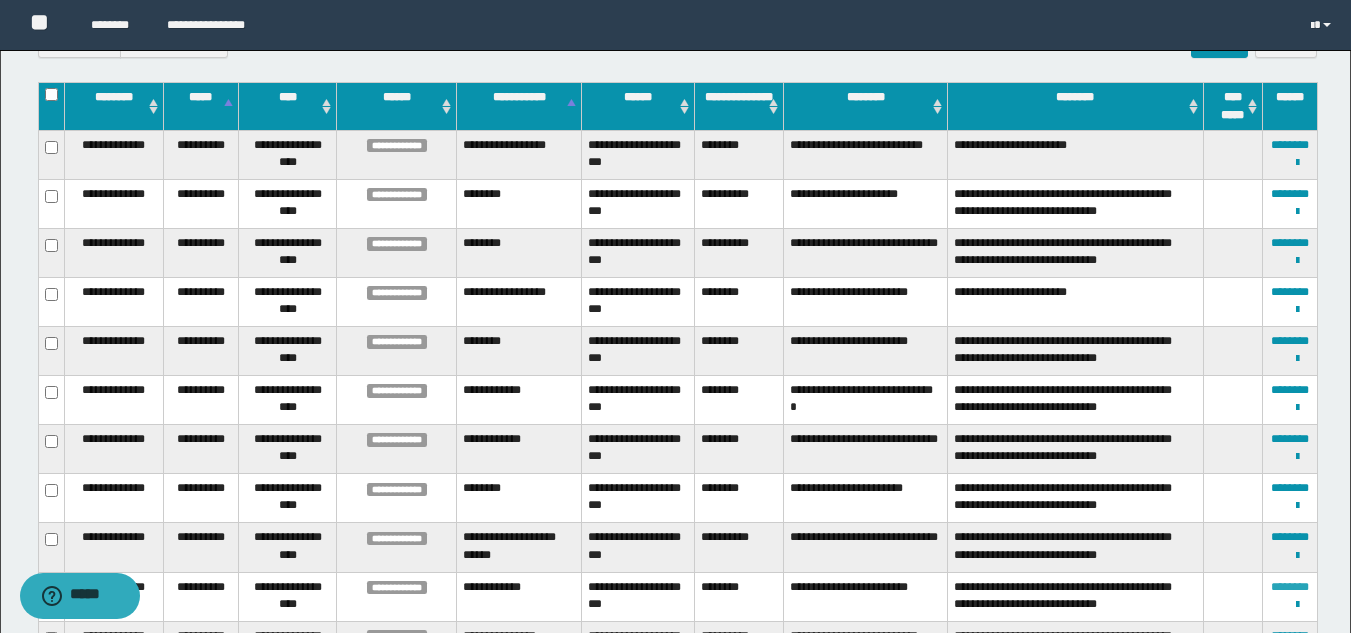 click on "********" at bounding box center [1290, 587] 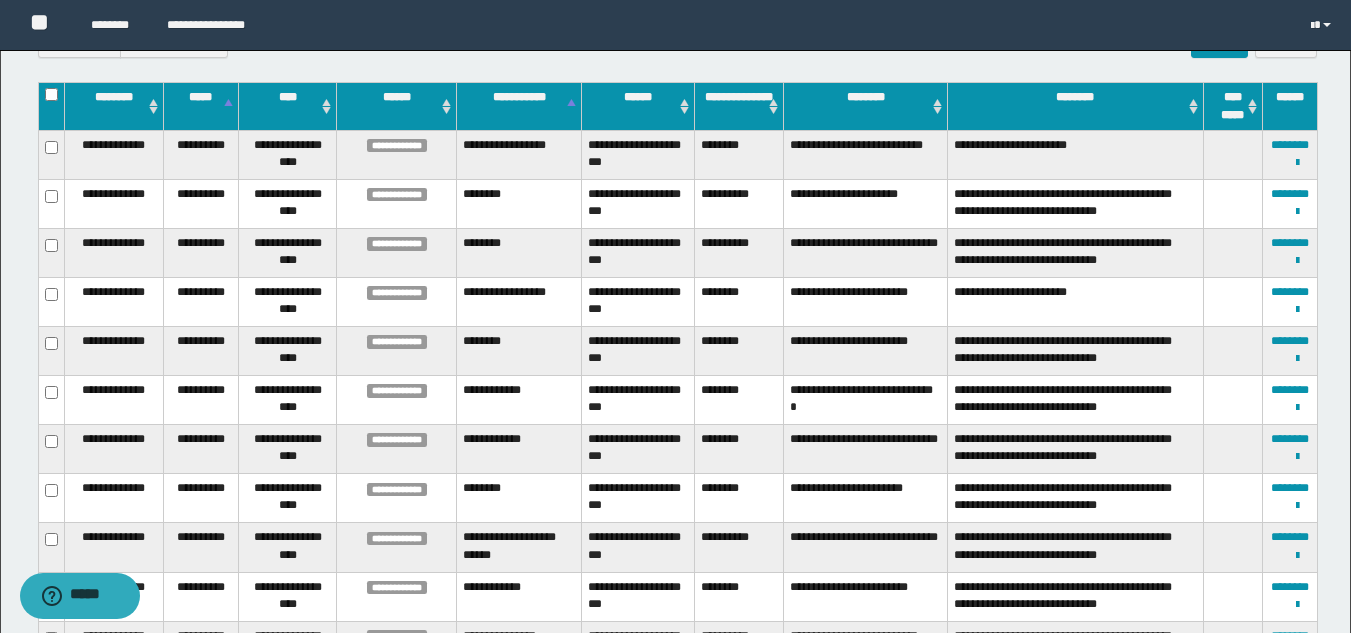 click on "********" at bounding box center [1290, 636] 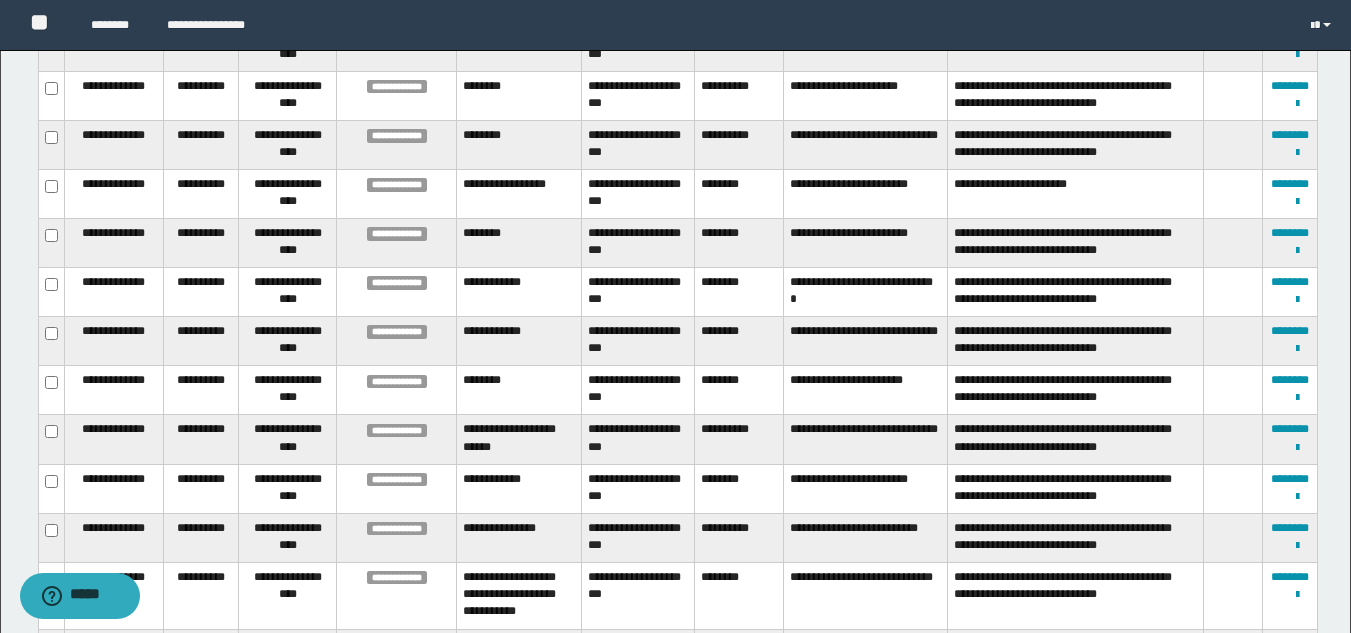scroll, scrollTop: 395, scrollLeft: 0, axis: vertical 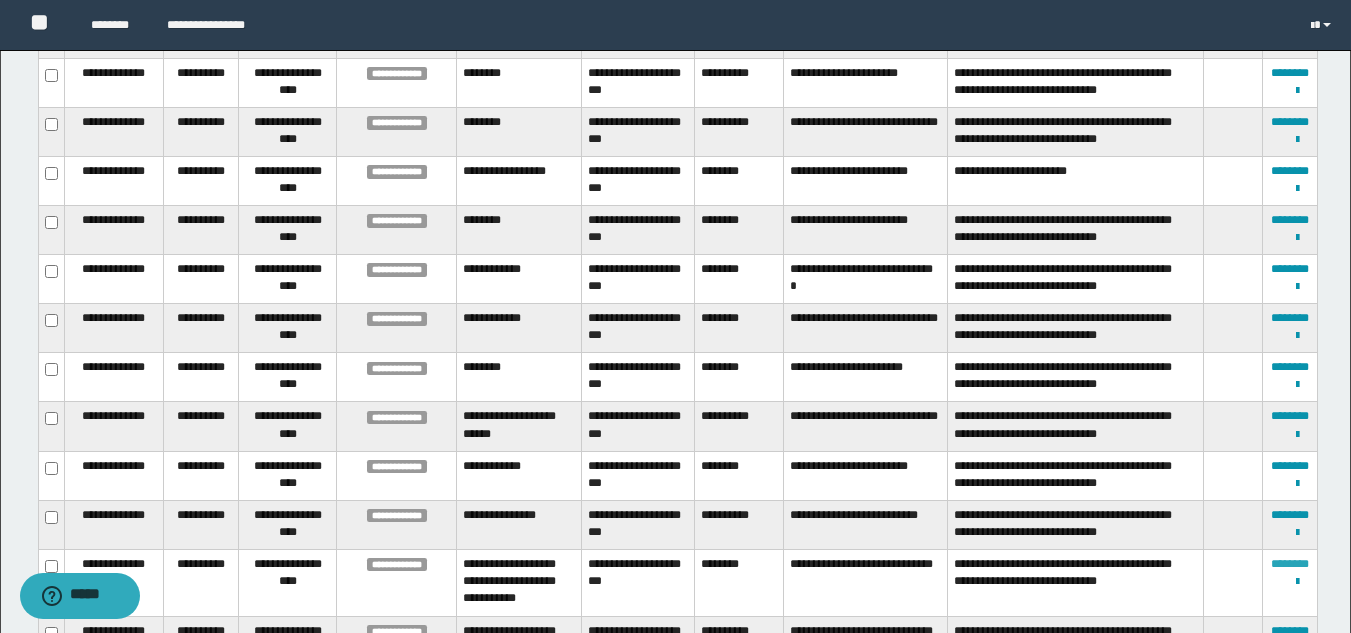 click on "********" at bounding box center [1290, 564] 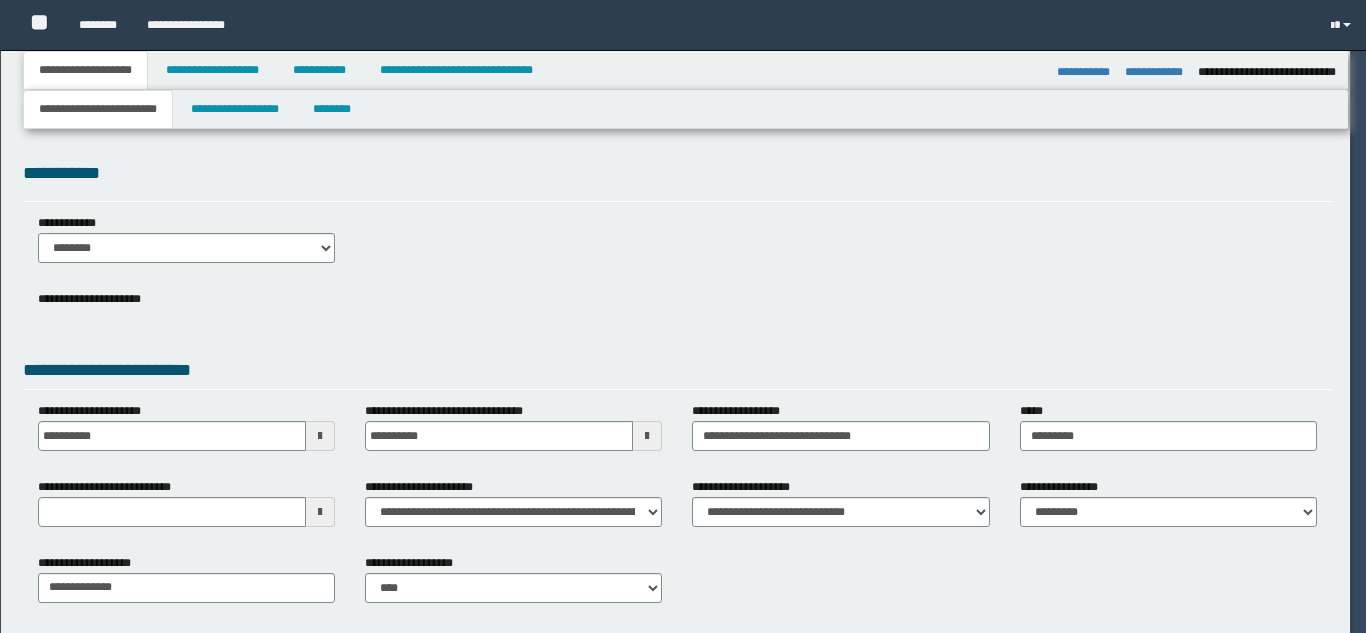 select on "**" 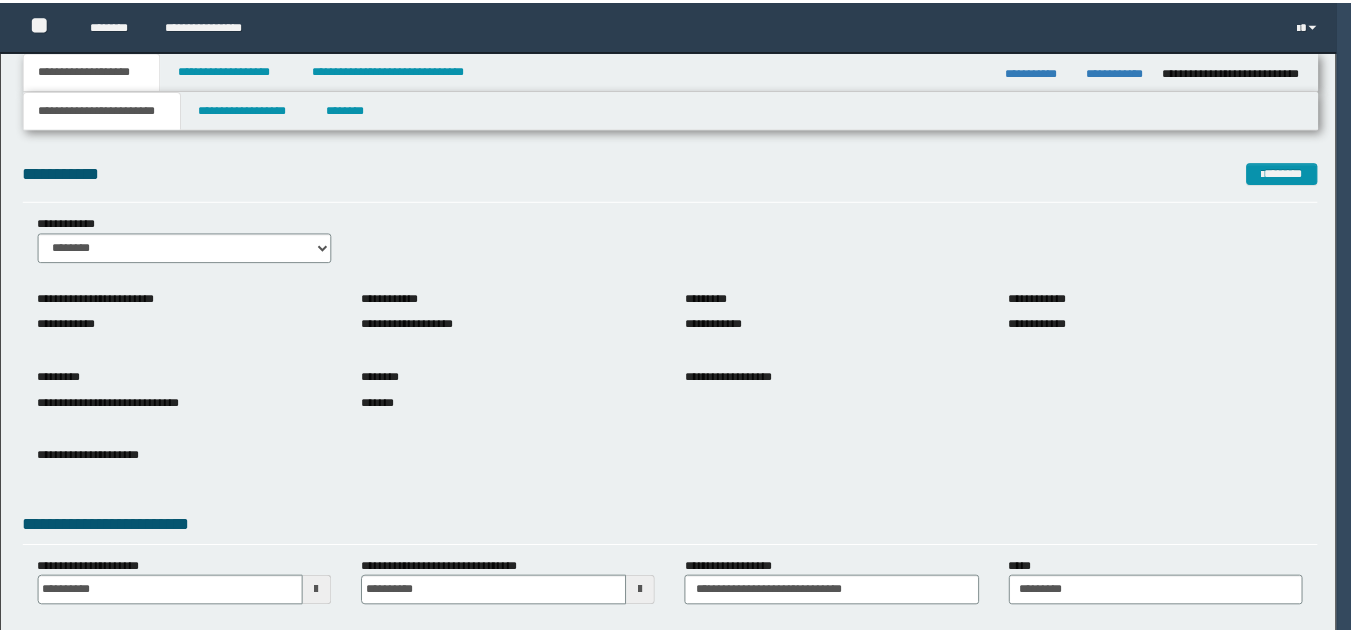 scroll, scrollTop: 0, scrollLeft: 0, axis: both 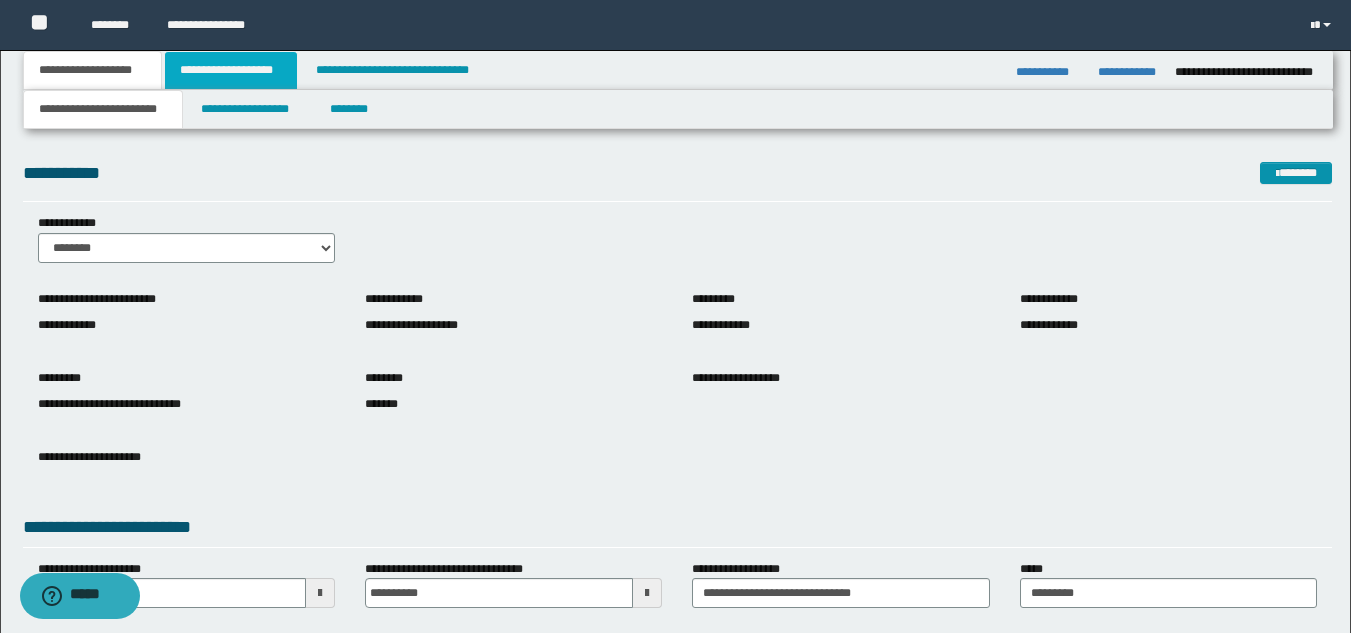 click on "**********" at bounding box center (231, 70) 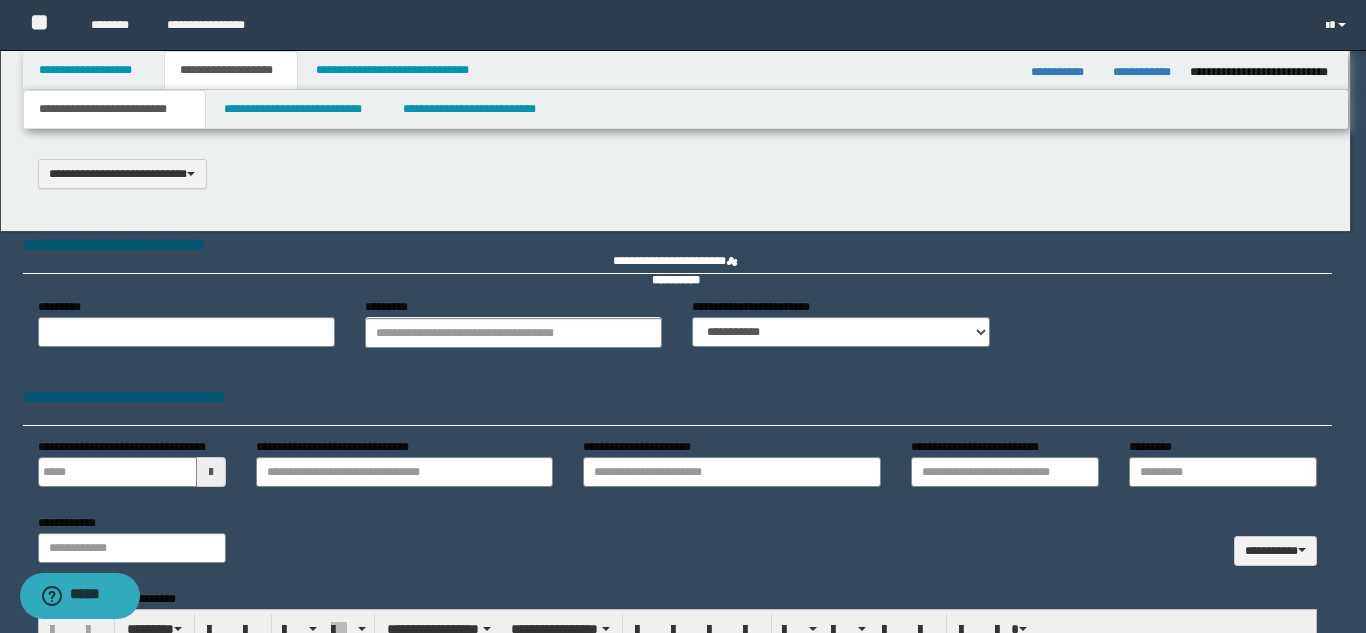 type 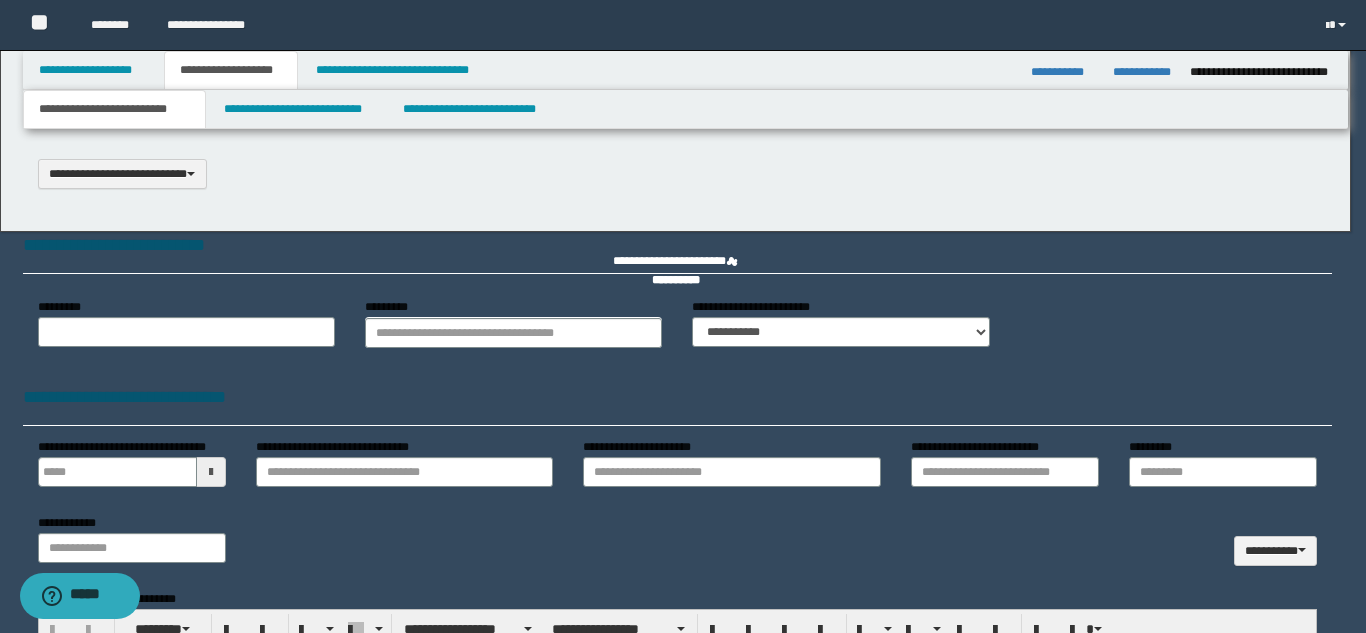 select on "*" 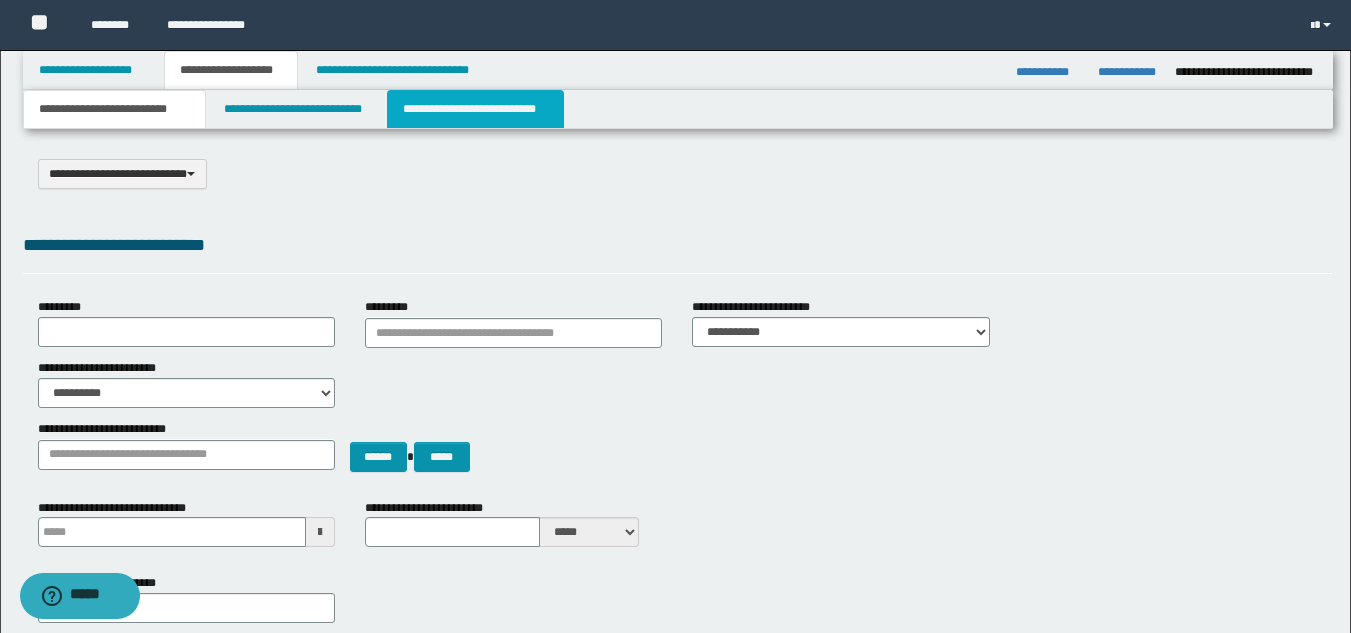 click on "**********" at bounding box center (475, 109) 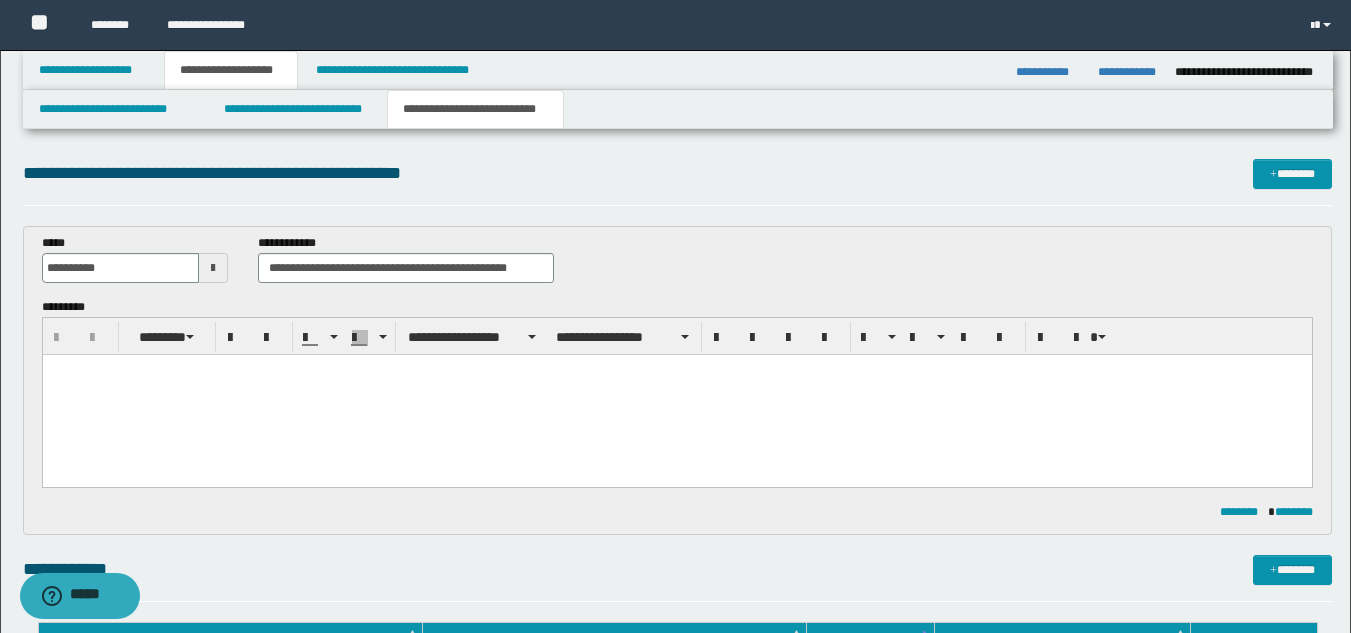 scroll, scrollTop: 0, scrollLeft: 0, axis: both 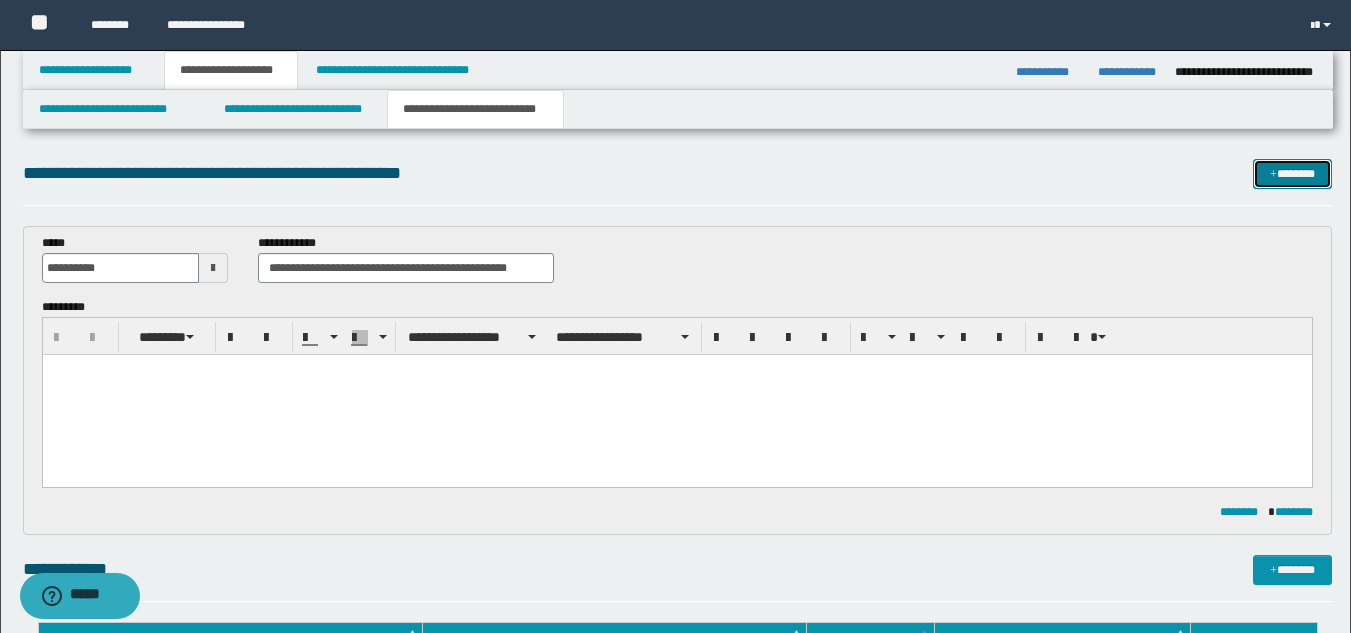 click on "*******" at bounding box center (1292, 174) 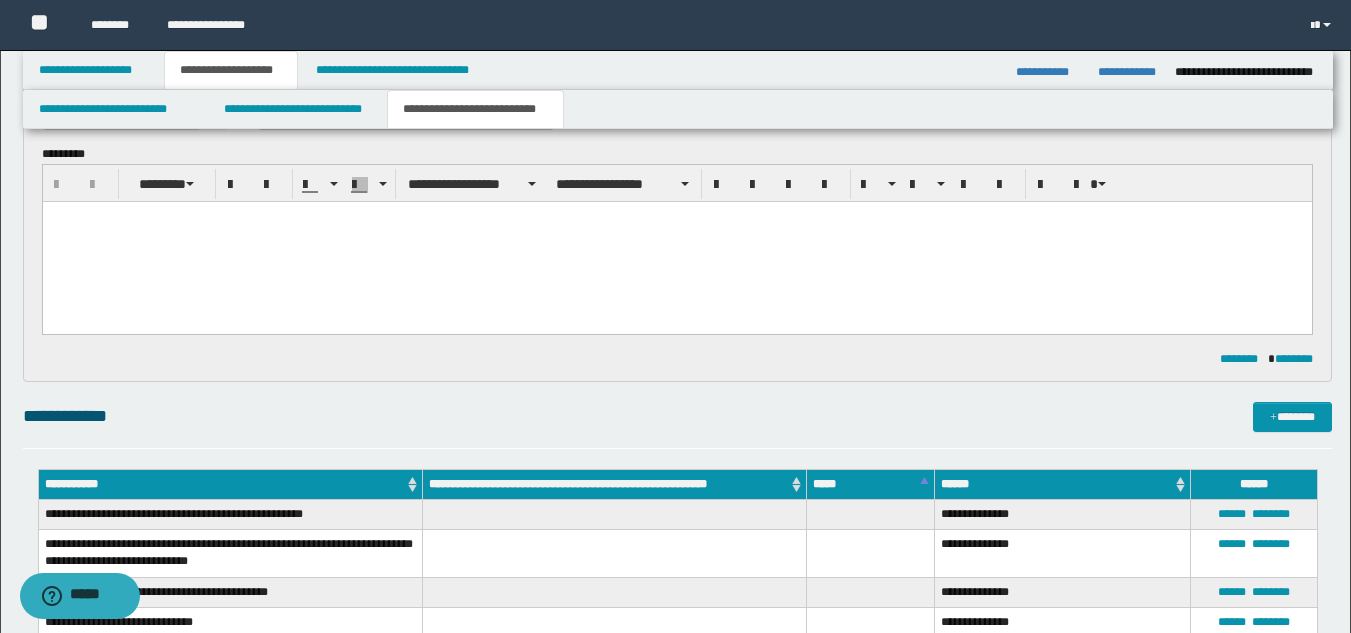 scroll, scrollTop: 0, scrollLeft: 0, axis: both 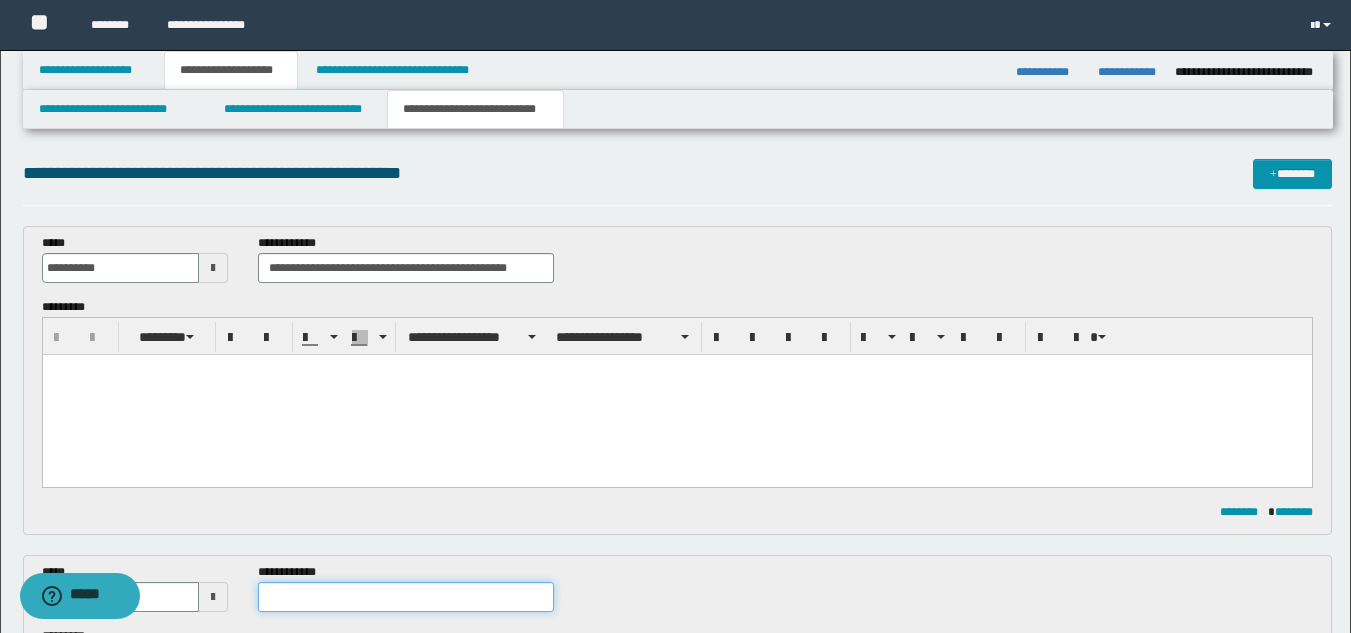 click at bounding box center (405, 597) 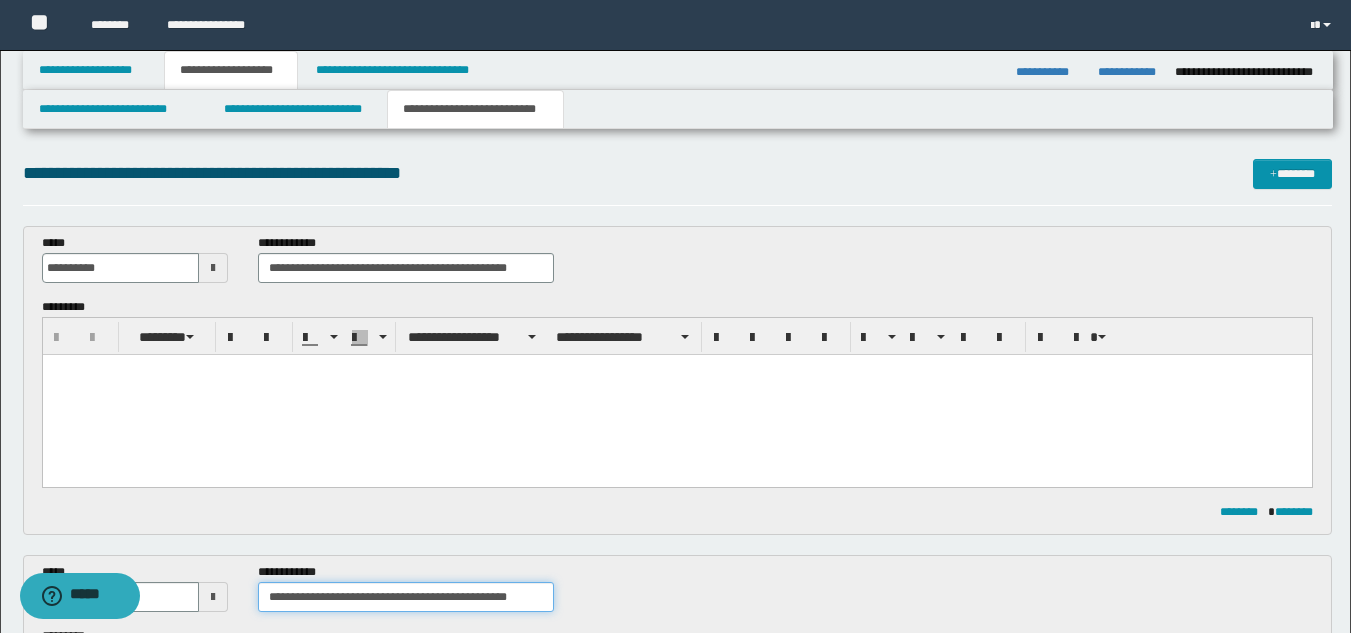 type on "**********" 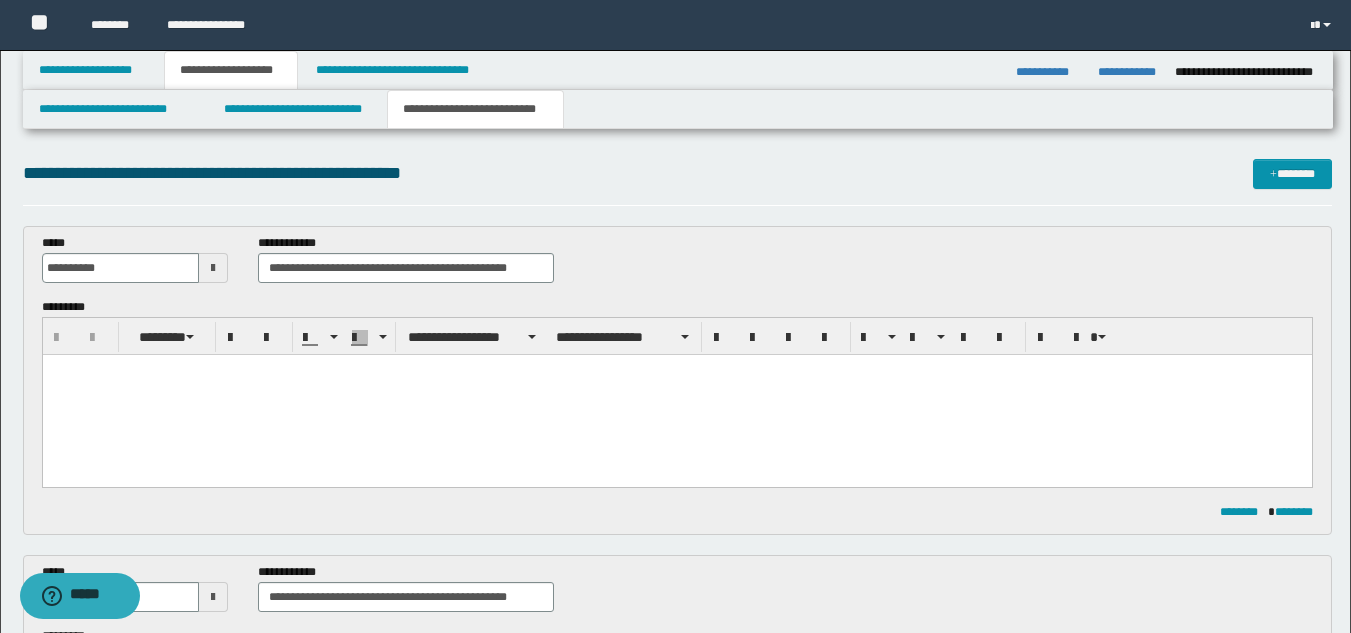 click at bounding box center (213, 597) 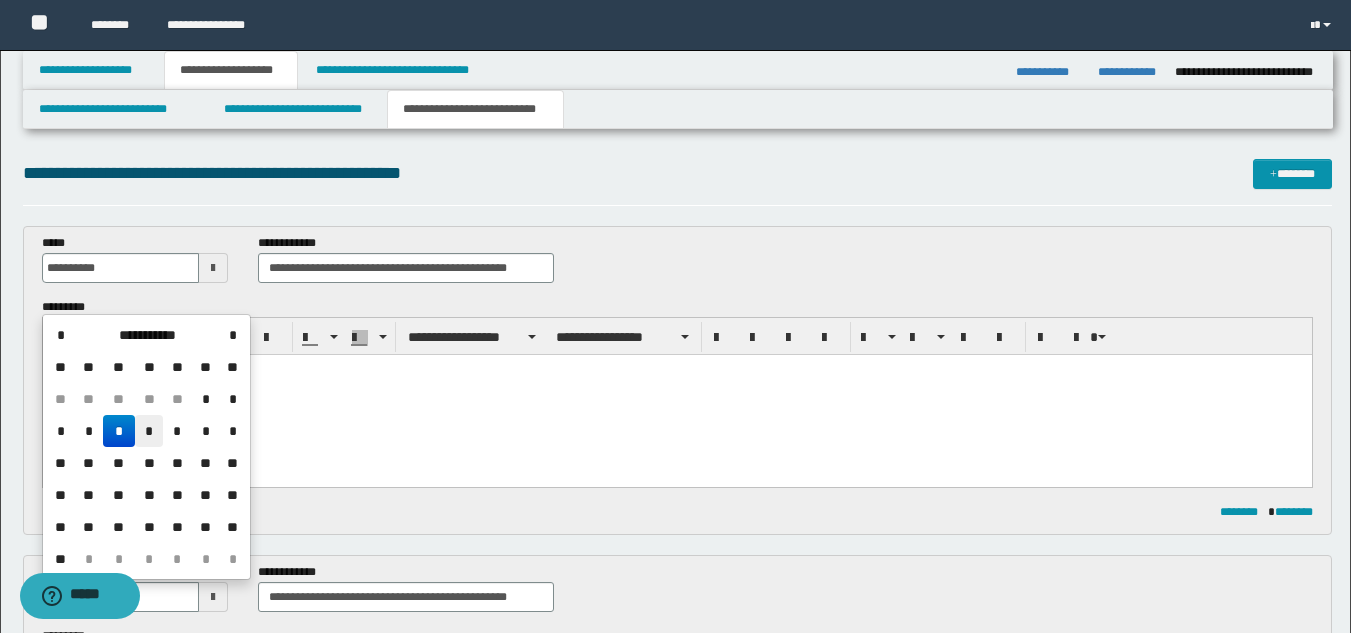 drag, startPoint x: 145, startPoint y: 428, endPoint x: 103, endPoint y: 71, distance: 359.4621 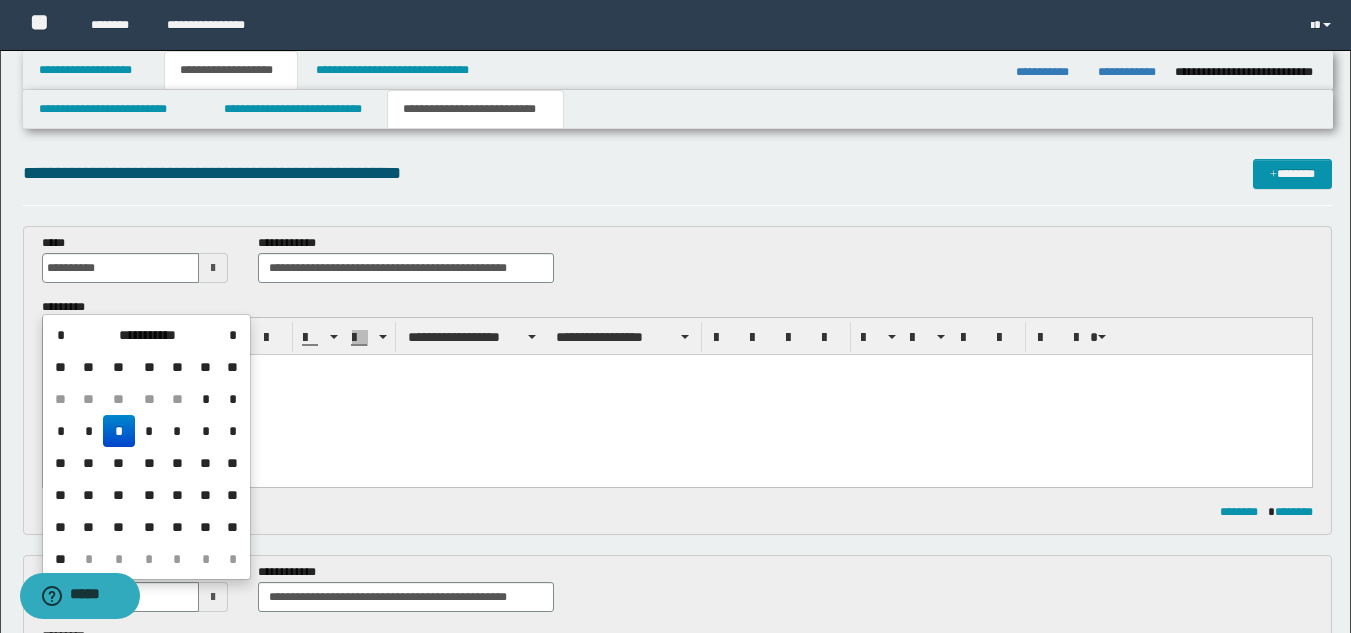 type on "**********" 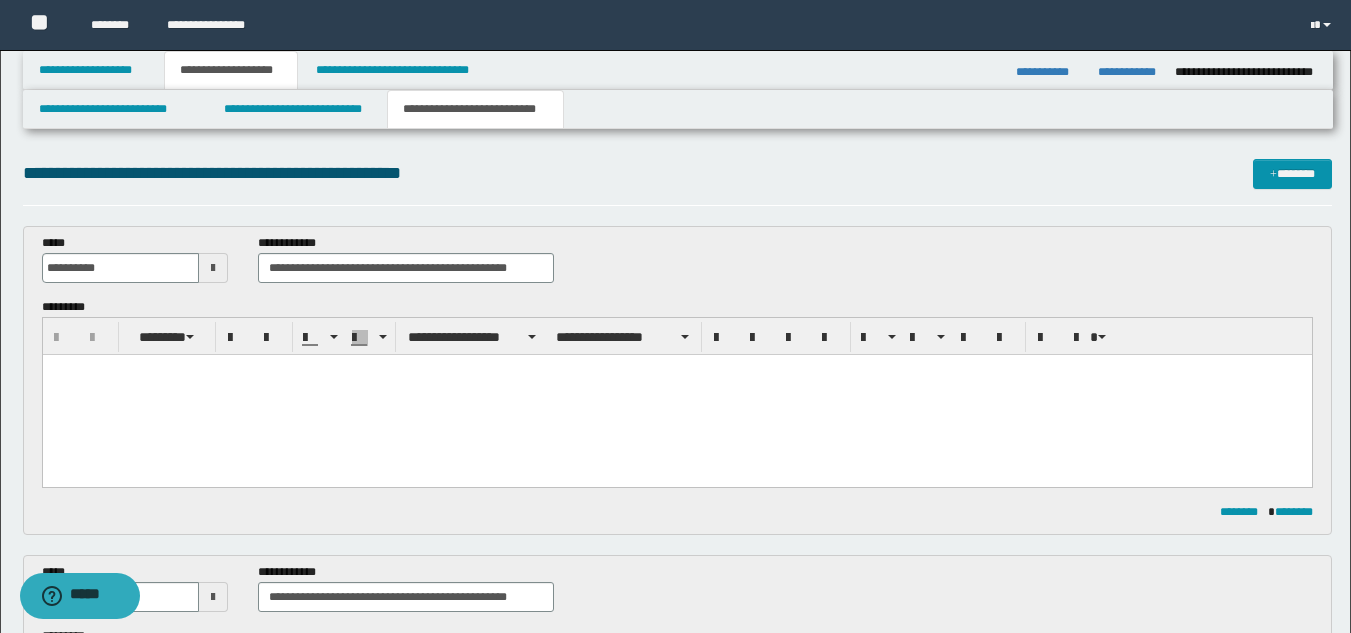 click at bounding box center [676, 395] 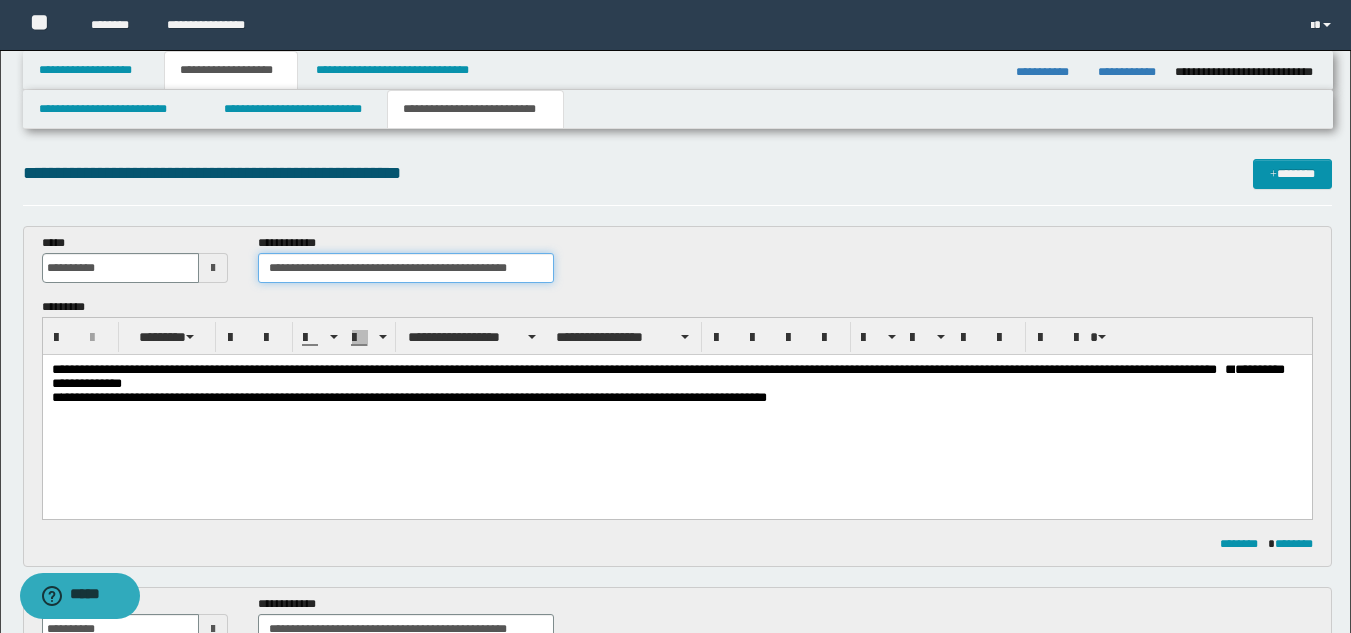 drag, startPoint x: 538, startPoint y: 270, endPoint x: 253, endPoint y: 285, distance: 285.39447 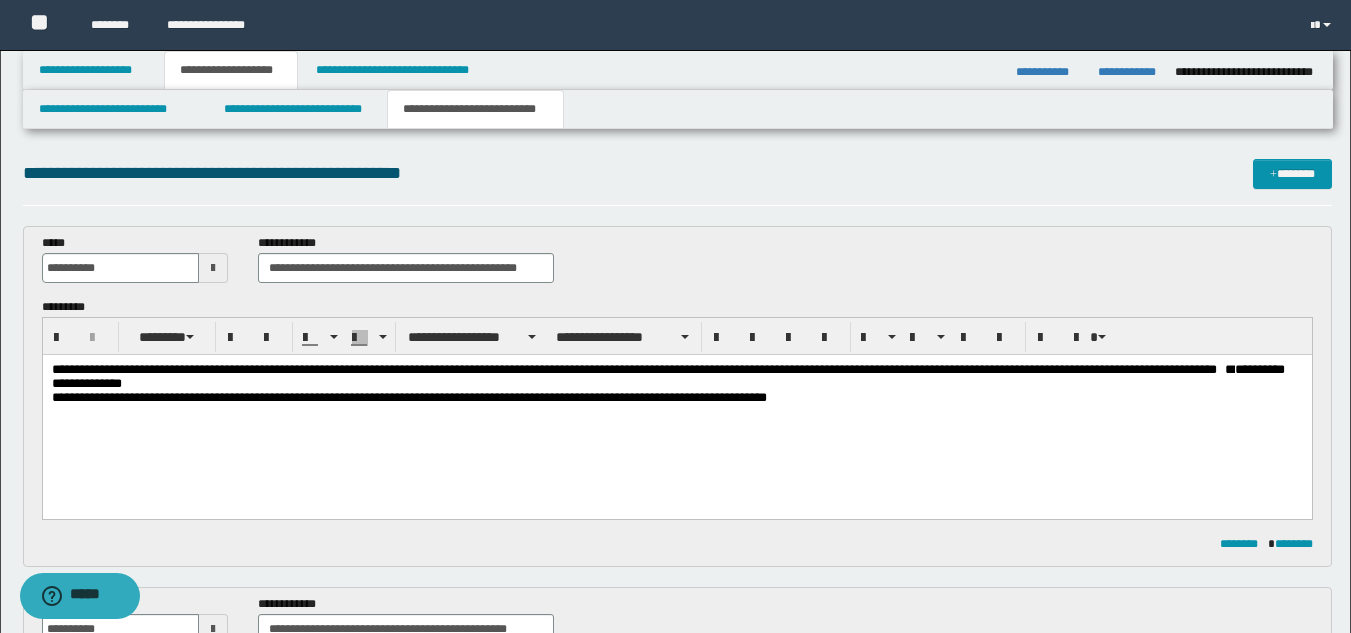 click on "**********" at bounding box center (405, 266) 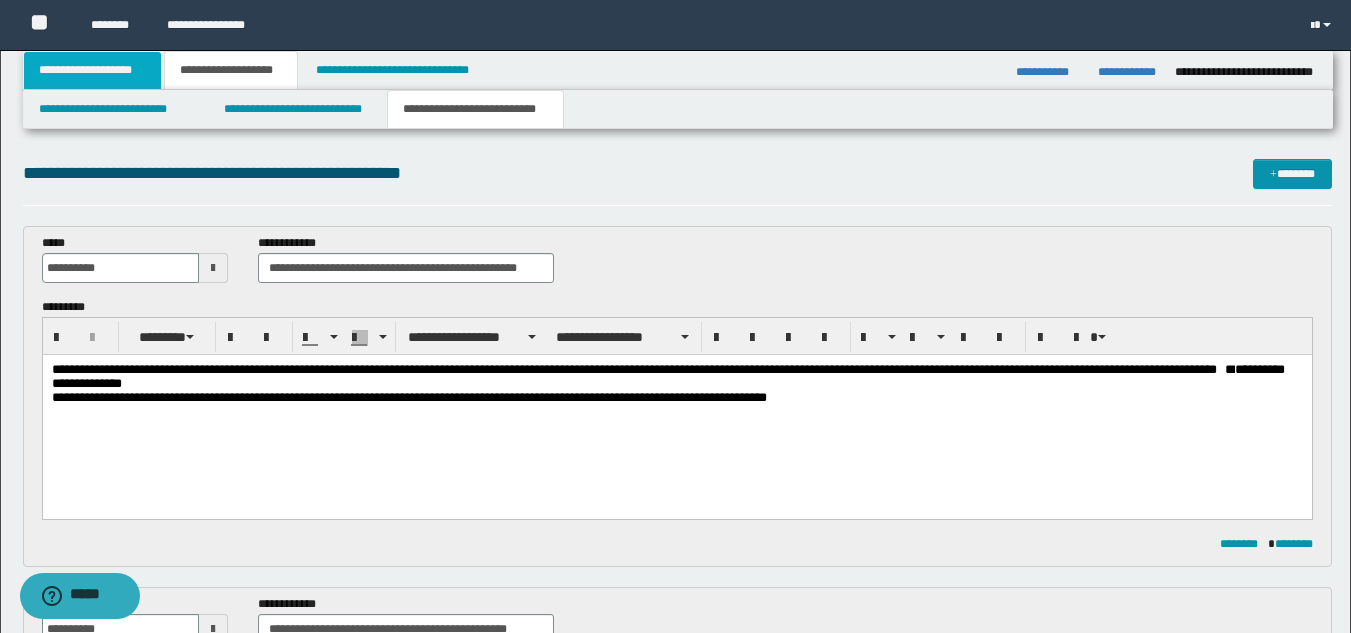 click on "**********" at bounding box center (92, 70) 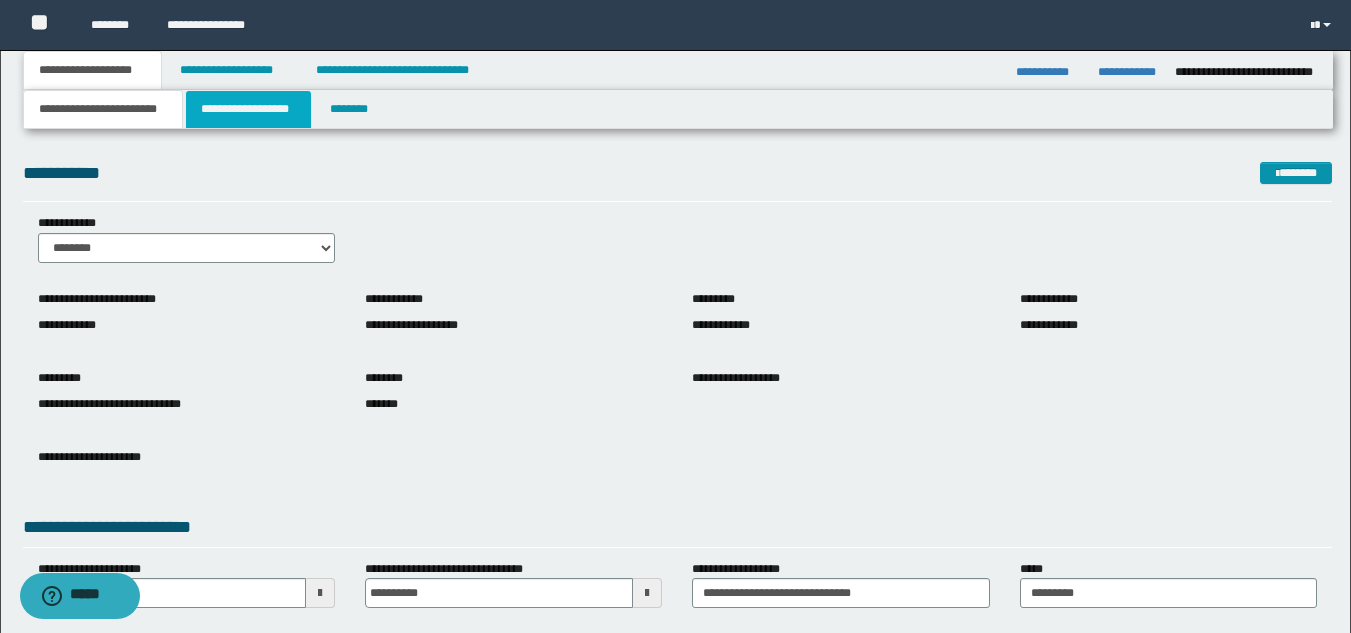 click on "**********" at bounding box center (248, 109) 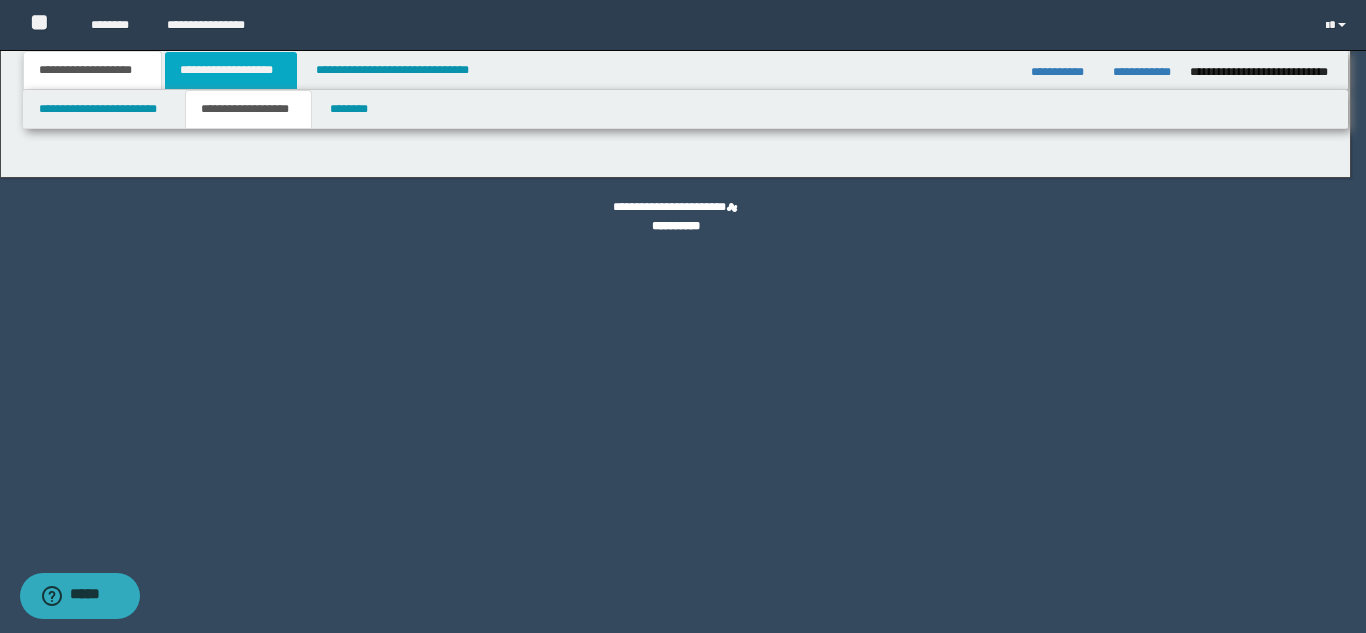 type on "********" 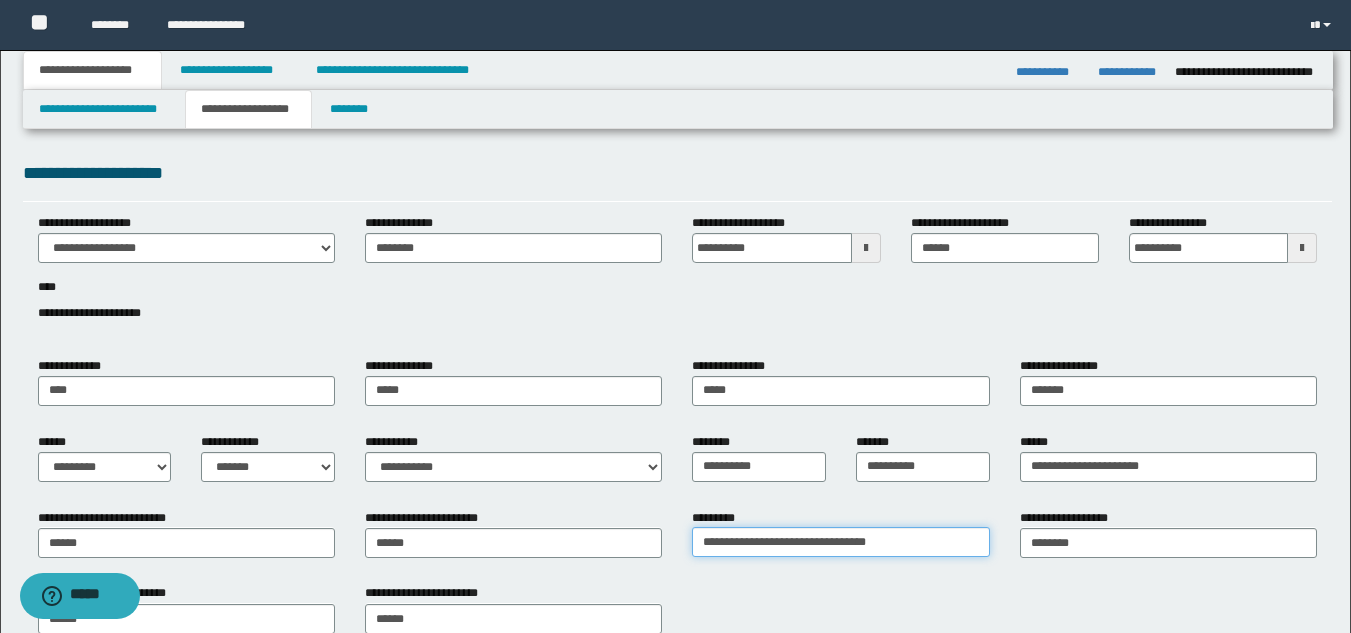 drag, startPoint x: 940, startPoint y: 541, endPoint x: 702, endPoint y: 537, distance: 238.03362 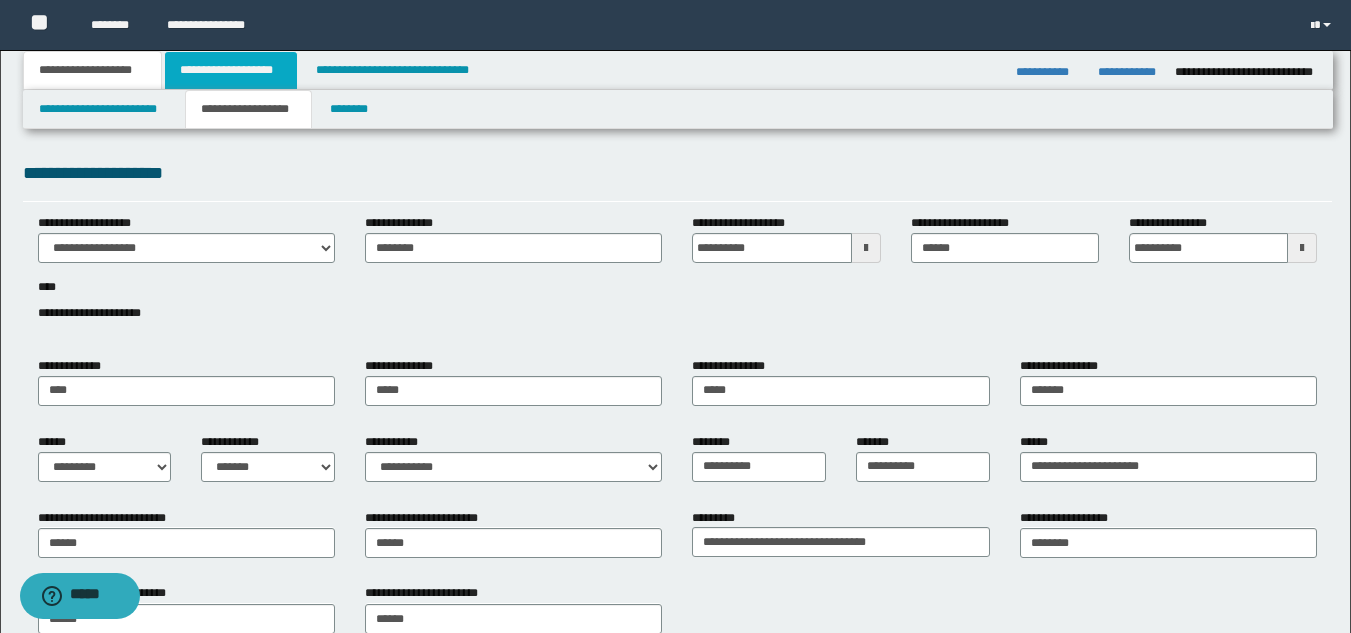 click on "**********" at bounding box center [231, 70] 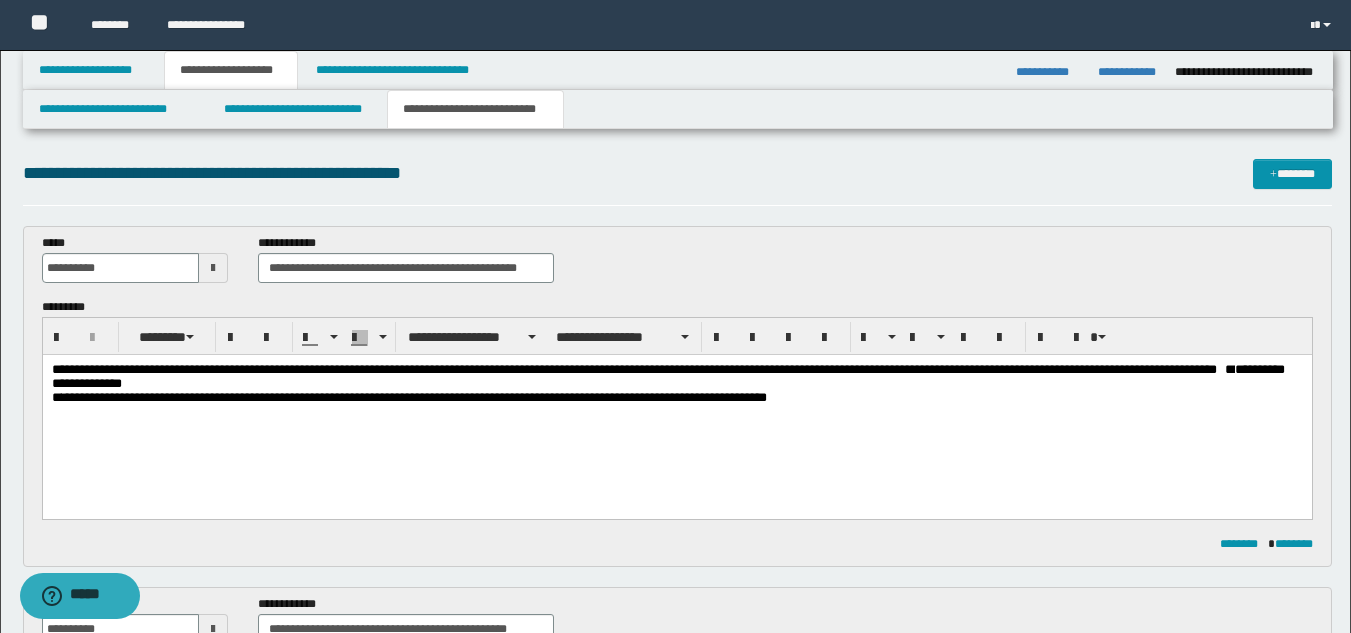 click on "**********" at bounding box center [475, 109] 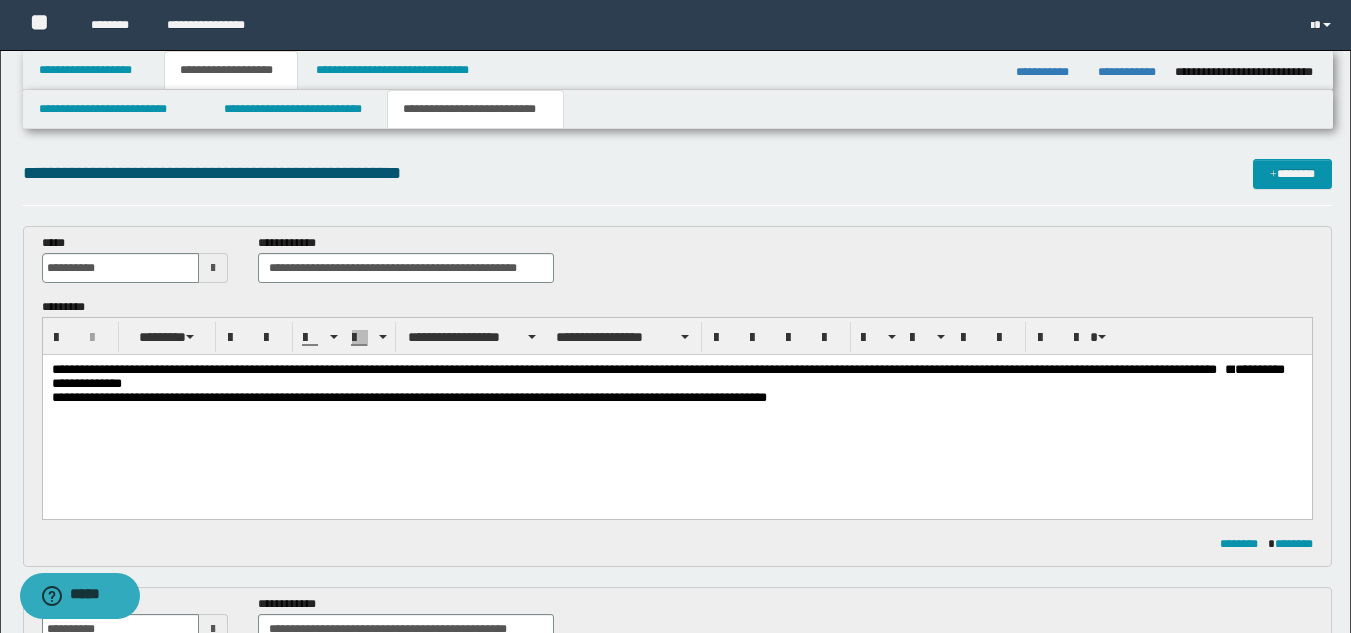 drag, startPoint x: 395, startPoint y: 401, endPoint x: 512, endPoint y: 888, distance: 500.85727 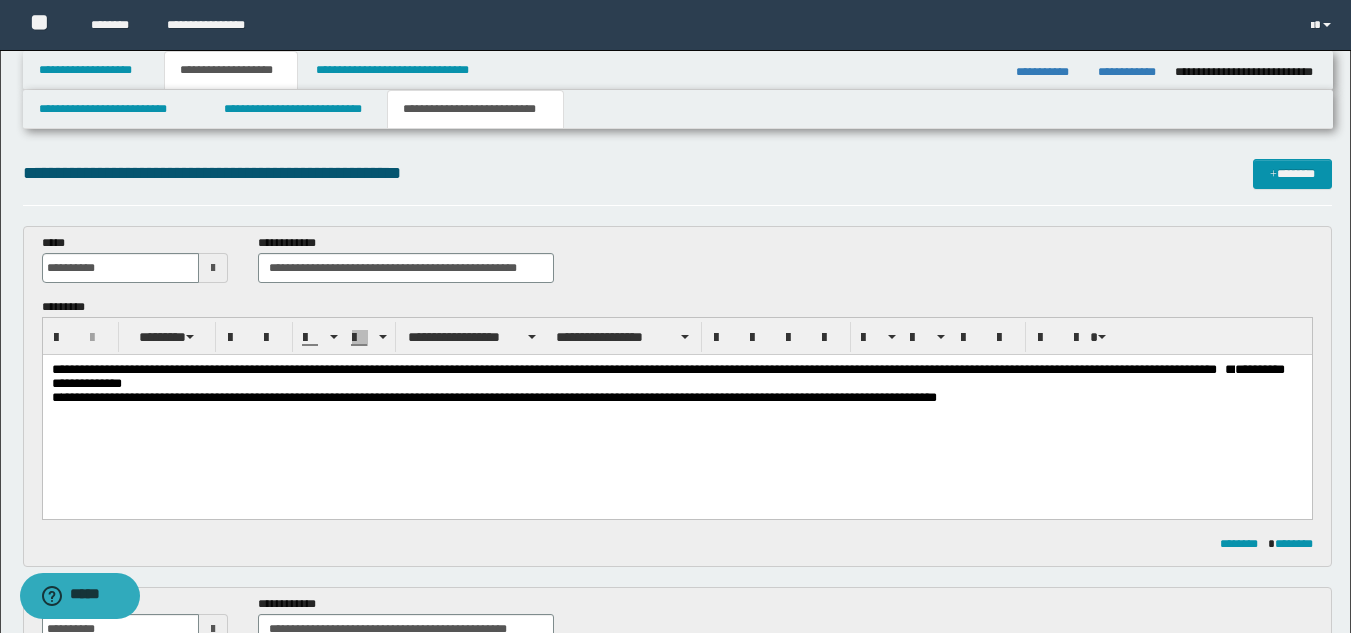 click on "**********" at bounding box center [628, 369] 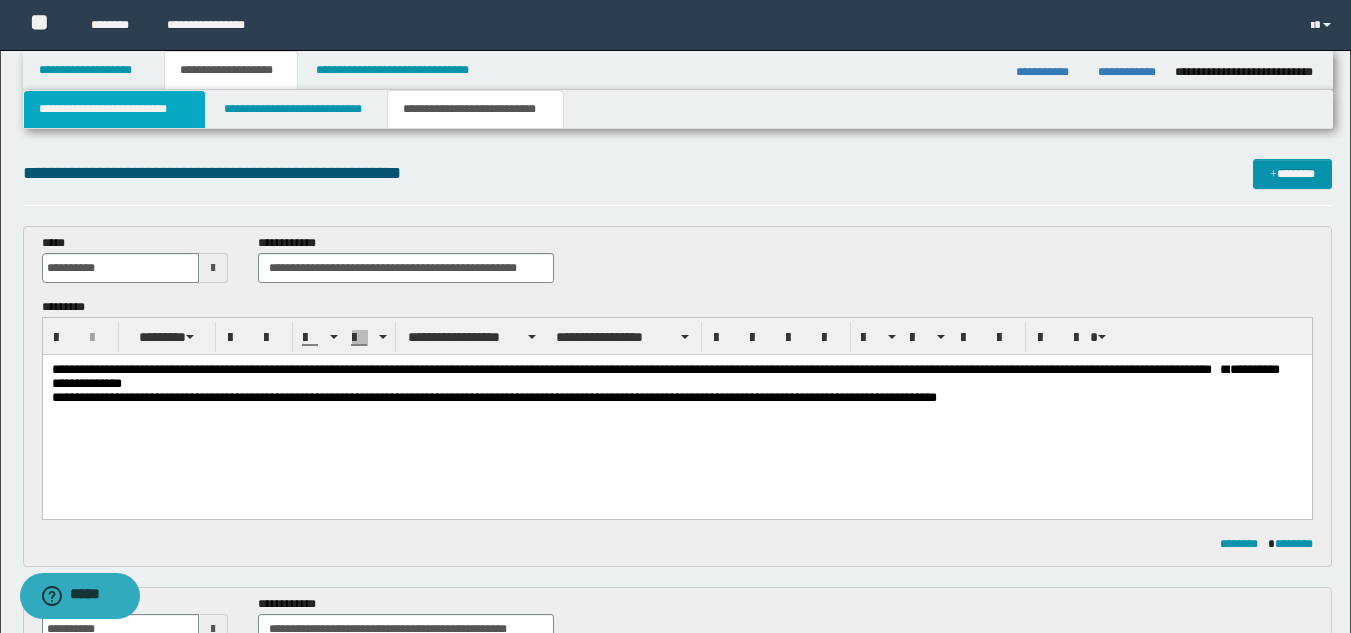 click on "**********" at bounding box center [114, 109] 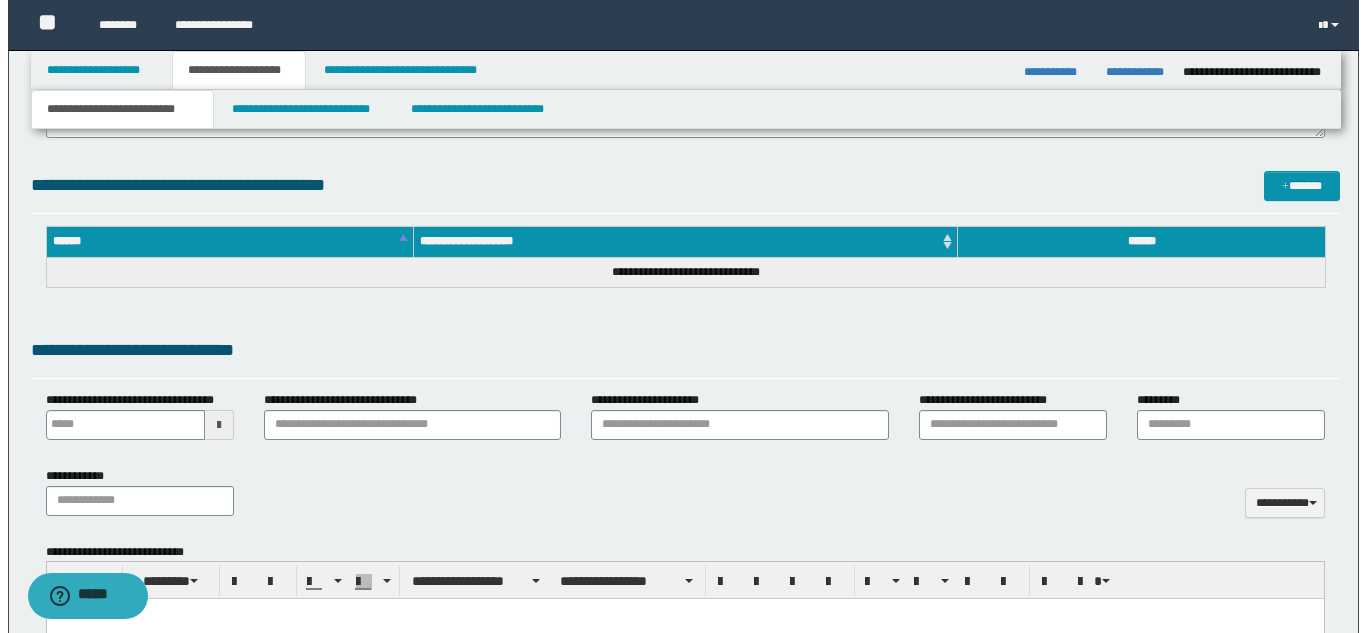 scroll, scrollTop: 0, scrollLeft: 0, axis: both 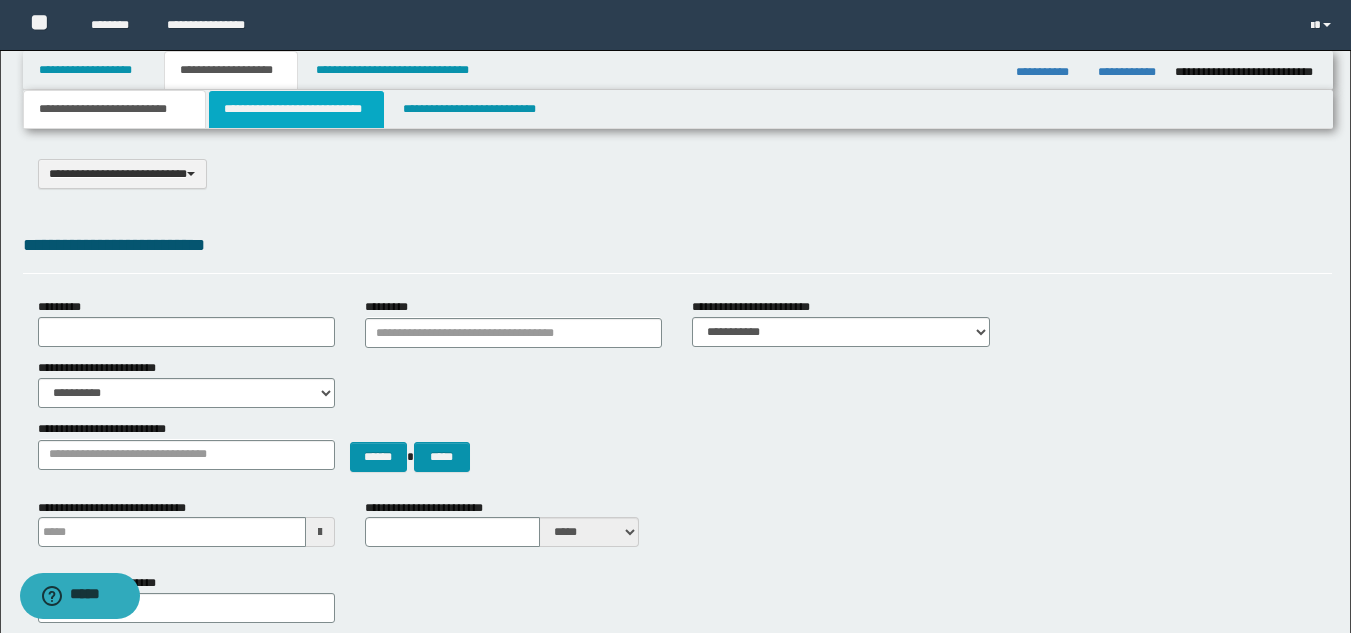 click on "**********" at bounding box center [296, 109] 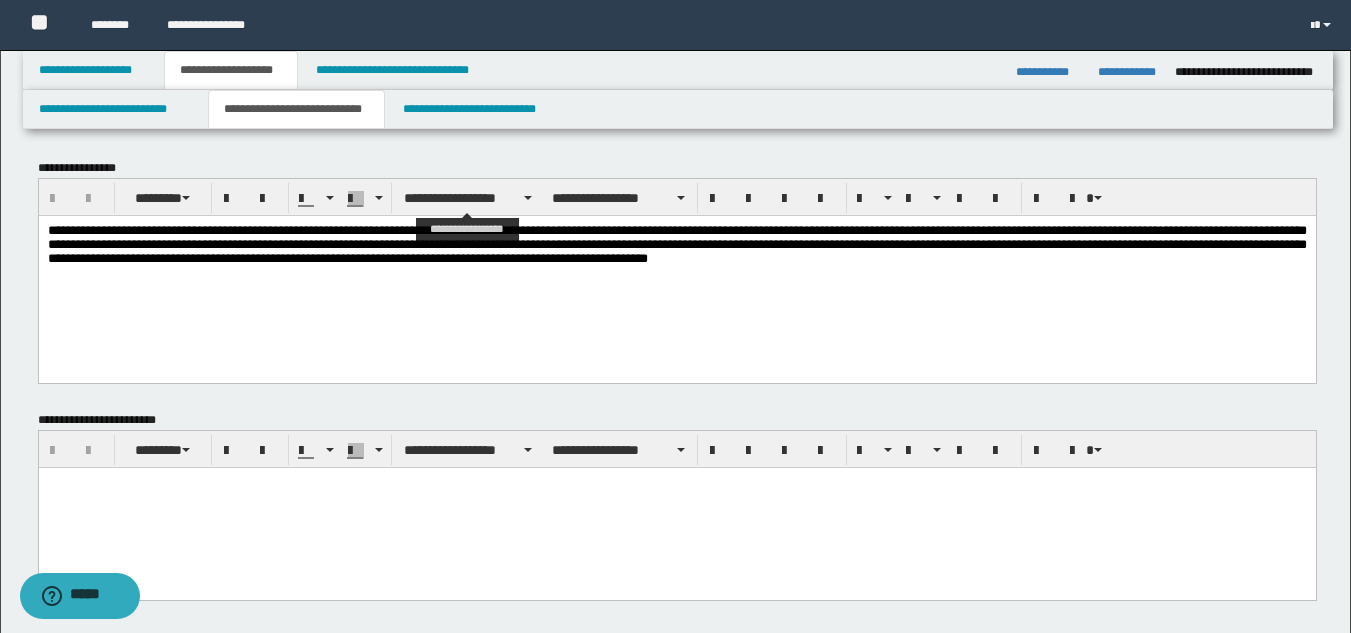 scroll, scrollTop: 600, scrollLeft: 0, axis: vertical 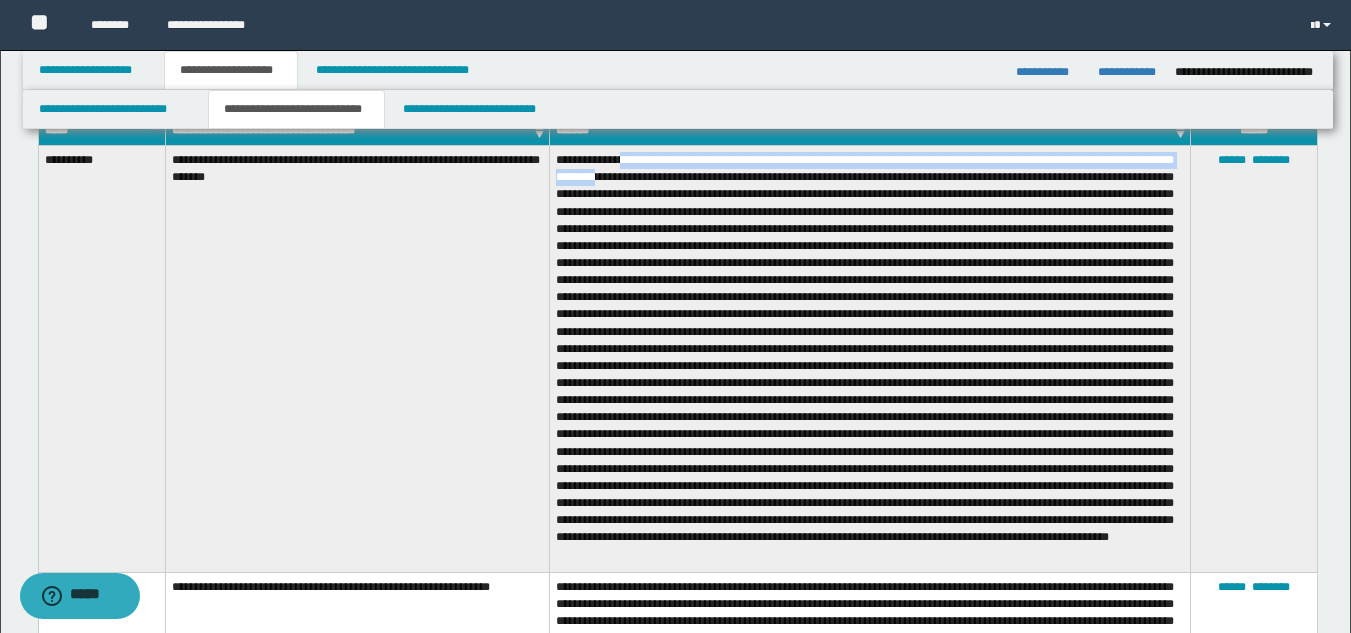 drag, startPoint x: 629, startPoint y: 158, endPoint x: 660, endPoint y: 181, distance: 38.600517 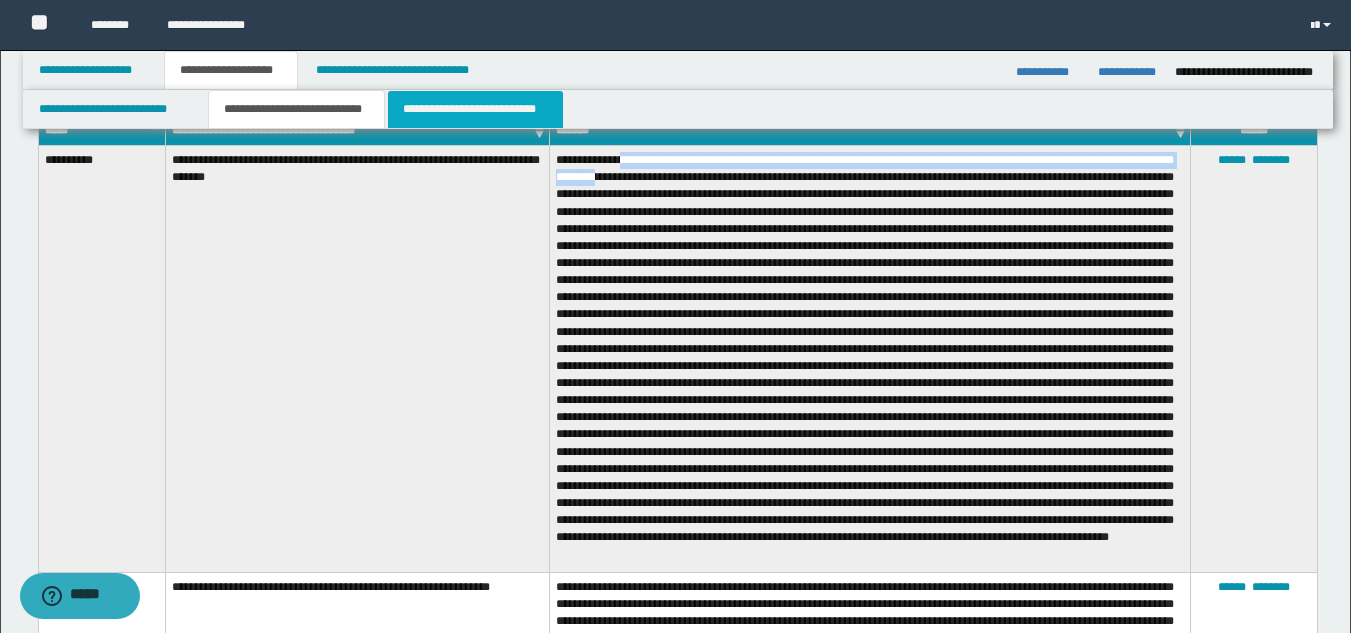 click on "**********" at bounding box center (475, 109) 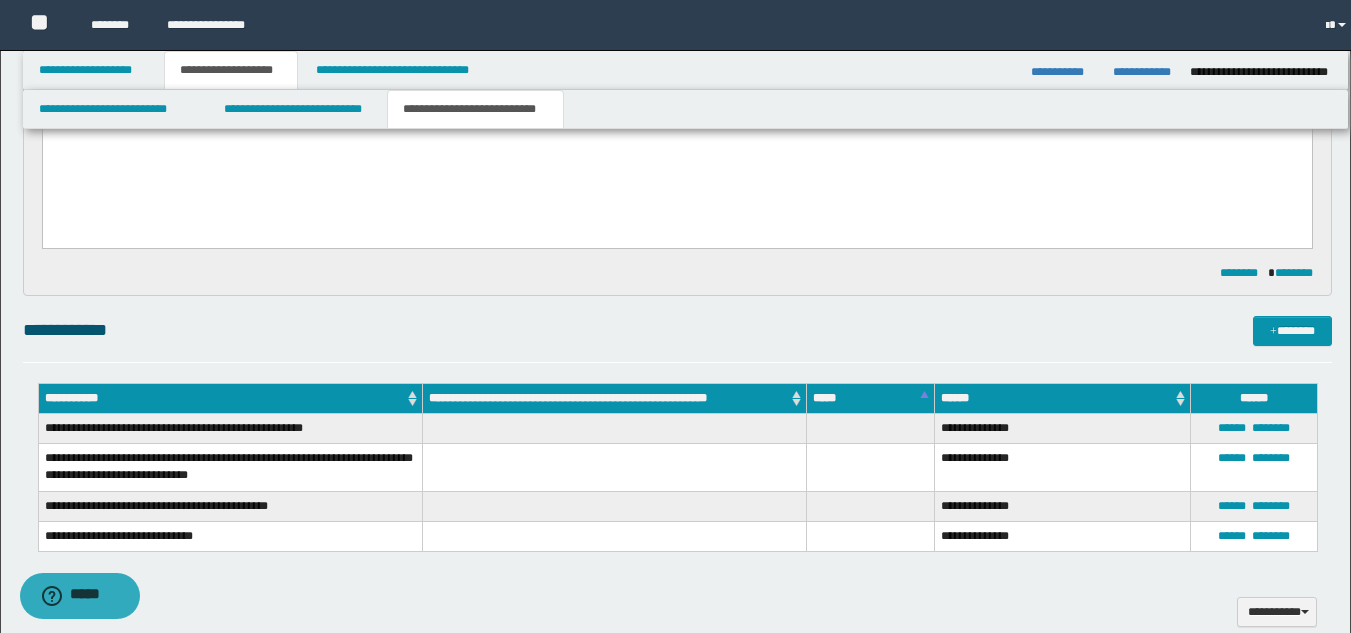scroll, scrollTop: 0, scrollLeft: 0, axis: both 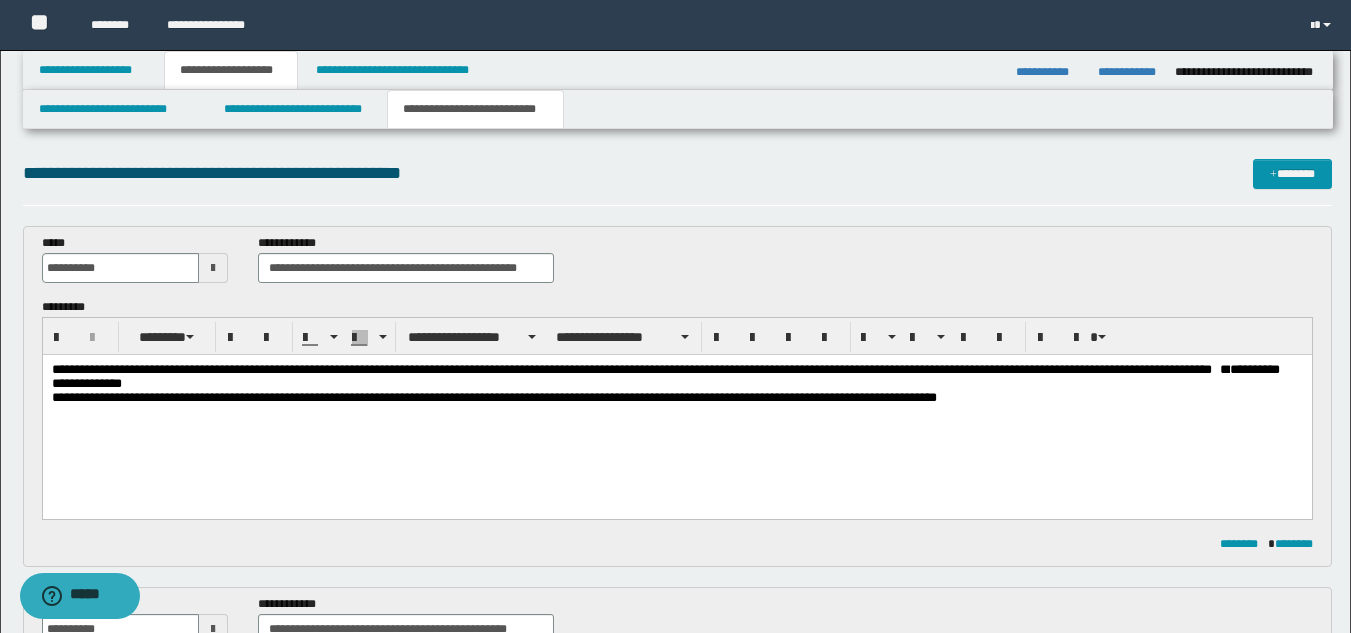 click on "**********" at bounding box center (676, 377) 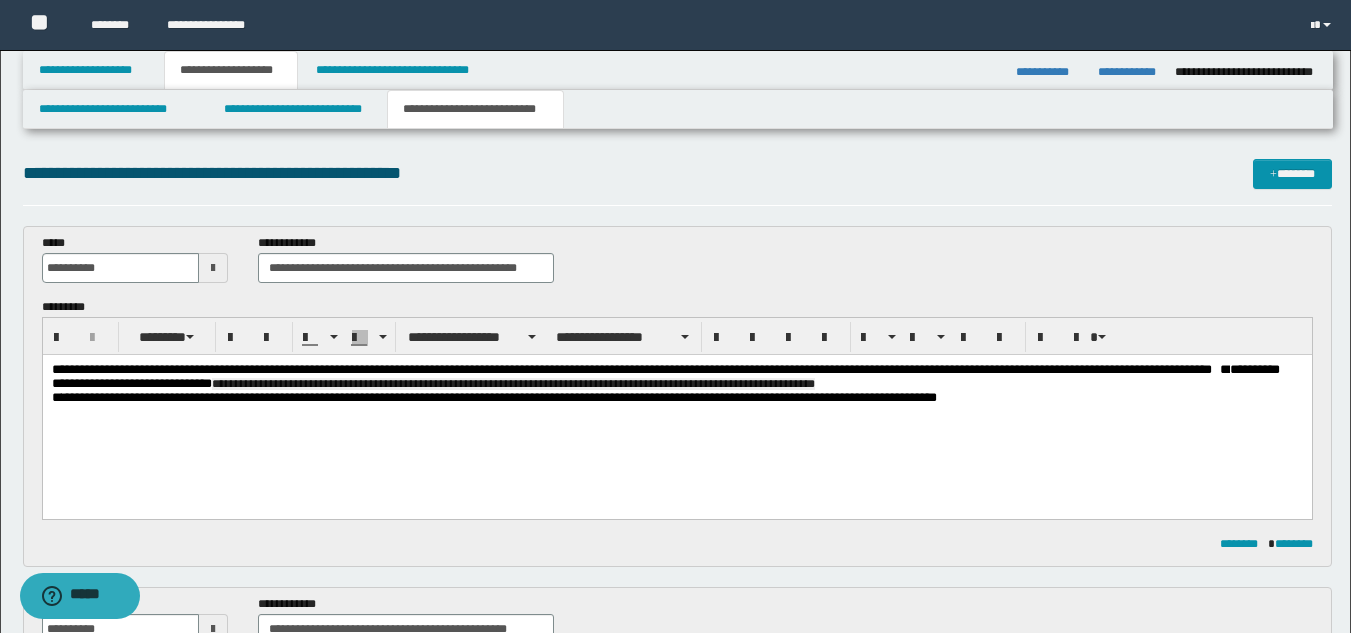 click on "**********" at bounding box center (665, 376) 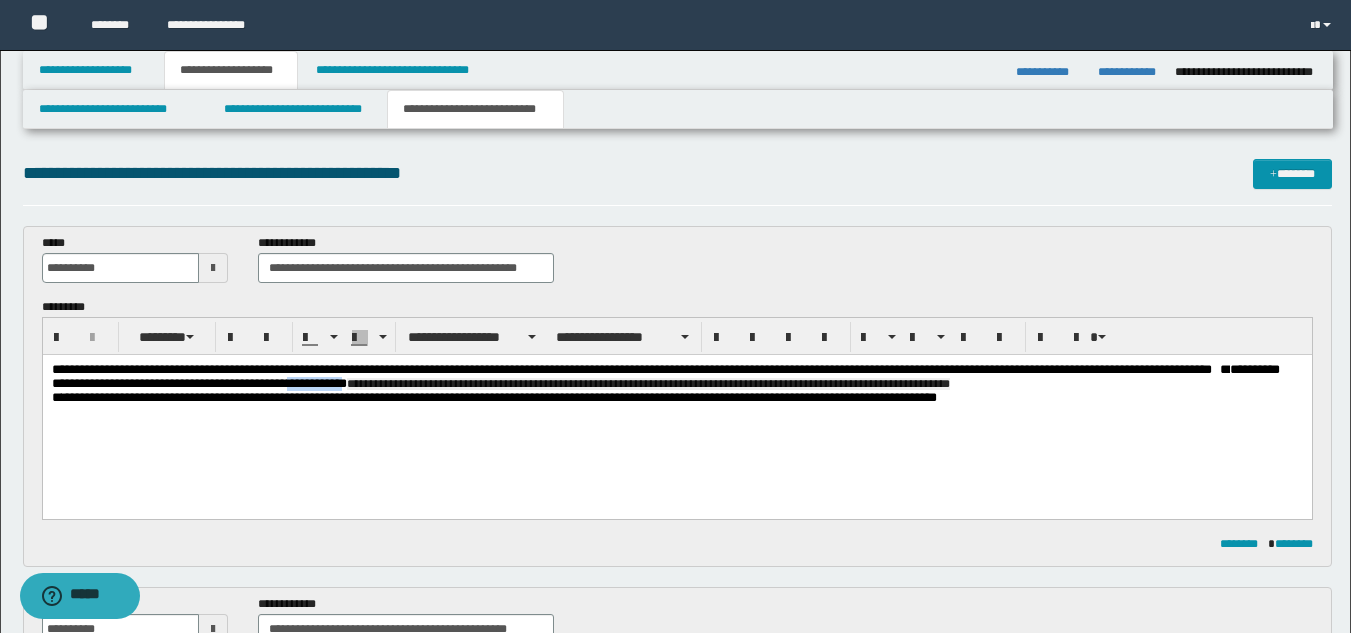 drag, startPoint x: 434, startPoint y: 383, endPoint x: 375, endPoint y: 384, distance: 59.008472 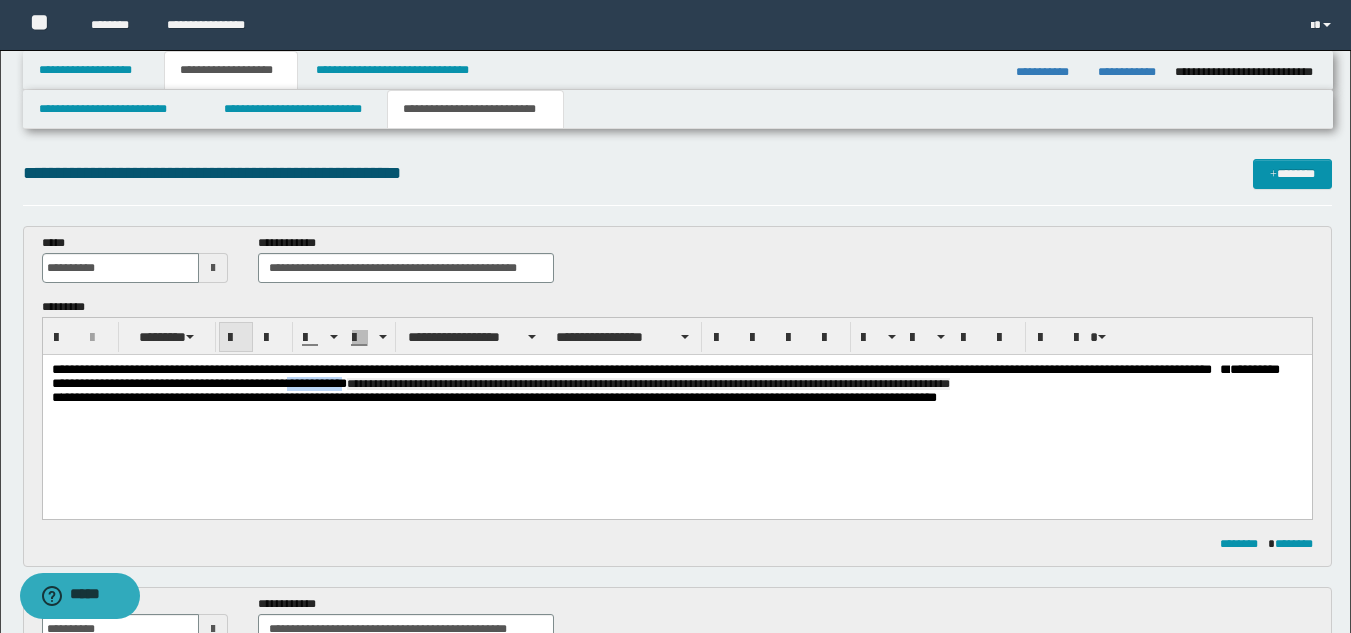 click at bounding box center (236, 338) 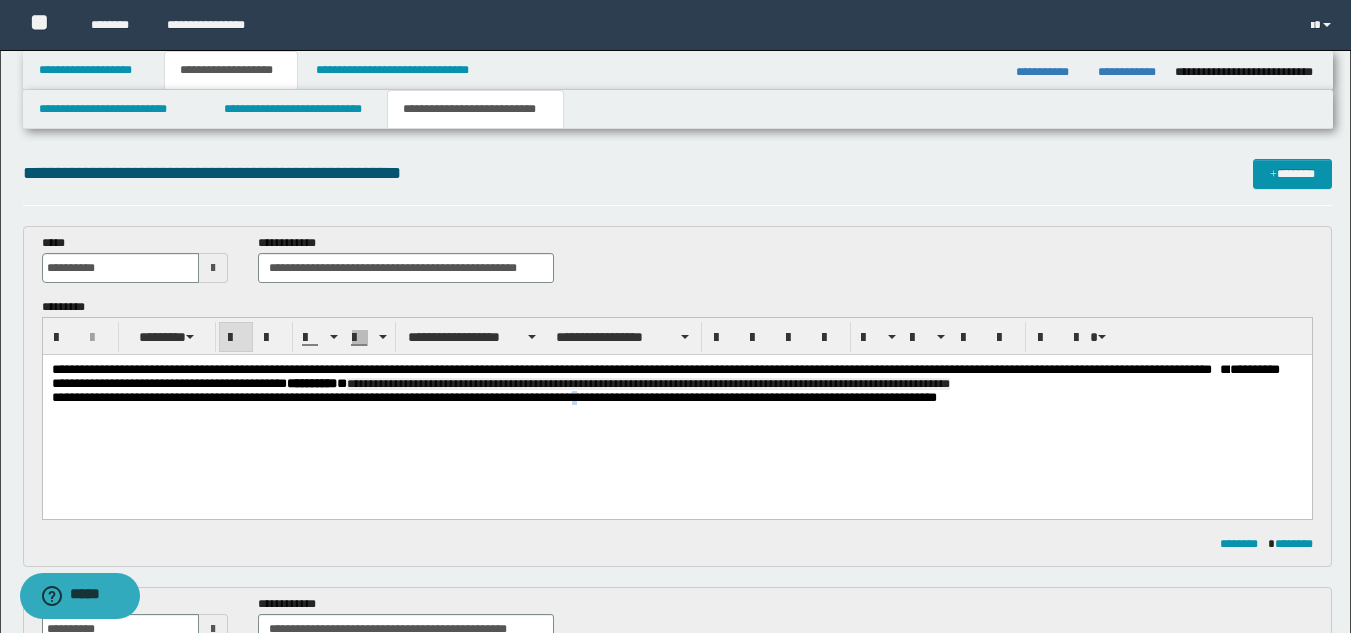 click on "**********" at bounding box center (676, 409) 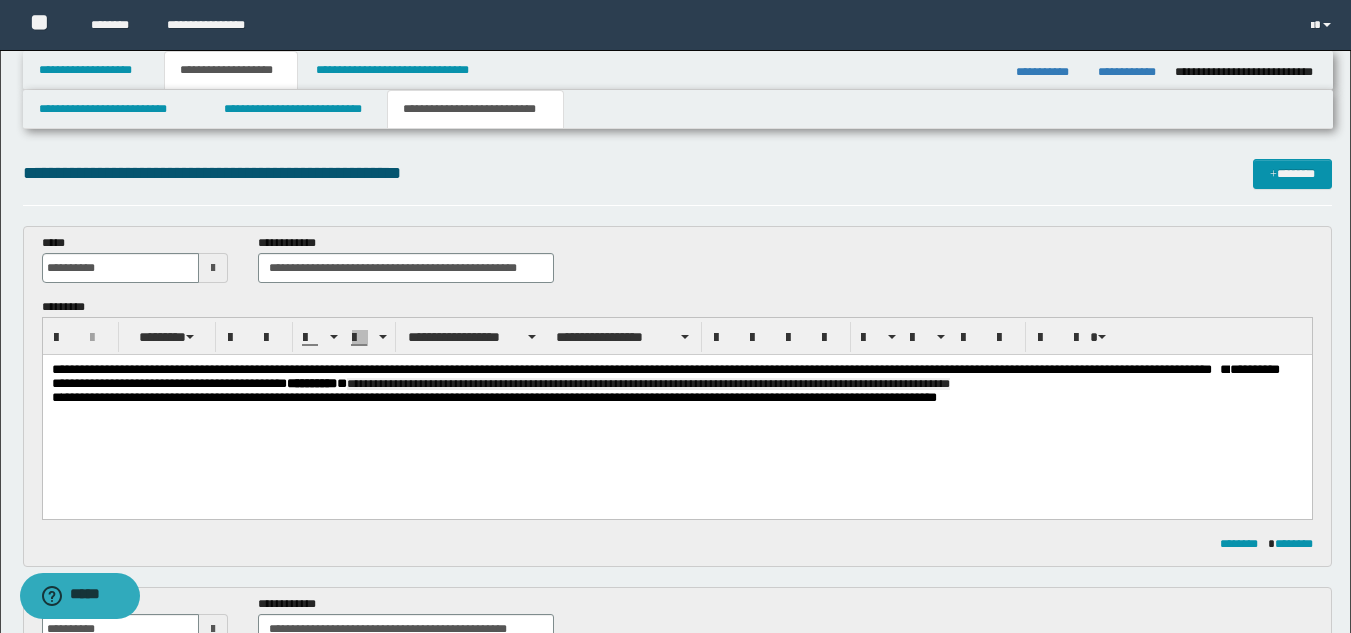 click on "**********" at bounding box center [676, 377] 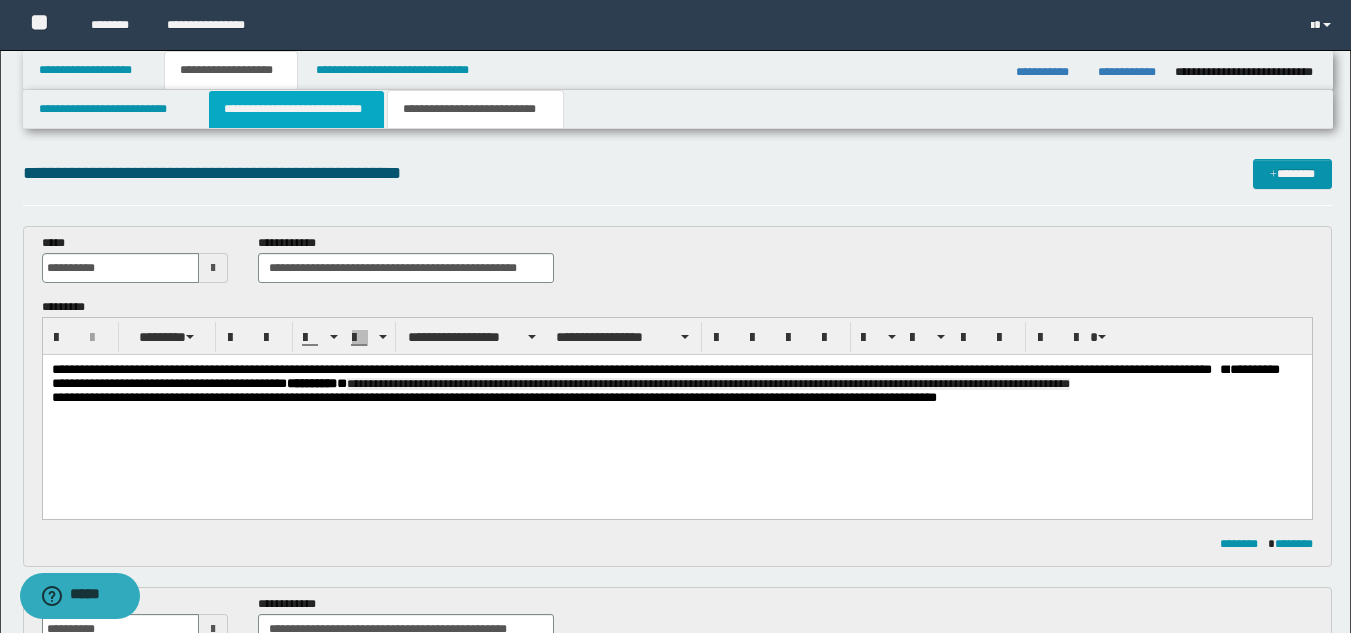 click on "**********" at bounding box center (296, 109) 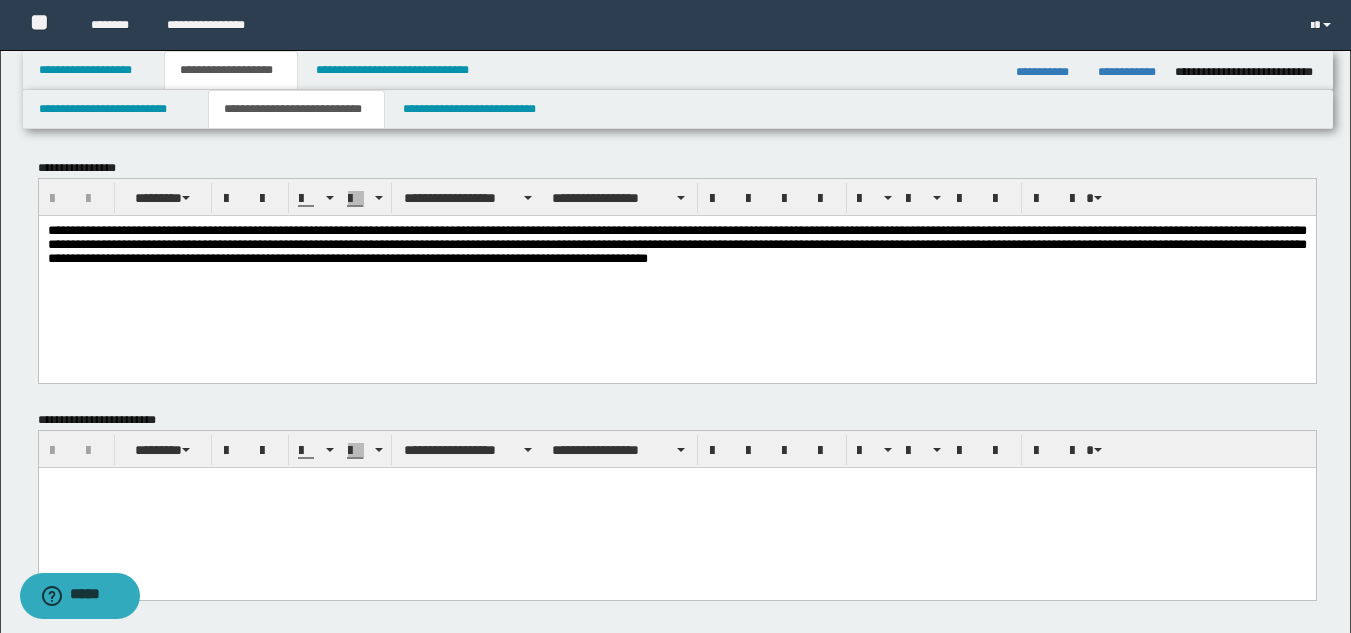 scroll, scrollTop: 600, scrollLeft: 0, axis: vertical 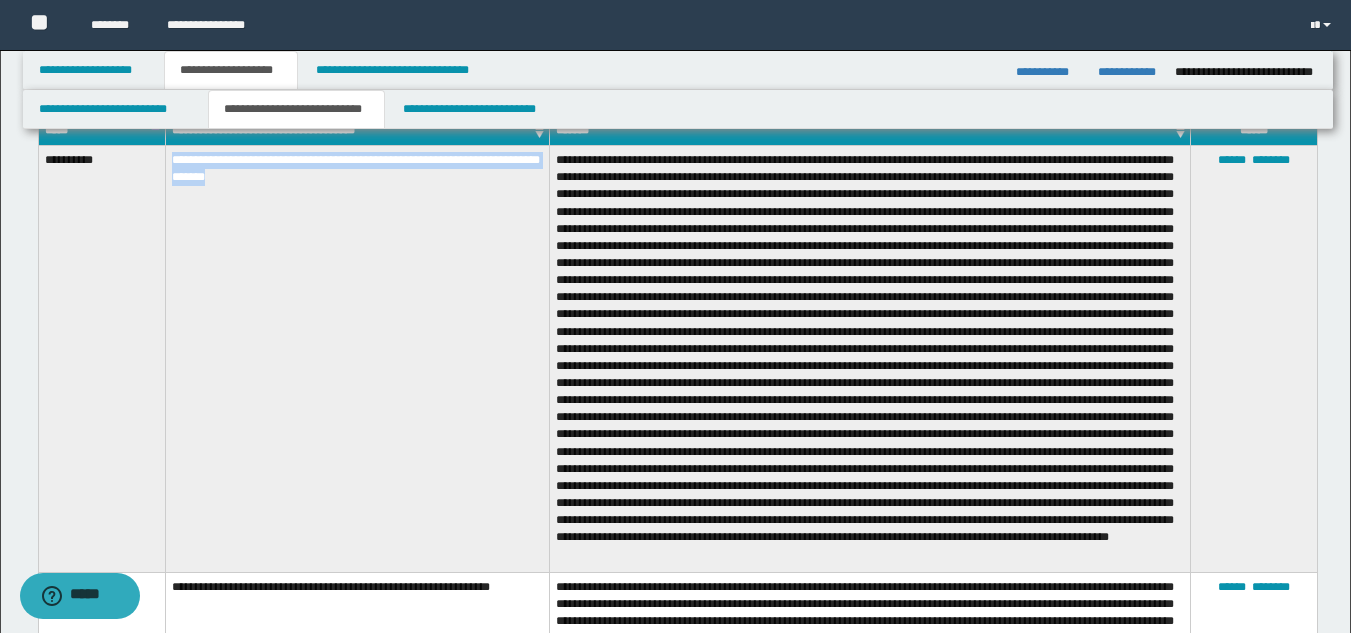 drag, startPoint x: 167, startPoint y: 154, endPoint x: 347, endPoint y: 191, distance: 183.76343 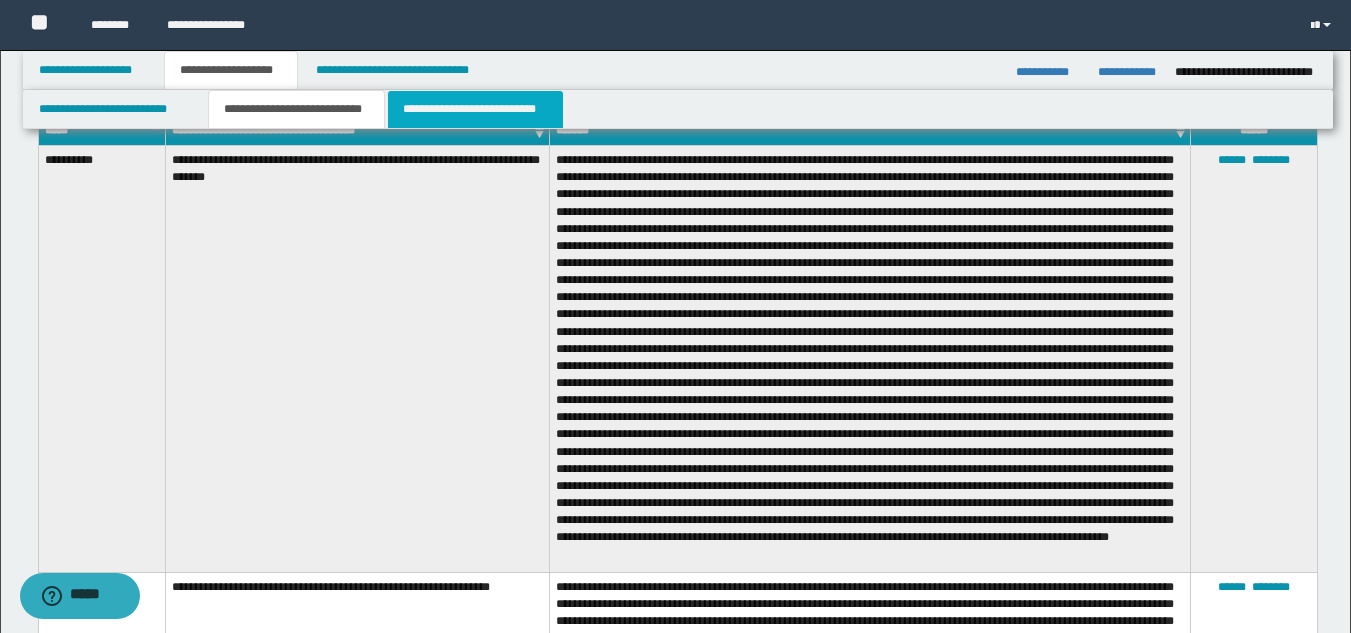 click on "**********" at bounding box center [475, 109] 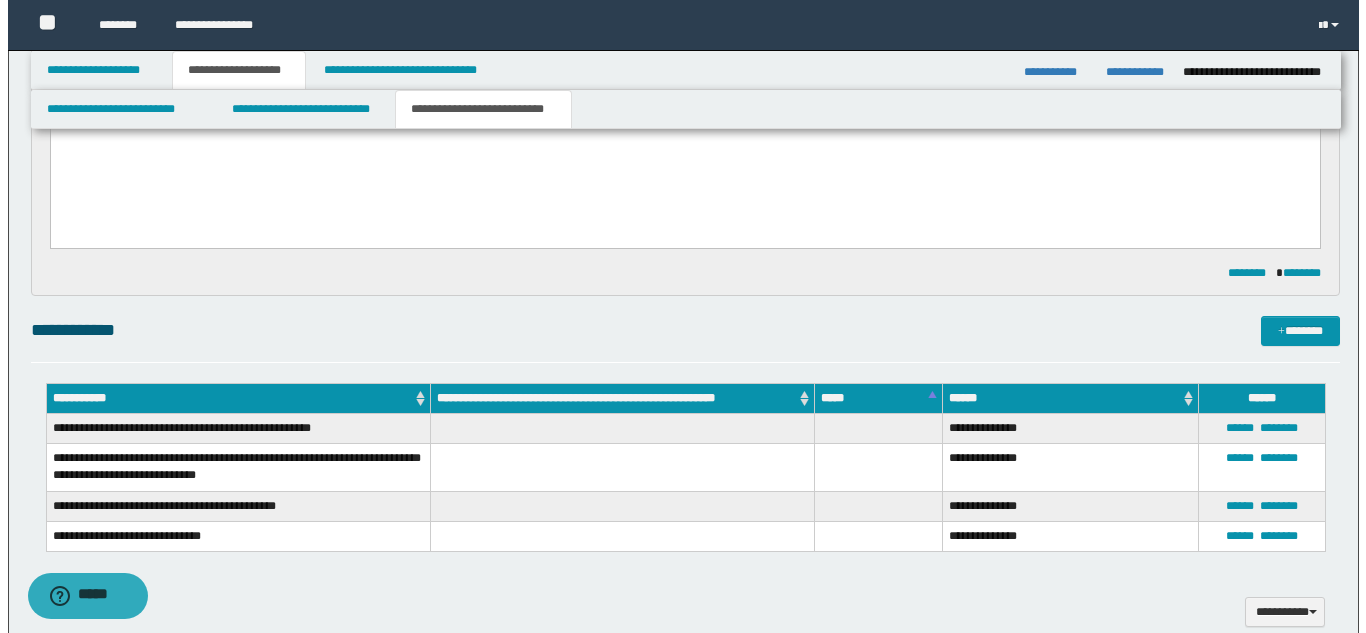 scroll, scrollTop: 0, scrollLeft: 0, axis: both 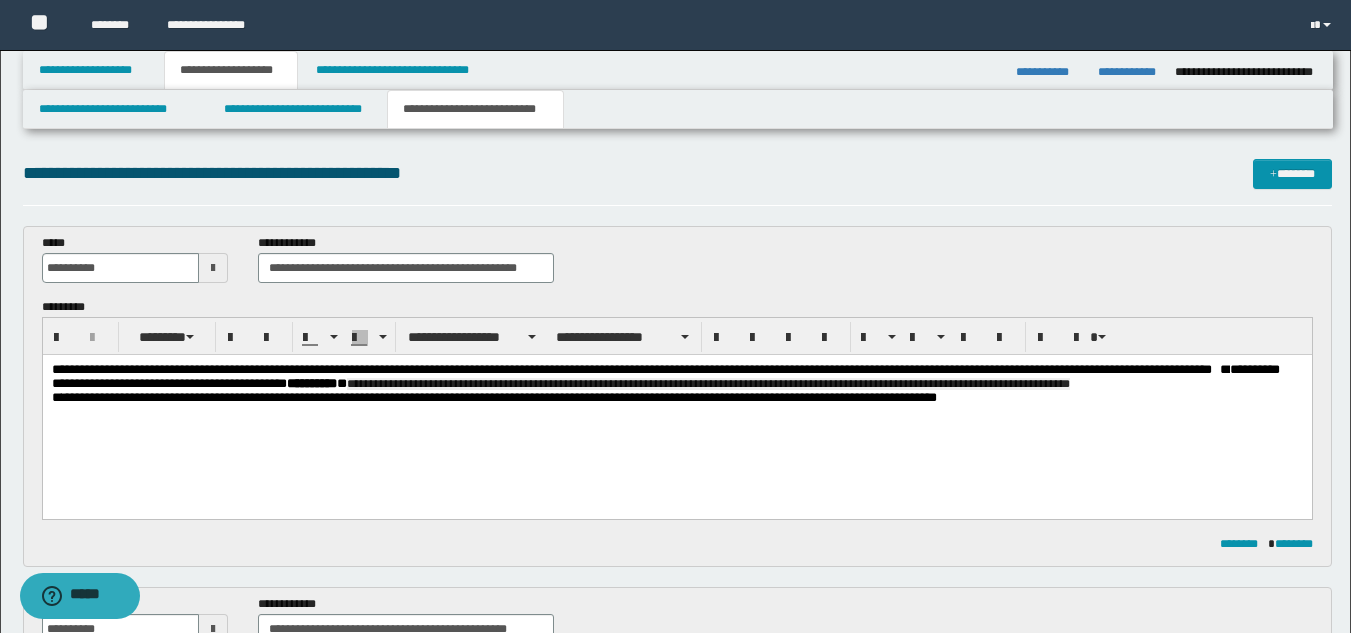click on "**********" at bounding box center [676, 377] 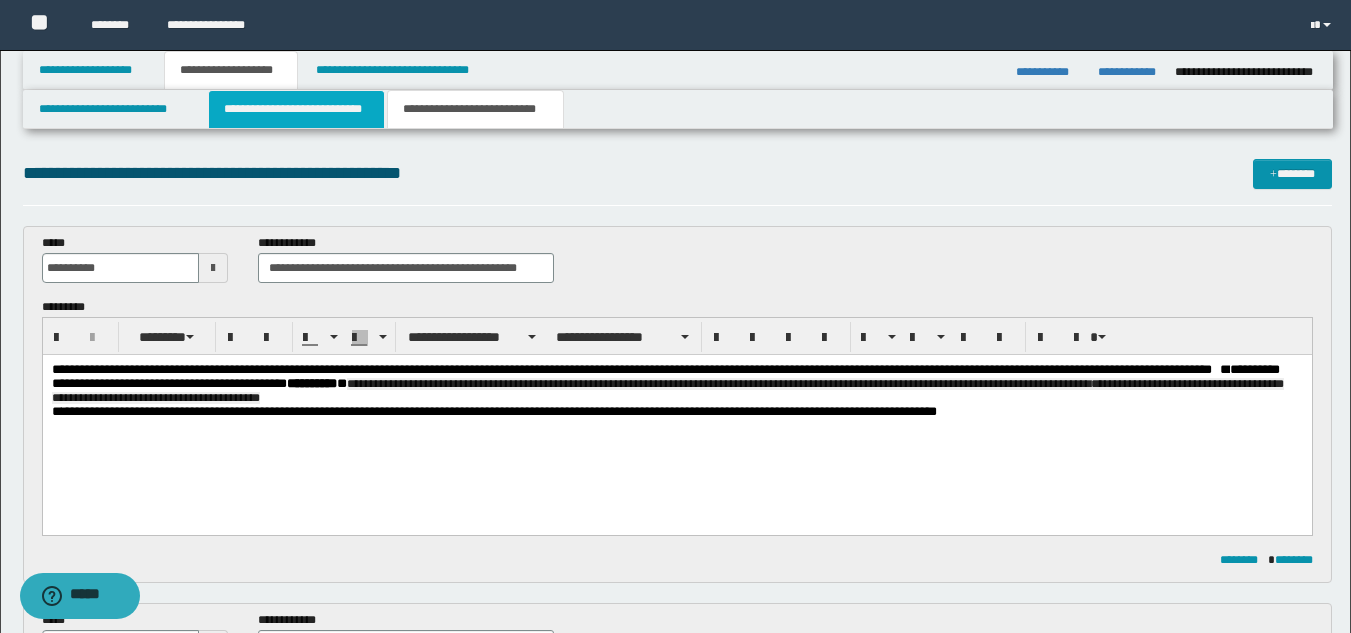 click on "**********" at bounding box center (296, 109) 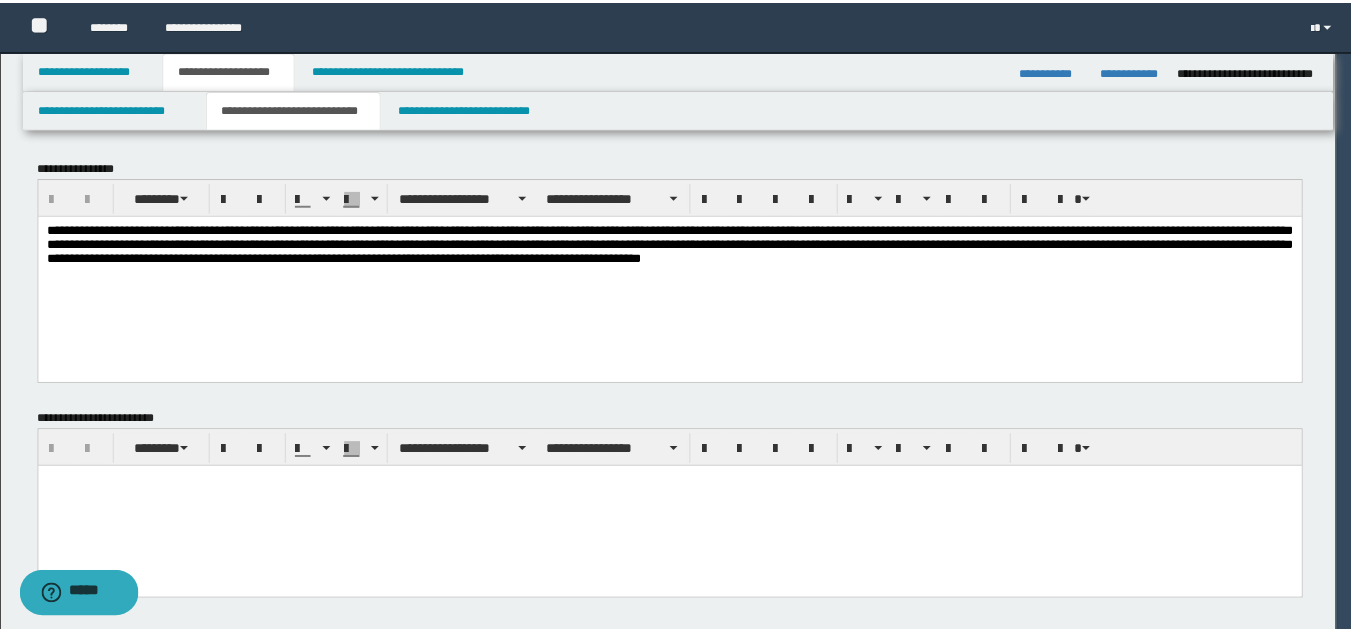 scroll, scrollTop: 600, scrollLeft: 0, axis: vertical 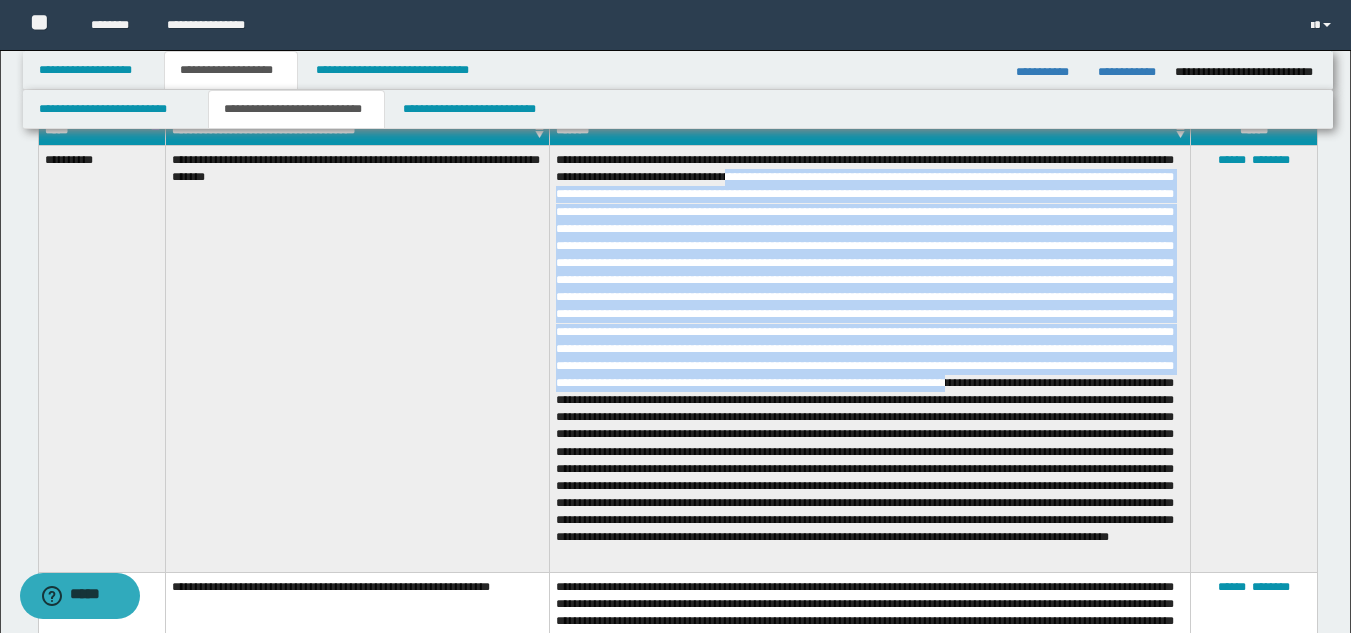 drag, startPoint x: 799, startPoint y: 176, endPoint x: 998, endPoint y: 396, distance: 296.64963 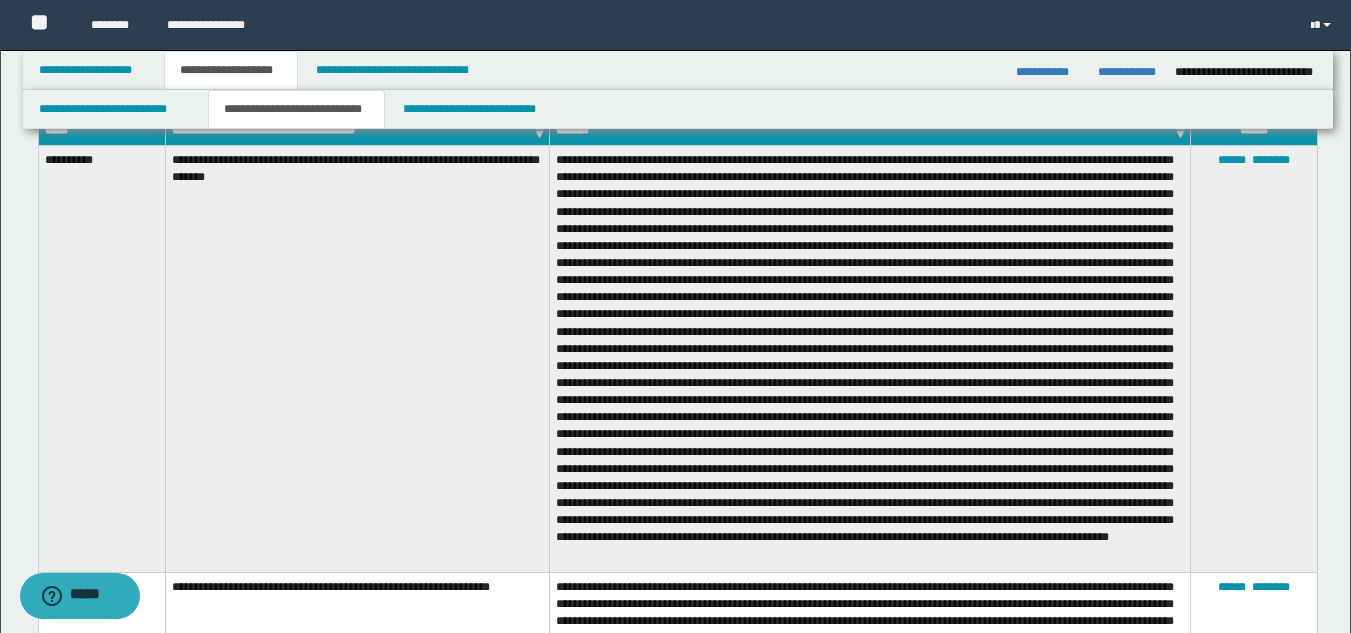 click on "**********" at bounding box center (357, 359) 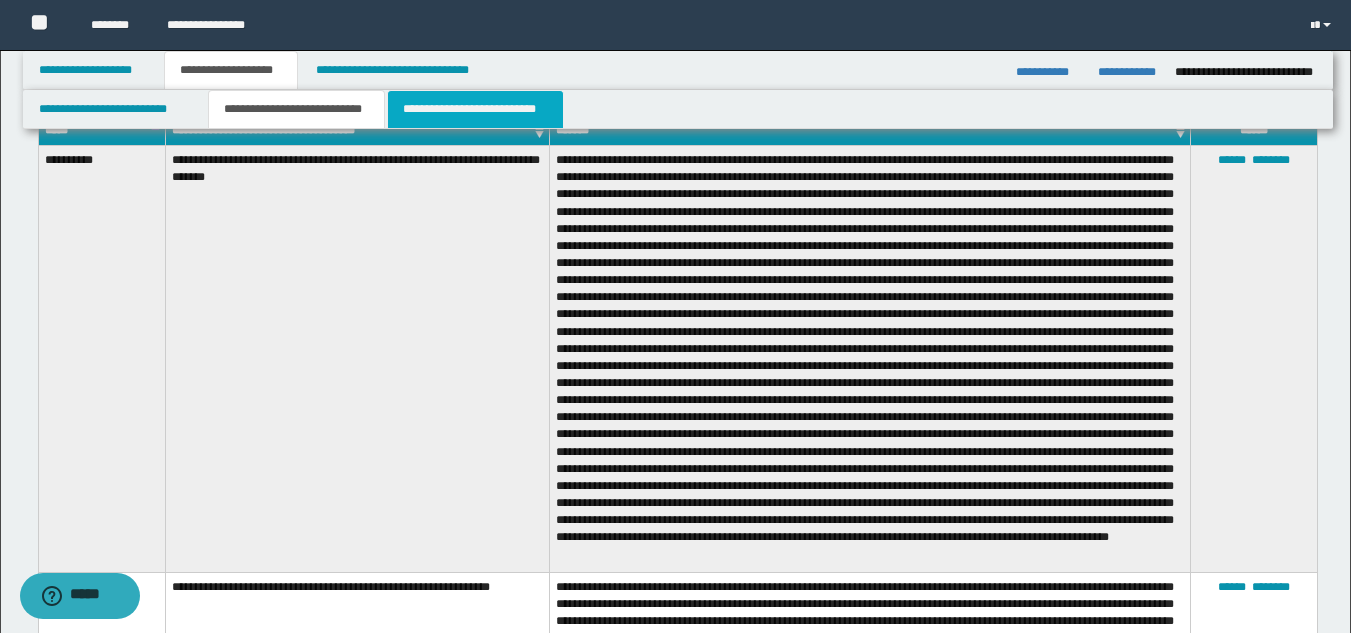 click on "**********" at bounding box center [475, 109] 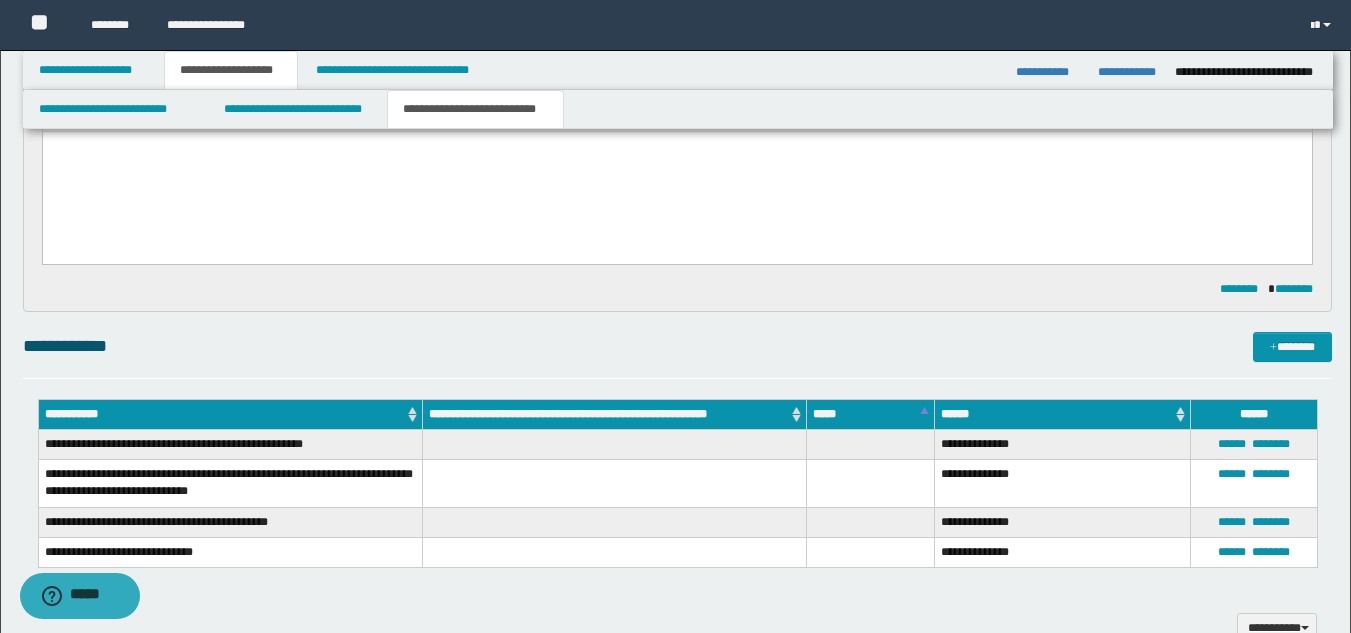 scroll, scrollTop: 0, scrollLeft: 0, axis: both 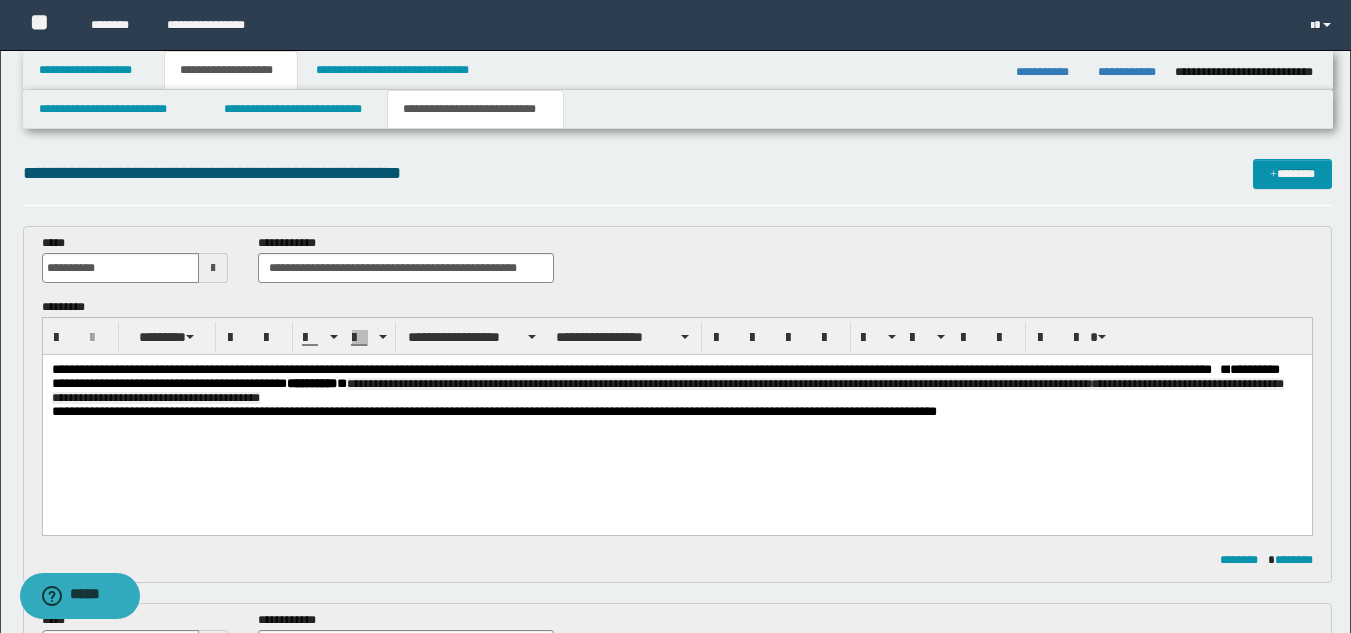click on "**********" at bounding box center (676, 384) 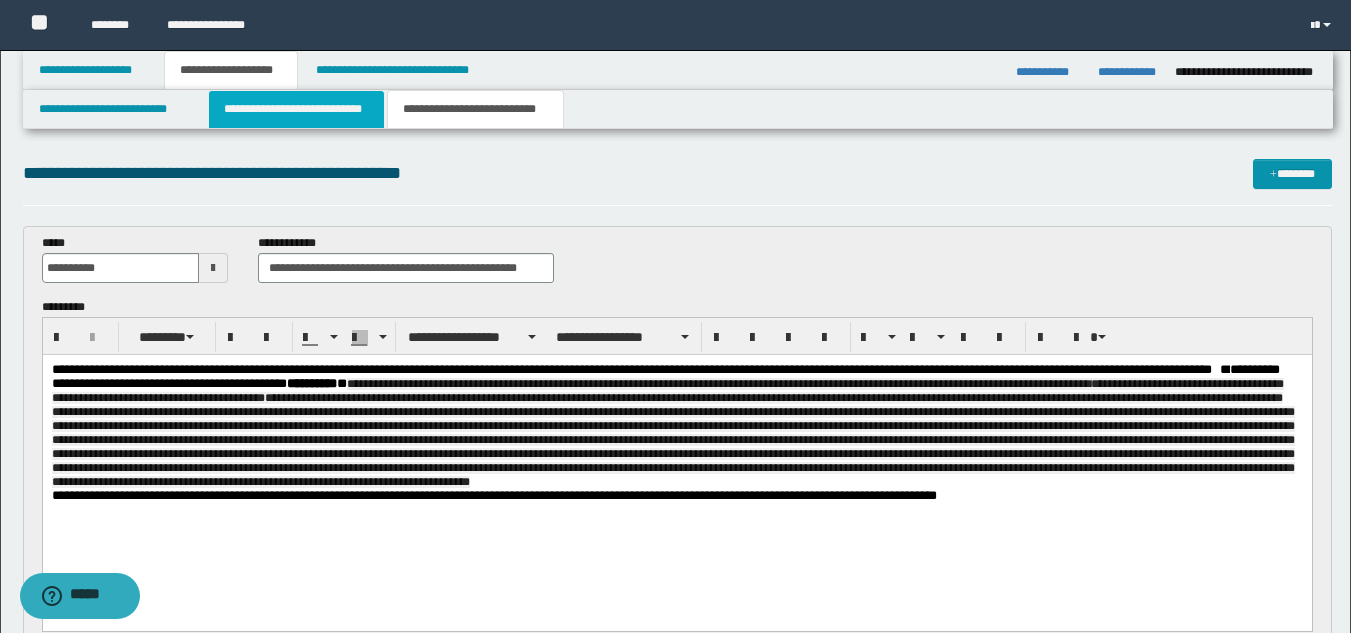 click on "**********" at bounding box center (296, 109) 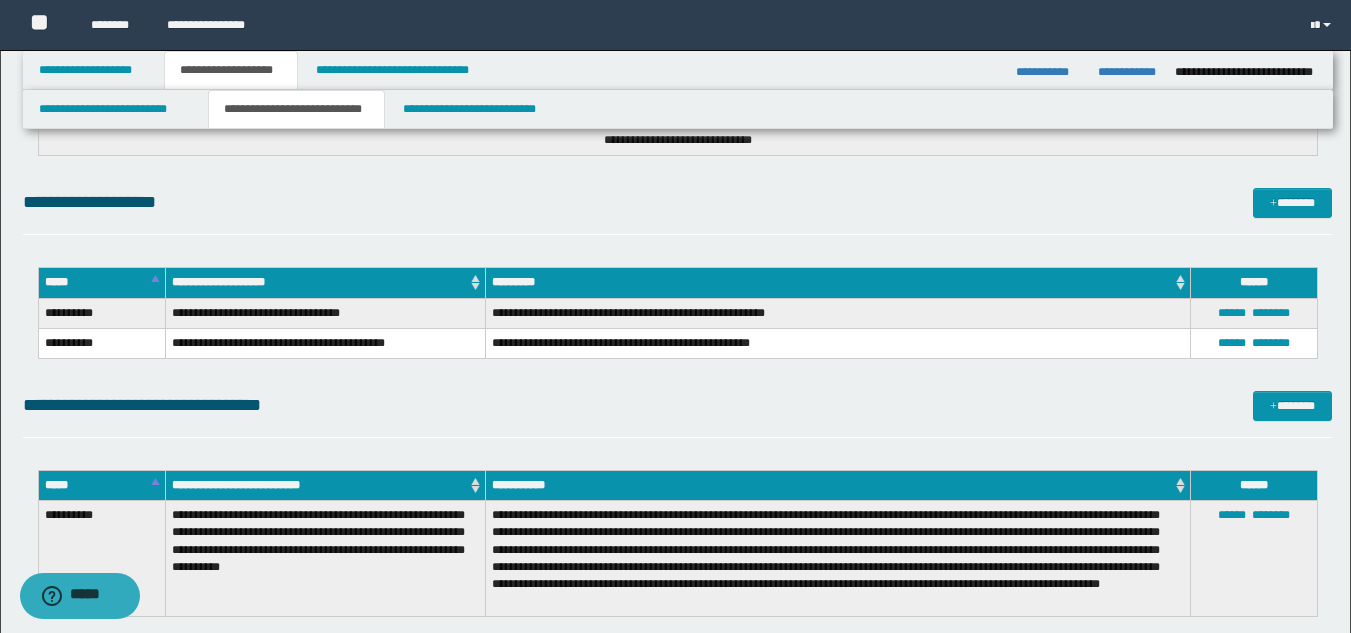 scroll, scrollTop: 1990, scrollLeft: 0, axis: vertical 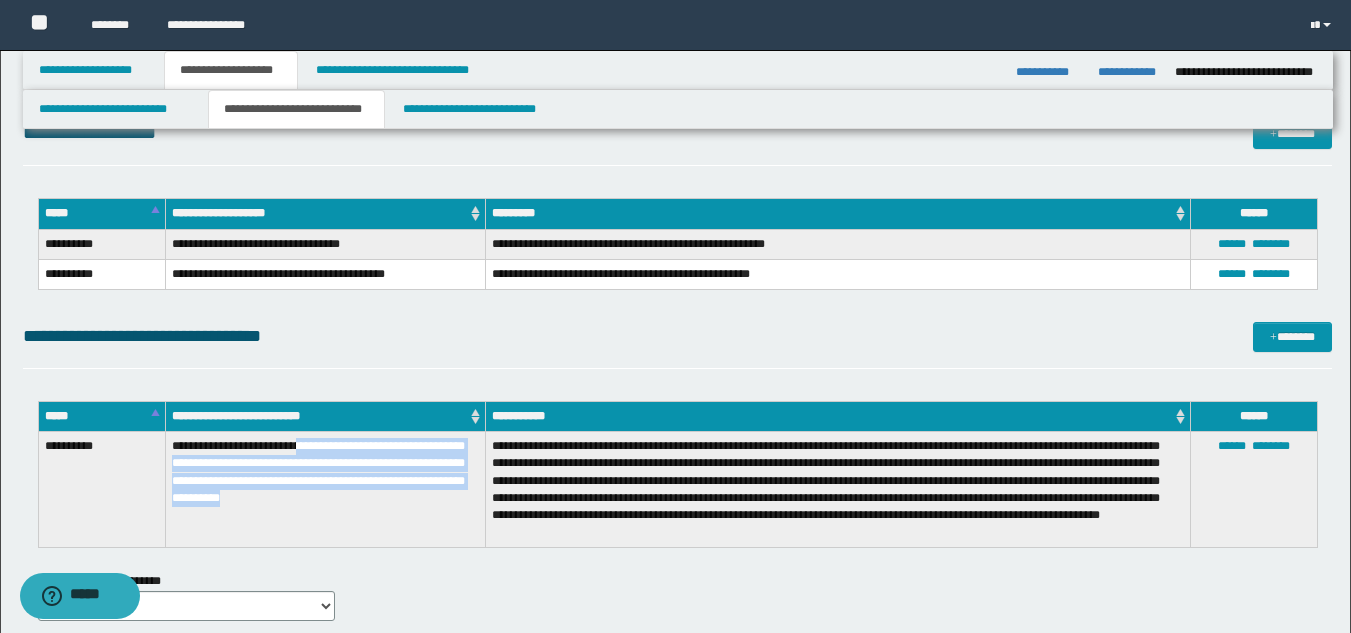 drag, startPoint x: 304, startPoint y: 450, endPoint x: 354, endPoint y: 519, distance: 85.2115 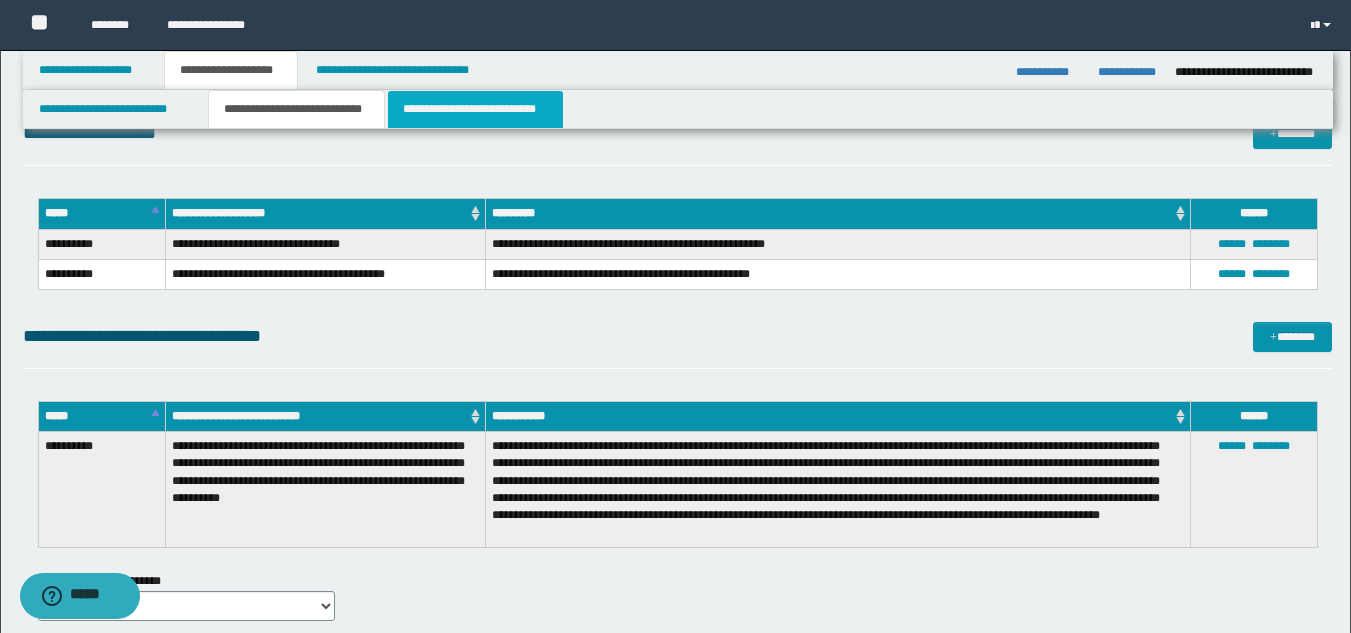 click on "**********" at bounding box center (475, 109) 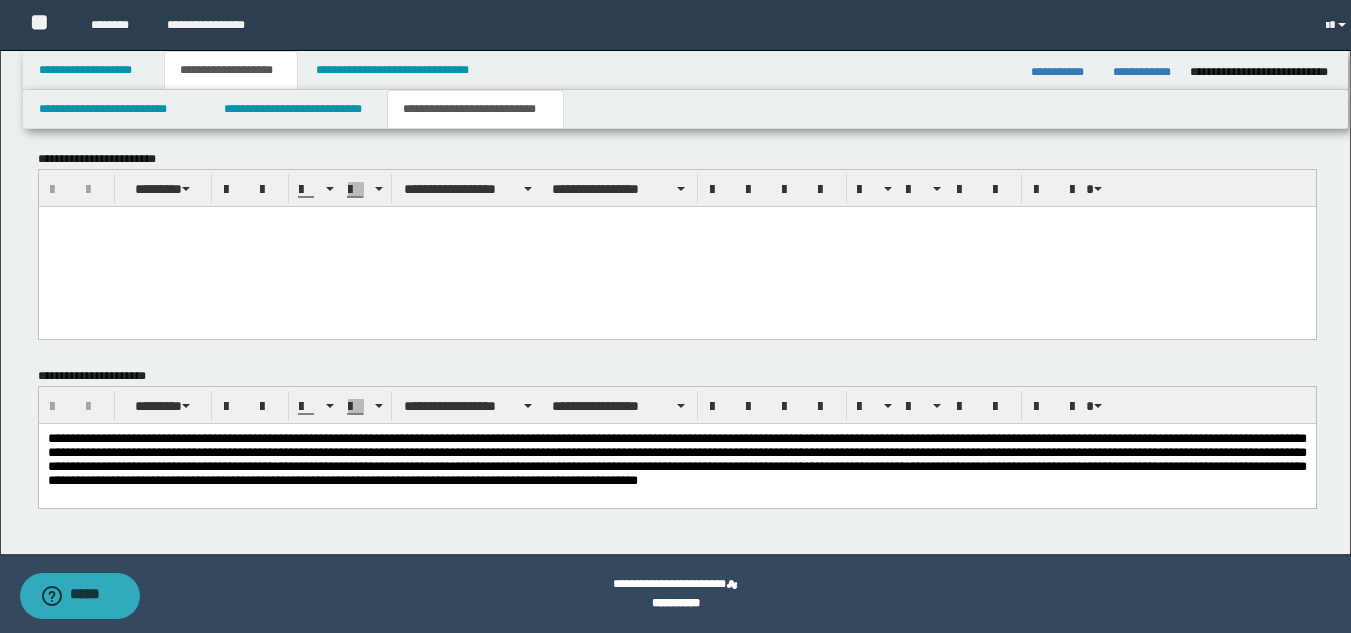 scroll, scrollTop: 218, scrollLeft: 0, axis: vertical 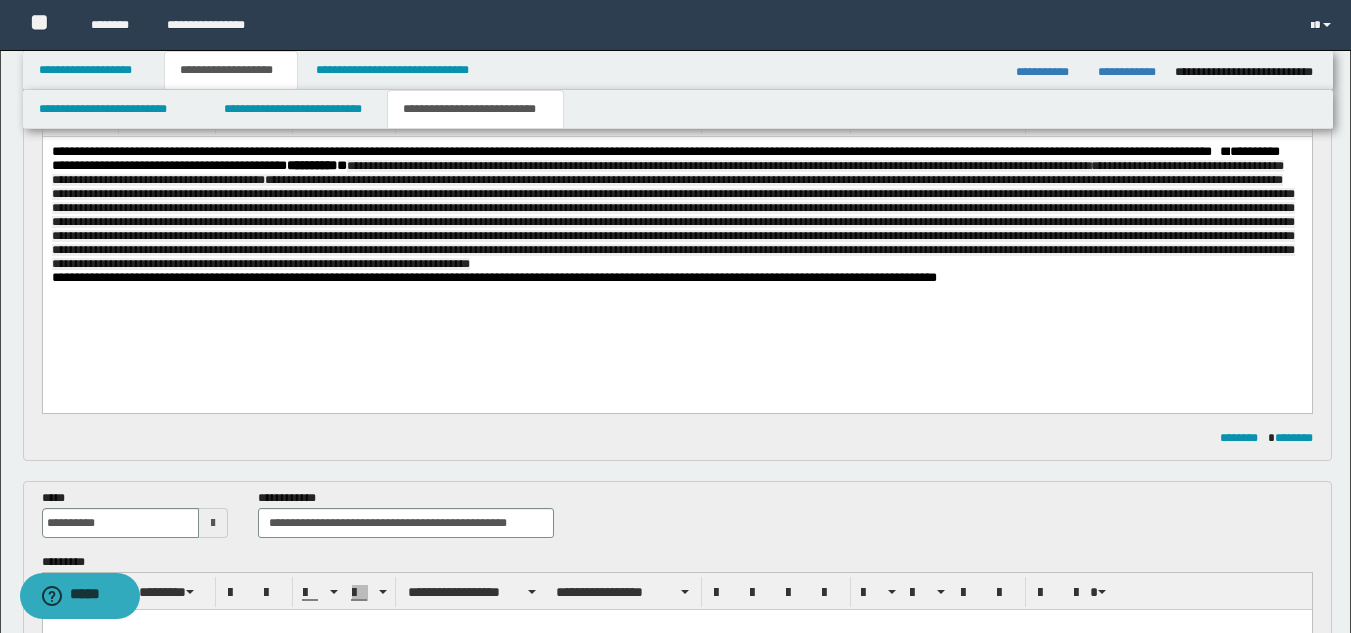click on "**********" at bounding box center (676, 208) 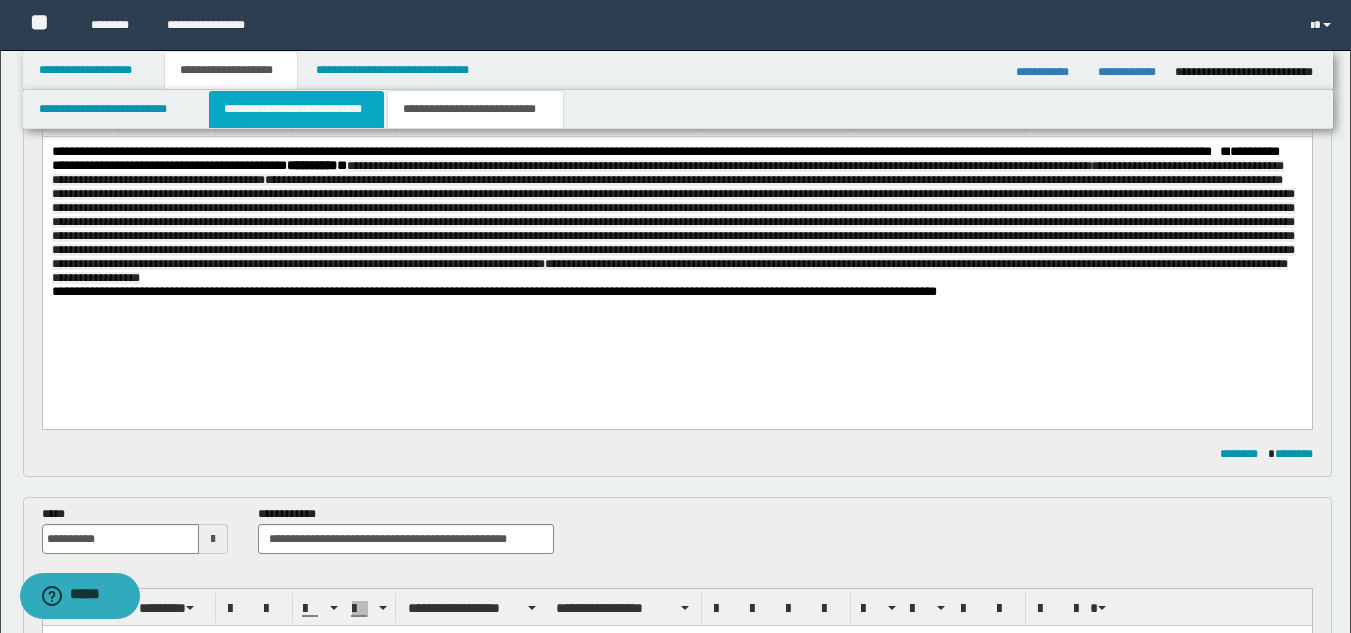 click on "**********" at bounding box center [296, 109] 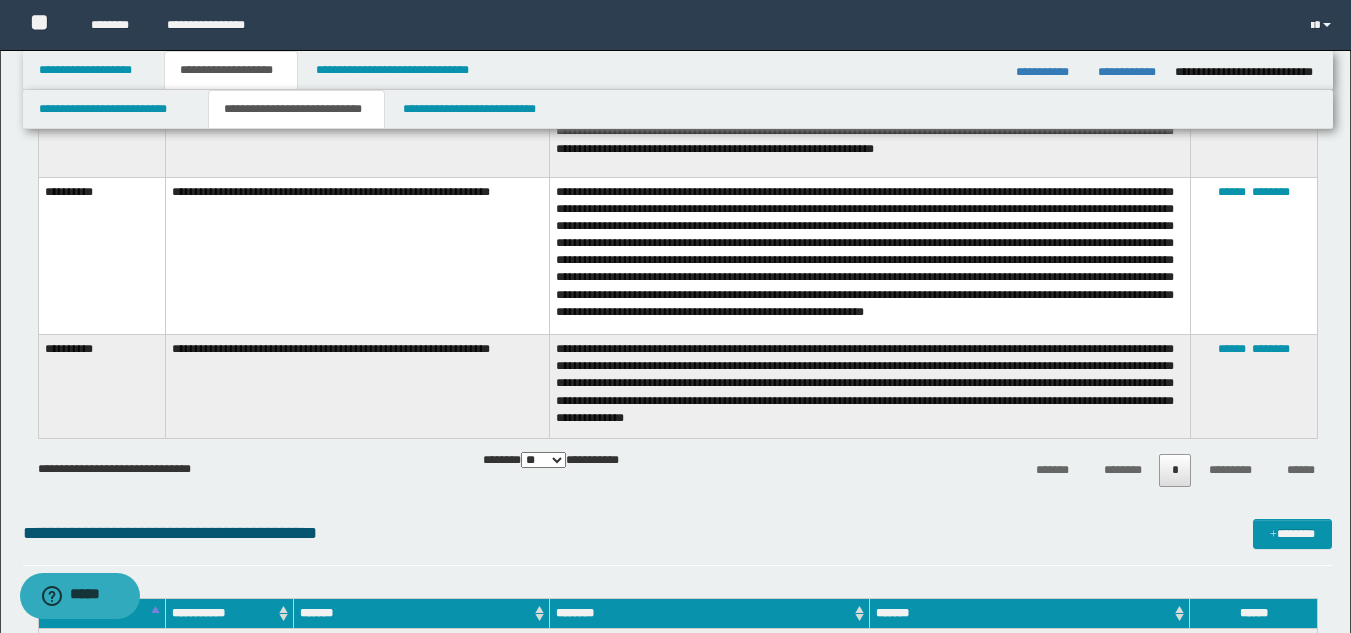 scroll, scrollTop: 2018, scrollLeft: 0, axis: vertical 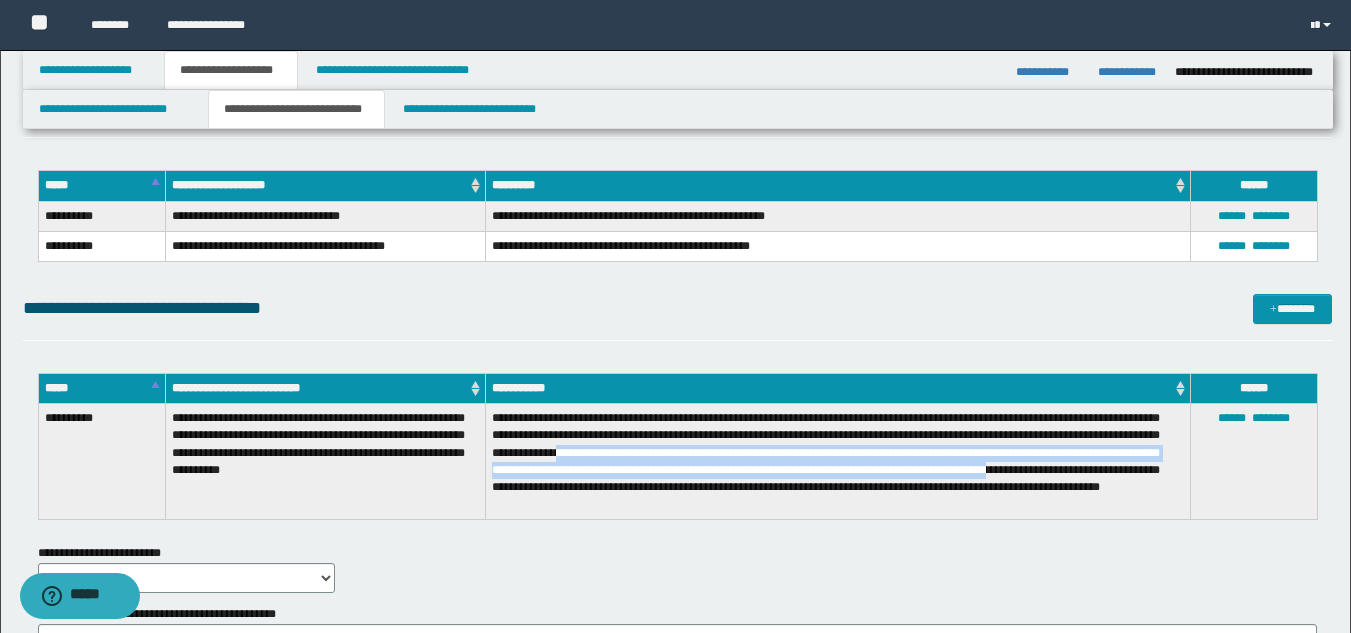 drag, startPoint x: 655, startPoint y: 455, endPoint x: 1137, endPoint y: 463, distance: 482.06638 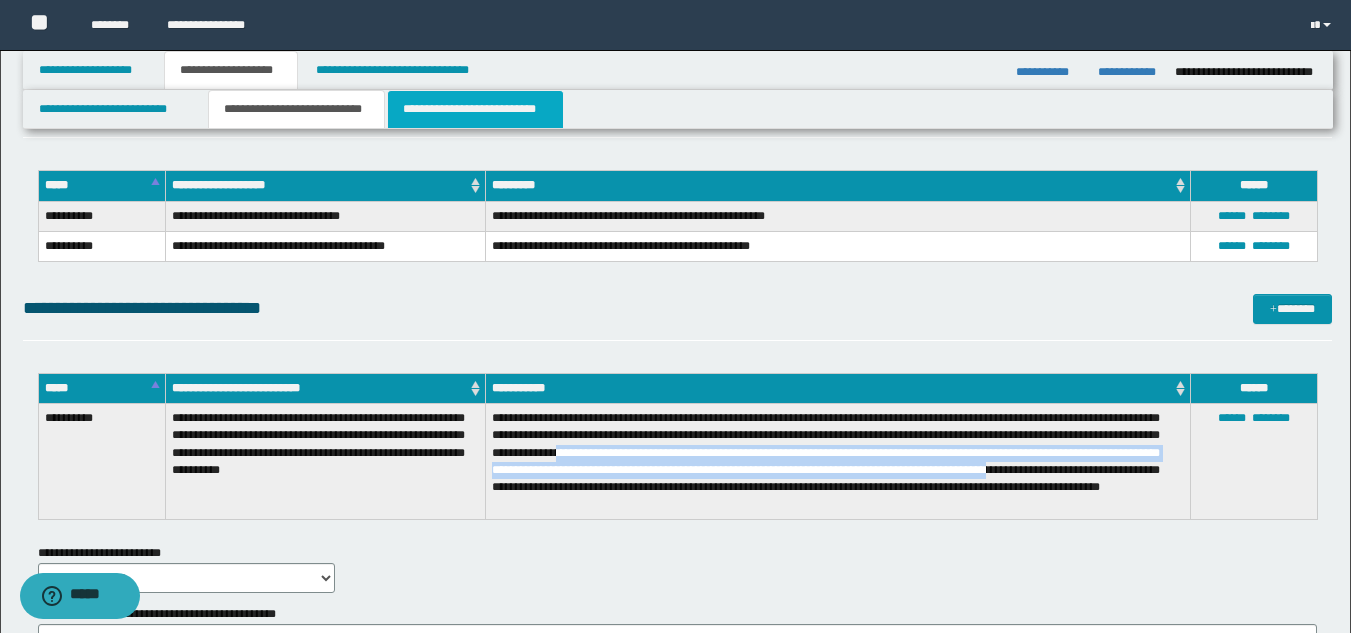 click on "**********" at bounding box center (475, 109) 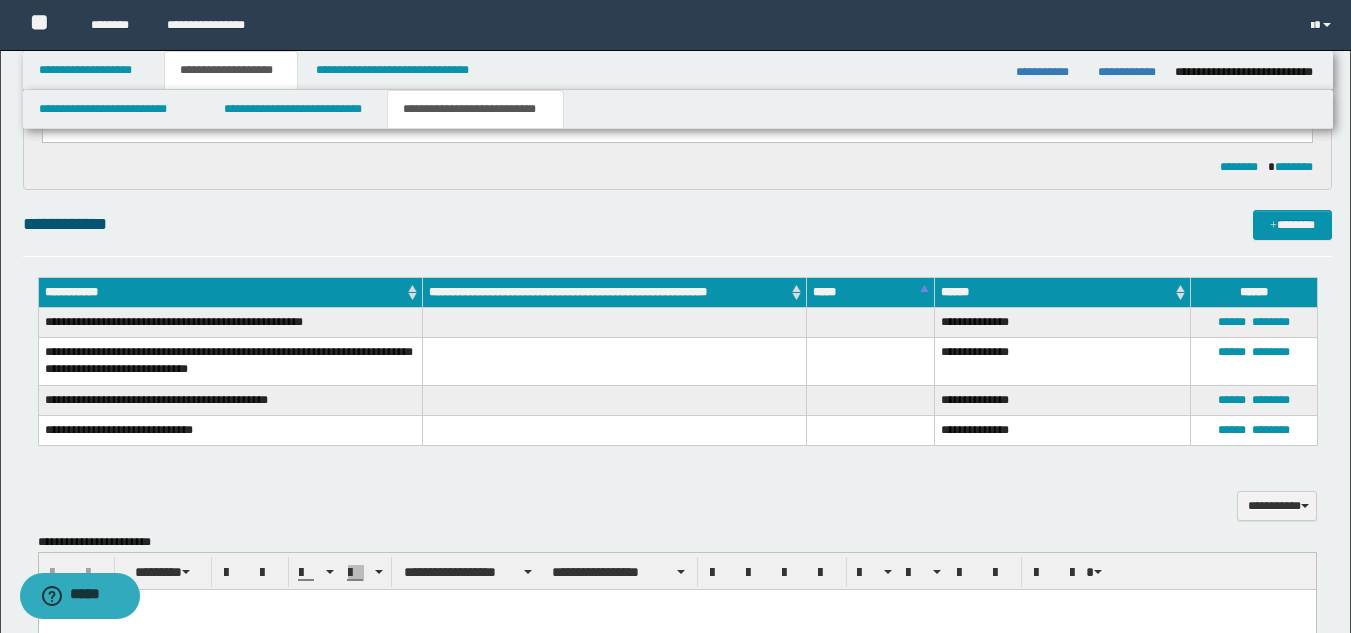 scroll, scrollTop: 234, scrollLeft: 0, axis: vertical 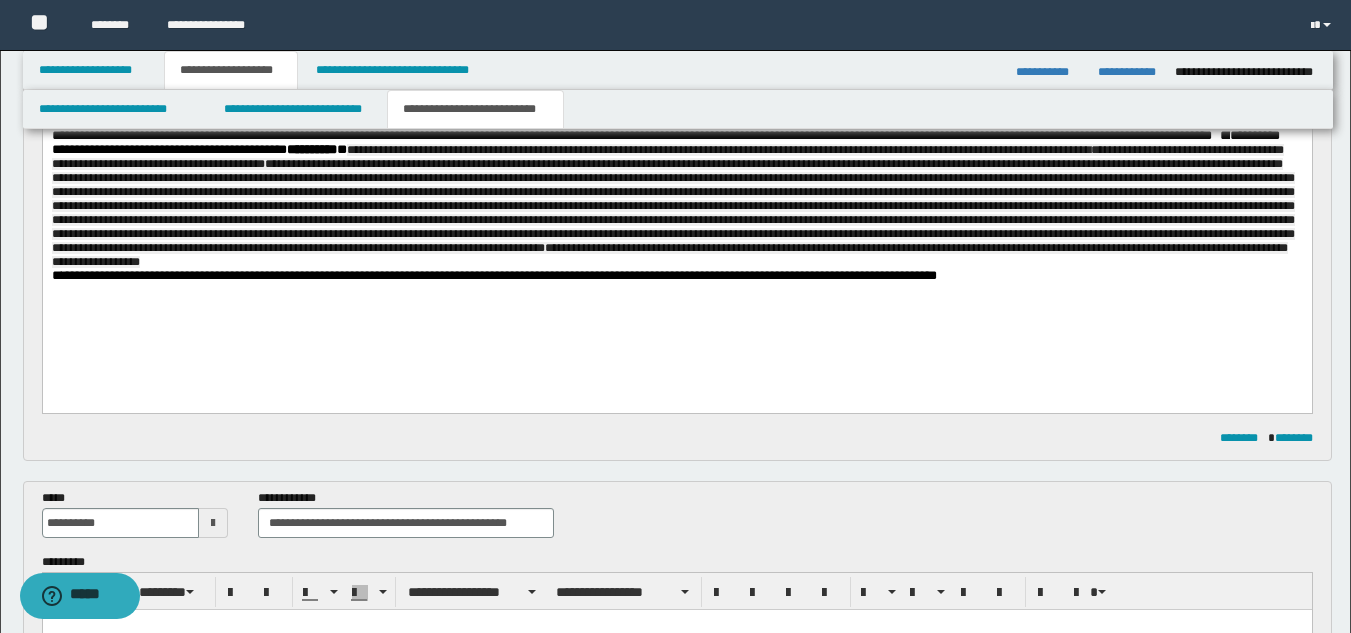 click on "**********" at bounding box center (676, 199) 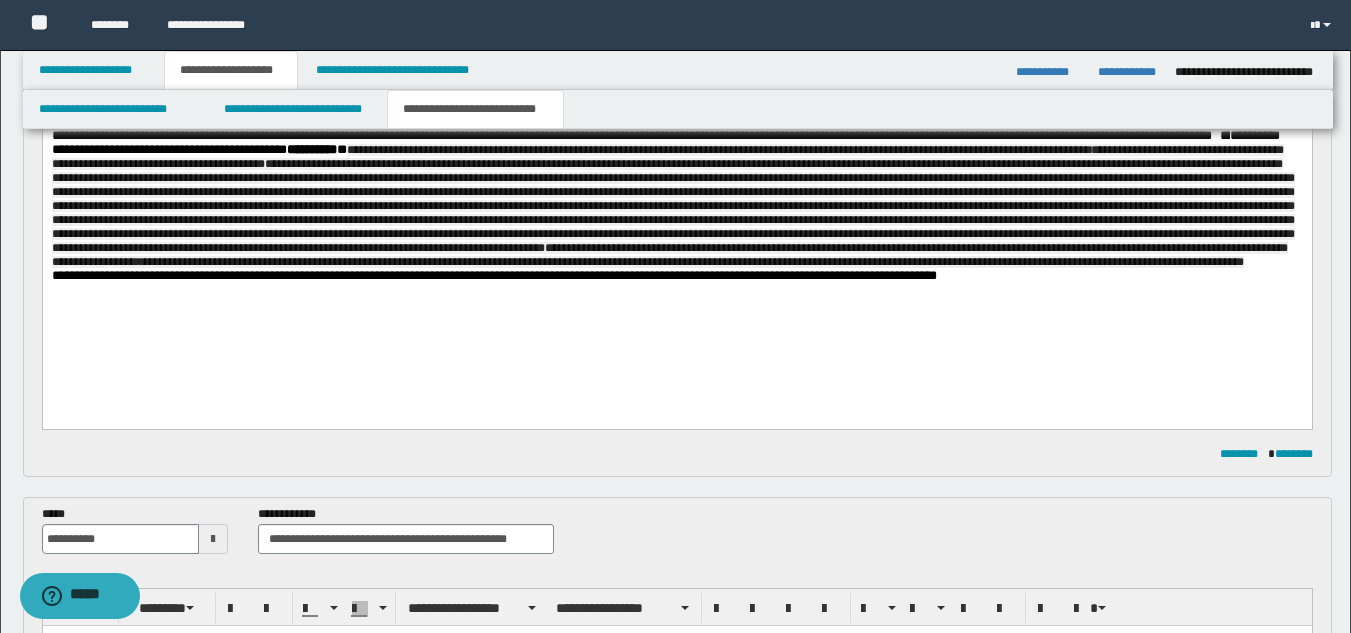 click on "**********" at bounding box center (672, 206) 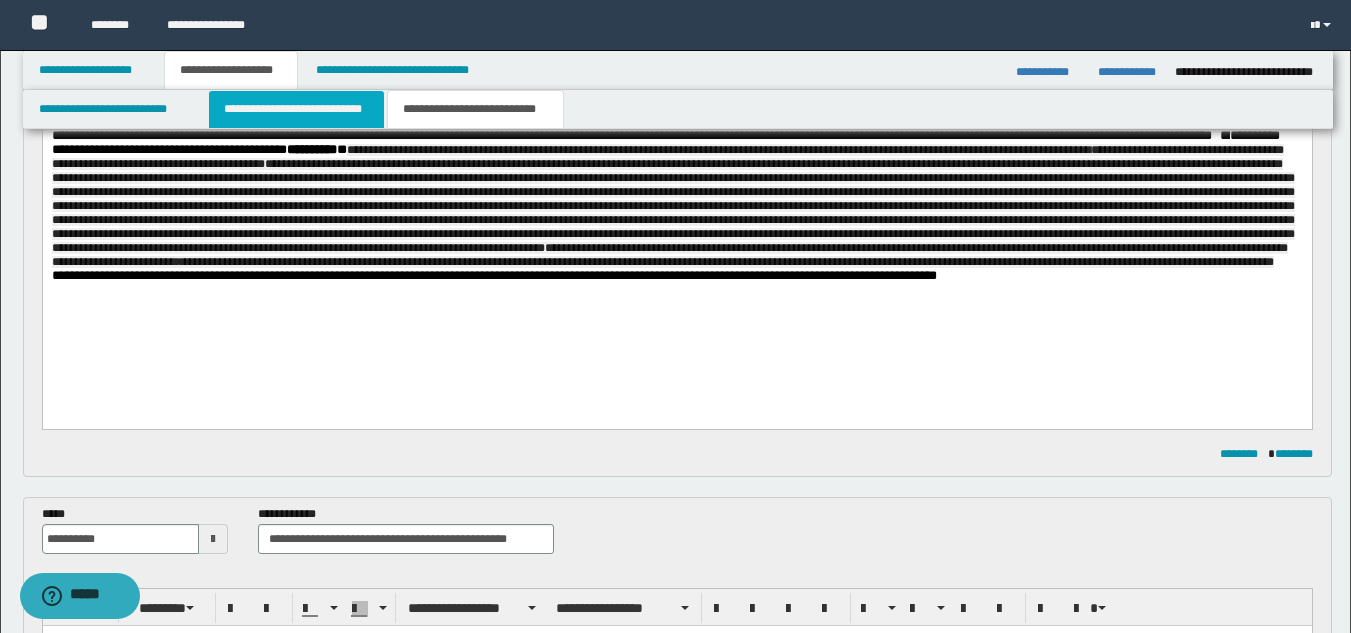 click on "**********" at bounding box center (296, 109) 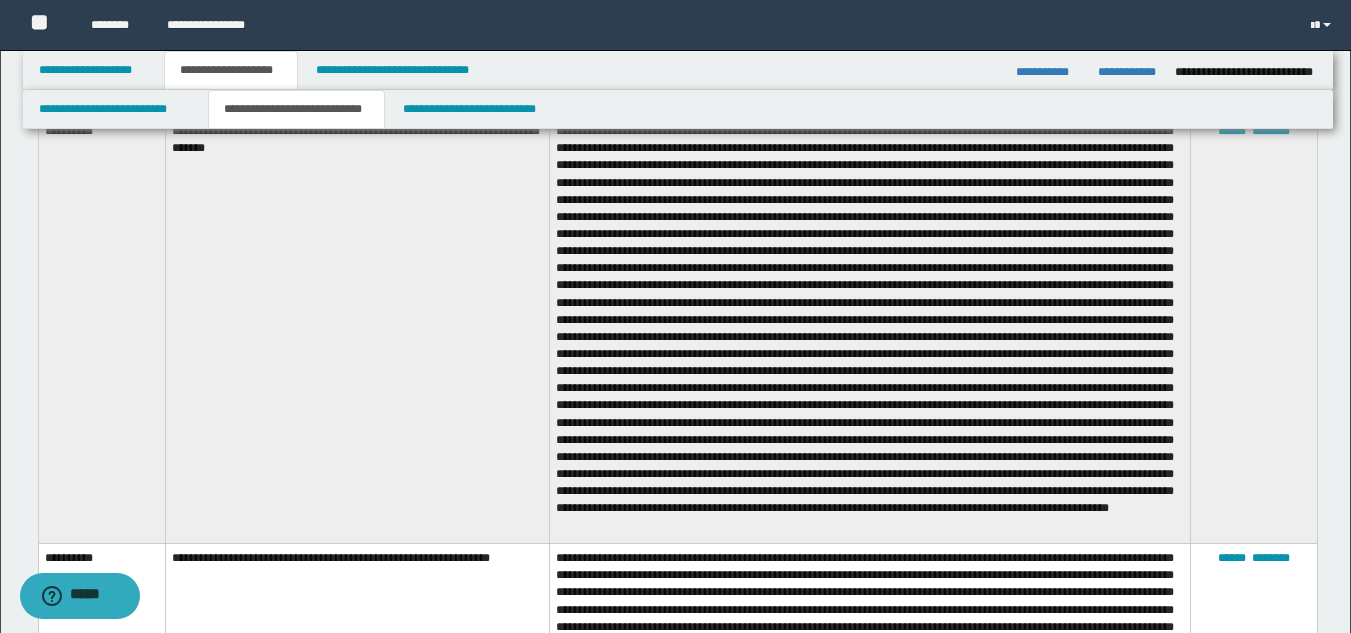 scroll, scrollTop: 648, scrollLeft: 0, axis: vertical 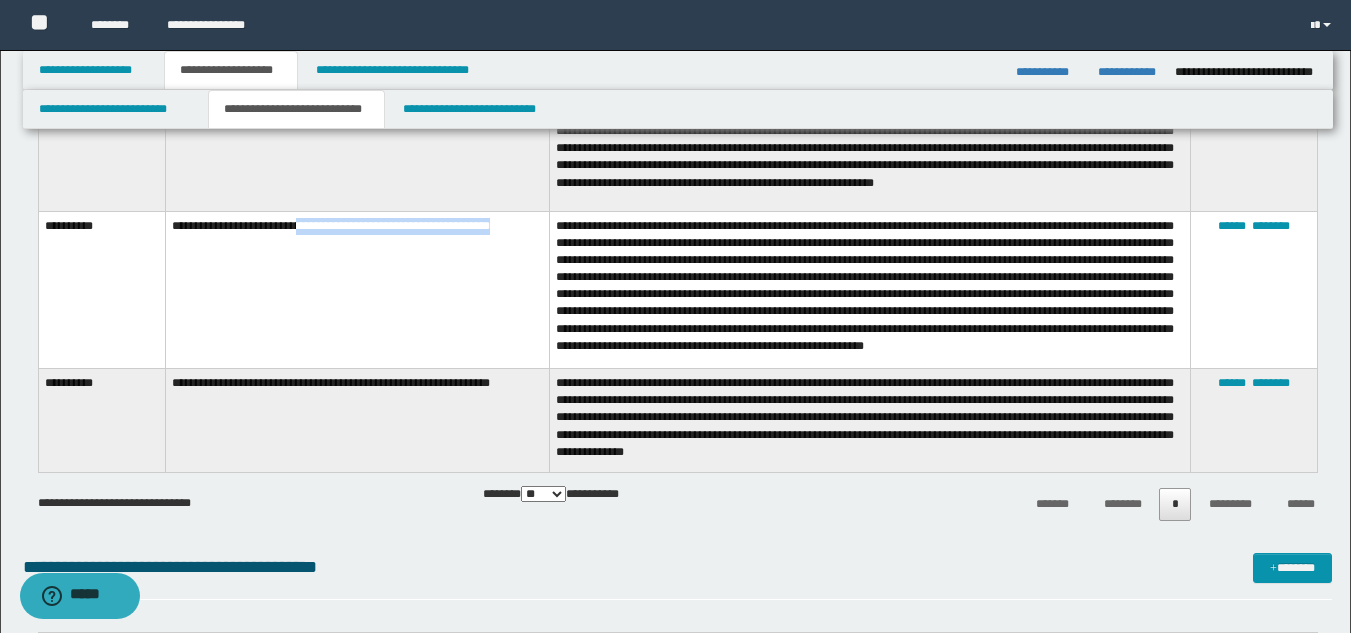 drag, startPoint x: 304, startPoint y: 235, endPoint x: 521, endPoint y: 241, distance: 217.08293 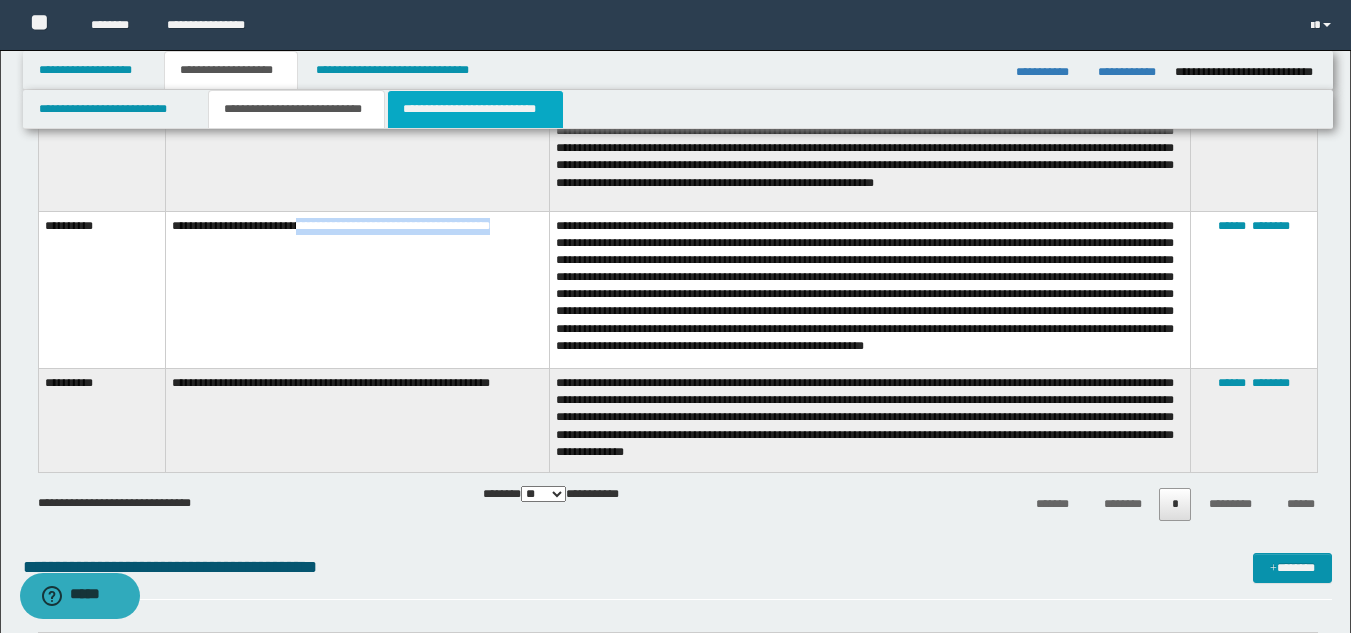 click on "**********" at bounding box center (475, 109) 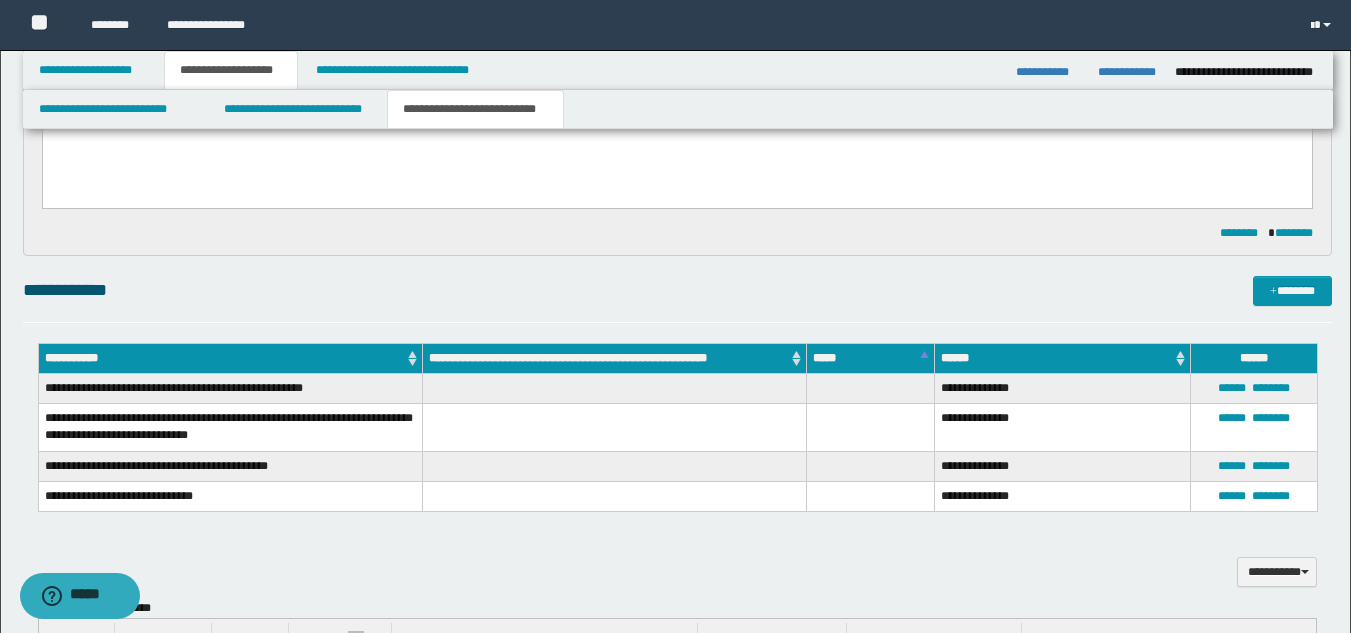 scroll, scrollTop: 184, scrollLeft: 0, axis: vertical 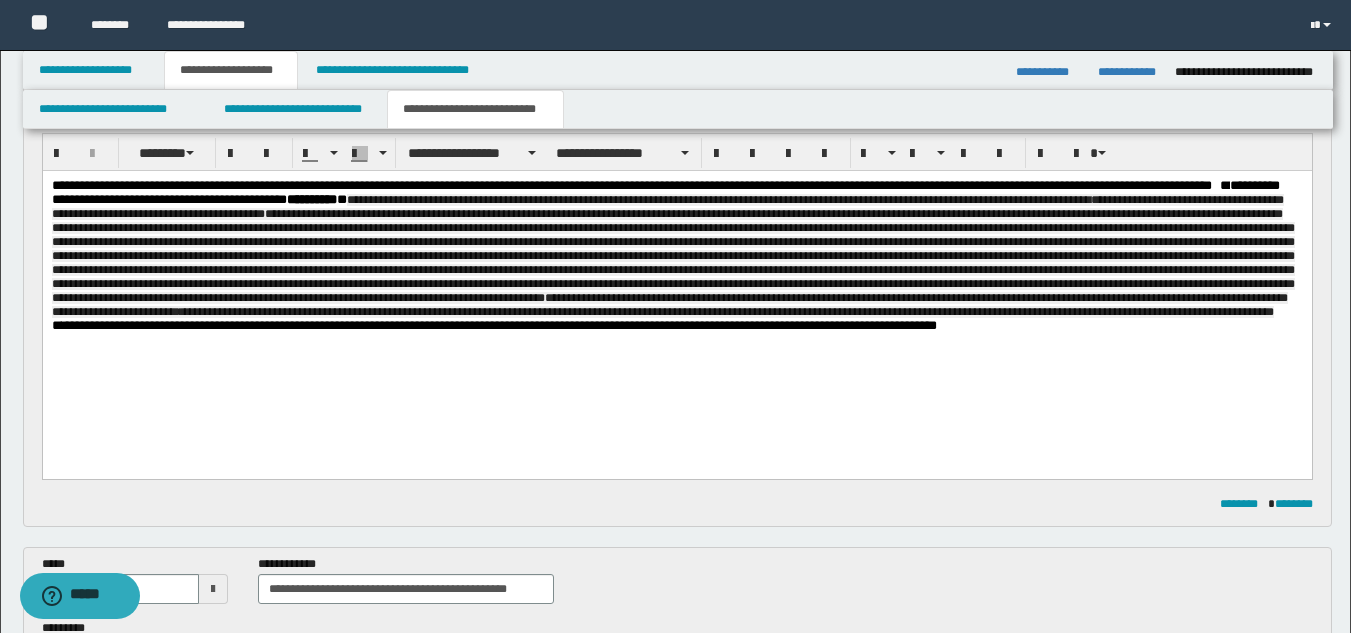 click on "**********" at bounding box center (676, 249) 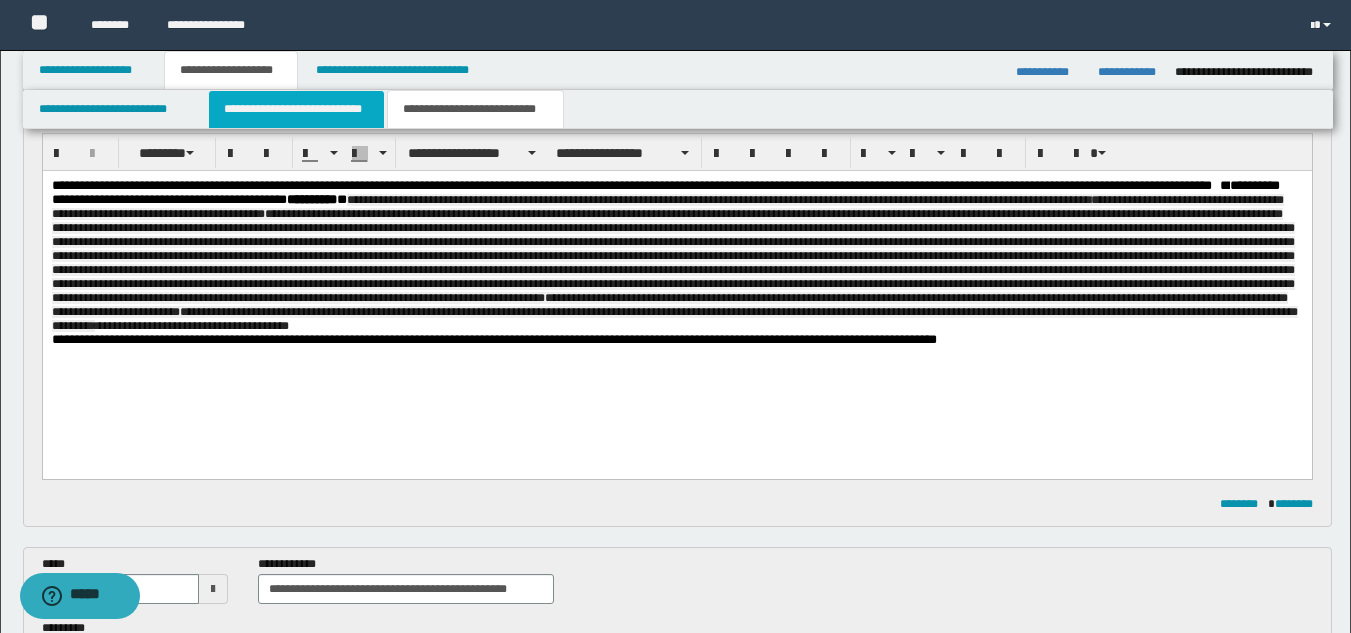 click on "**********" at bounding box center (296, 109) 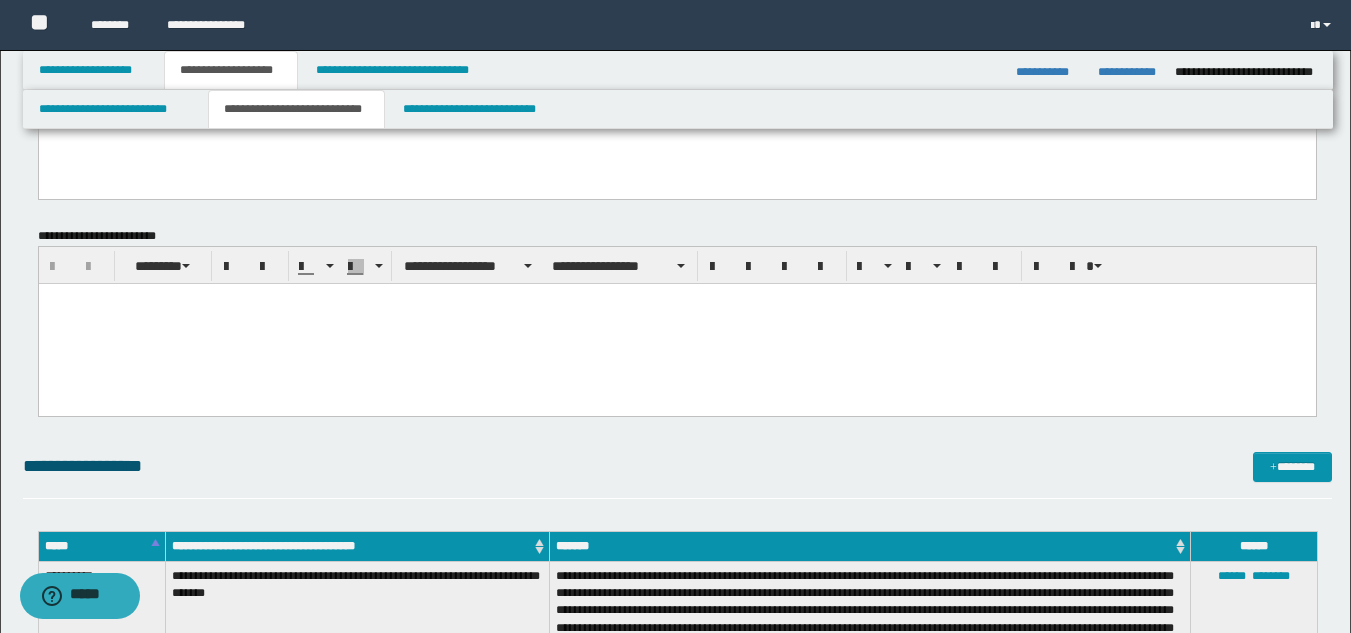 scroll, scrollTop: 784, scrollLeft: 0, axis: vertical 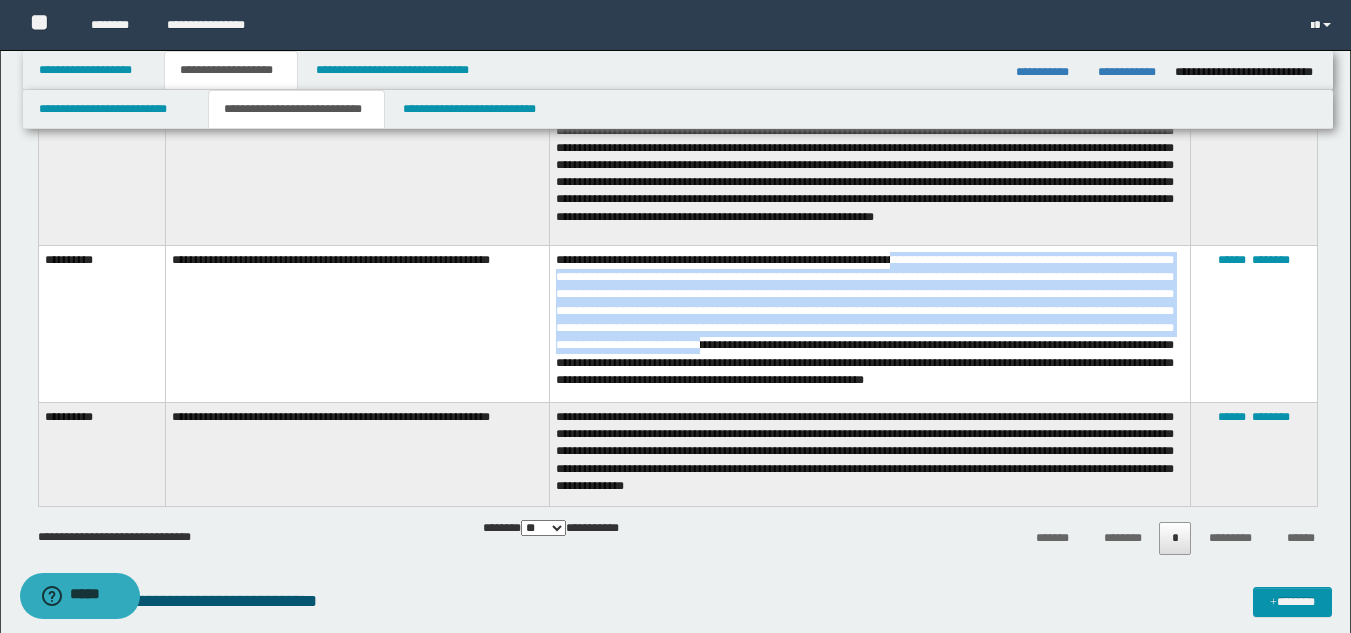 drag, startPoint x: 911, startPoint y: 271, endPoint x: 1011, endPoint y: 359, distance: 133.2066 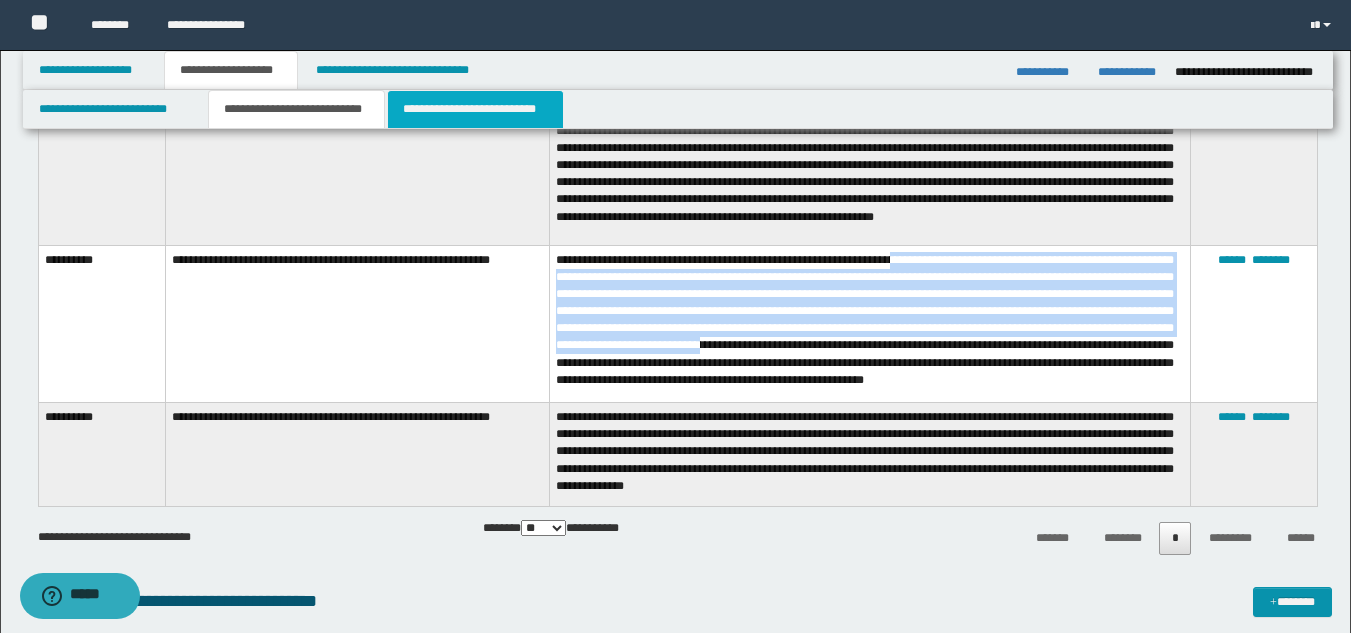 click on "**********" at bounding box center [475, 109] 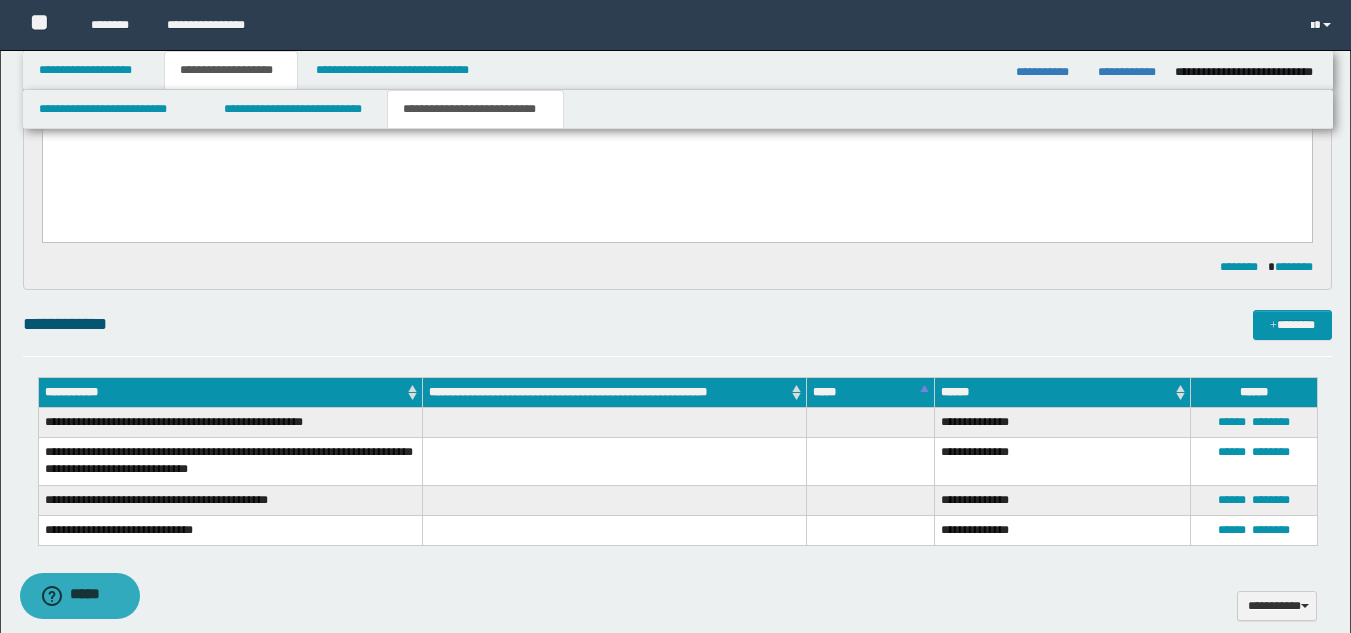 scroll, scrollTop: 150, scrollLeft: 0, axis: vertical 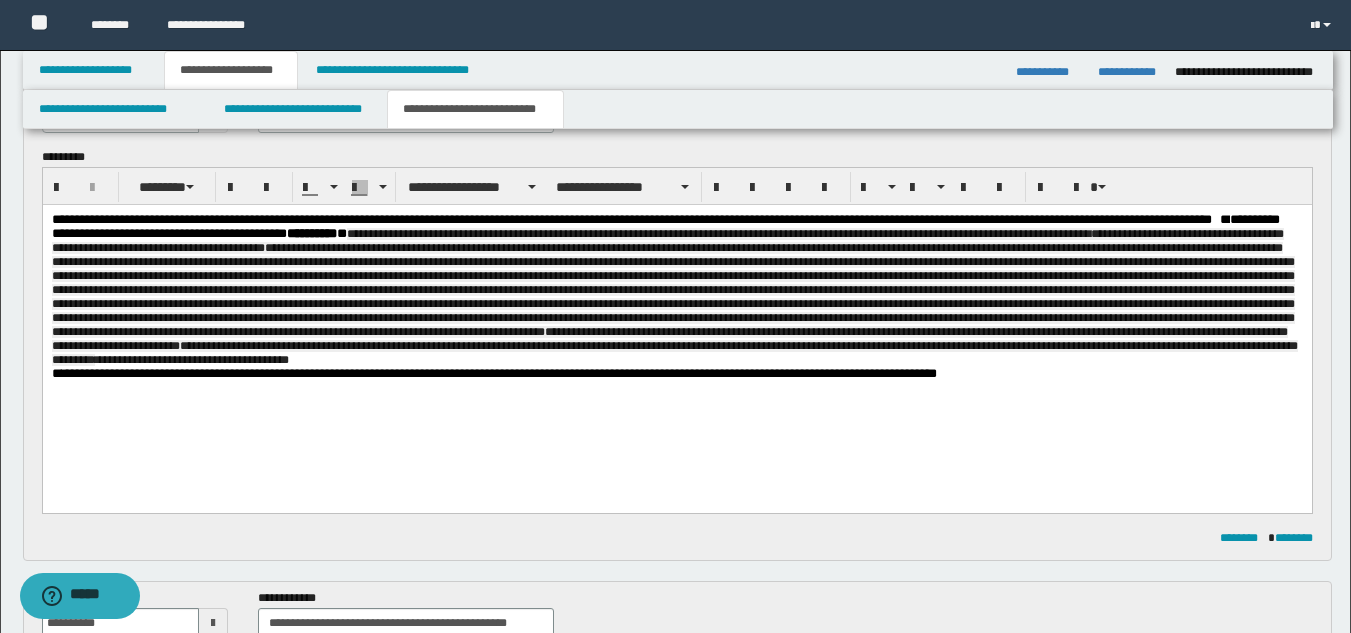 click on "**********" at bounding box center [676, 290] 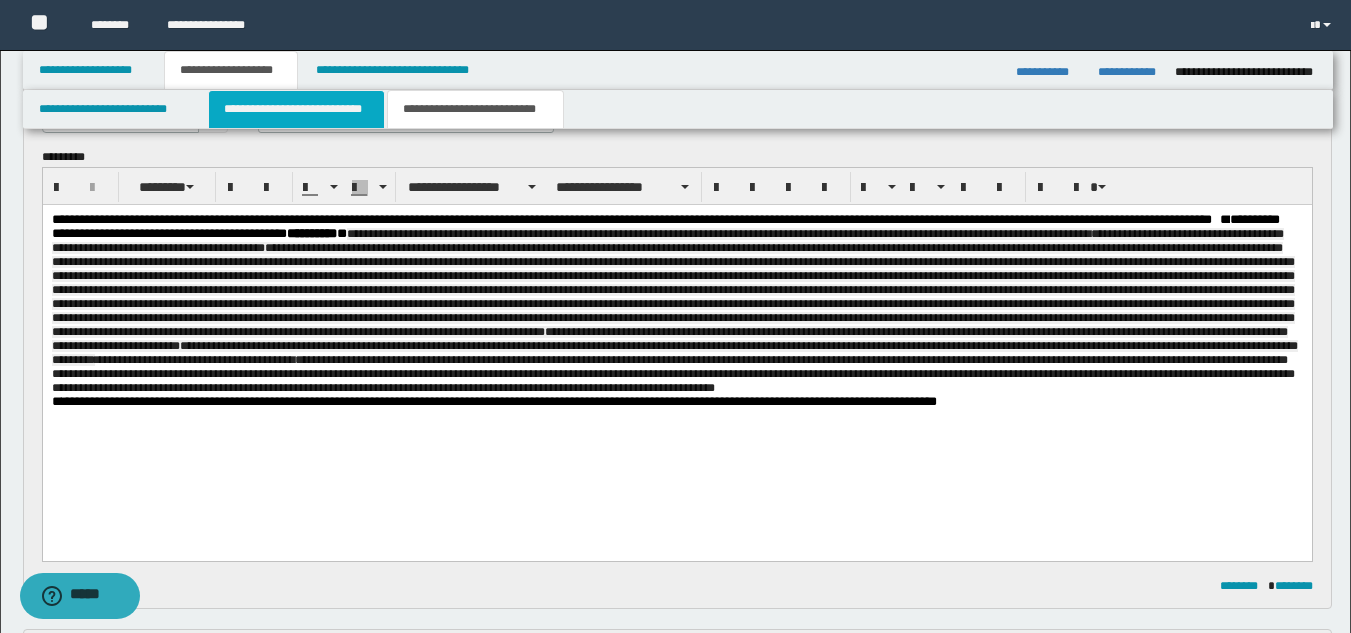 click on "**********" at bounding box center (296, 109) 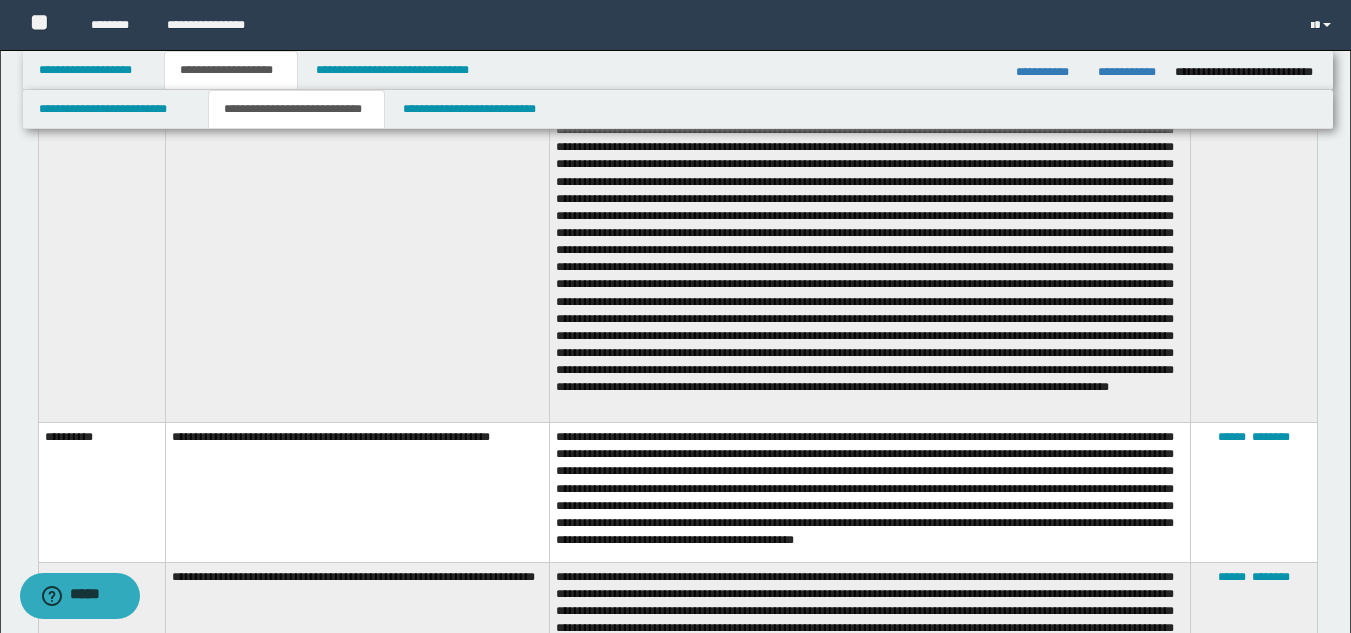 scroll, scrollTop: 1350, scrollLeft: 0, axis: vertical 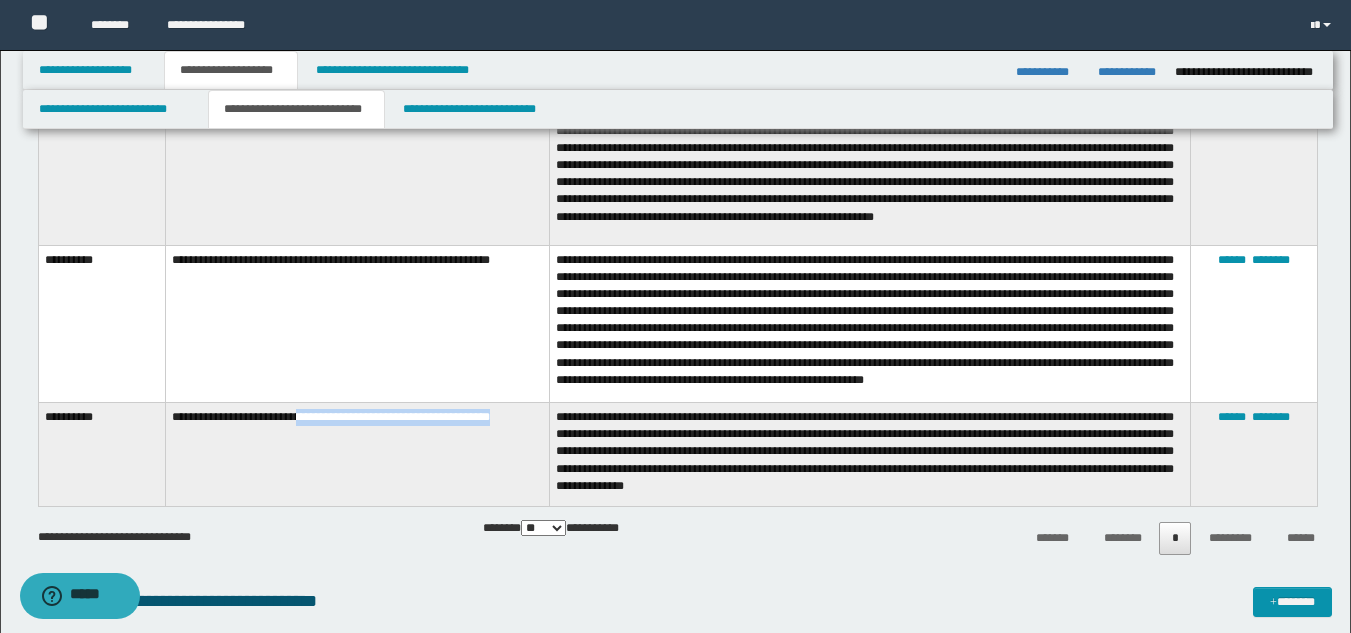 drag, startPoint x: 305, startPoint y: 414, endPoint x: 530, endPoint y: 431, distance: 225.64131 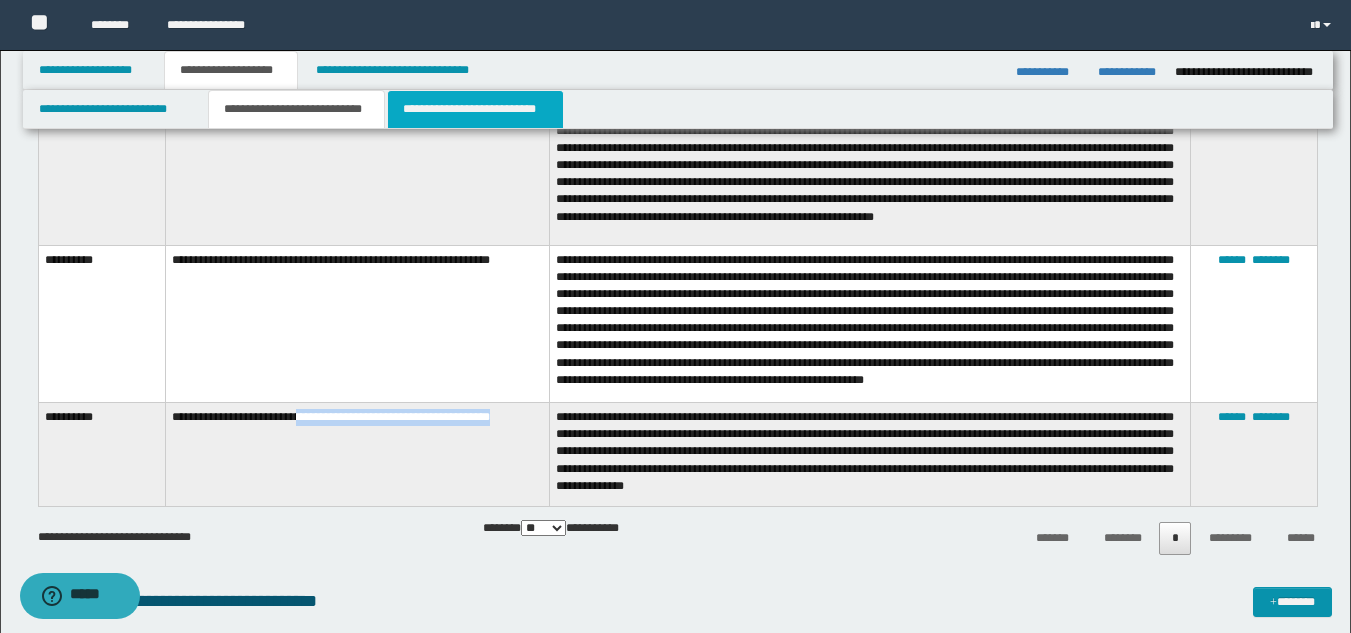 click on "**********" at bounding box center (475, 109) 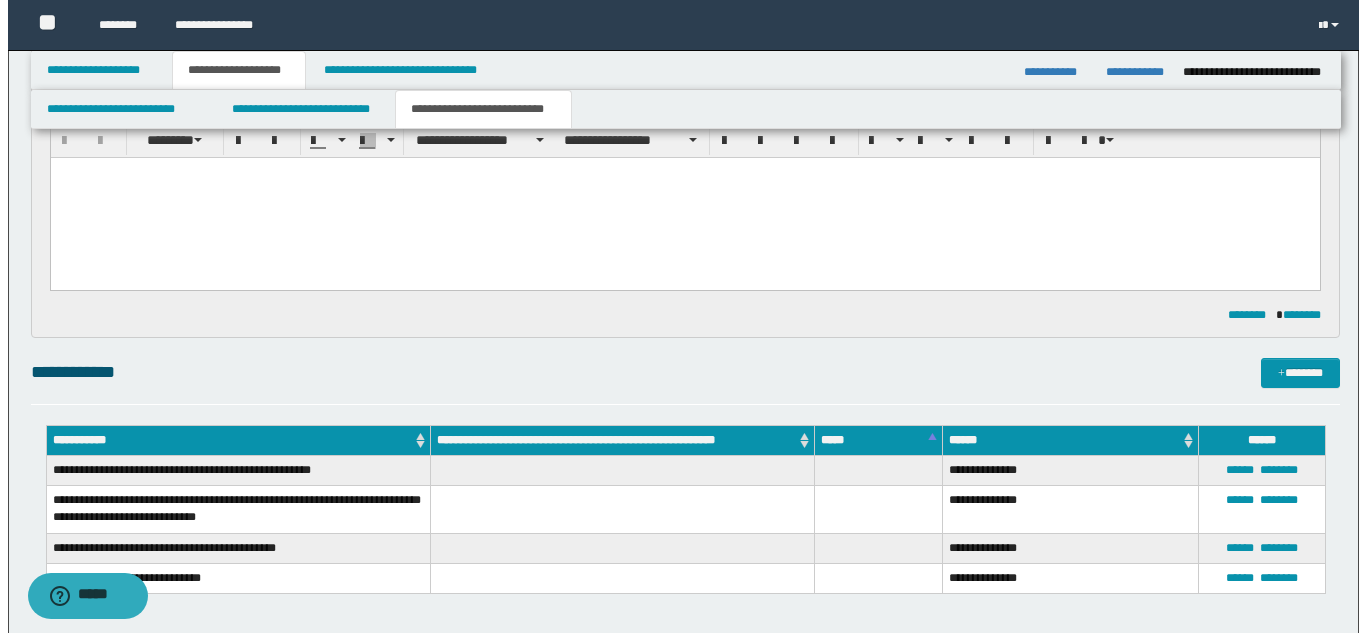 scroll, scrollTop: 150, scrollLeft: 0, axis: vertical 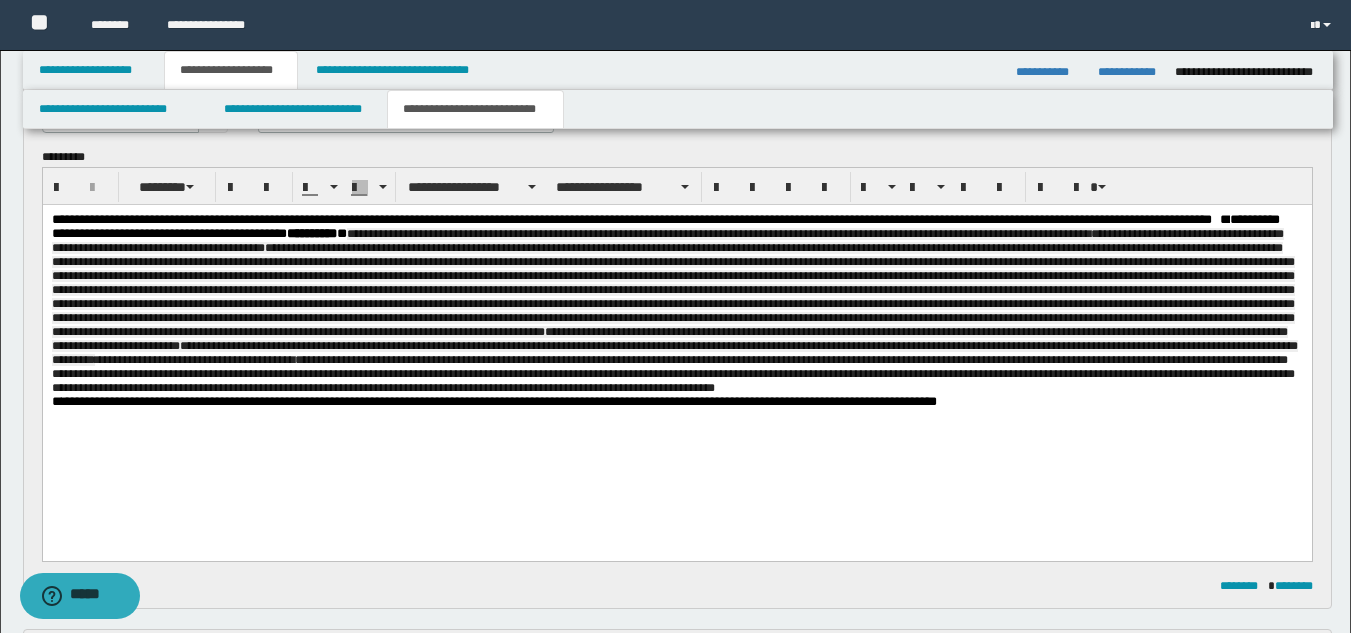 click on "**********" at bounding box center (676, 304) 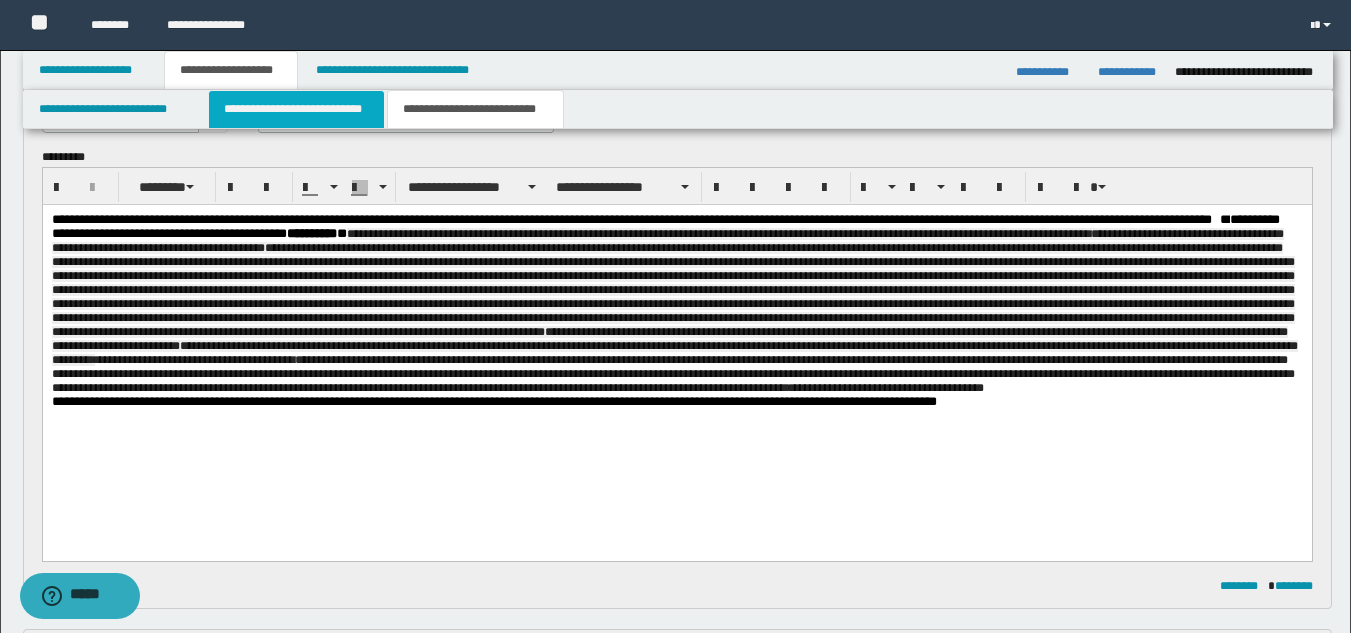 click on "**********" at bounding box center (296, 109) 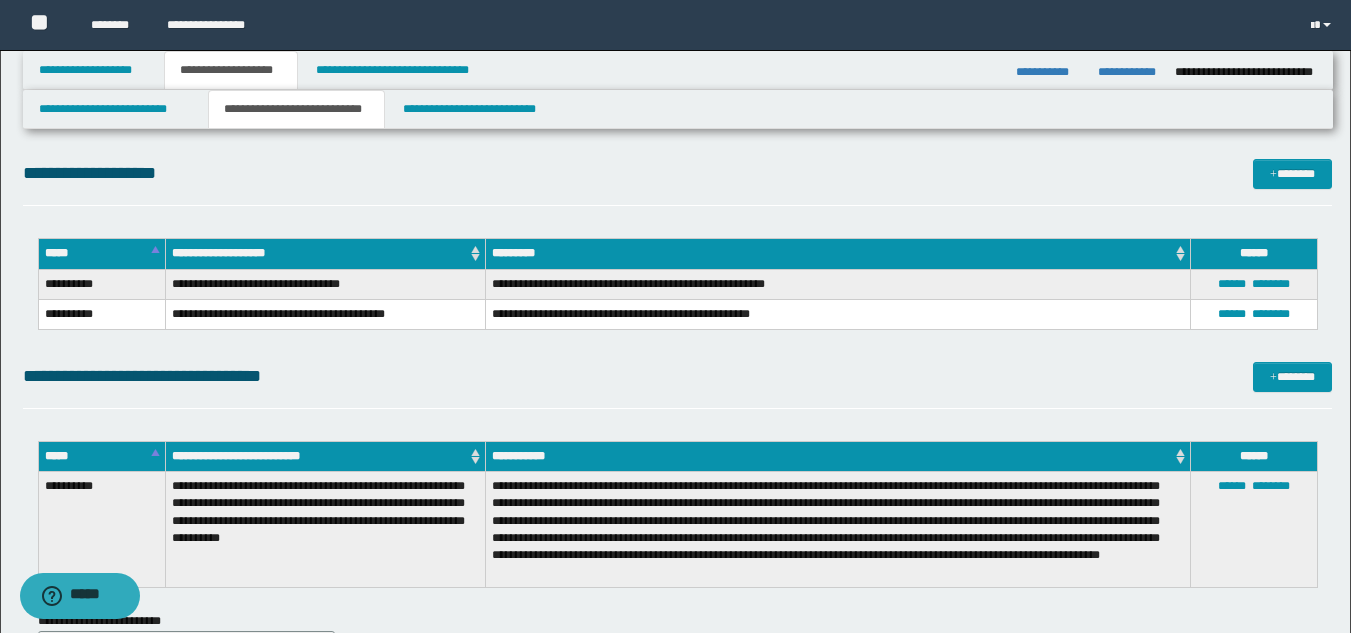 scroll, scrollTop: 1350, scrollLeft: 0, axis: vertical 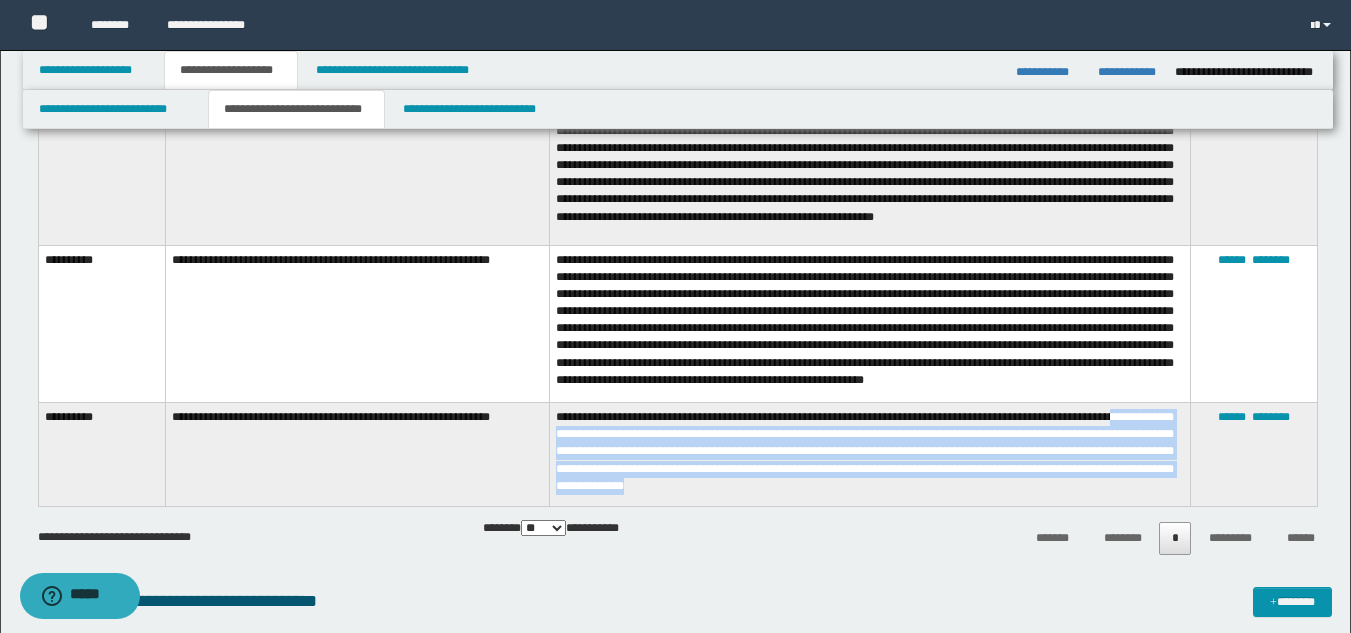 drag, startPoint x: 1129, startPoint y: 421, endPoint x: 1131, endPoint y: 490, distance: 69.02898 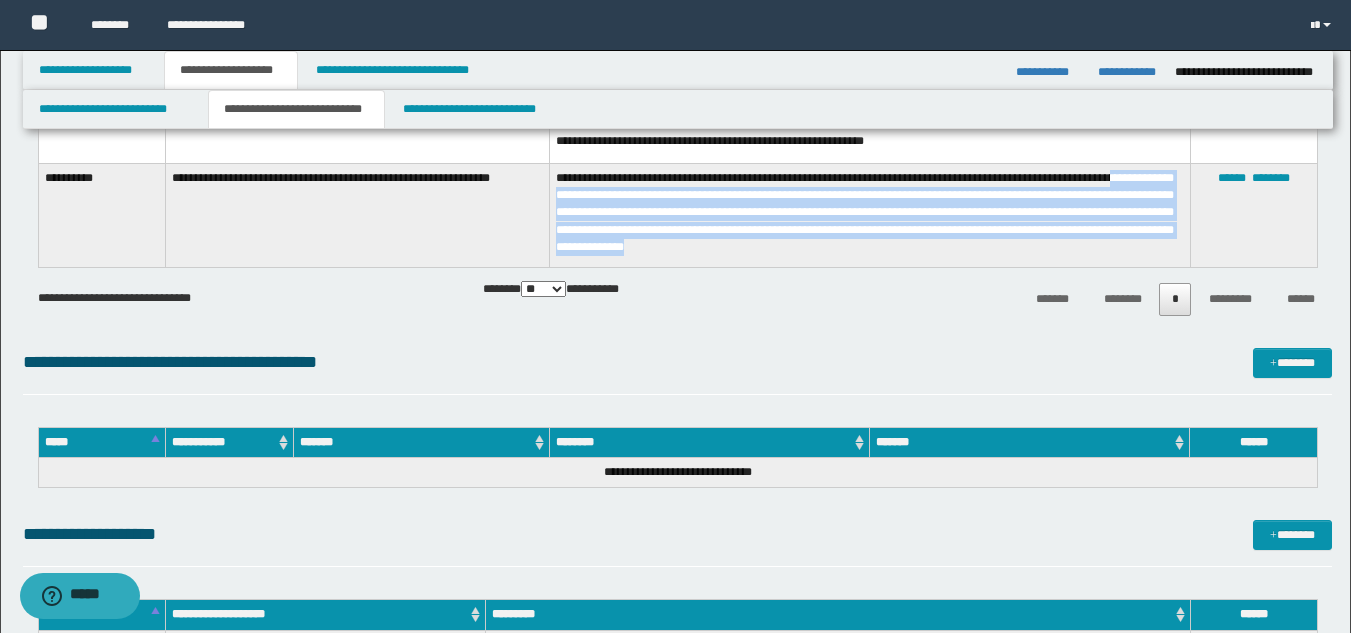 scroll, scrollTop: 1779, scrollLeft: 0, axis: vertical 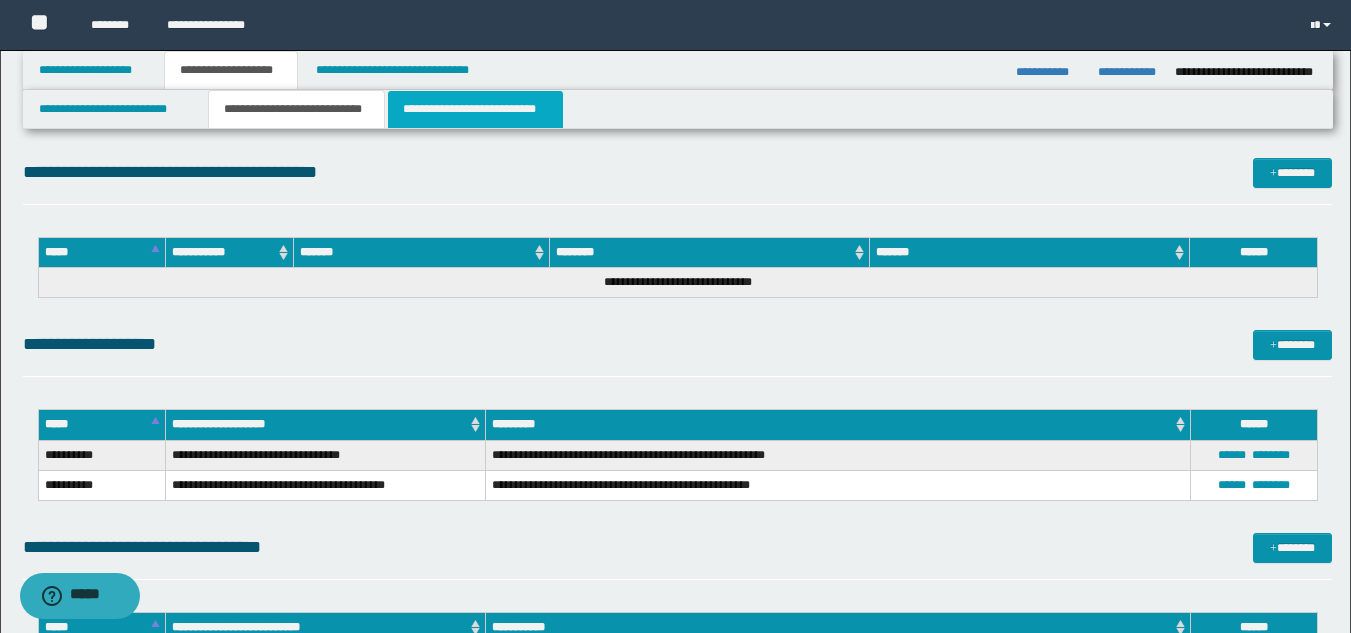 click on "**********" at bounding box center (475, 109) 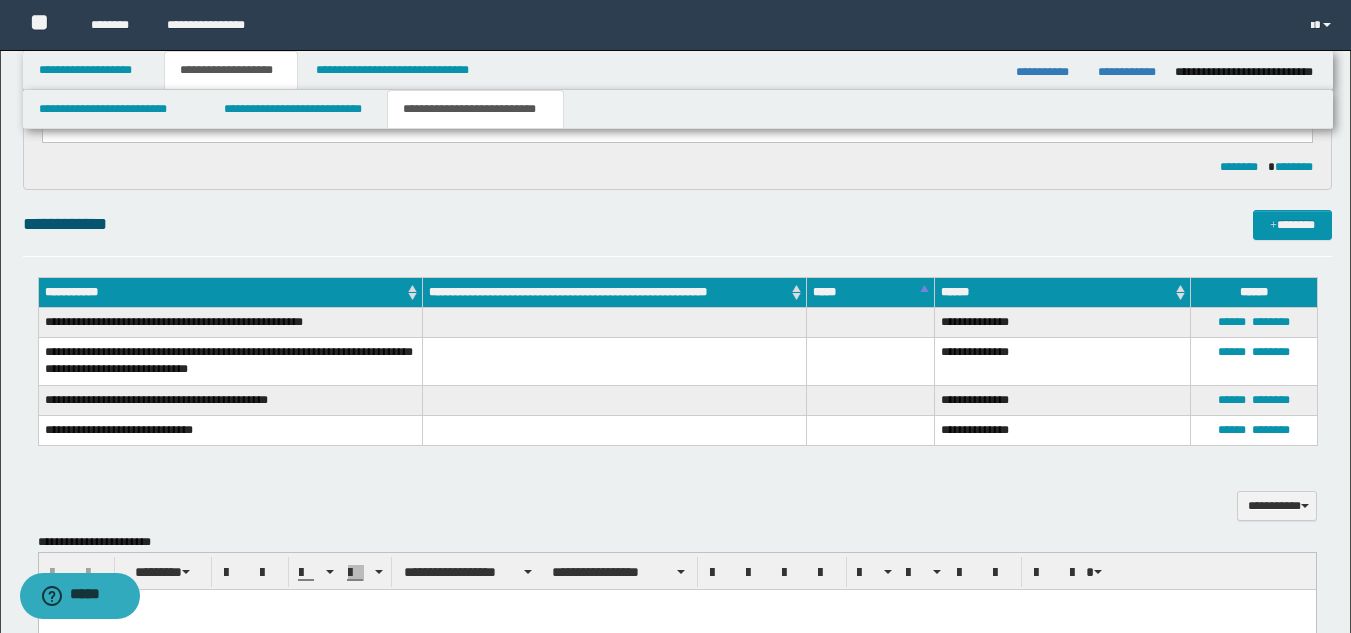 scroll, scrollTop: 298, scrollLeft: 0, axis: vertical 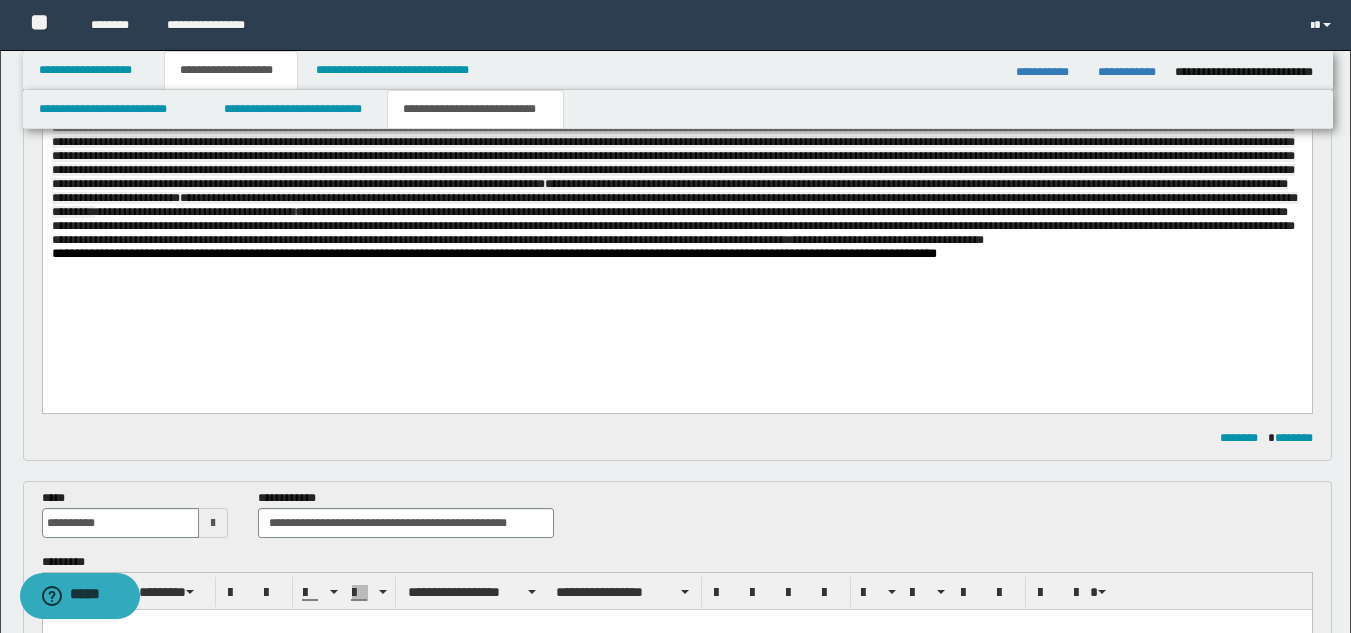 click on "**********" at bounding box center [676, 156] 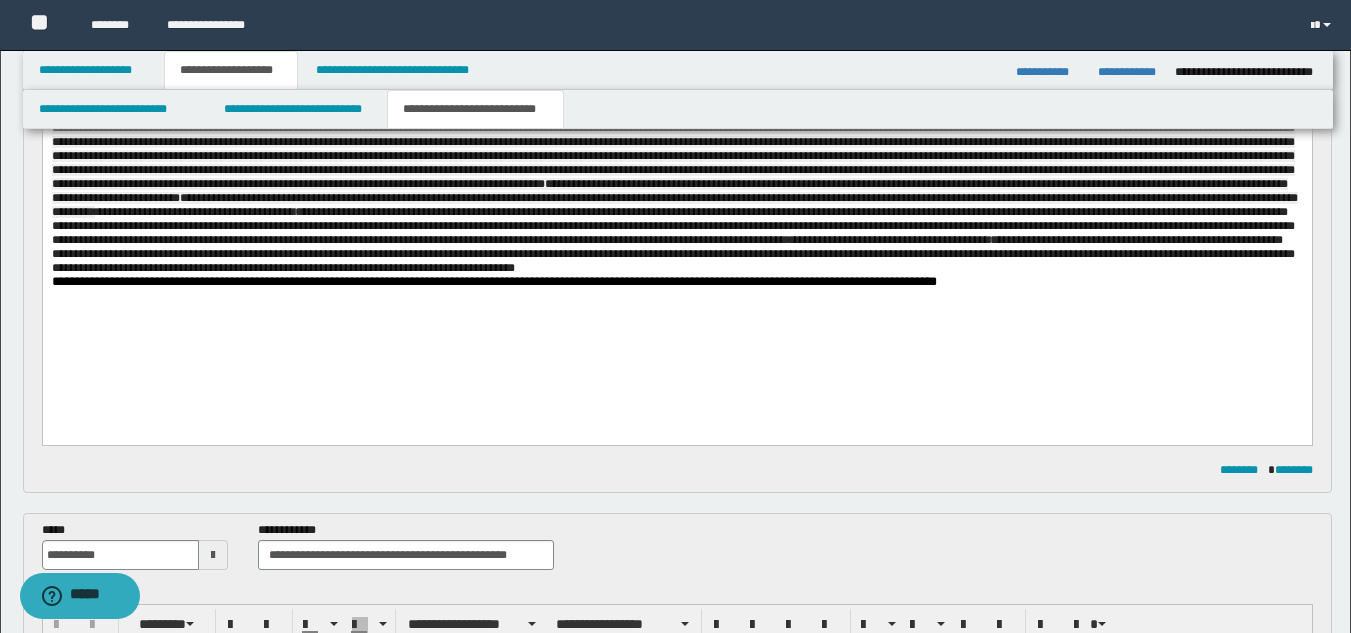 click on "**********" at bounding box center [676, 202] 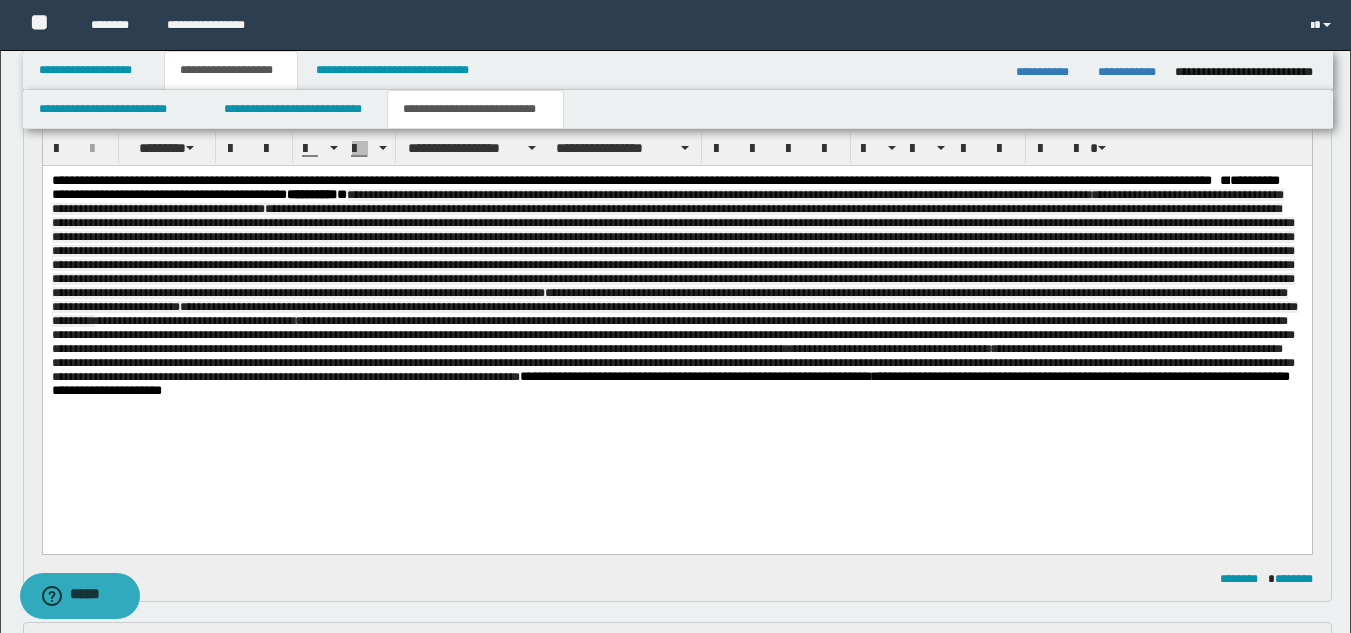 scroll, scrollTop: 142, scrollLeft: 0, axis: vertical 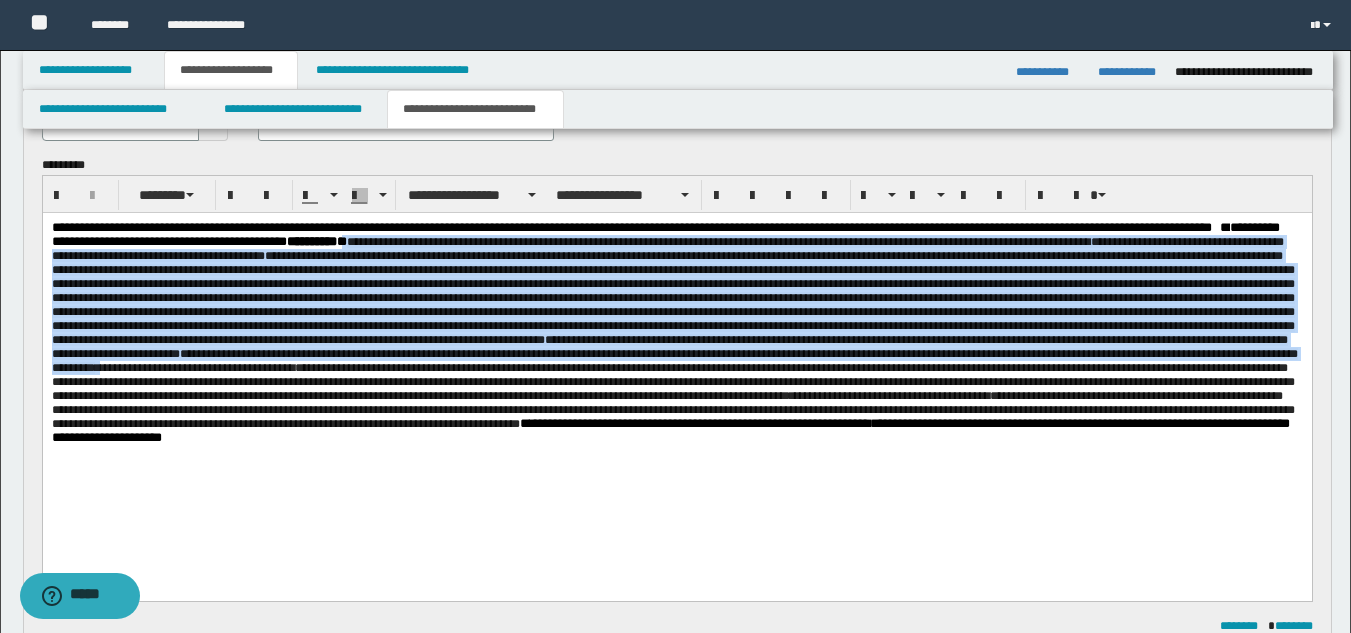 drag, startPoint x: 442, startPoint y: 240, endPoint x: 954, endPoint y: 386, distance: 532.4096 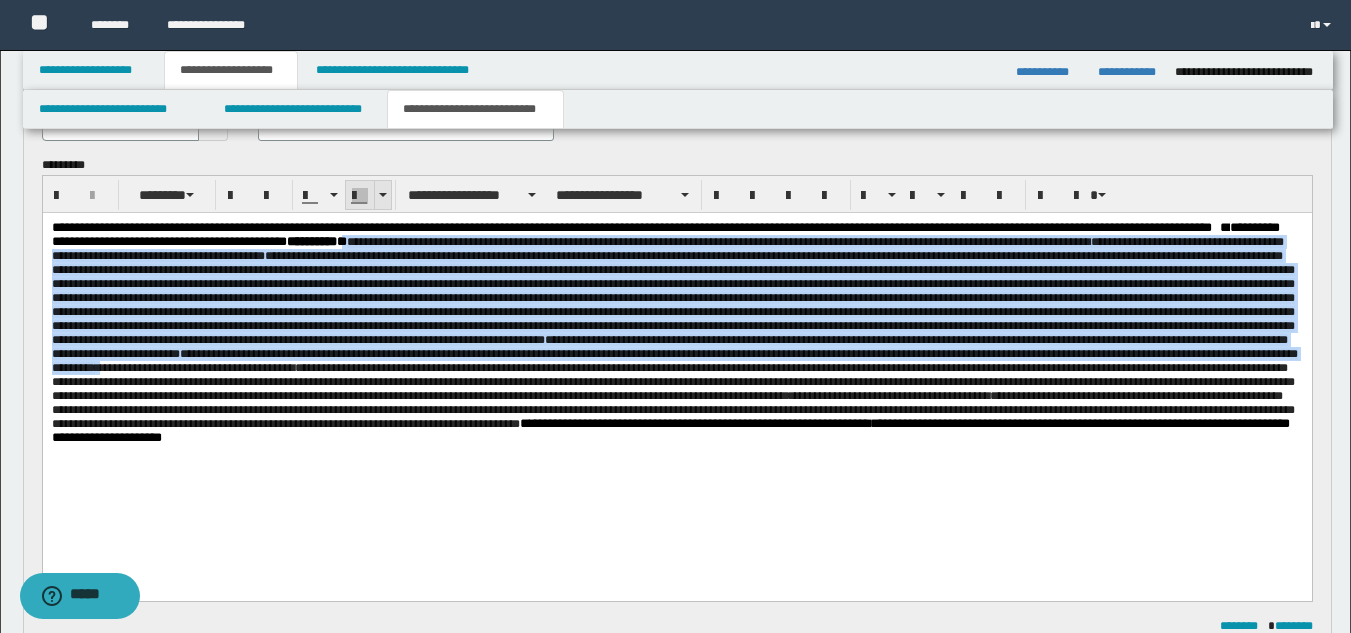 click at bounding box center (360, 196) 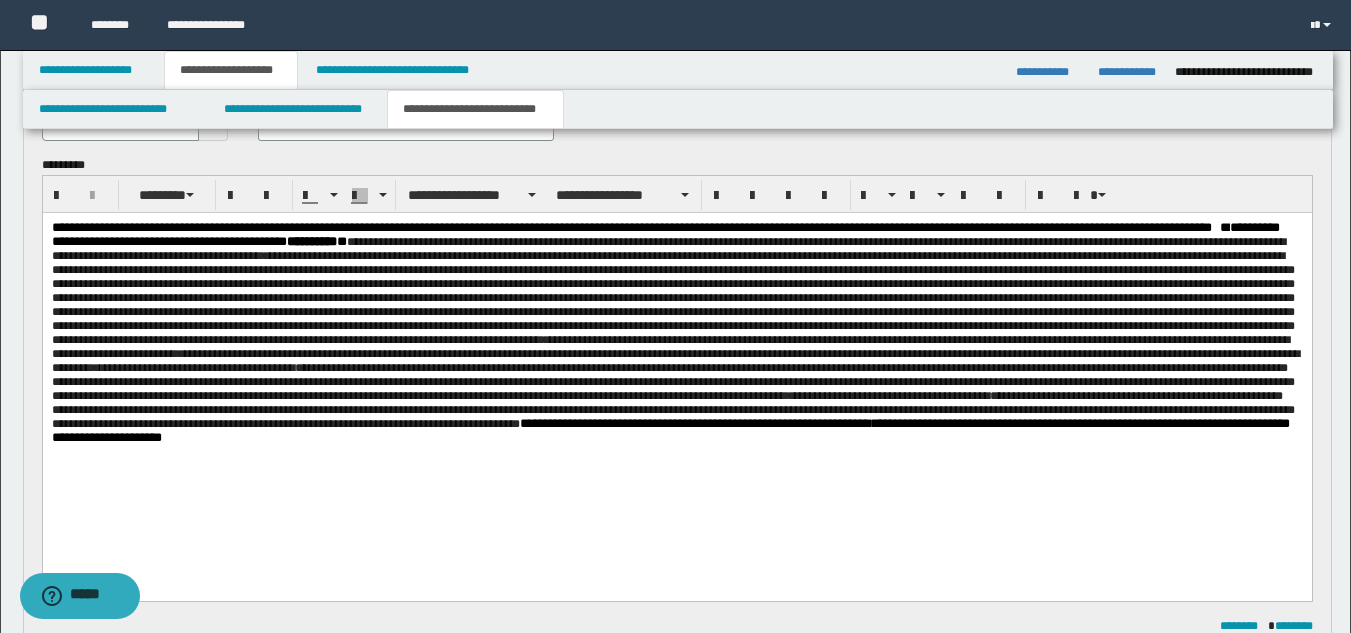 click on "**********" at bounding box center (675, 305) 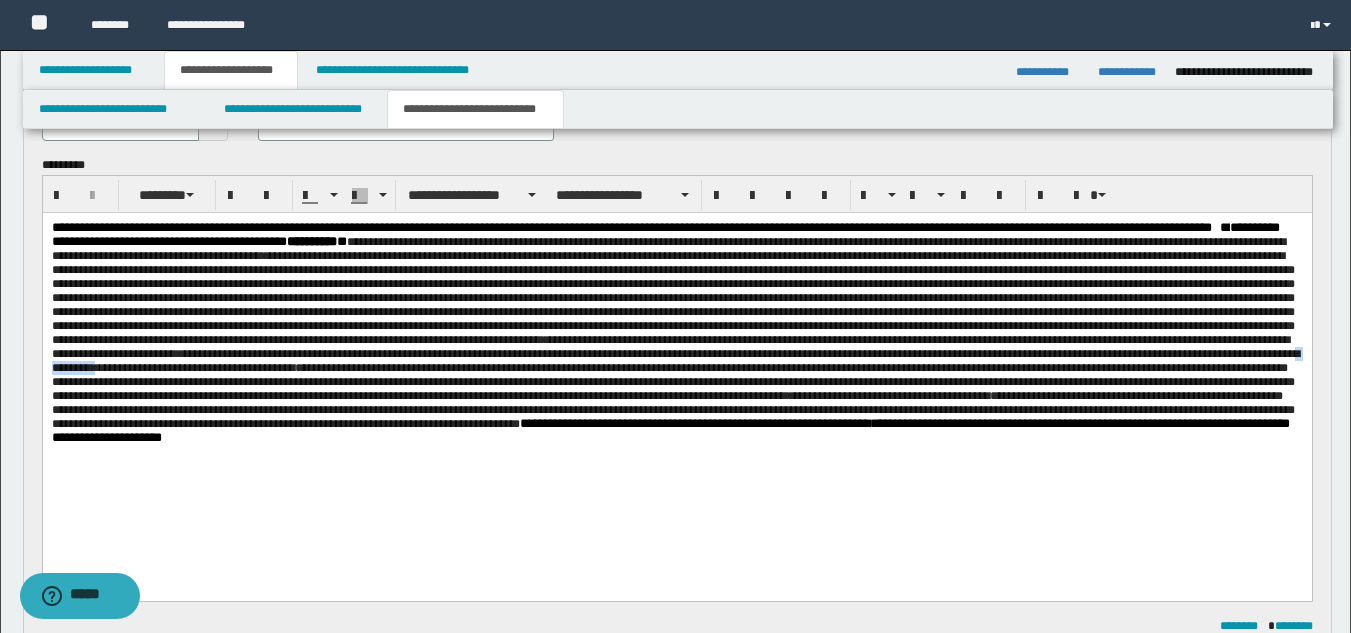 drag, startPoint x: 948, startPoint y: 386, endPoint x: 890, endPoint y: 390, distance: 58.137768 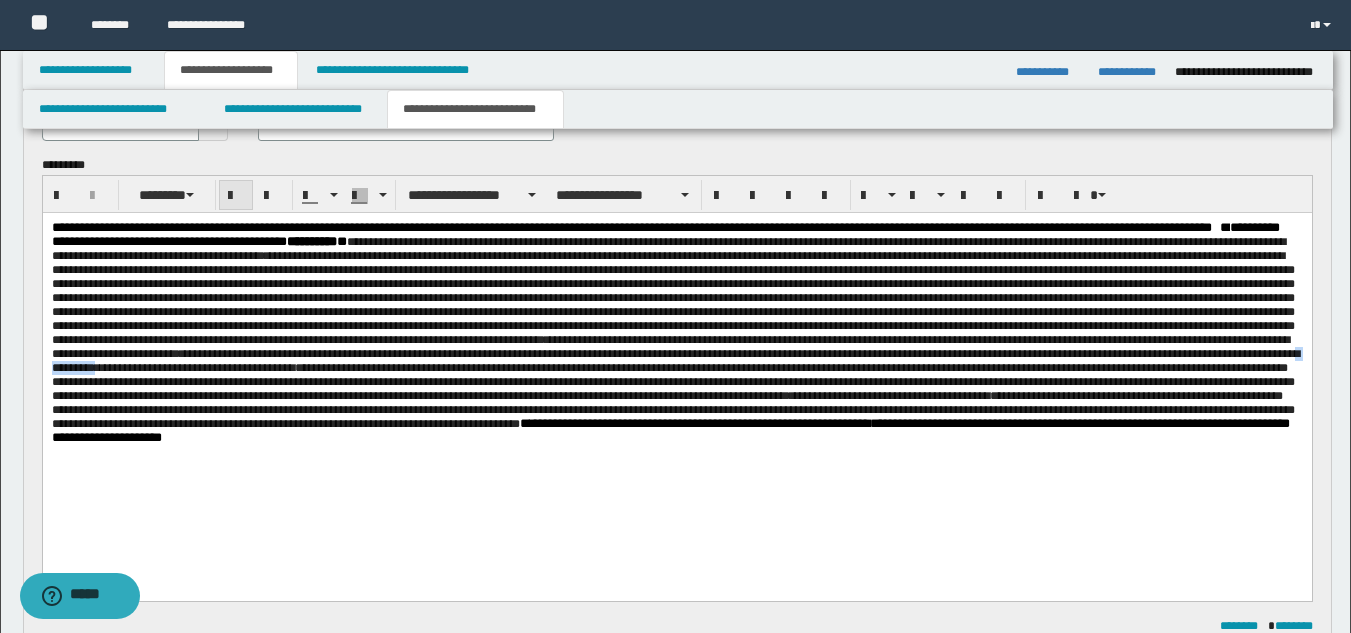click at bounding box center [236, 196] 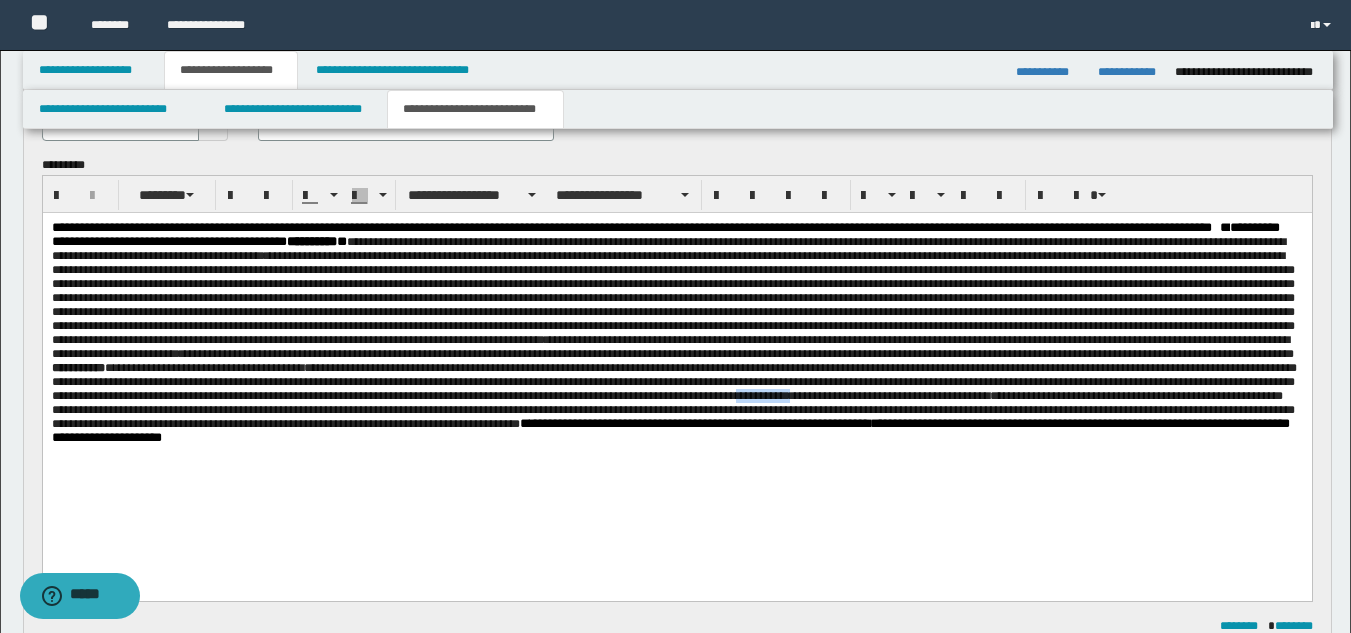 drag, startPoint x: 588, startPoint y: 435, endPoint x: 526, endPoint y: 438, distance: 62.072536 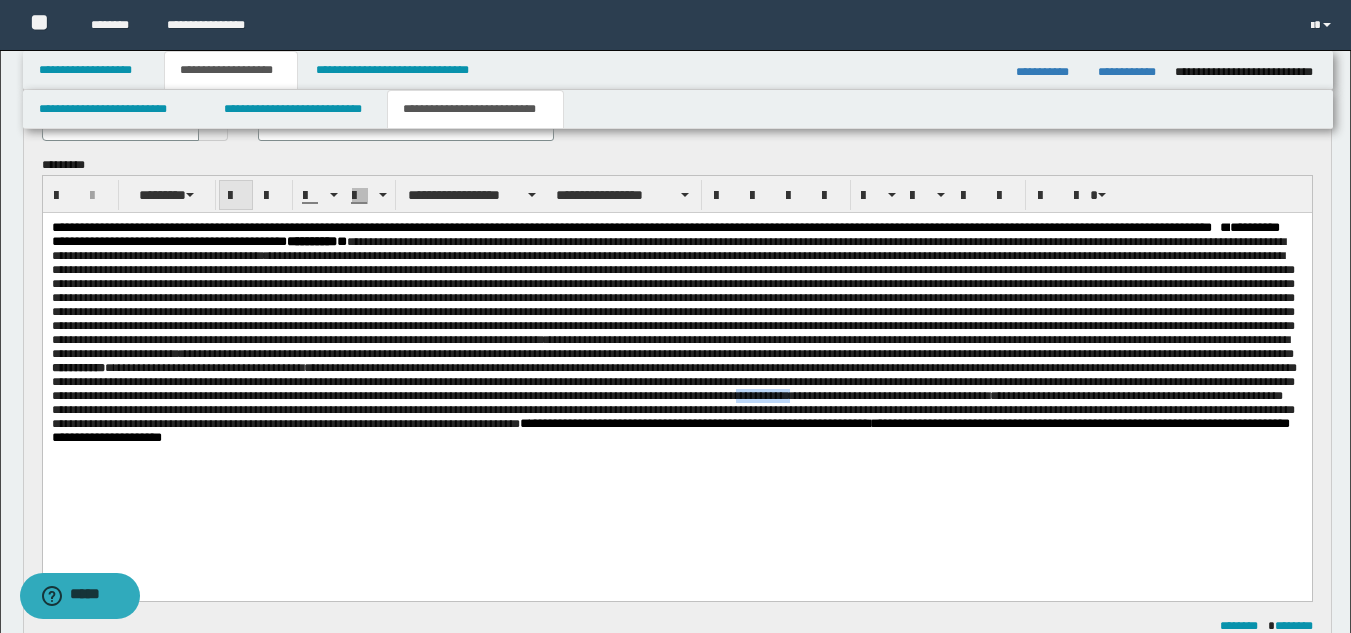 click at bounding box center (236, 196) 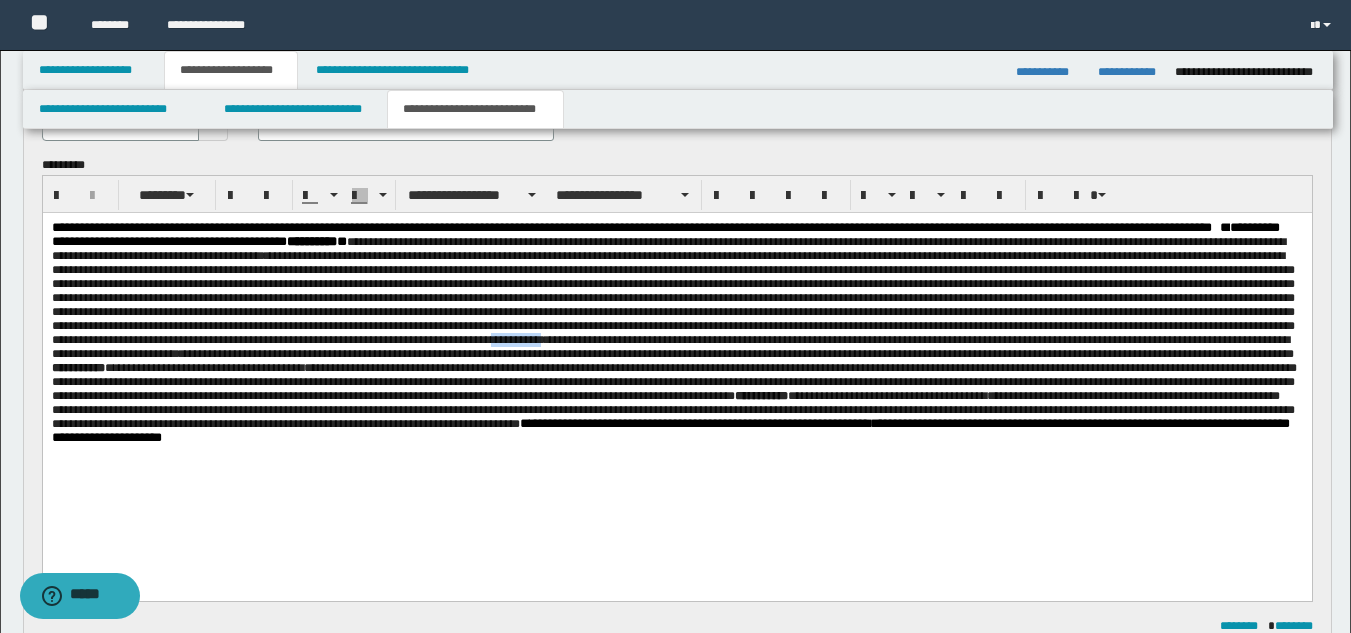 drag, startPoint x: 1263, startPoint y: 358, endPoint x: 1203, endPoint y: 356, distance: 60.033325 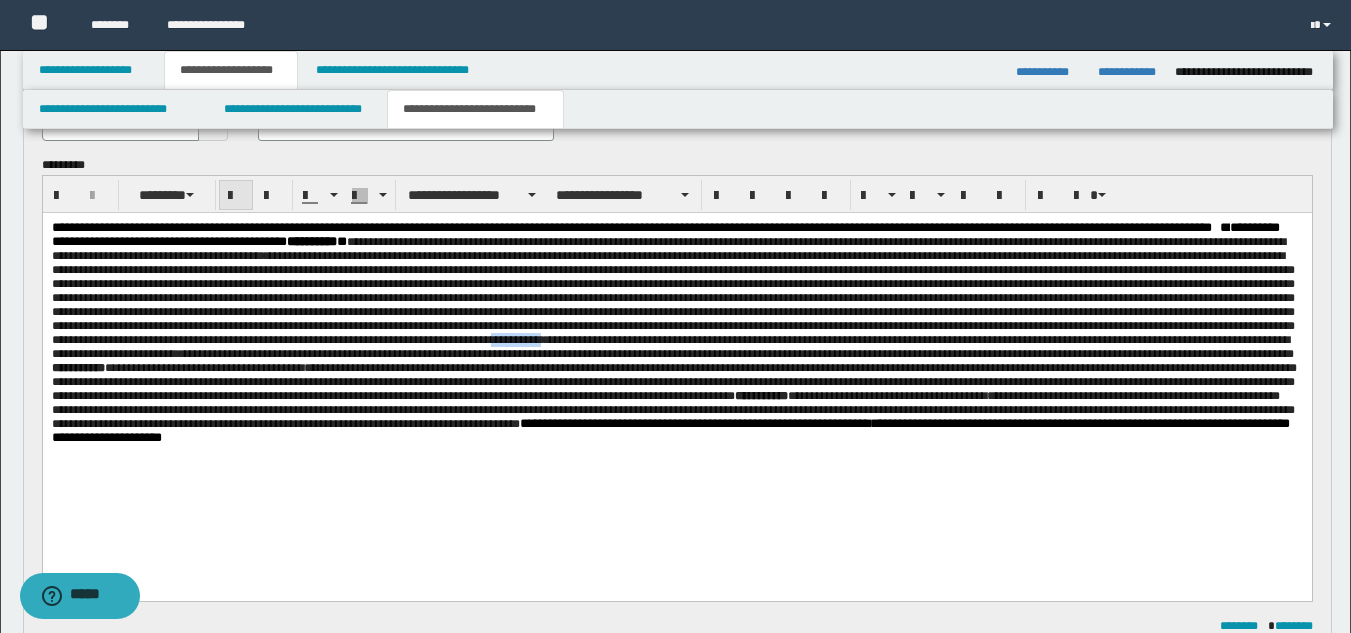 click at bounding box center [236, 196] 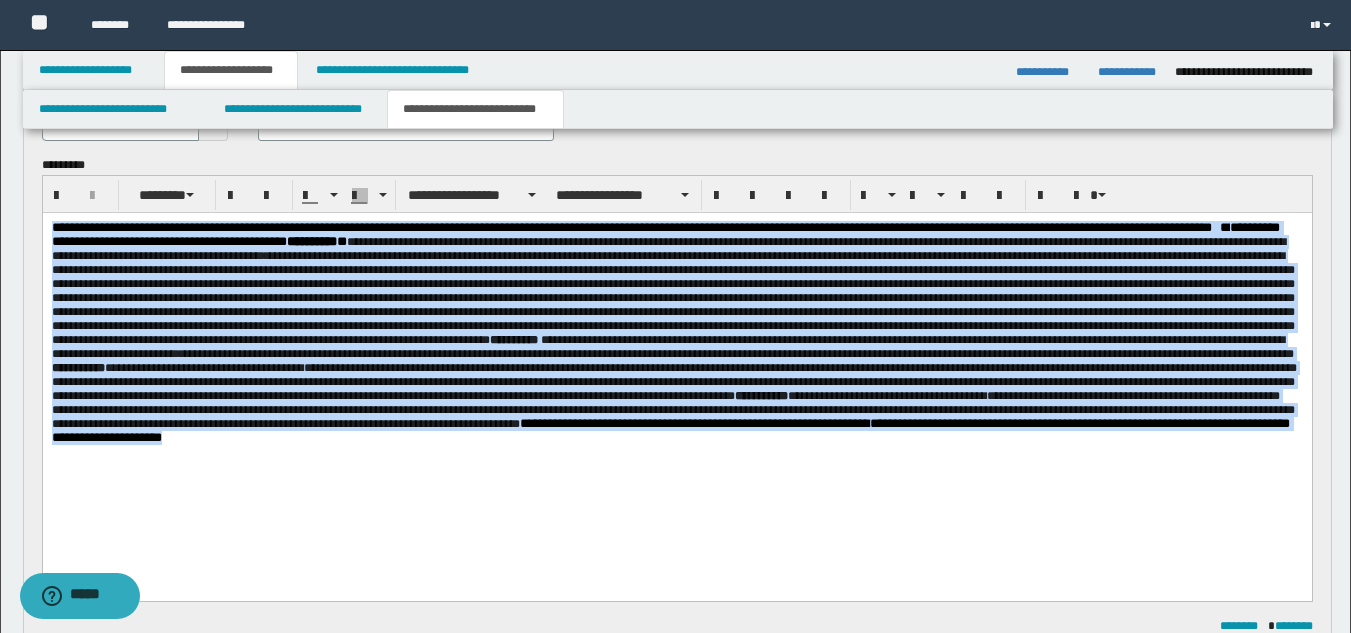 drag, startPoint x: 51, startPoint y: 227, endPoint x: 253, endPoint y: 484, distance: 326.88376 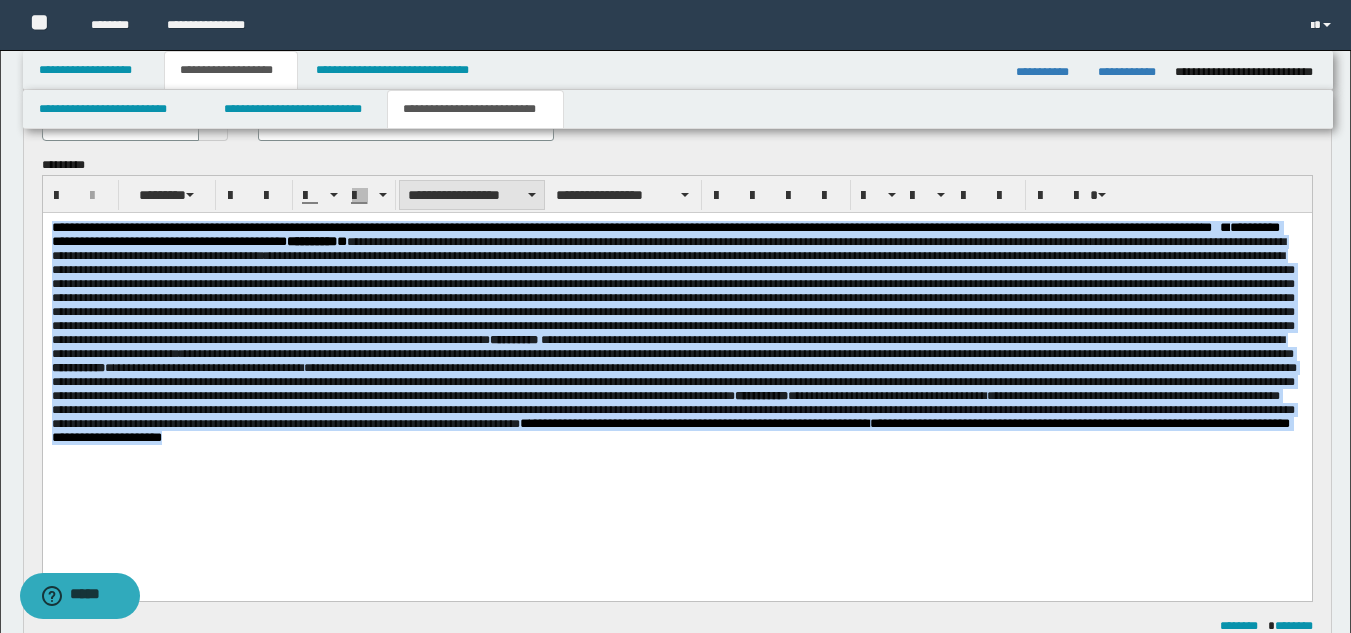 click on "**********" at bounding box center (472, 195) 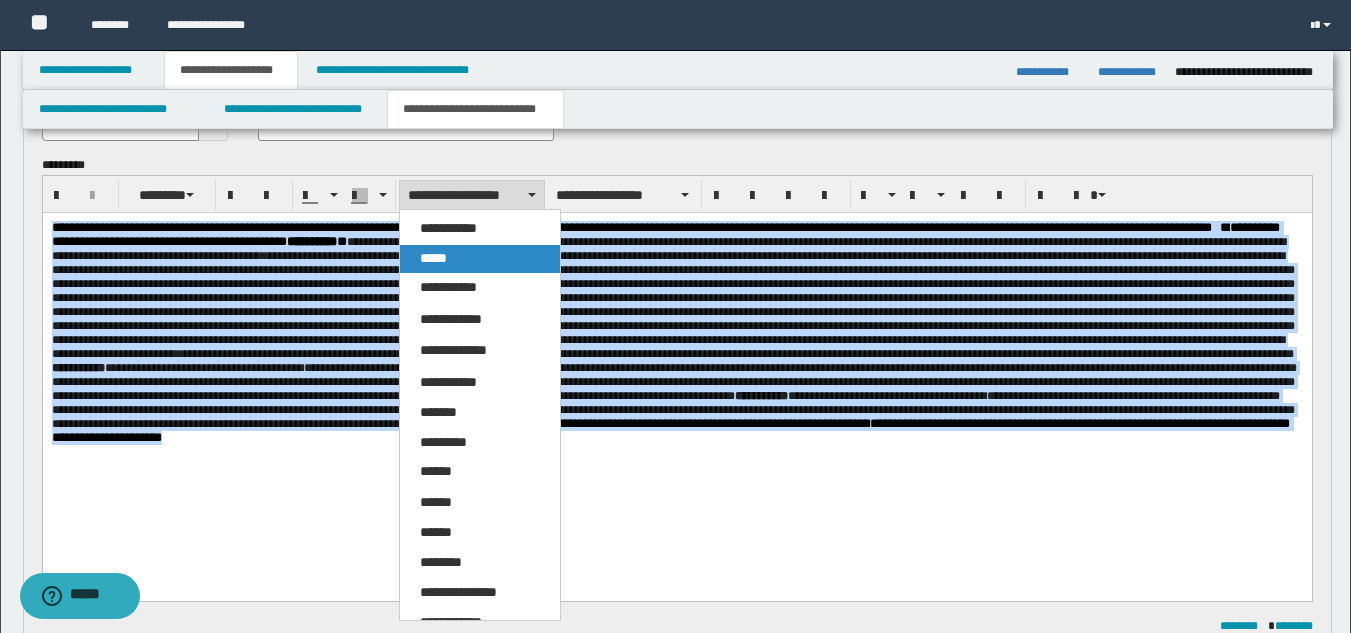 click on "*****" at bounding box center (480, 259) 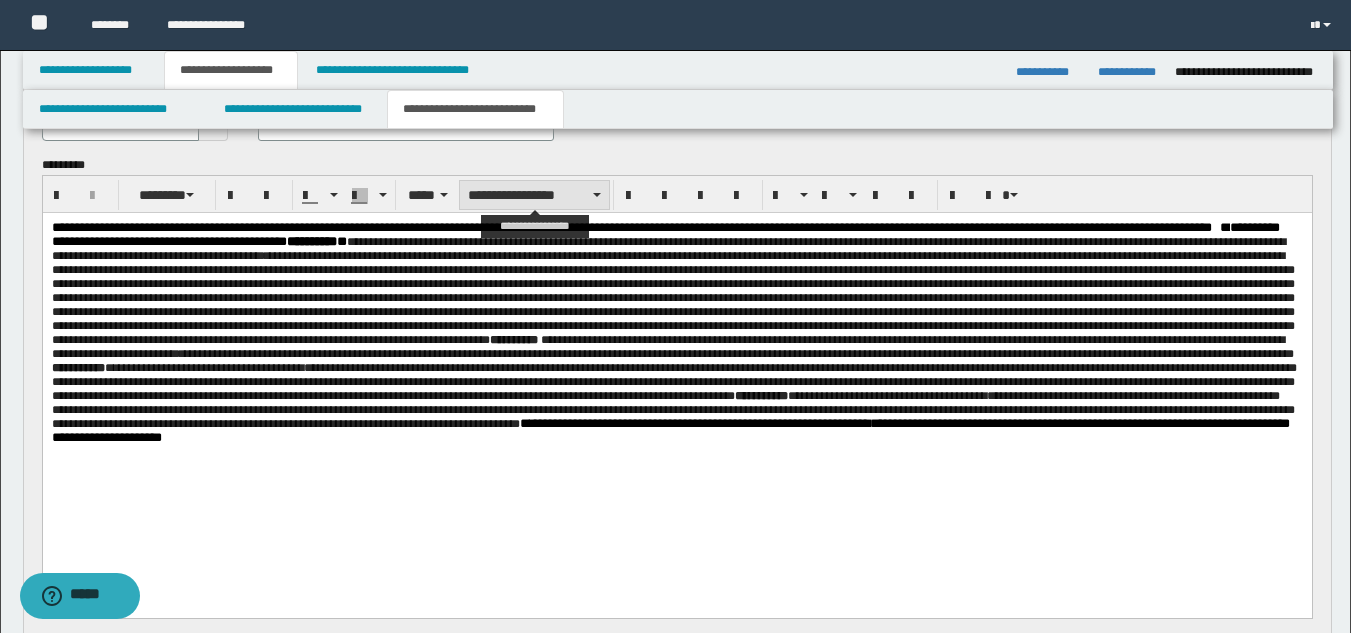 click on "**********" at bounding box center [534, 195] 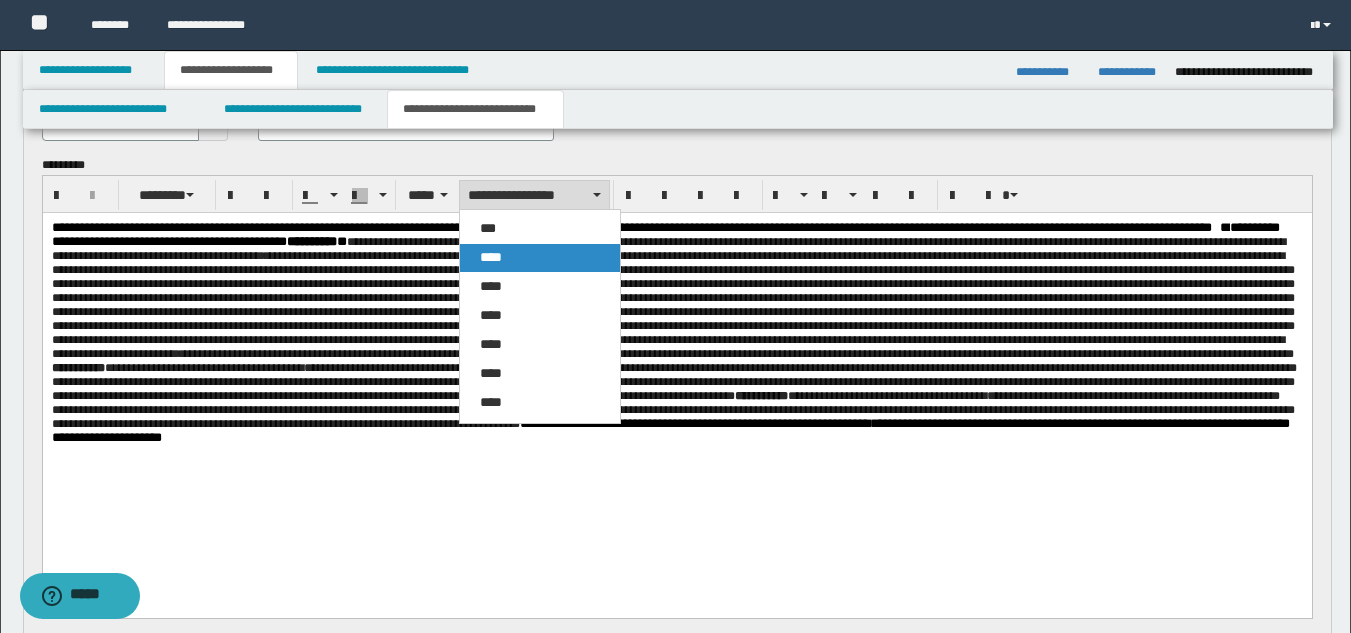 click on "****" at bounding box center (491, 257) 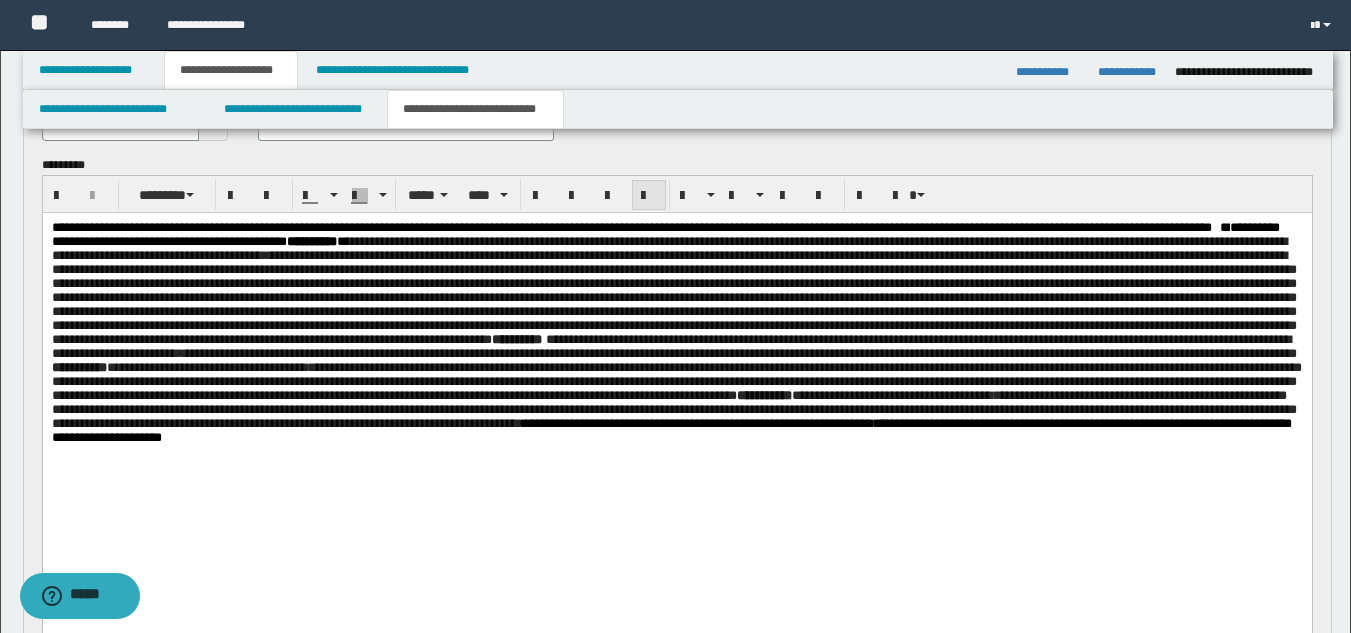 click at bounding box center [649, 195] 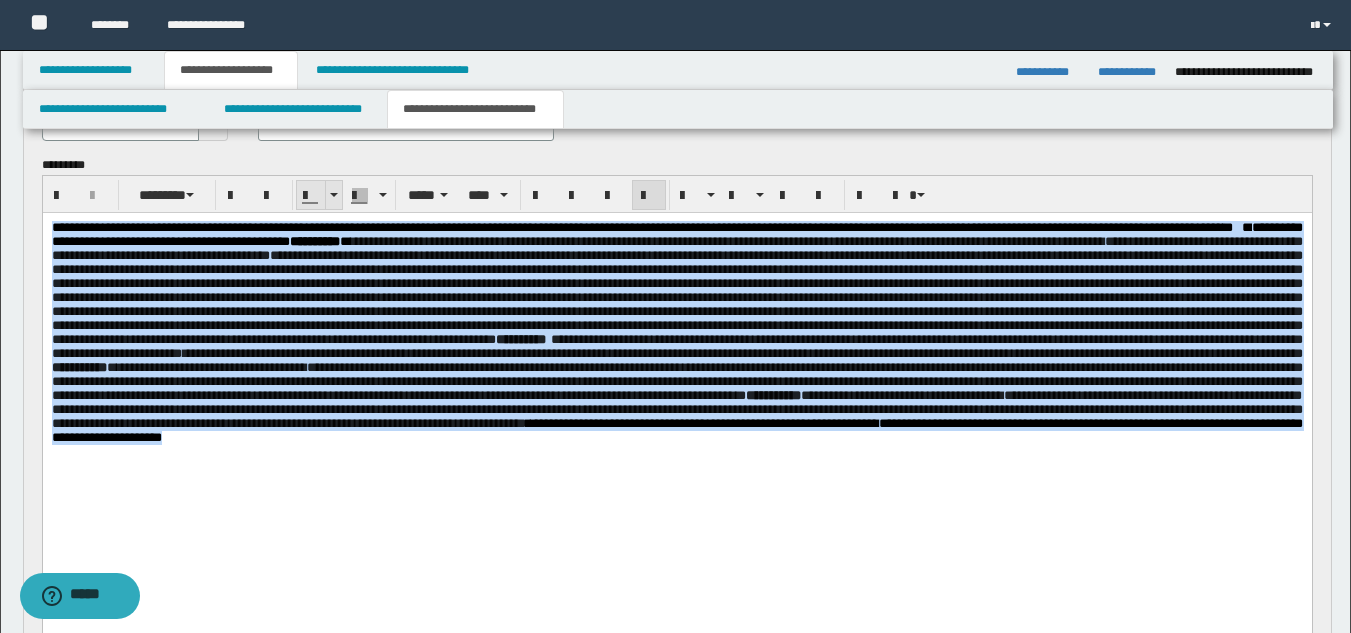 click at bounding box center (334, 195) 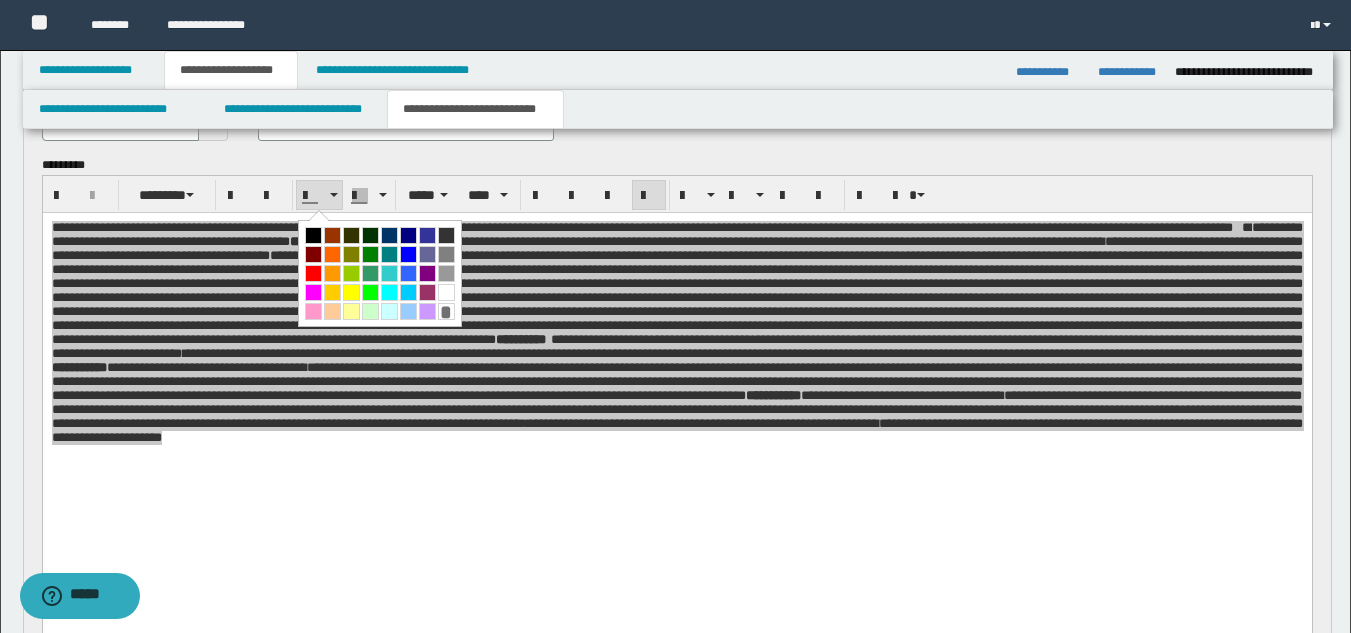 click at bounding box center [313, 235] 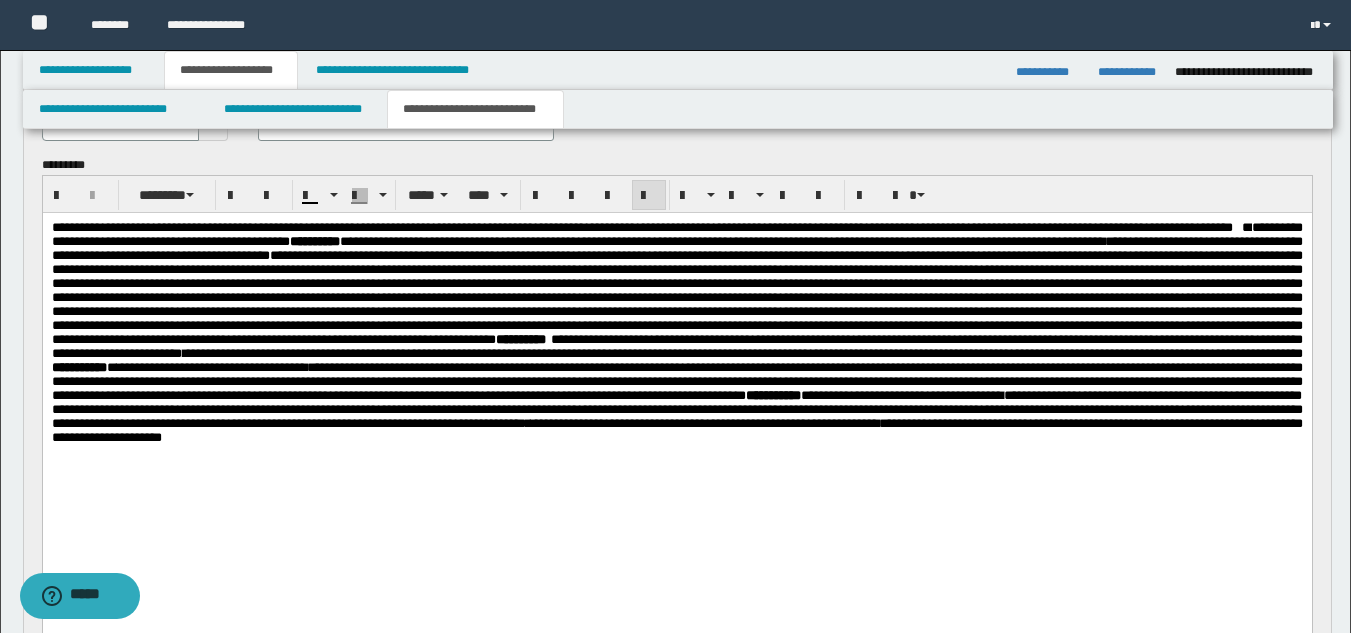 click on "**********" at bounding box center [676, 395] 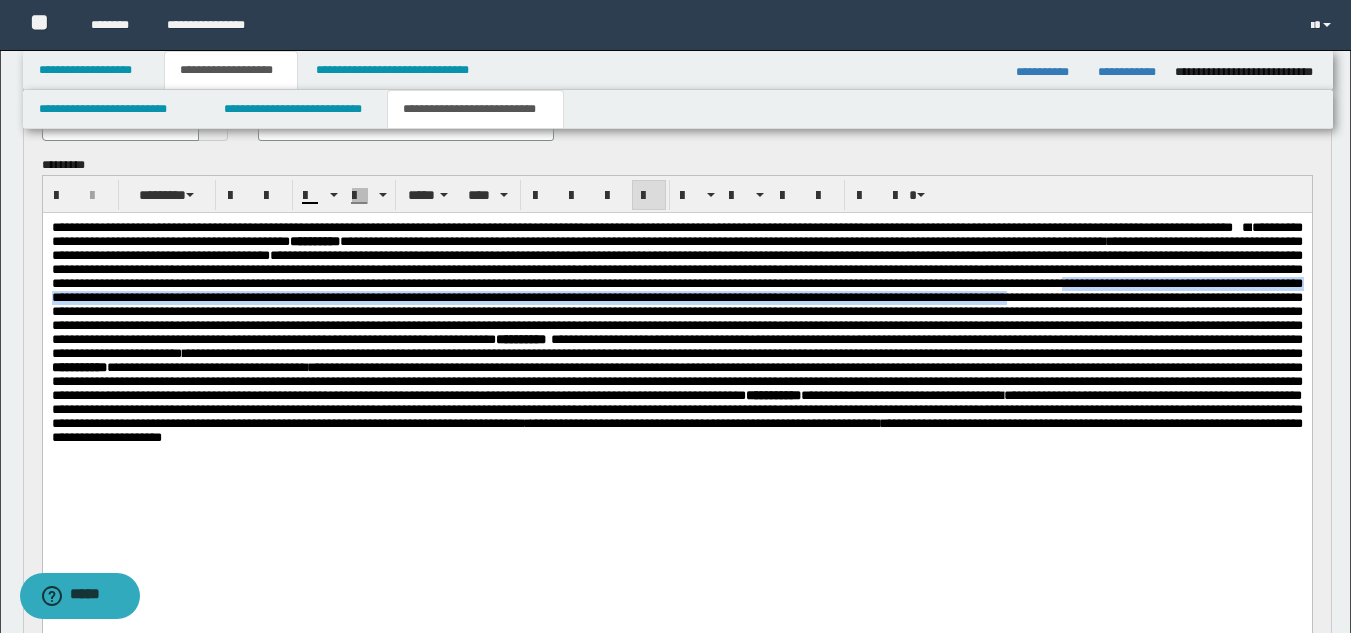 drag, startPoint x: 922, startPoint y: 312, endPoint x: 1077, endPoint y: 332, distance: 156.285 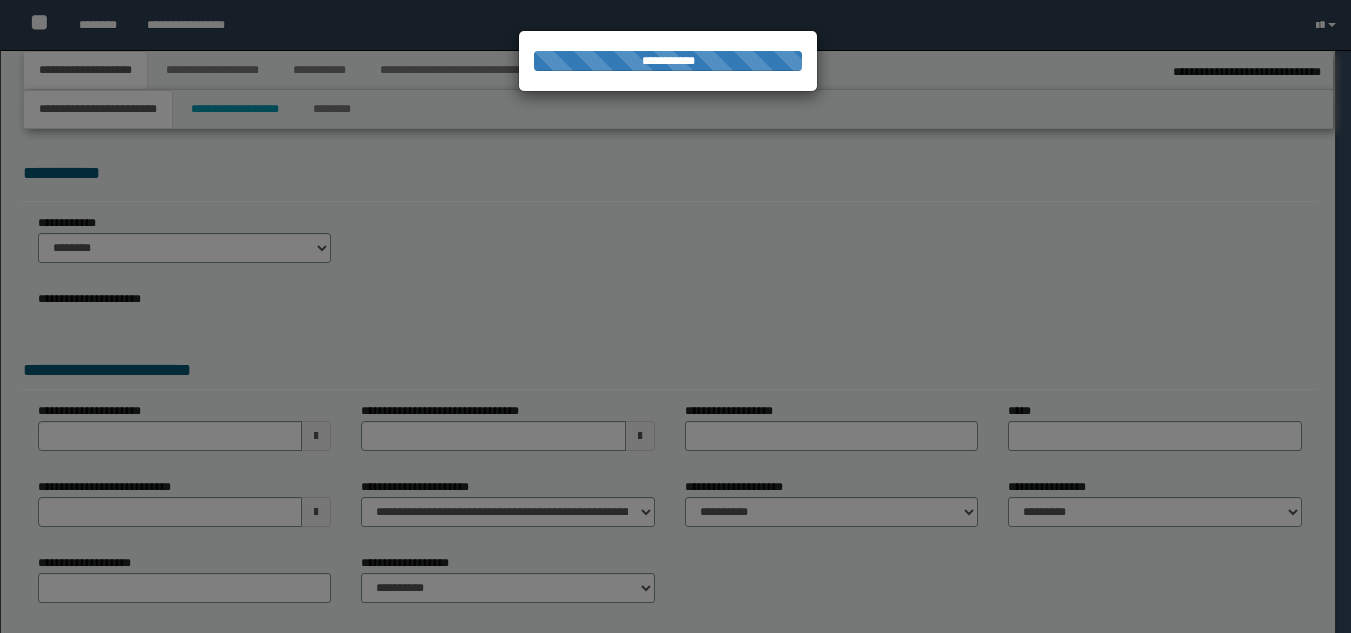 type on "**********" 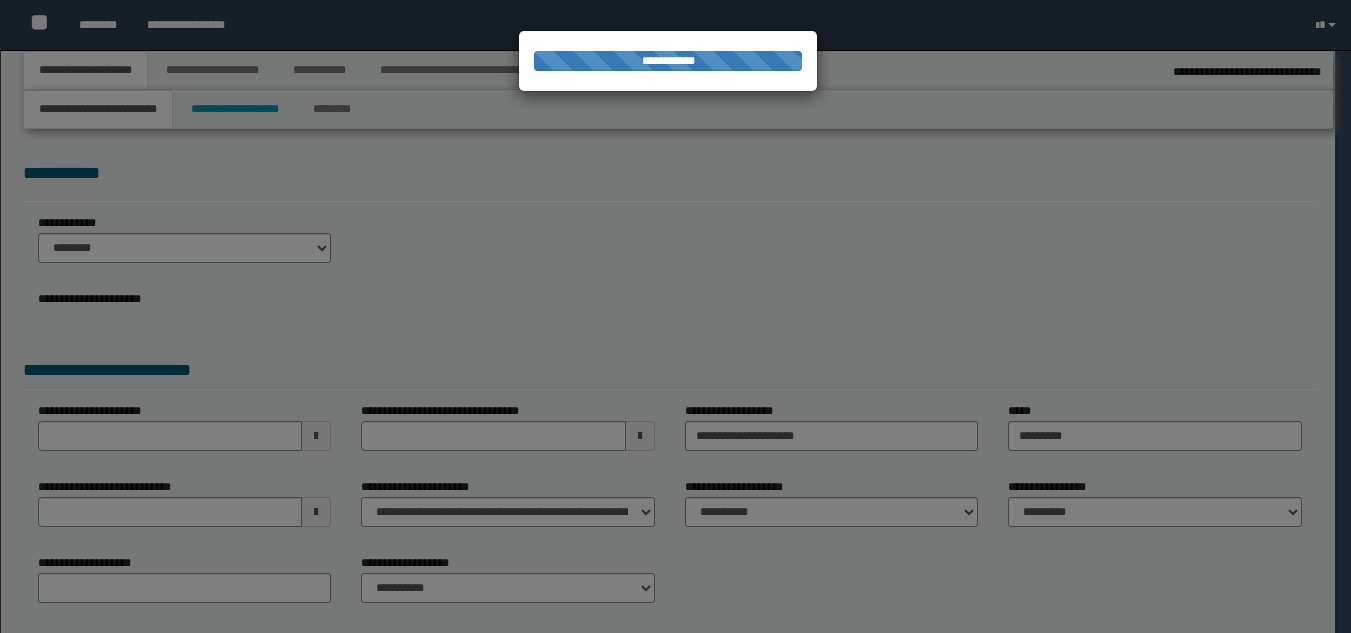 select on "**" 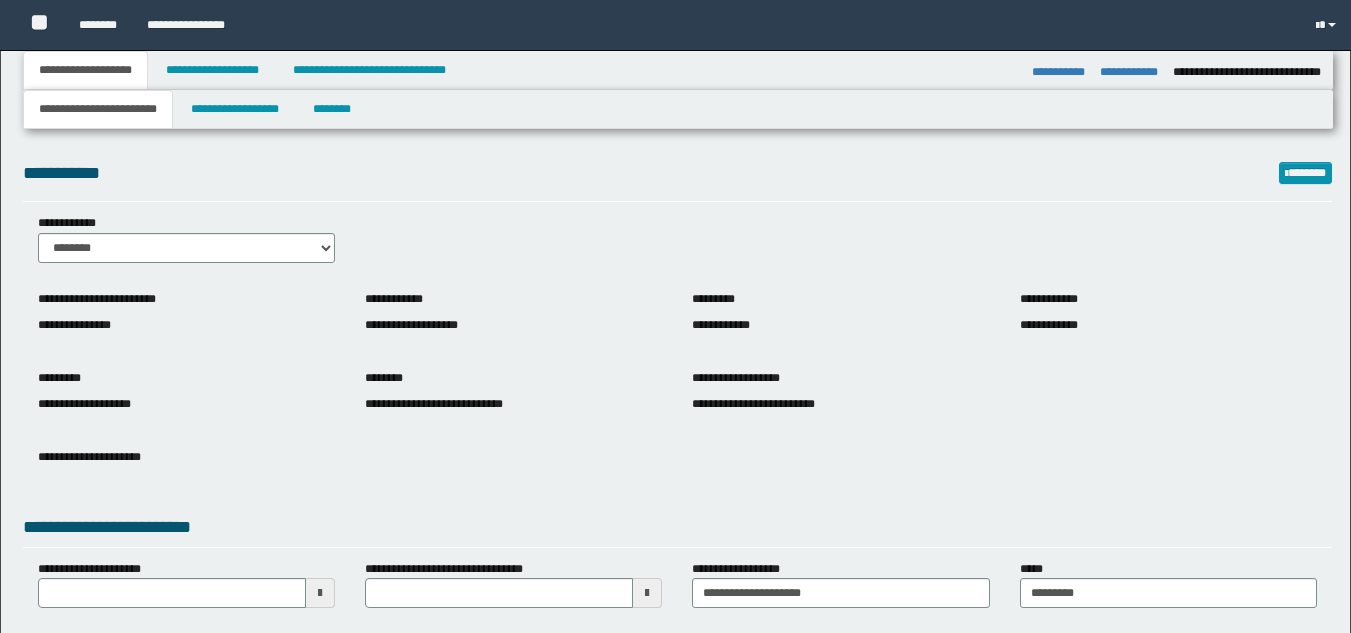 scroll, scrollTop: 0, scrollLeft: 0, axis: both 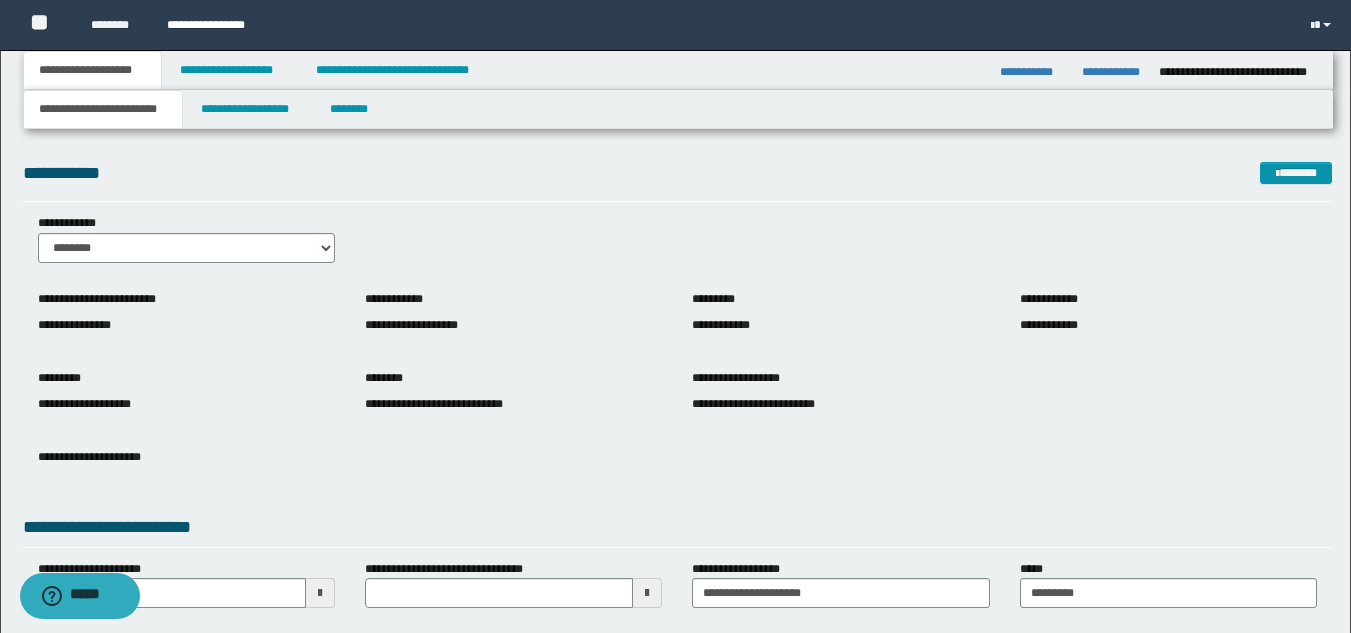 click on "**********" at bounding box center [215, 25] 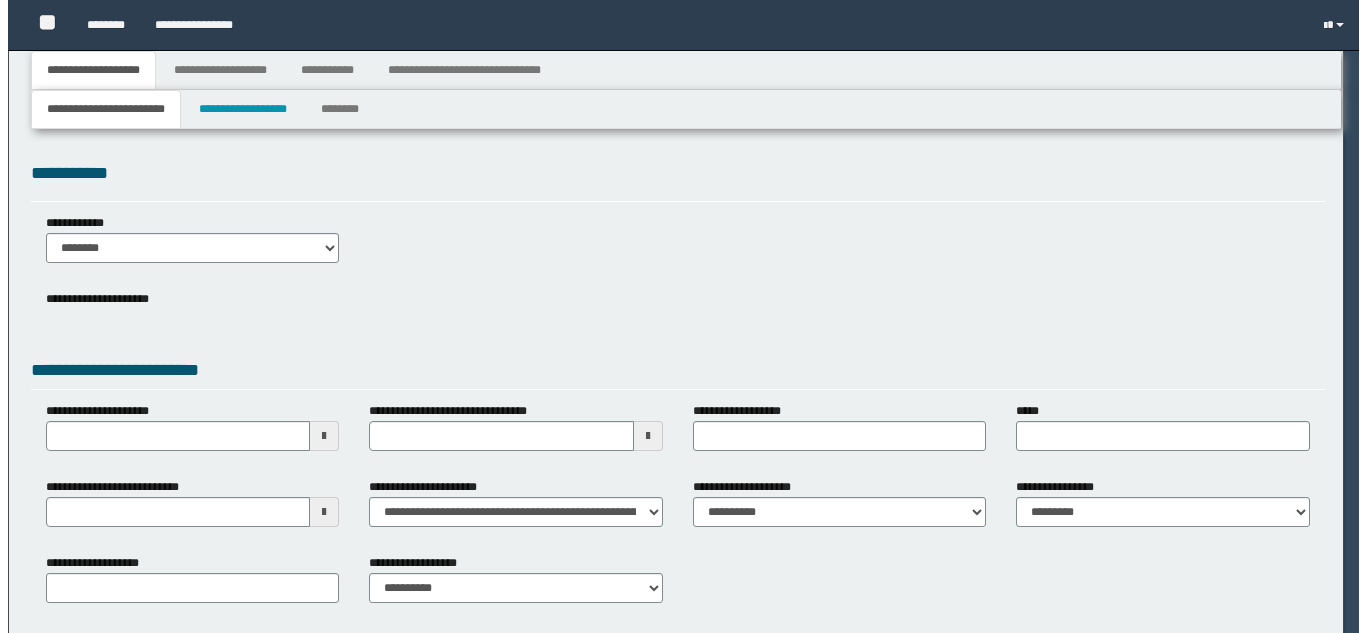 scroll, scrollTop: 0, scrollLeft: 0, axis: both 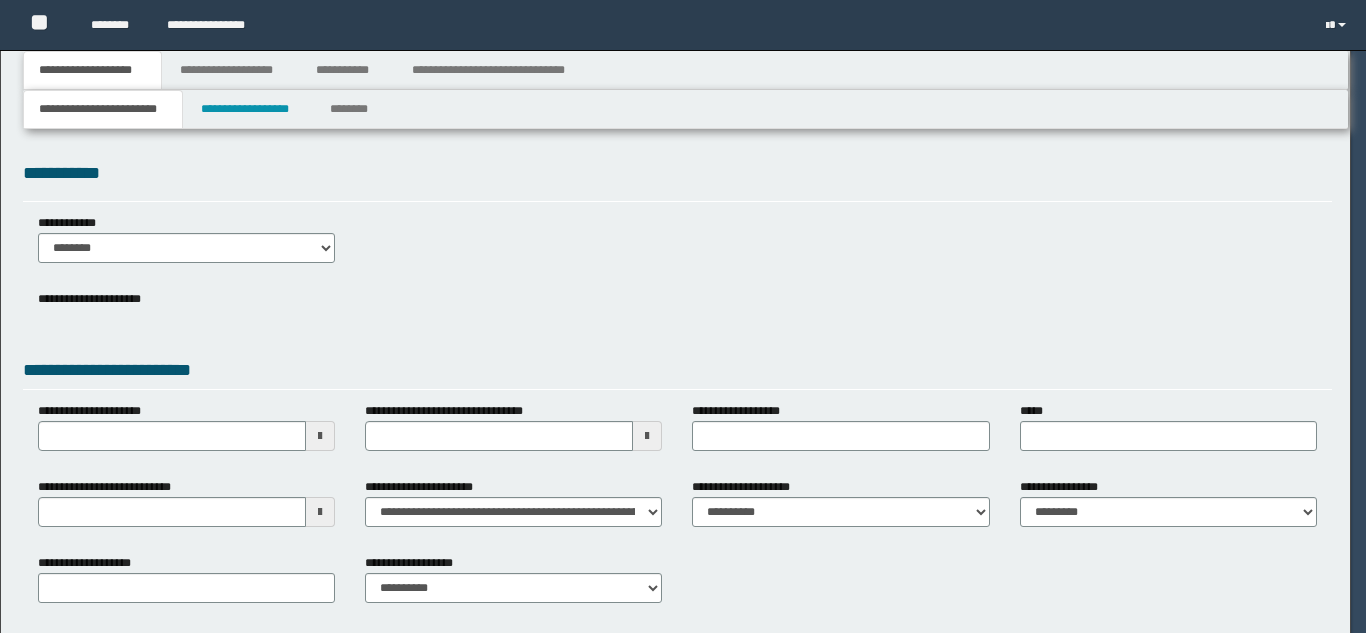 type on "**********" 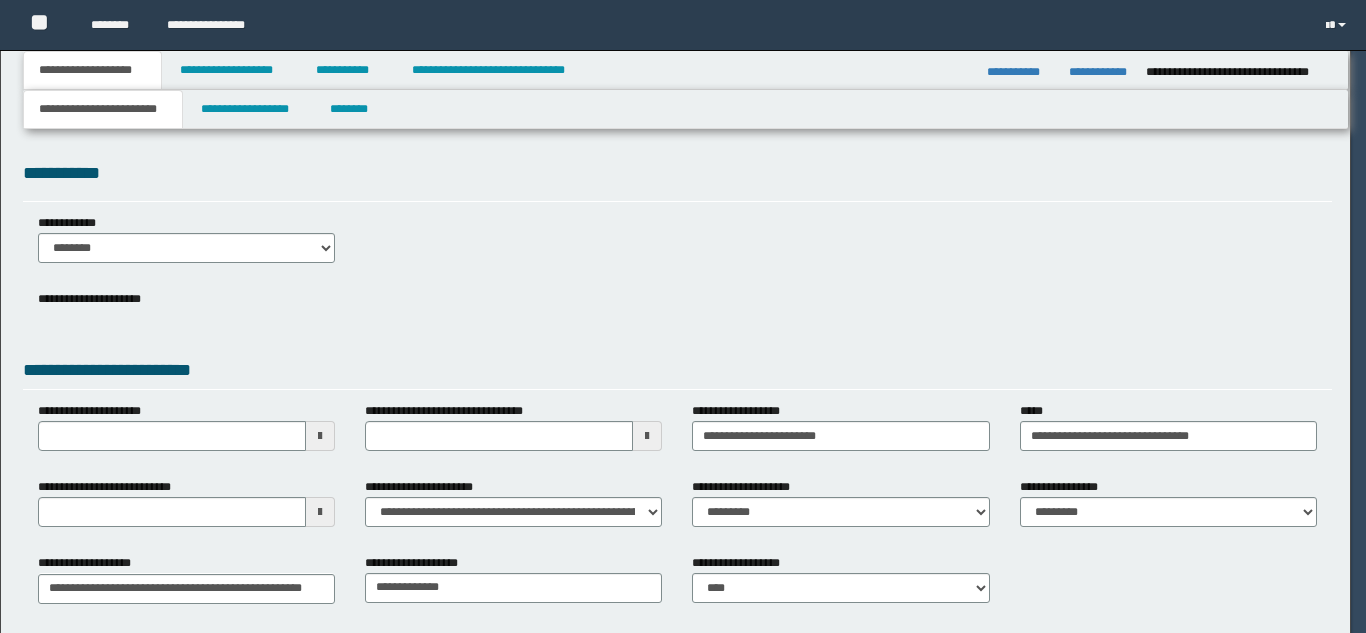 scroll, scrollTop: 0, scrollLeft: 0, axis: both 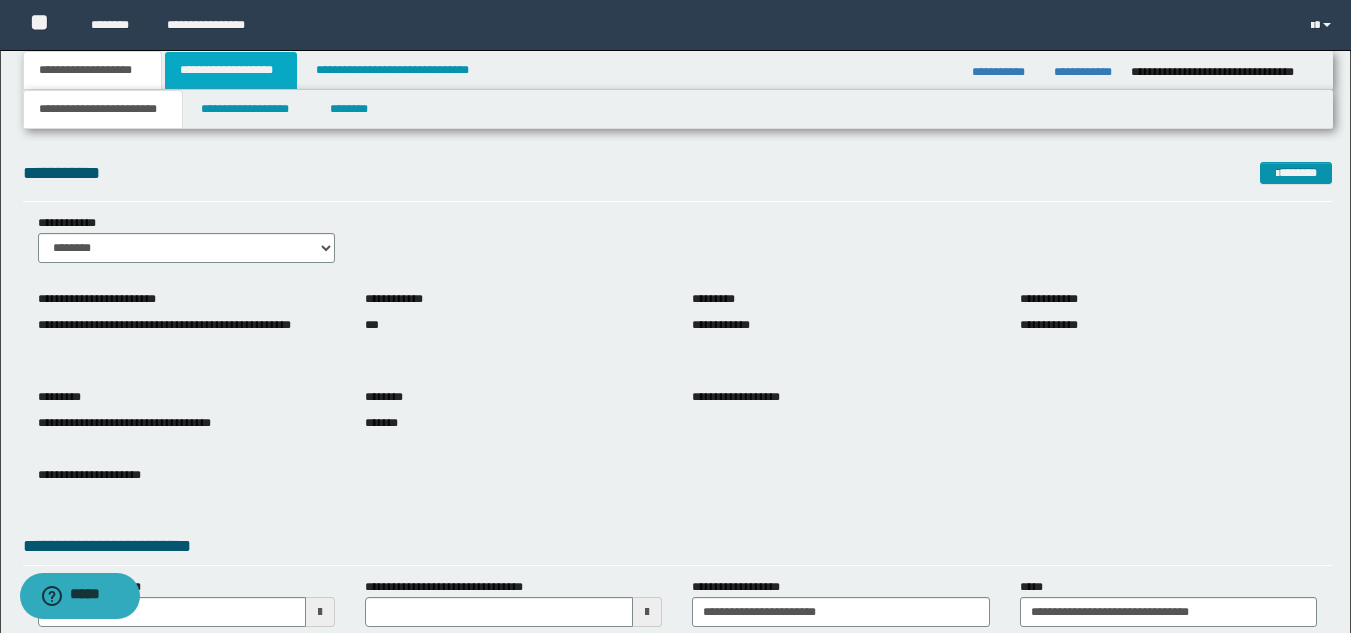 click on "**********" at bounding box center (231, 70) 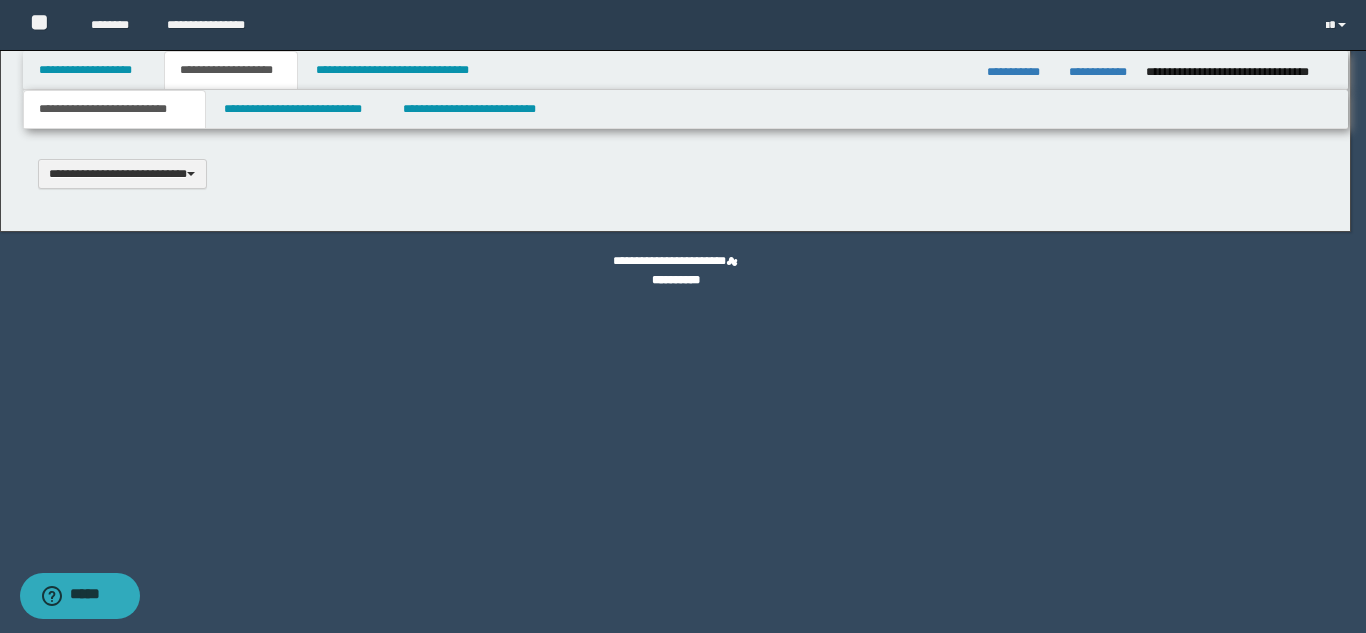 scroll, scrollTop: 0, scrollLeft: 0, axis: both 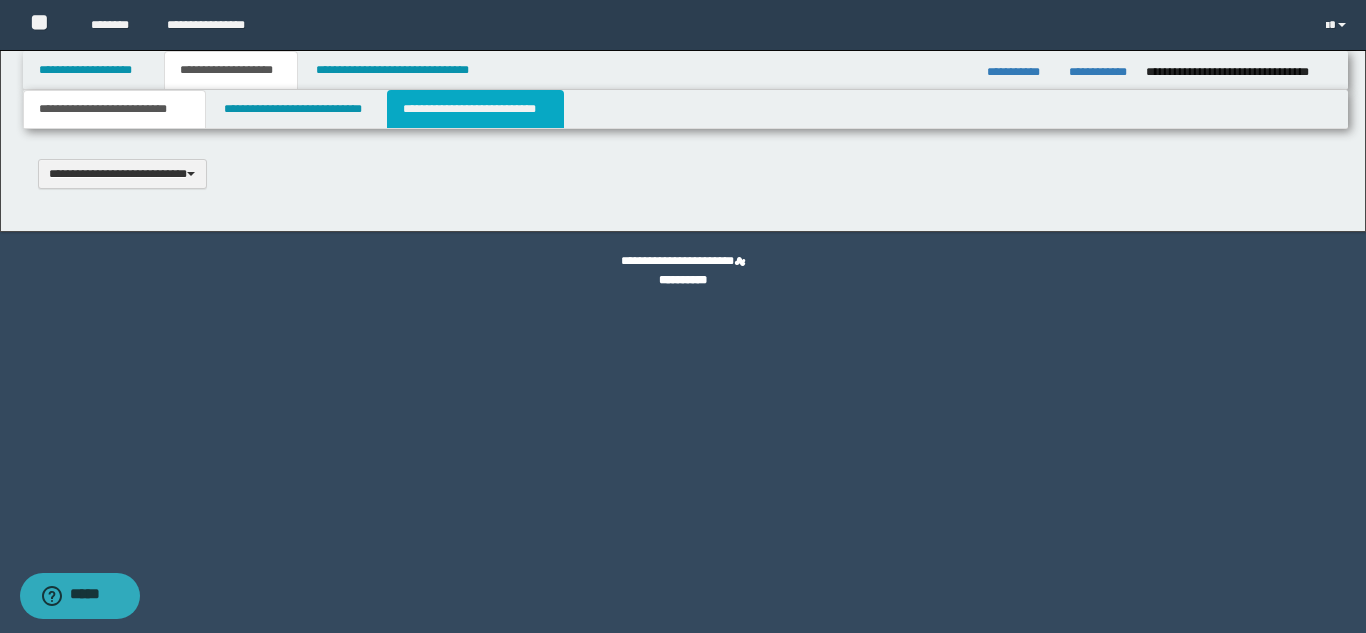 click on "**********" at bounding box center [475, 109] 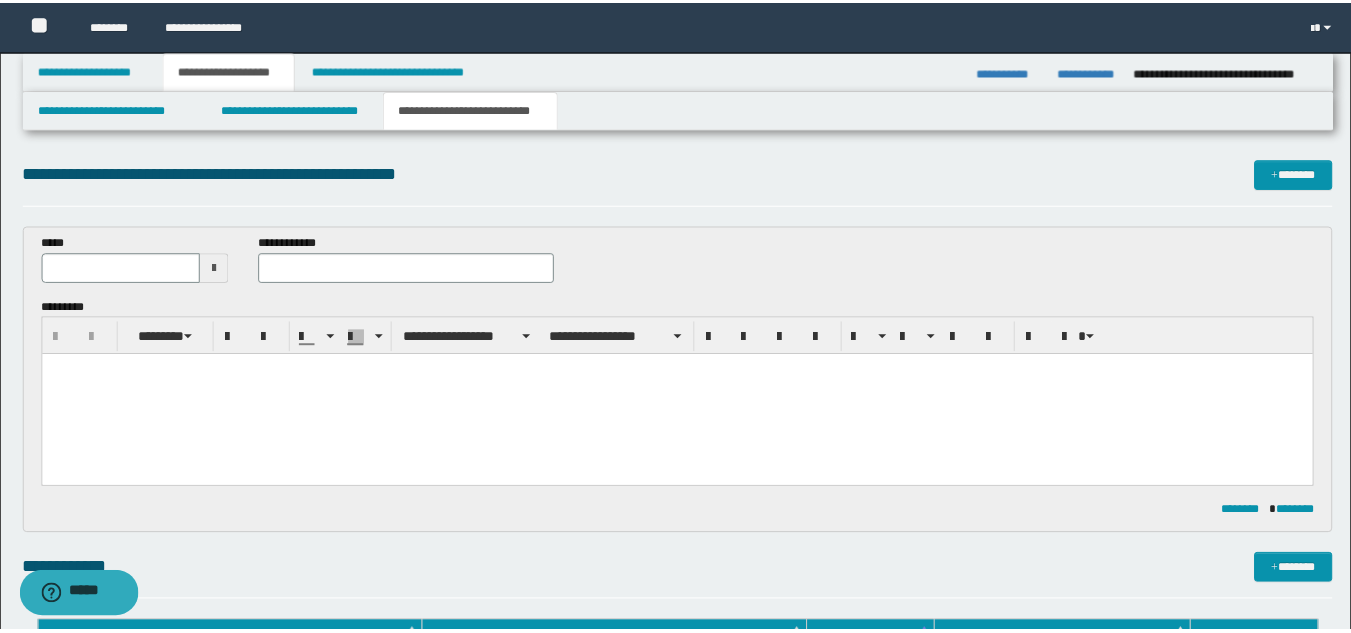 scroll, scrollTop: 0, scrollLeft: 0, axis: both 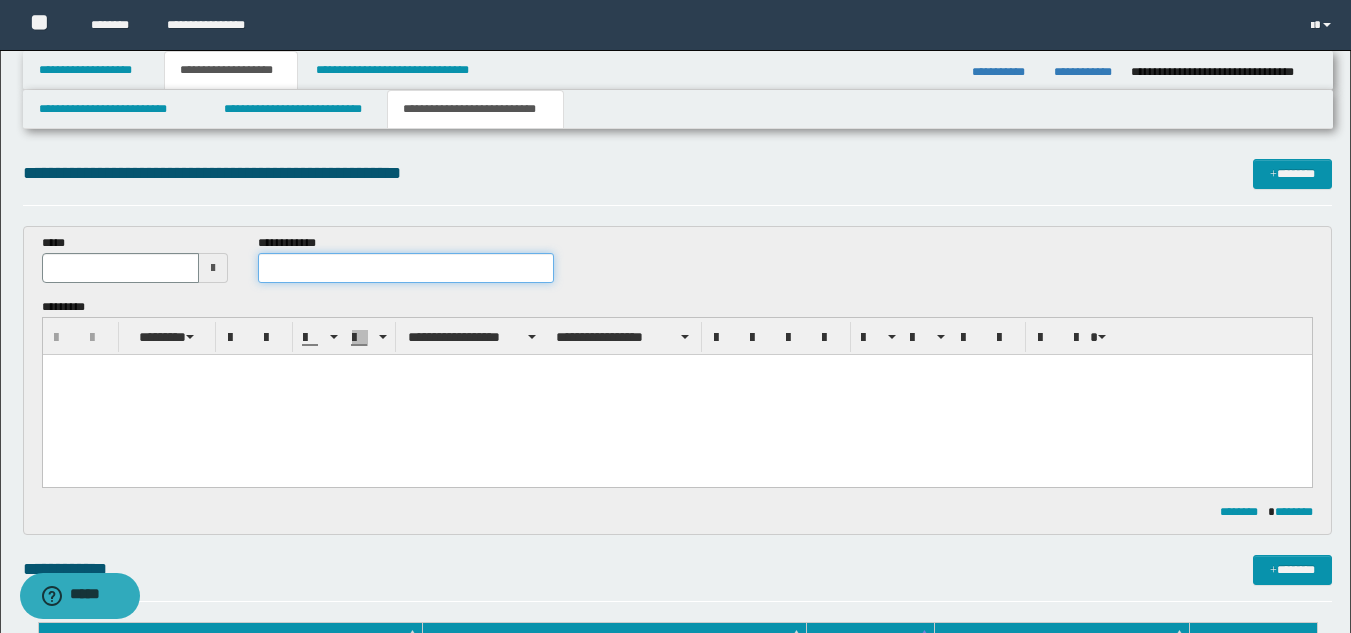 click at bounding box center (405, 268) 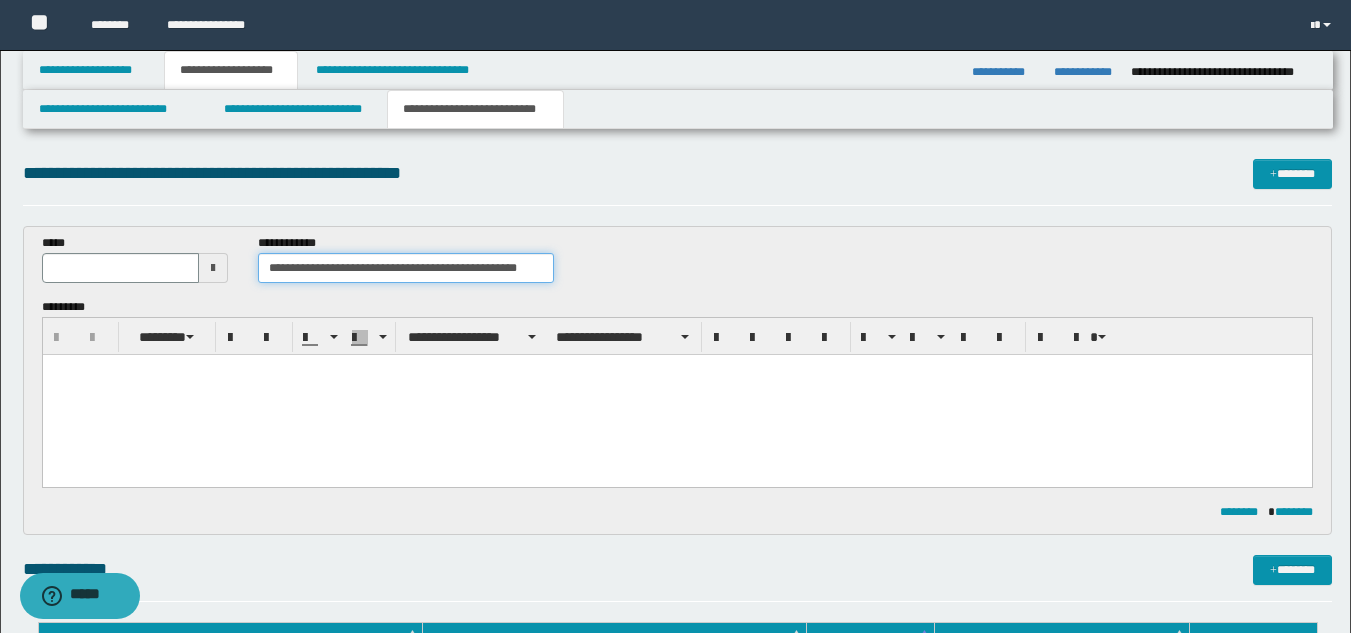 scroll, scrollTop: 0, scrollLeft: 0, axis: both 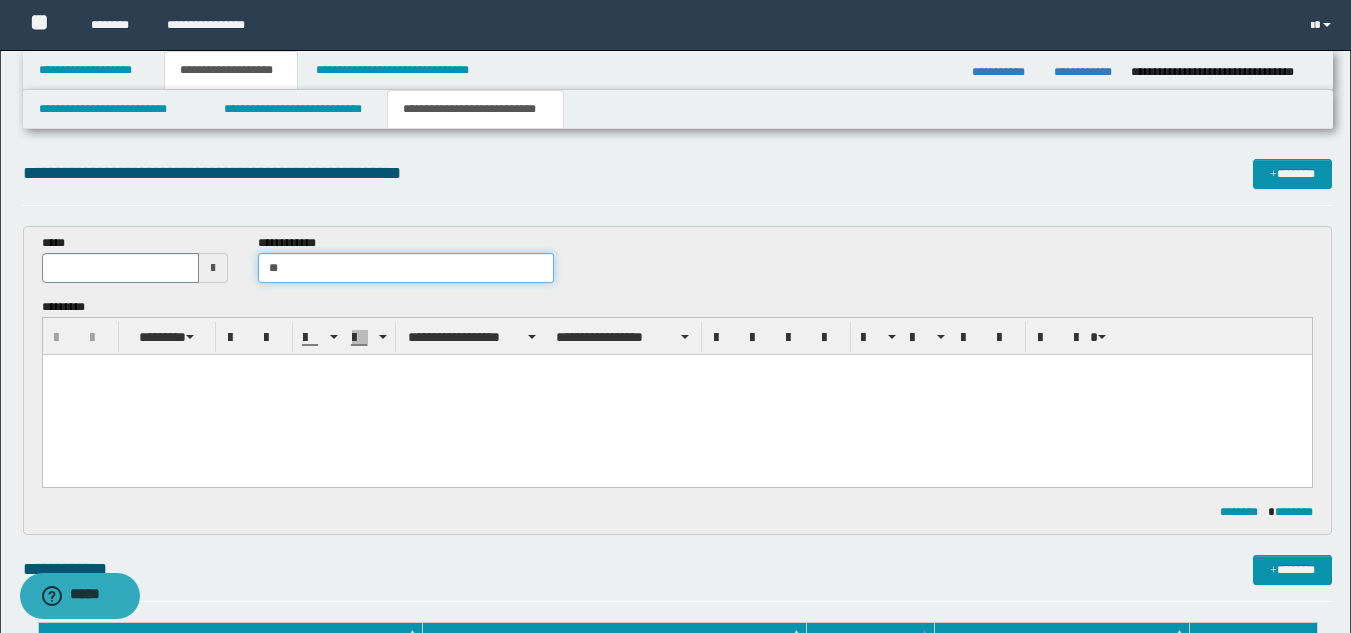 type on "*" 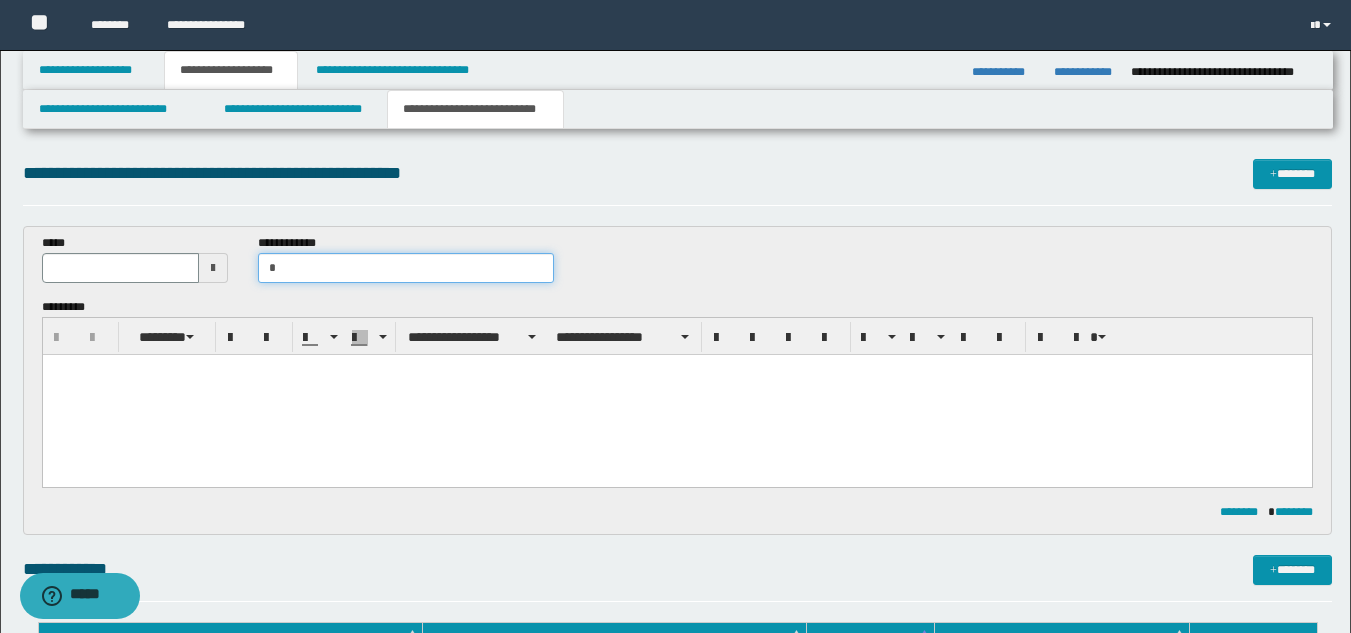 type 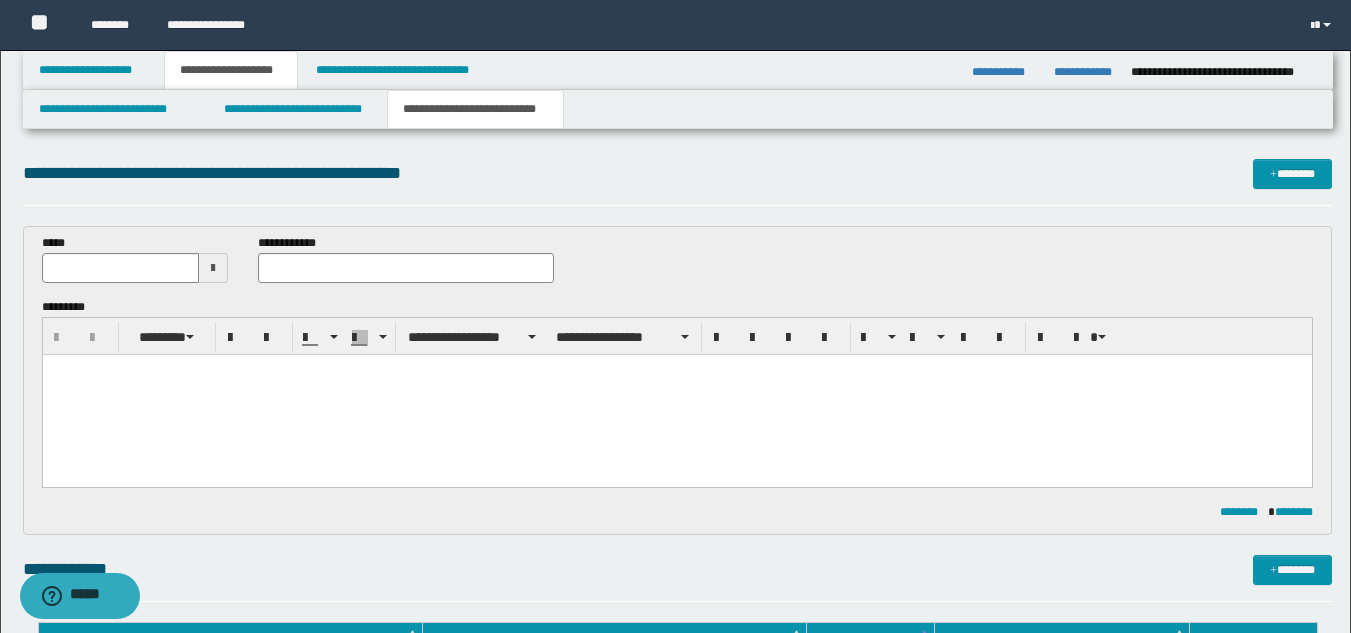 click at bounding box center (676, 370) 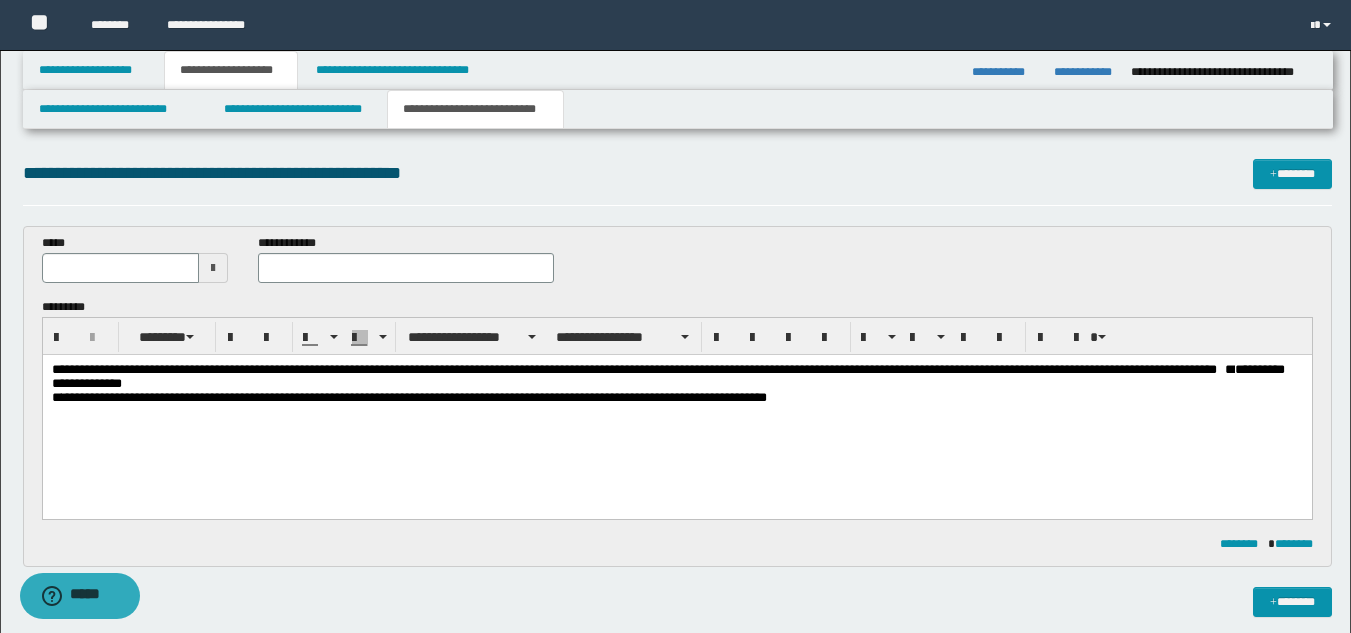 click on "**********" at bounding box center [628, 369] 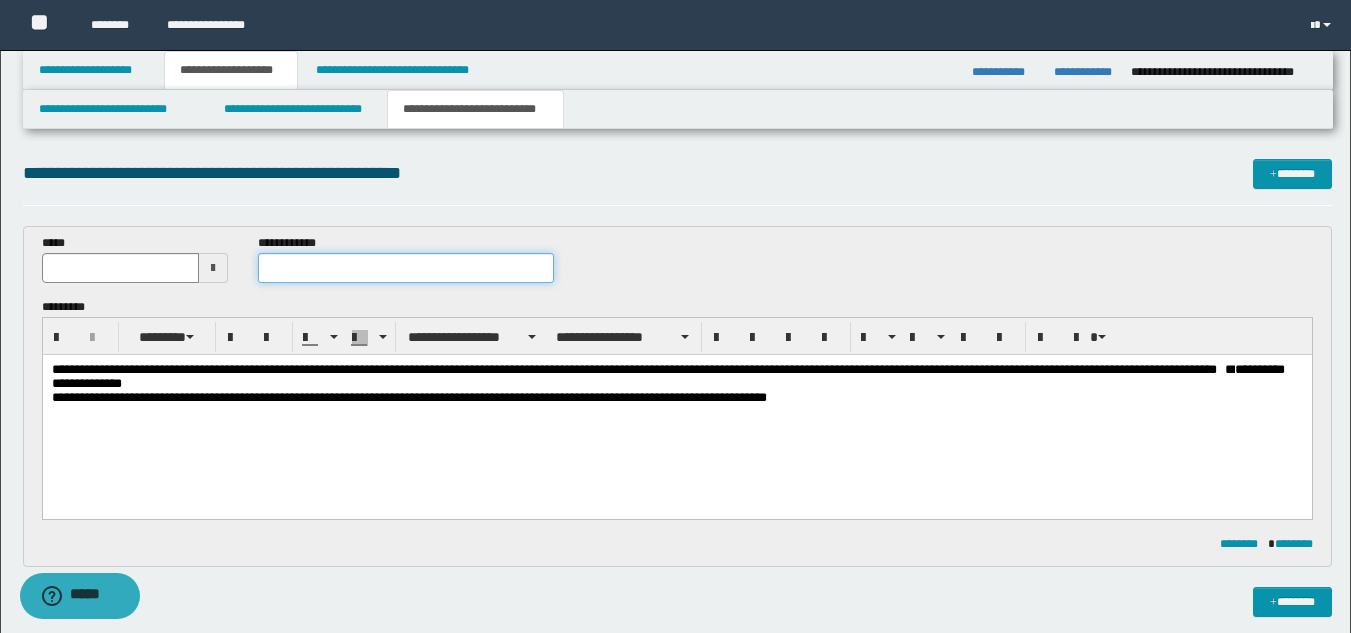 click at bounding box center [405, 268] 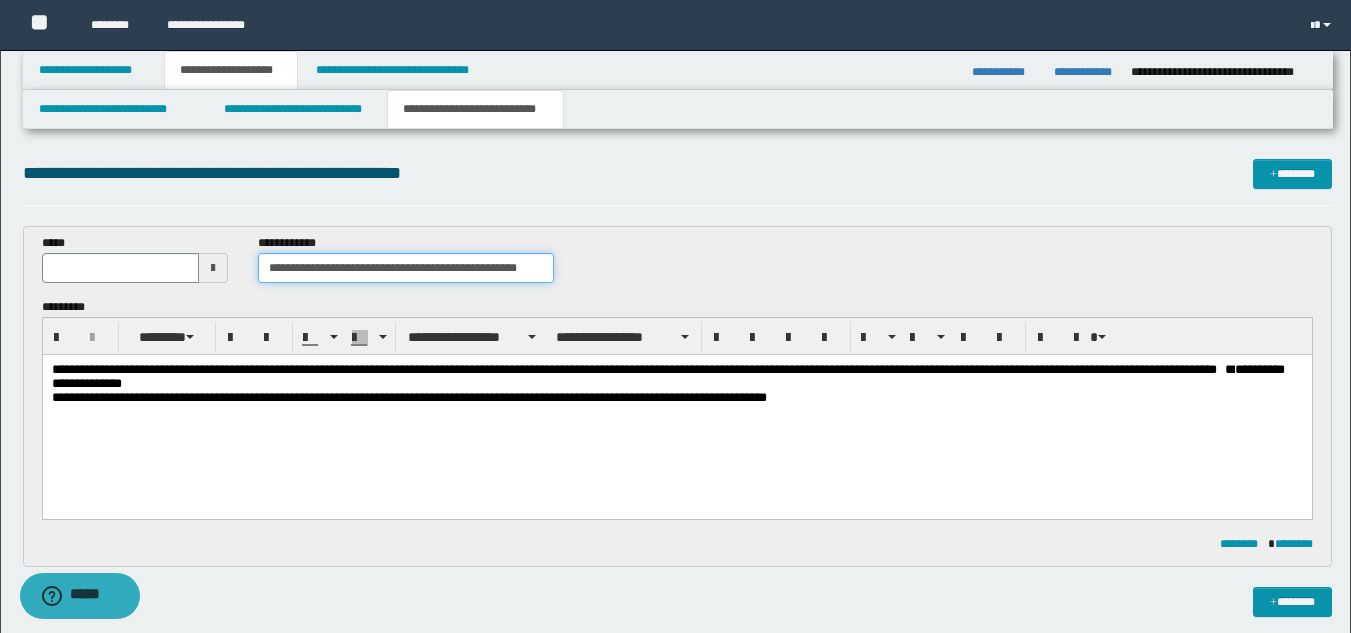 type 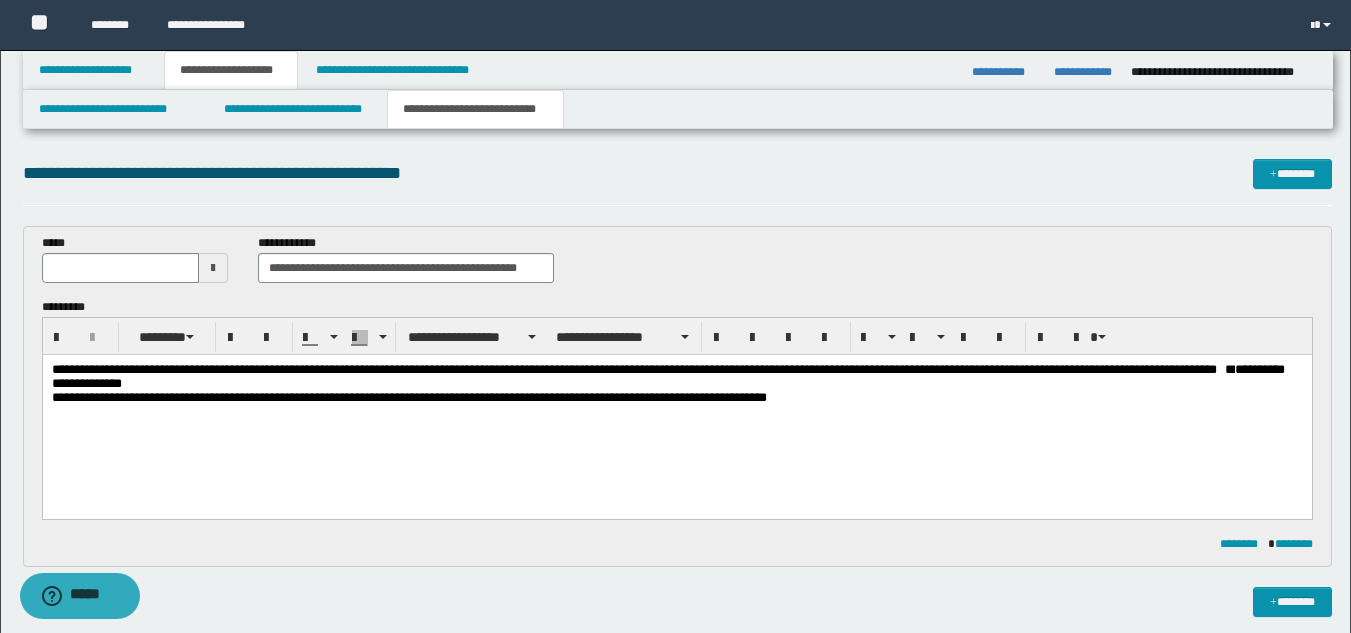 click at bounding box center [213, 268] 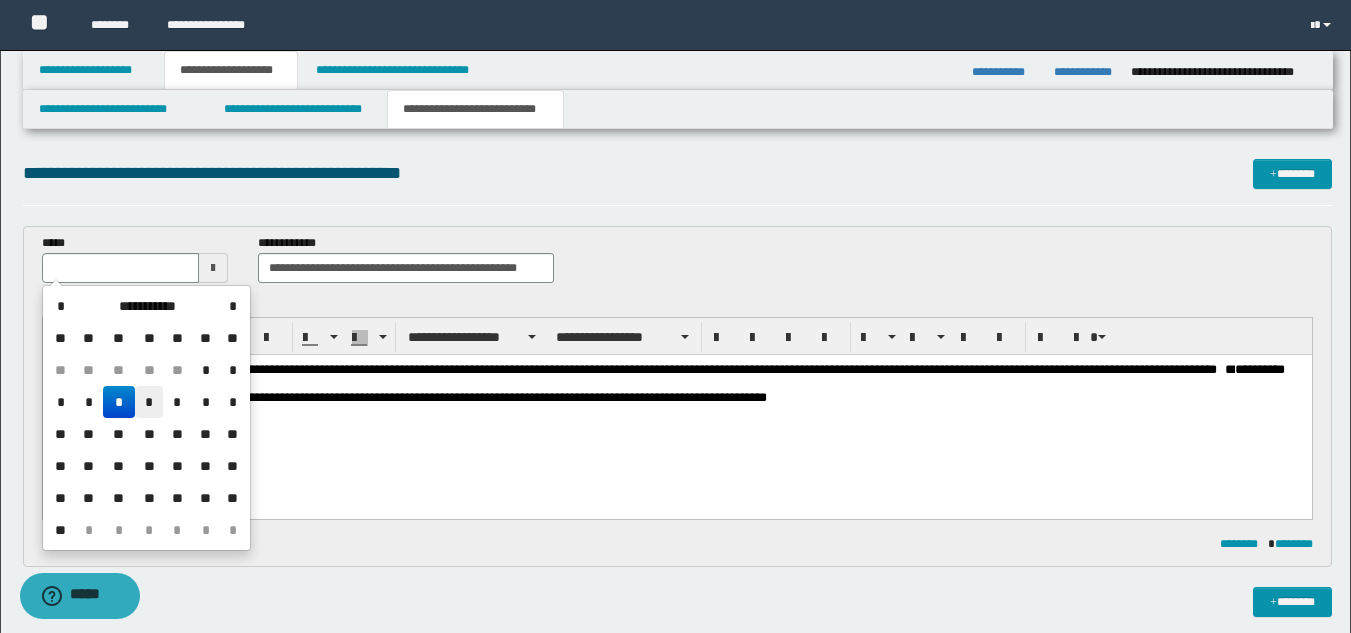 click on "*" at bounding box center [149, 402] 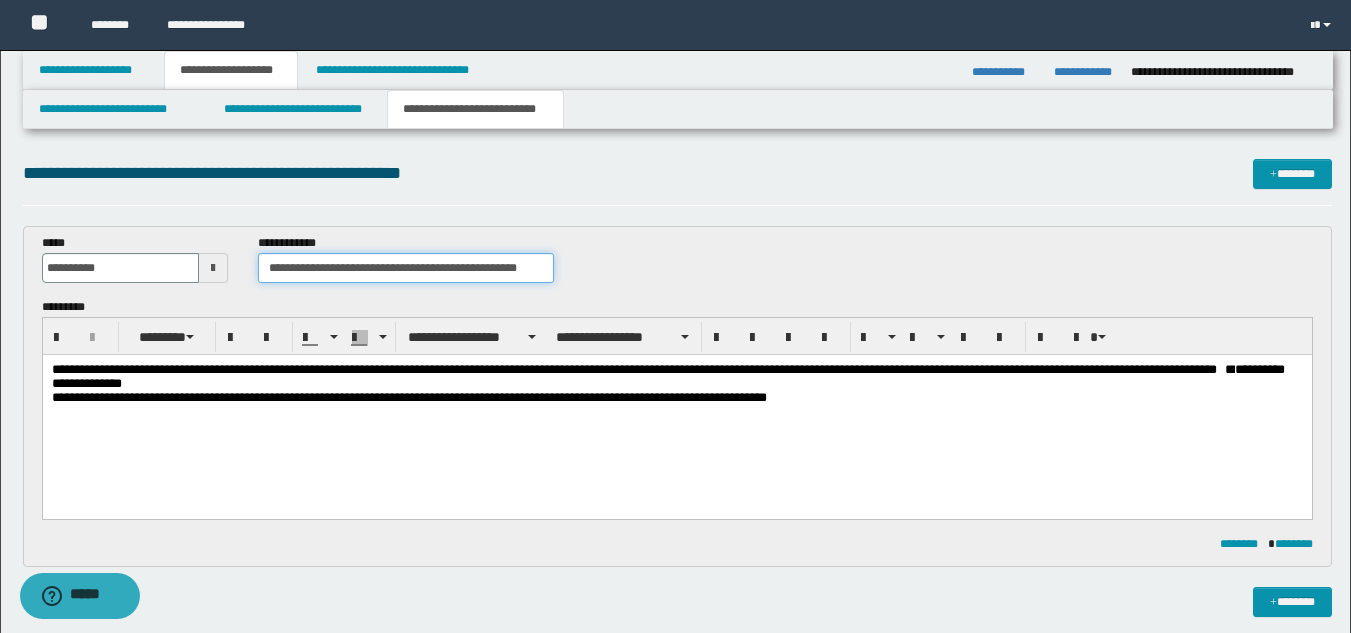 drag, startPoint x: 267, startPoint y: 272, endPoint x: 539, endPoint y: 270, distance: 272.00735 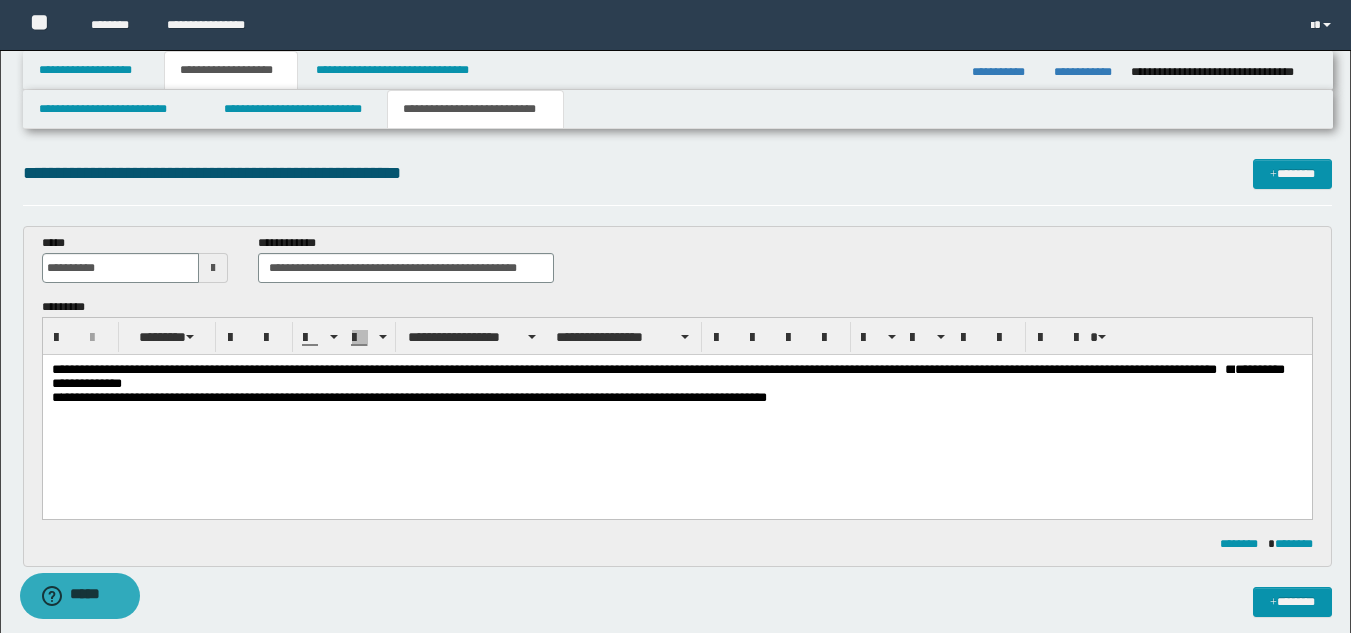 drag, startPoint x: 45, startPoint y: 362, endPoint x: 705, endPoint y: 455, distance: 666.5201 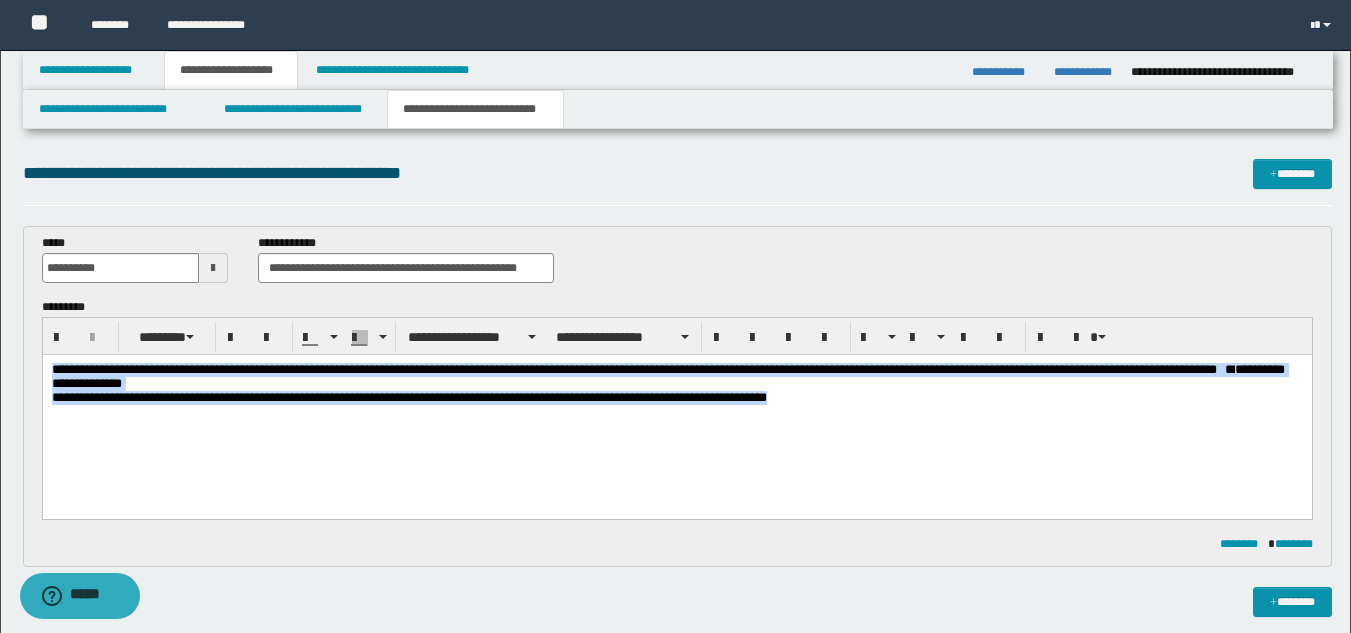 drag, startPoint x: 50, startPoint y: 366, endPoint x: 826, endPoint y: 431, distance: 778.7175 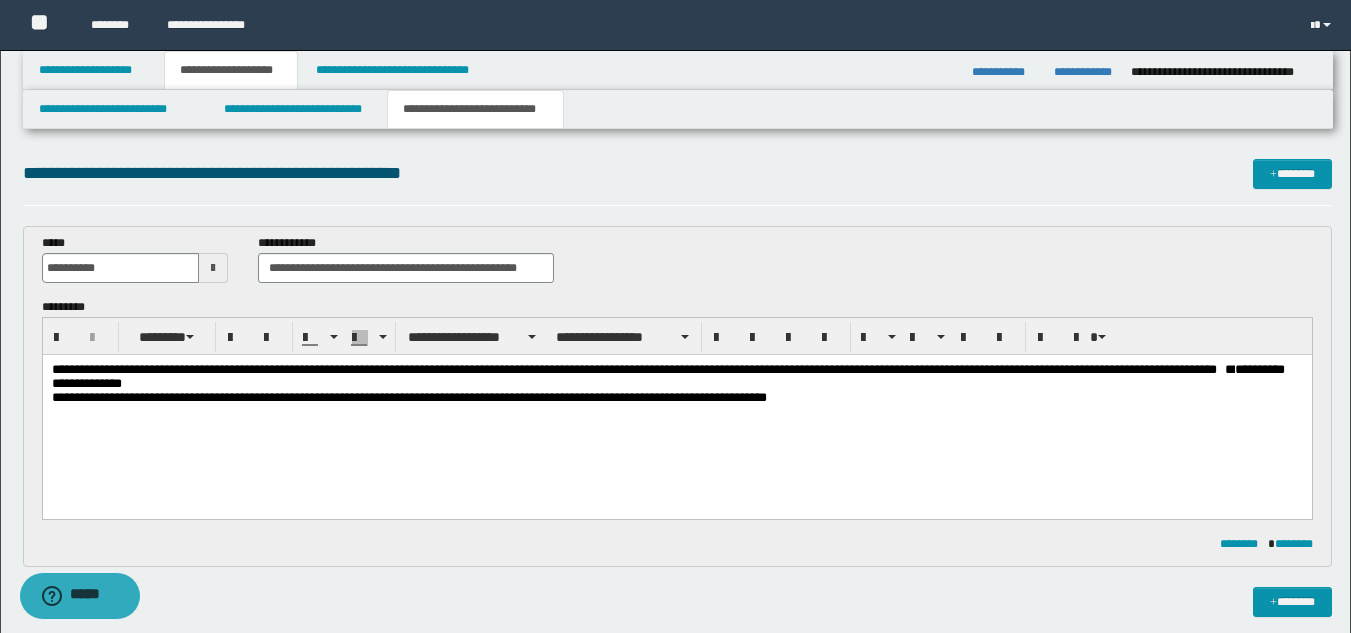 click on "**********" at bounding box center [676, 409] 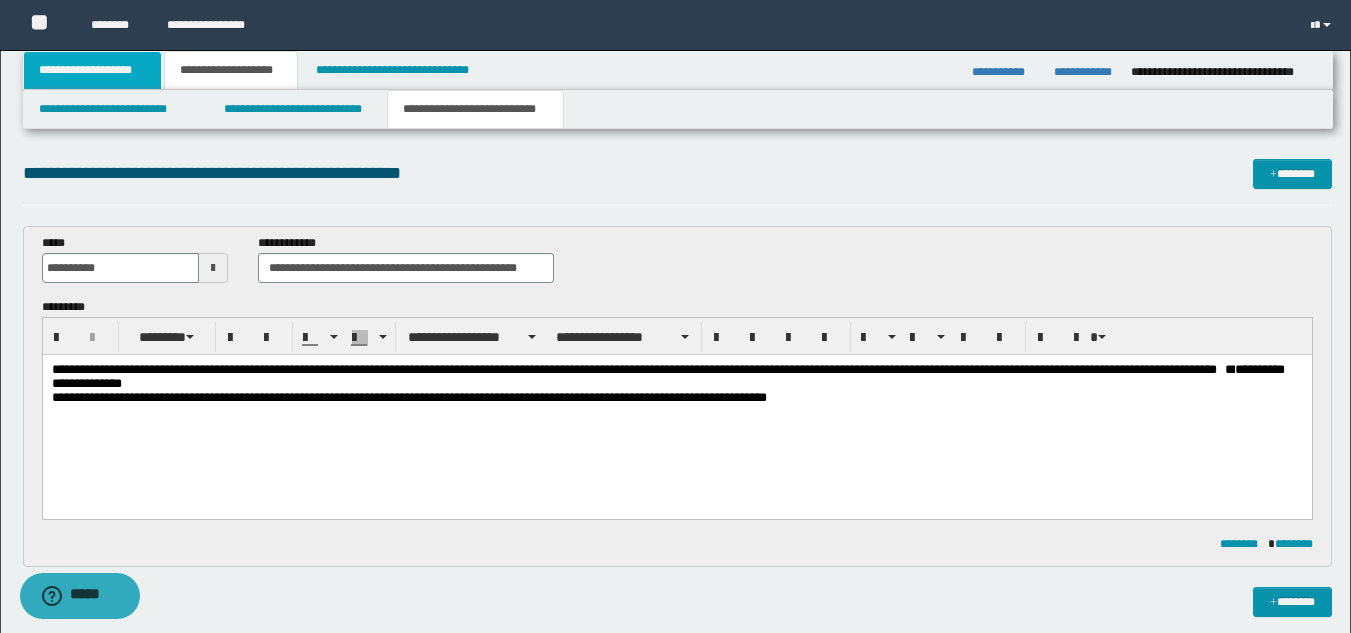 click on "**********" at bounding box center (92, 70) 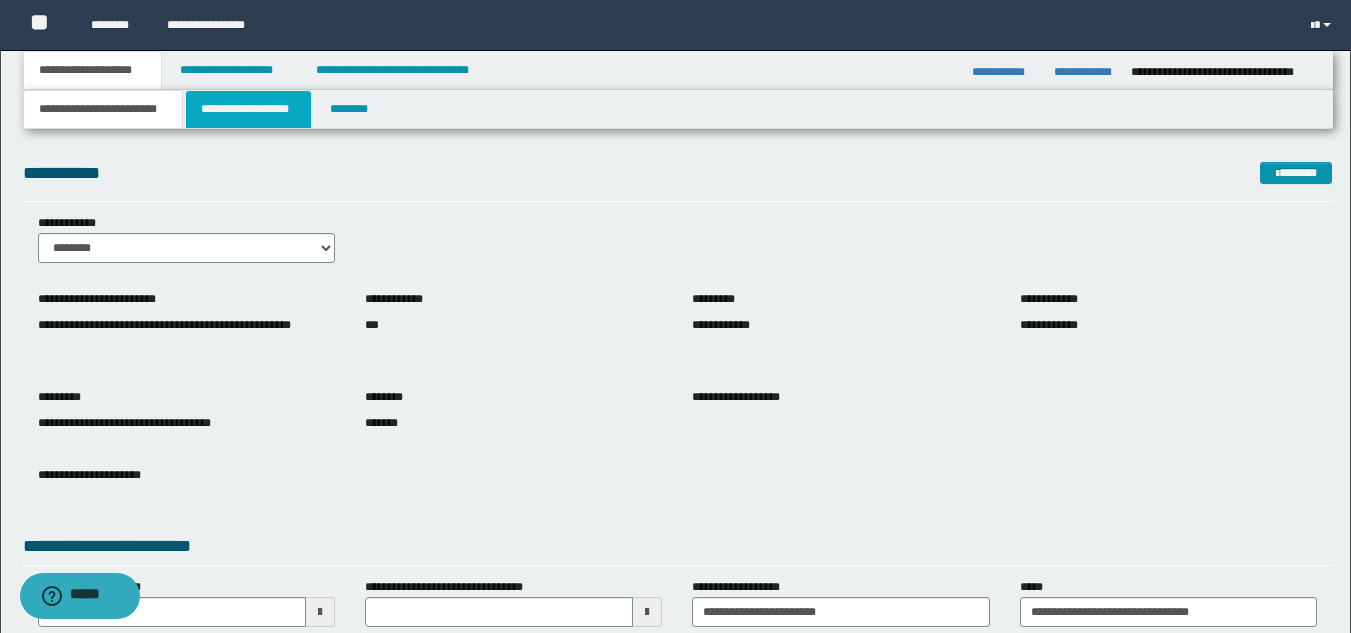 click on "**********" at bounding box center [248, 109] 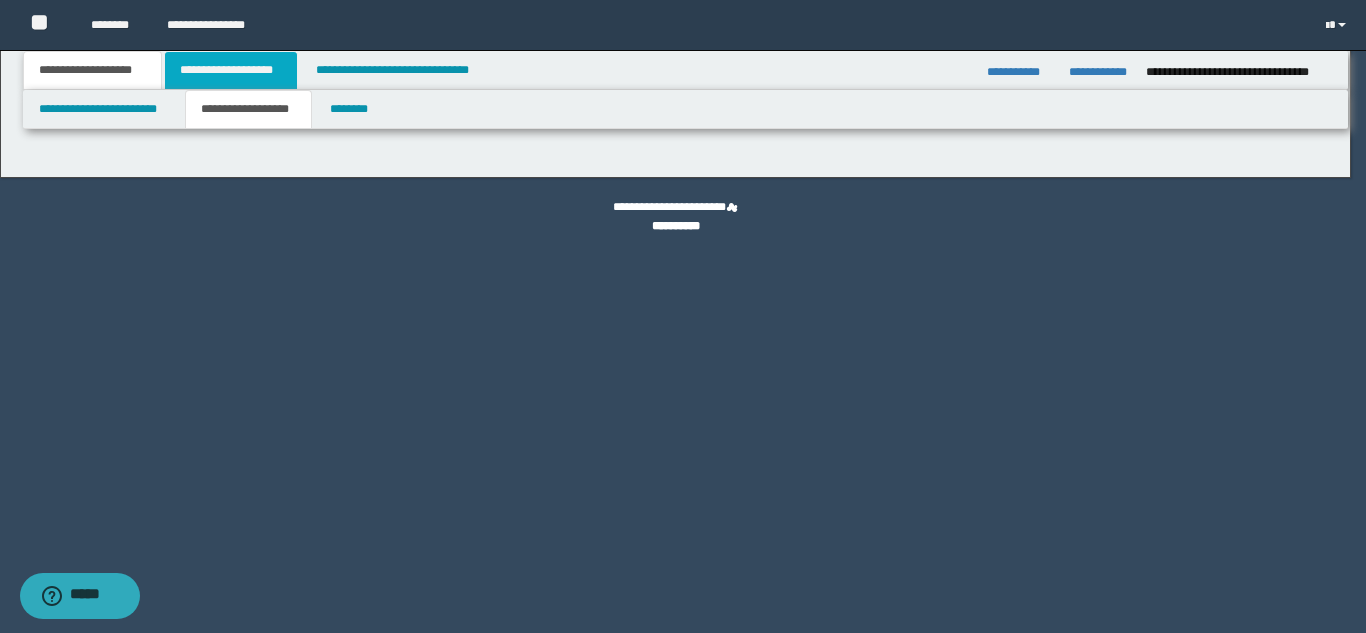 type on "********" 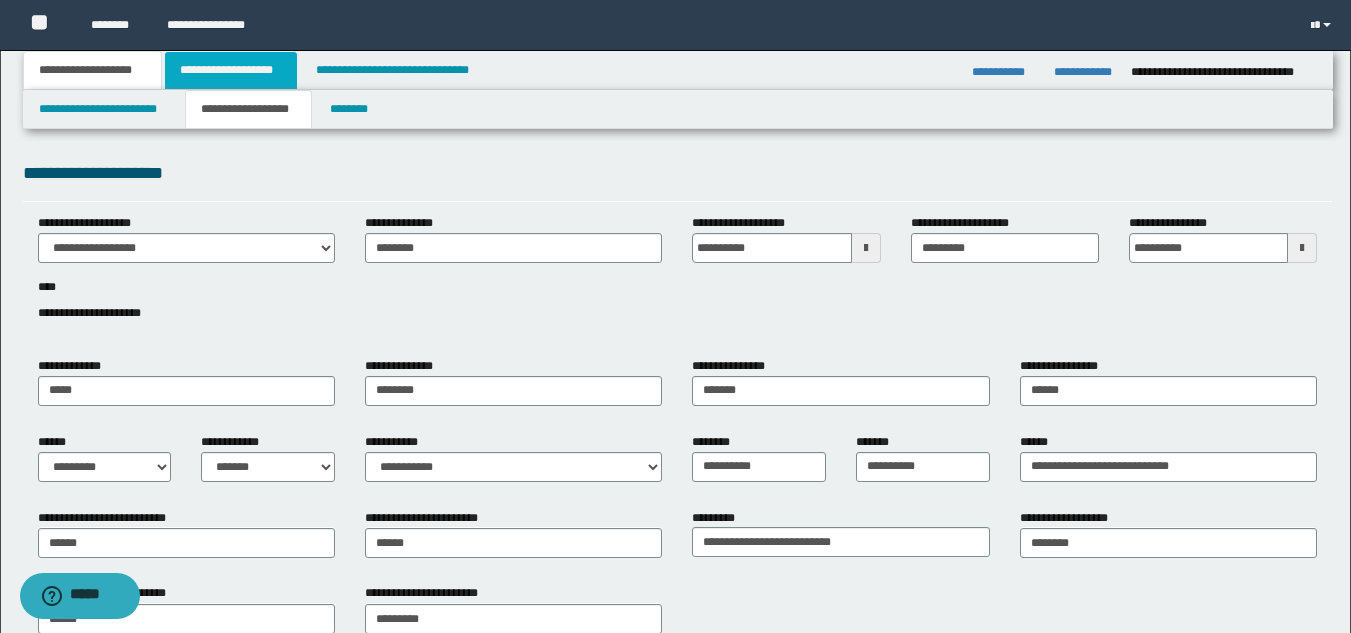 click on "**********" at bounding box center [231, 70] 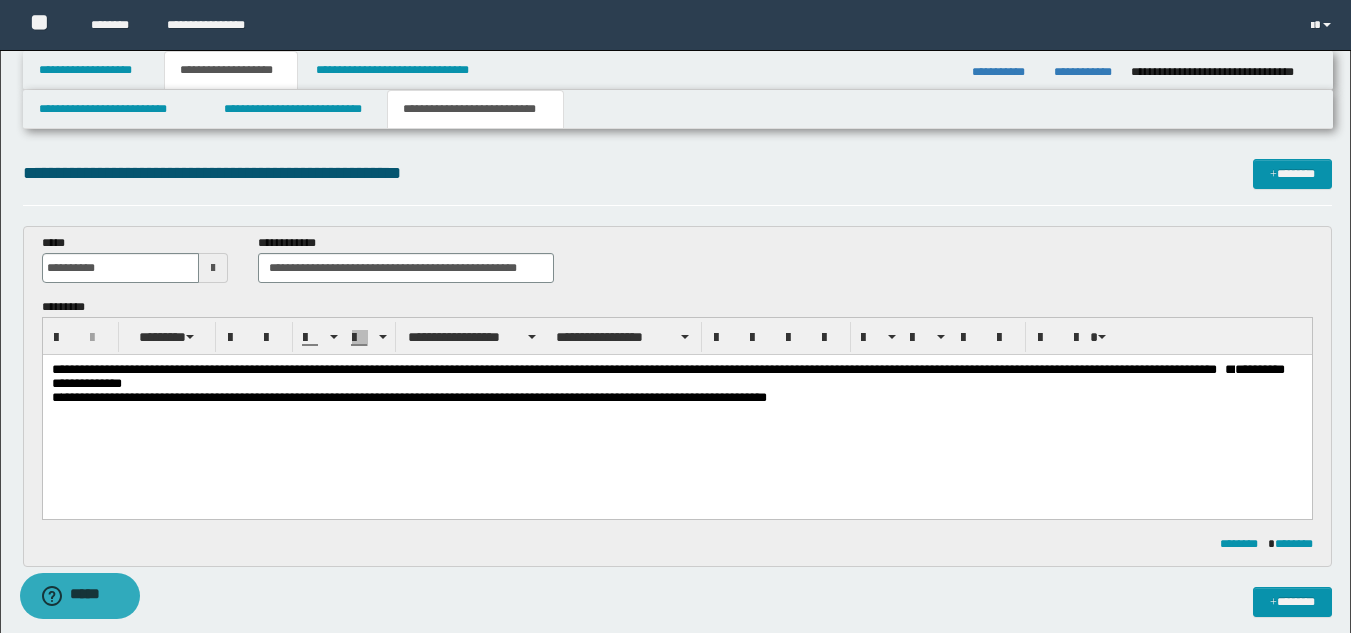 click on "**********" at bounding box center [628, 369] 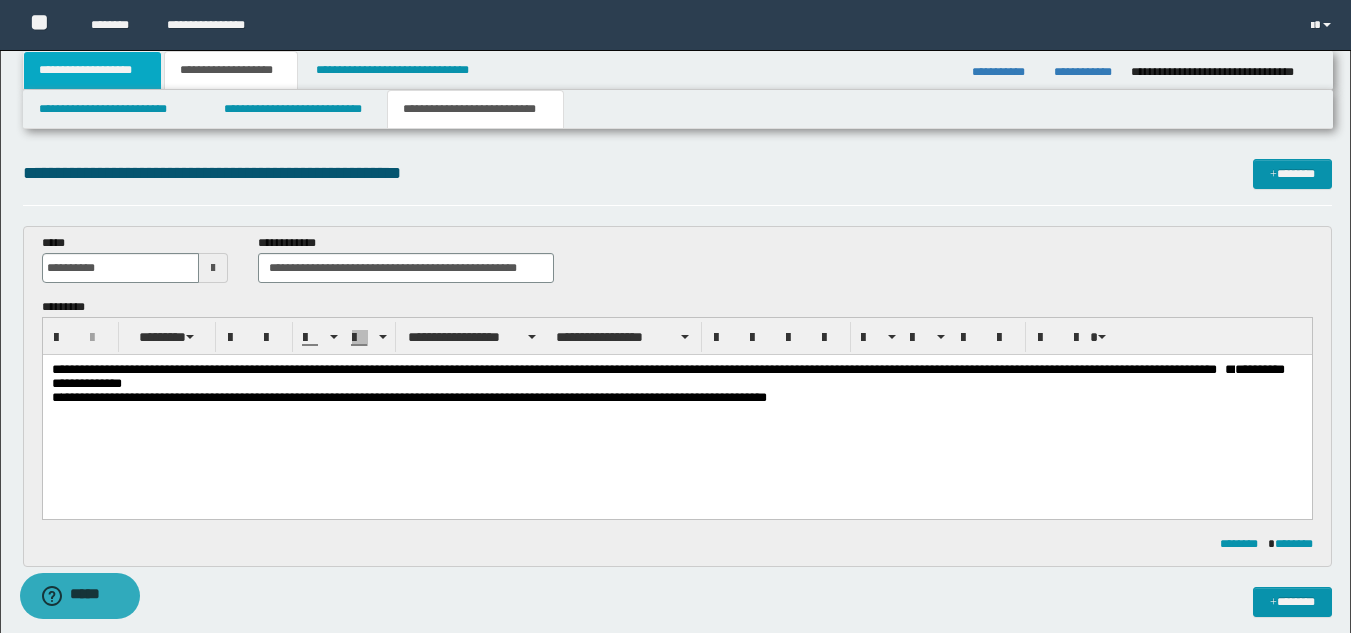 click on "**********" at bounding box center (92, 70) 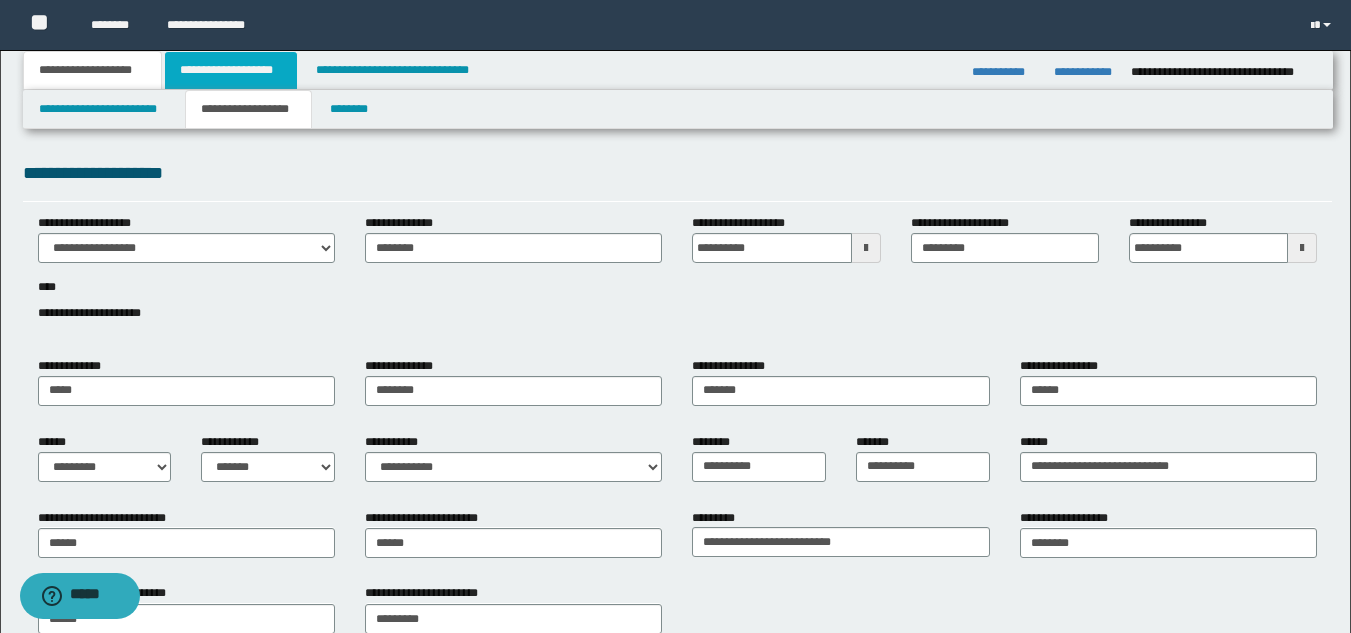 click on "**********" at bounding box center (231, 70) 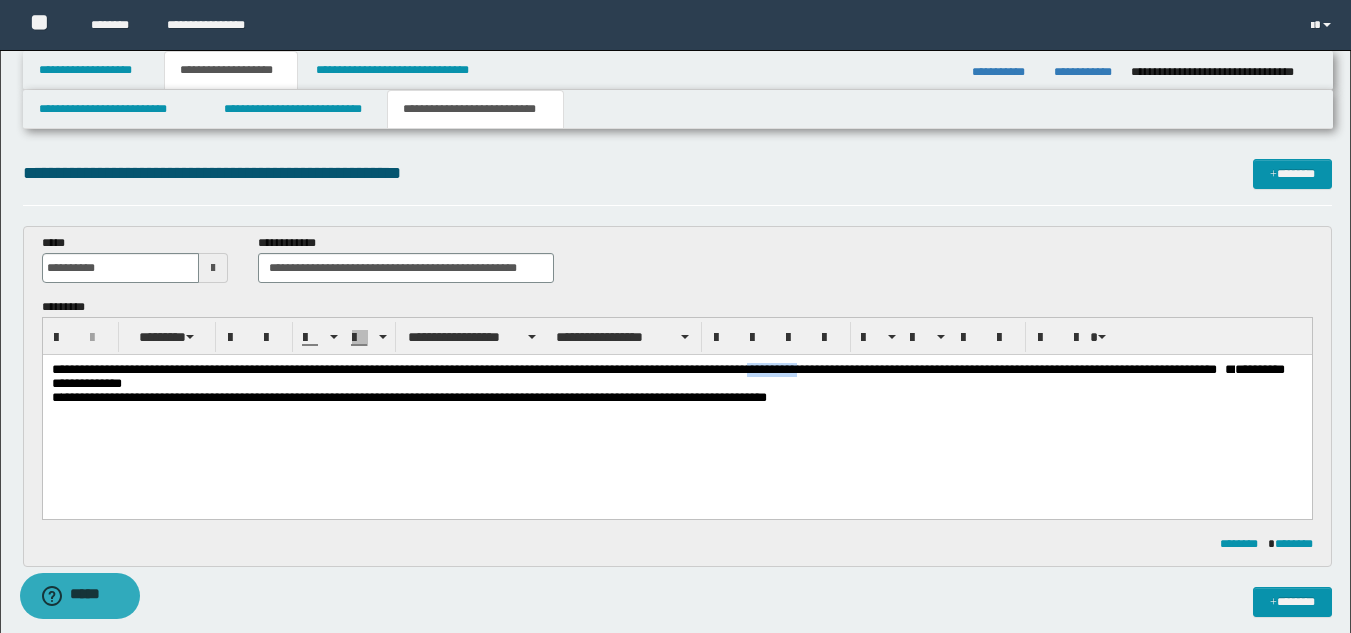 drag, startPoint x: 819, startPoint y: 370, endPoint x: 762, endPoint y: 370, distance: 57 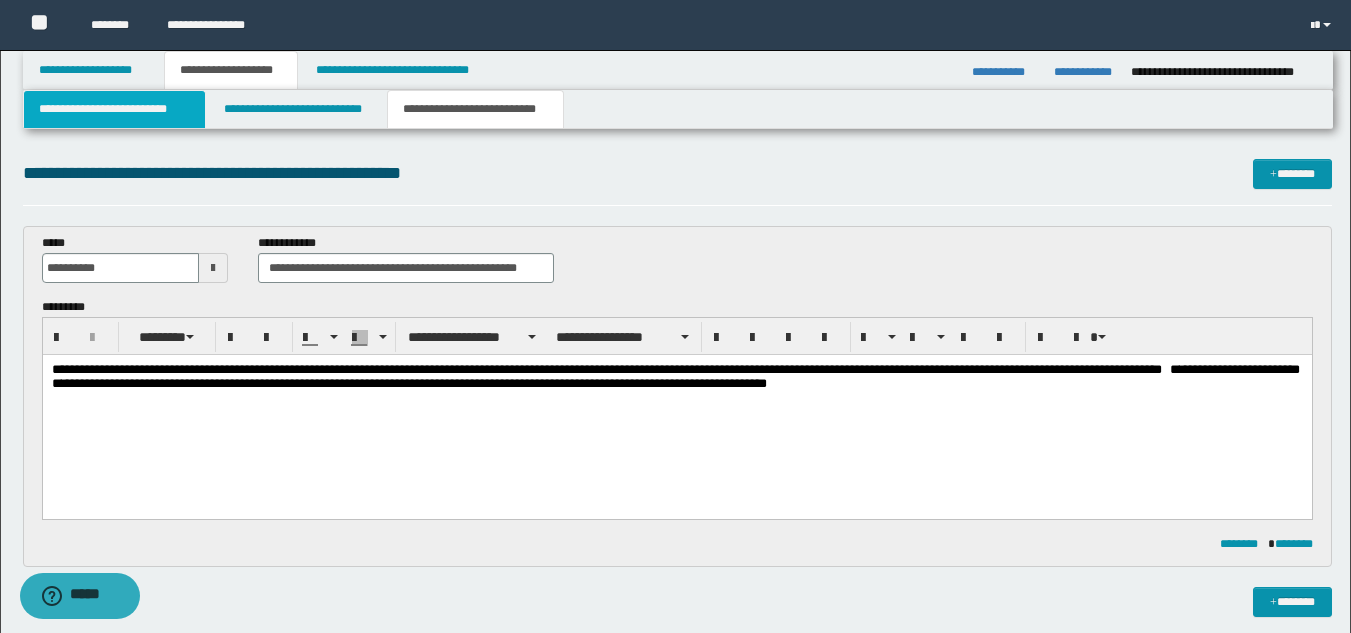 click on "**********" at bounding box center (114, 109) 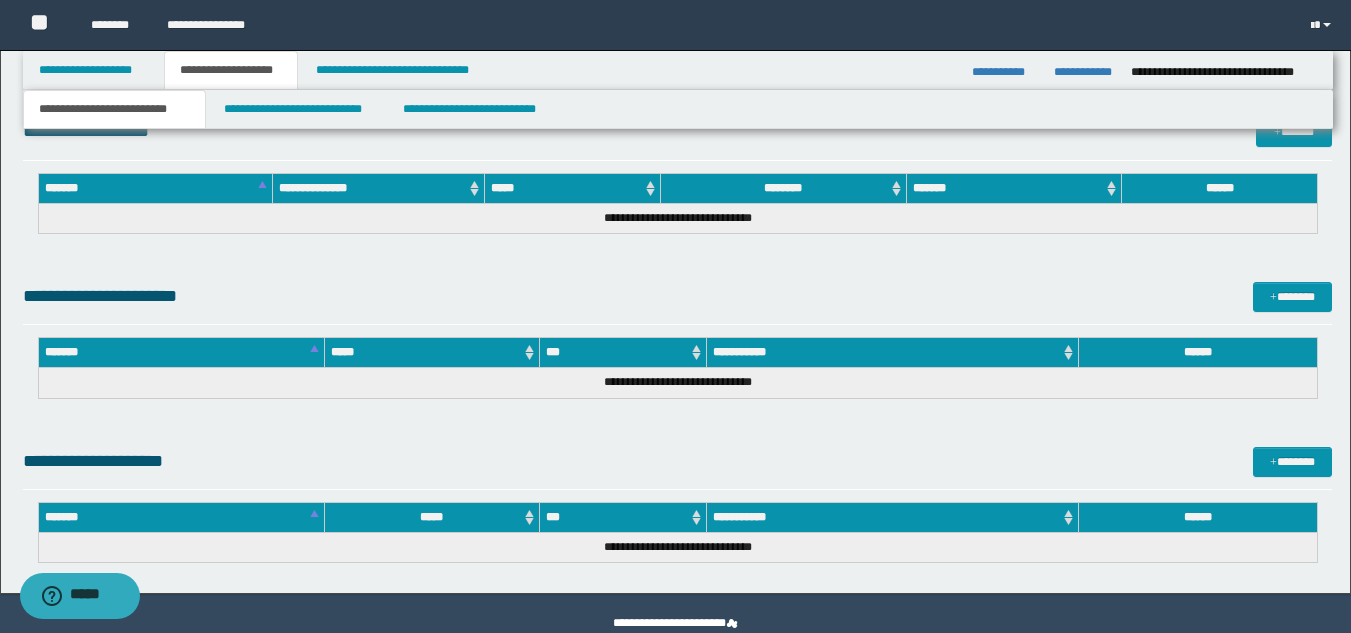 scroll, scrollTop: 1239, scrollLeft: 0, axis: vertical 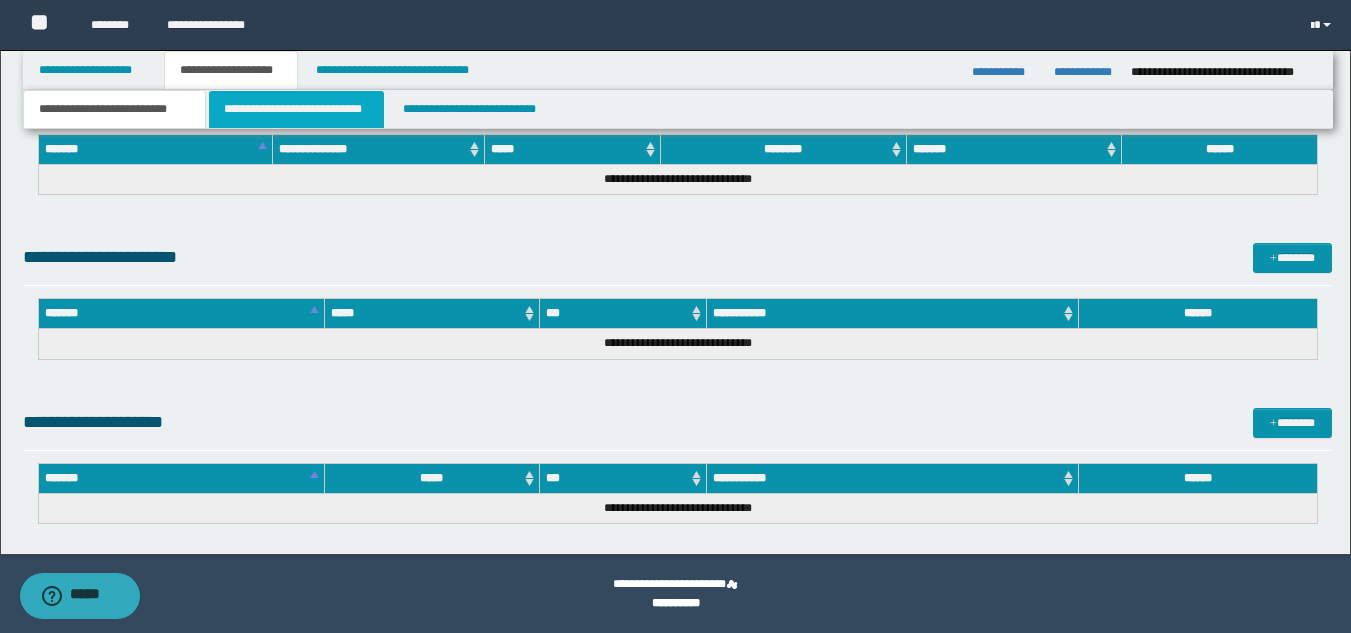 click on "**********" at bounding box center [296, 109] 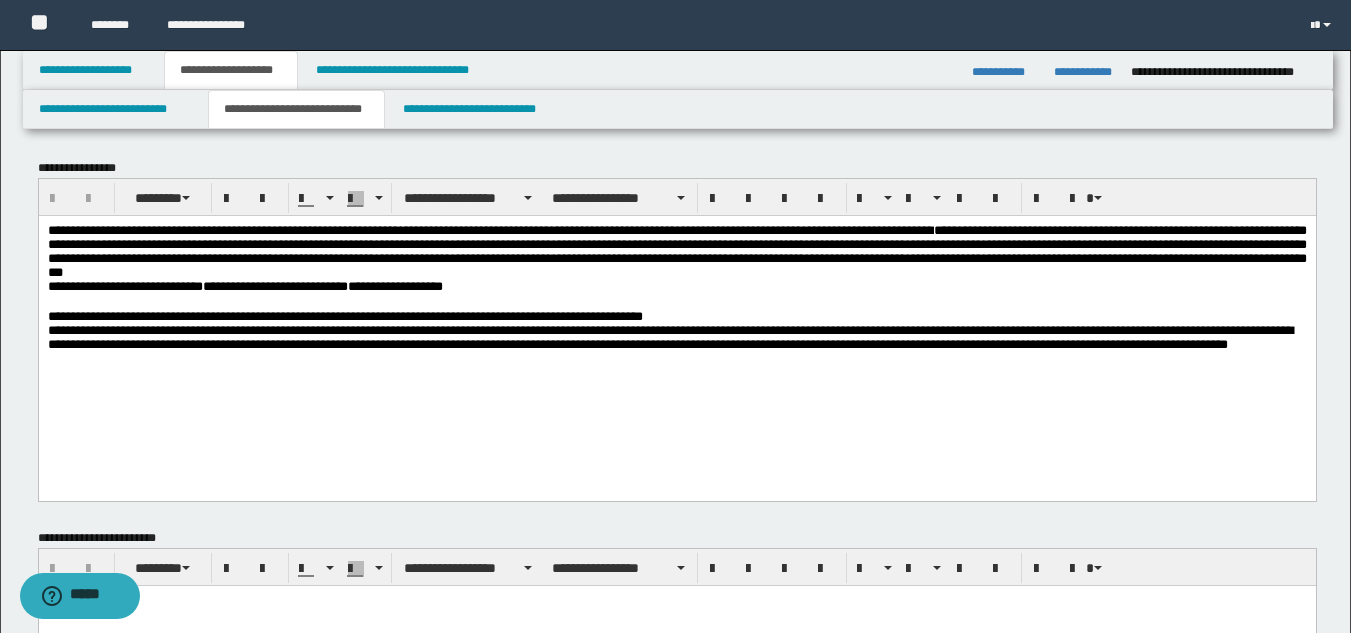 scroll, scrollTop: 600, scrollLeft: 0, axis: vertical 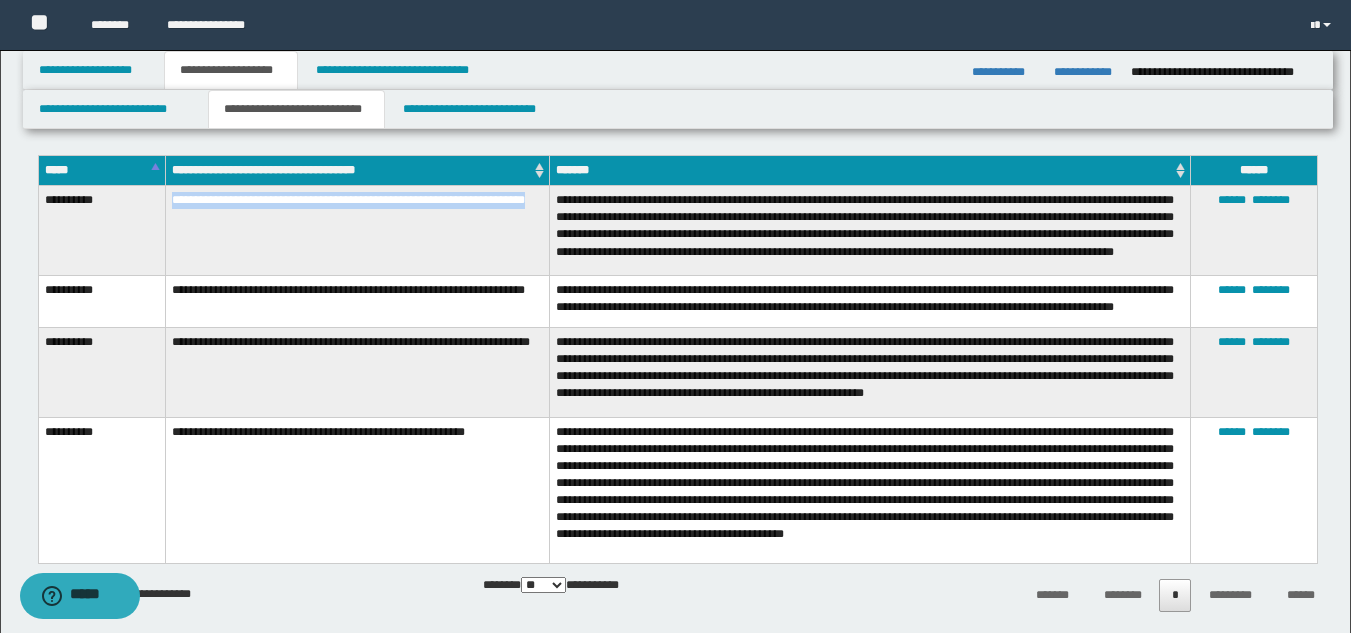 drag, startPoint x: 168, startPoint y: 199, endPoint x: 294, endPoint y: 240, distance: 132.50282 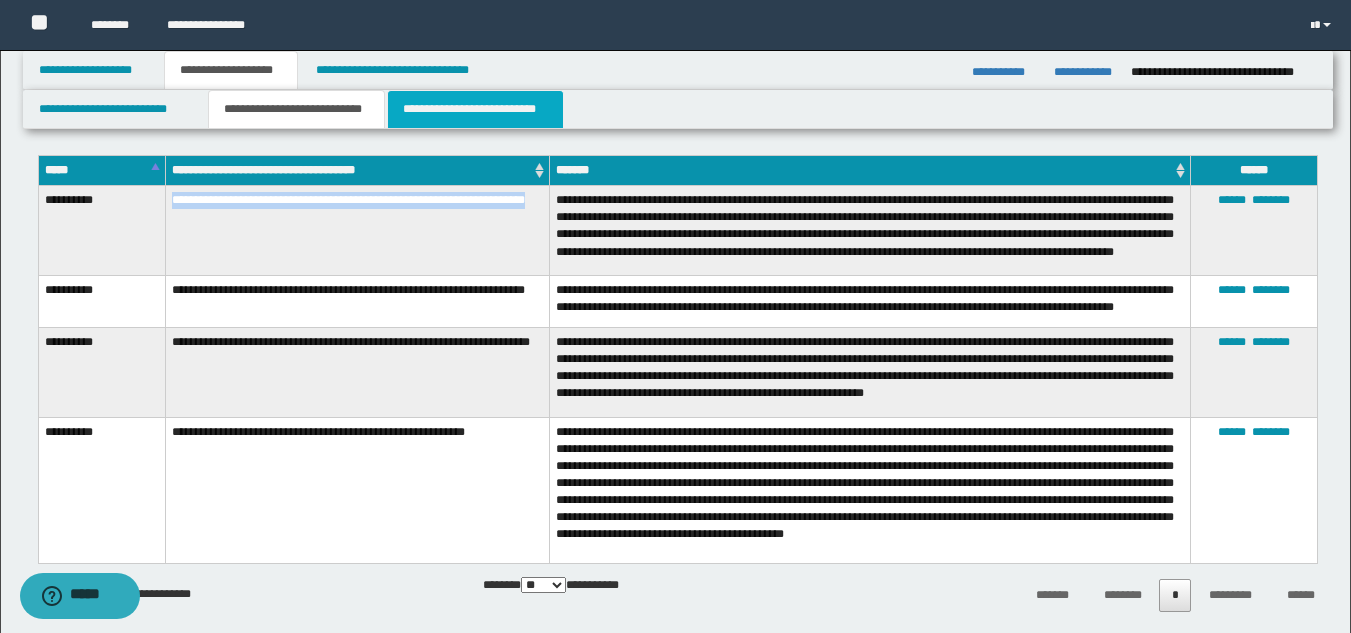 click on "**********" at bounding box center (475, 109) 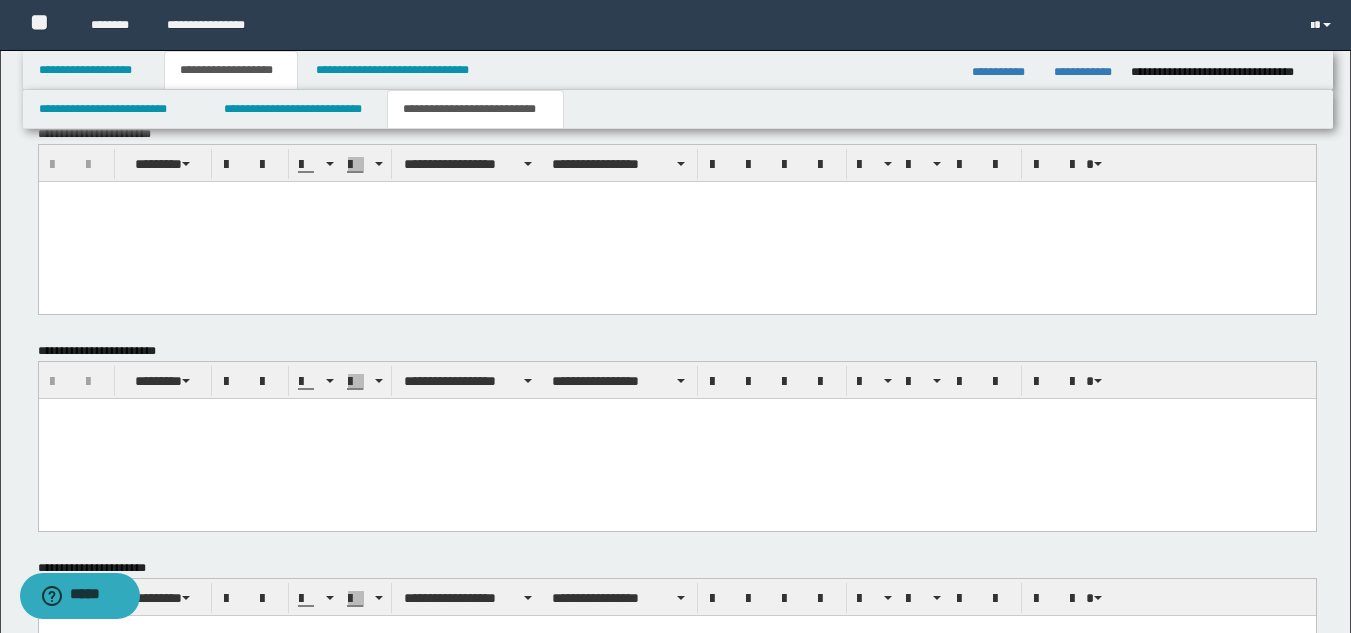 scroll, scrollTop: 78, scrollLeft: 0, axis: vertical 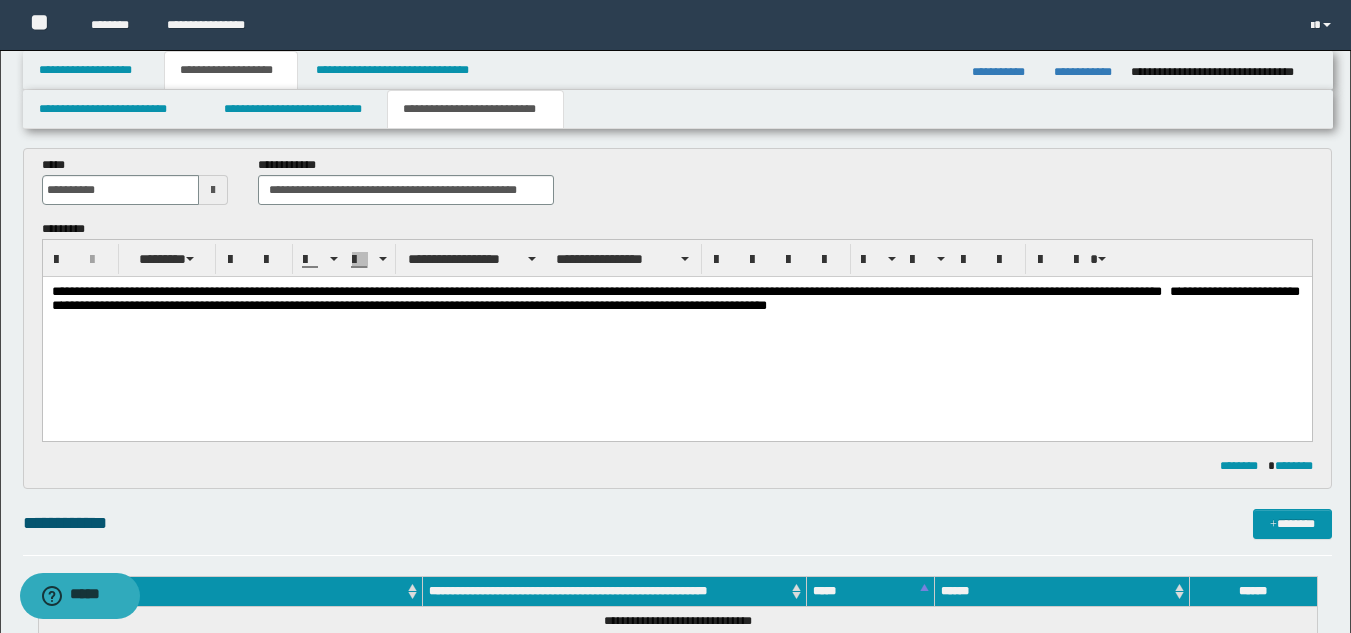 click on "**********" at bounding box center [676, 292] 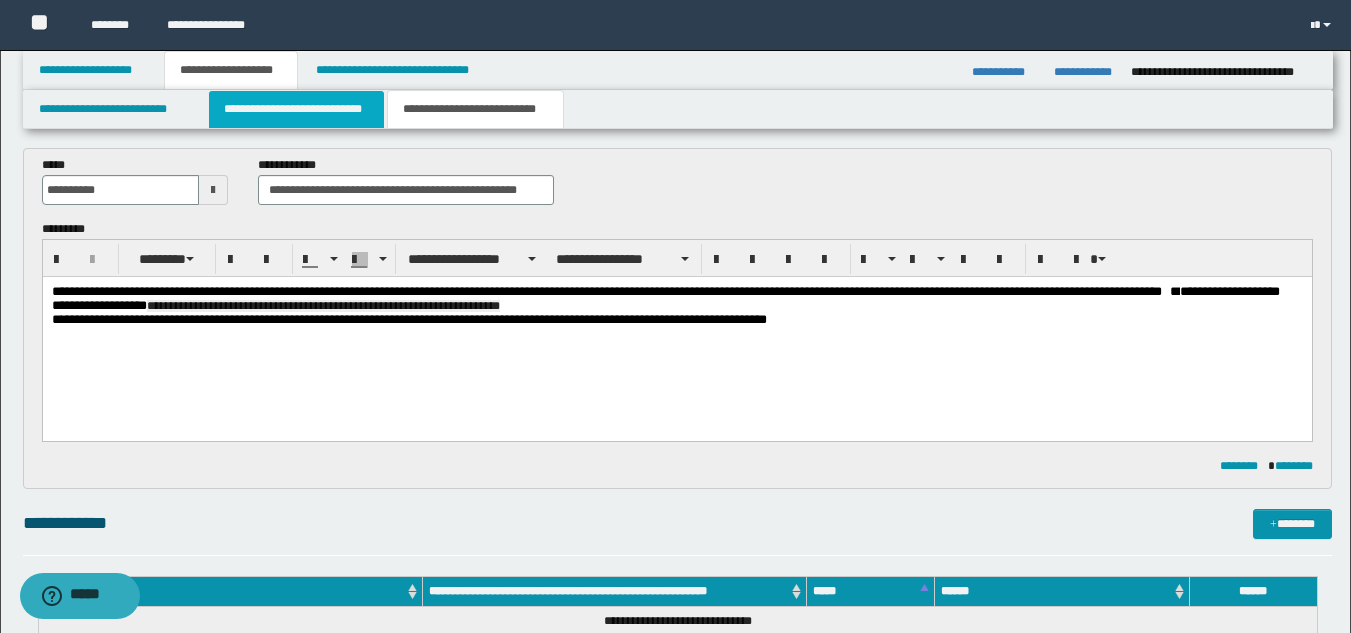 drag, startPoint x: 265, startPoint y: 100, endPoint x: 257, endPoint y: 17, distance: 83.38465 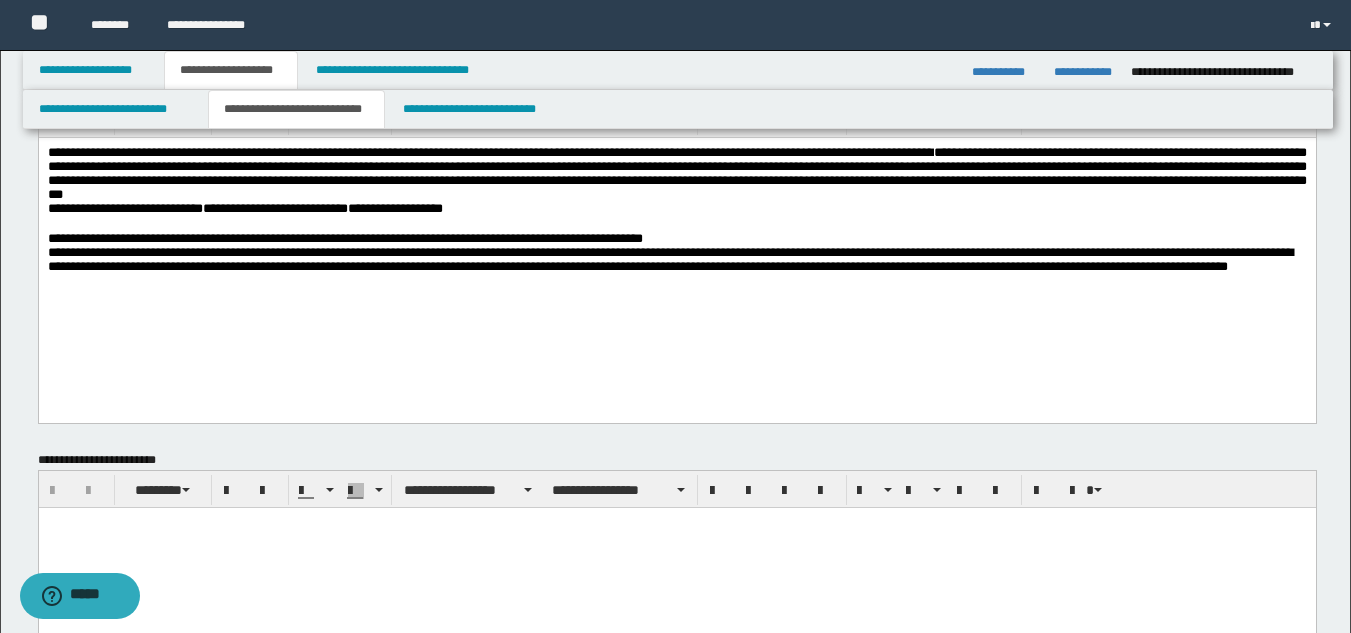 scroll, scrollTop: 678, scrollLeft: 0, axis: vertical 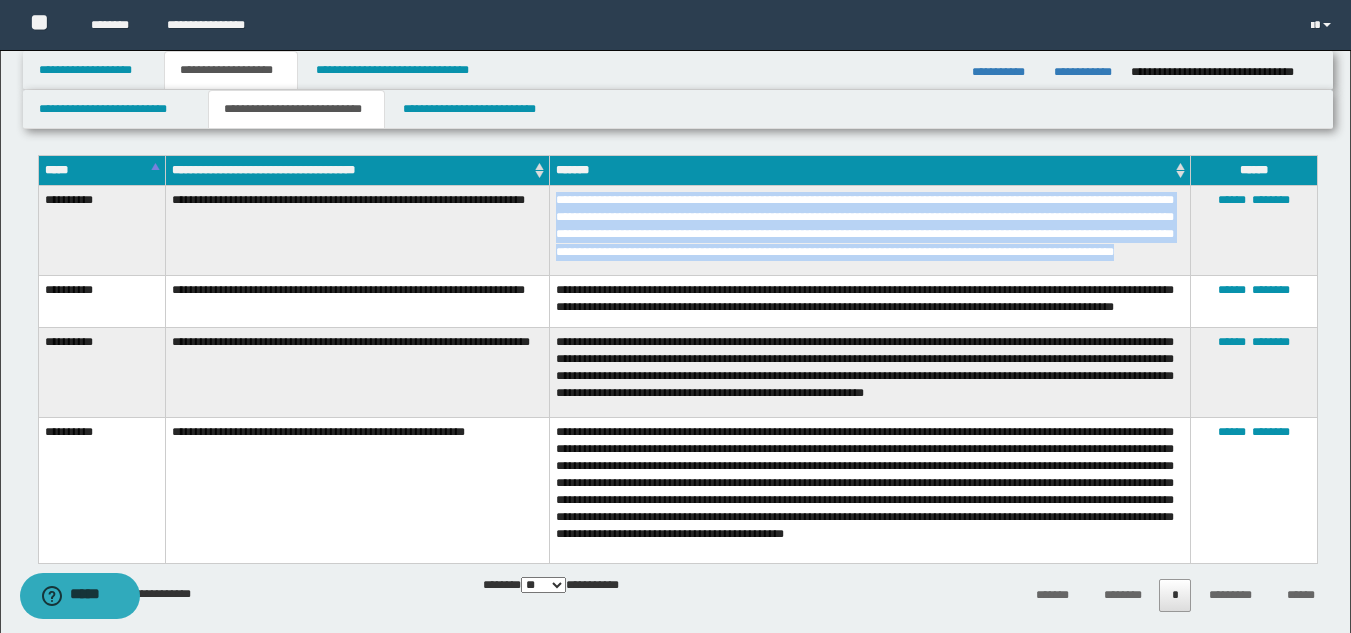 drag, startPoint x: 554, startPoint y: 193, endPoint x: 775, endPoint y: 272, distance: 234.69554 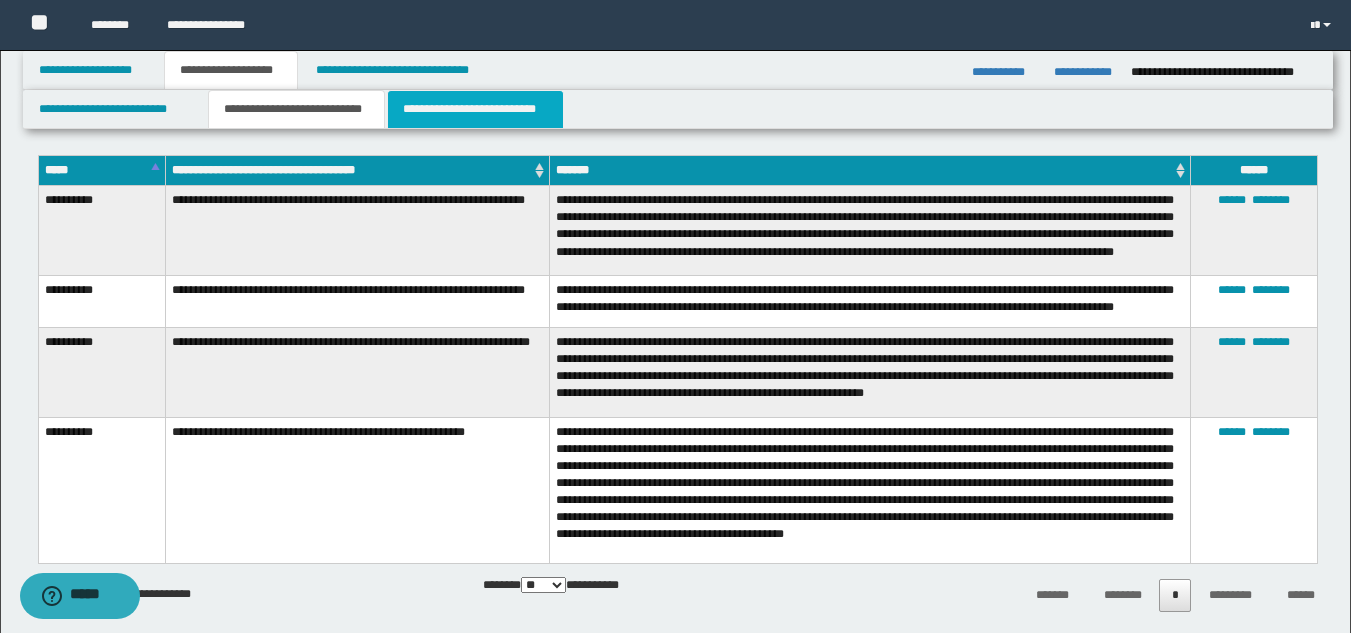 drag, startPoint x: 482, startPoint y: 98, endPoint x: 527, endPoint y: 15, distance: 94.41398 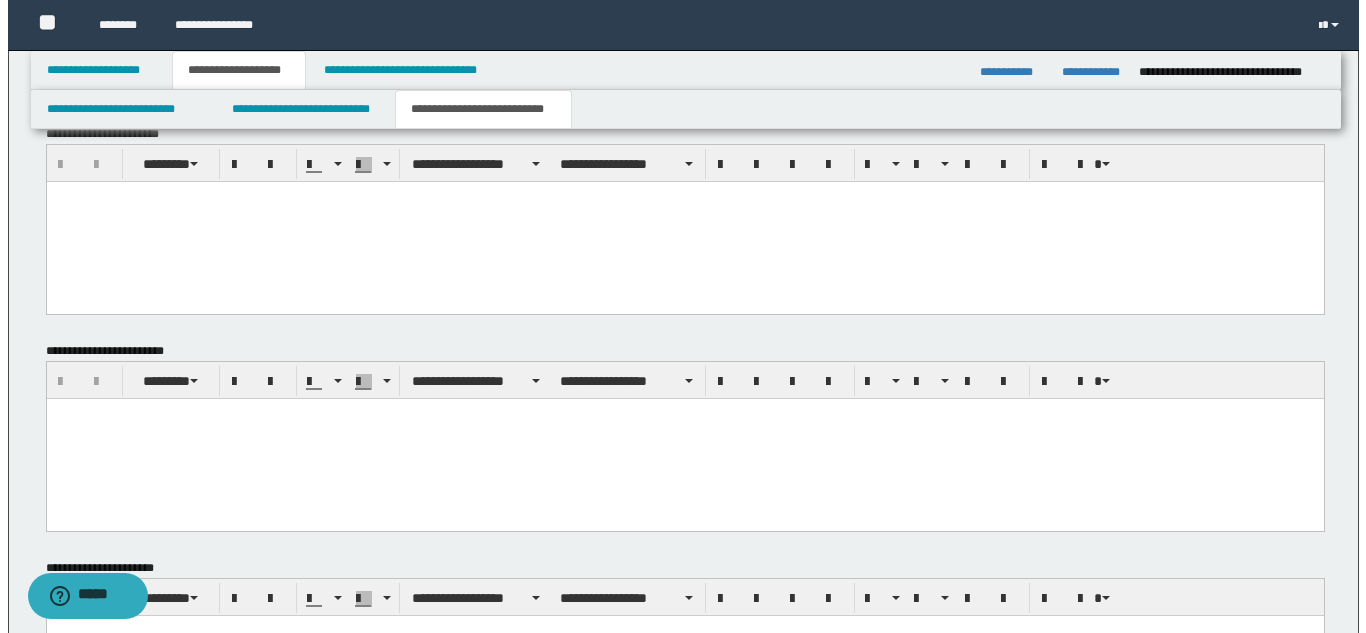 scroll, scrollTop: 78, scrollLeft: 0, axis: vertical 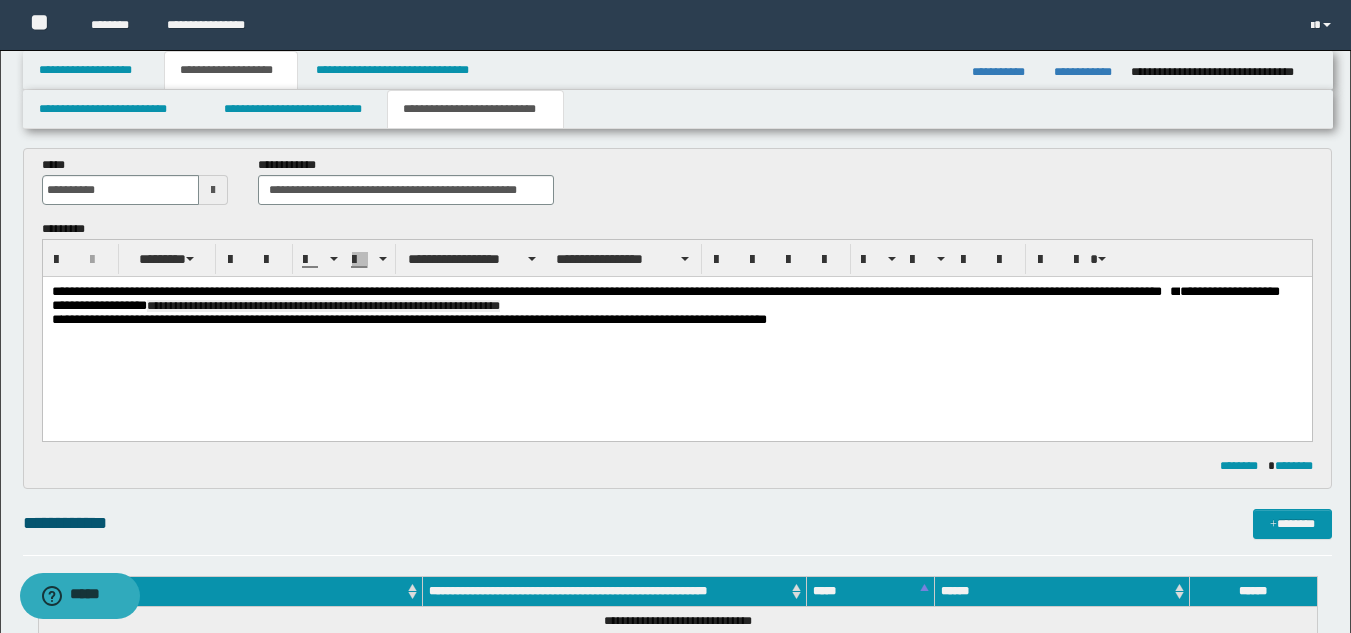 click on "**********" at bounding box center [676, 299] 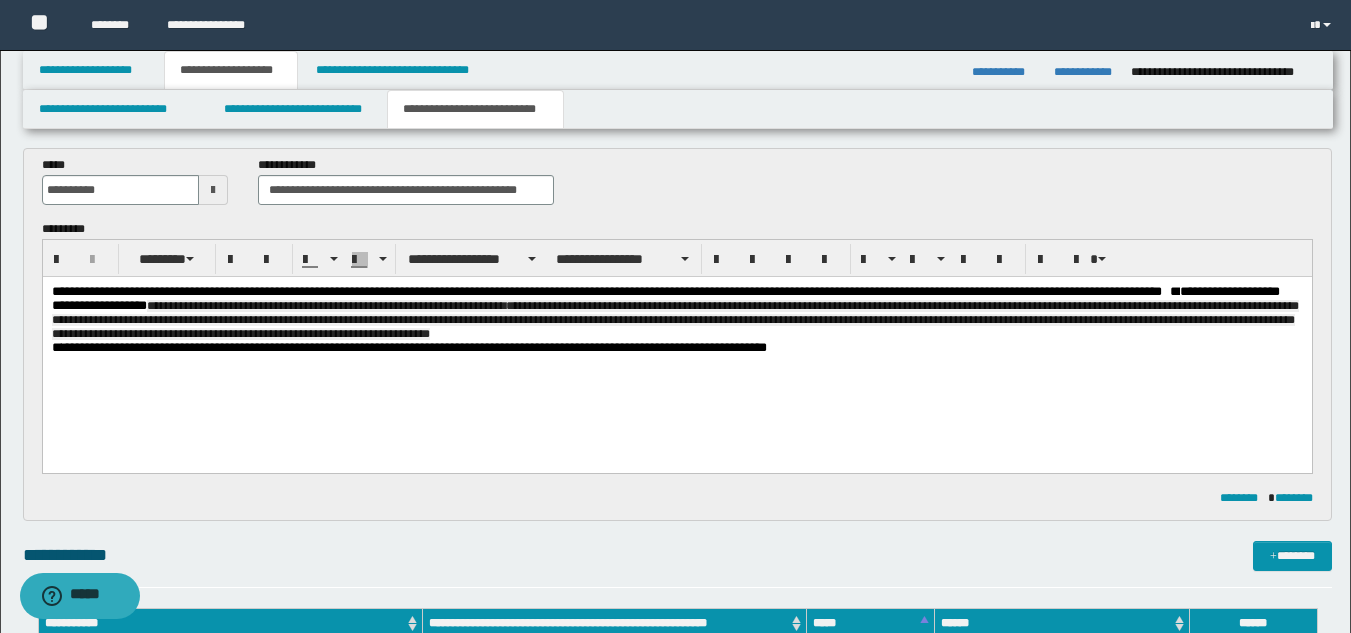 click on "**********" at bounding box center [674, 320] 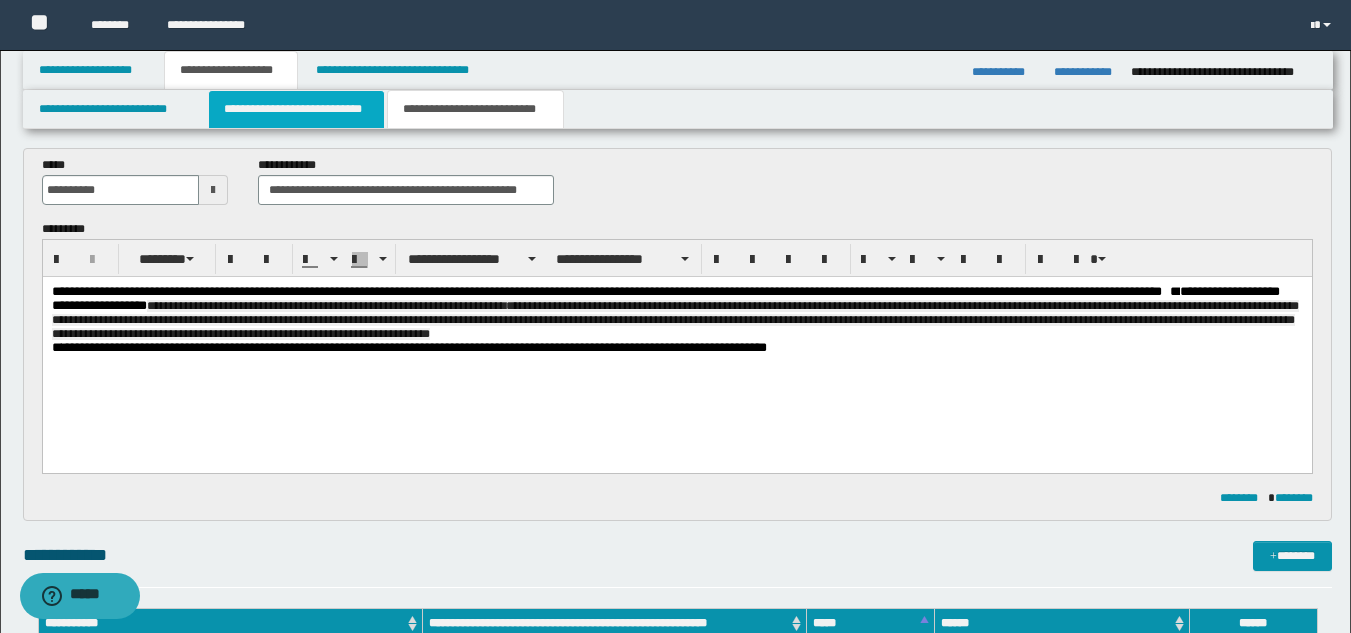 click on "**********" at bounding box center [296, 109] 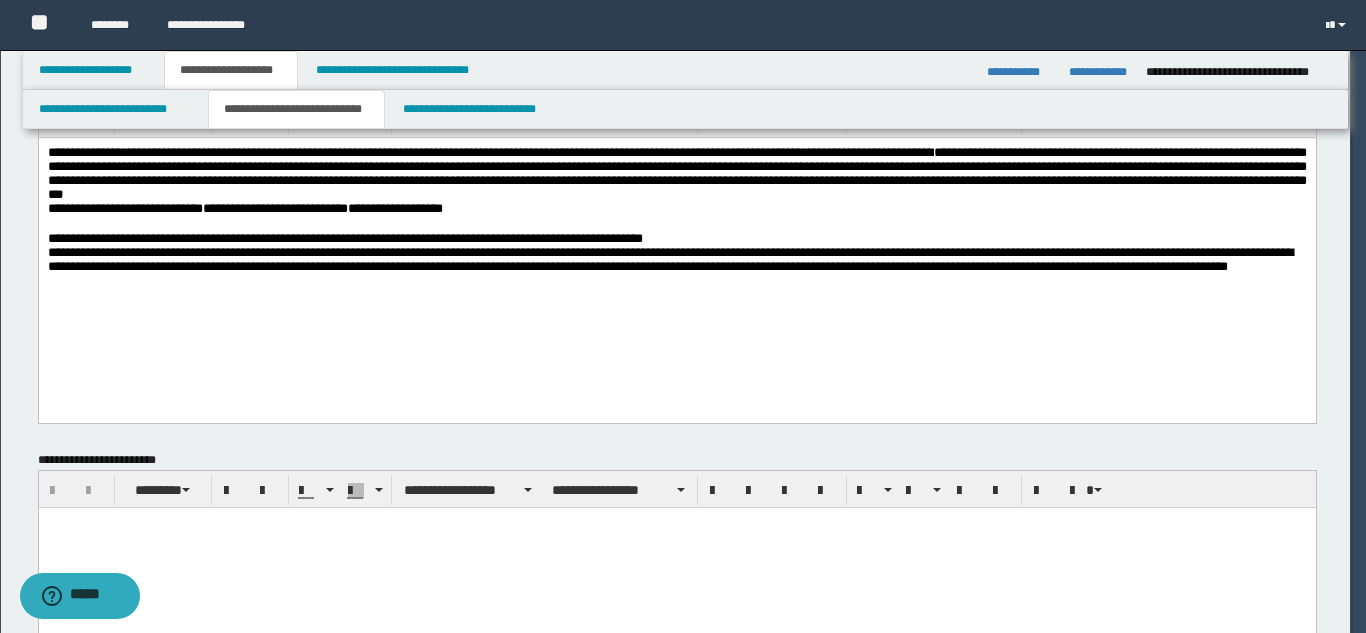 scroll, scrollTop: 678, scrollLeft: 0, axis: vertical 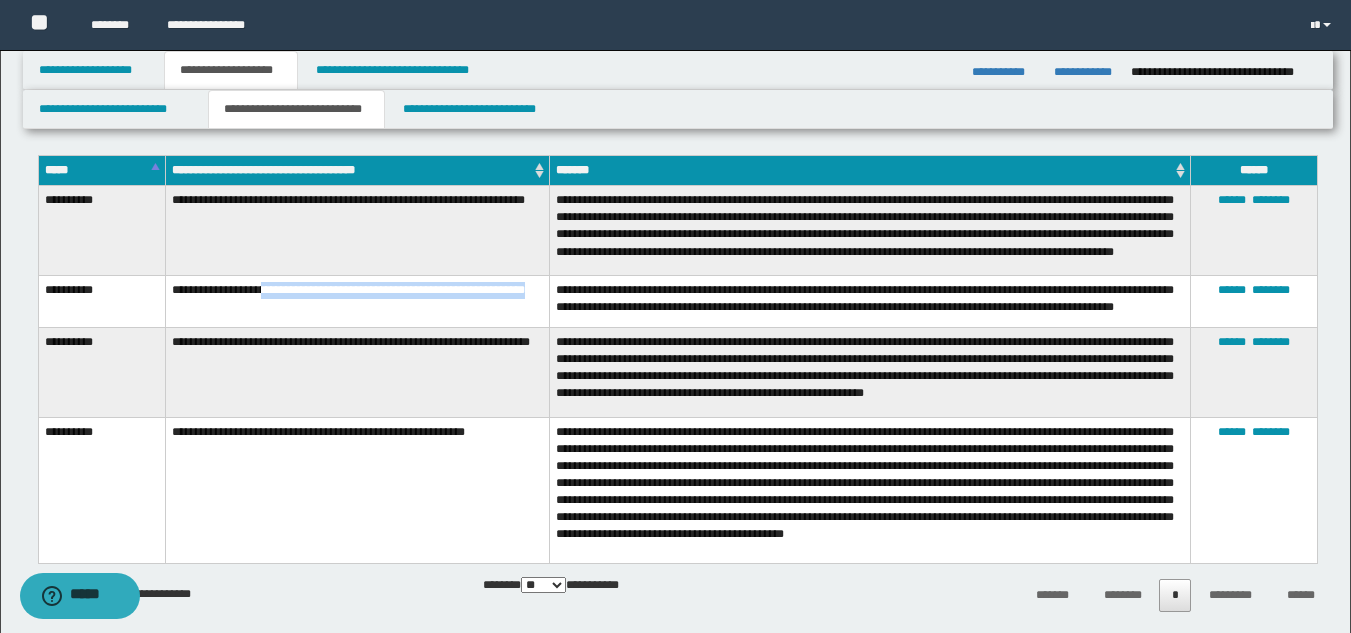 drag, startPoint x: 267, startPoint y: 302, endPoint x: 281, endPoint y: 314, distance: 18.439089 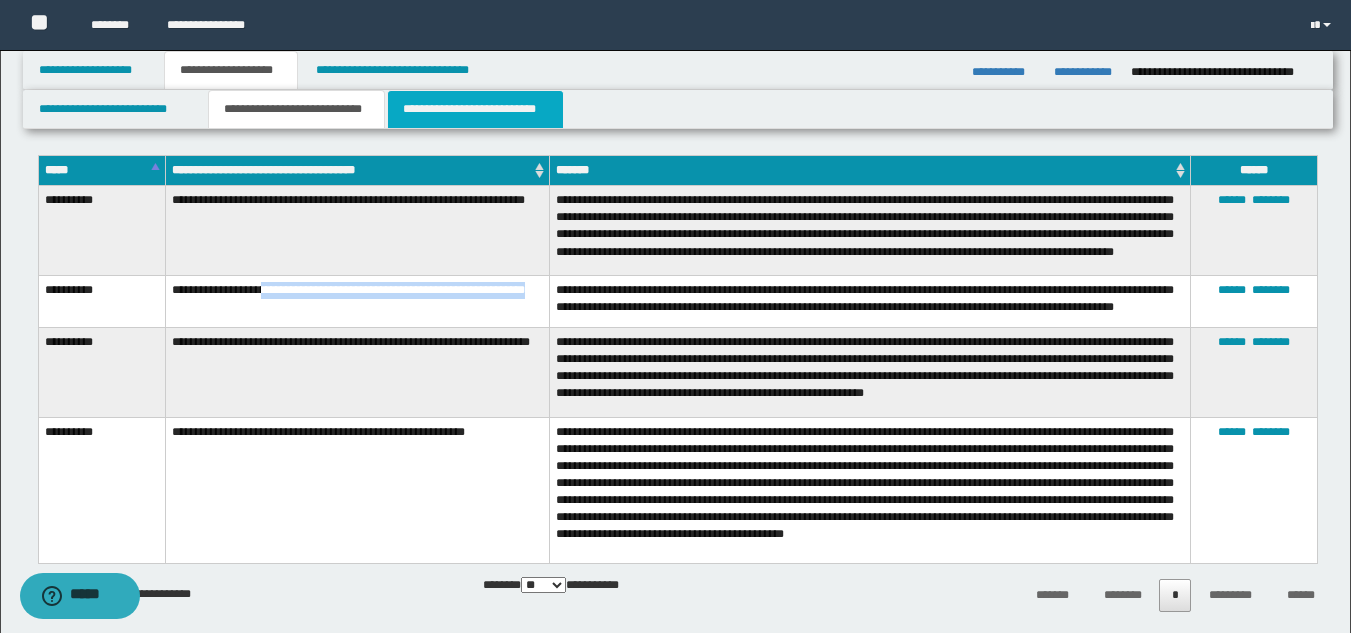 click on "**********" at bounding box center (475, 109) 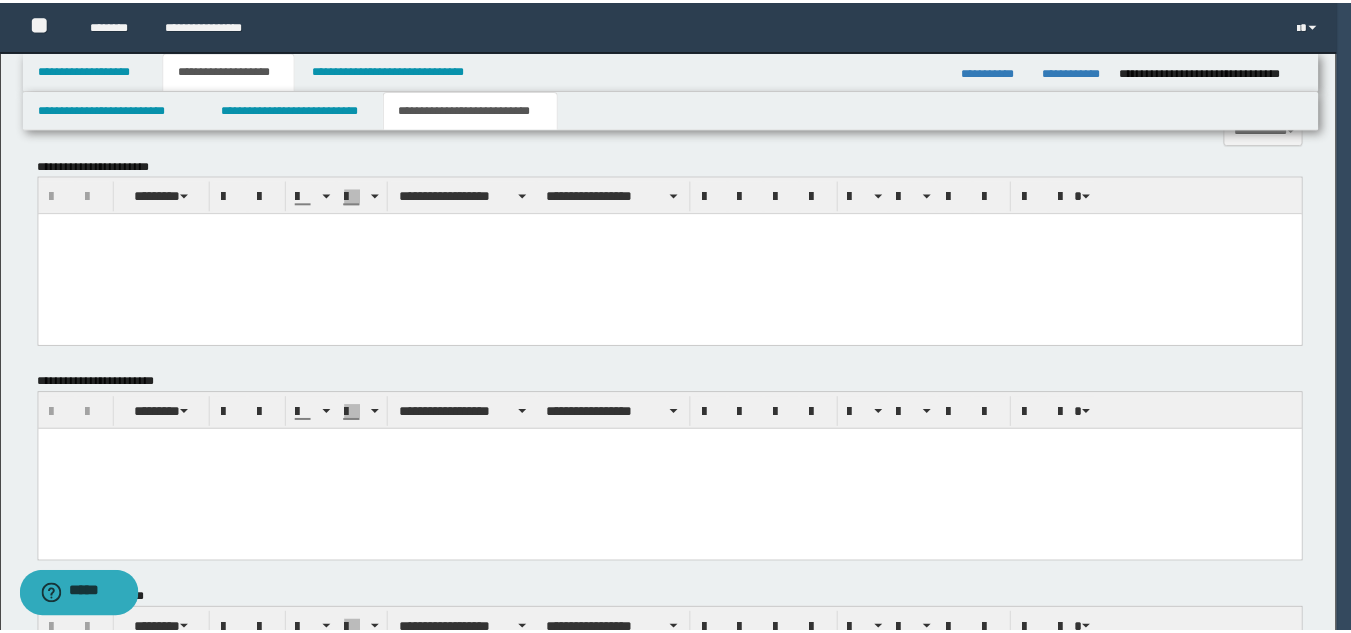 scroll, scrollTop: 78, scrollLeft: 0, axis: vertical 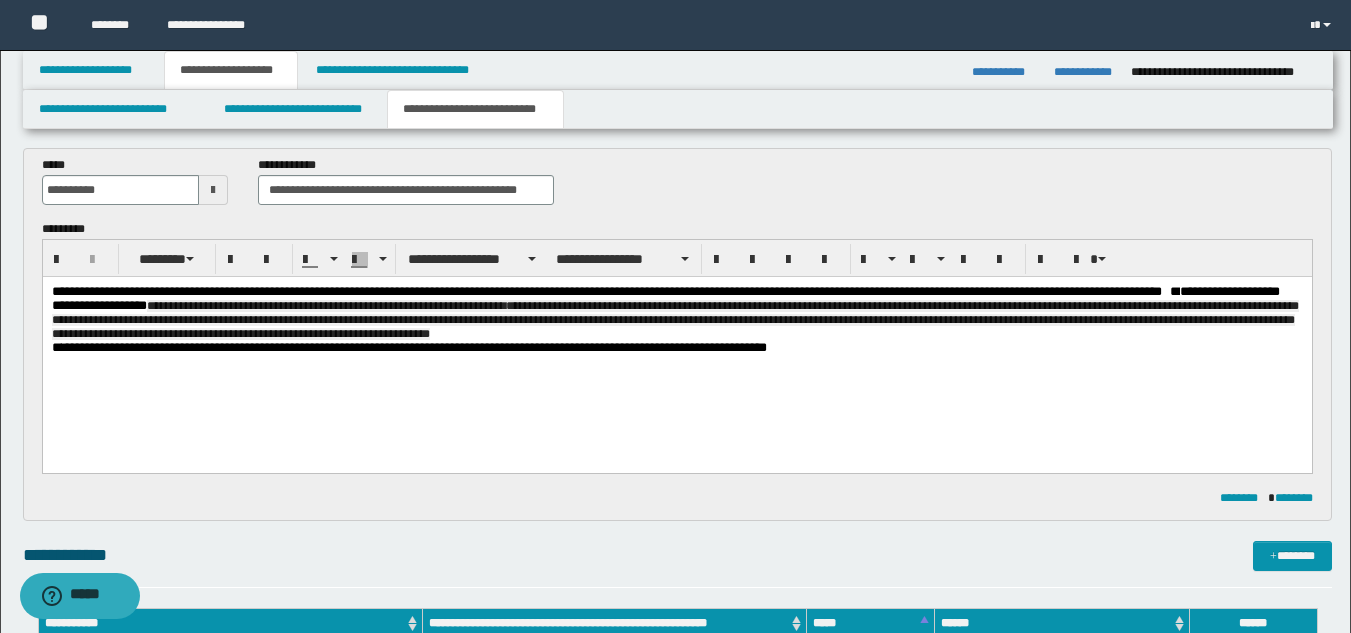 click on "**********" at bounding box center (676, 313) 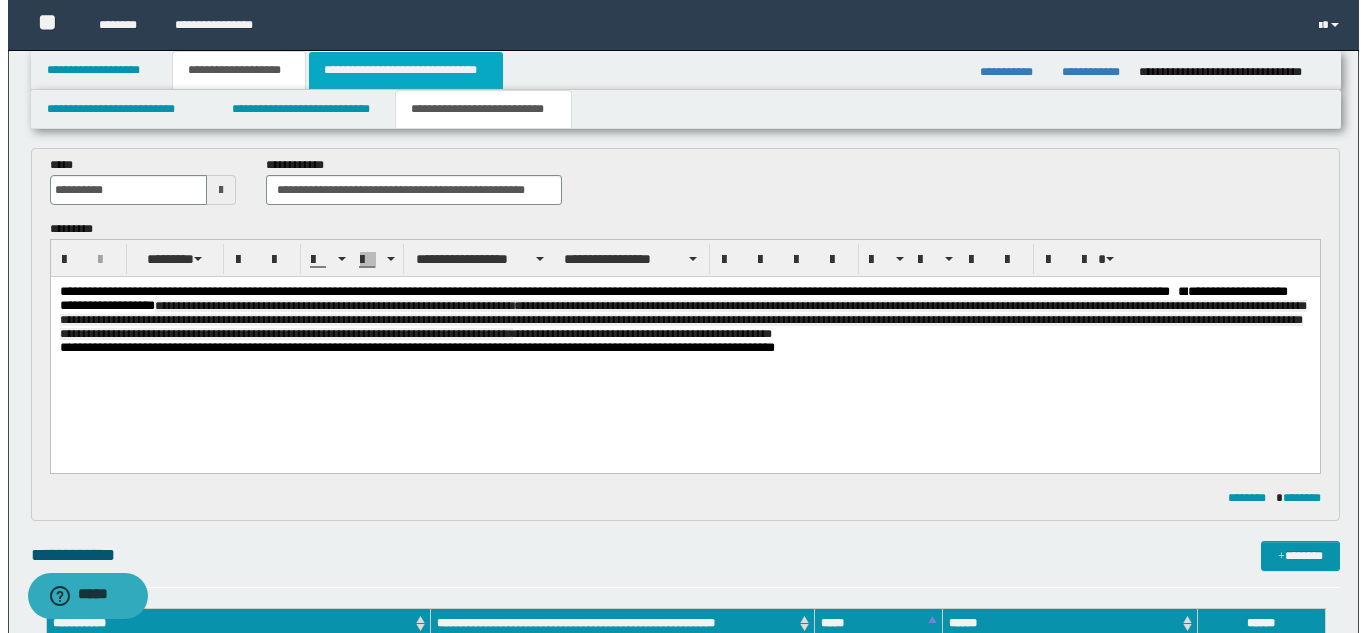 scroll, scrollTop: 0, scrollLeft: 0, axis: both 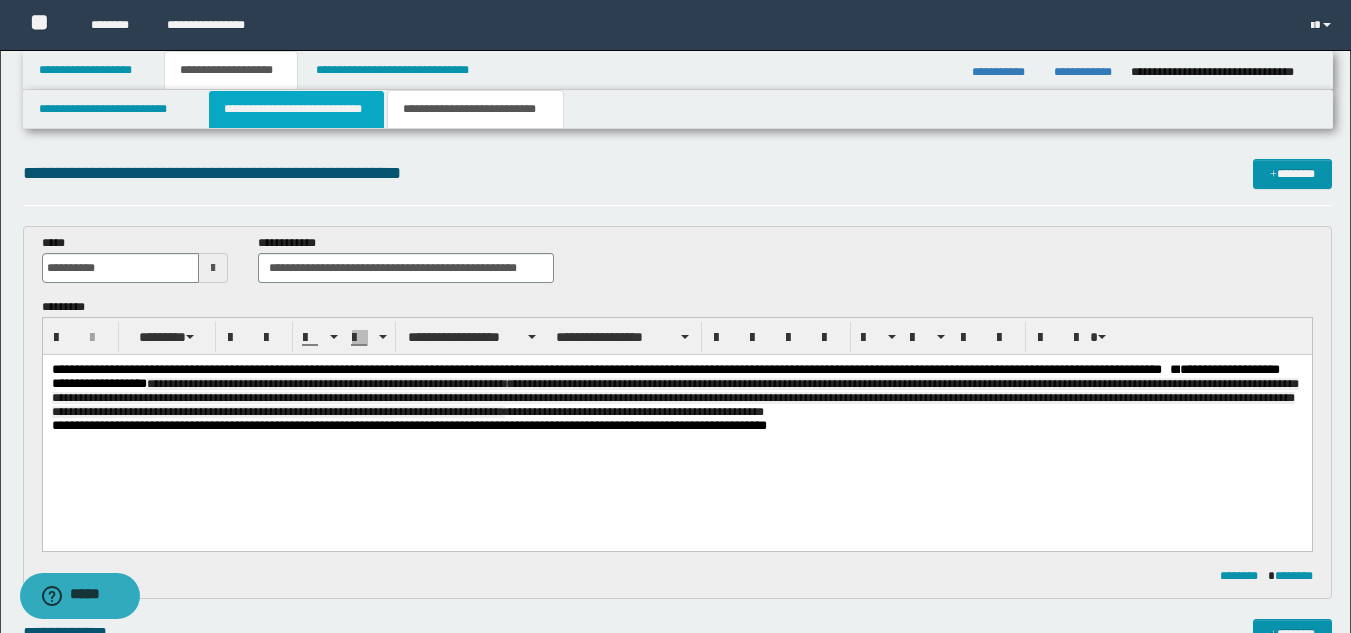 click on "**********" at bounding box center (296, 109) 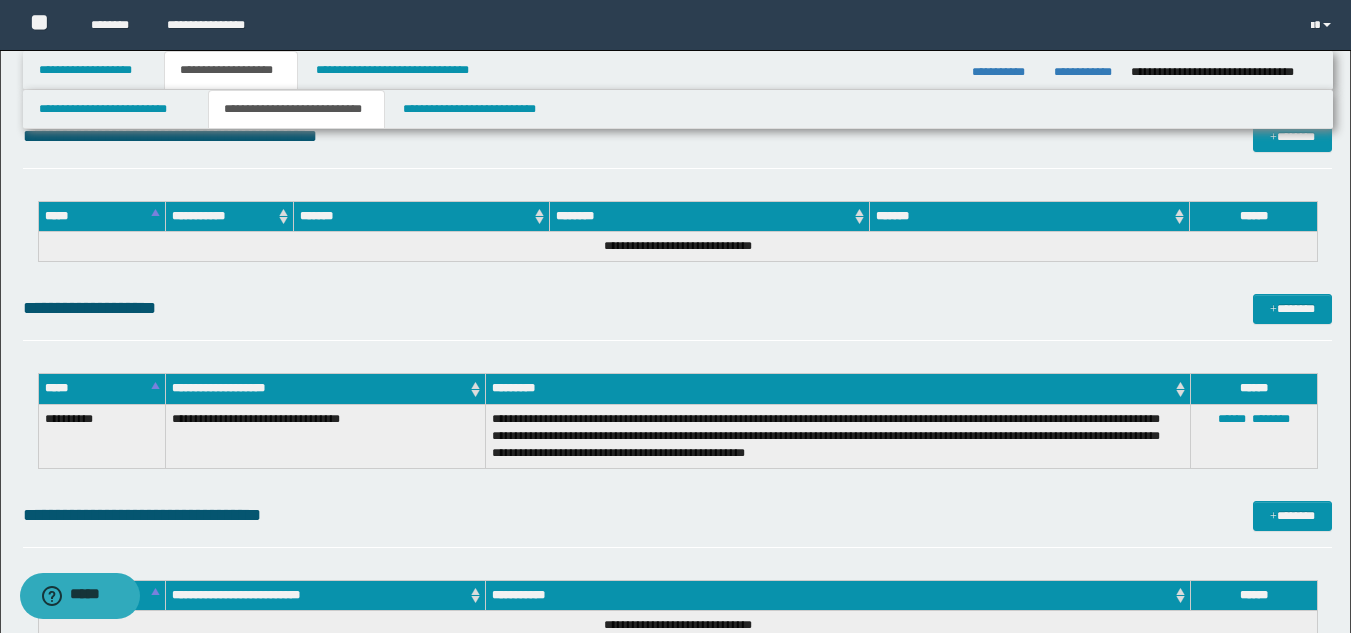 scroll, scrollTop: 600, scrollLeft: 0, axis: vertical 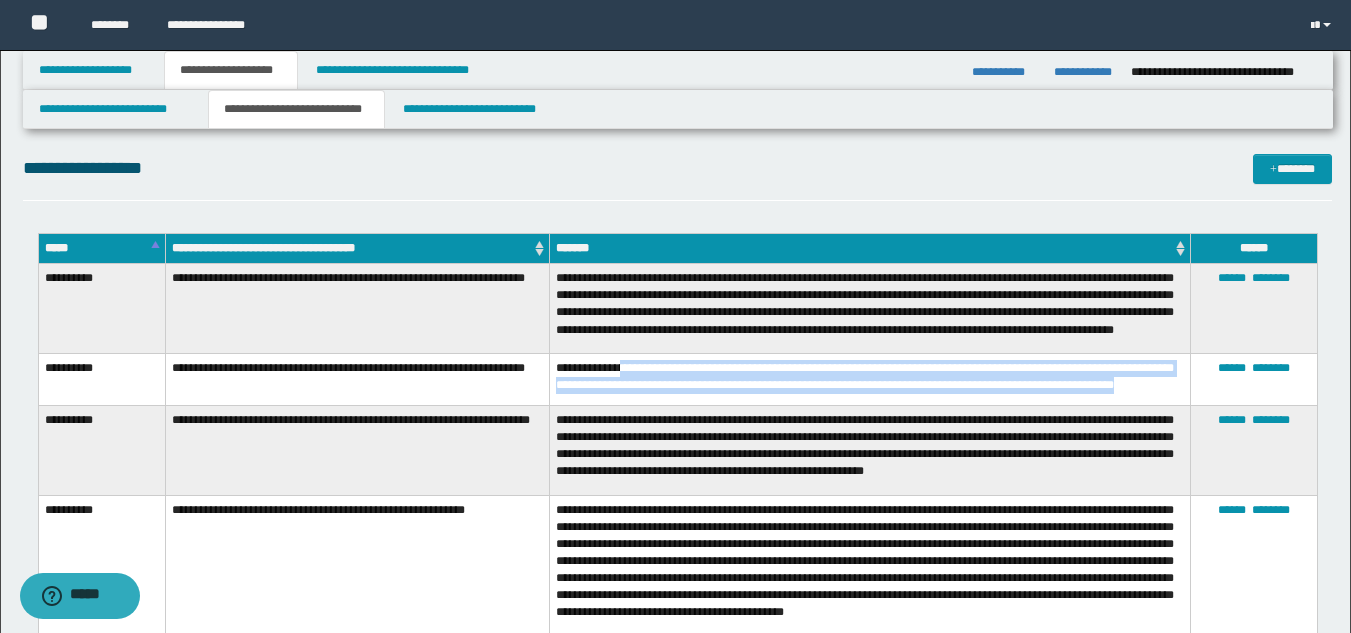 drag, startPoint x: 628, startPoint y: 374, endPoint x: 641, endPoint y: 408, distance: 36.40055 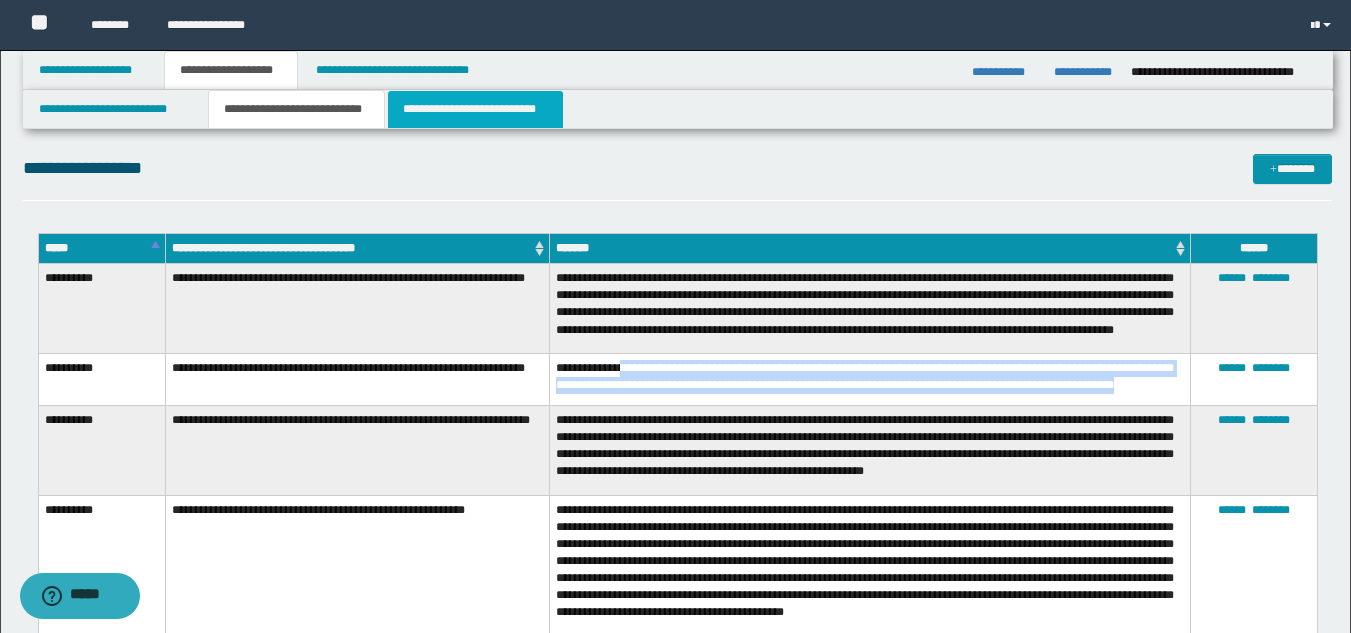 click on "**********" at bounding box center [475, 109] 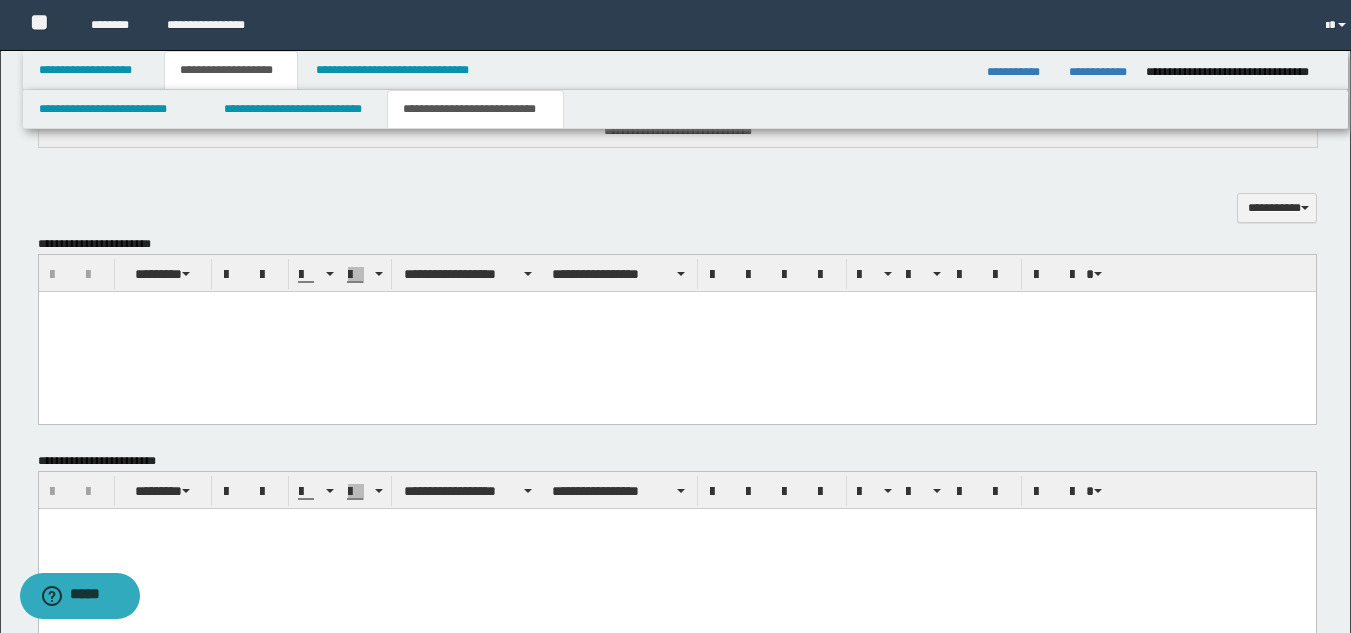 scroll, scrollTop: 0, scrollLeft: 0, axis: both 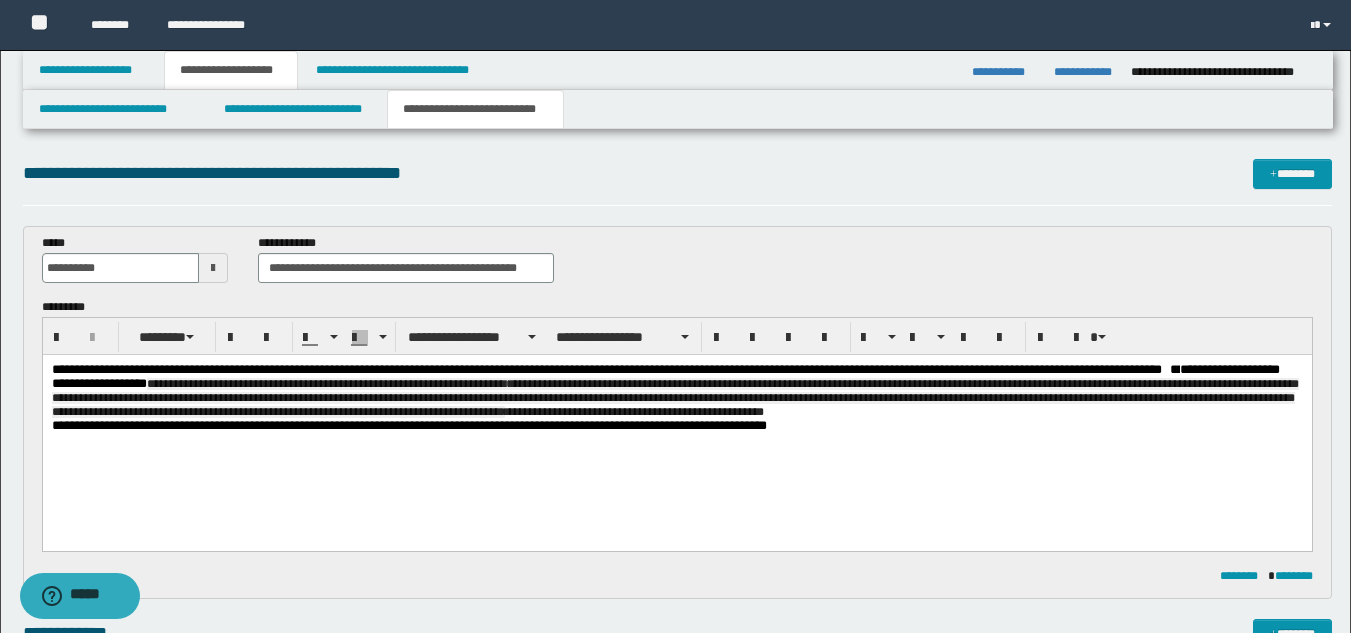 click on "**********" at bounding box center [676, 391] 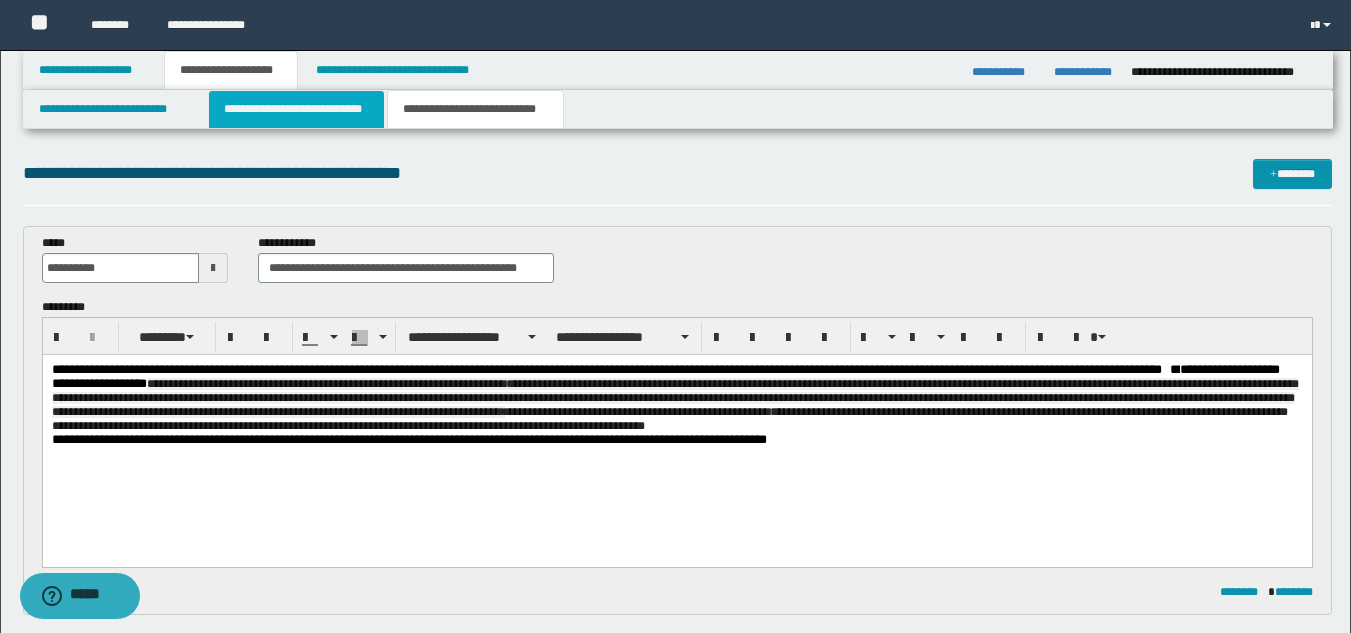click on "**********" at bounding box center (296, 109) 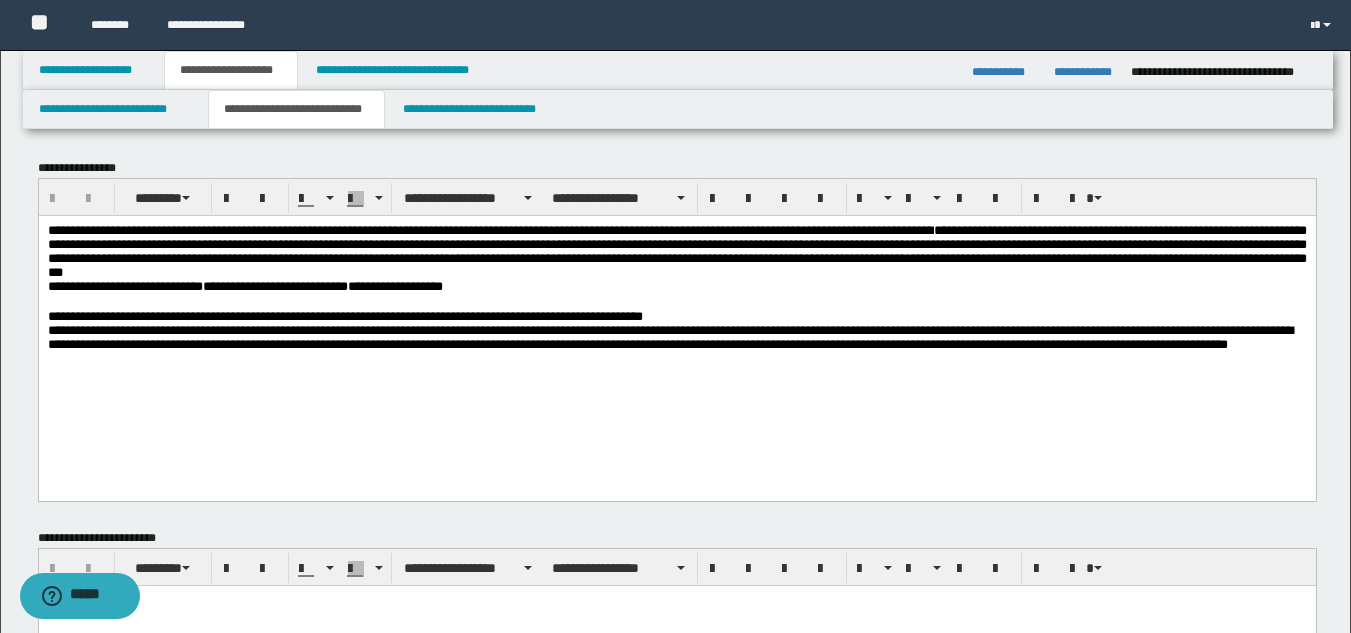 scroll, scrollTop: 600, scrollLeft: 0, axis: vertical 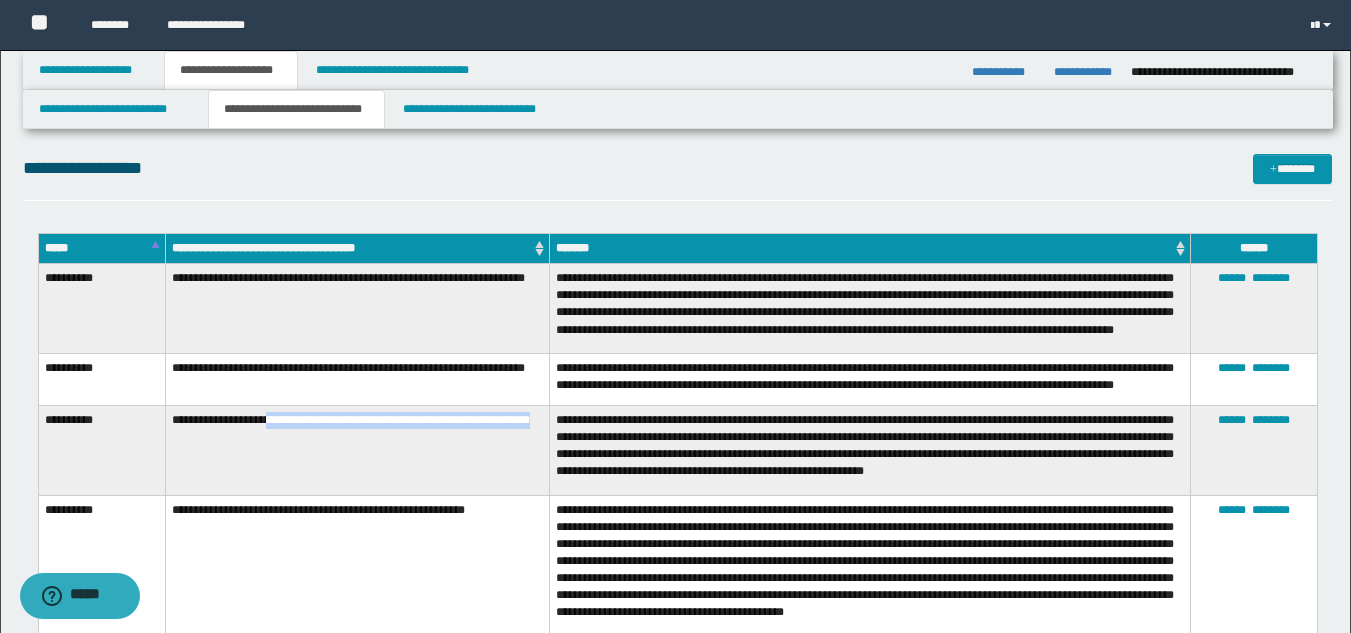 drag, startPoint x: 271, startPoint y: 447, endPoint x: 290, endPoint y: 474, distance: 33.01515 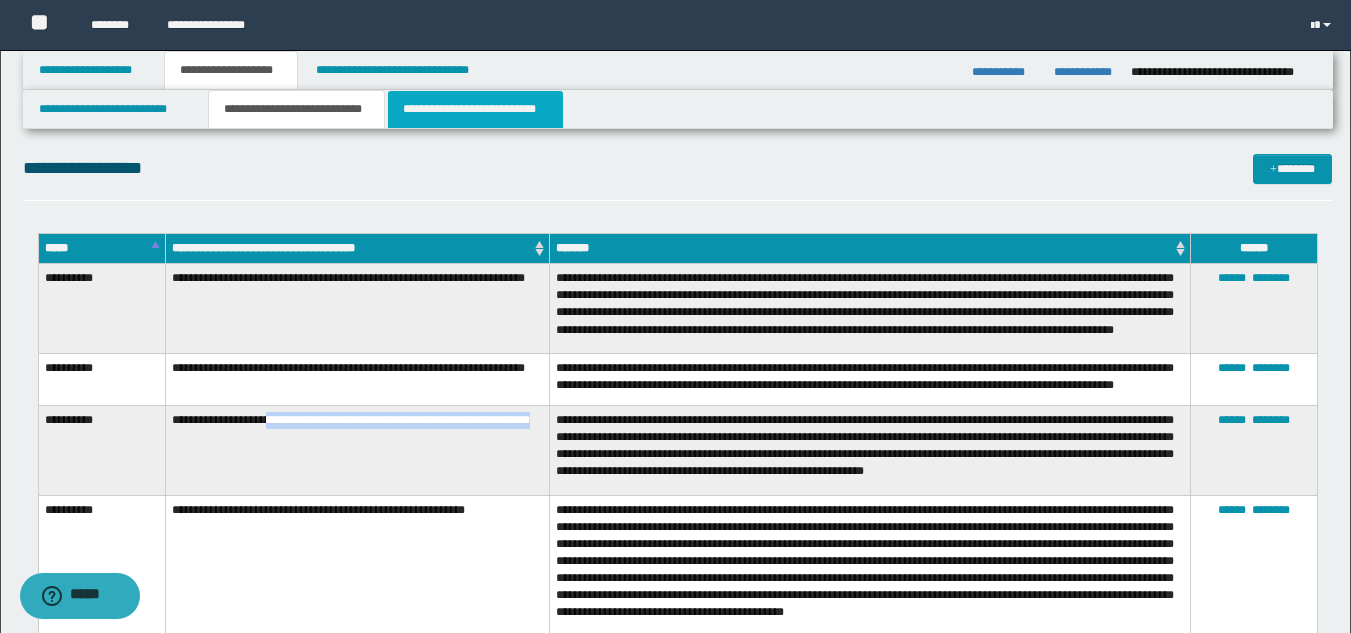 click on "**********" at bounding box center (475, 109) 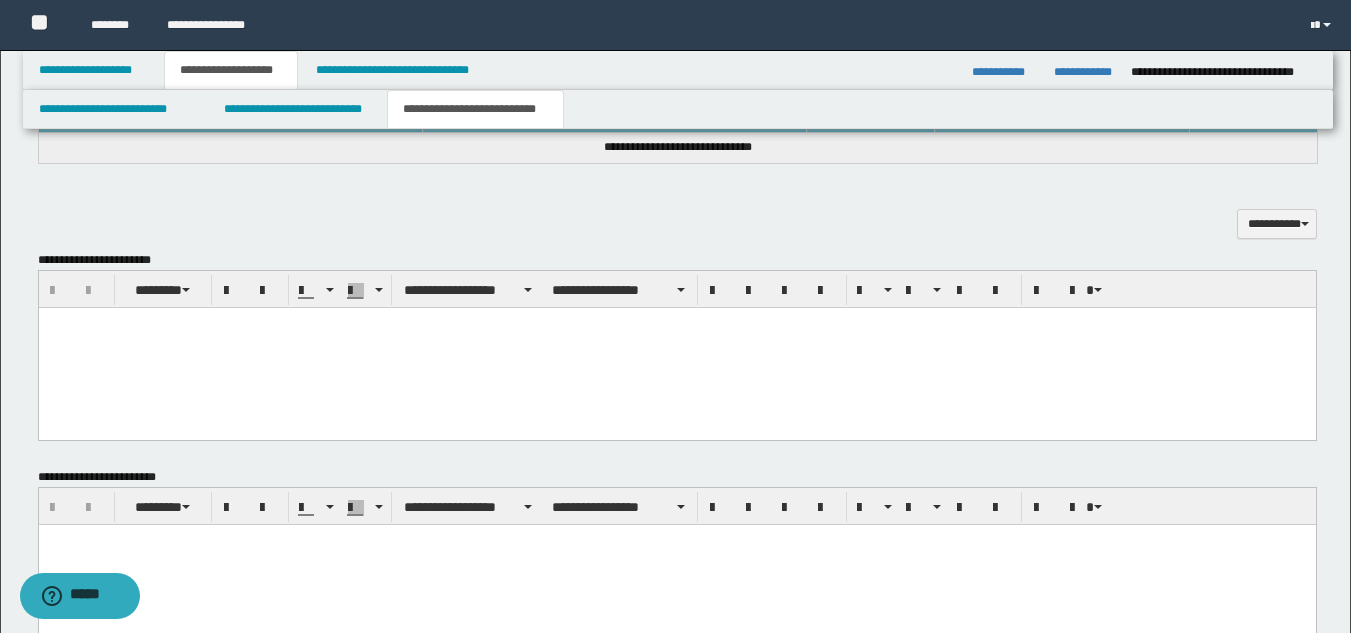 scroll, scrollTop: 0, scrollLeft: 0, axis: both 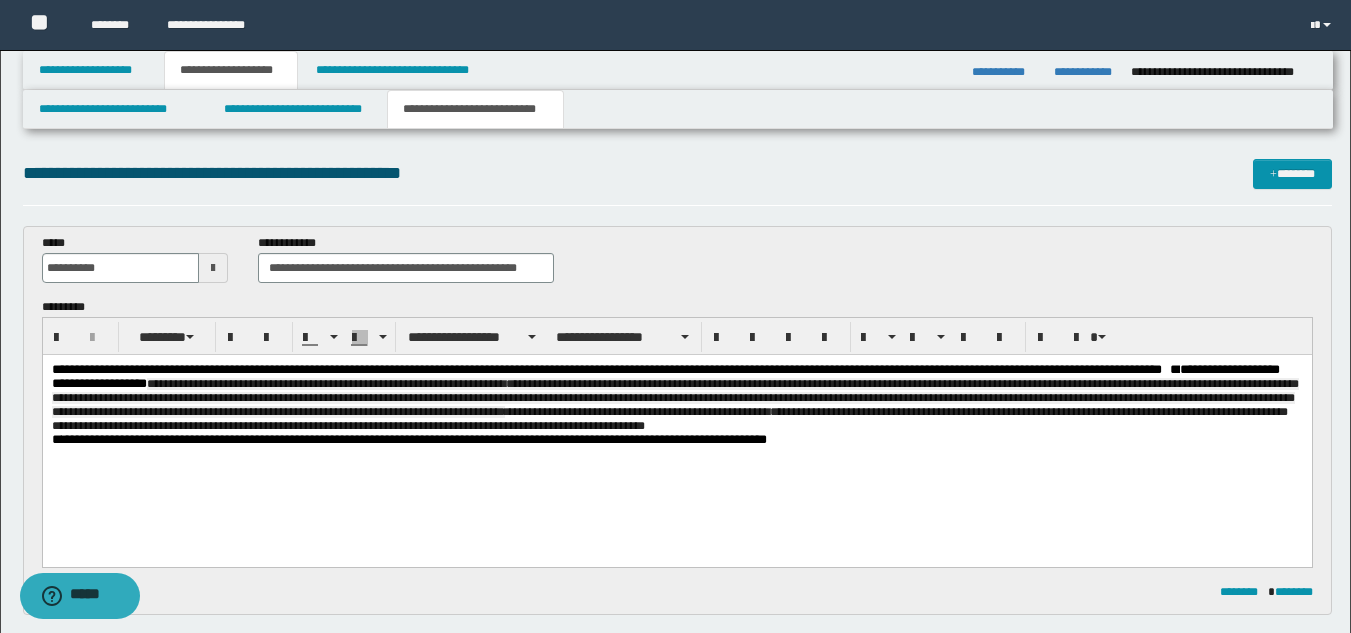 click on "**********" at bounding box center (676, 398) 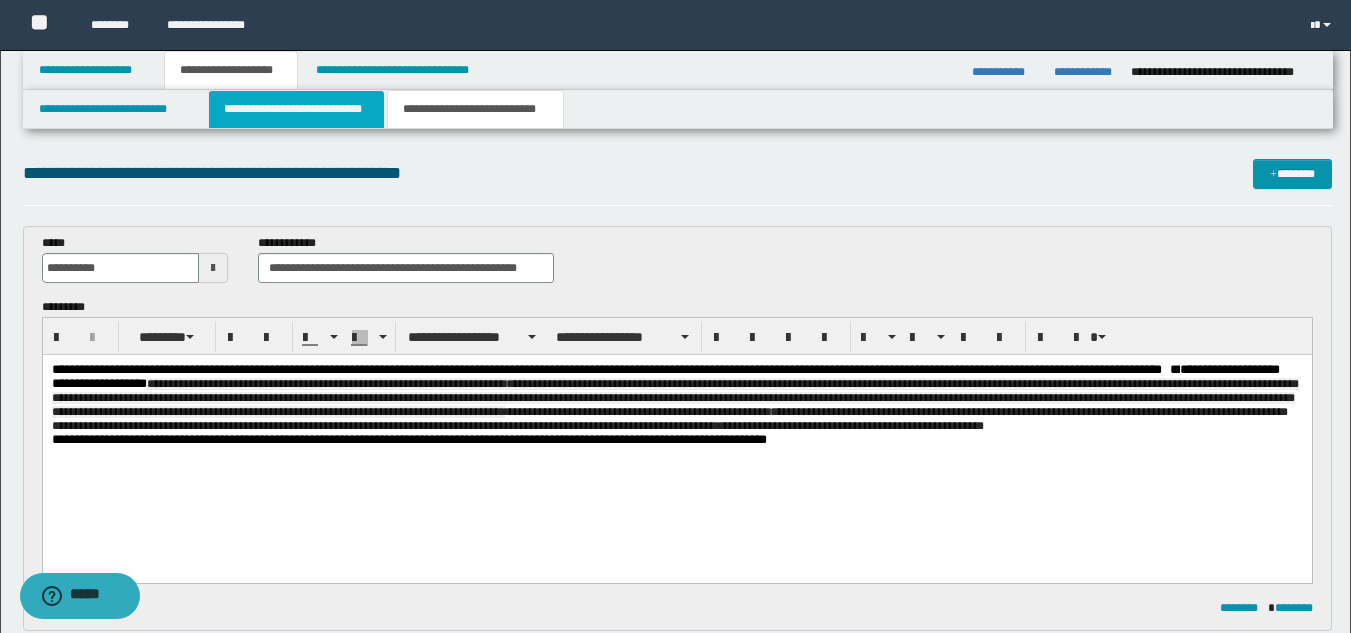 click on "**********" at bounding box center (296, 109) 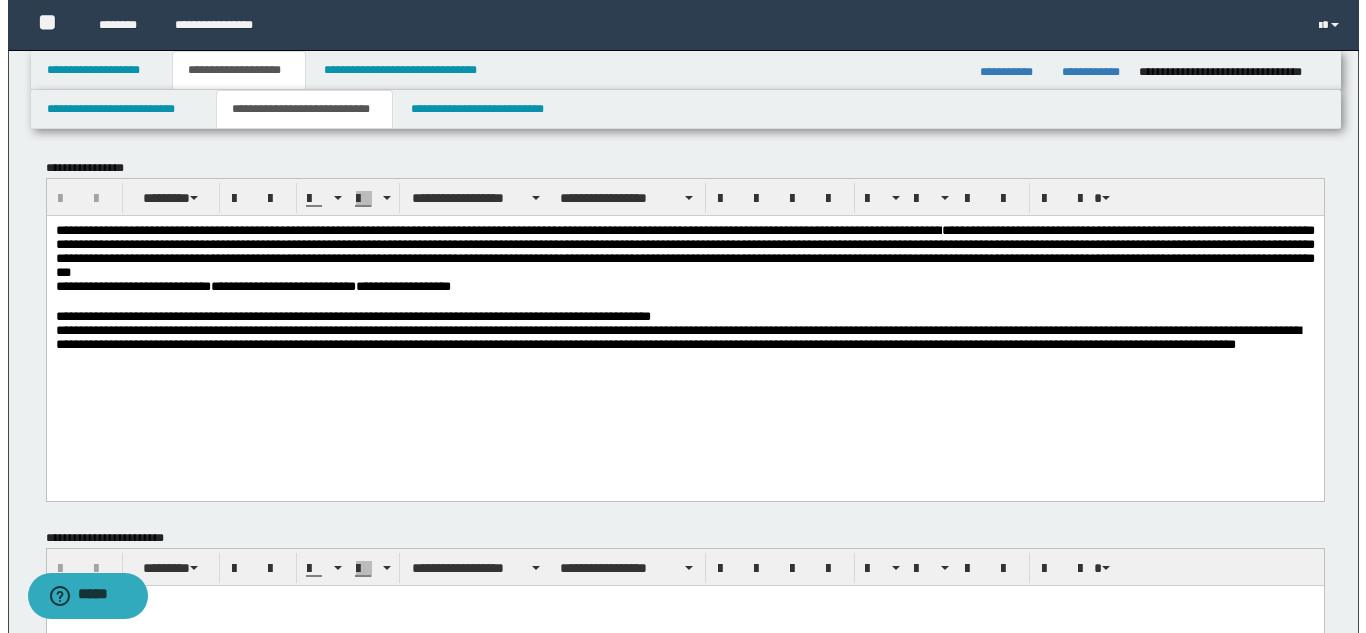 scroll, scrollTop: 600, scrollLeft: 0, axis: vertical 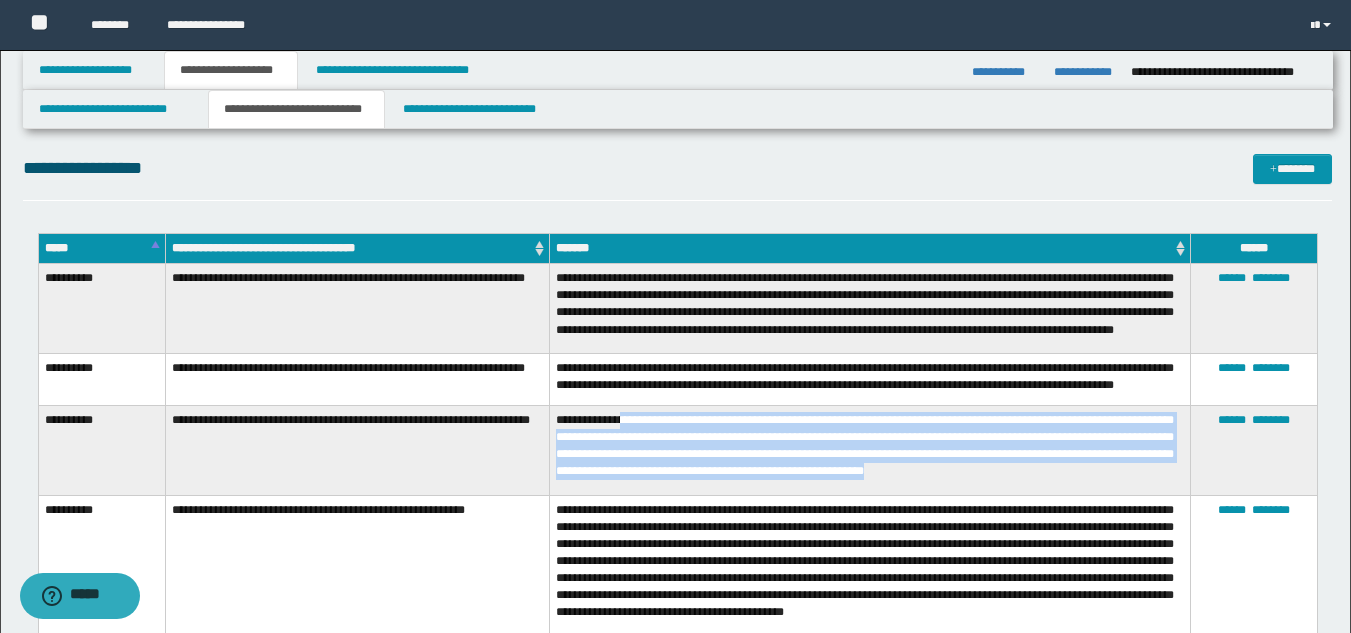 drag, startPoint x: 627, startPoint y: 438, endPoint x: 991, endPoint y: 488, distance: 367.41803 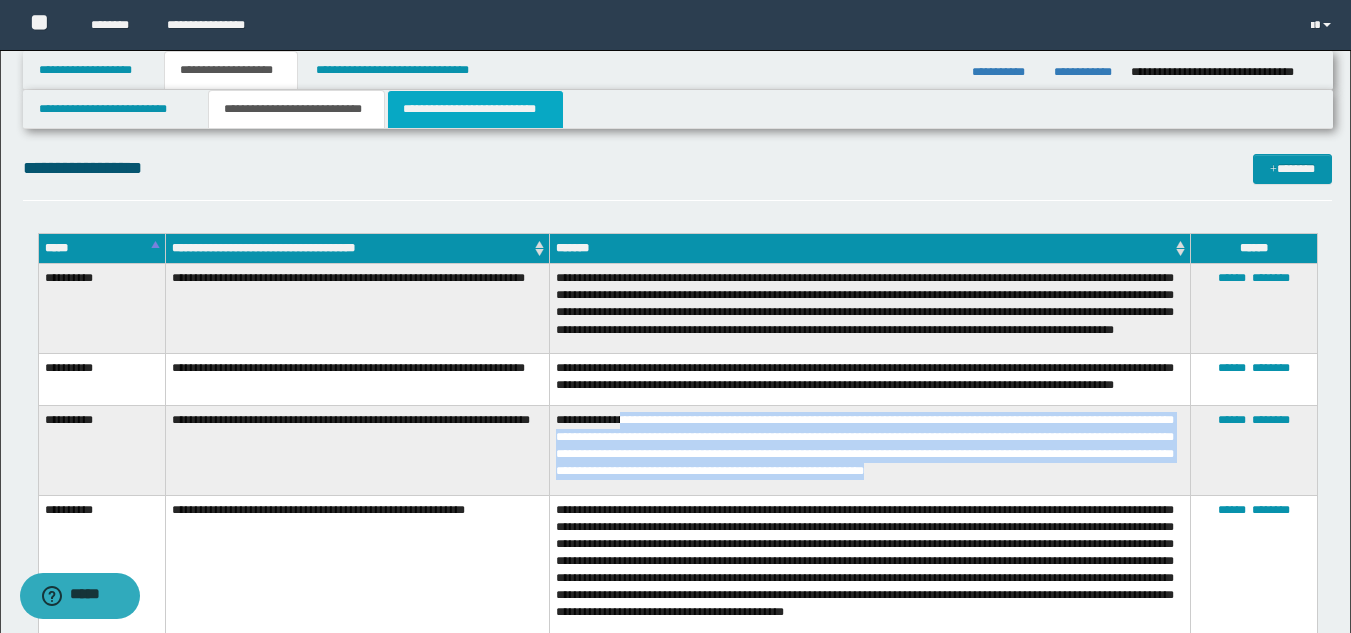 click on "**********" at bounding box center [475, 109] 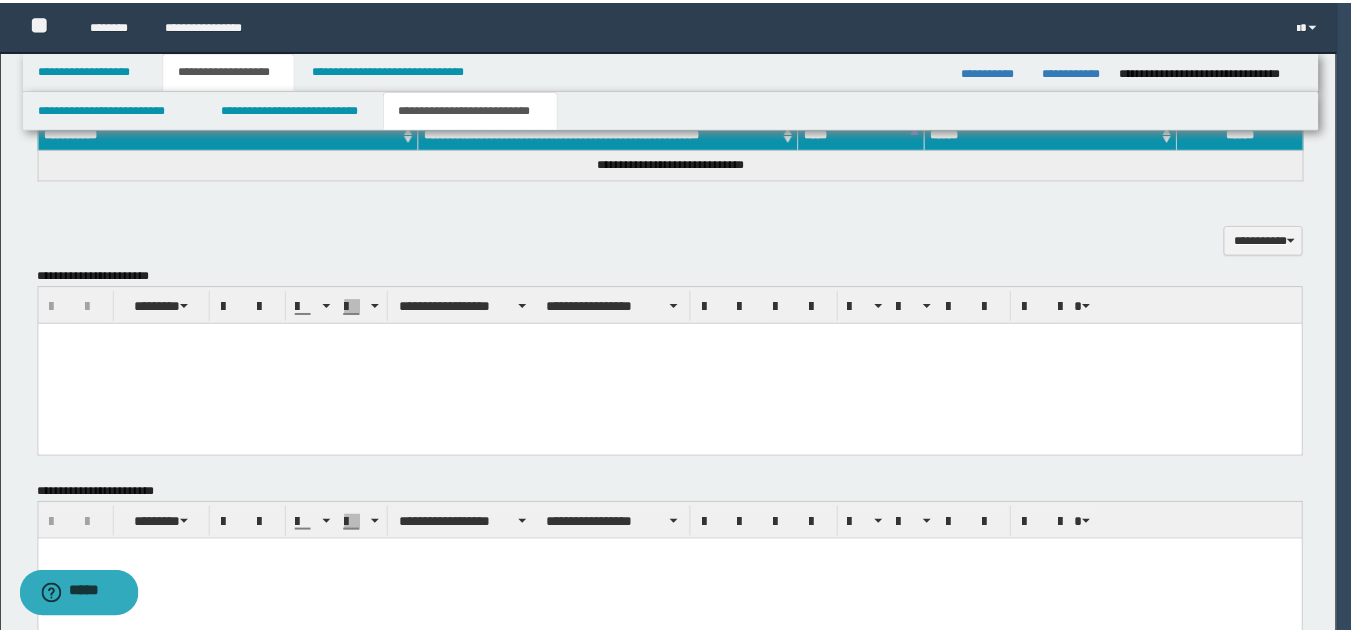 scroll, scrollTop: 0, scrollLeft: 0, axis: both 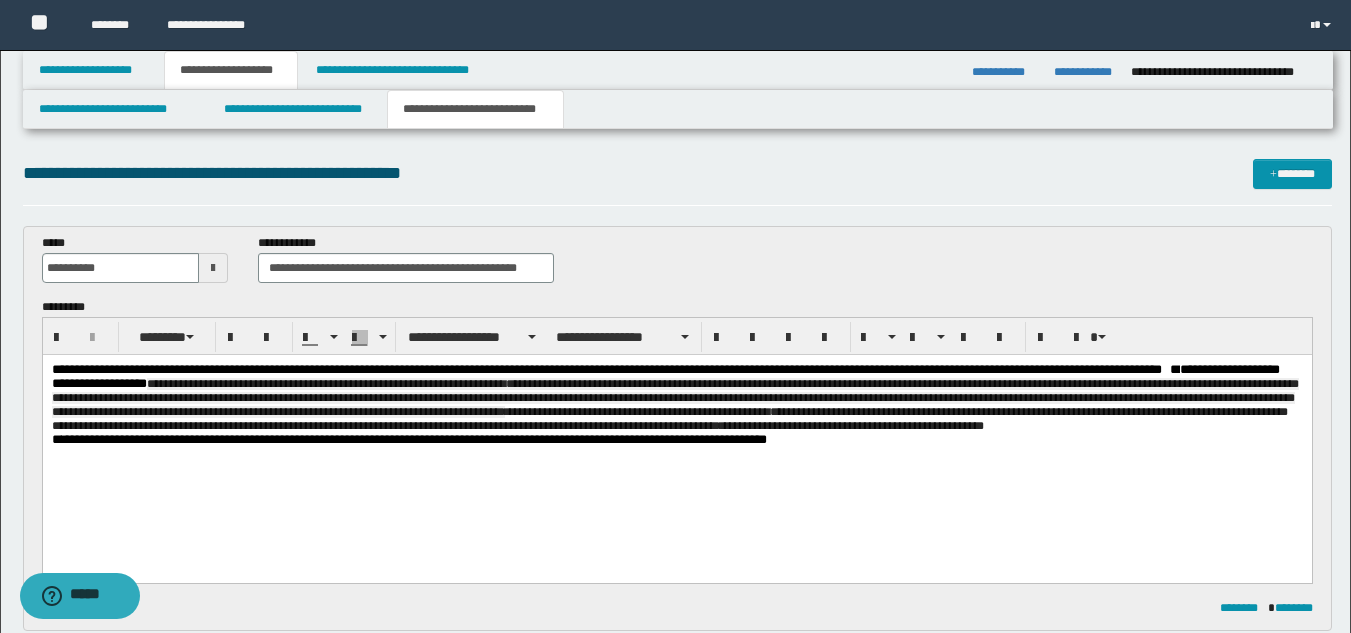 click on "**********" at bounding box center (676, 398) 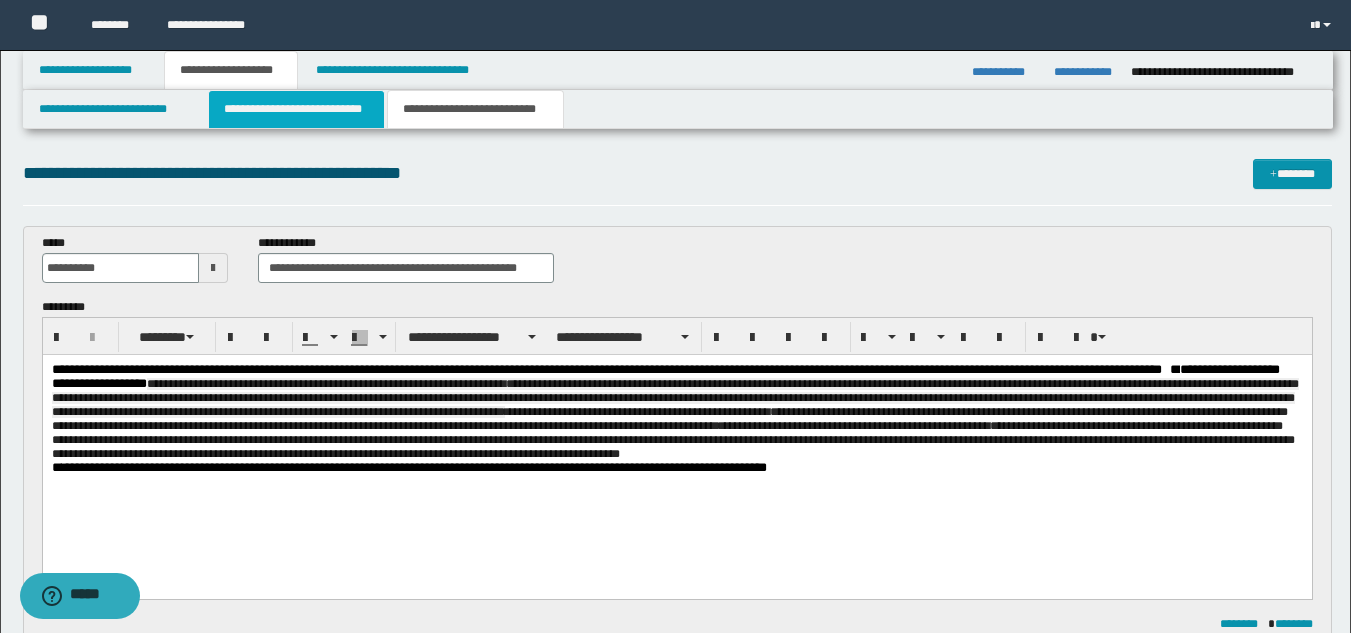 click on "**********" at bounding box center (296, 109) 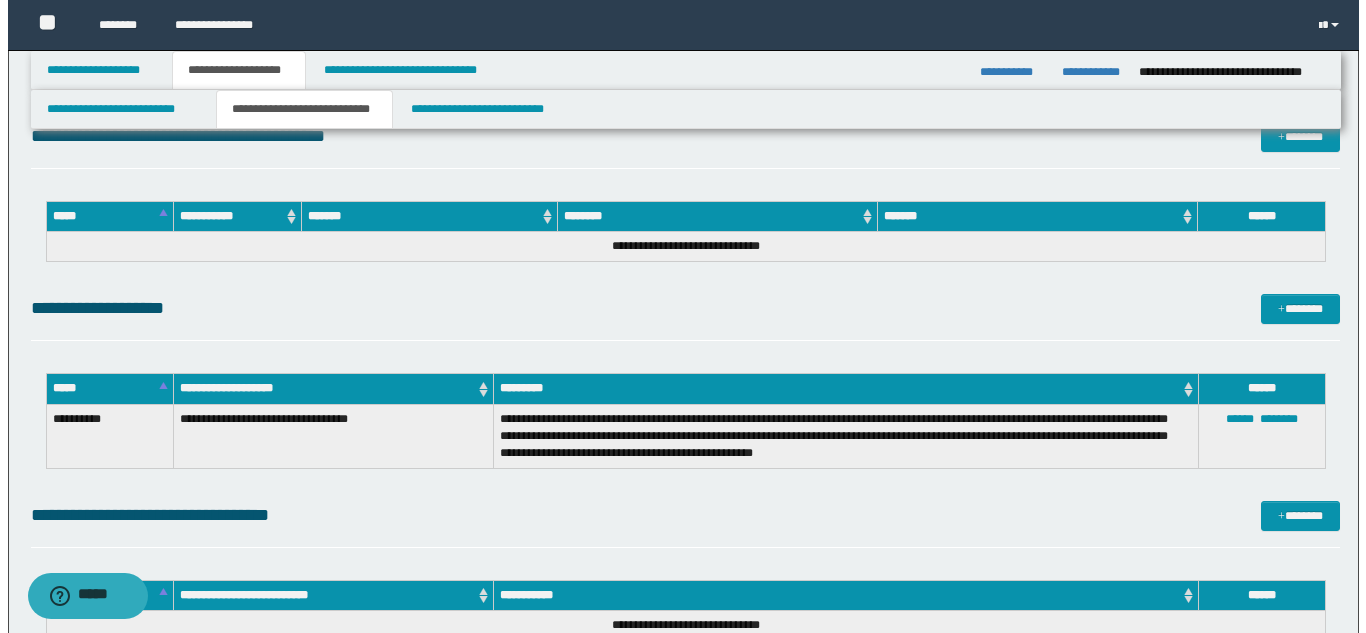 scroll, scrollTop: 600, scrollLeft: 0, axis: vertical 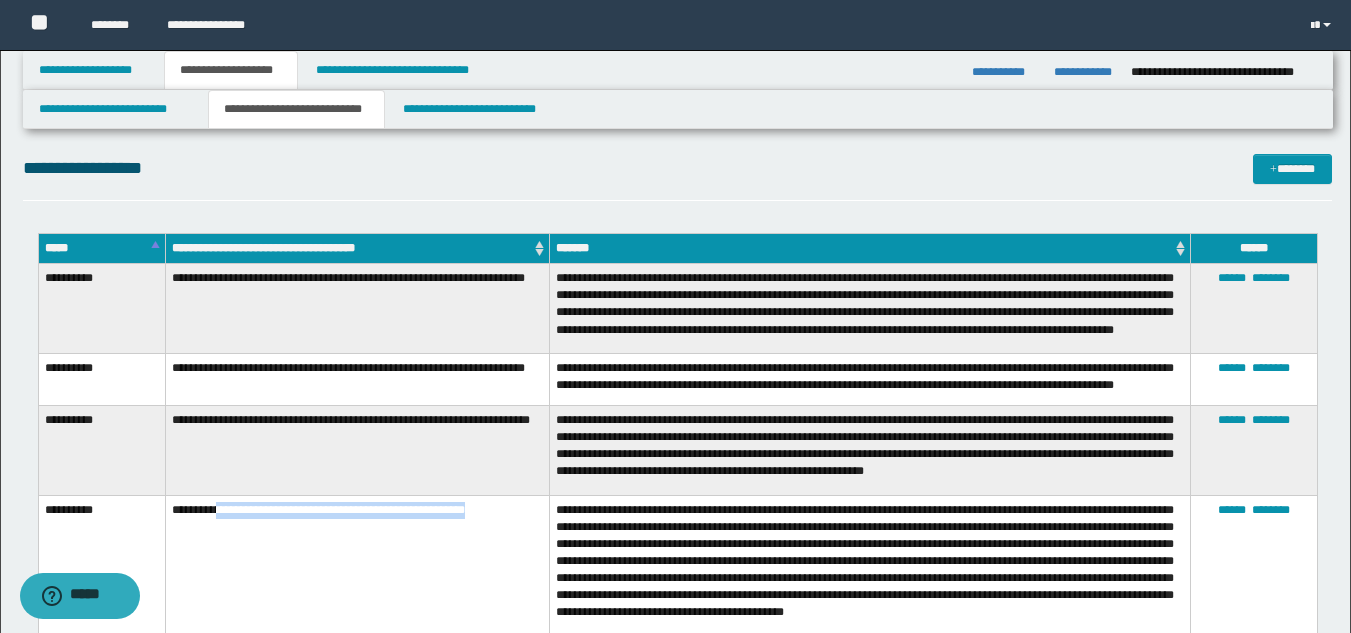 drag, startPoint x: 223, startPoint y: 527, endPoint x: 505, endPoint y: 545, distance: 282.57388 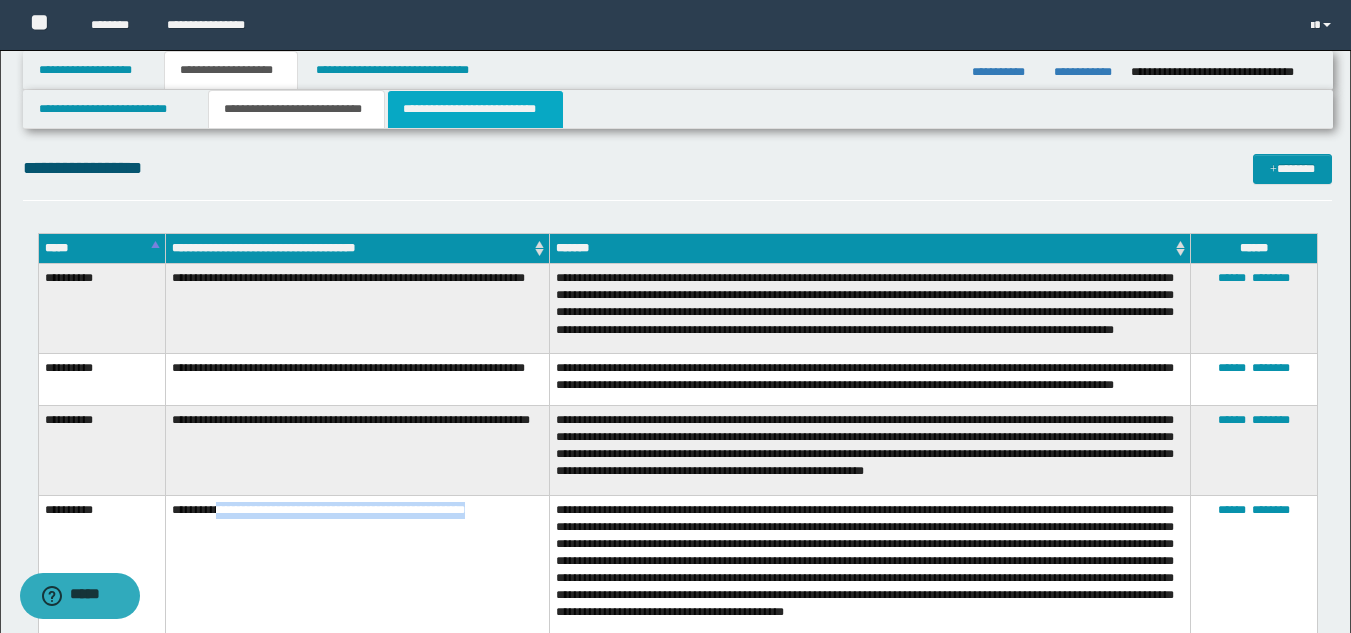 click on "**********" at bounding box center [475, 109] 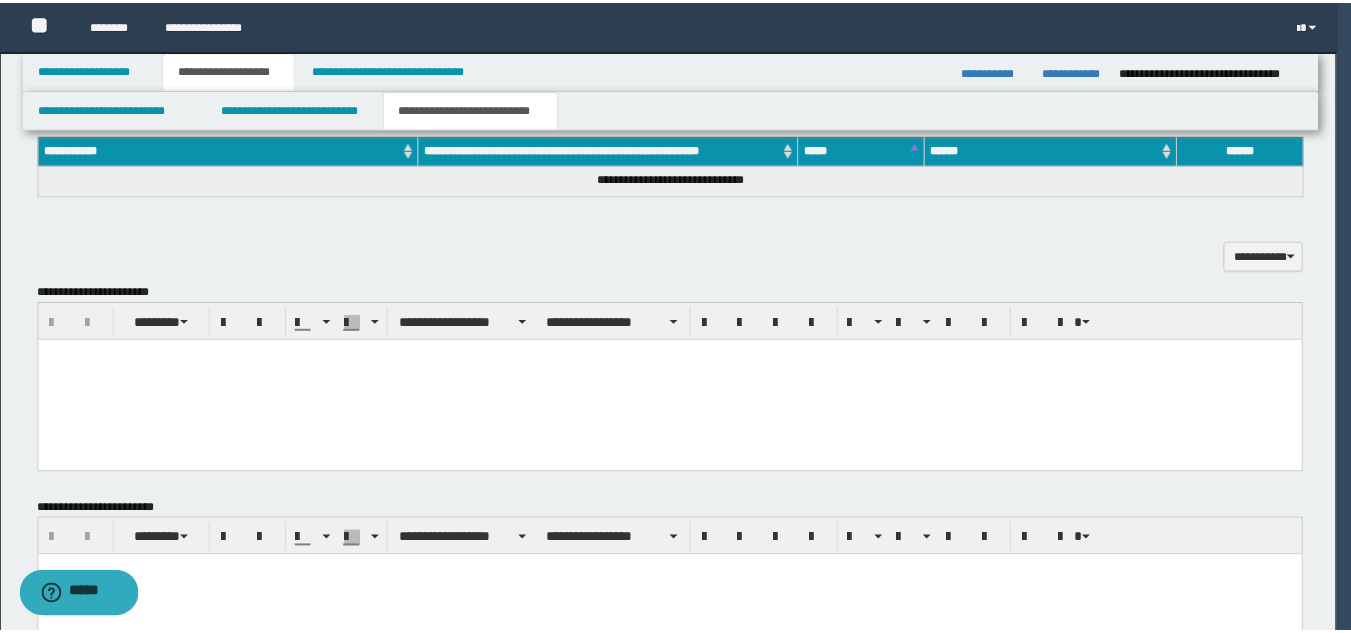 scroll, scrollTop: 0, scrollLeft: 0, axis: both 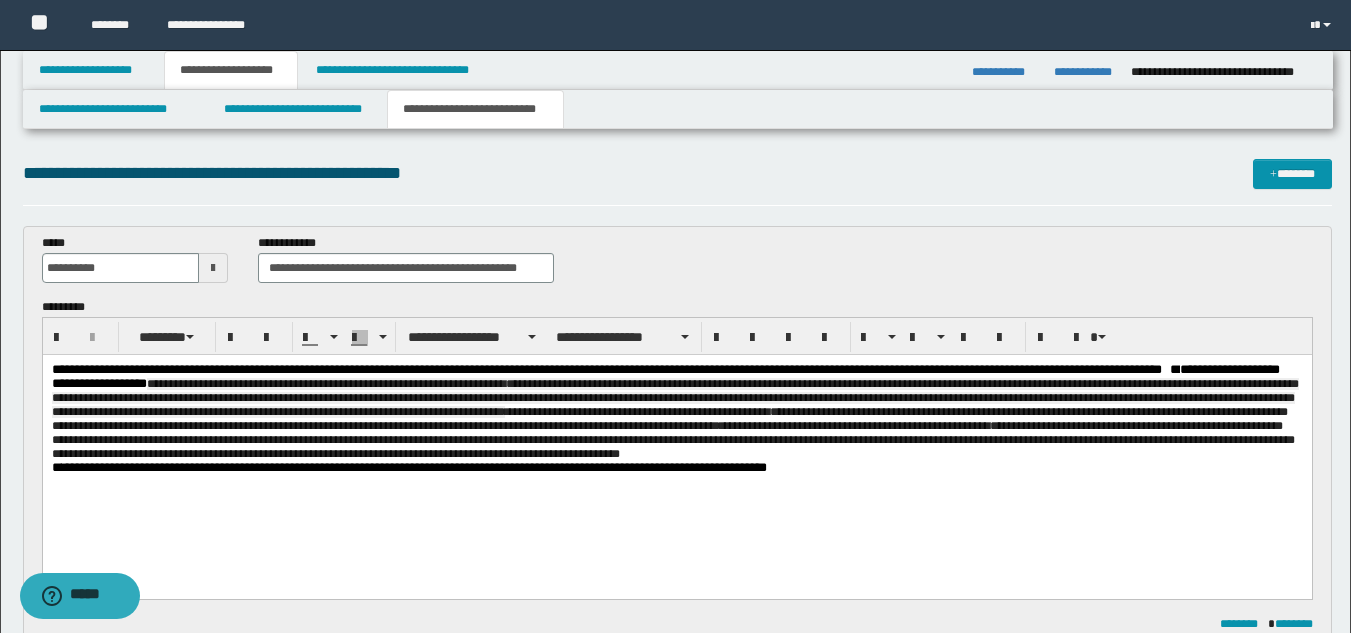 click on "**********" at bounding box center (676, 412) 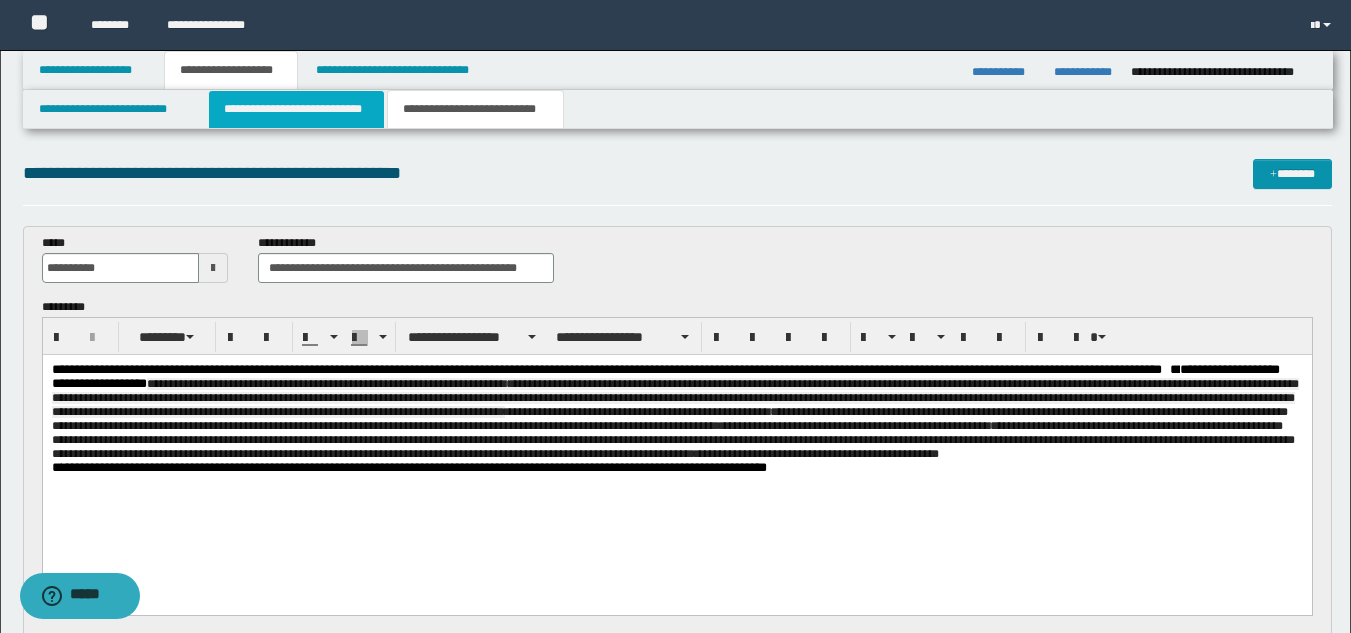 click on "**********" at bounding box center [296, 109] 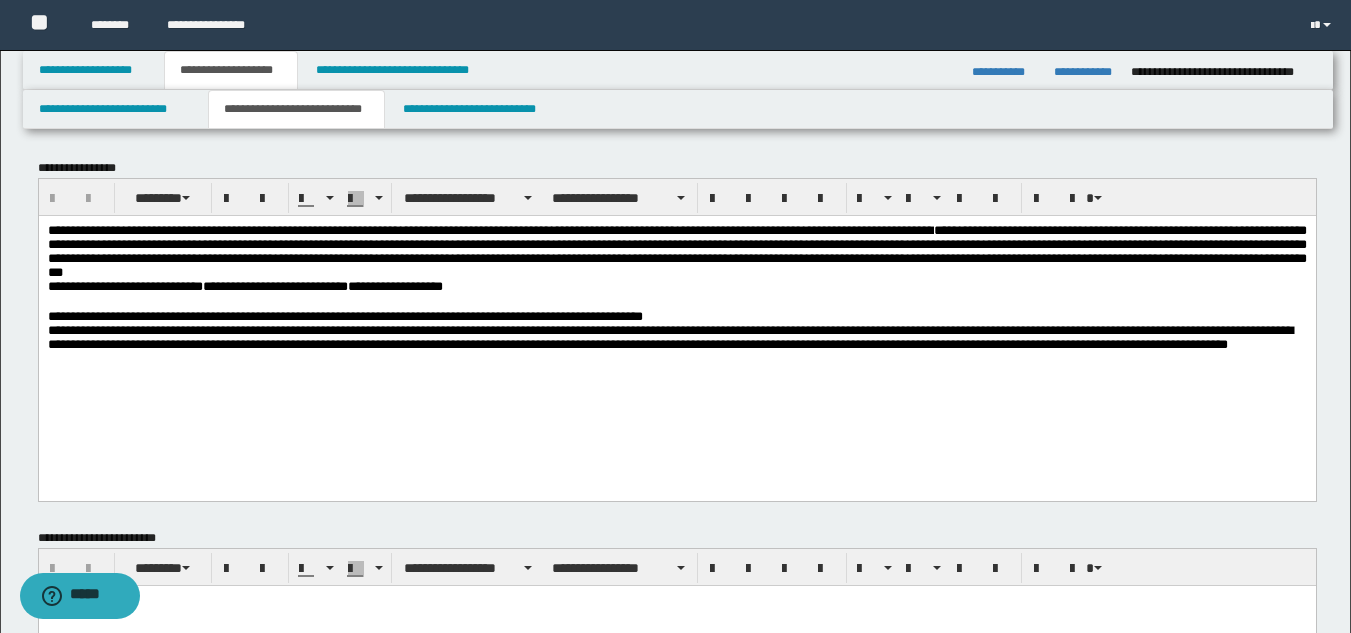 scroll, scrollTop: 600, scrollLeft: 0, axis: vertical 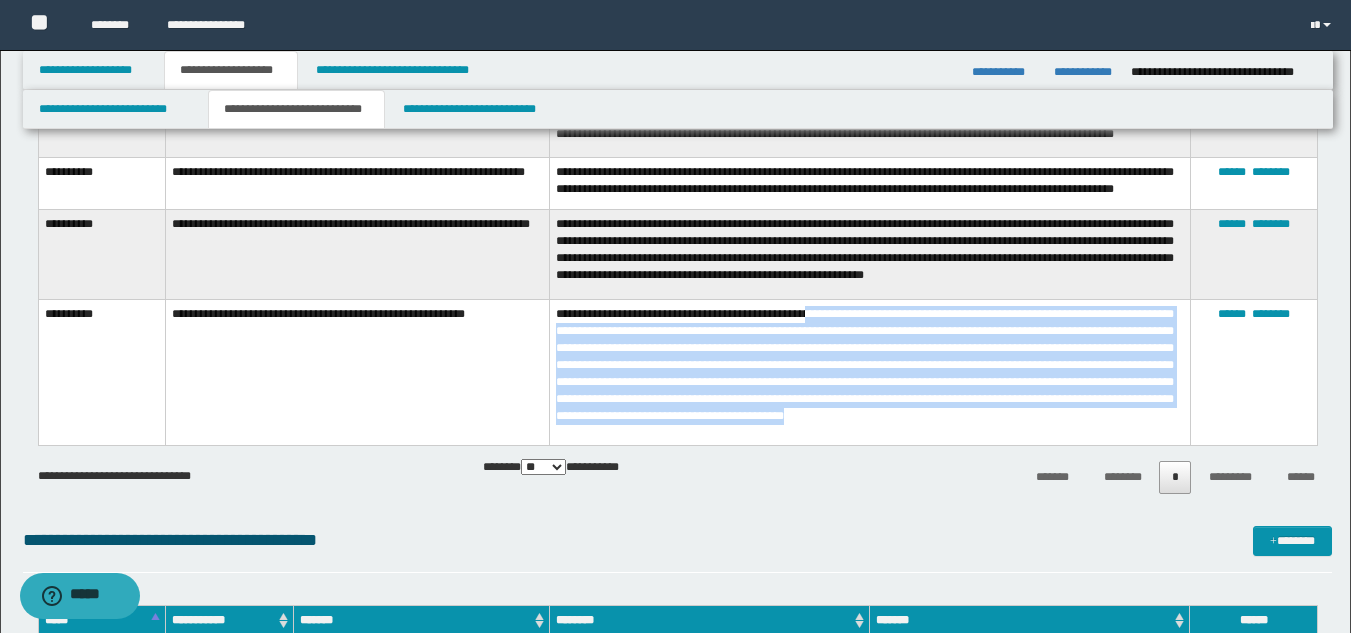 drag, startPoint x: 824, startPoint y: 518, endPoint x: 999, endPoint y: 430, distance: 195.88007 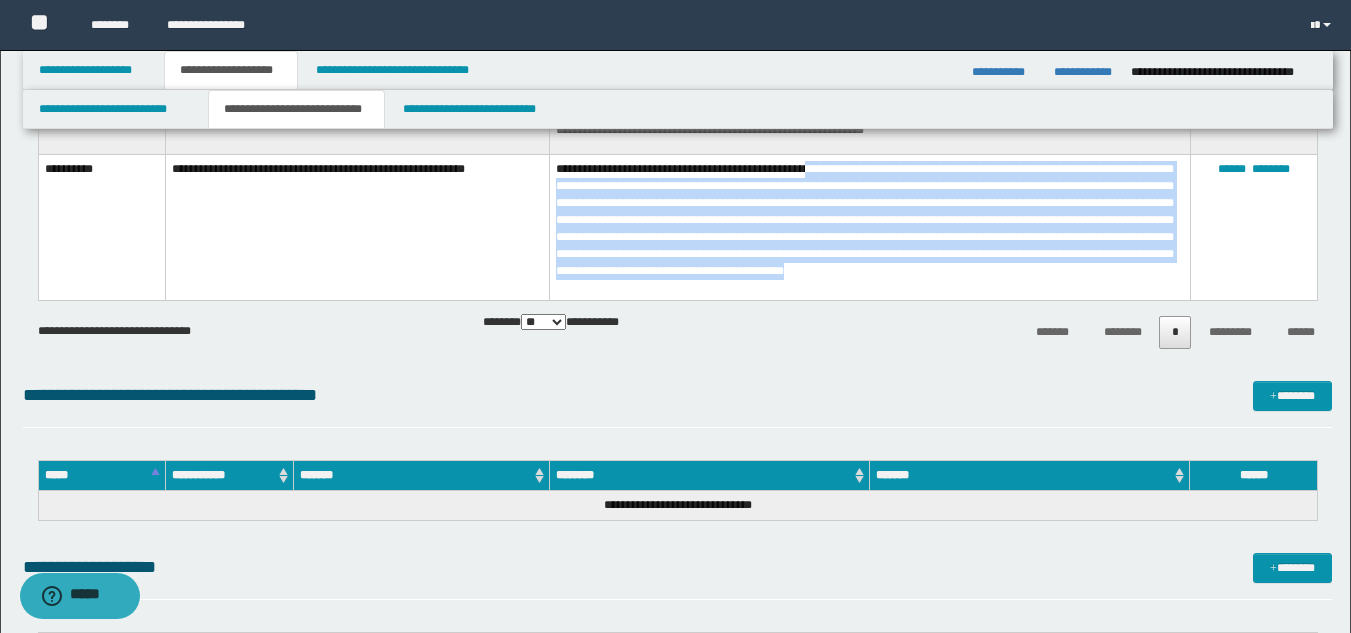 scroll, scrollTop: 796, scrollLeft: 0, axis: vertical 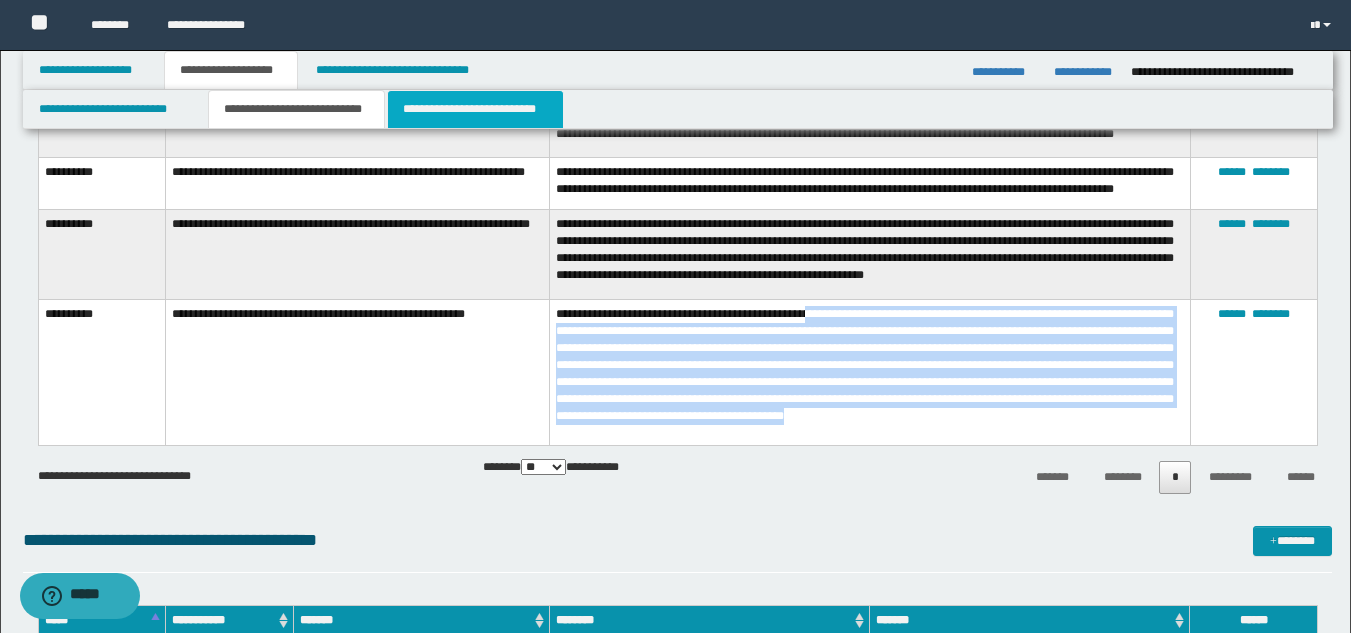 click on "**********" at bounding box center [475, 109] 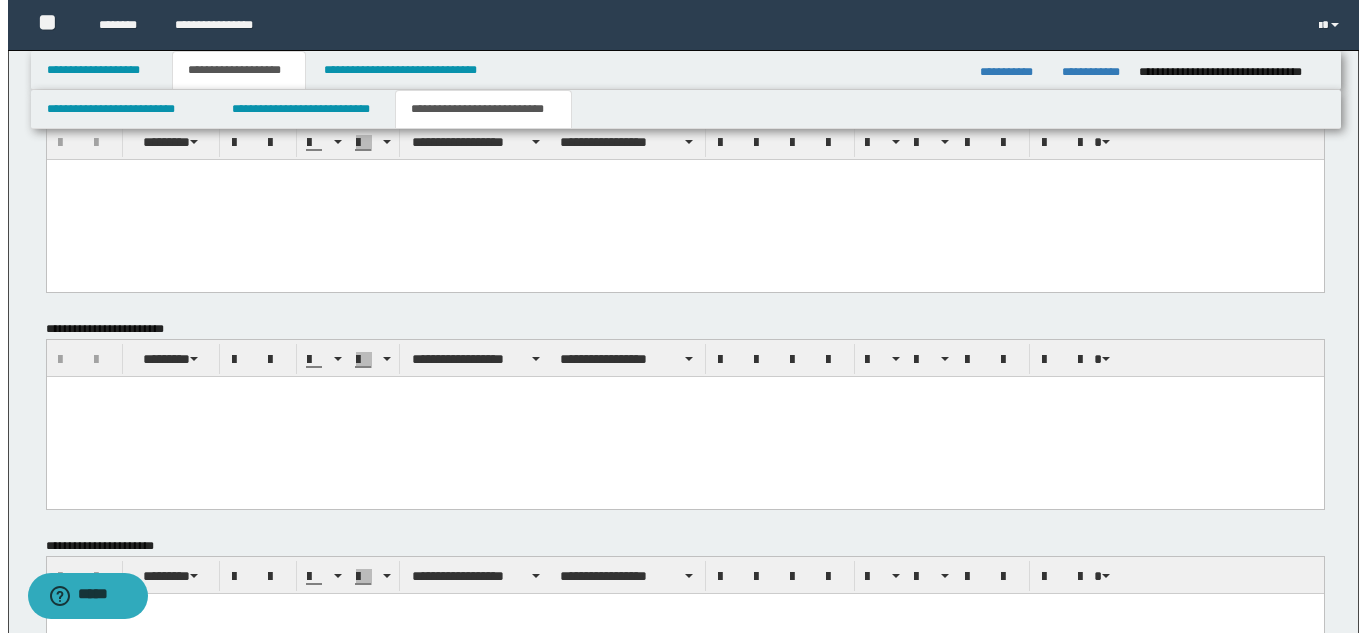 scroll, scrollTop: 196, scrollLeft: 0, axis: vertical 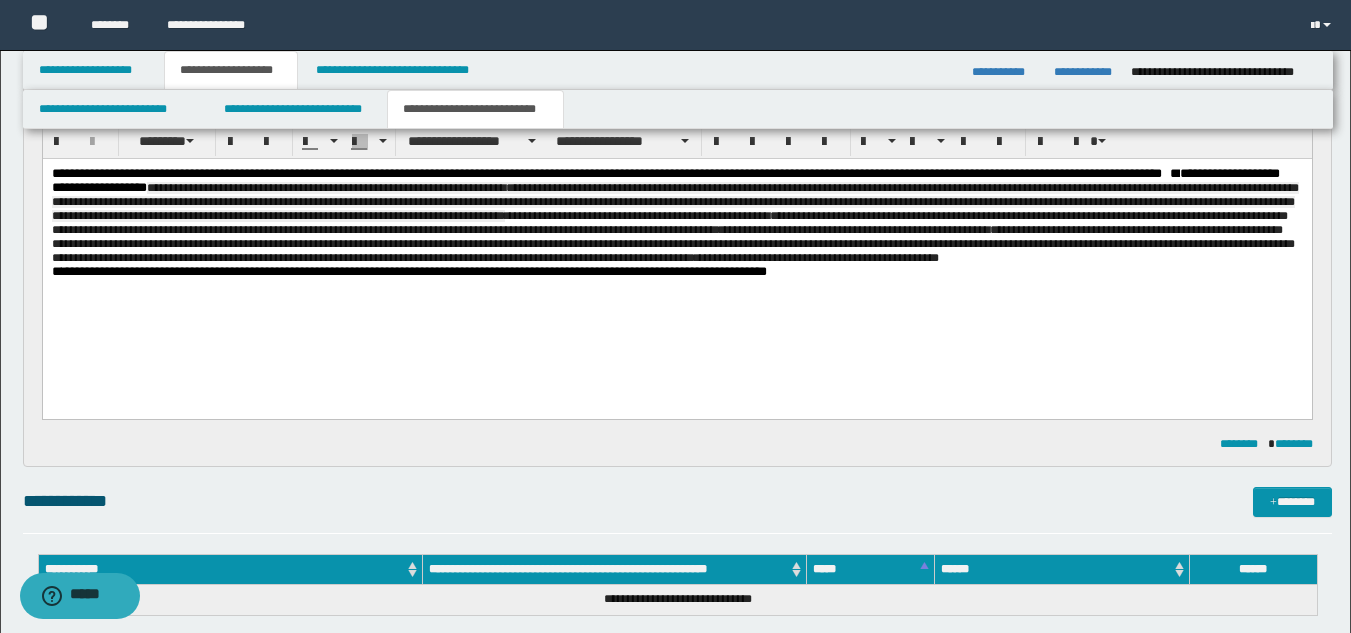 click on "**********" at bounding box center [676, 216] 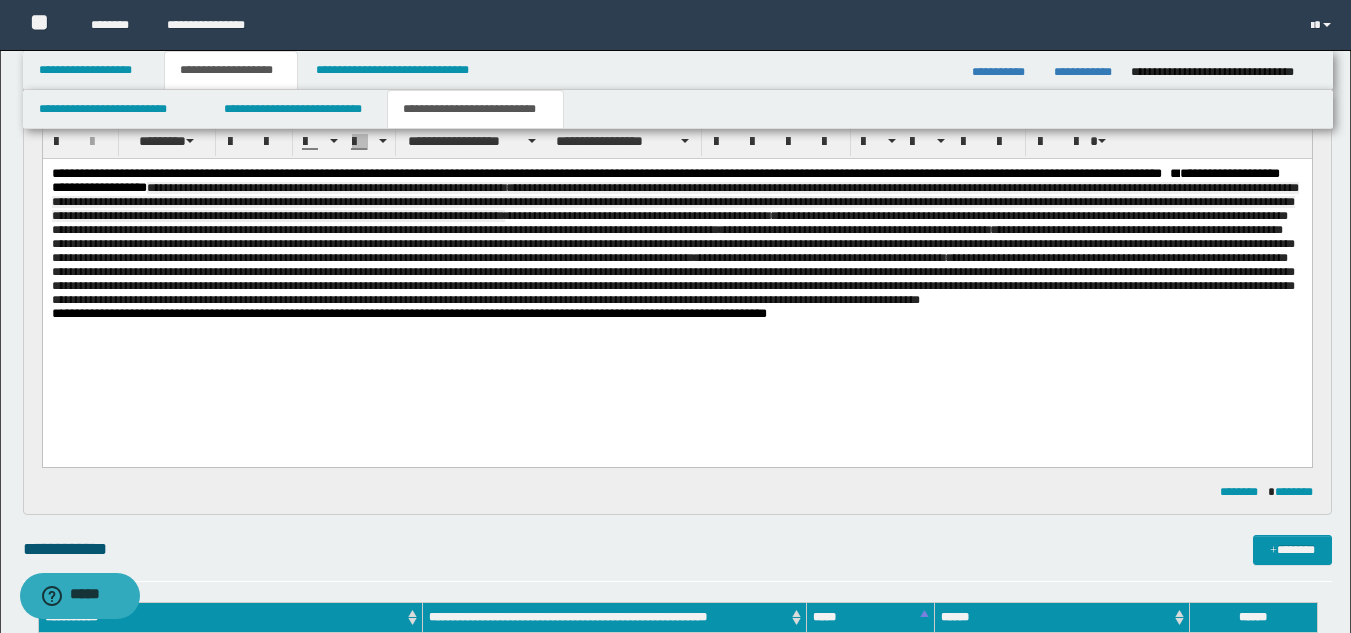 click on "**********" at bounding box center [672, 258] 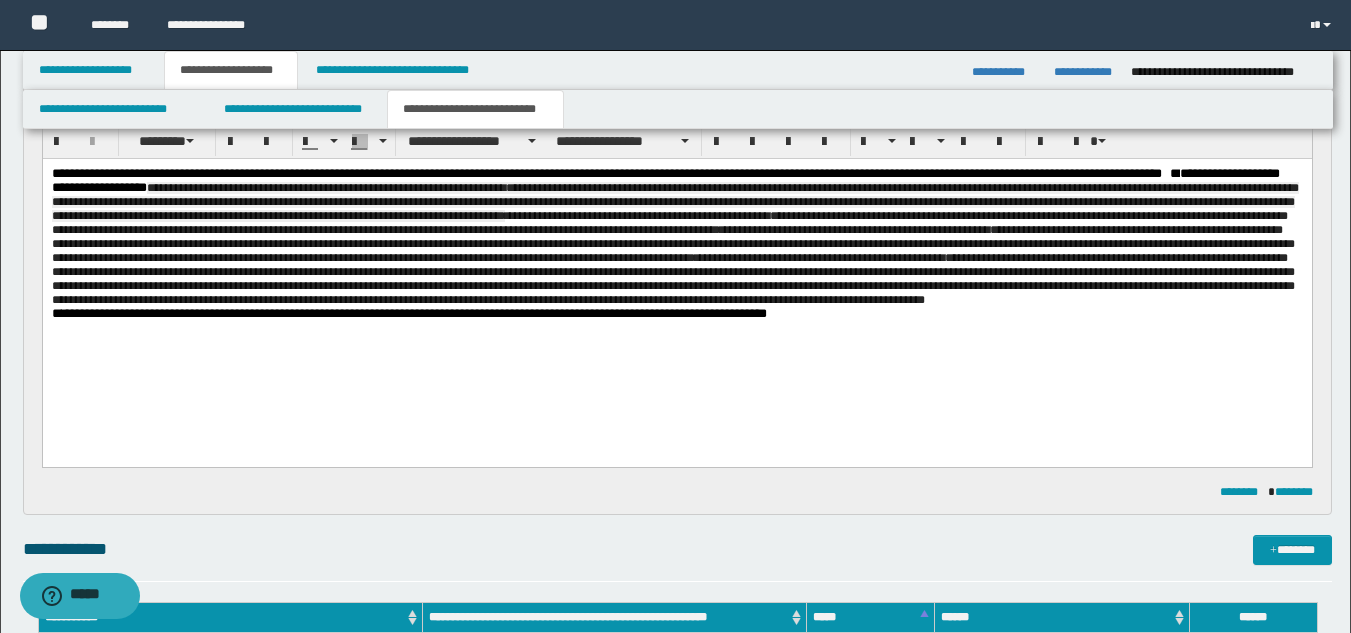 click on "**********" at bounding box center (672, 258) 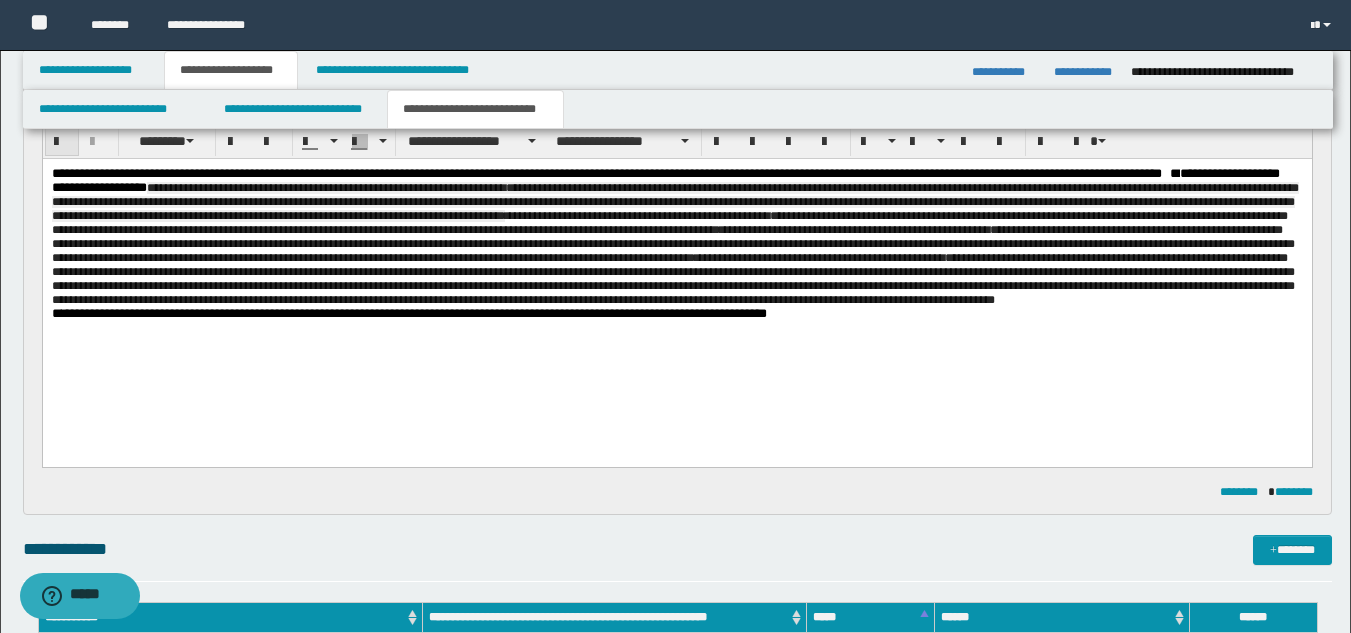 click at bounding box center [62, 142] 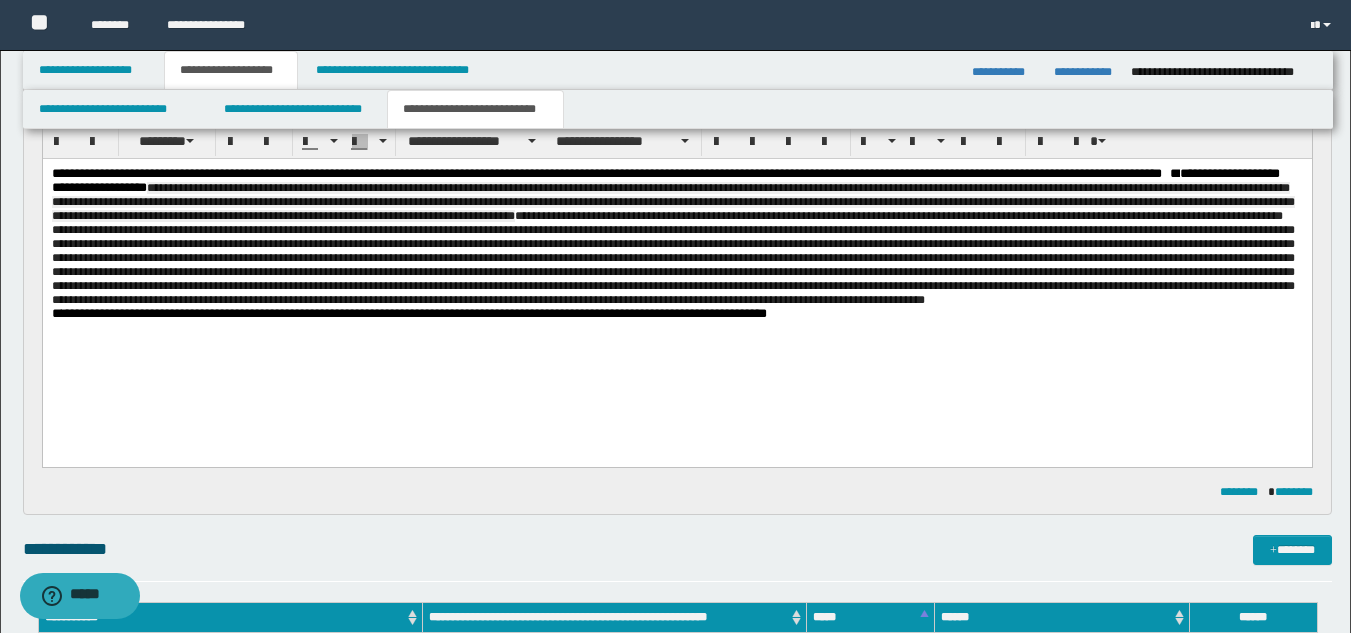 click at bounding box center [672, 258] 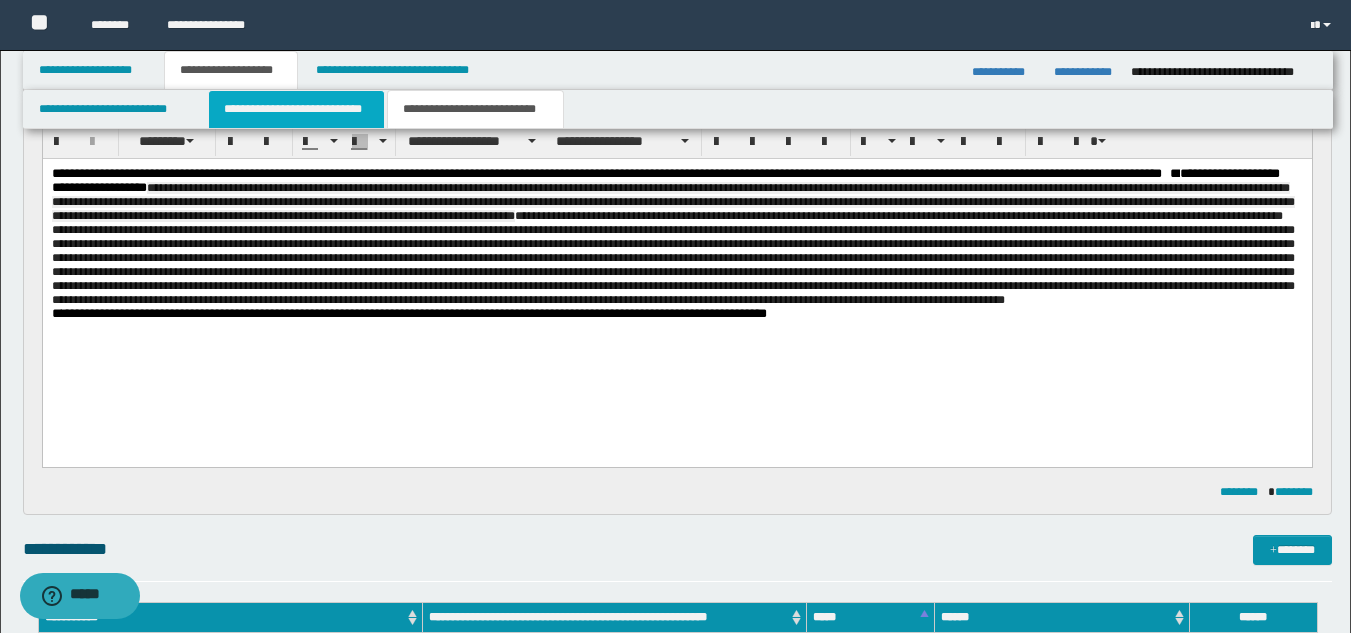click on "**********" at bounding box center [296, 109] 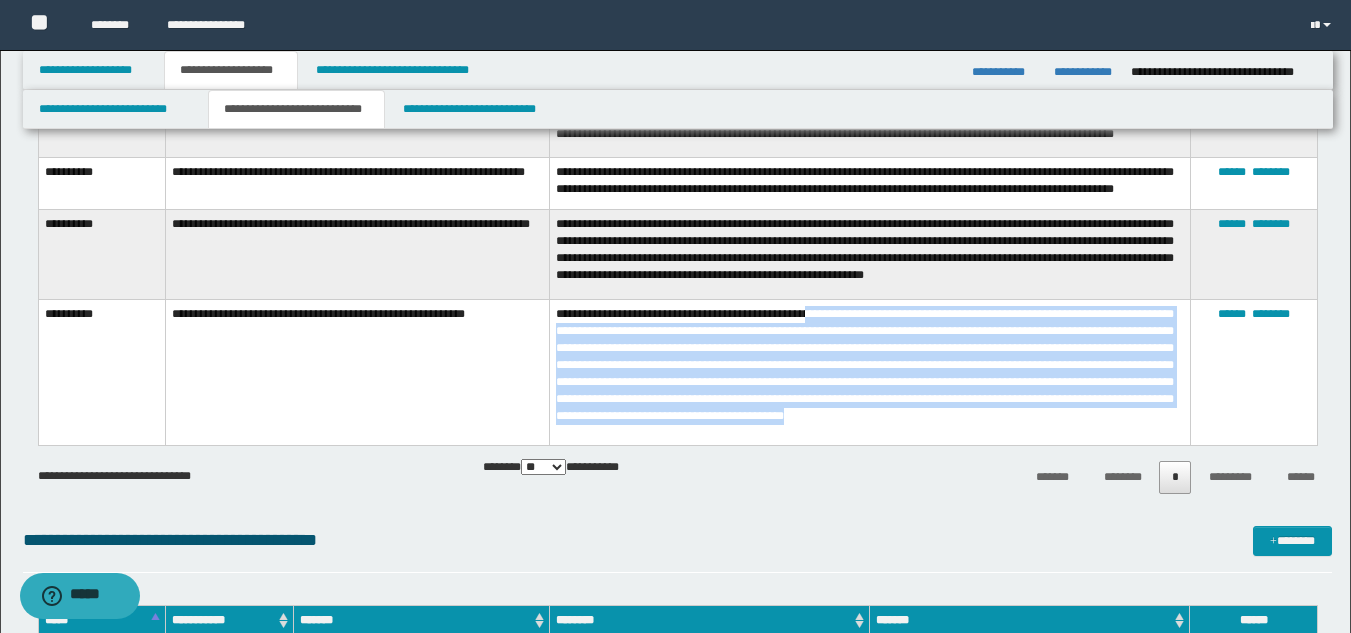 scroll, scrollTop: 1396, scrollLeft: 0, axis: vertical 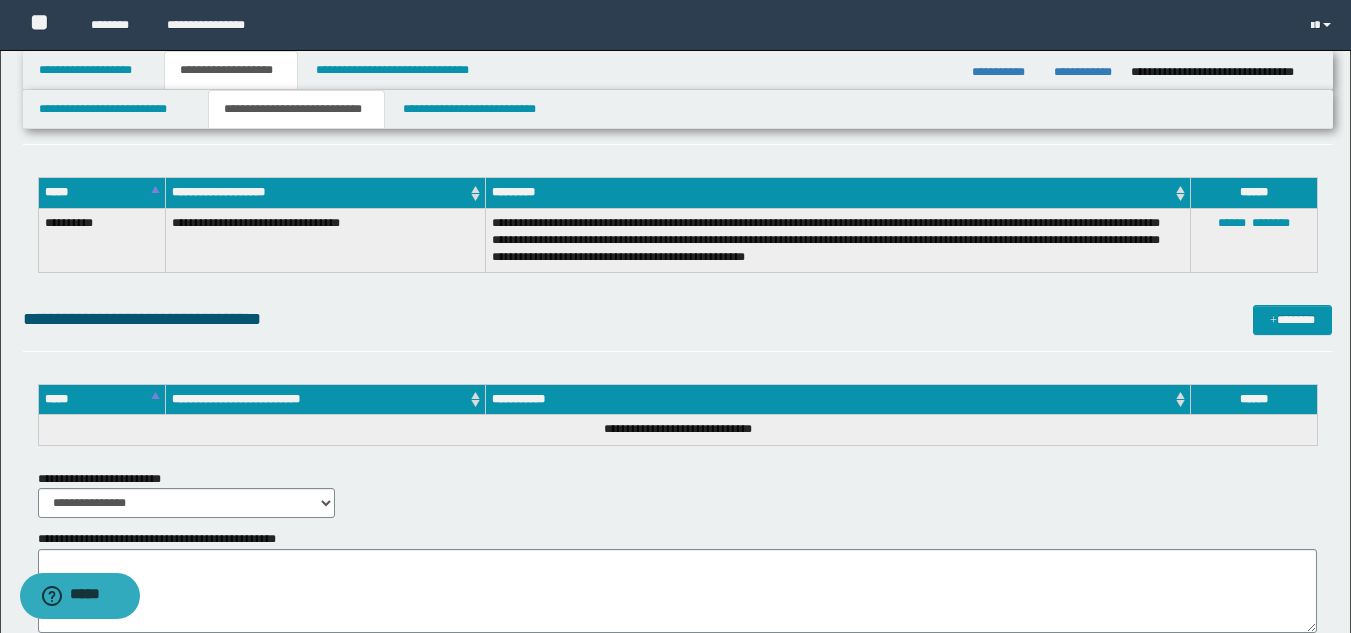 click on "**********" at bounding box center (677, 319) 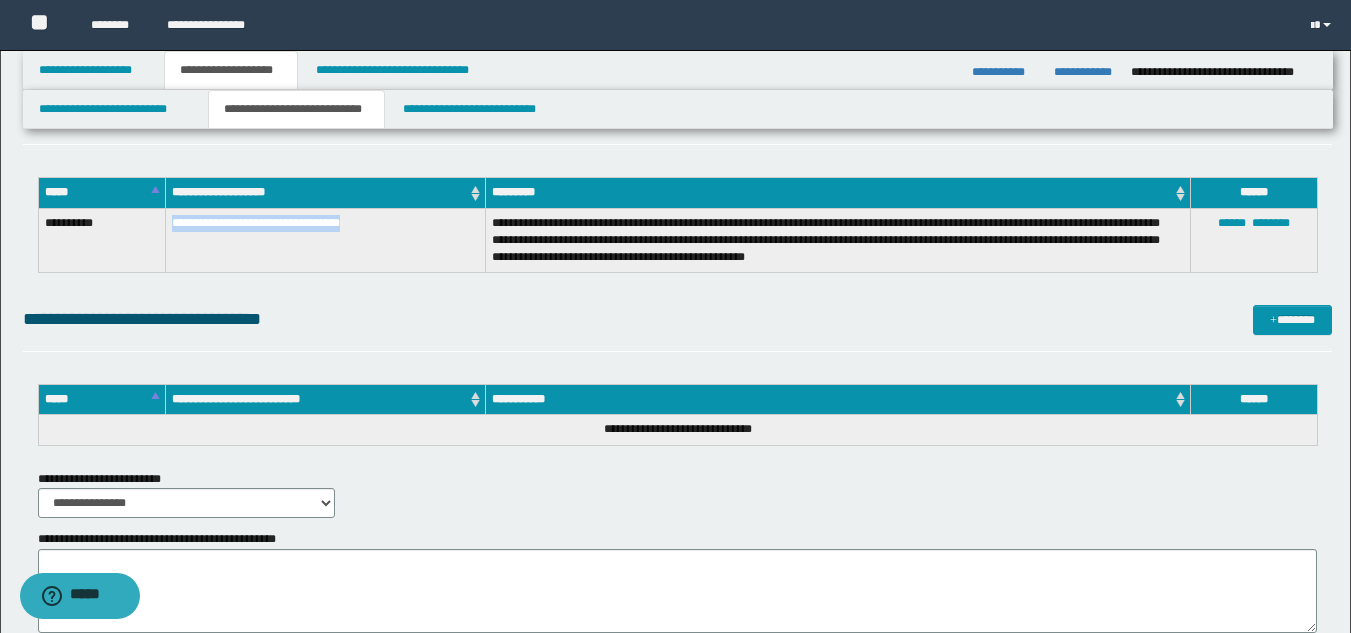drag, startPoint x: 170, startPoint y: 219, endPoint x: 369, endPoint y: 241, distance: 200.21239 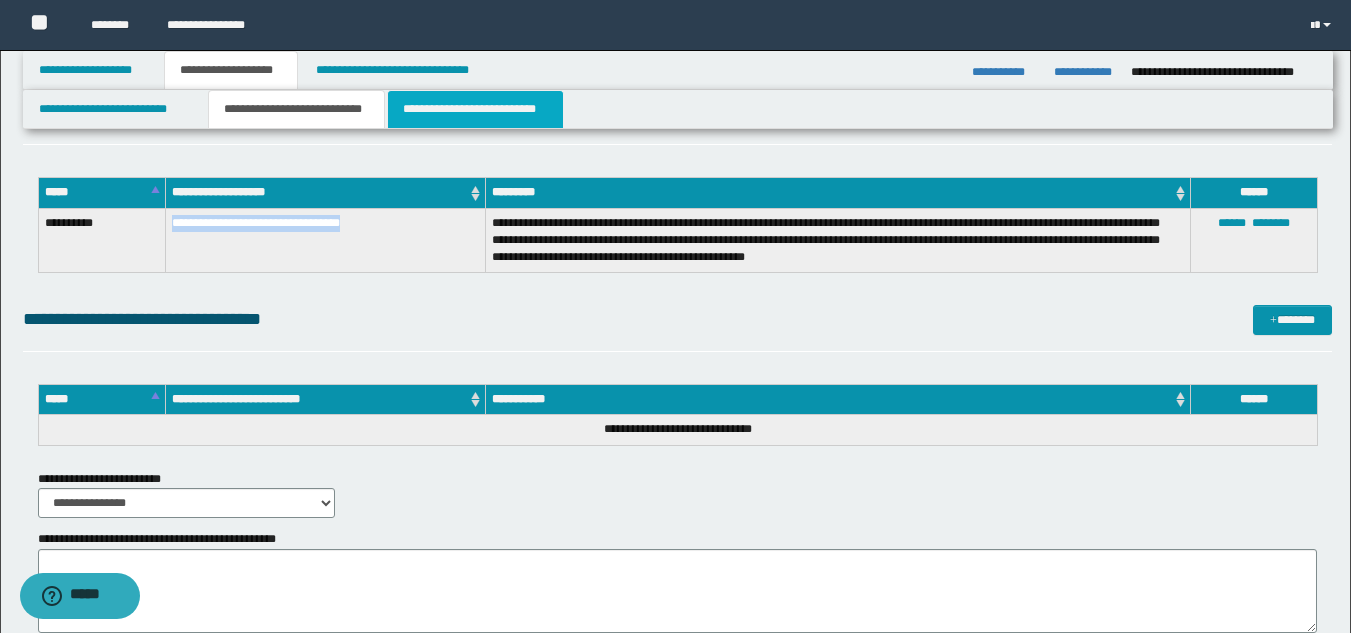 click on "**********" at bounding box center (475, 109) 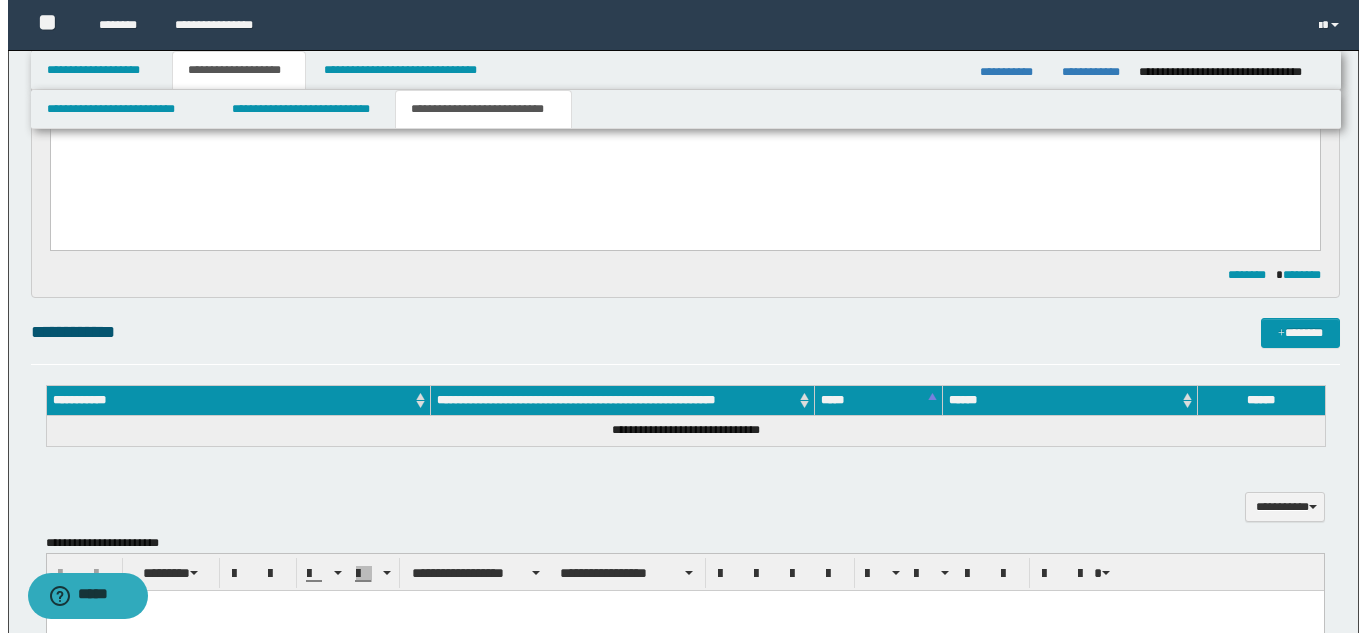 scroll, scrollTop: 0, scrollLeft: 0, axis: both 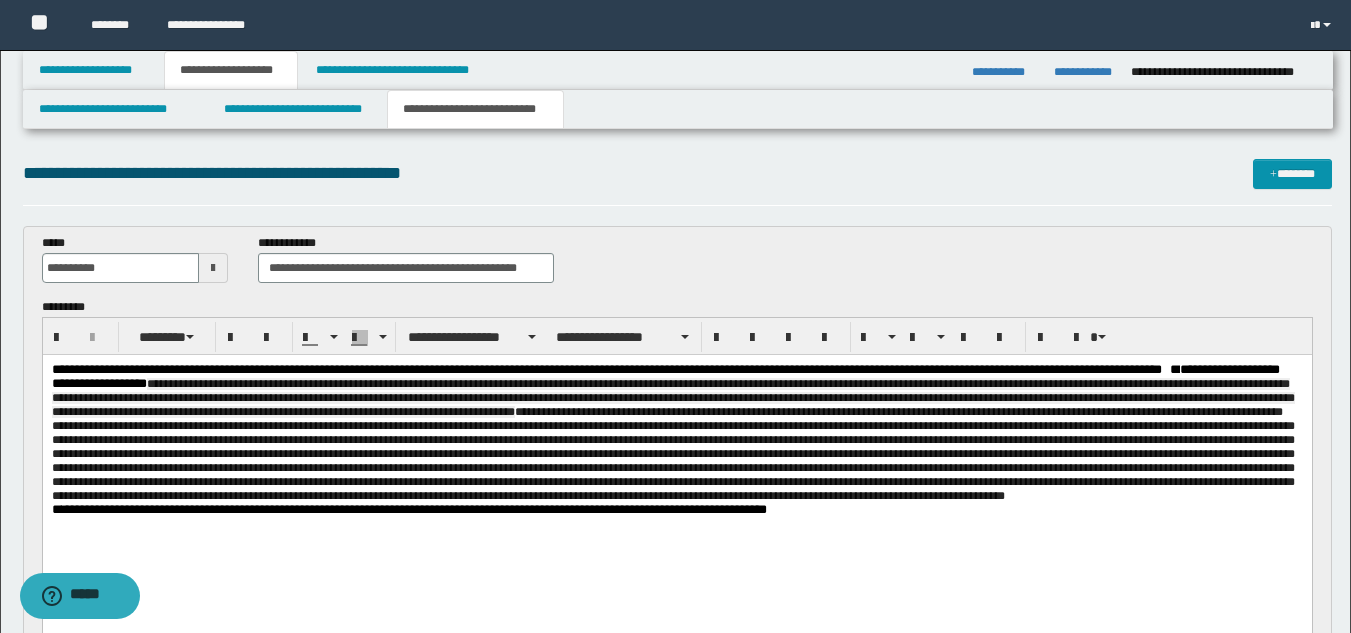 click at bounding box center [672, 454] 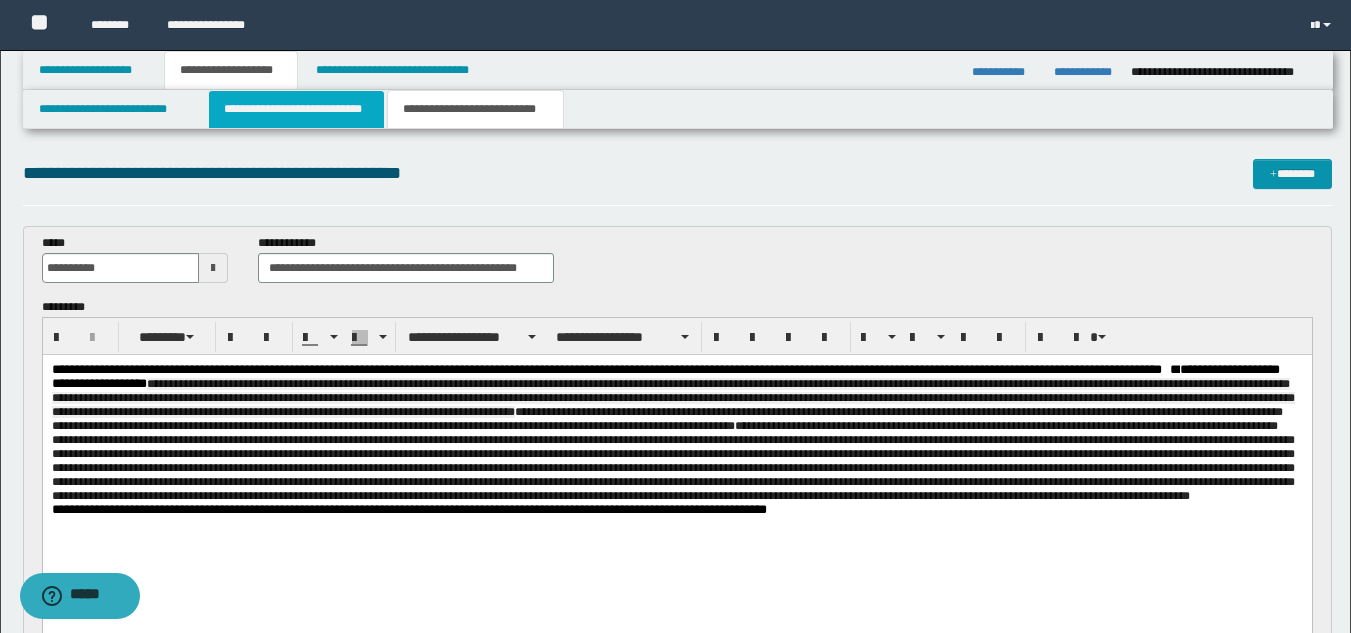 click on "**********" at bounding box center [296, 109] 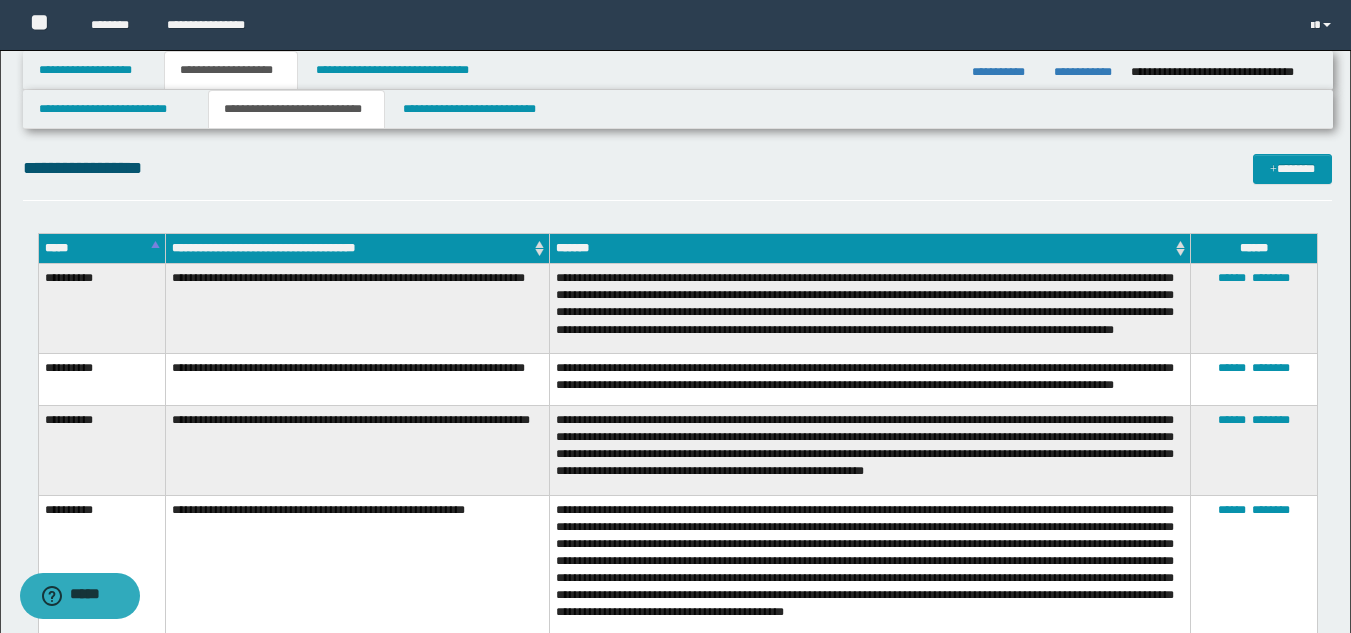 scroll, scrollTop: 1200, scrollLeft: 0, axis: vertical 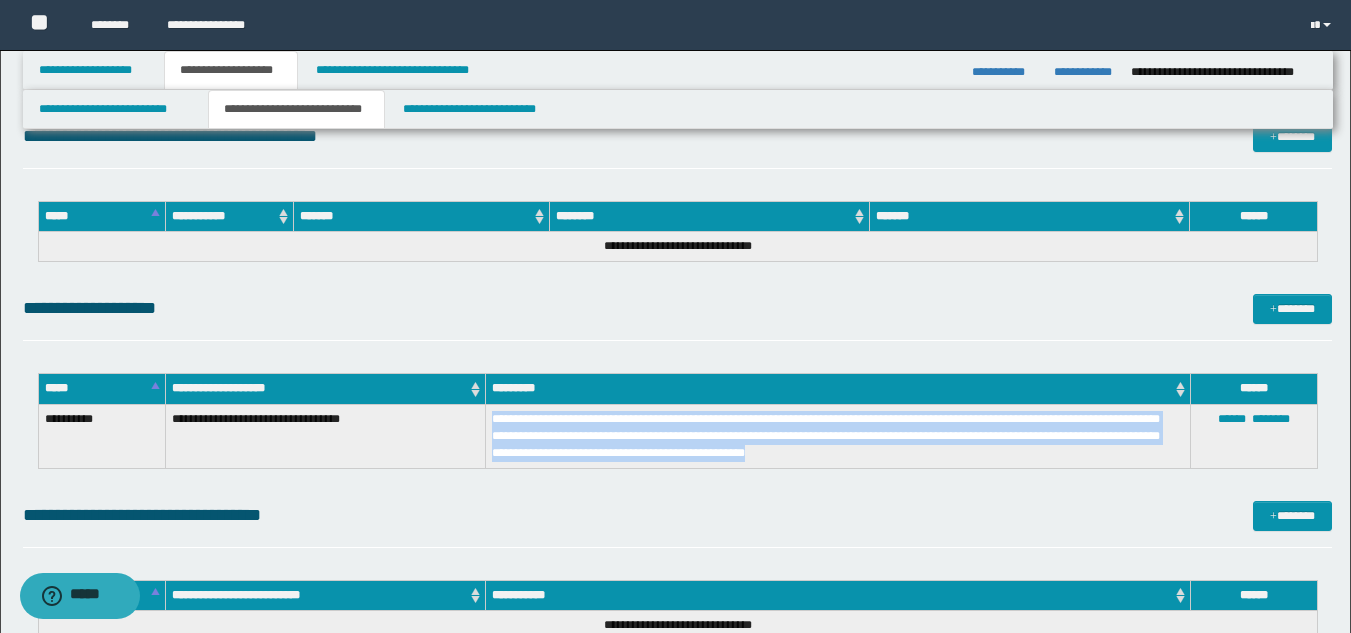 drag, startPoint x: 491, startPoint y: 415, endPoint x: 896, endPoint y: 457, distance: 407.17197 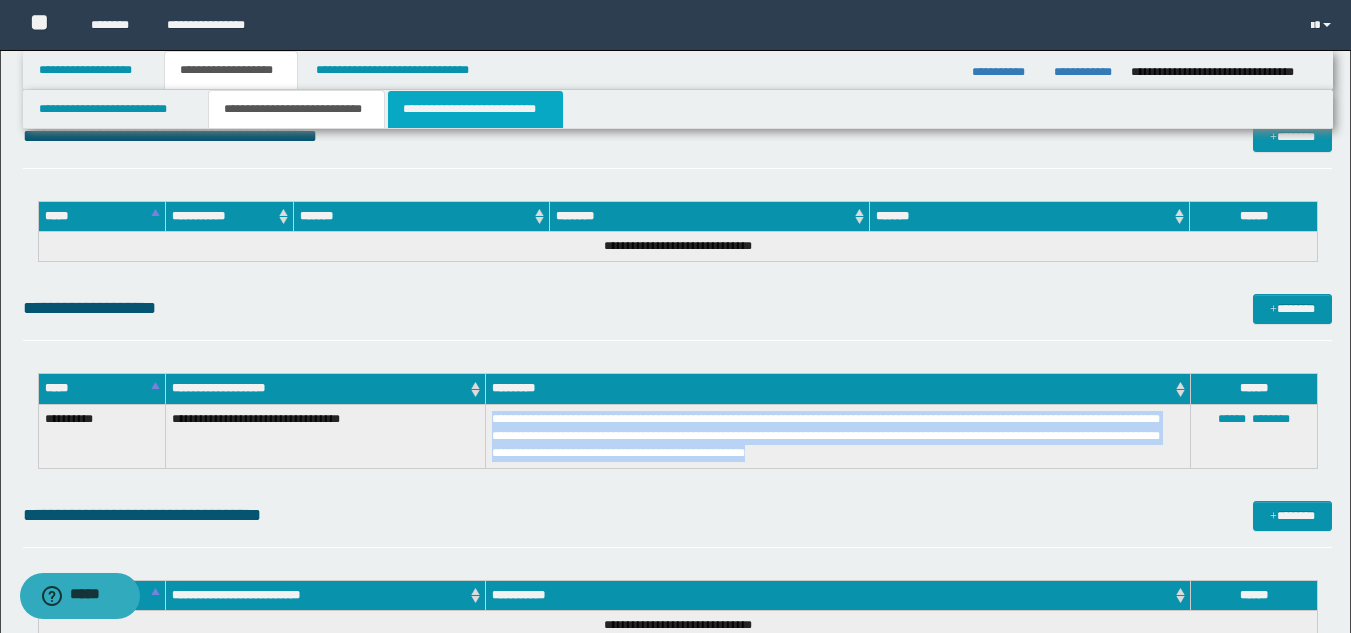 click on "**********" at bounding box center (475, 109) 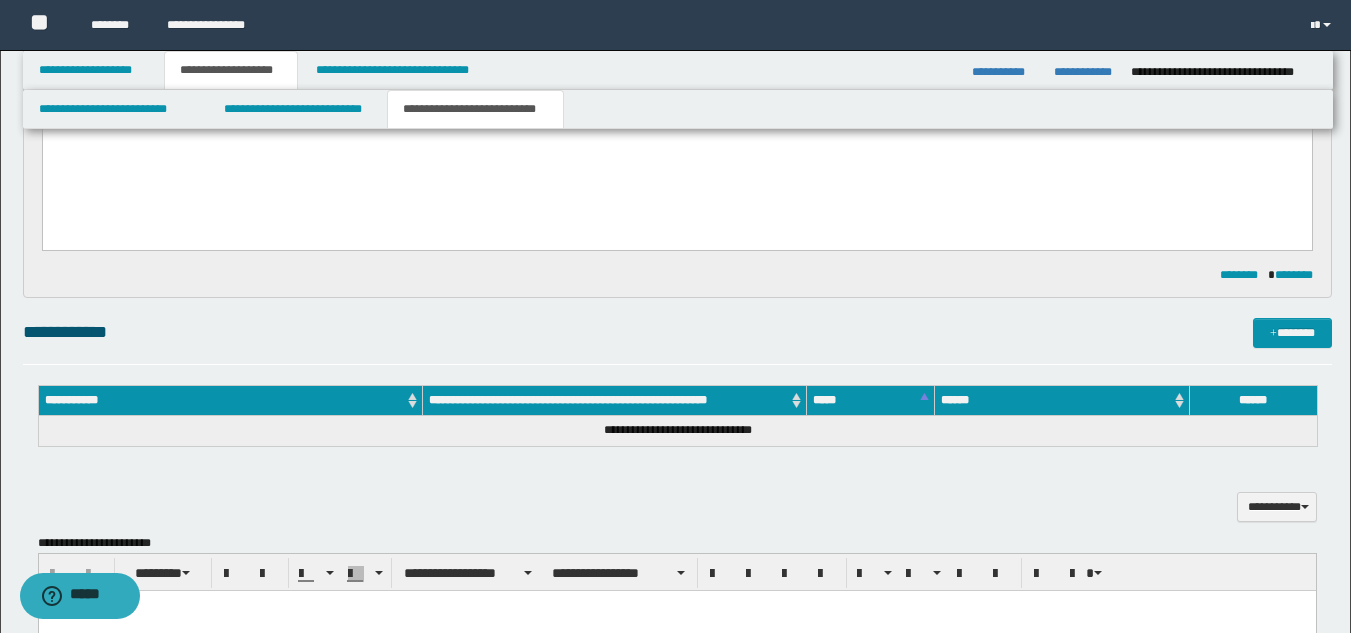 scroll, scrollTop: 0, scrollLeft: 0, axis: both 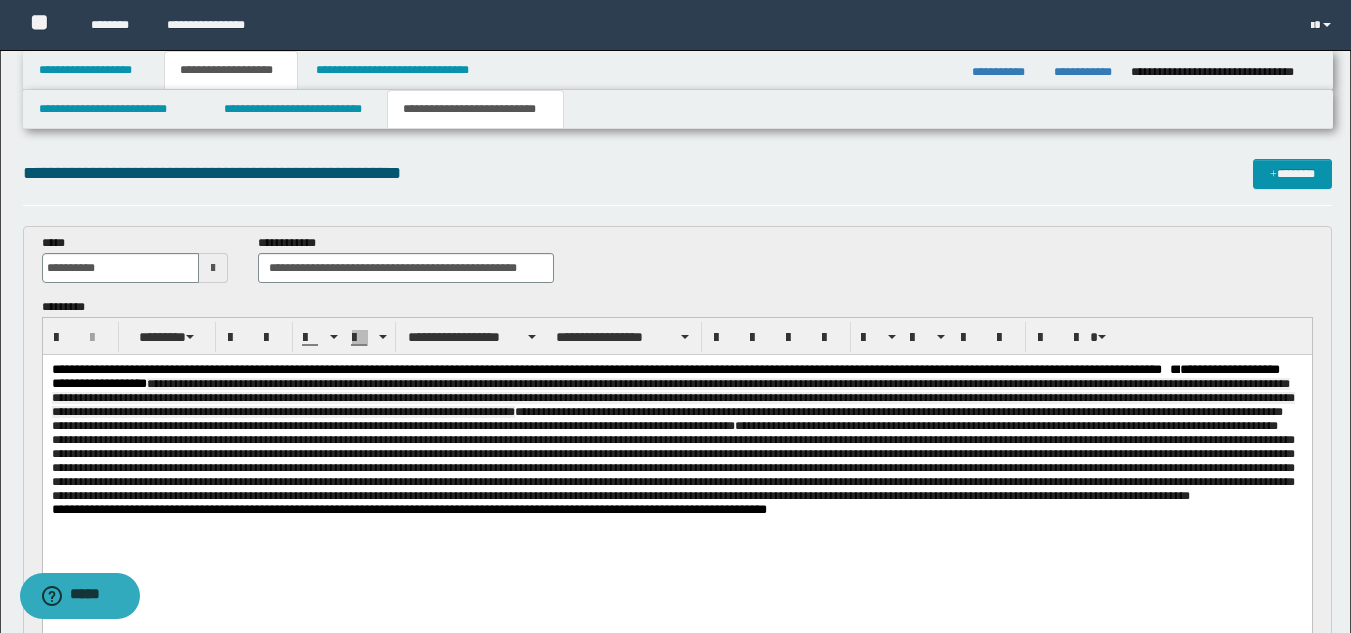 click on "**********" at bounding box center [676, 433] 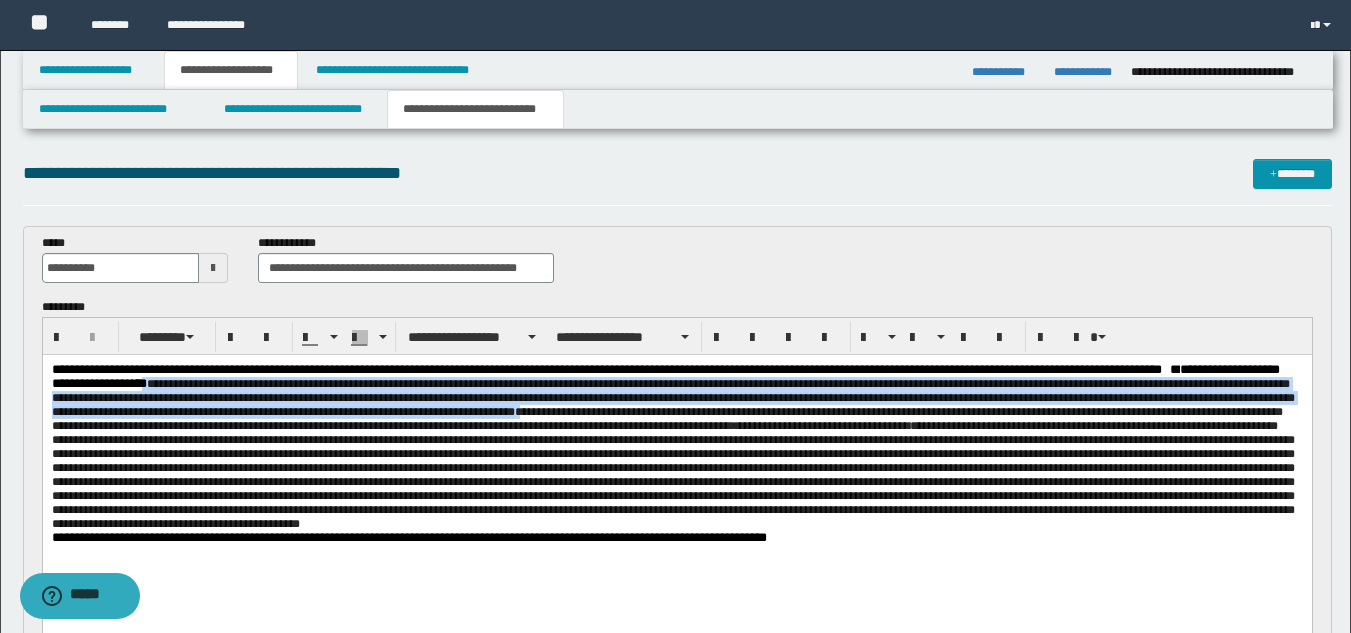 drag, startPoint x: 182, startPoint y: 385, endPoint x: 800, endPoint y: 422, distance: 619.1066 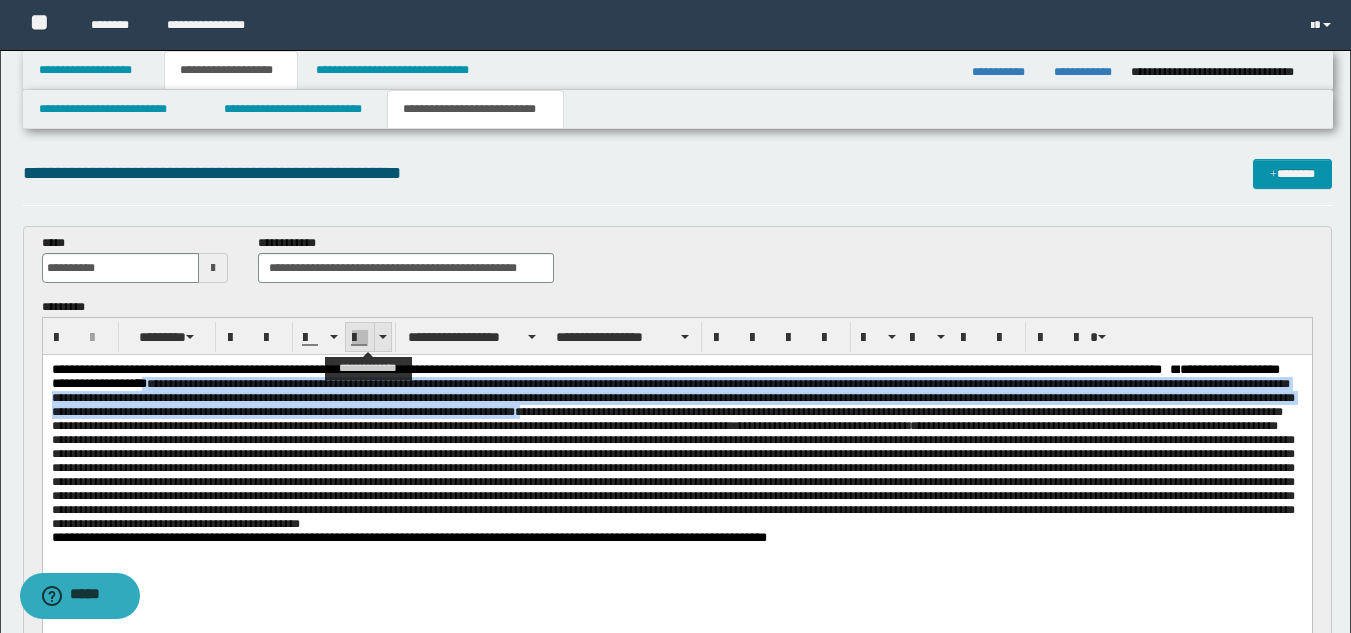 click at bounding box center [360, 338] 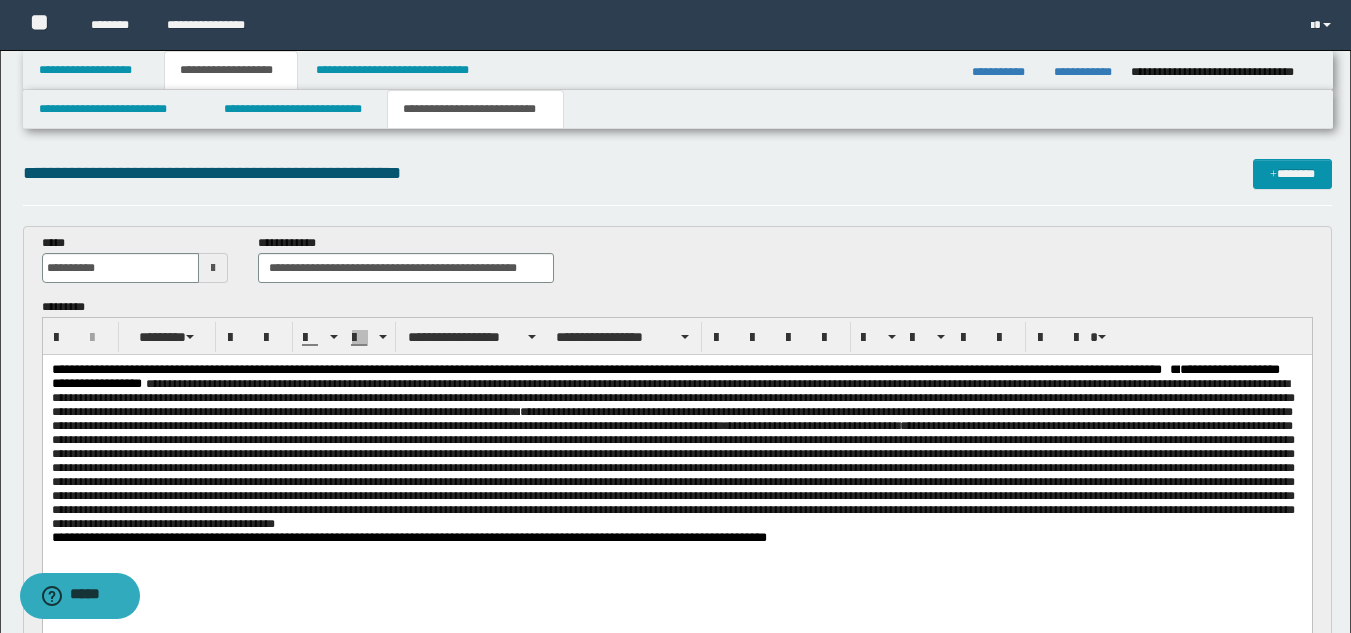 click on "**********" at bounding box center [672, 468] 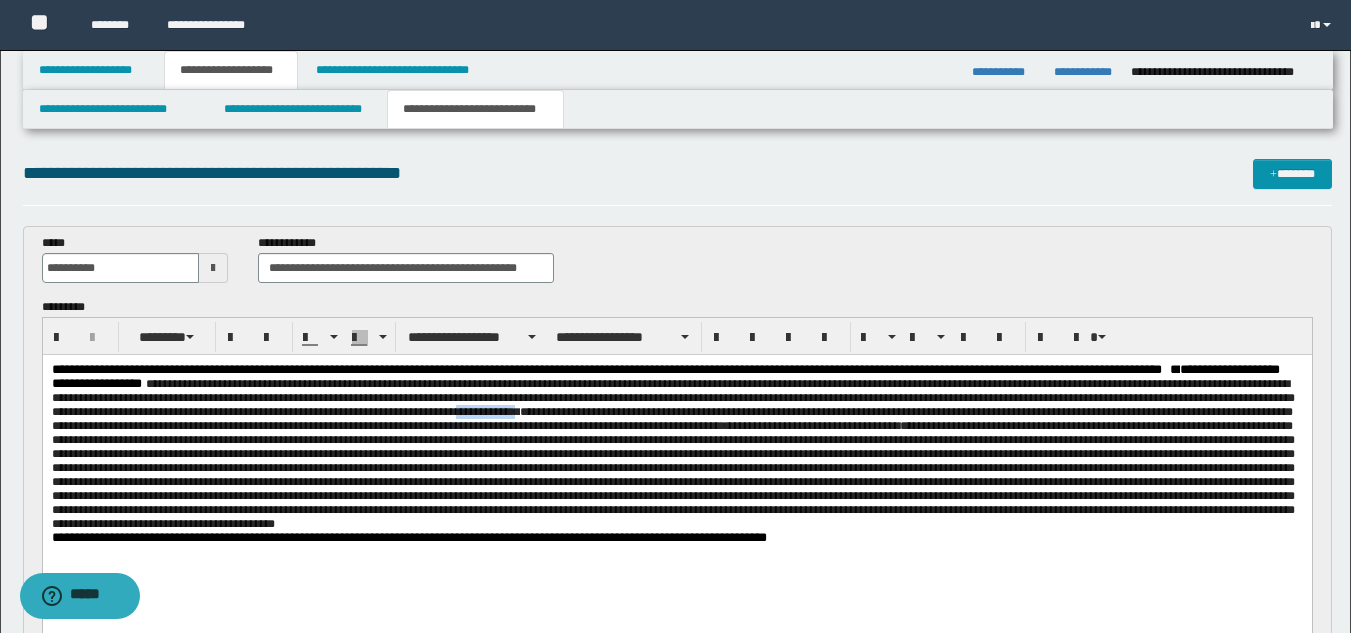 drag, startPoint x: 793, startPoint y: 416, endPoint x: 729, endPoint y: 418, distance: 64.03124 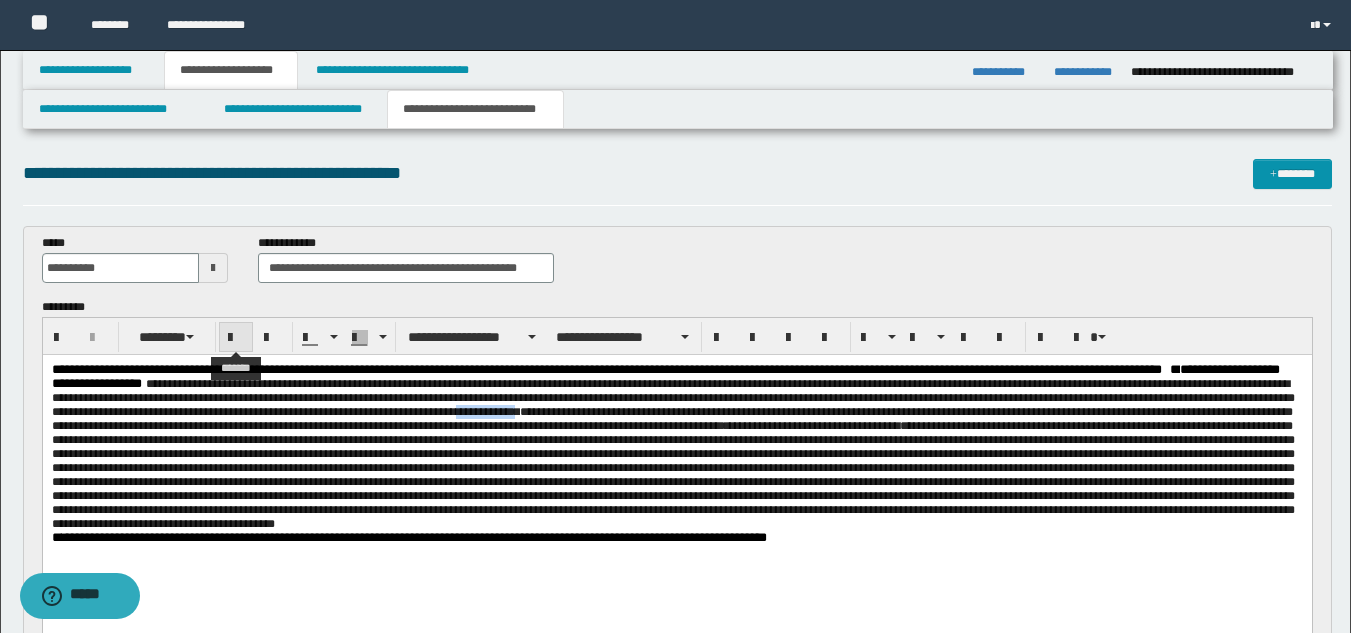 click at bounding box center [236, 338] 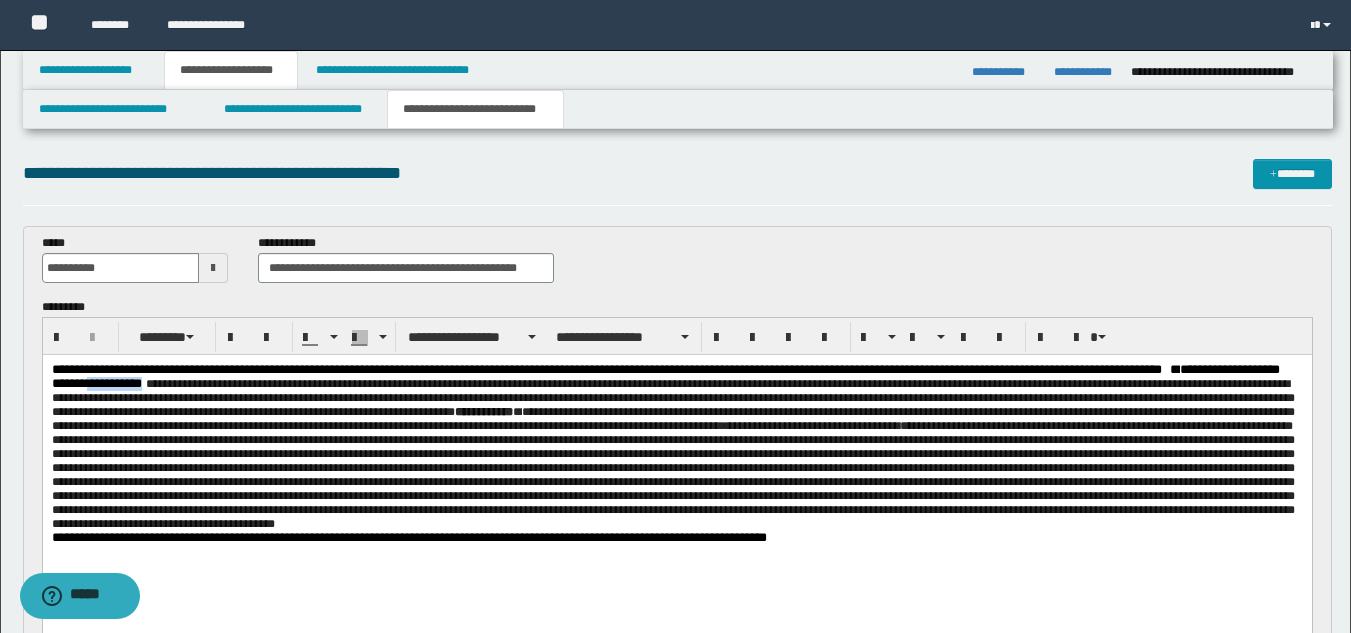 drag, startPoint x: 185, startPoint y: 386, endPoint x: 126, endPoint y: 389, distance: 59.07622 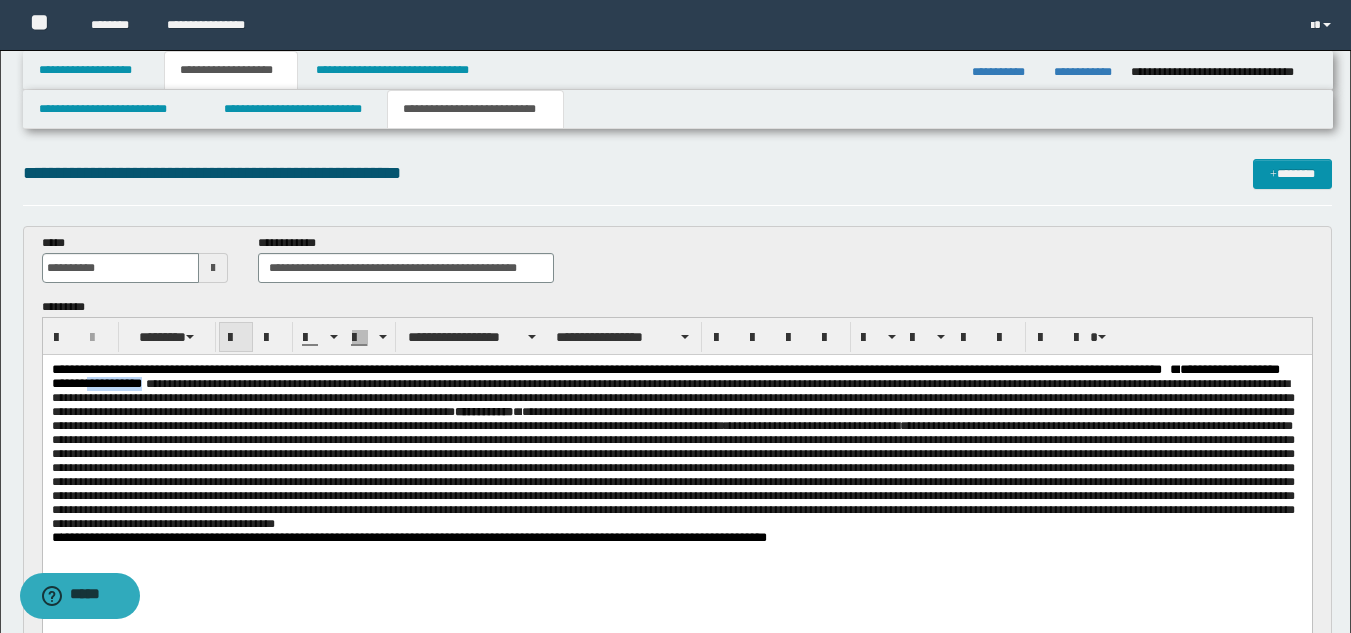click at bounding box center (236, 337) 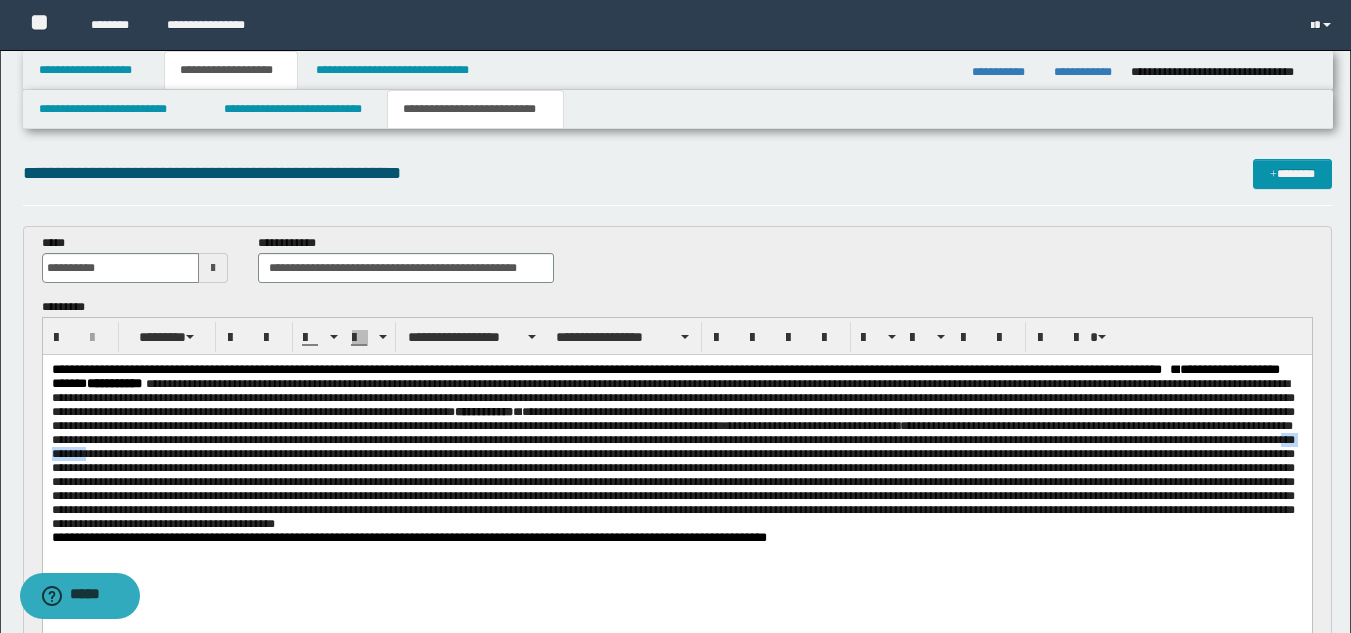 drag, startPoint x: 703, startPoint y: 467, endPoint x: 642, endPoint y: 468, distance: 61.008198 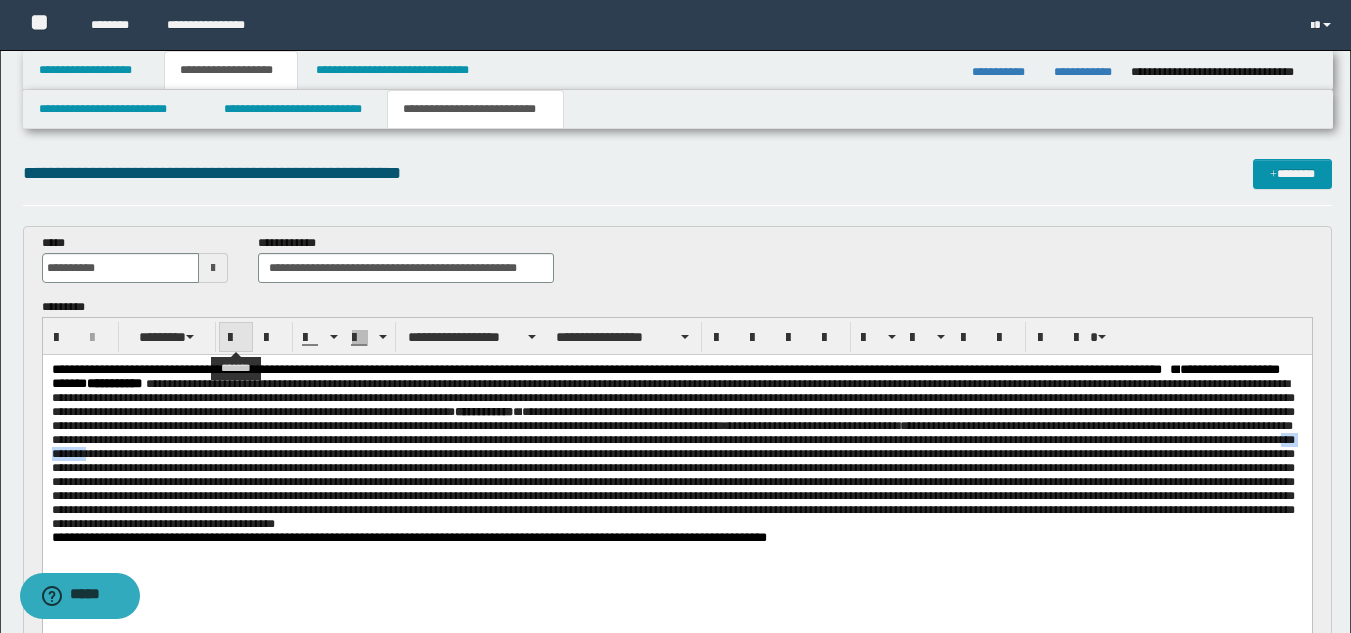click at bounding box center [236, 338] 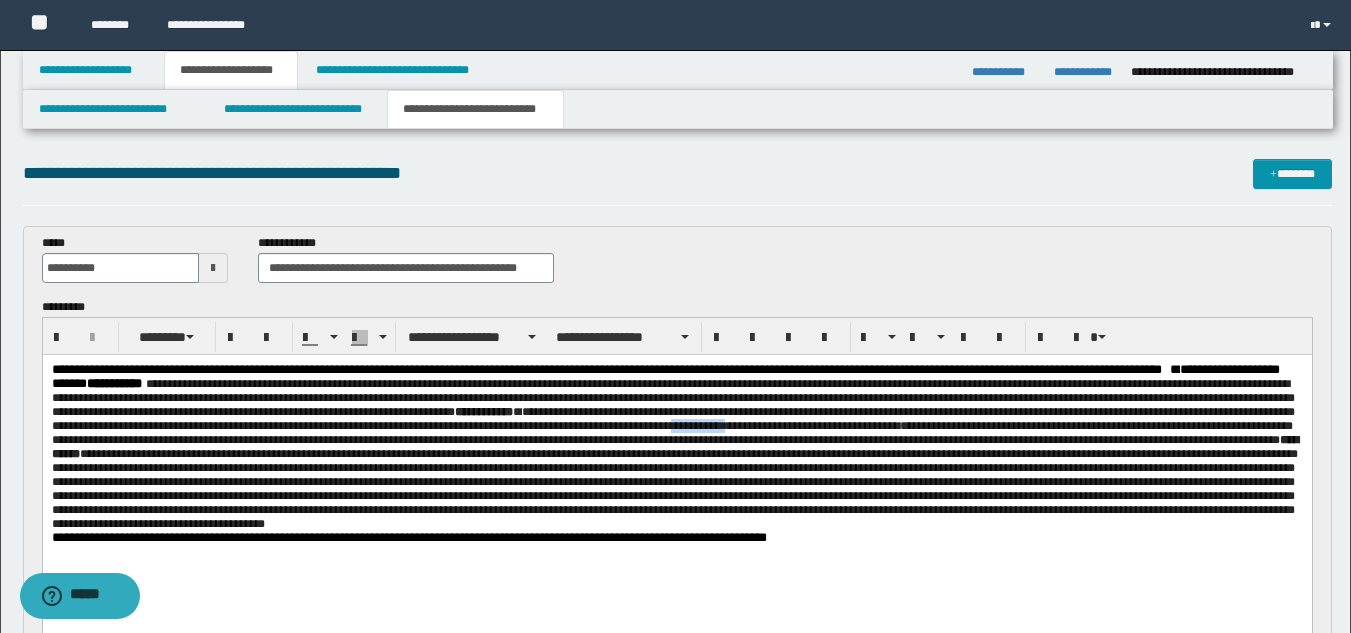 drag, startPoint x: 1114, startPoint y: 432, endPoint x: 1055, endPoint y: 436, distance: 59.135437 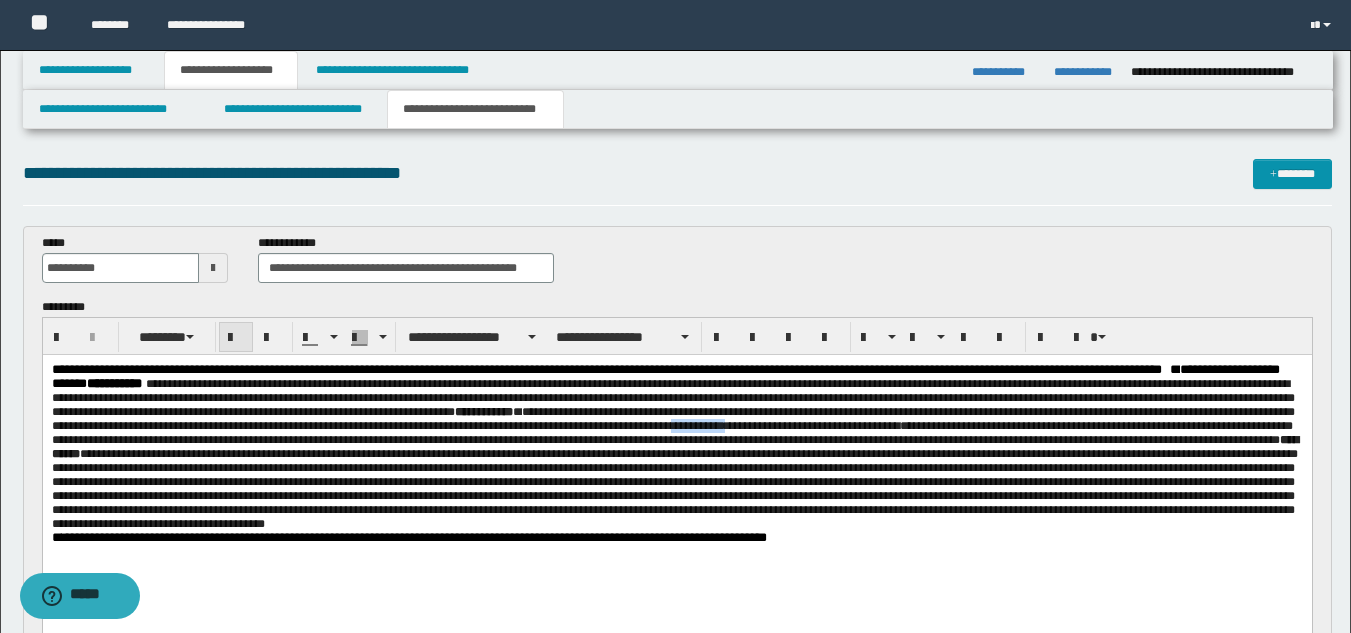 click at bounding box center [236, 338] 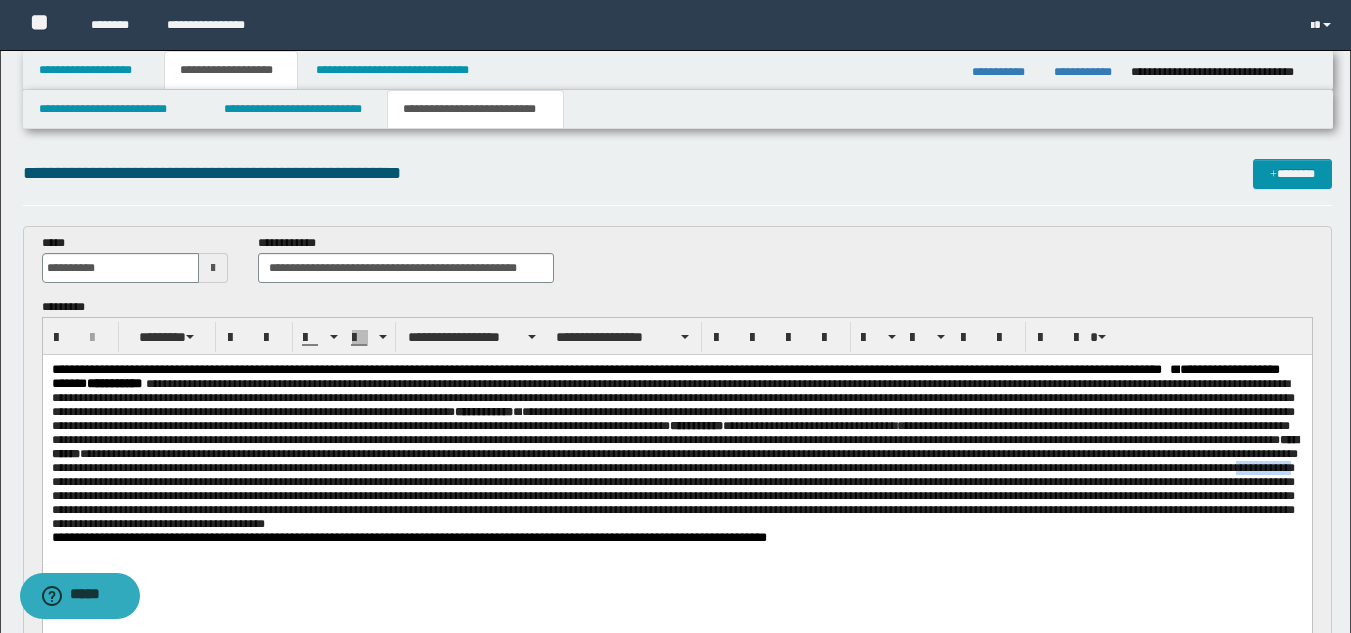 drag, startPoint x: 829, startPoint y: 496, endPoint x: 768, endPoint y: 499, distance: 61.073727 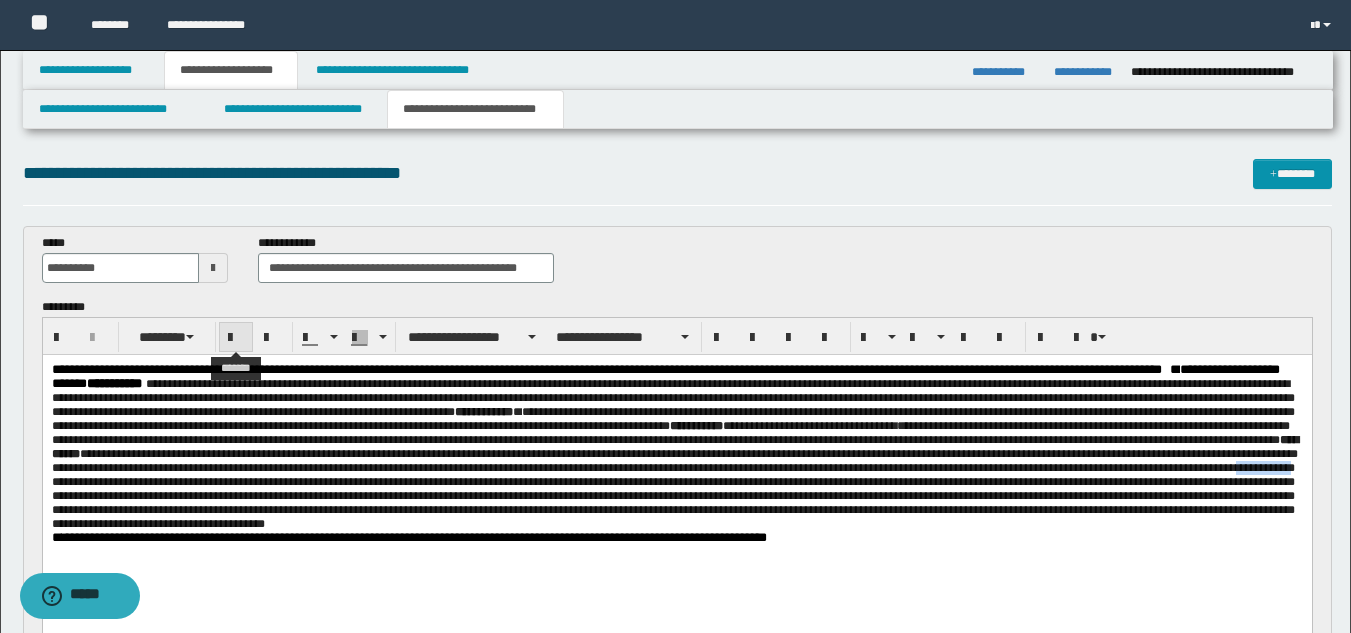click at bounding box center [236, 338] 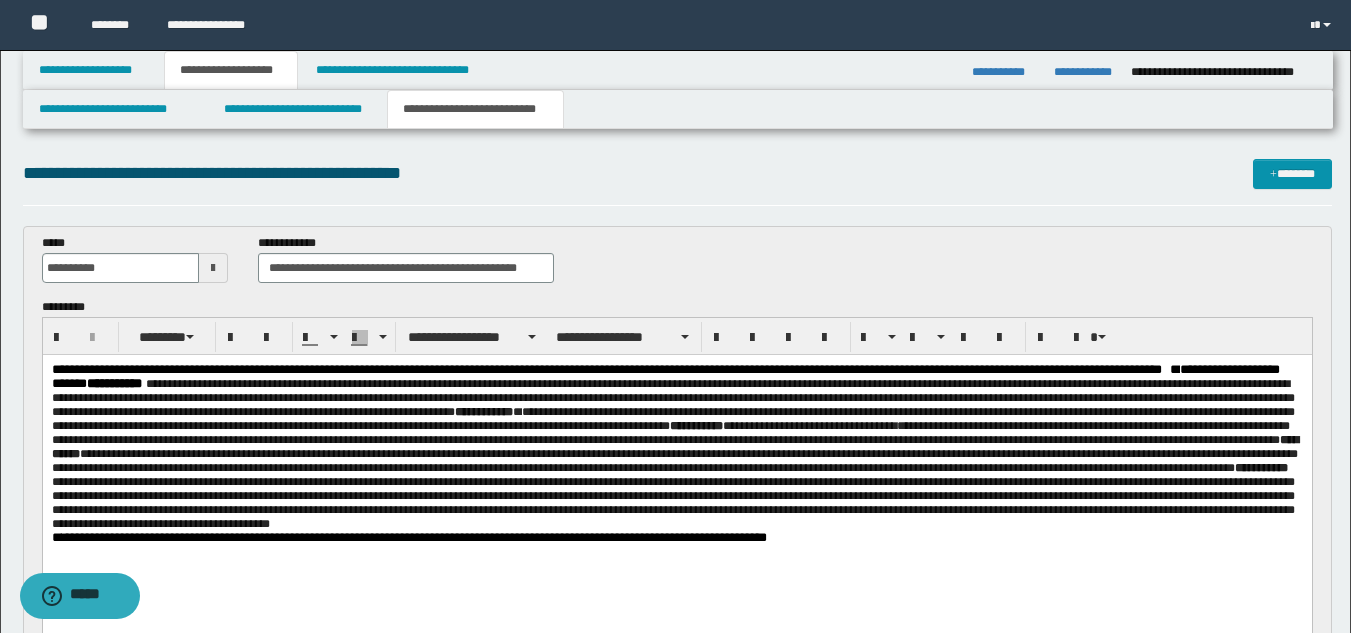 click on "**********" at bounding box center [674, 468] 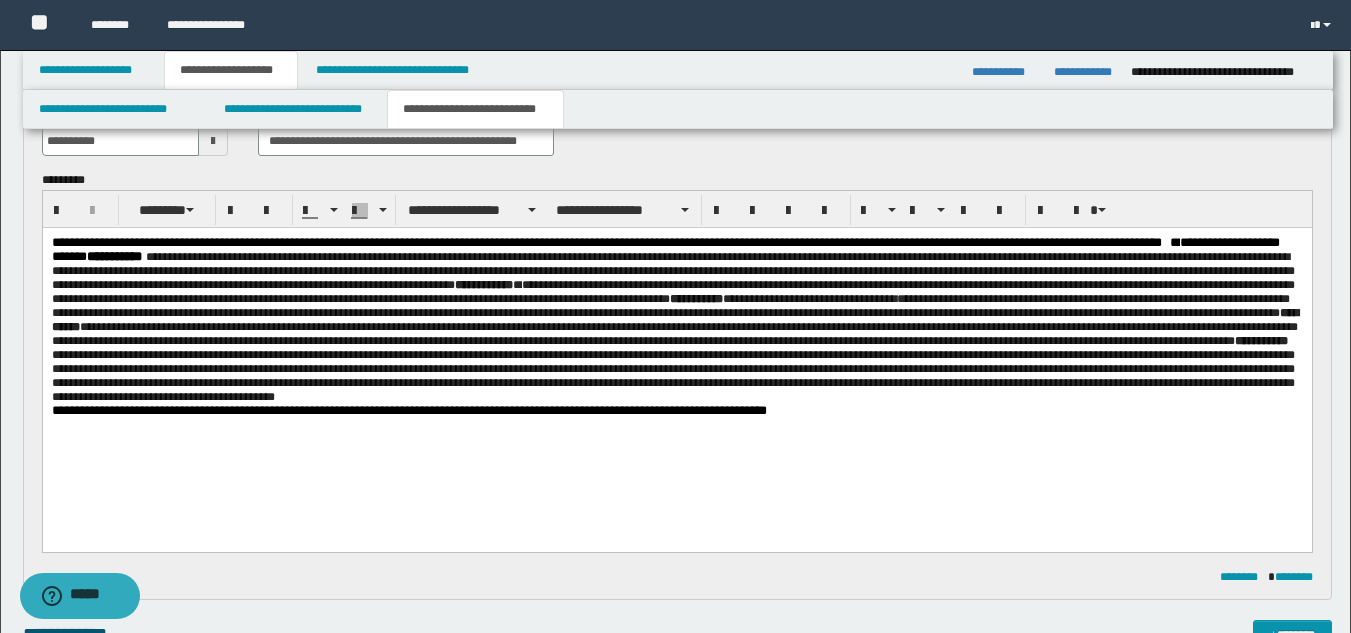 scroll, scrollTop: 119, scrollLeft: 0, axis: vertical 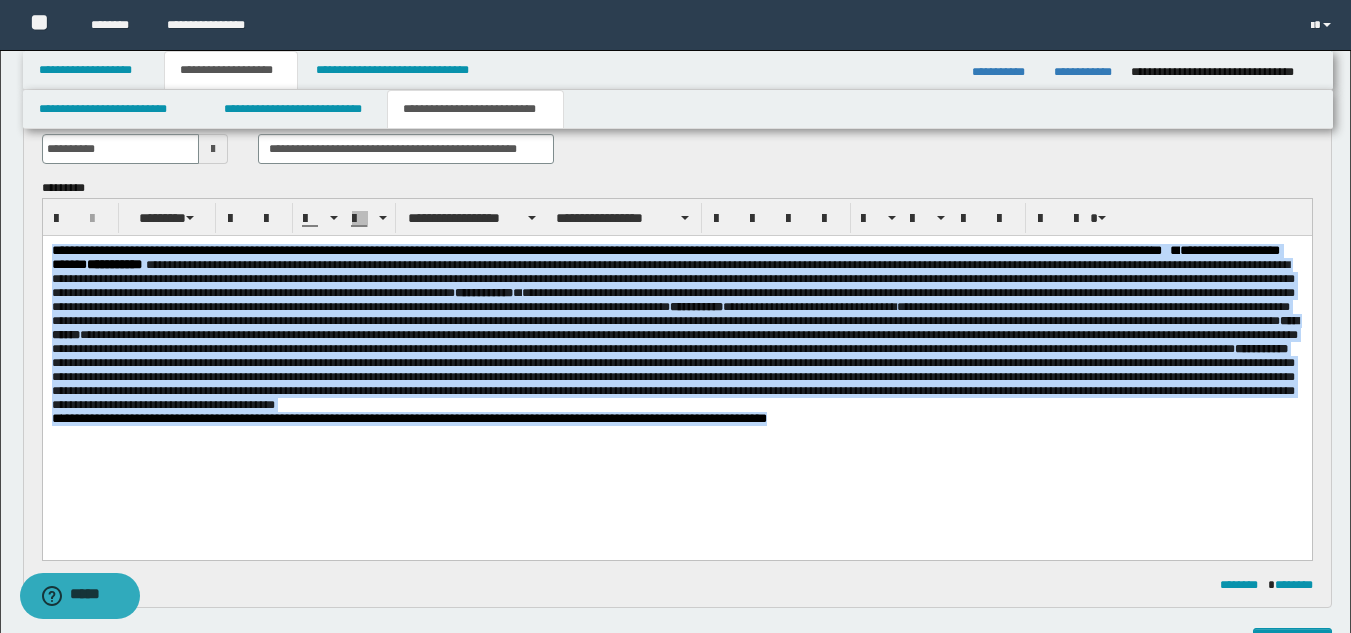 drag, startPoint x: 54, startPoint y: 250, endPoint x: 774, endPoint y: 447, distance: 746.46436 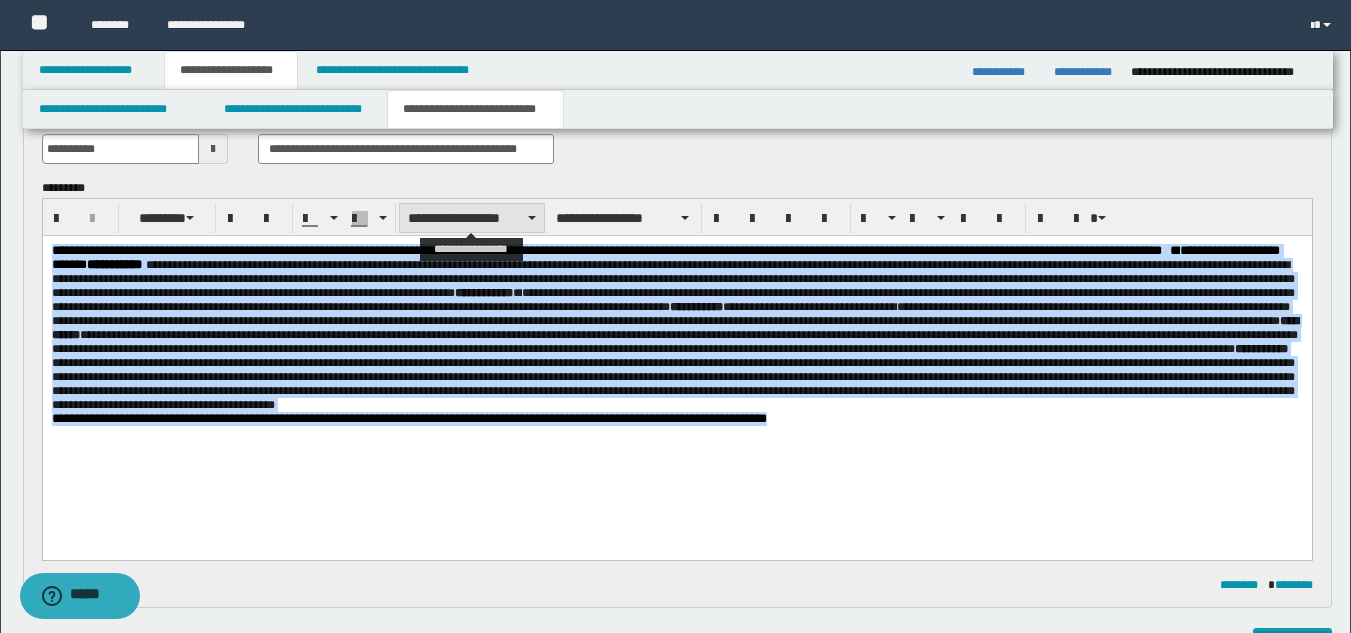 click on "**********" at bounding box center [472, 218] 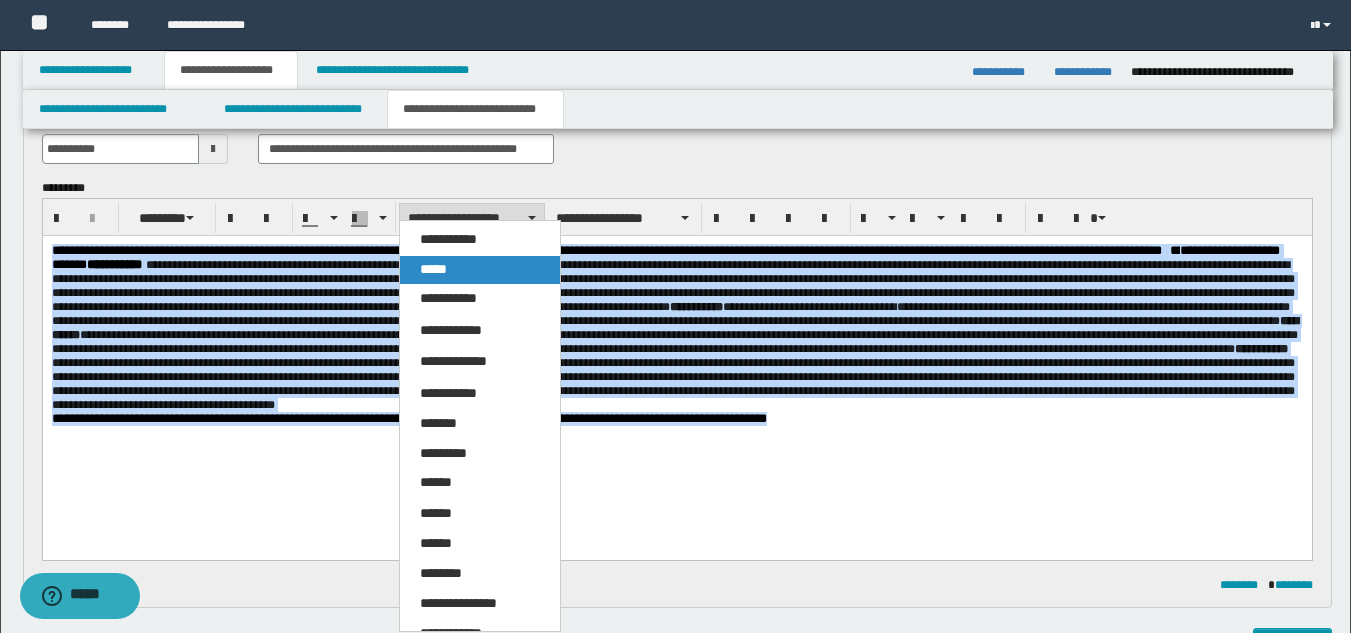 click on "*****" at bounding box center (433, 269) 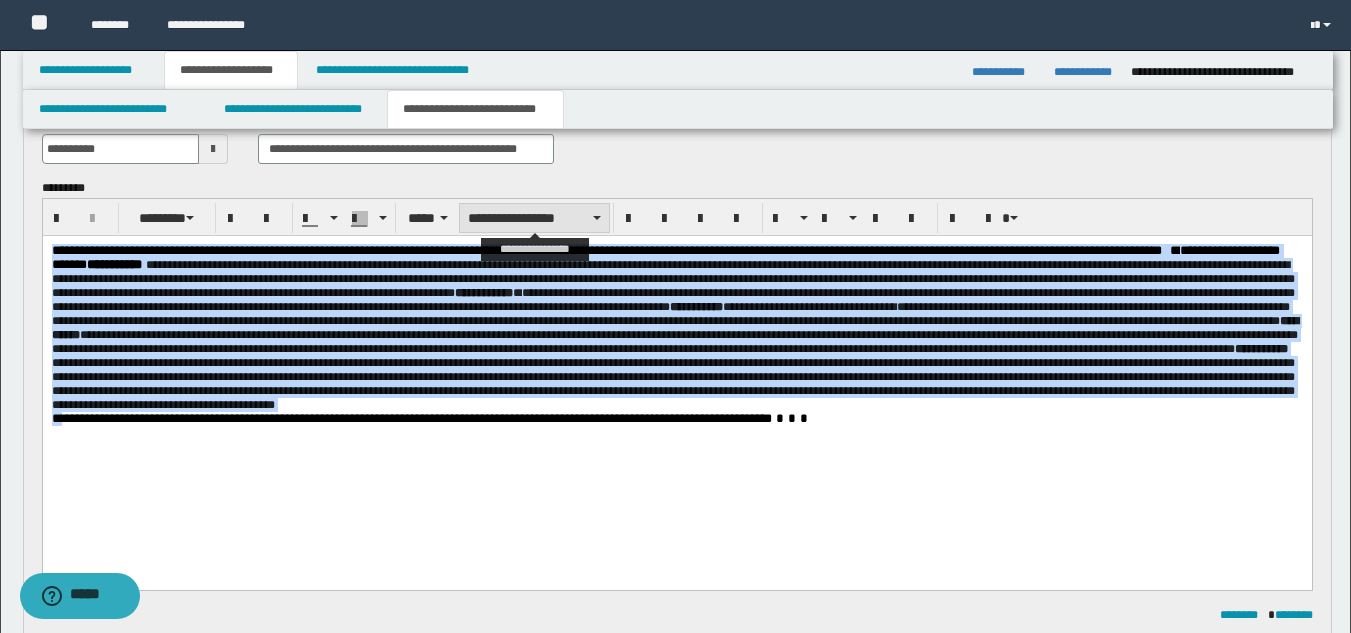 click on "**********" at bounding box center [534, 218] 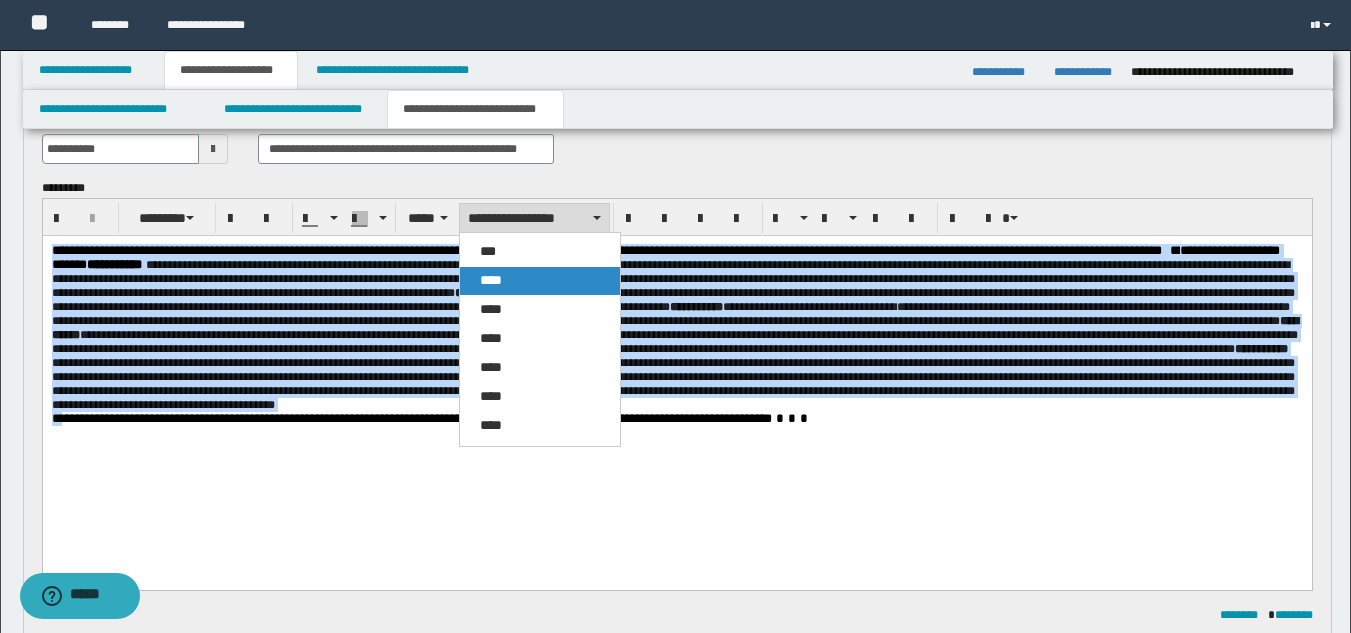 click on "****" at bounding box center (491, 280) 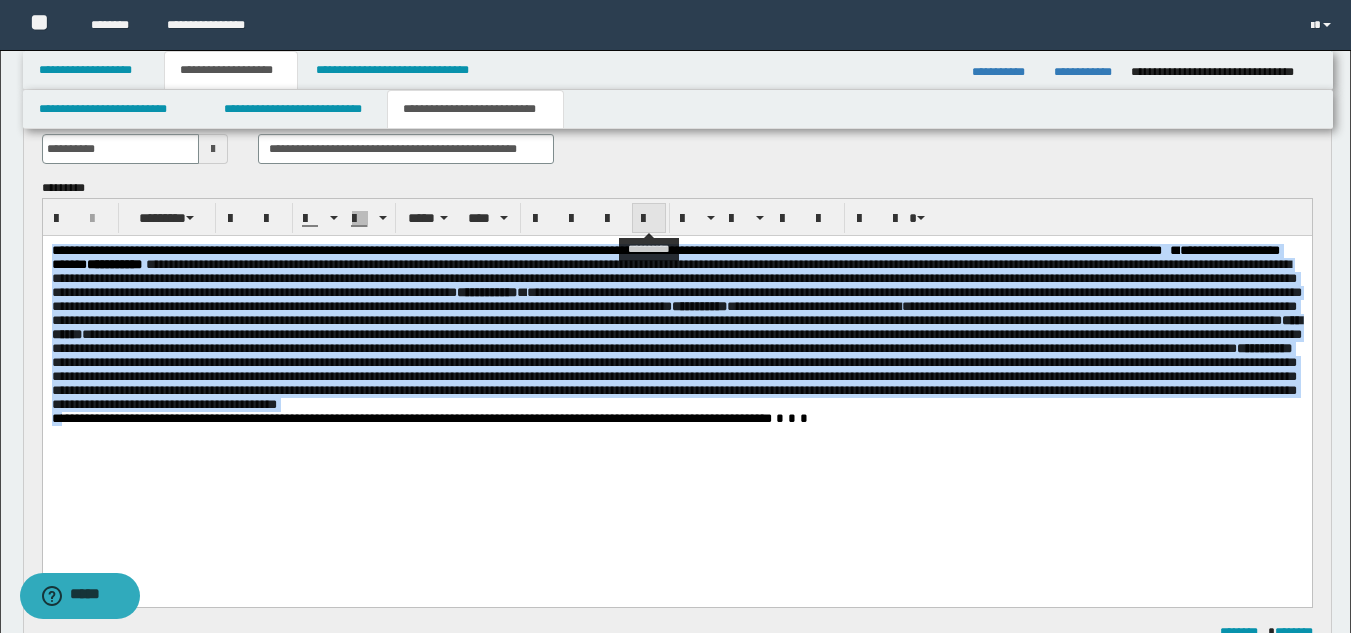 click at bounding box center (649, 219) 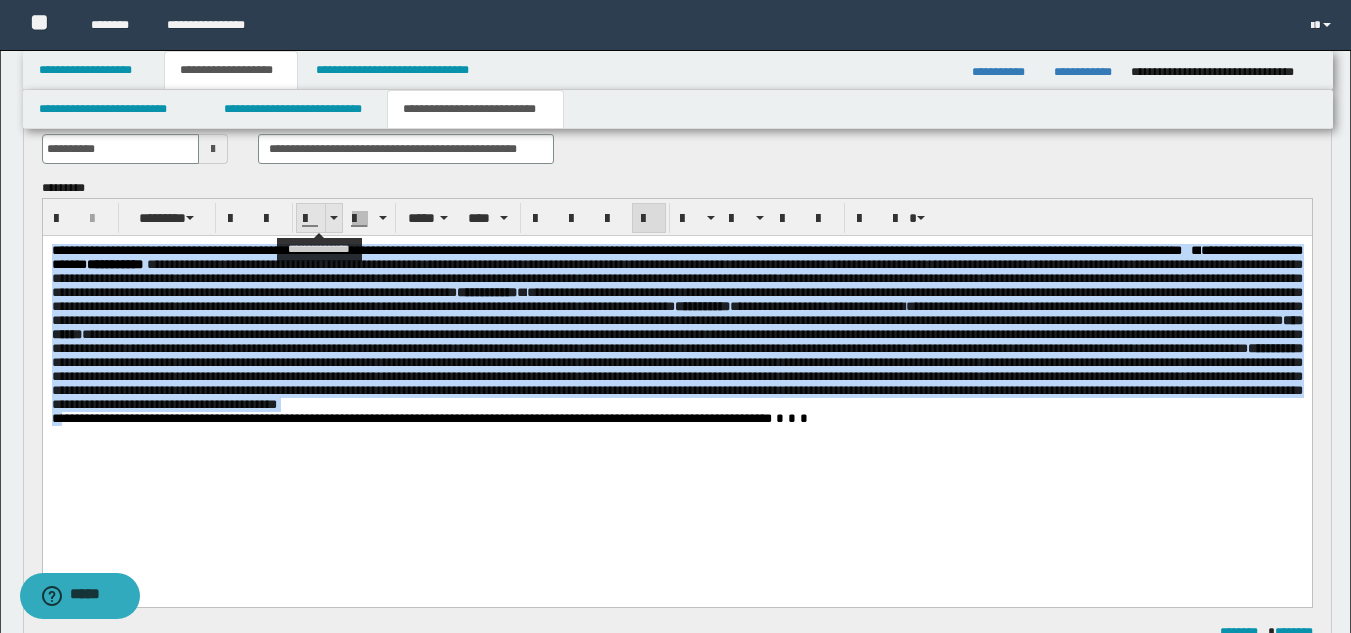 click at bounding box center [334, 218] 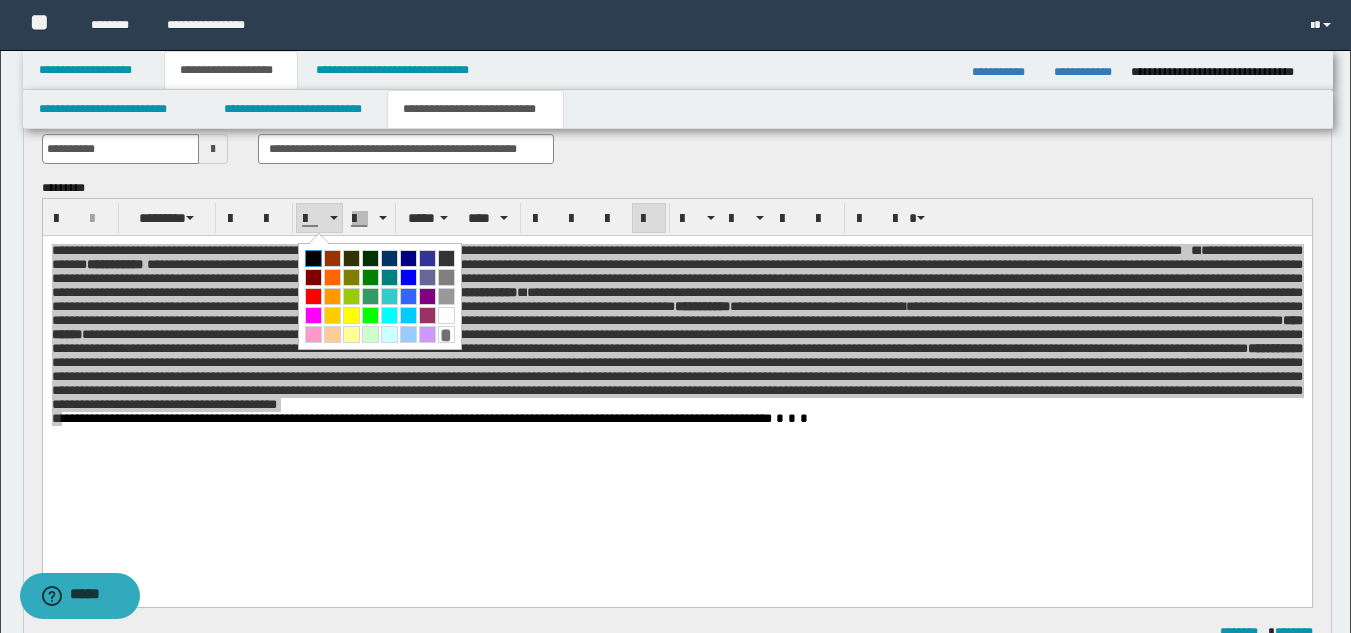 click at bounding box center (313, 258) 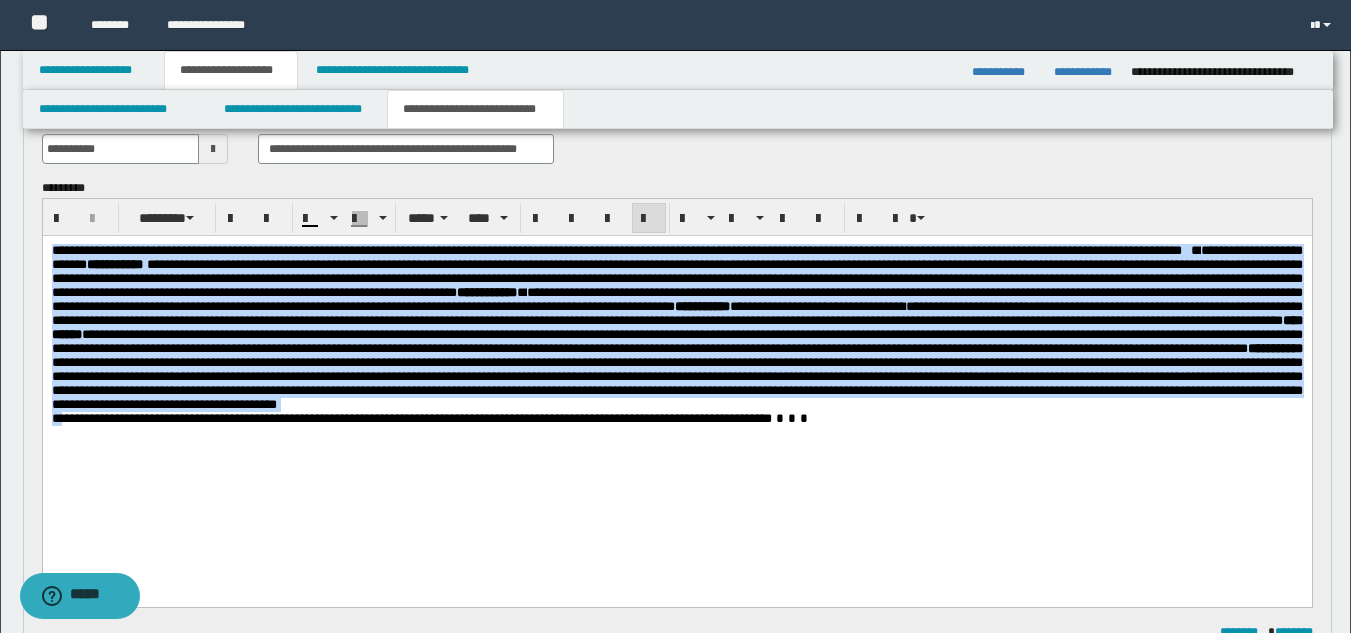 click on "**********" at bounding box center [676, 348] 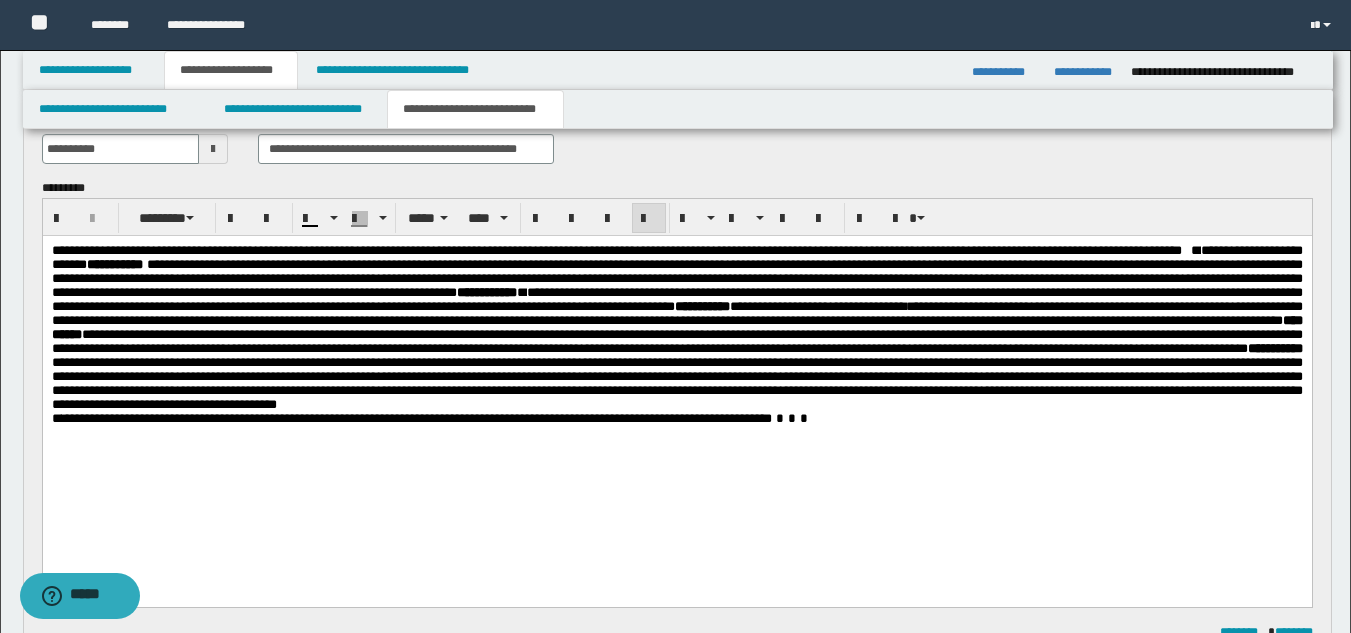 click on "*" at bounding box center [56, 418] 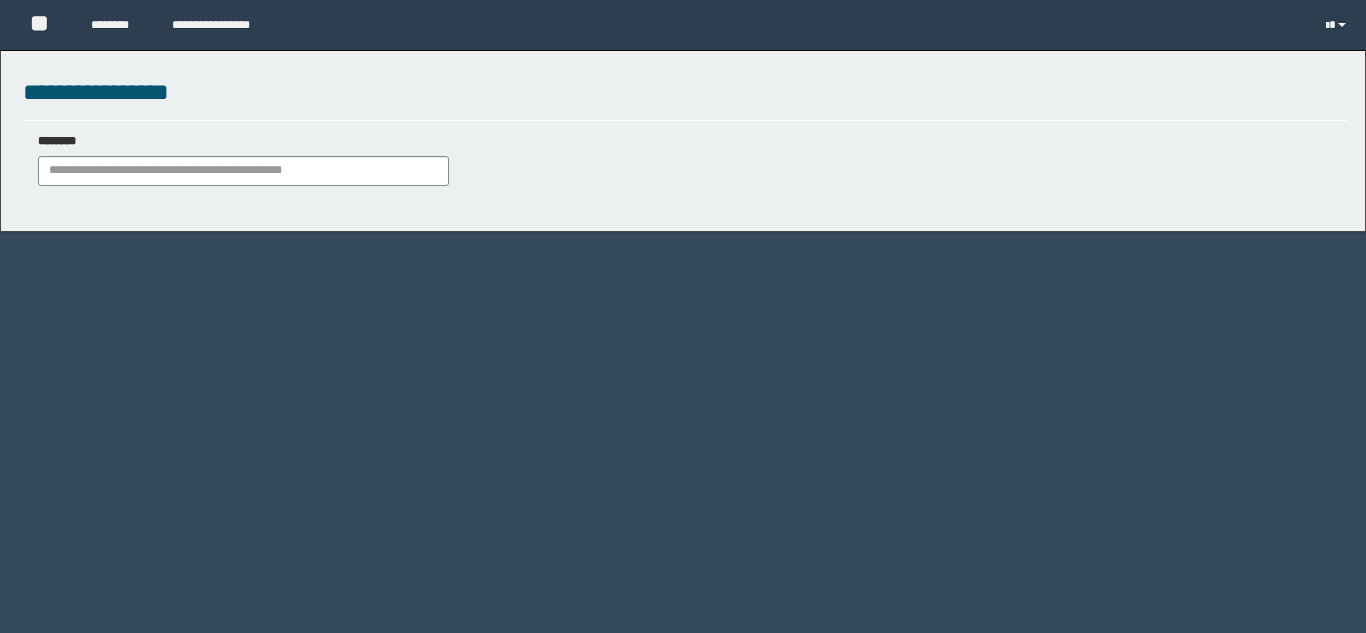 scroll, scrollTop: 0, scrollLeft: 0, axis: both 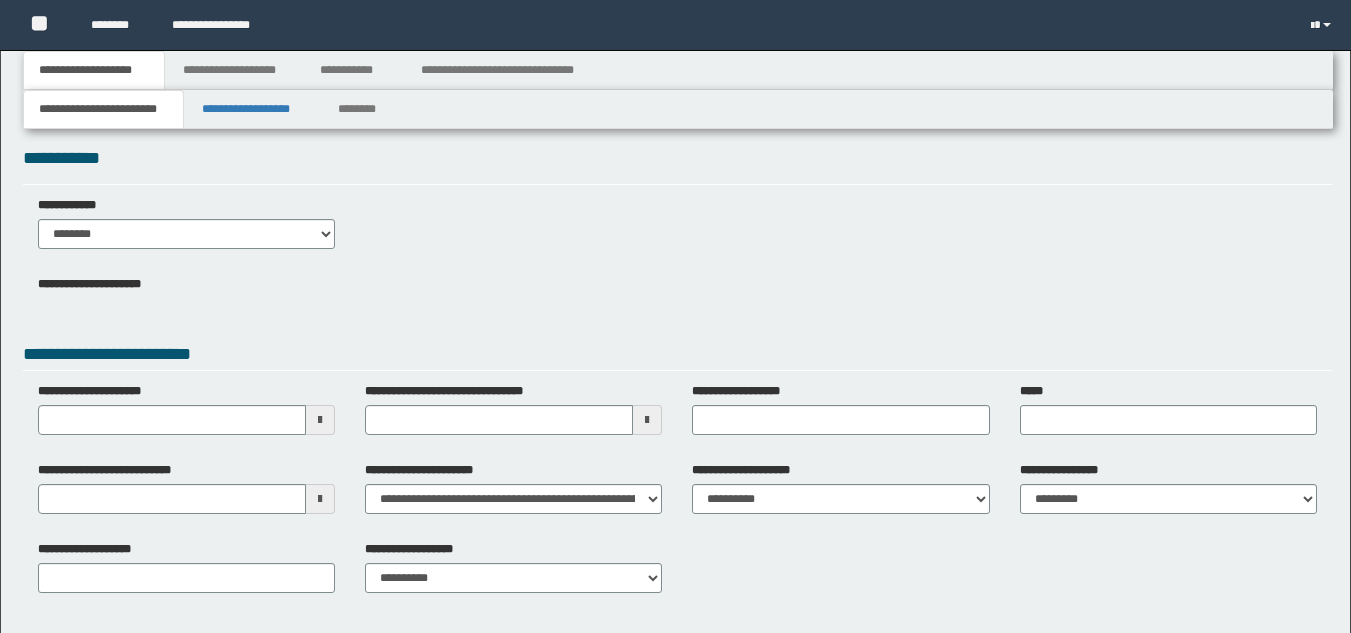type on "**********" 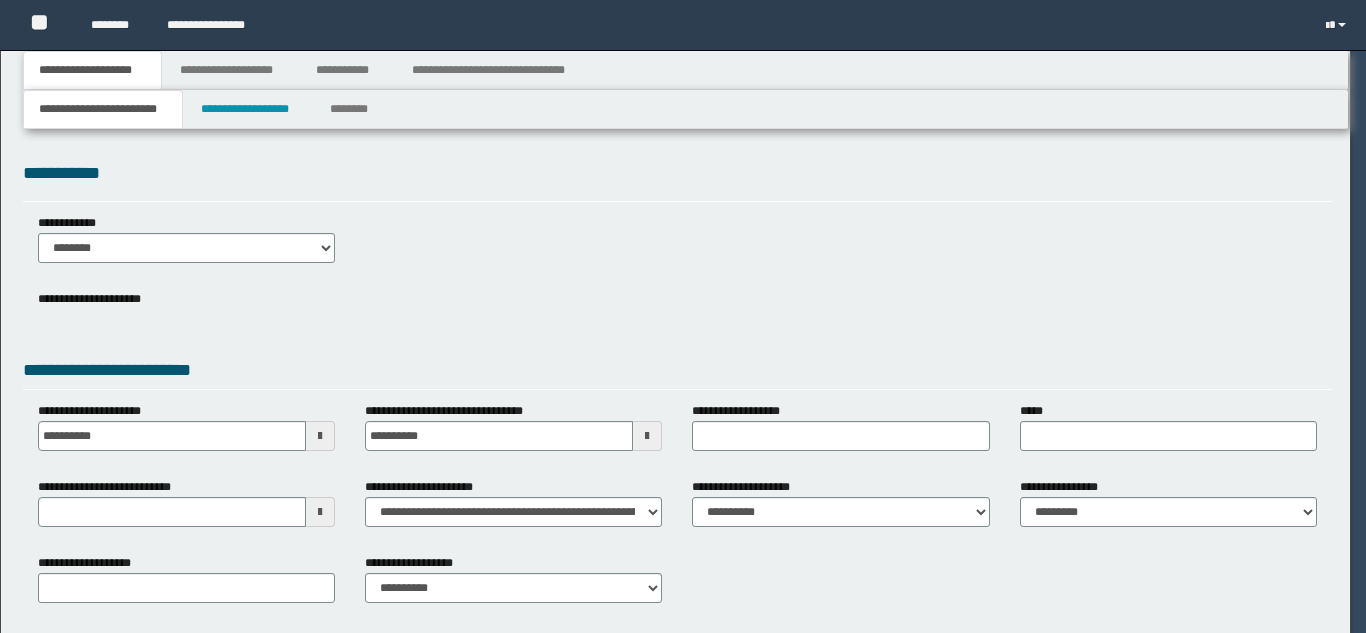 scroll, scrollTop: 0, scrollLeft: 0, axis: both 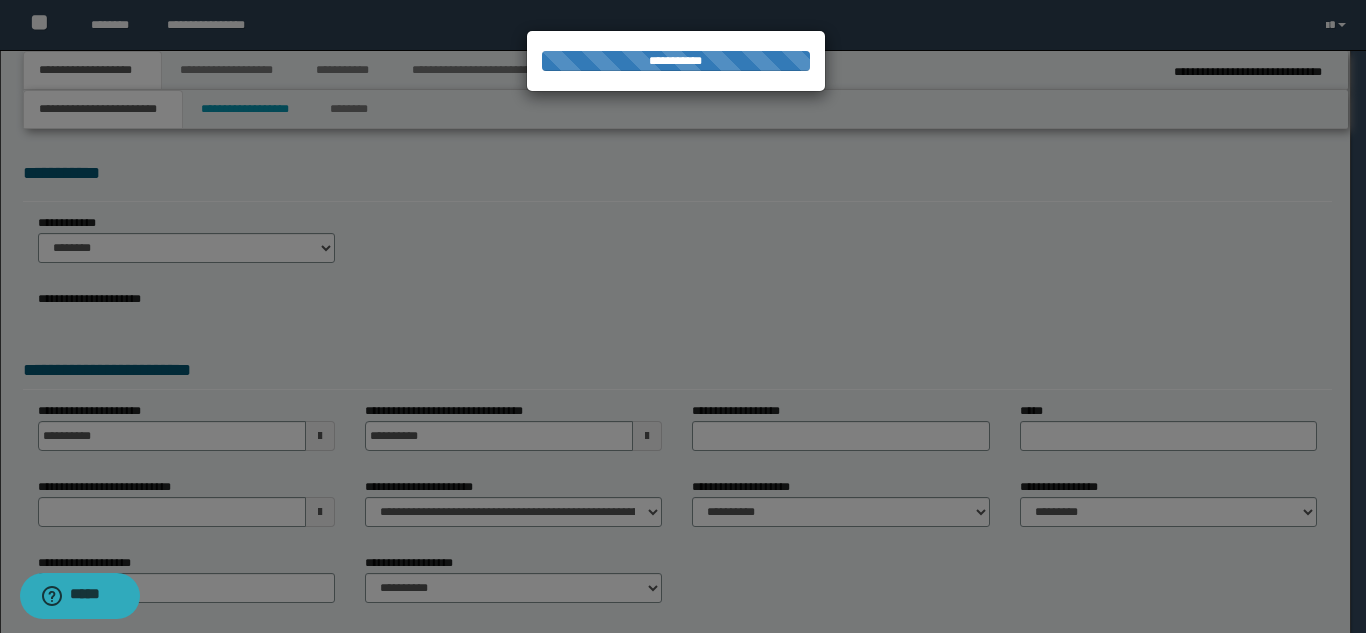 type on "**********" 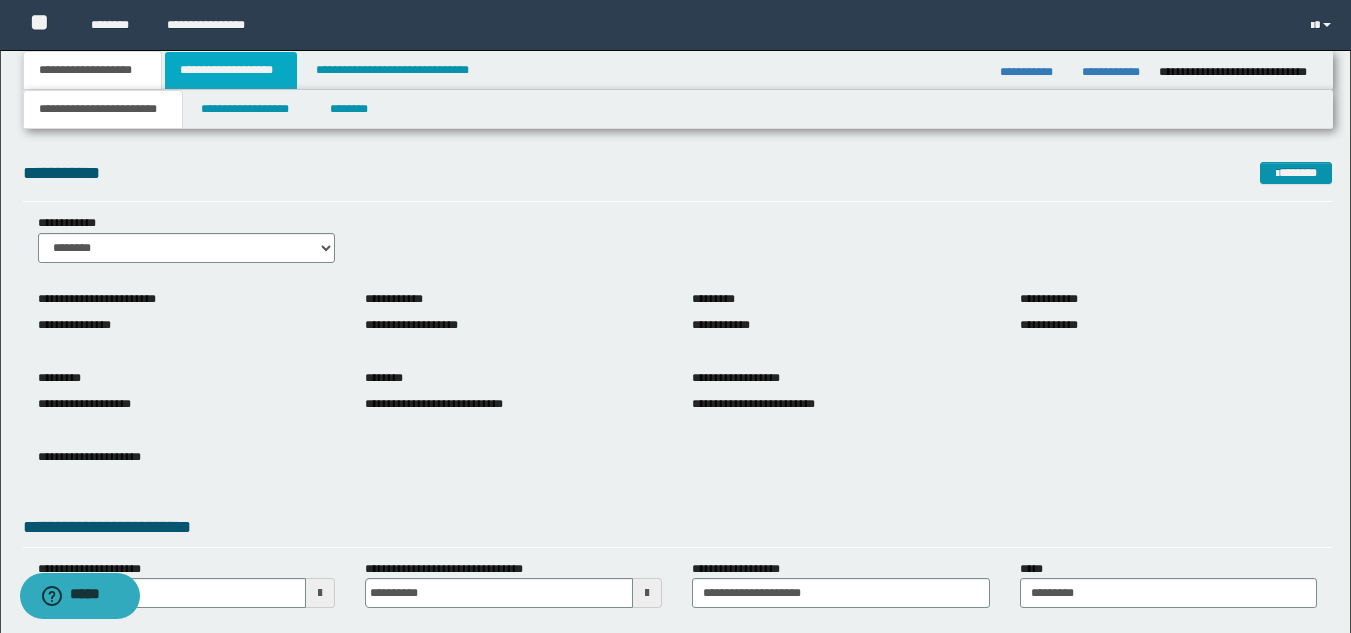 click on "**********" at bounding box center [231, 70] 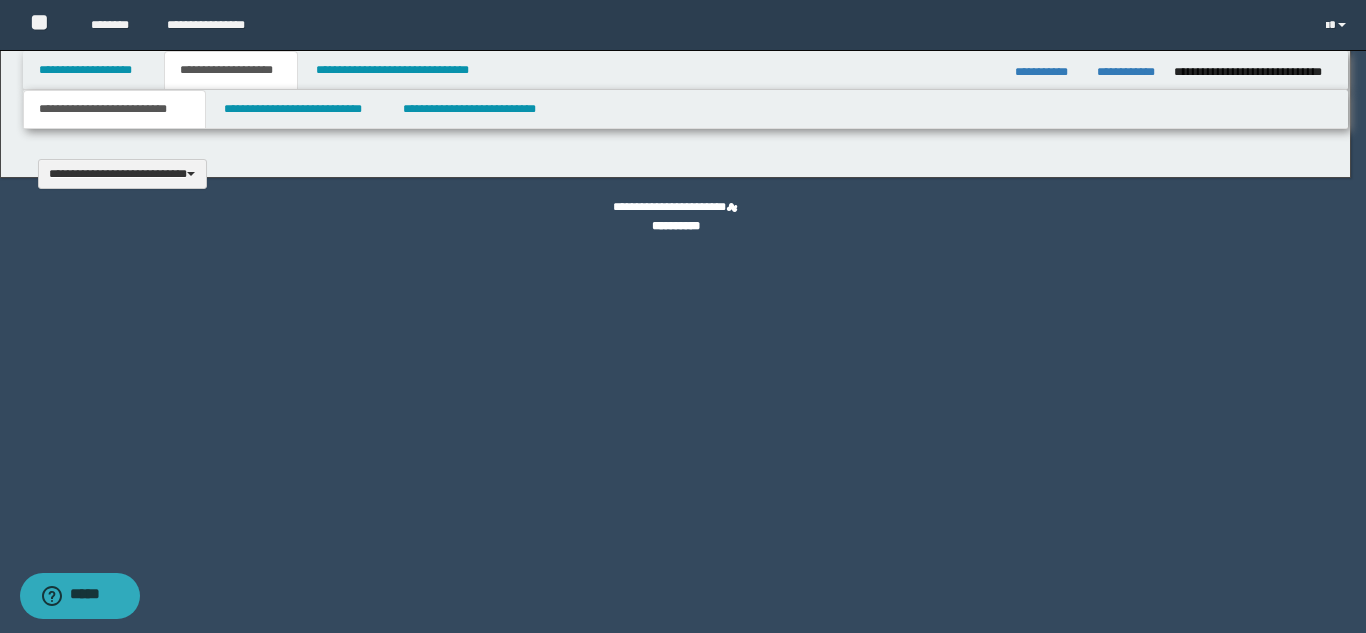 type 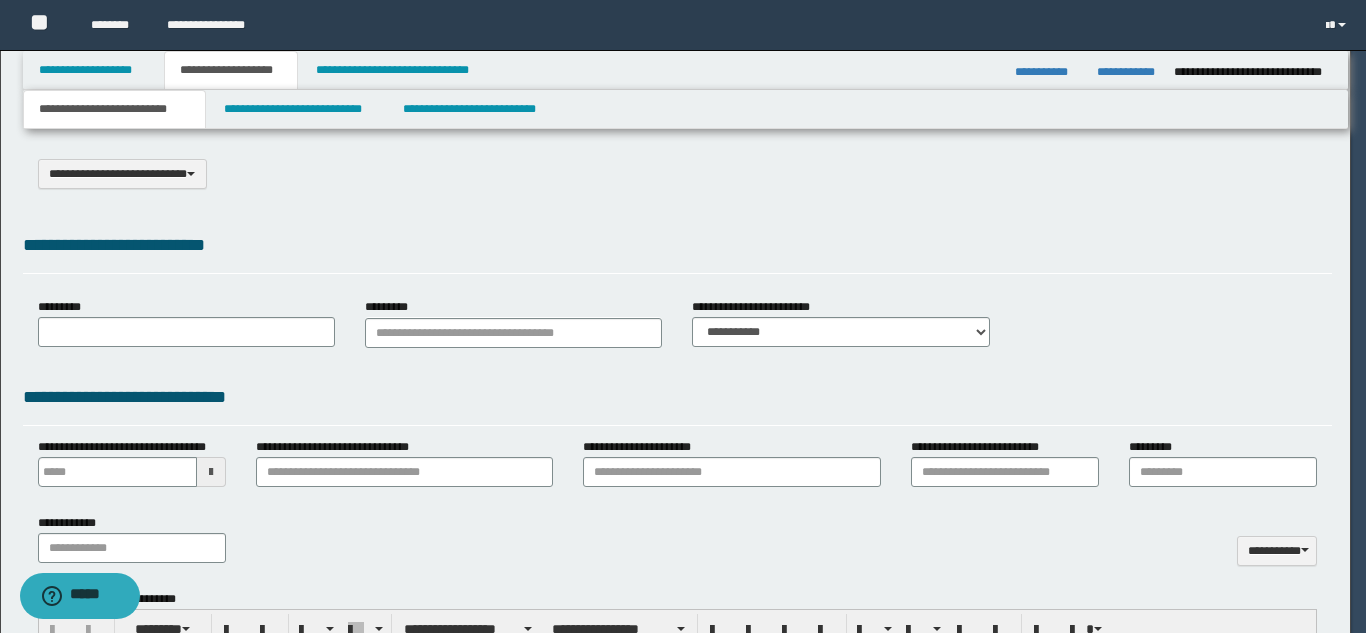 select on "*" 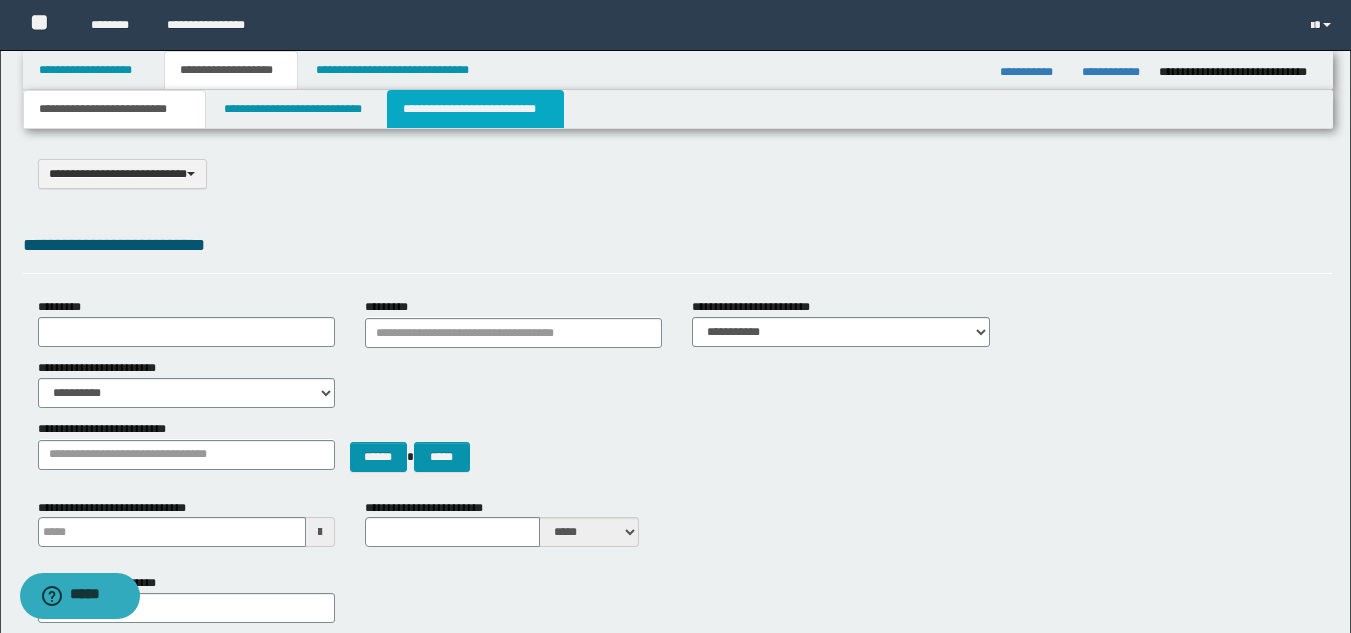 click on "**********" at bounding box center (475, 109) 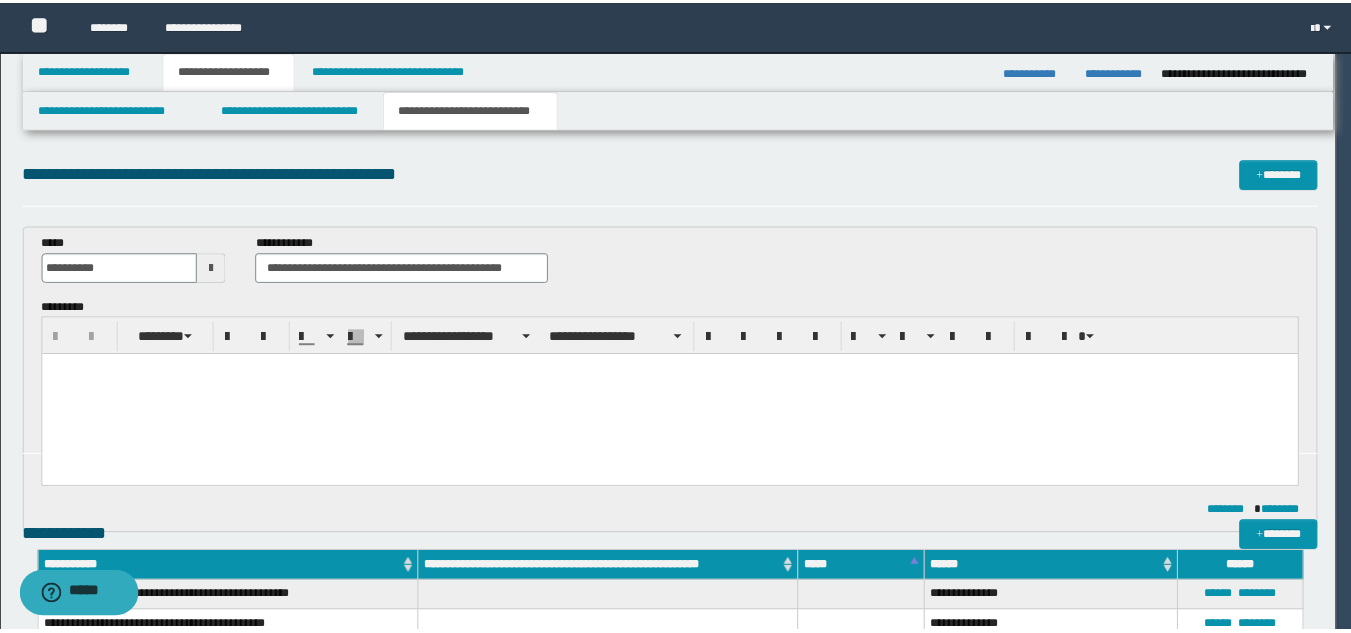 scroll, scrollTop: 0, scrollLeft: 0, axis: both 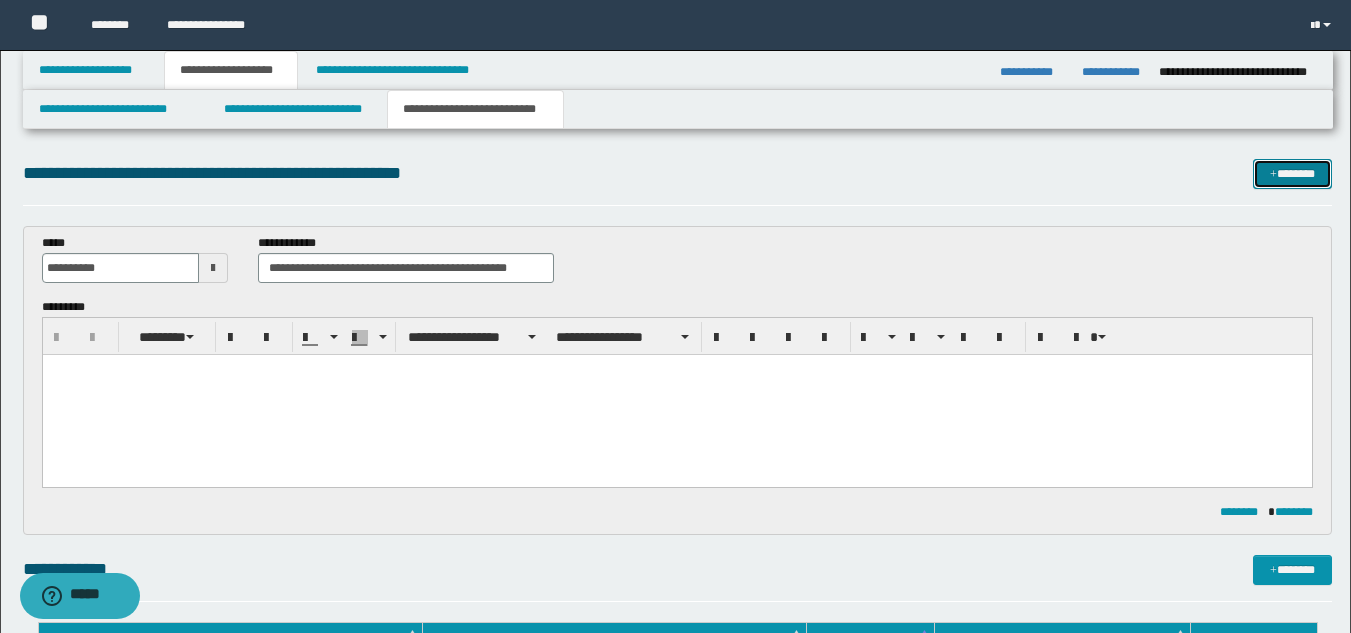 click on "*******" at bounding box center (1292, 174) 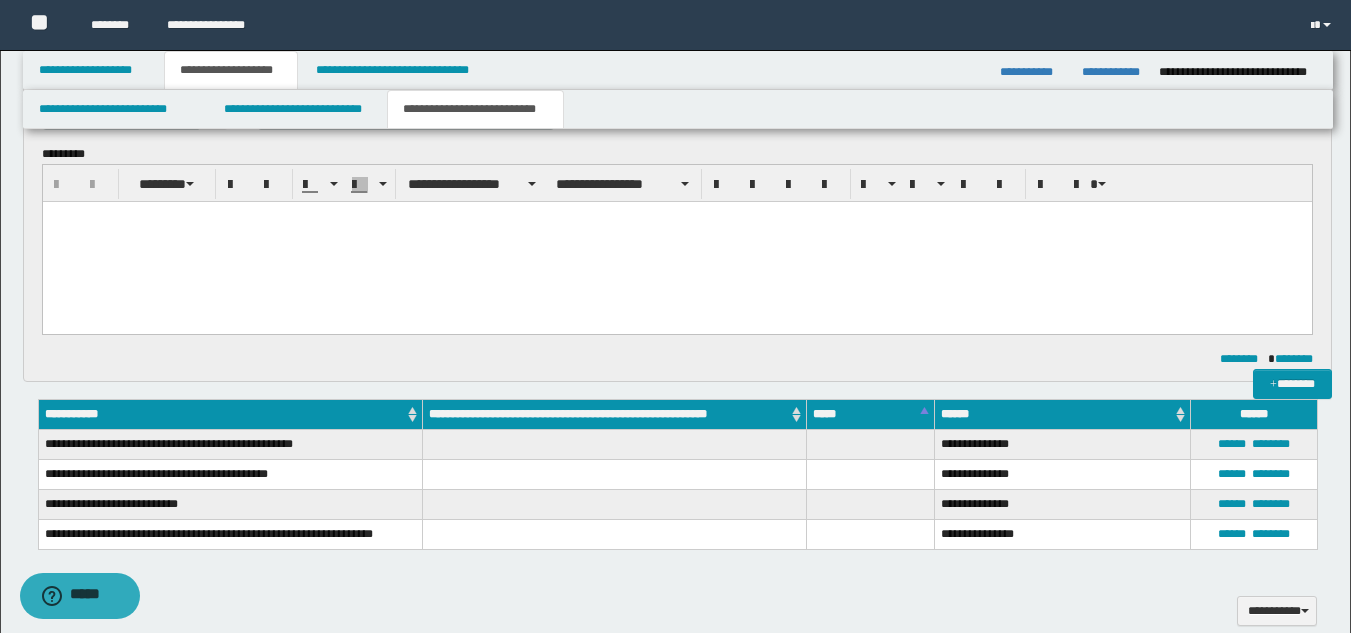 scroll, scrollTop: 0, scrollLeft: 0, axis: both 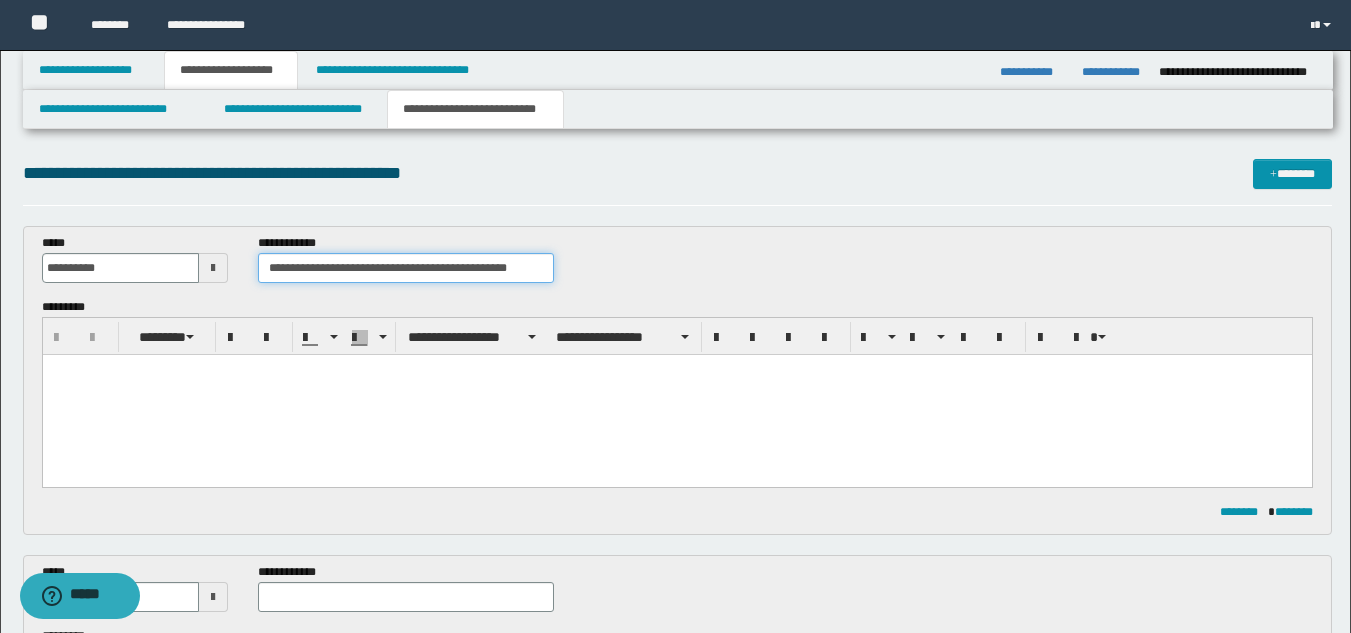 drag, startPoint x: 264, startPoint y: 267, endPoint x: 606, endPoint y: 262, distance: 342.03656 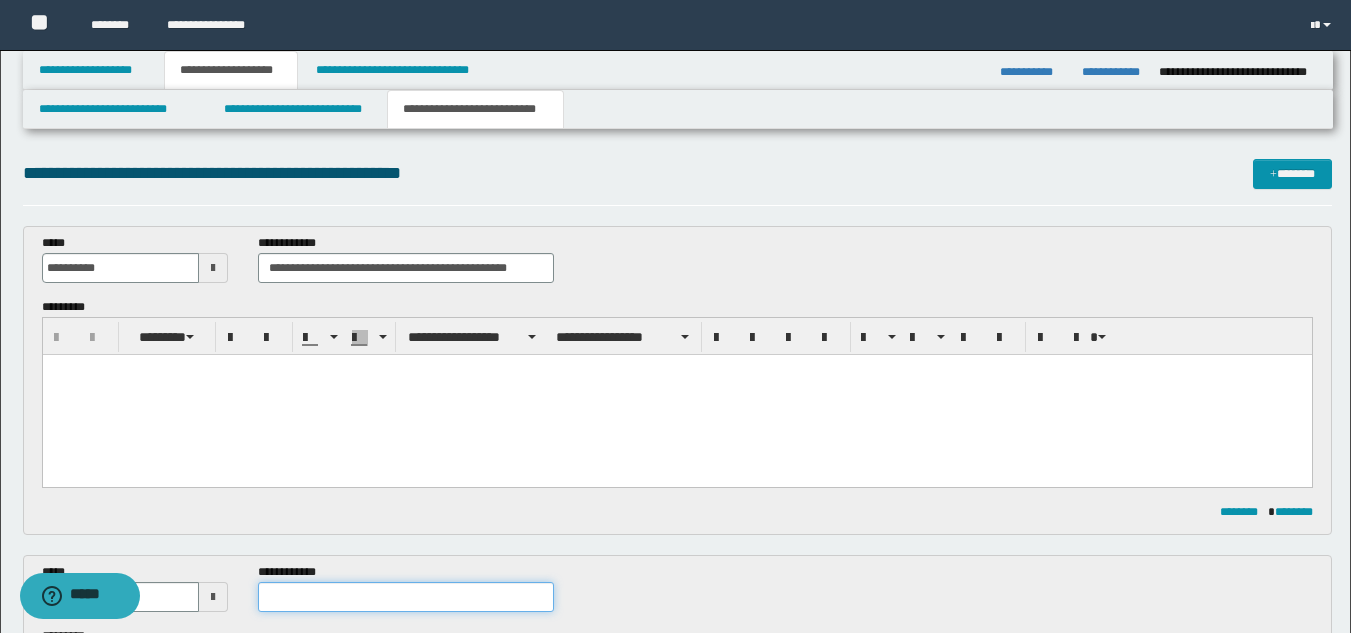 click at bounding box center (405, 597) 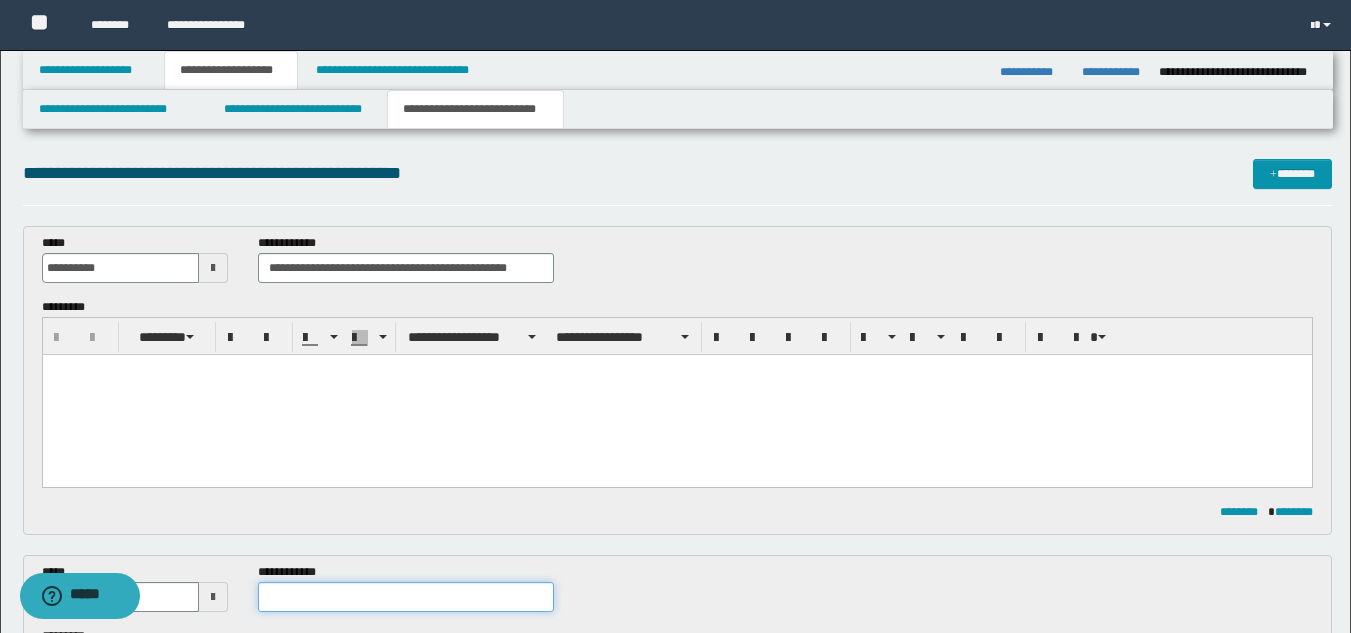 paste on "**********" 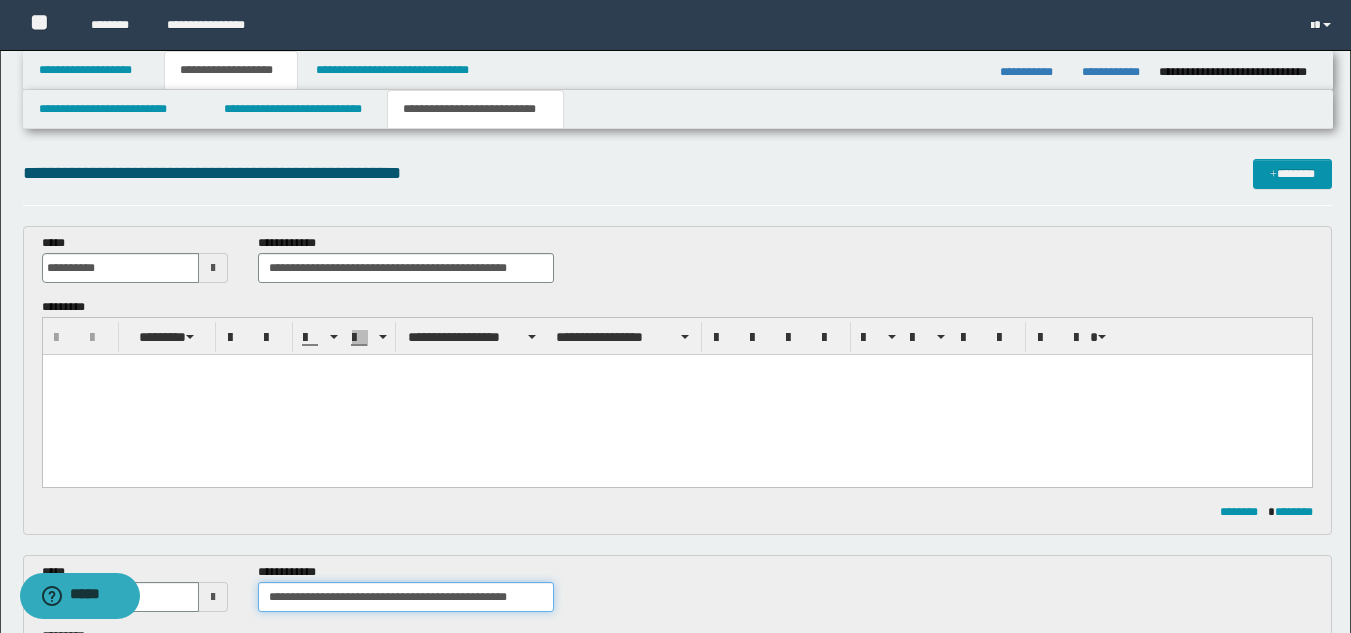 type on "**********" 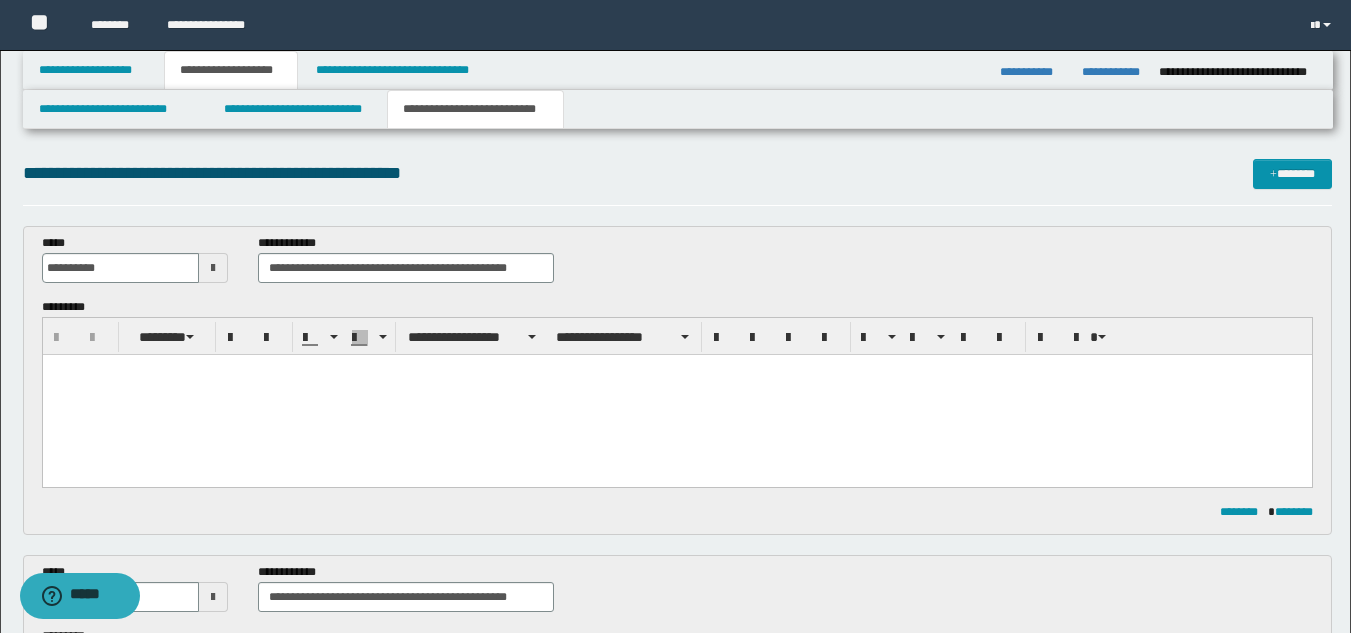 click at bounding box center (213, 597) 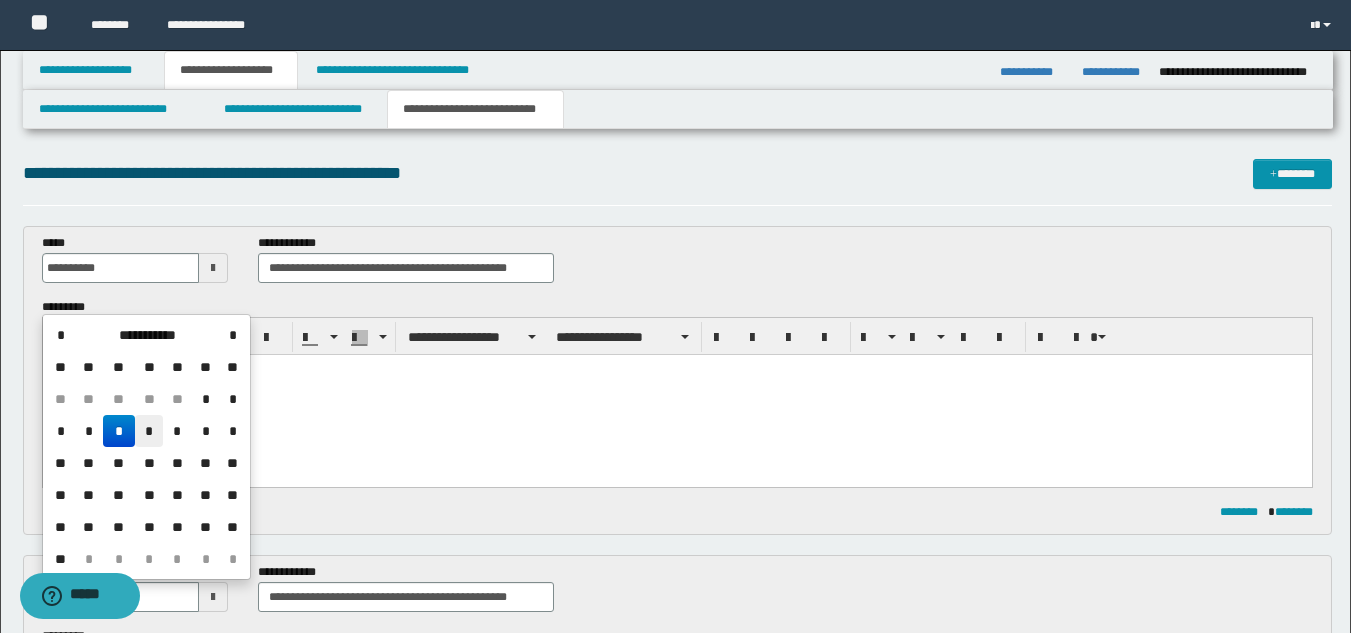 click on "*" at bounding box center [149, 431] 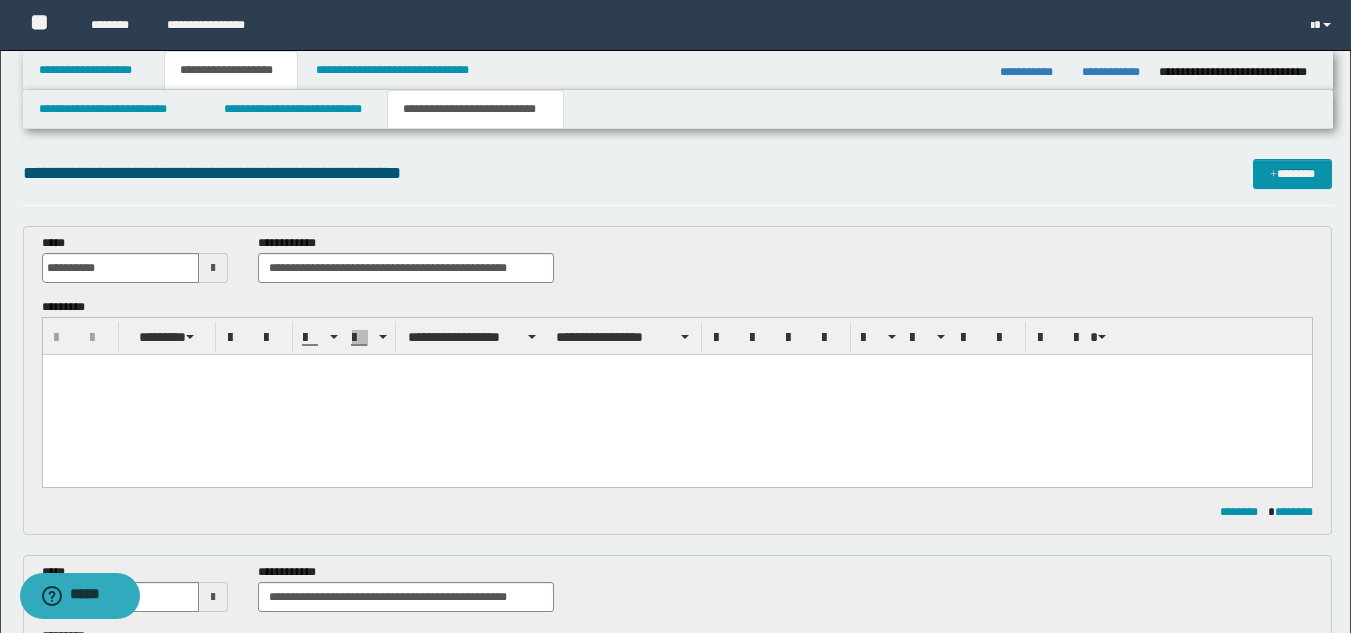 click at bounding box center [676, 395] 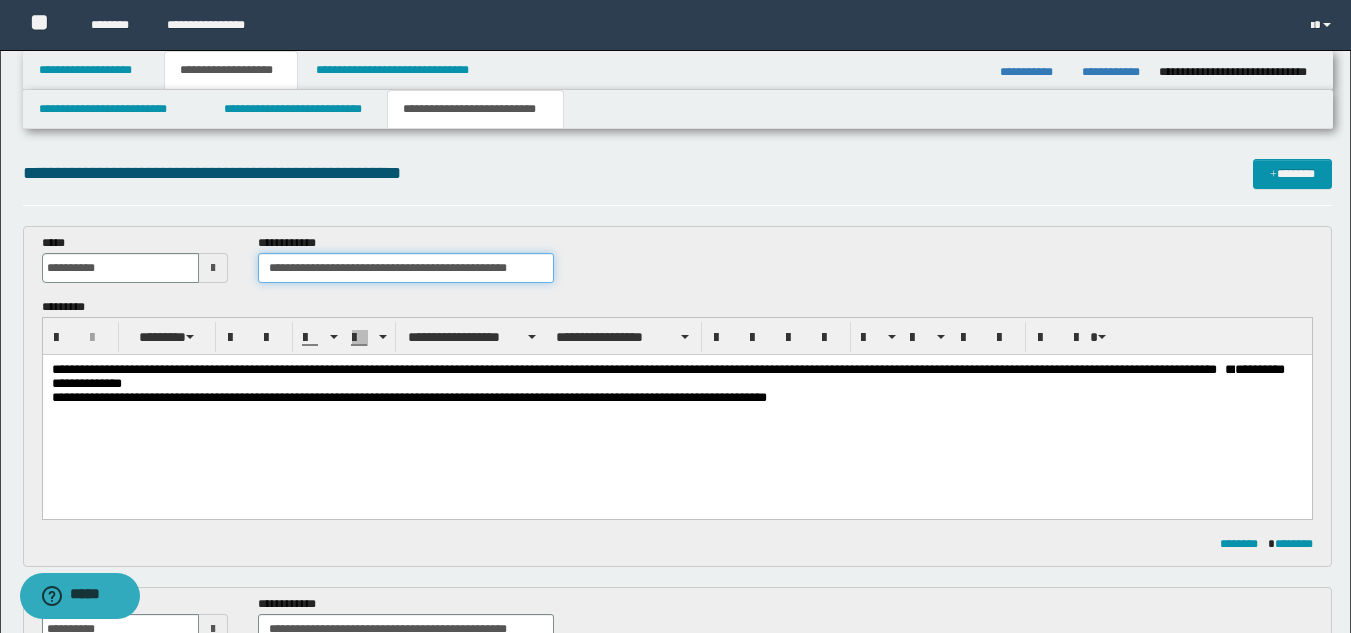 drag, startPoint x: 540, startPoint y: 268, endPoint x: 248, endPoint y: 275, distance: 292.0839 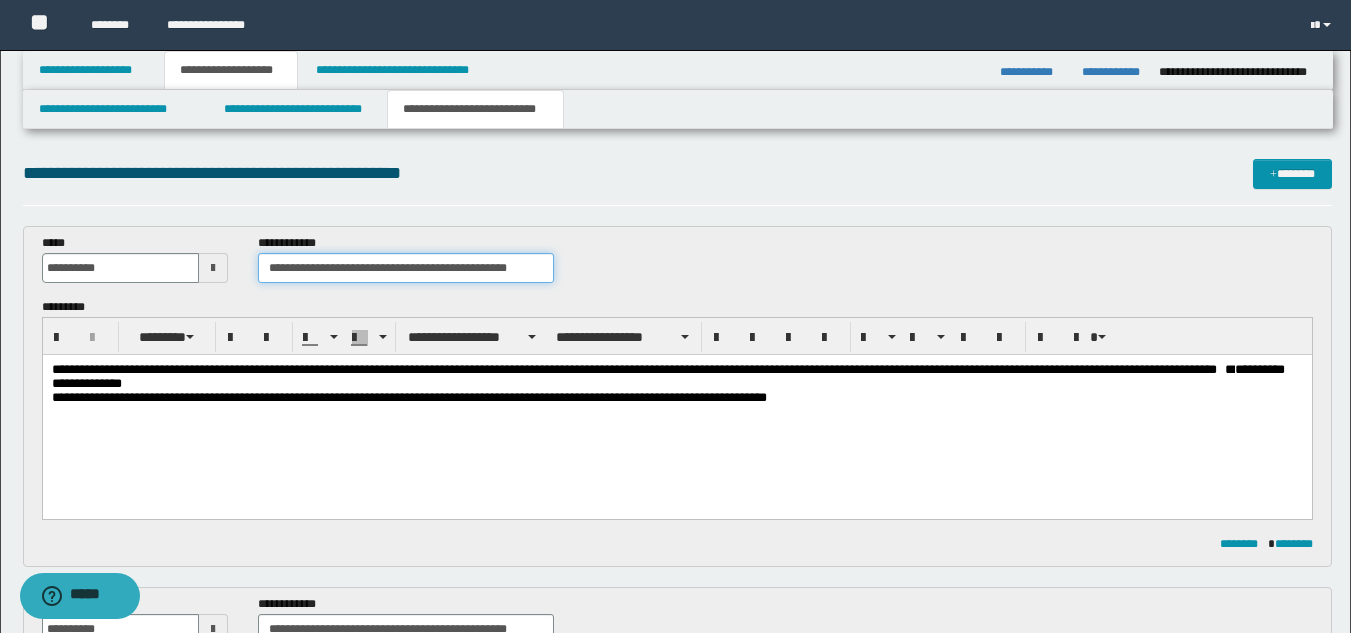 paste on "**" 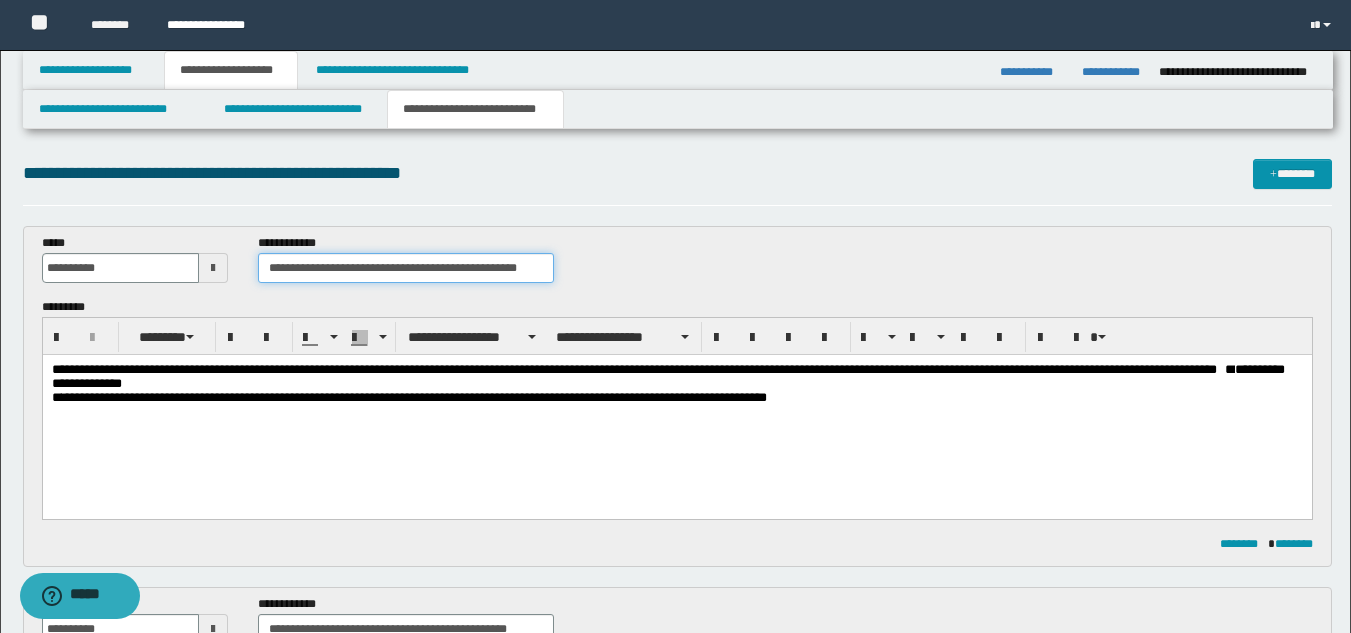 type on "**********" 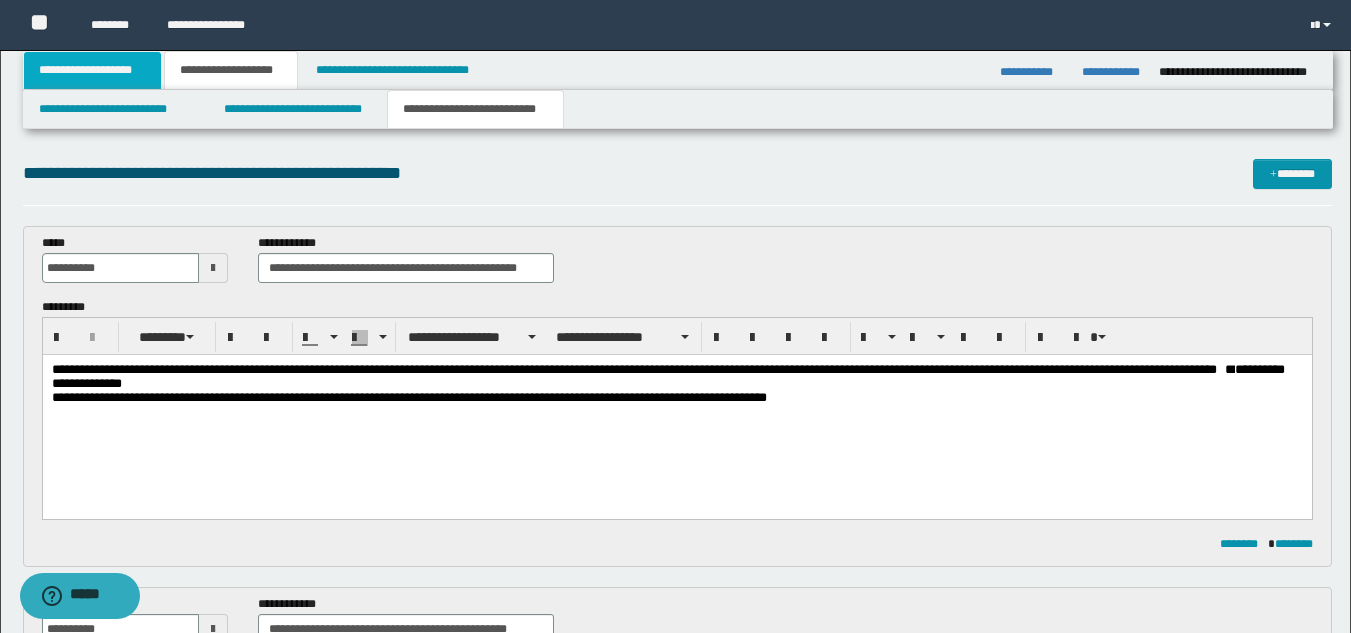 click on "**********" at bounding box center (92, 70) 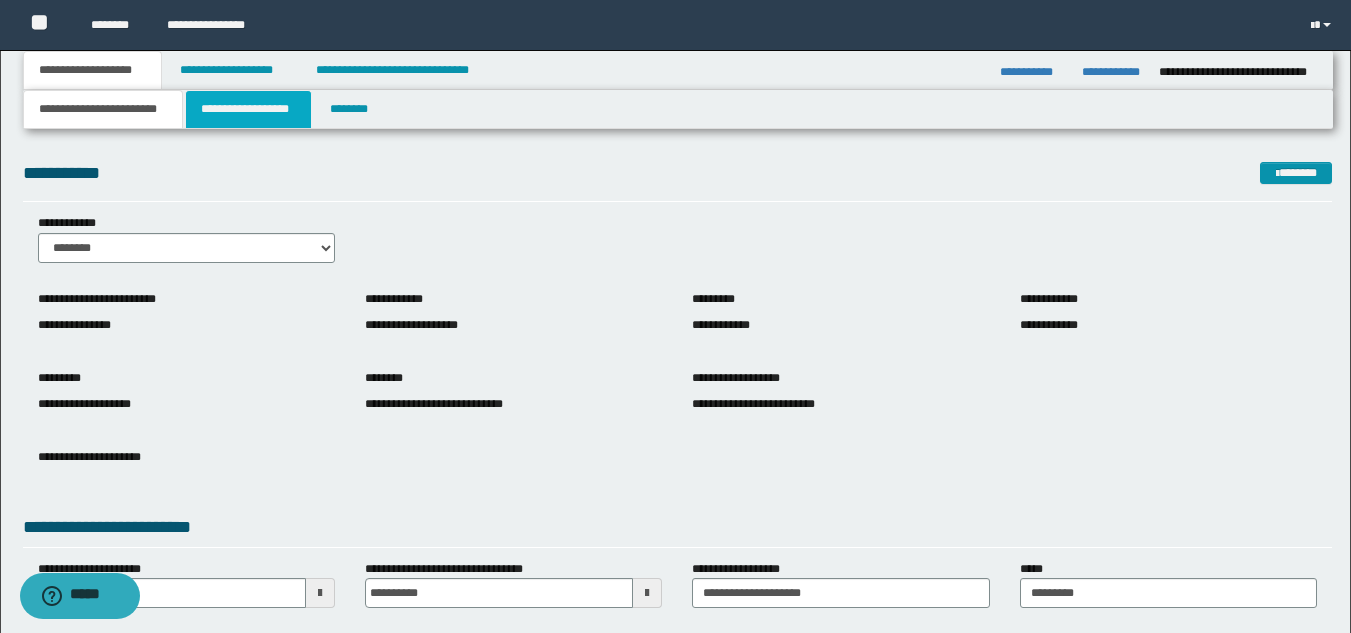 click on "**********" at bounding box center (248, 109) 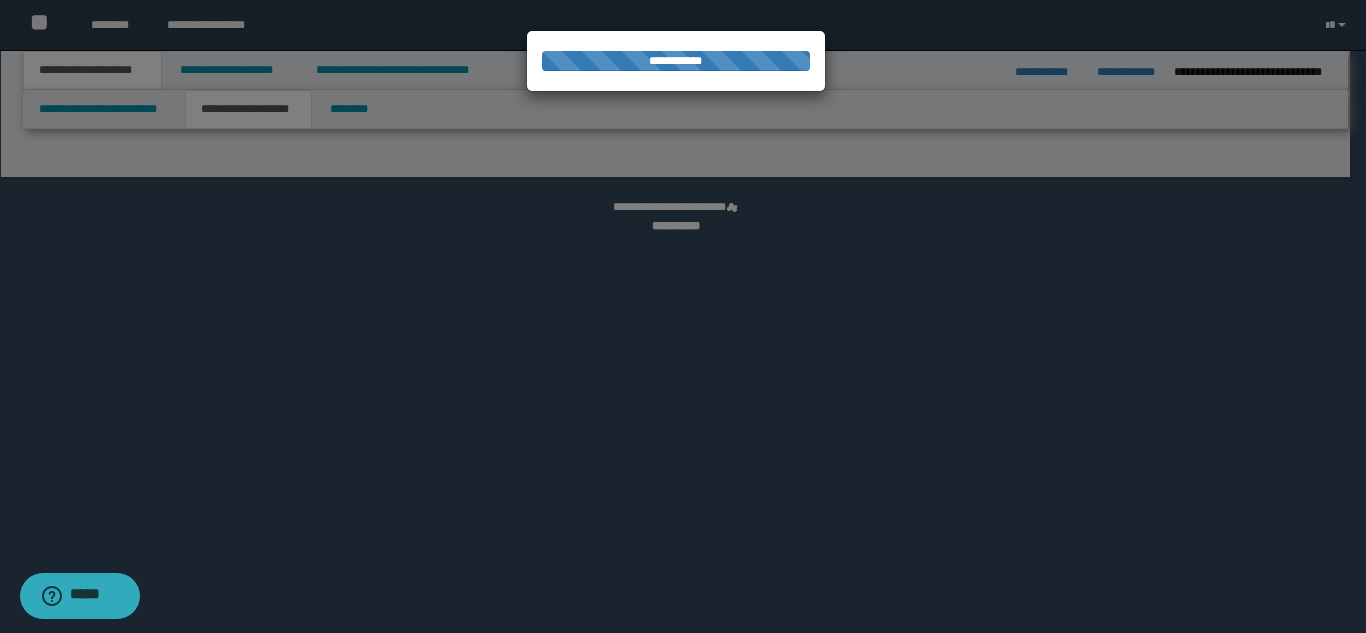 select on "*" 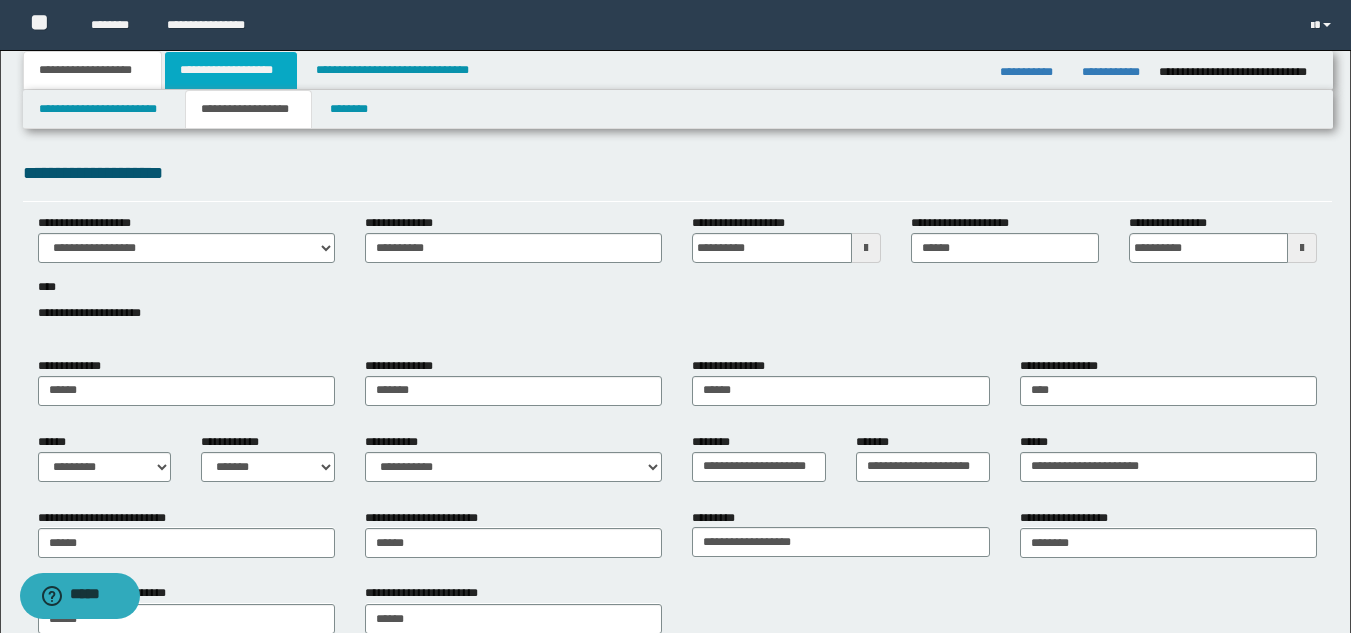 click on "**********" at bounding box center [231, 70] 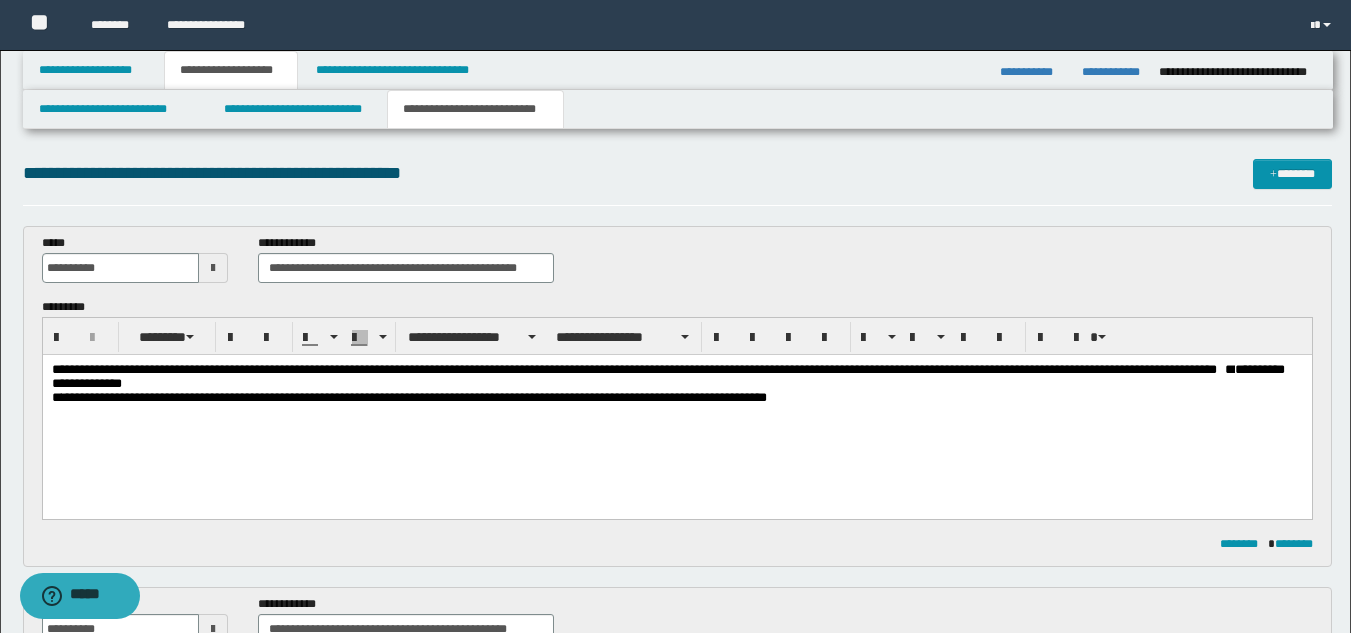 click on "**********" at bounding box center (628, 369) 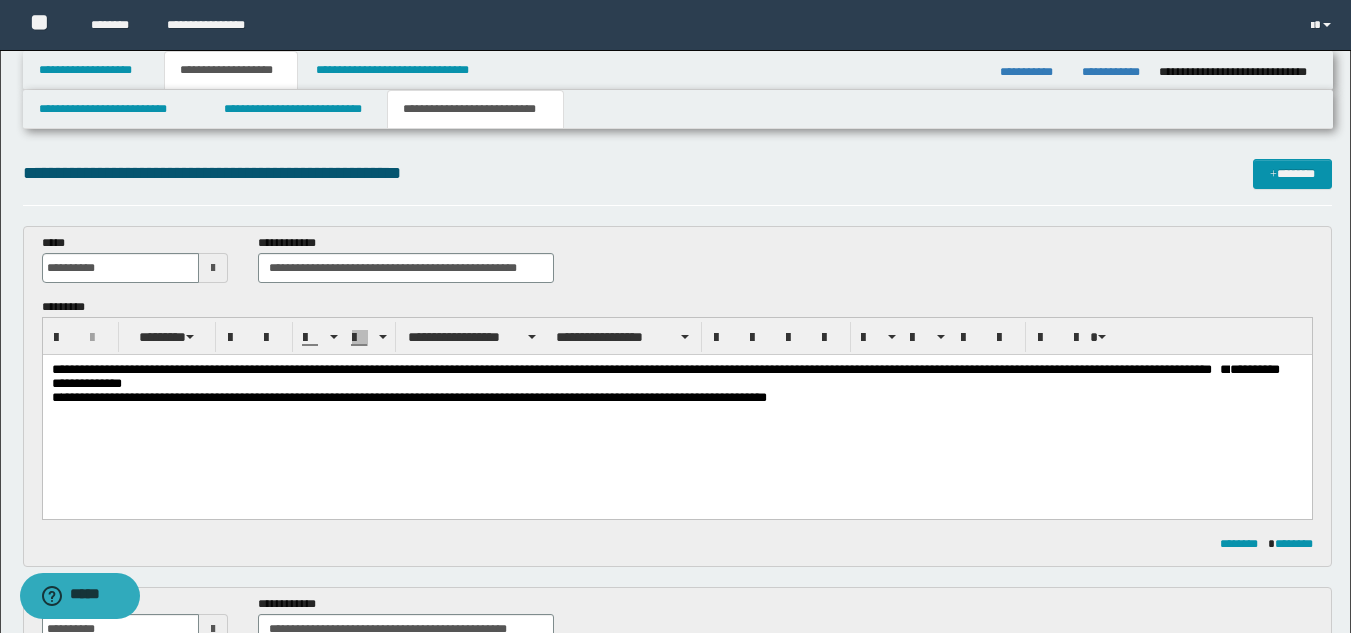 click on "**********" at bounding box center (626, 369) 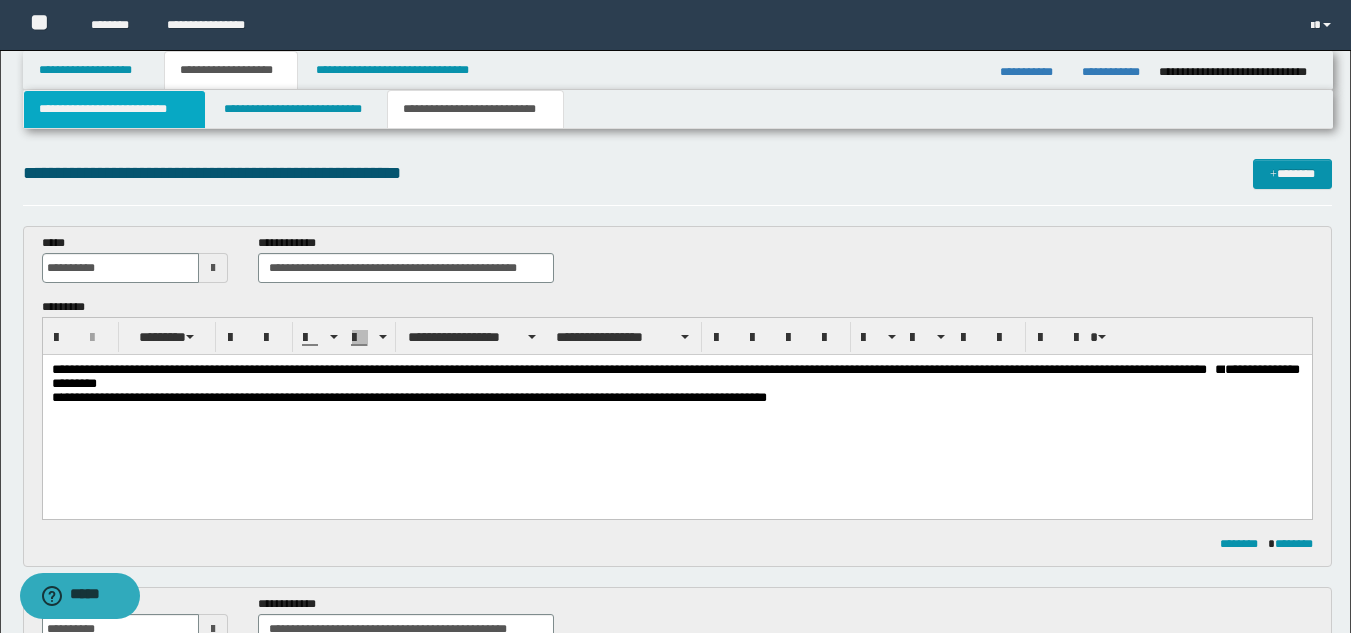 click on "**********" at bounding box center [114, 109] 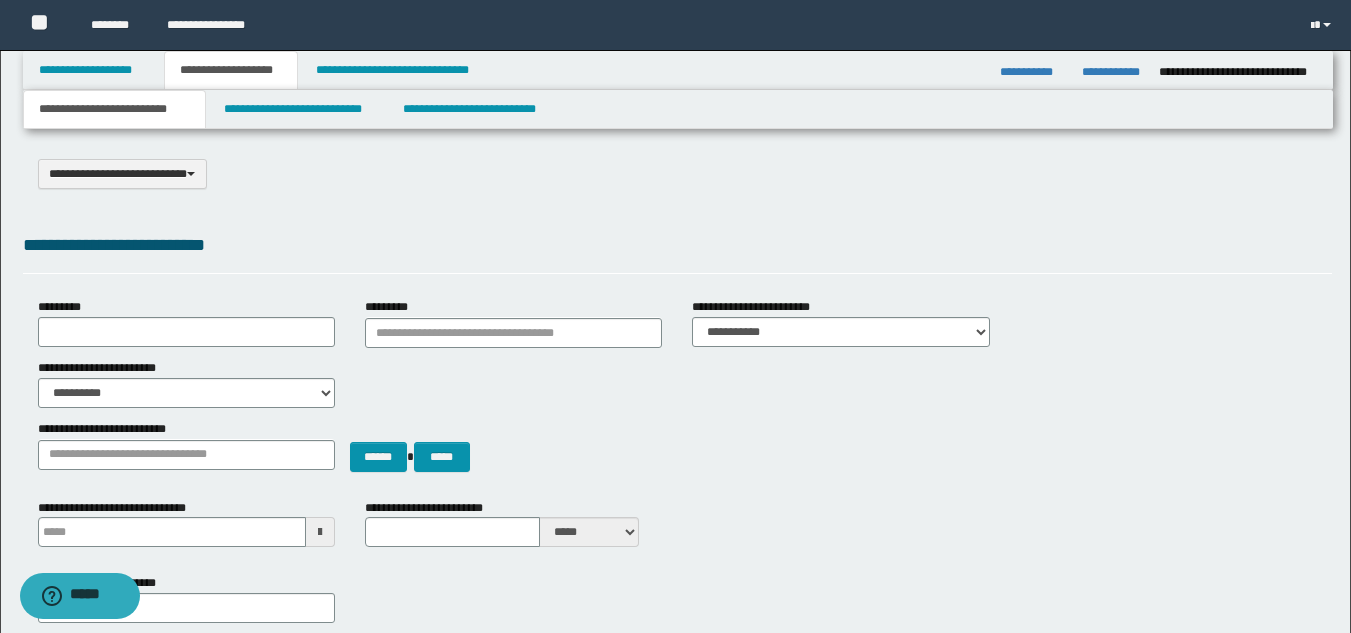 scroll, scrollTop: 1239, scrollLeft: 0, axis: vertical 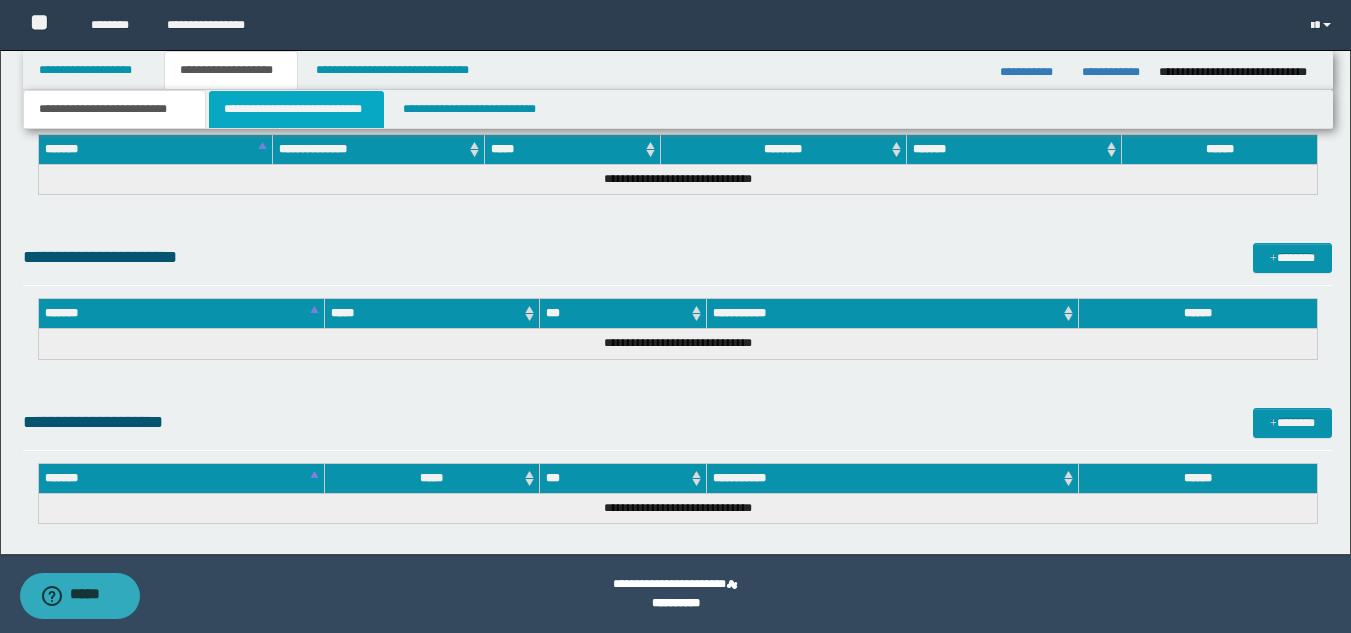 click on "**********" at bounding box center [296, 109] 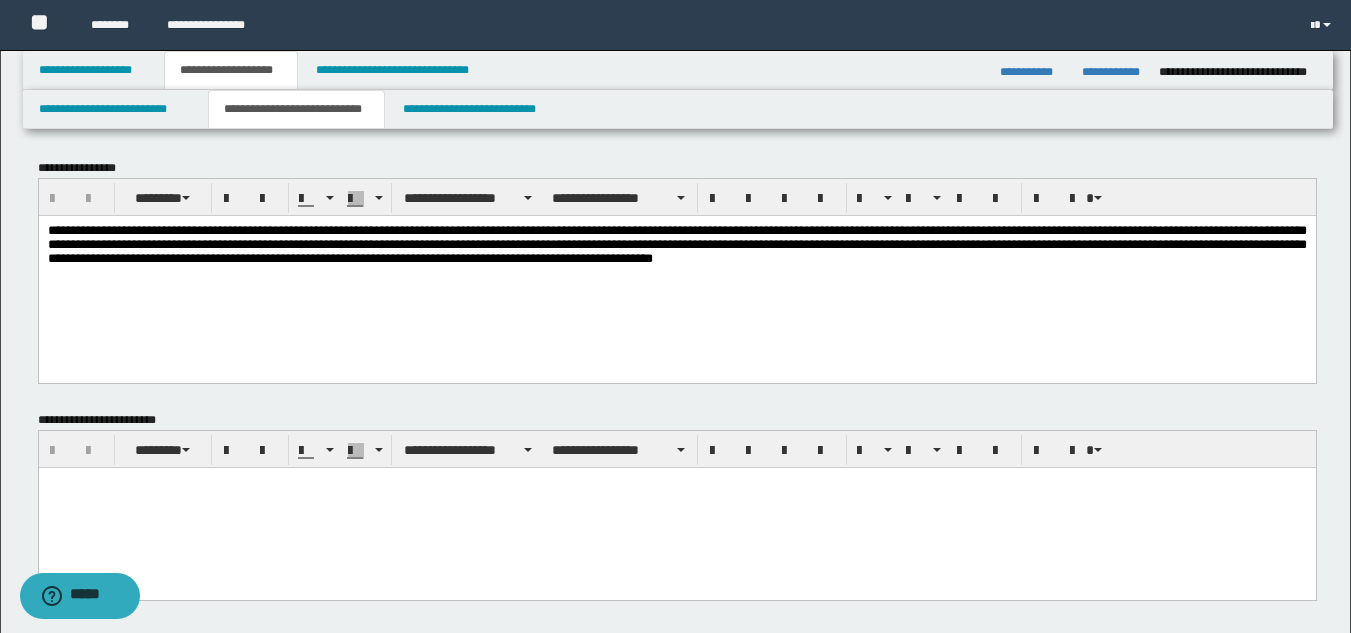 scroll, scrollTop: 600, scrollLeft: 0, axis: vertical 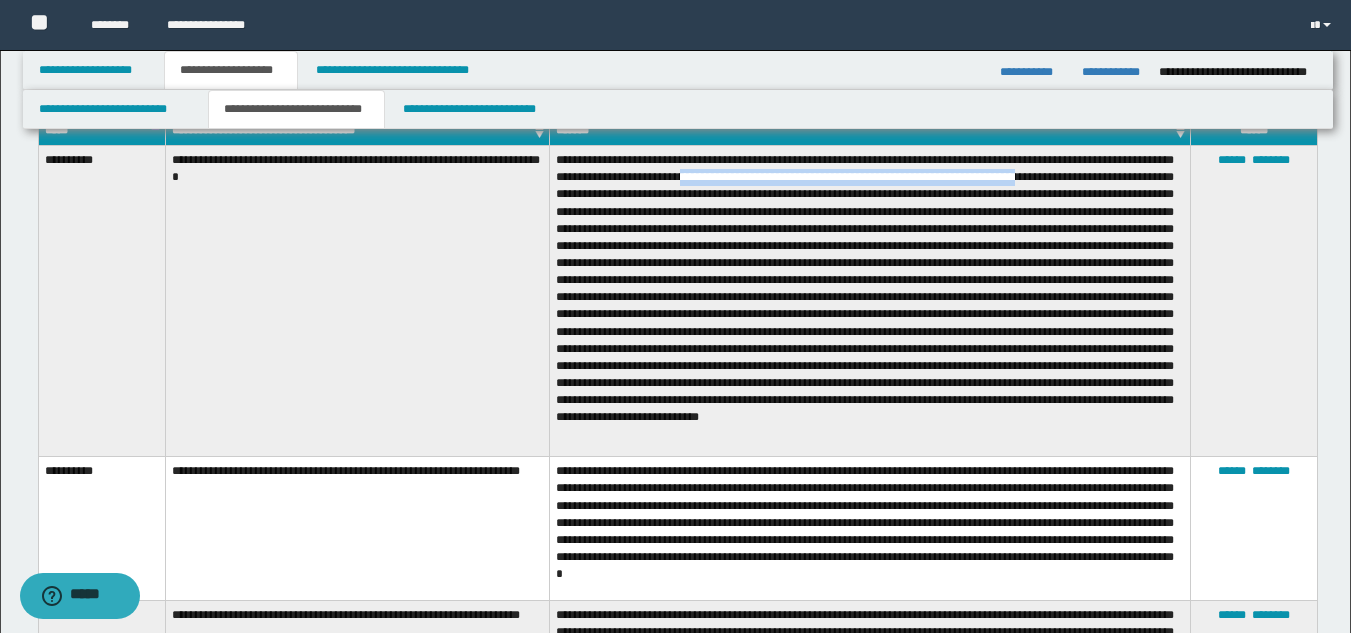 drag, startPoint x: 712, startPoint y: 175, endPoint x: 1069, endPoint y: 184, distance: 357.11343 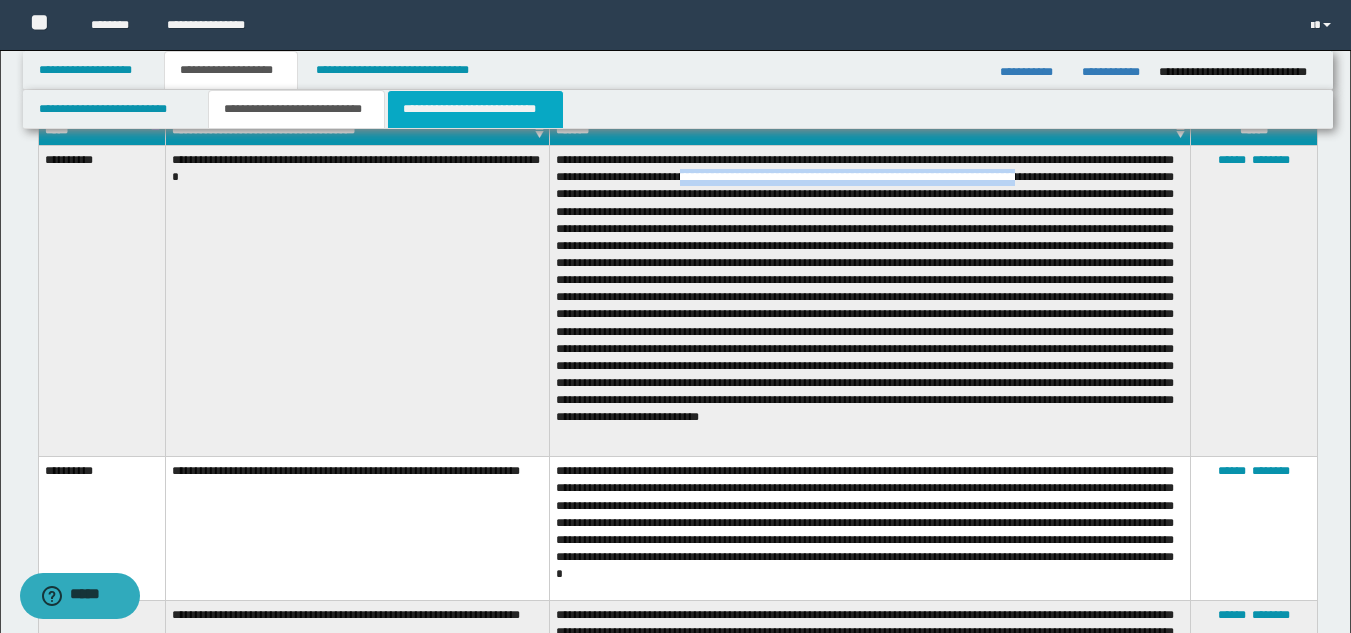 click on "**********" at bounding box center [475, 109] 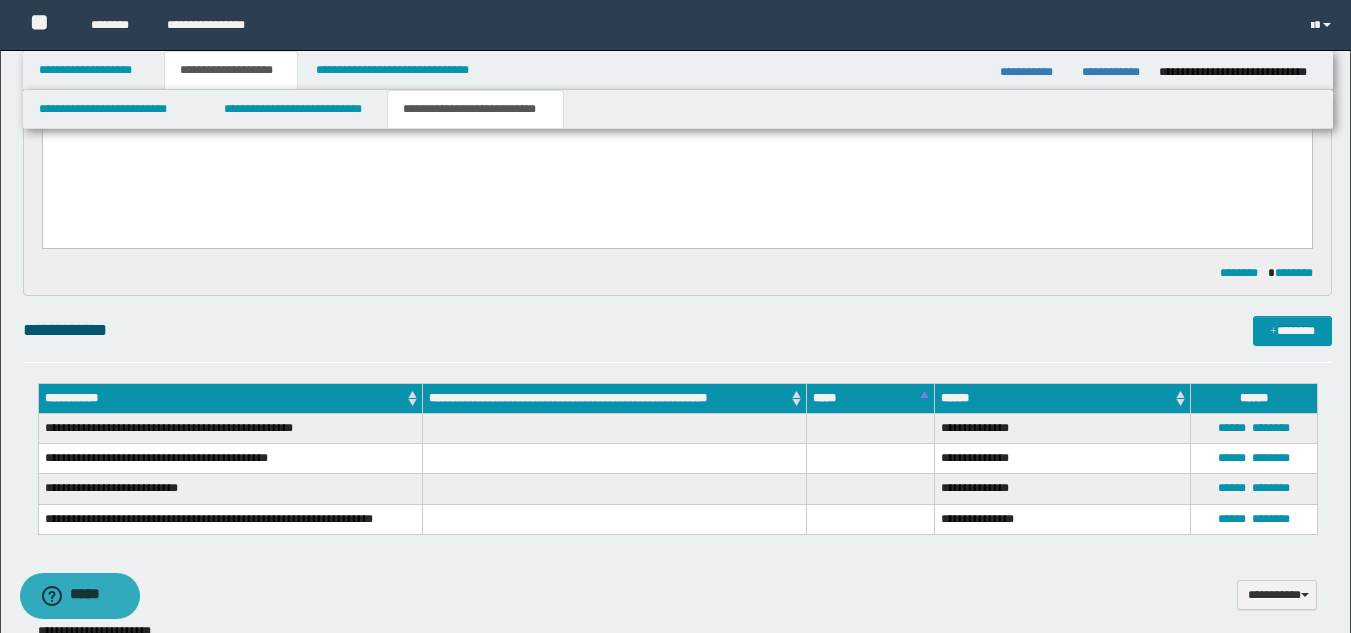 scroll, scrollTop: 0, scrollLeft: 0, axis: both 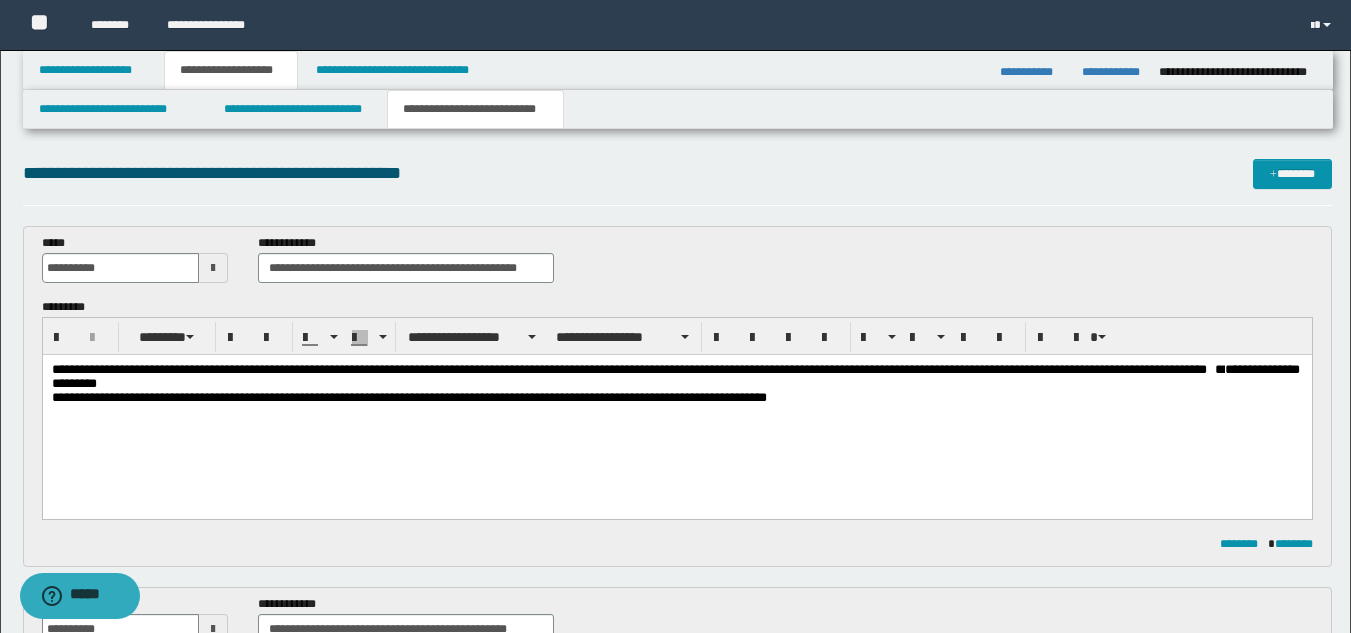 click on "**********" at bounding box center (676, 377) 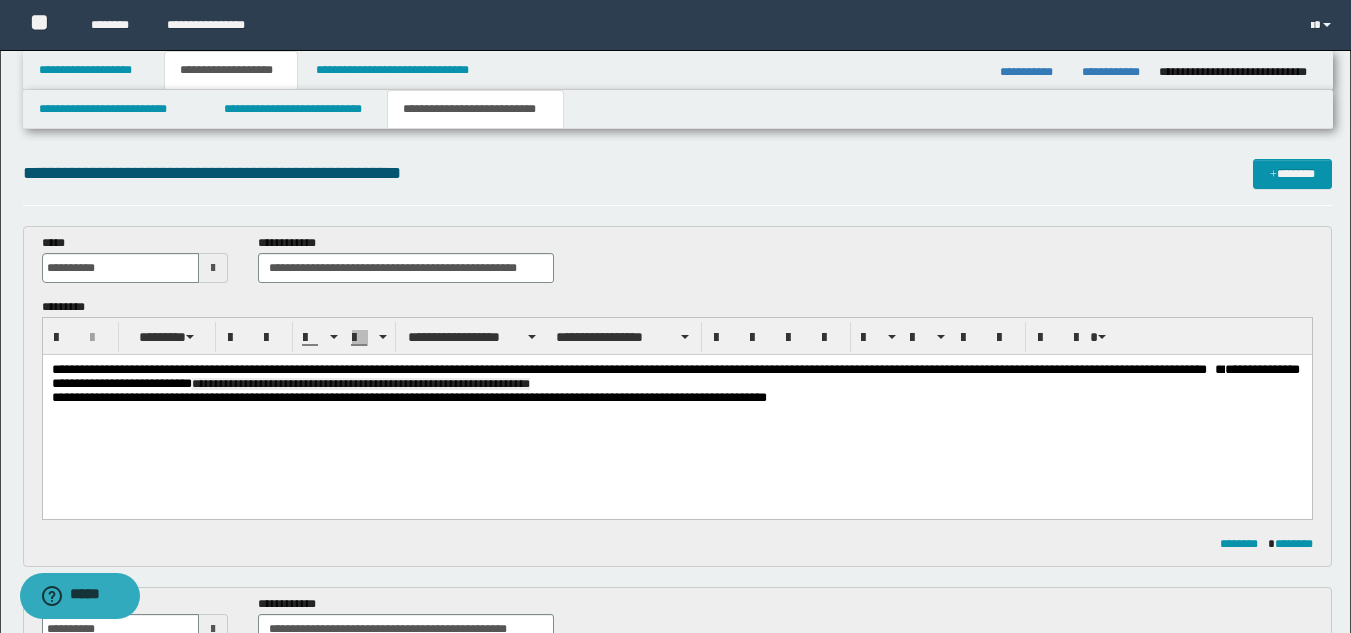 click on "**********" at bounding box center [675, 376] 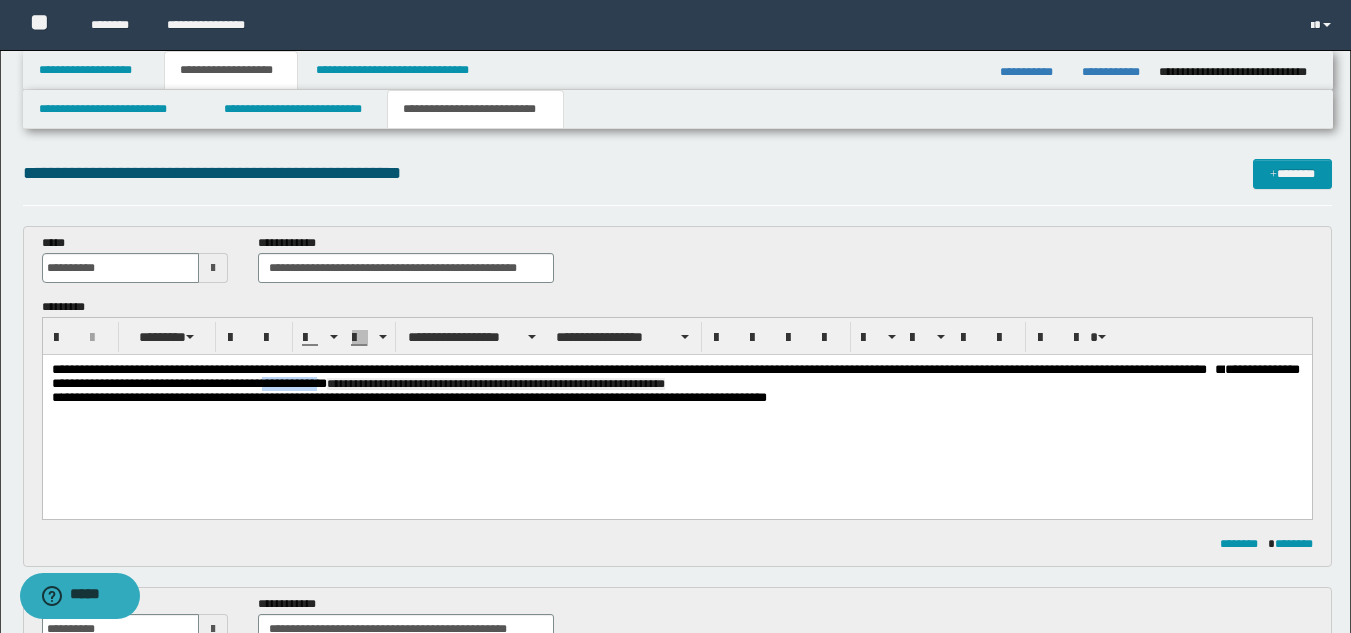 drag, startPoint x: 434, startPoint y: 384, endPoint x: 374, endPoint y: 387, distance: 60.074955 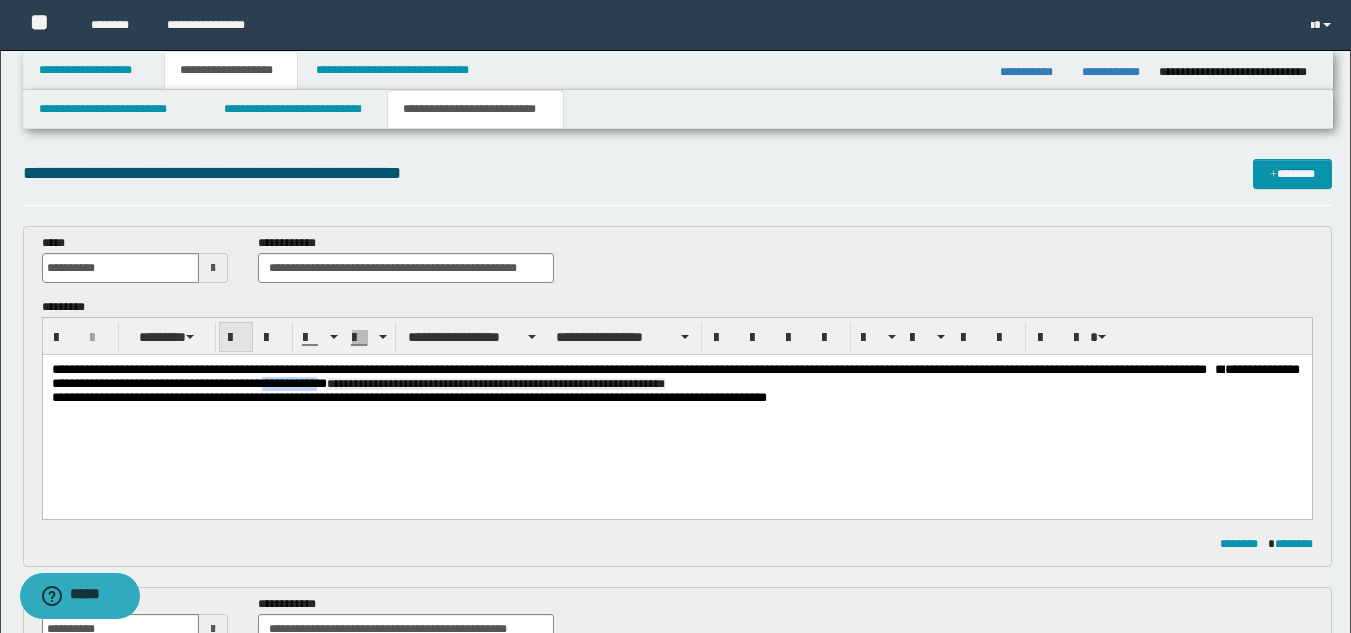 click at bounding box center (236, 338) 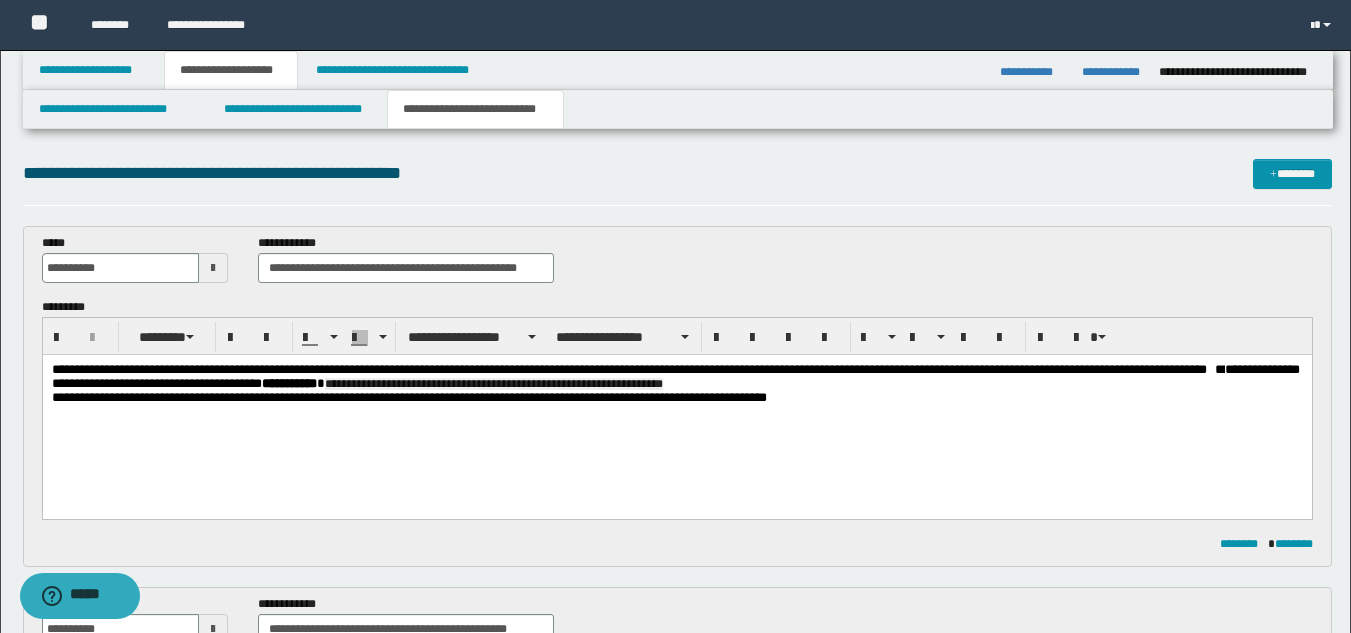 click on "**********" at bounding box center [676, 409] 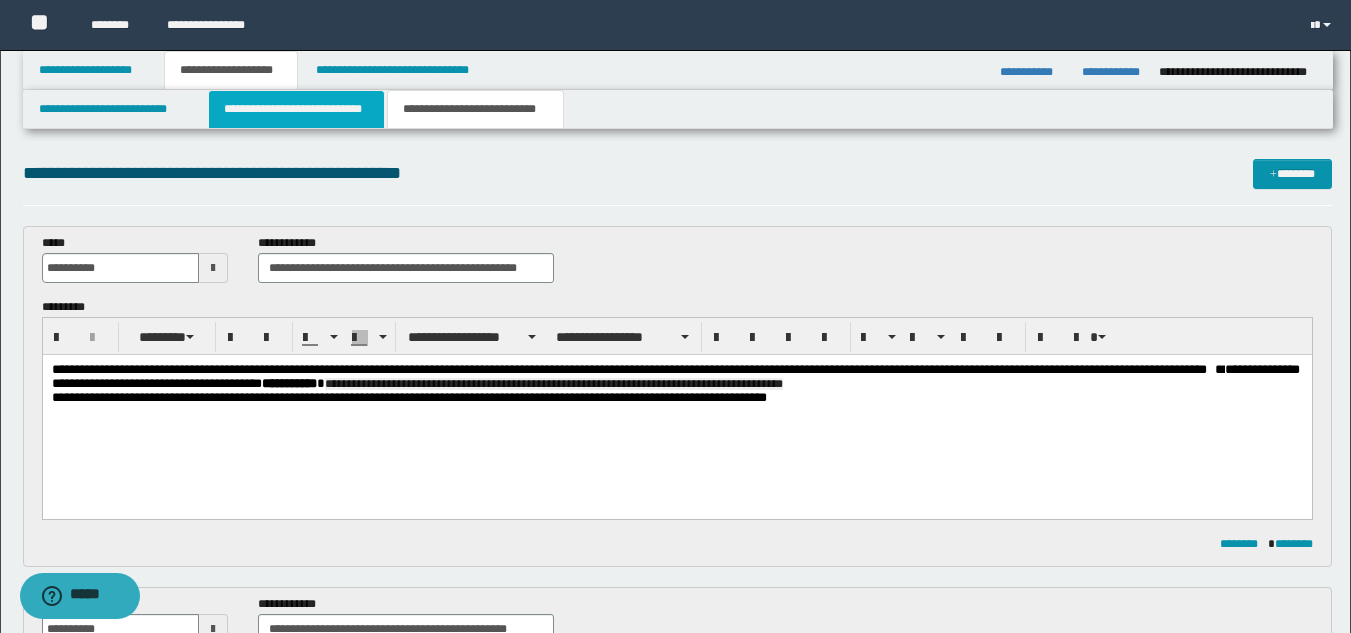 click on "**********" at bounding box center (296, 109) 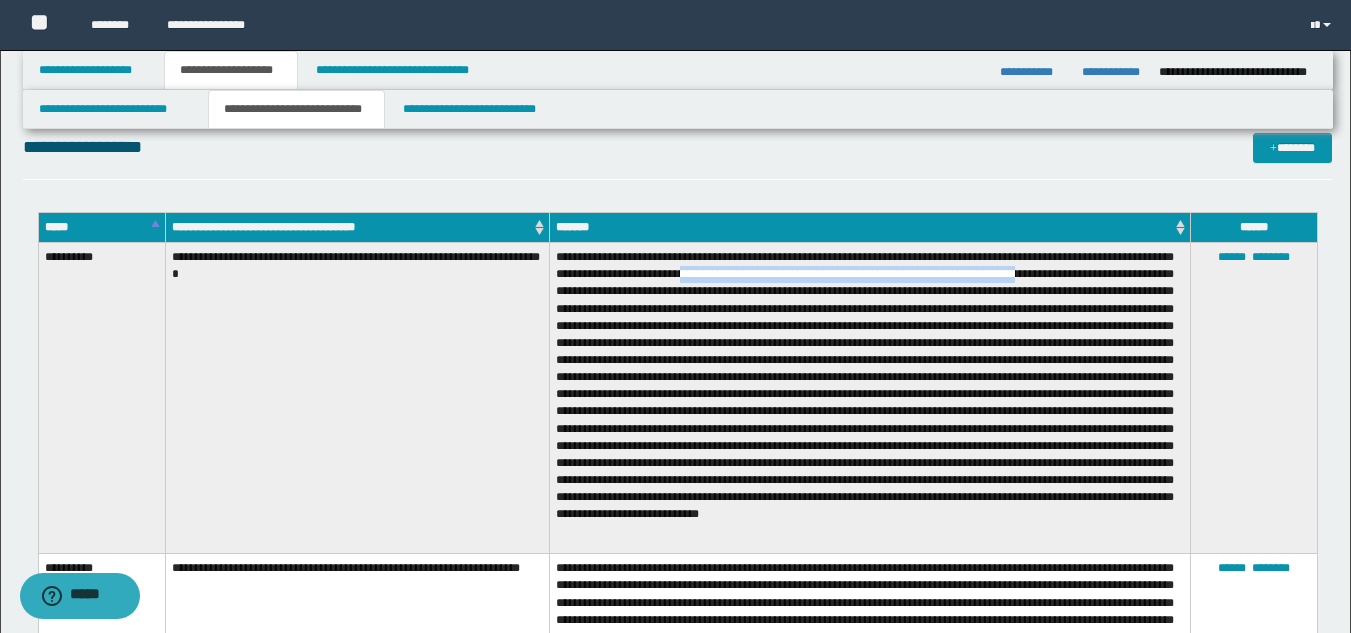 scroll, scrollTop: 582, scrollLeft: 0, axis: vertical 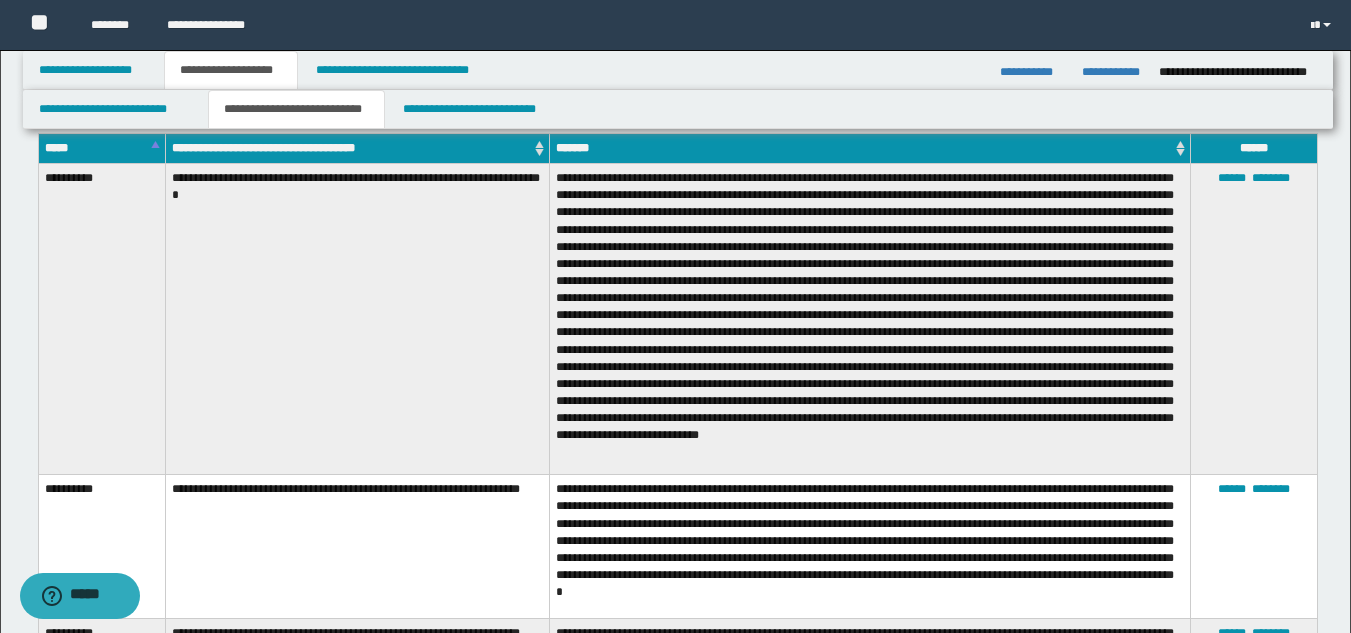click on "**********" at bounding box center [357, 319] 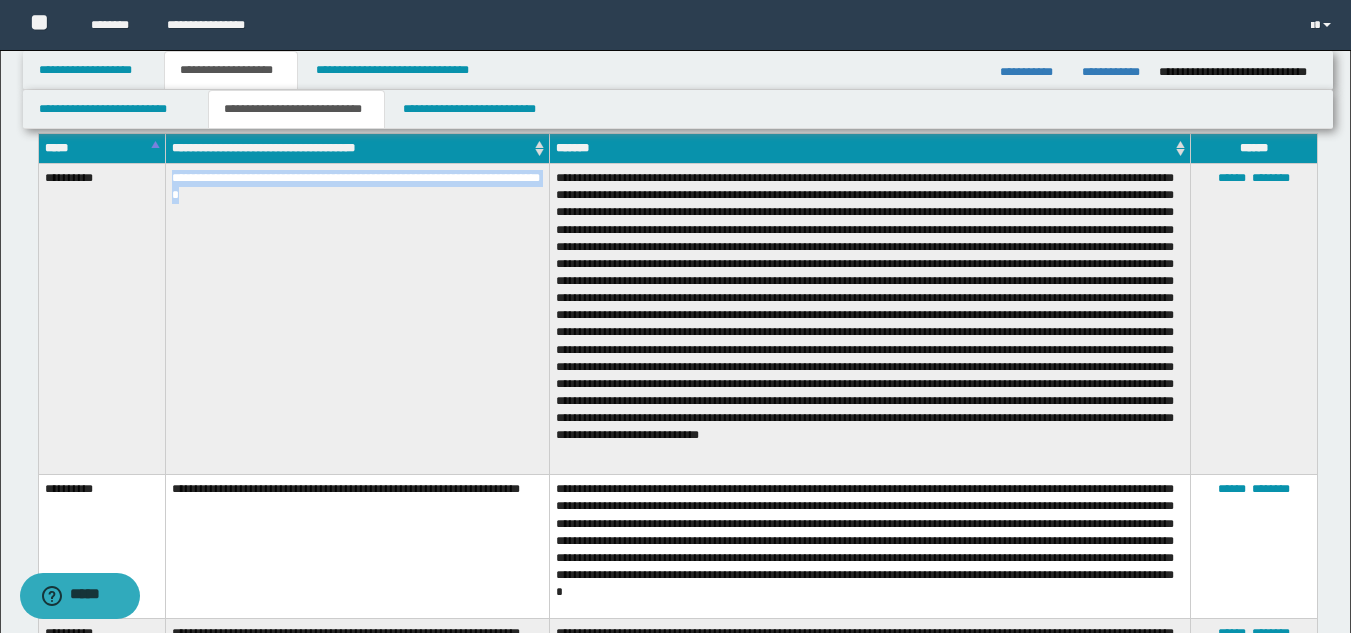 drag, startPoint x: 172, startPoint y: 172, endPoint x: 228, endPoint y: 199, distance: 62.169125 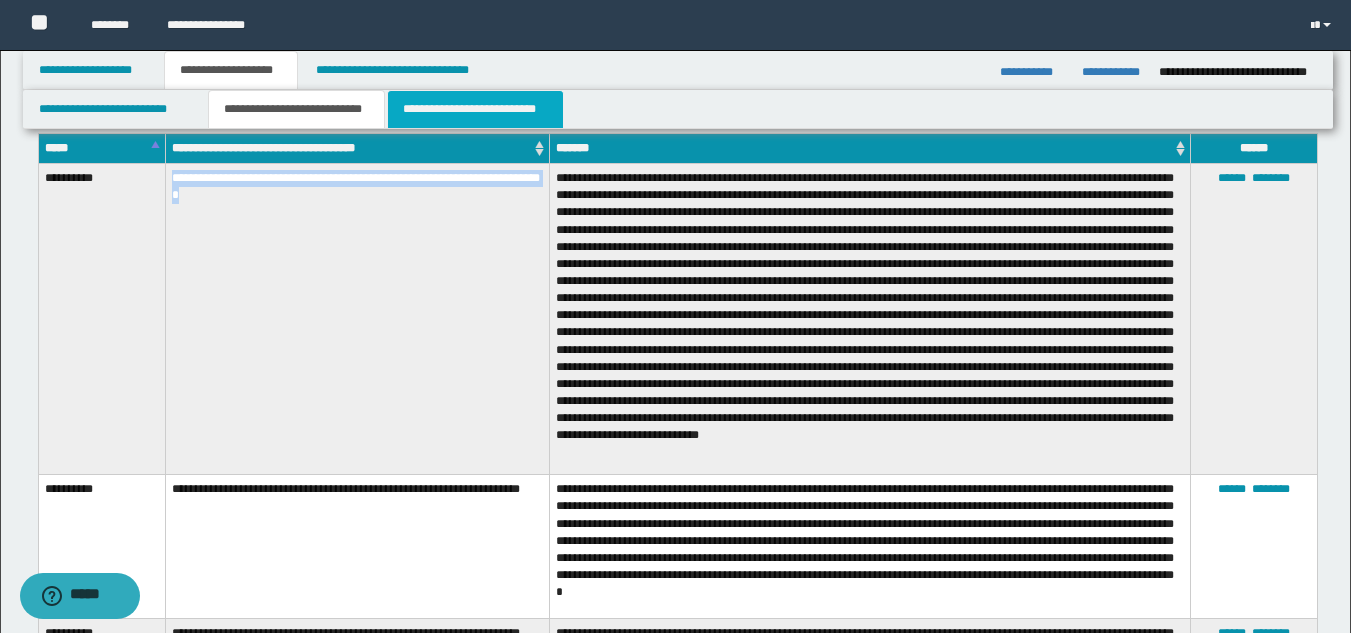 click on "**********" at bounding box center (475, 109) 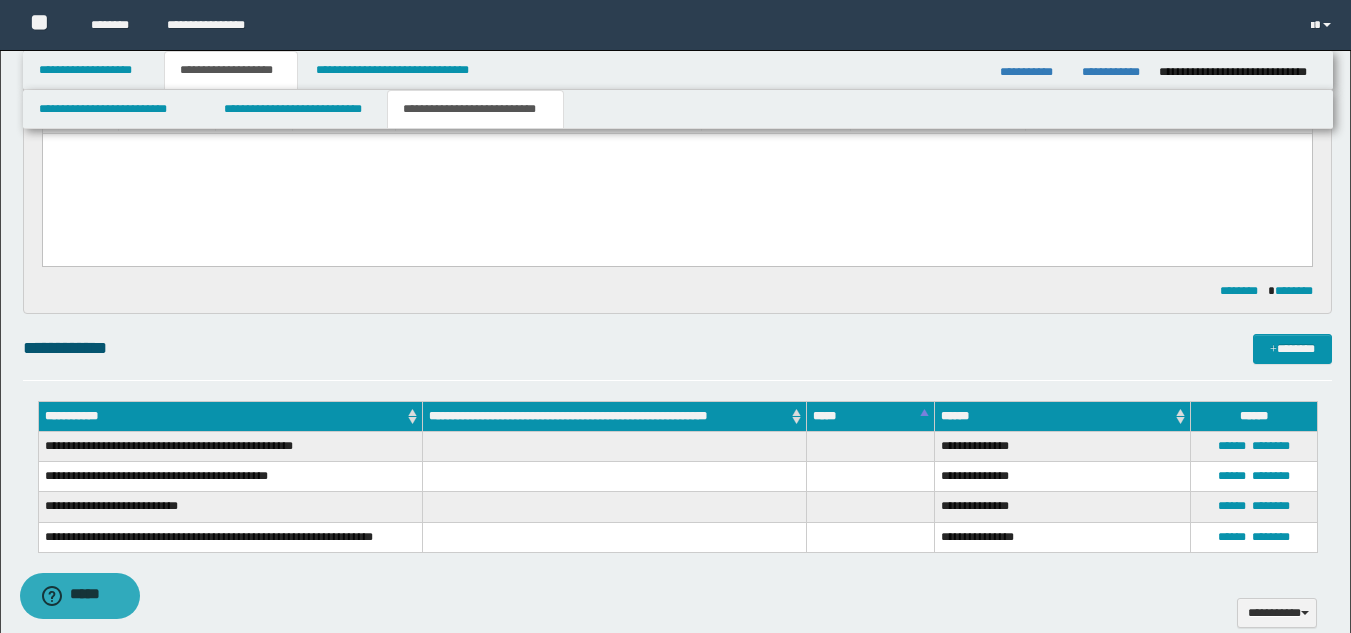 scroll, scrollTop: 0, scrollLeft: 0, axis: both 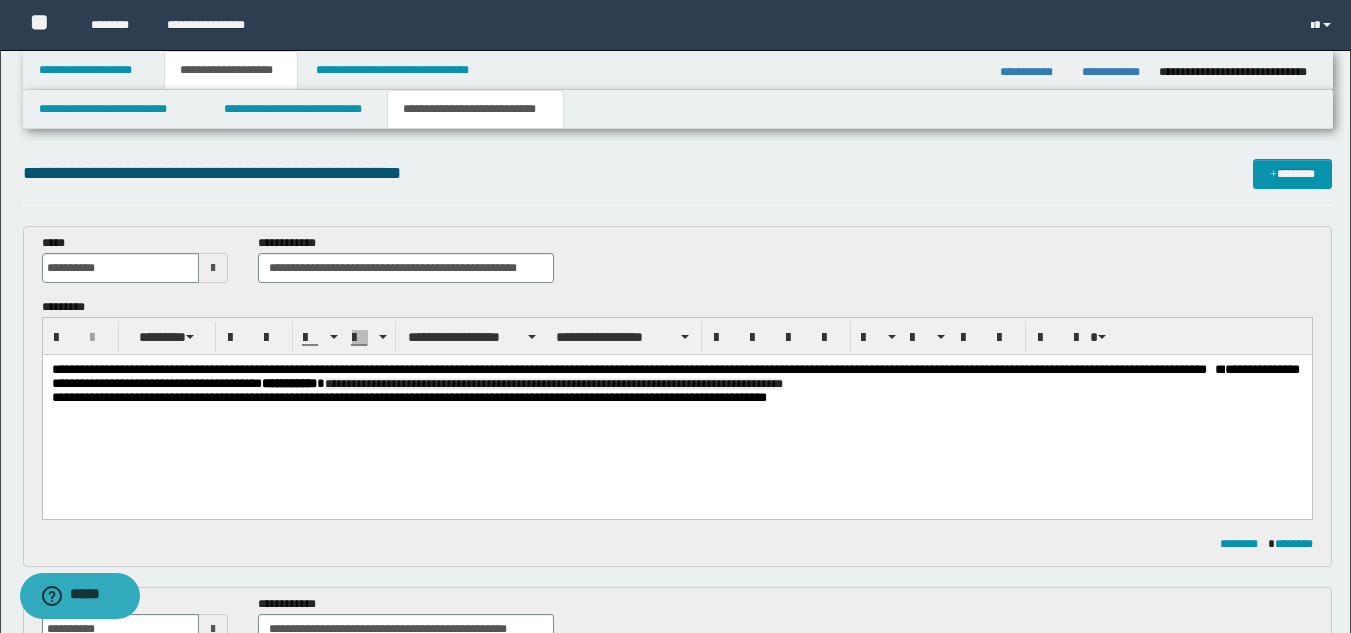 click on "**********" at bounding box center [676, 377] 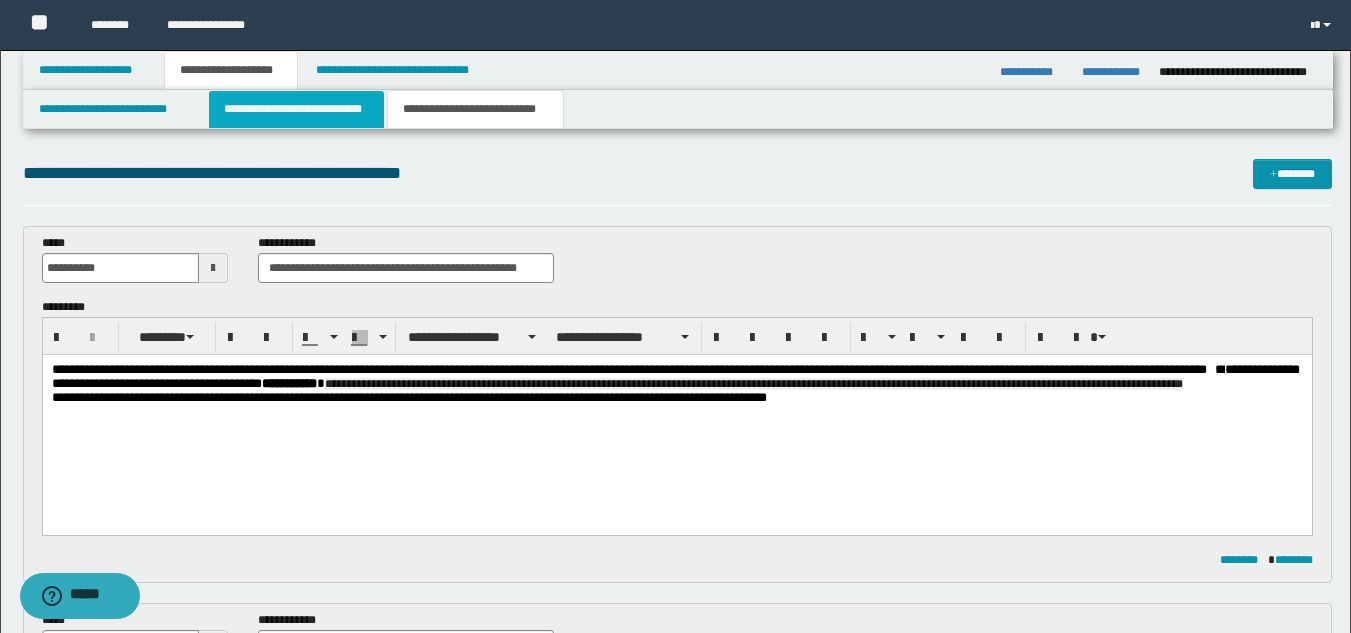 click on "**********" at bounding box center [296, 109] 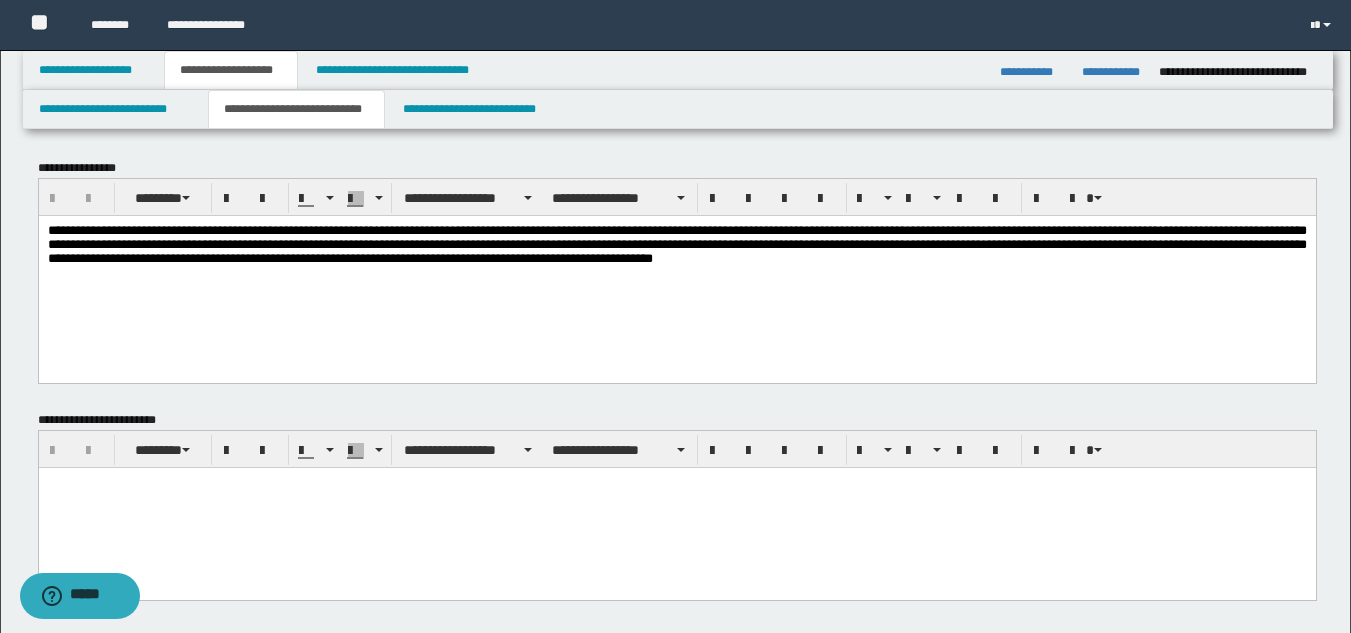 scroll, scrollTop: 600, scrollLeft: 0, axis: vertical 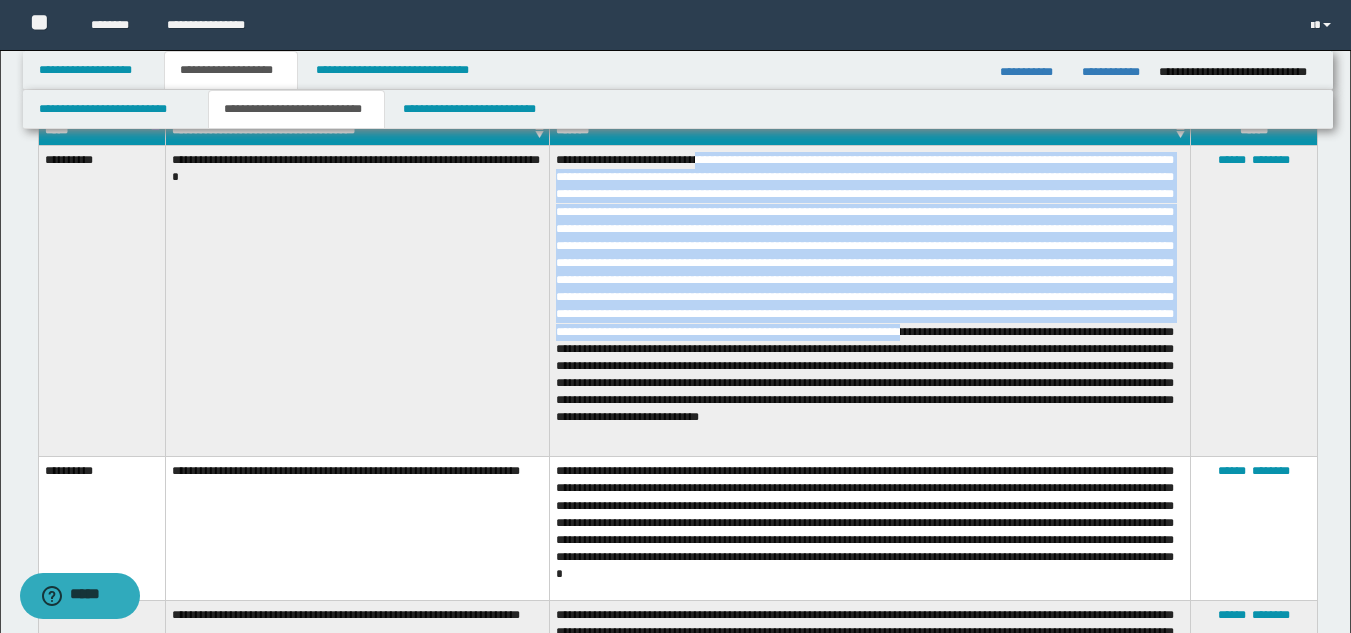 drag, startPoint x: 701, startPoint y: 160, endPoint x: 595, endPoint y: 349, distance: 216.69563 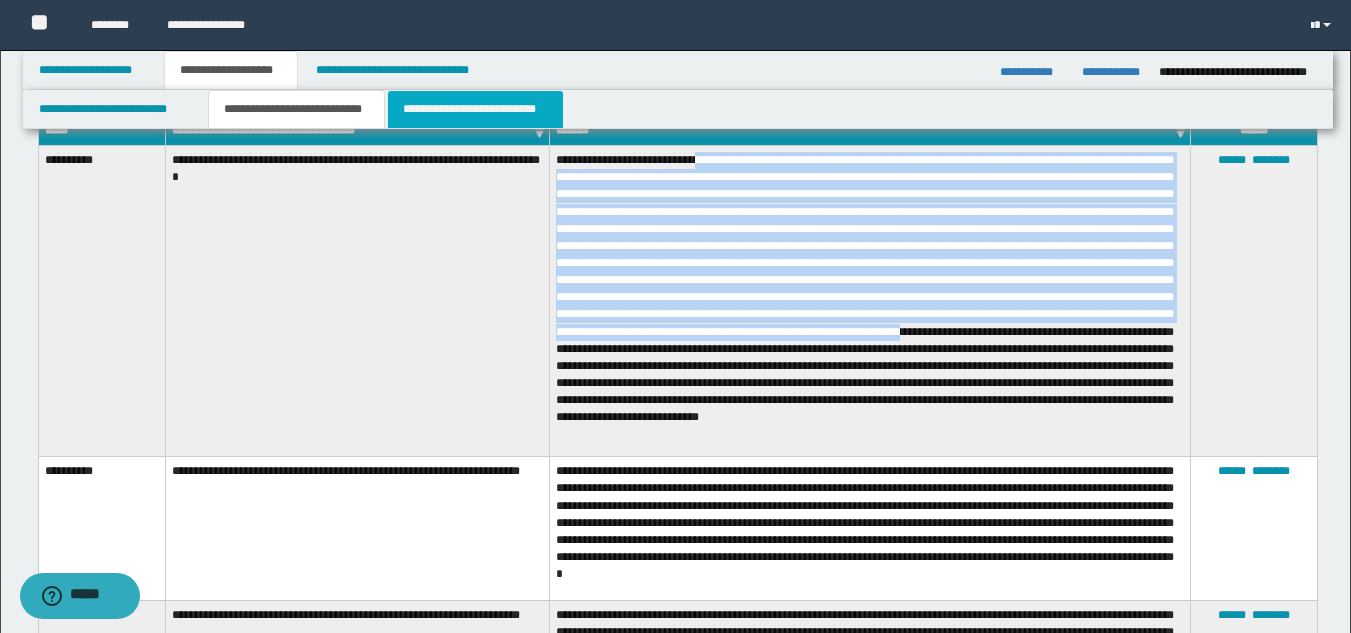click on "**********" at bounding box center [475, 109] 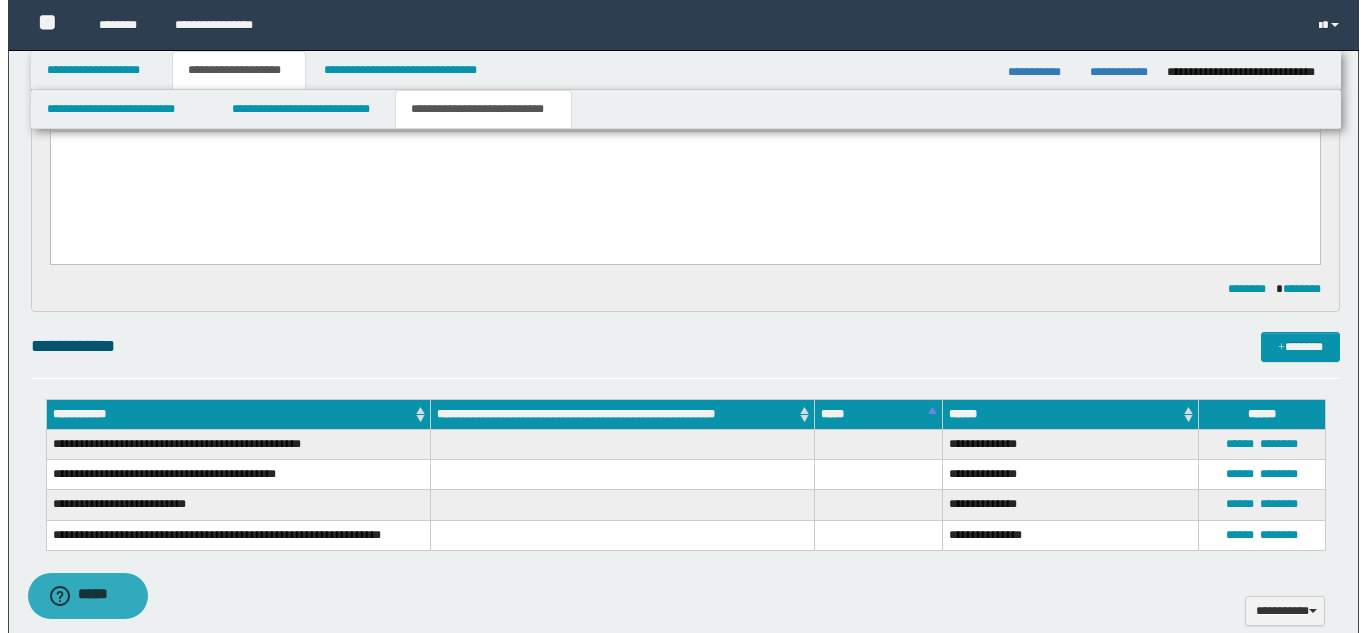 scroll, scrollTop: 0, scrollLeft: 0, axis: both 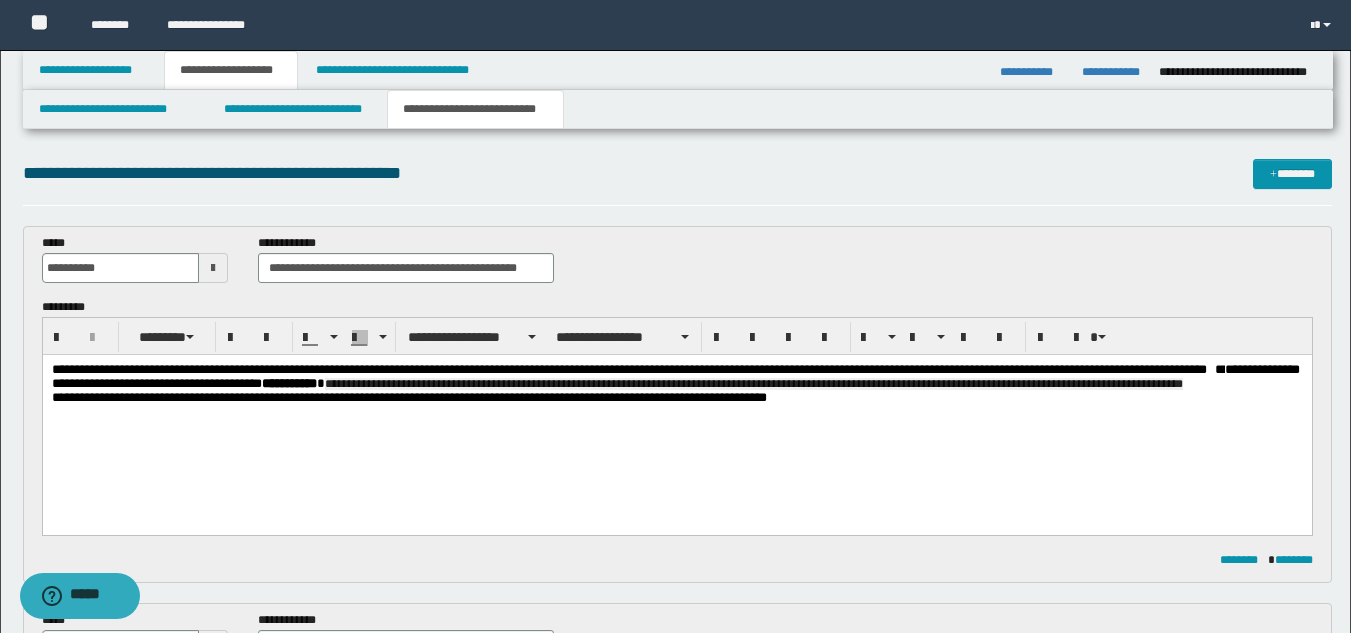 click on "**********" at bounding box center (676, 377) 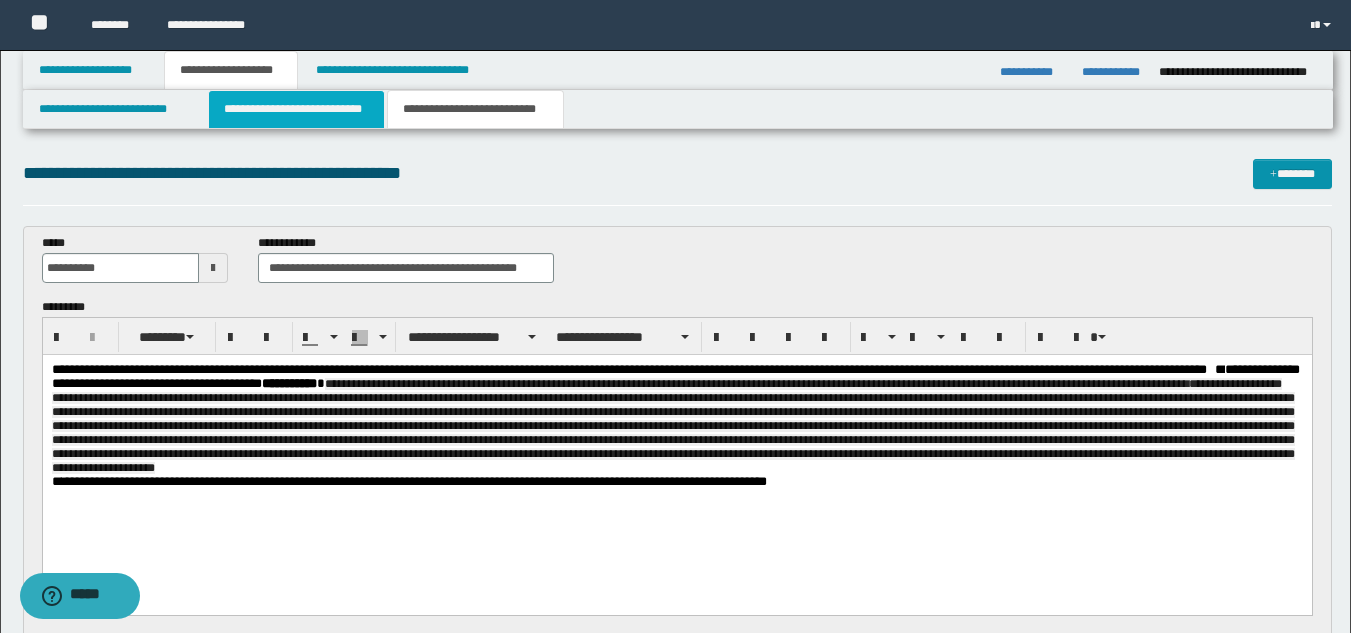 click on "**********" at bounding box center [296, 109] 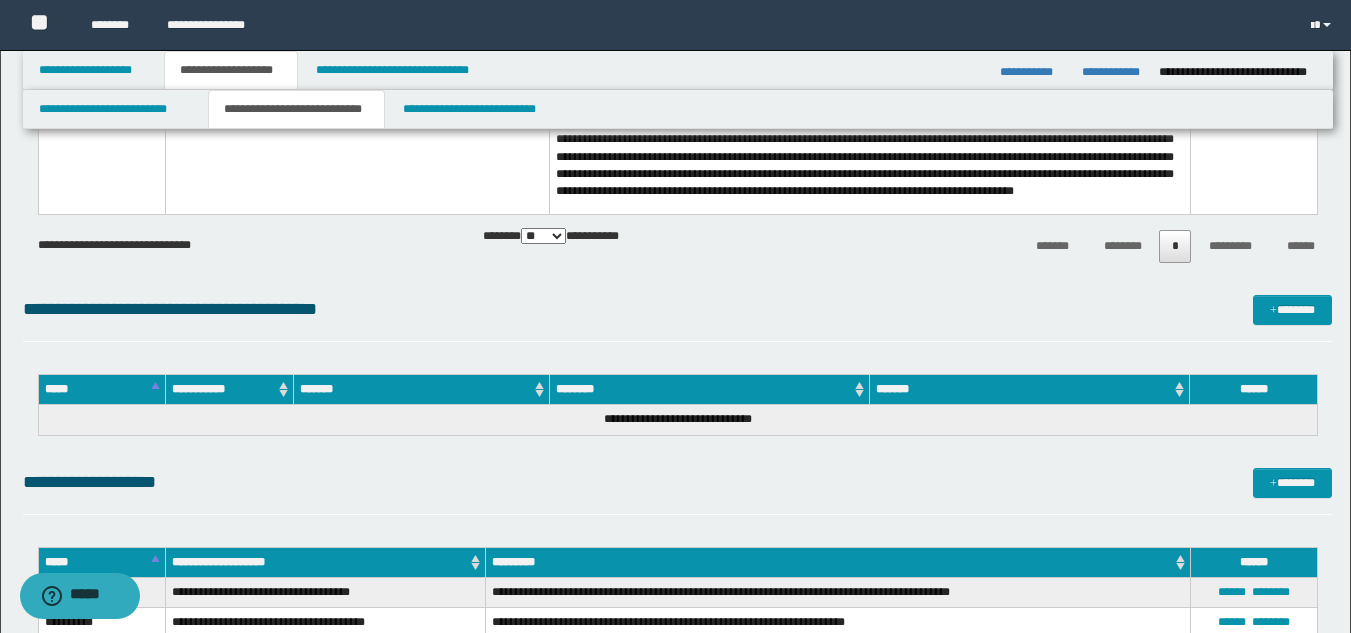 scroll, scrollTop: 1800, scrollLeft: 0, axis: vertical 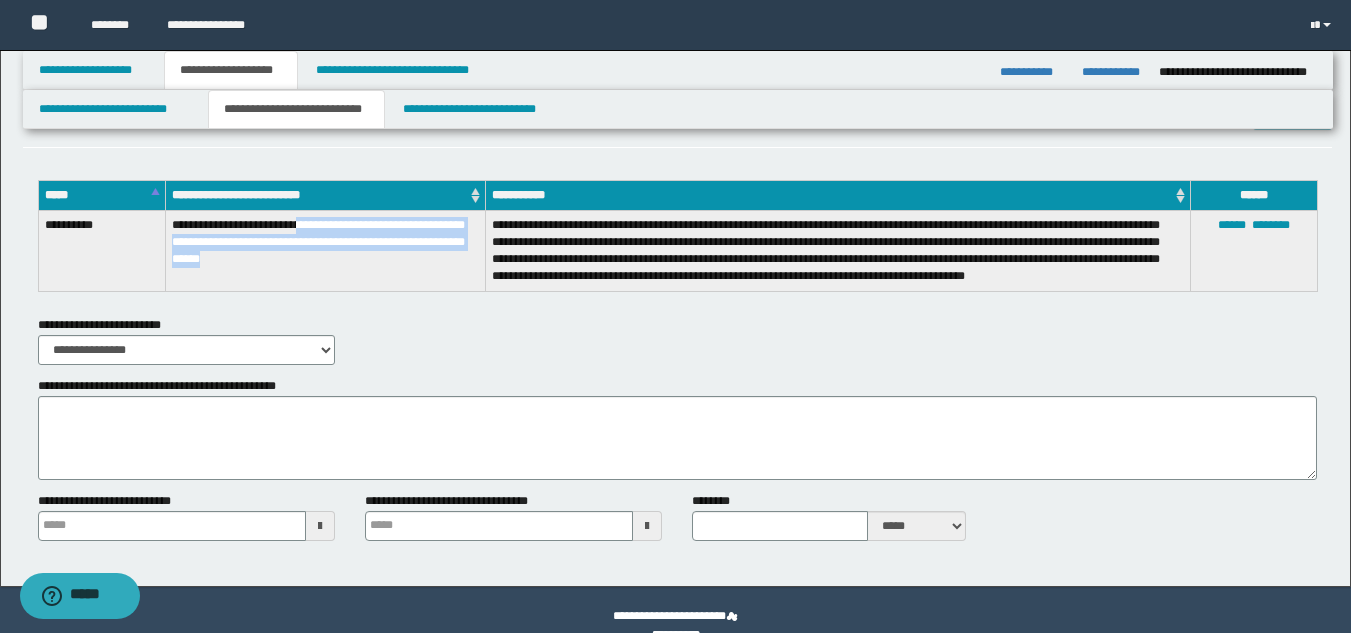 drag, startPoint x: 304, startPoint y: 227, endPoint x: 329, endPoint y: 273, distance: 52.35456 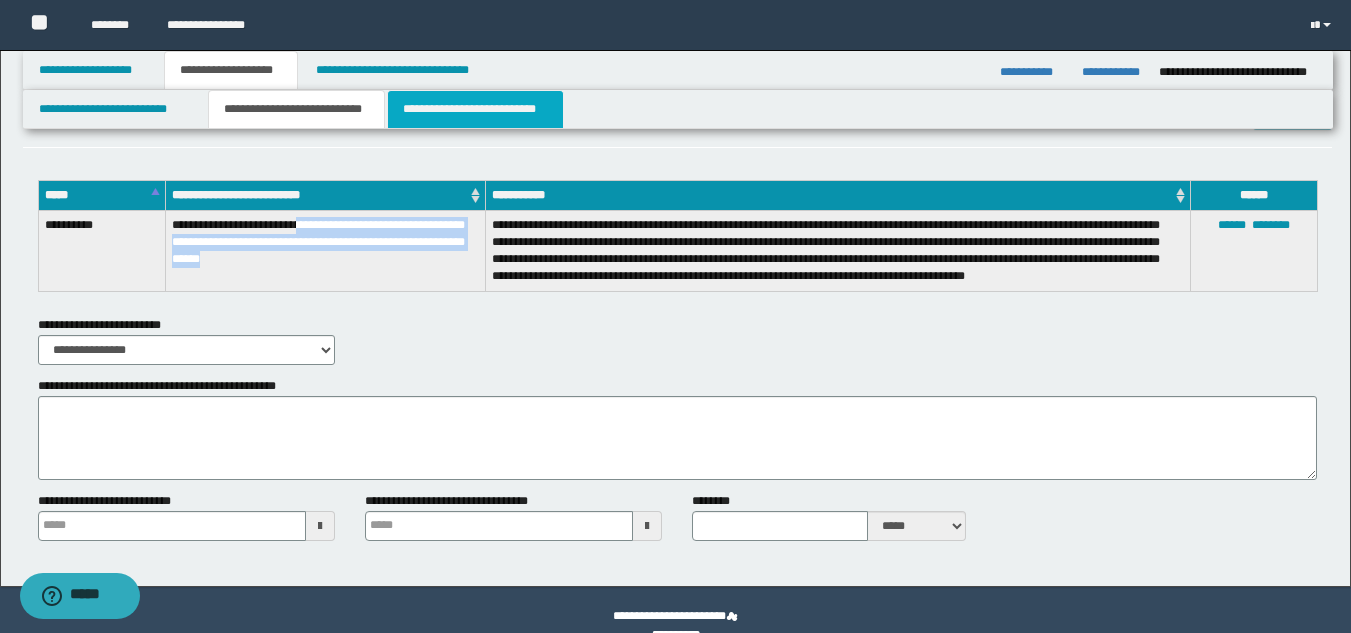click on "**********" at bounding box center [475, 109] 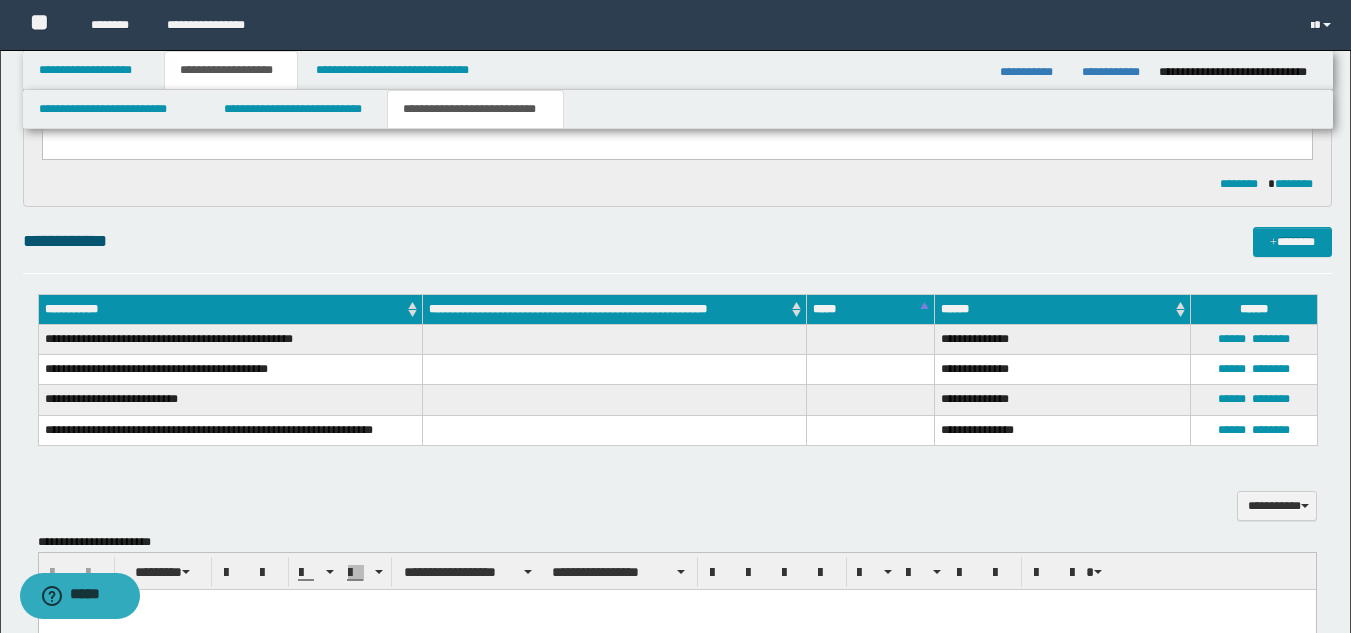 scroll, scrollTop: 185, scrollLeft: 0, axis: vertical 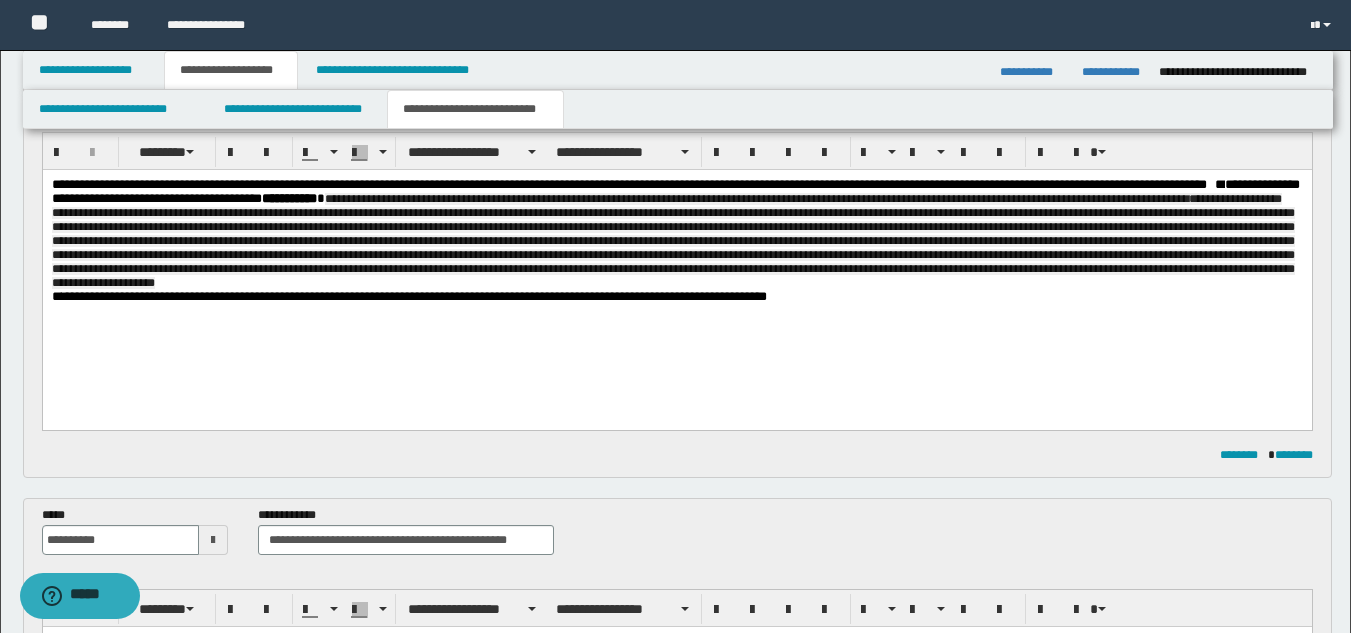 click on "**********" at bounding box center (676, 234) 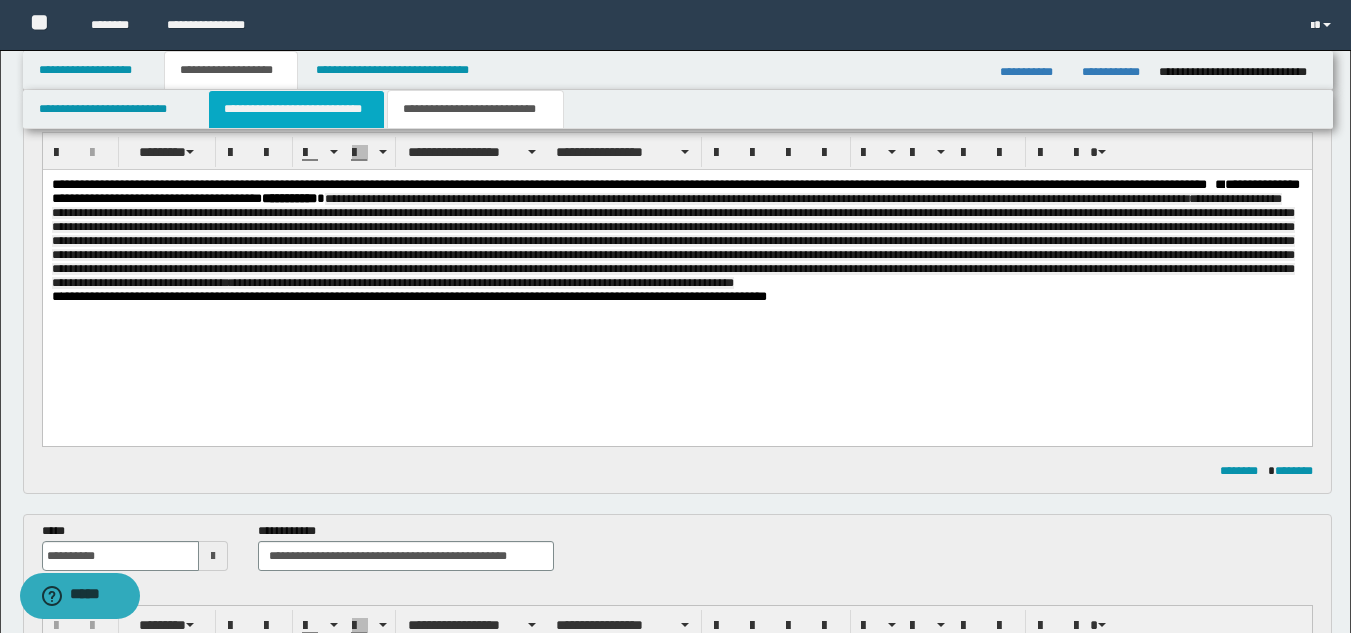 click on "**********" at bounding box center [296, 109] 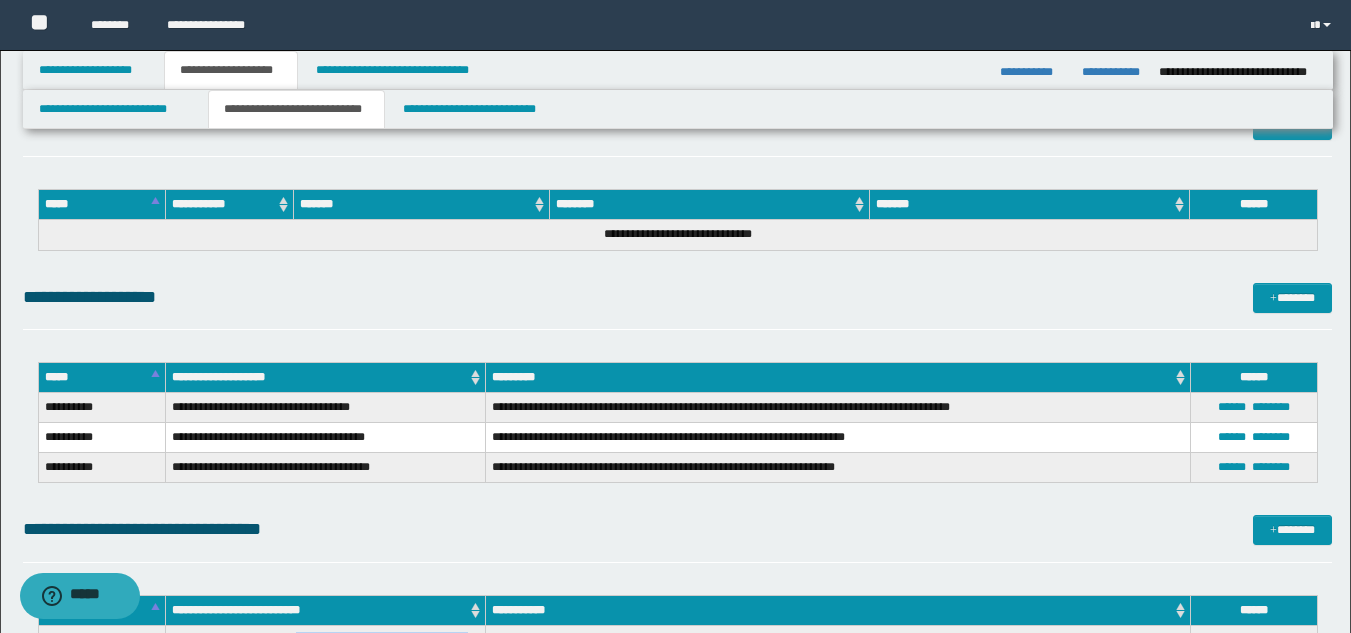 scroll, scrollTop: 1832, scrollLeft: 0, axis: vertical 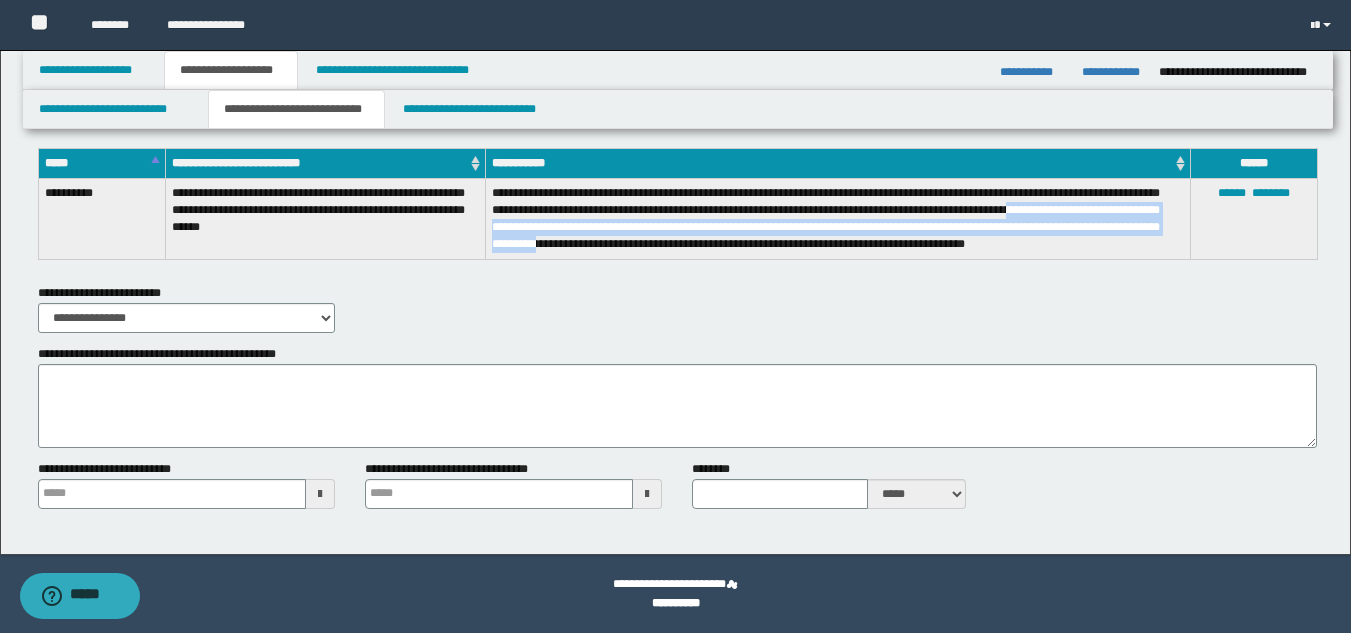 drag, startPoint x: 1041, startPoint y: 206, endPoint x: 577, endPoint y: 247, distance: 465.8079 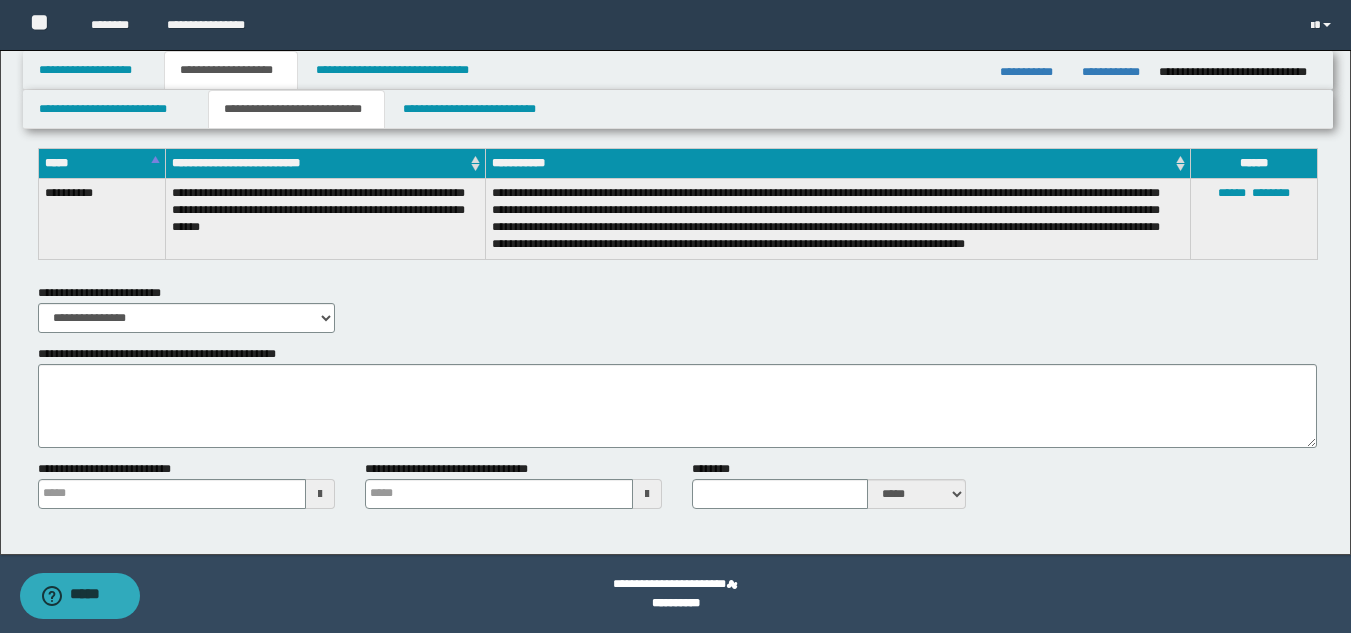 click on "**********" at bounding box center (677, 308) 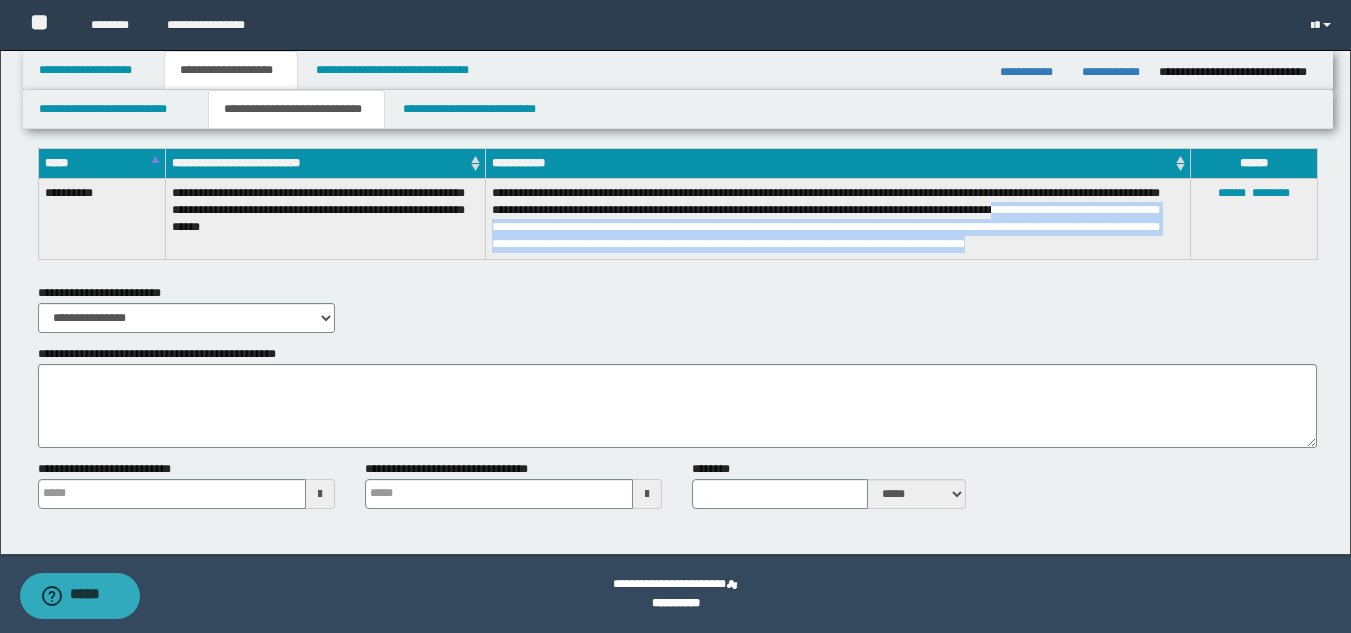 drag, startPoint x: 1027, startPoint y: 209, endPoint x: 1056, endPoint y: 245, distance: 46.227695 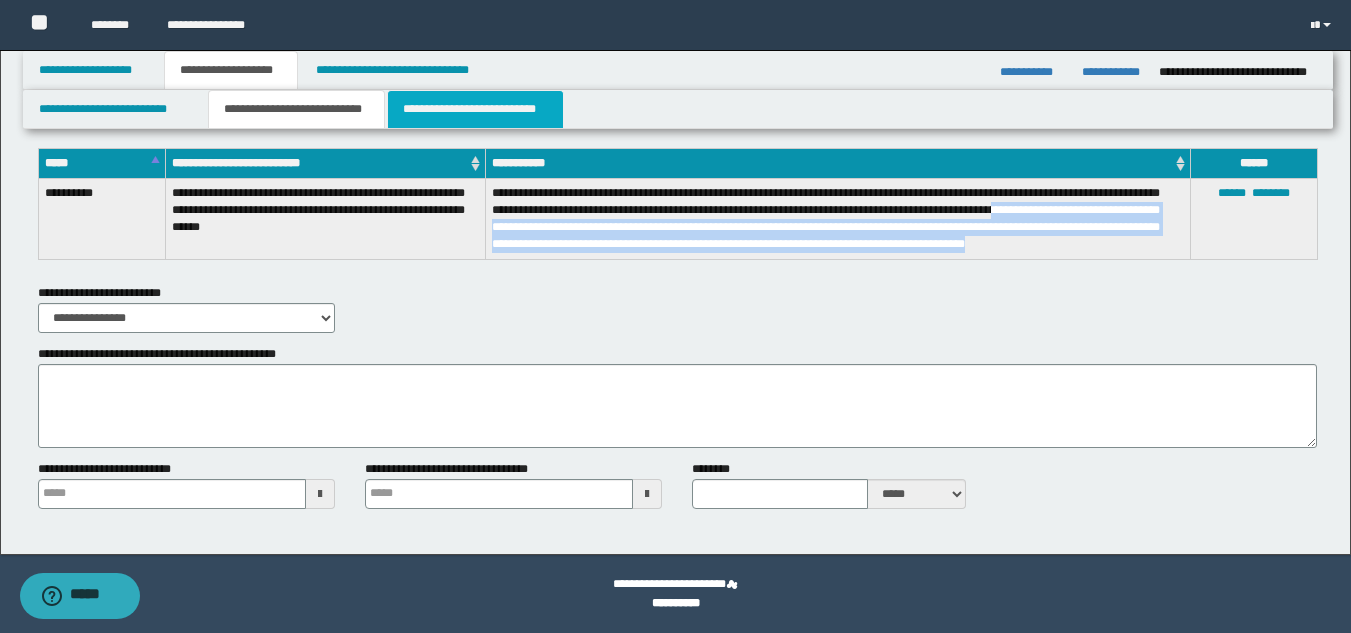 click on "**********" at bounding box center [475, 109] 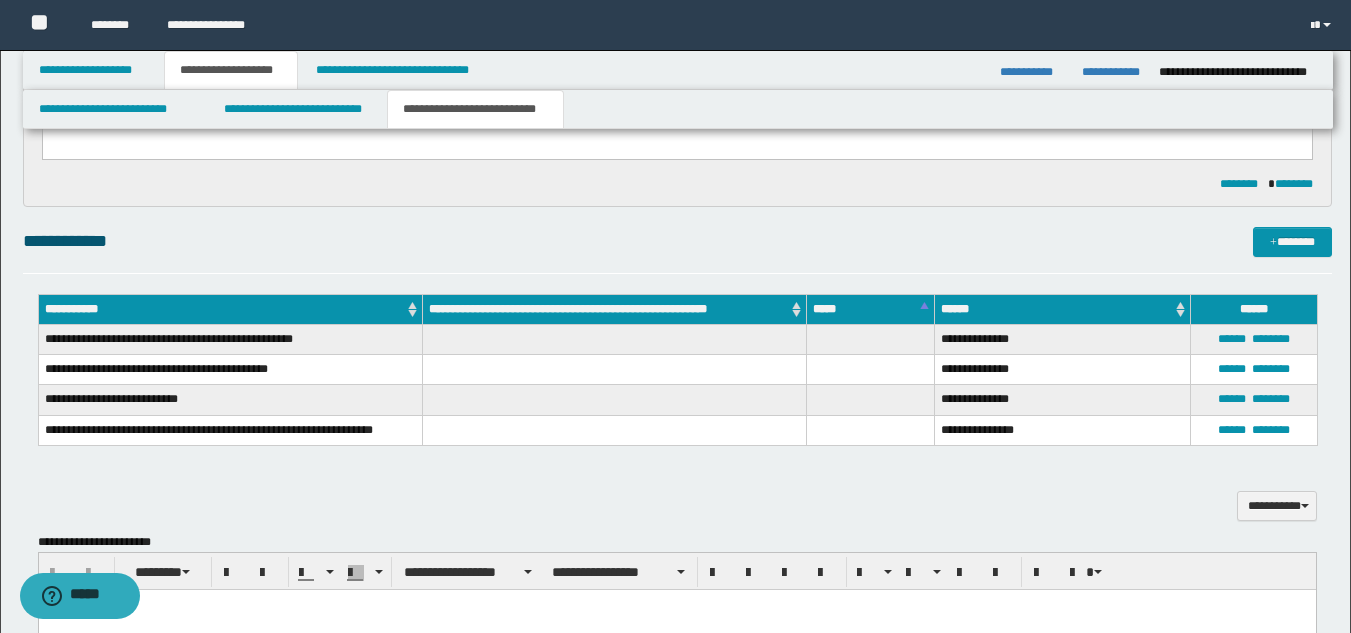 scroll, scrollTop: 201, scrollLeft: 0, axis: vertical 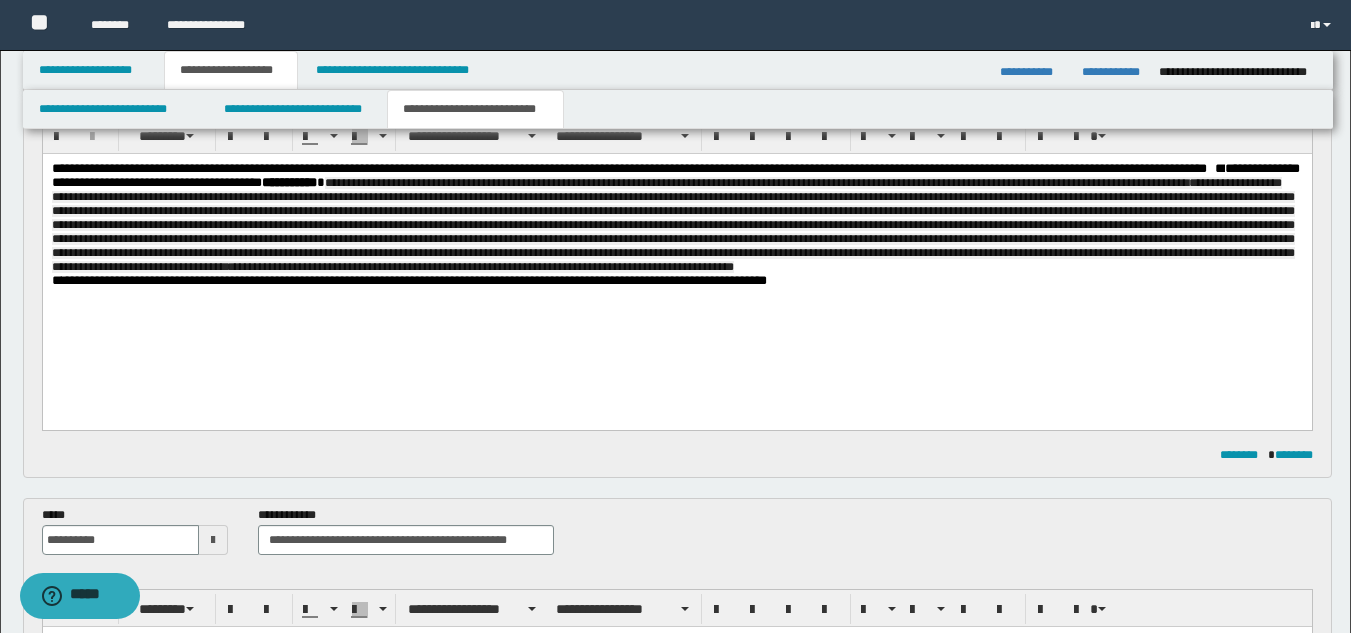 click on "**********" at bounding box center (676, 218) 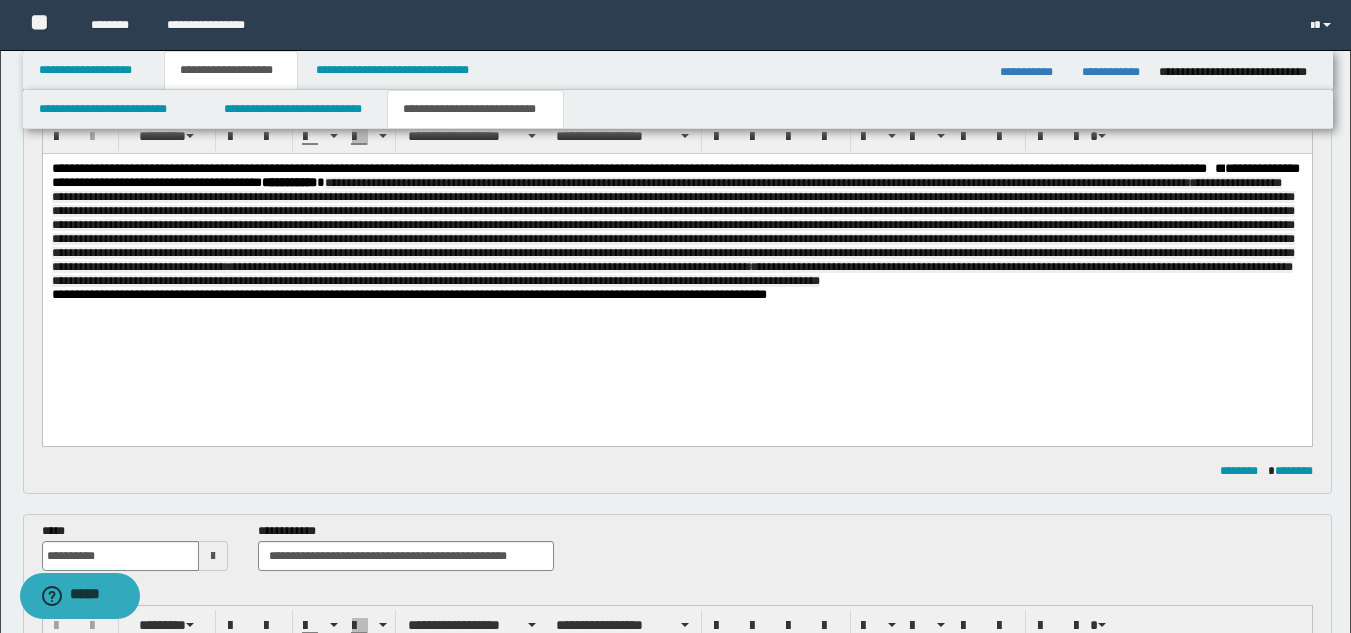 click on "**********" at bounding box center (672, 232) 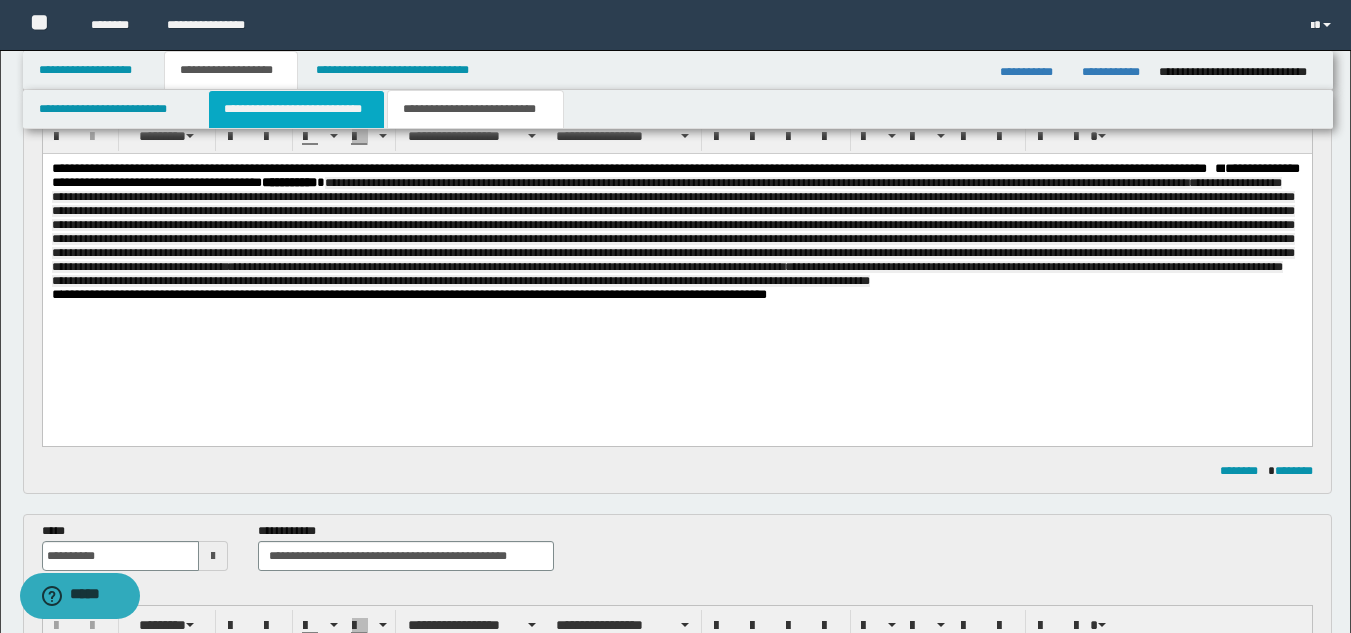 click on "**********" at bounding box center [296, 109] 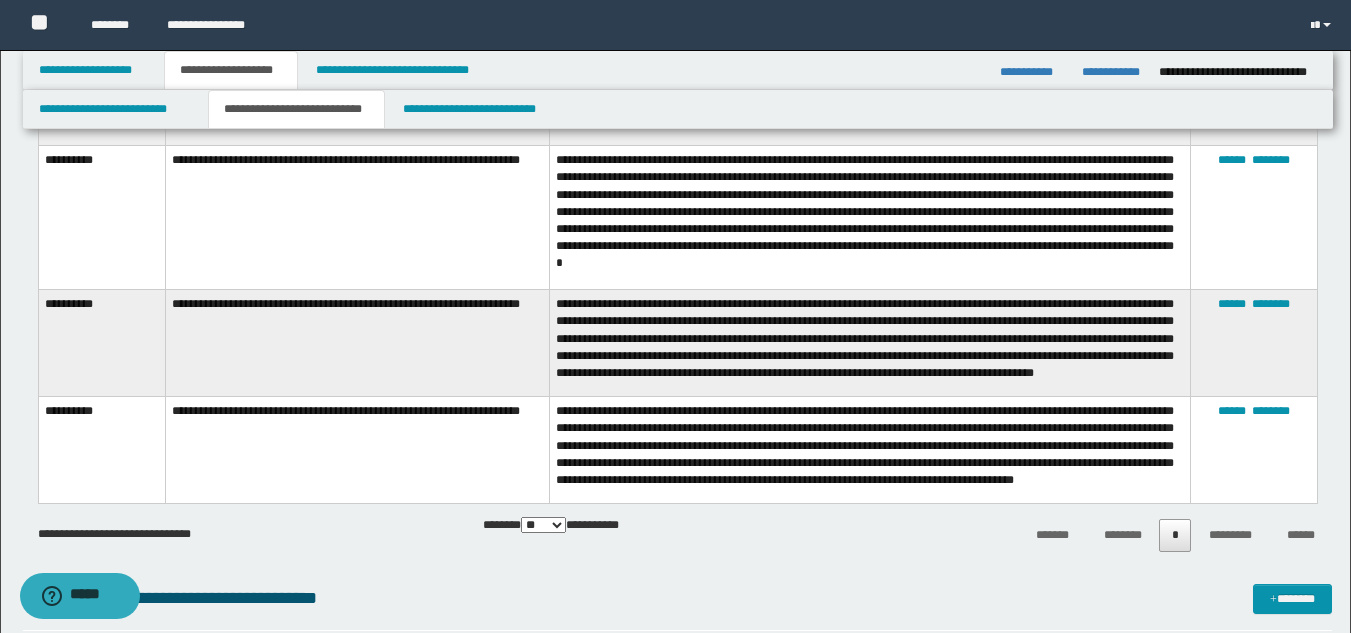 scroll, scrollTop: 919, scrollLeft: 0, axis: vertical 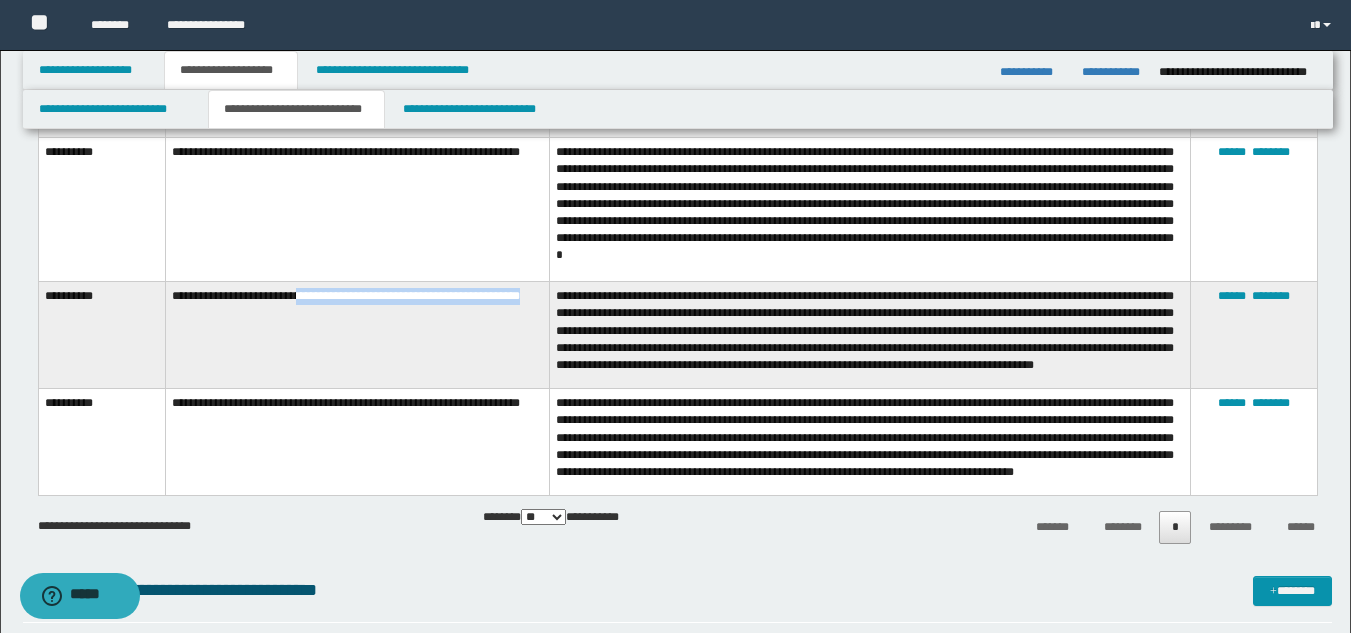 drag, startPoint x: 304, startPoint y: 279, endPoint x: 313, endPoint y: 298, distance: 21.023796 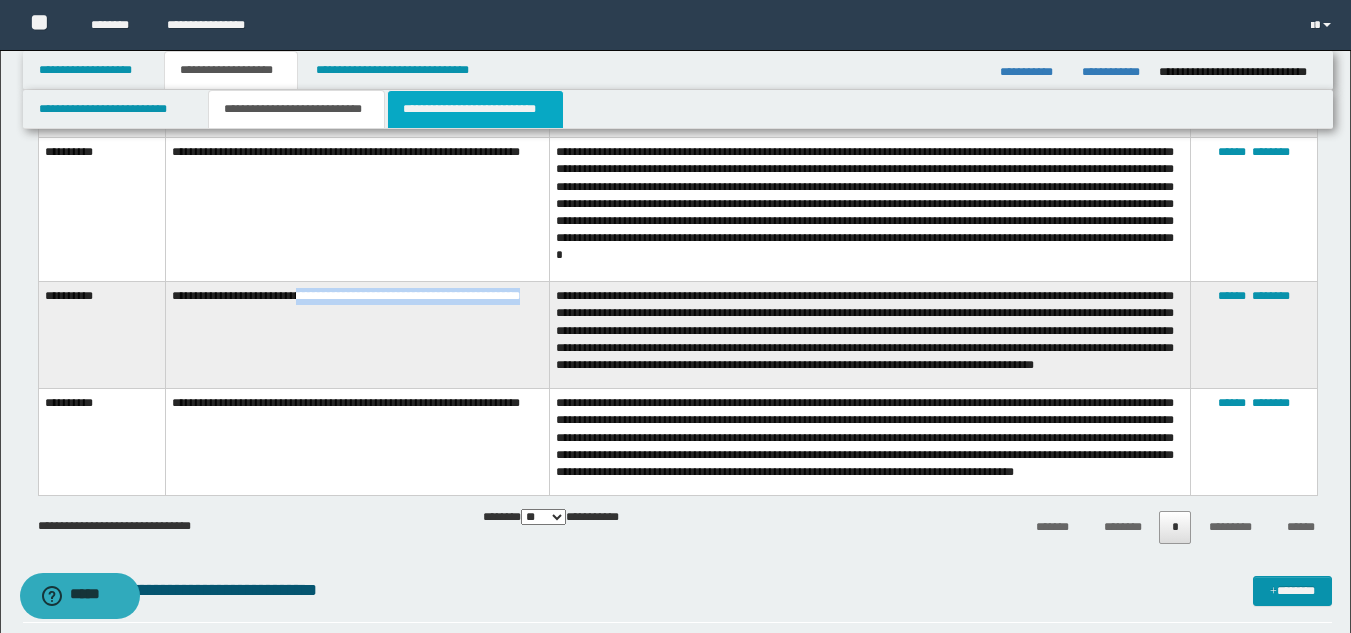 click on "**********" at bounding box center (475, 109) 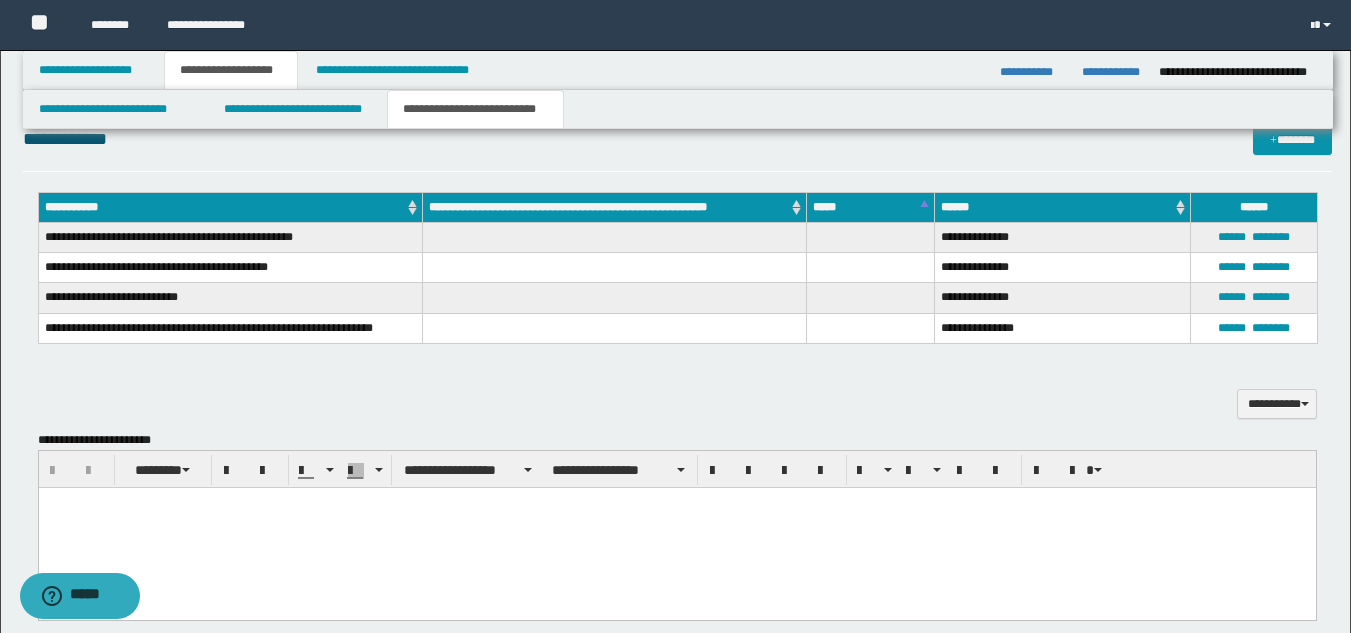 scroll, scrollTop: 319, scrollLeft: 0, axis: vertical 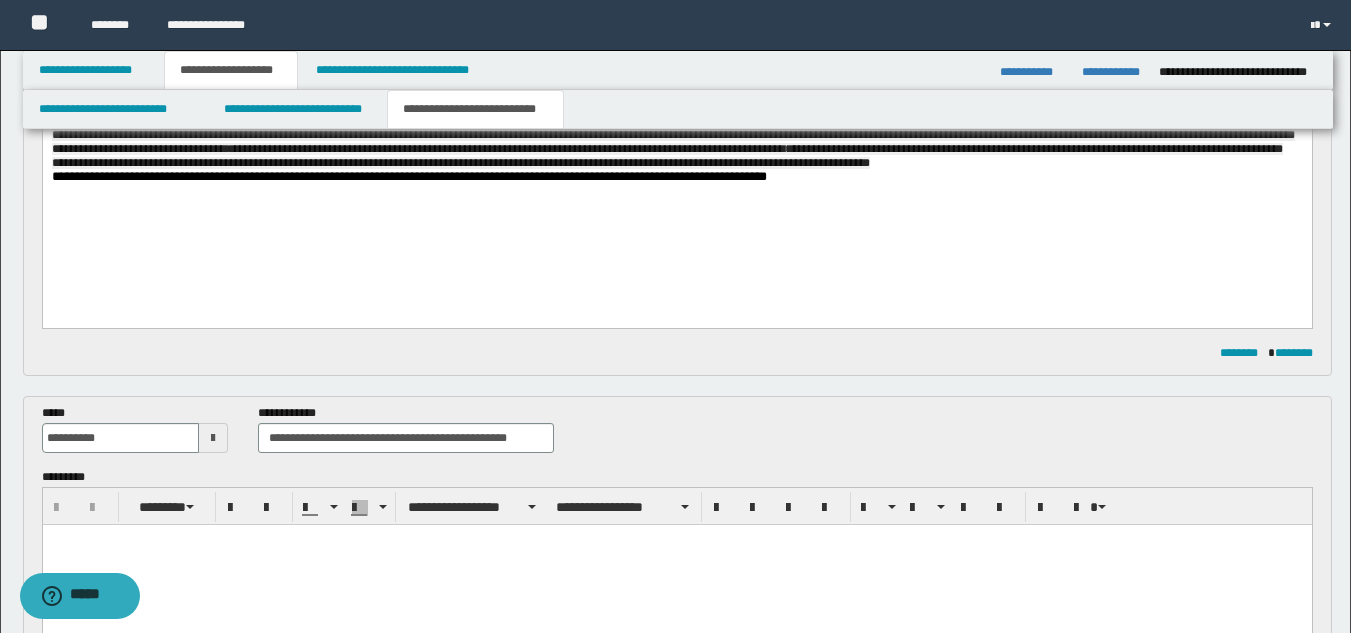 click on "**********" at bounding box center [676, 107] 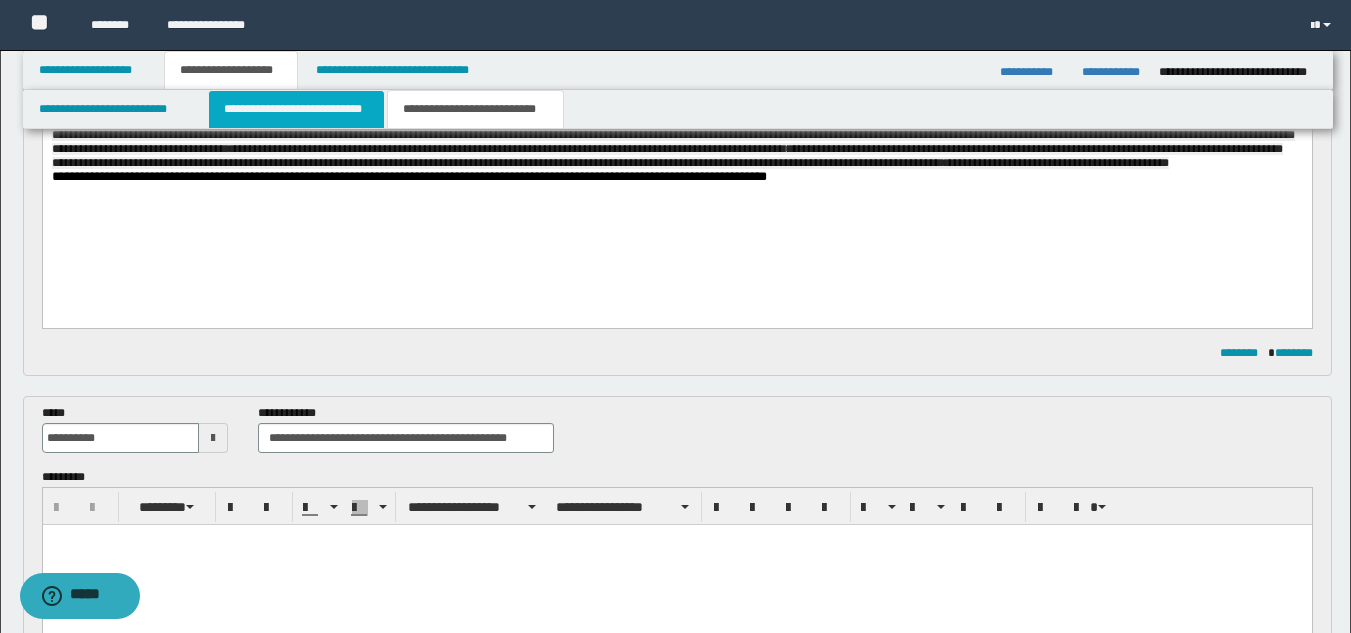 click on "**********" at bounding box center [296, 109] 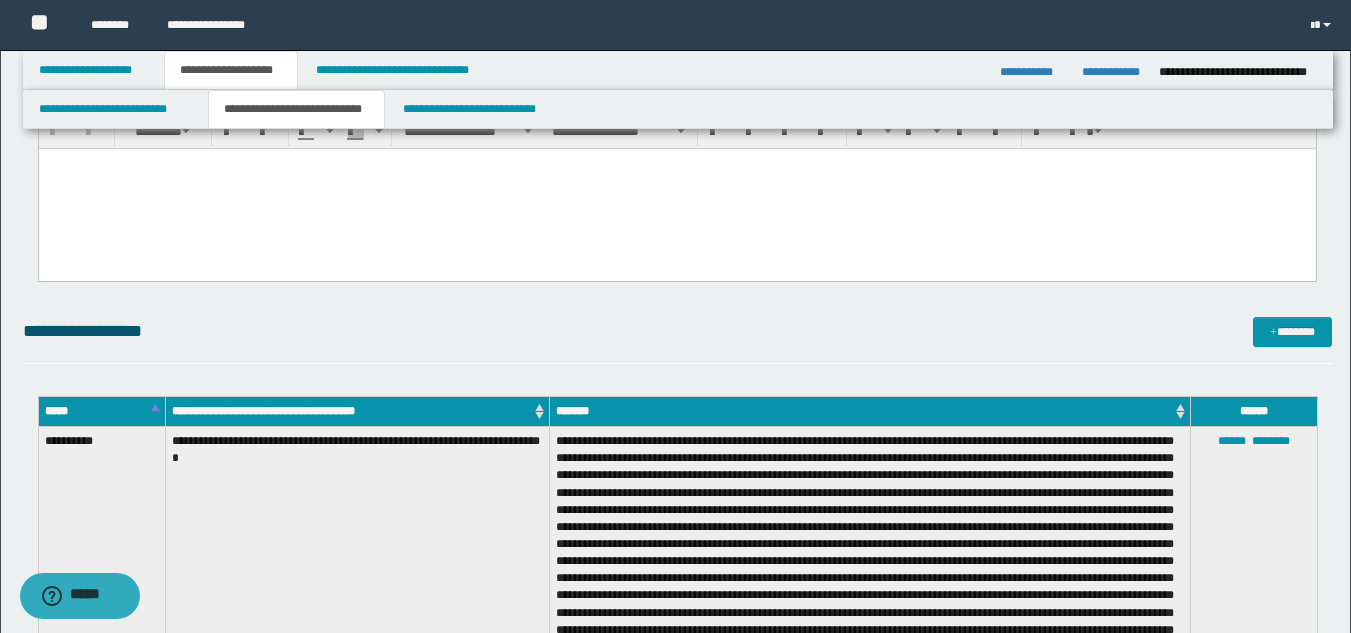 scroll, scrollTop: 919, scrollLeft: 0, axis: vertical 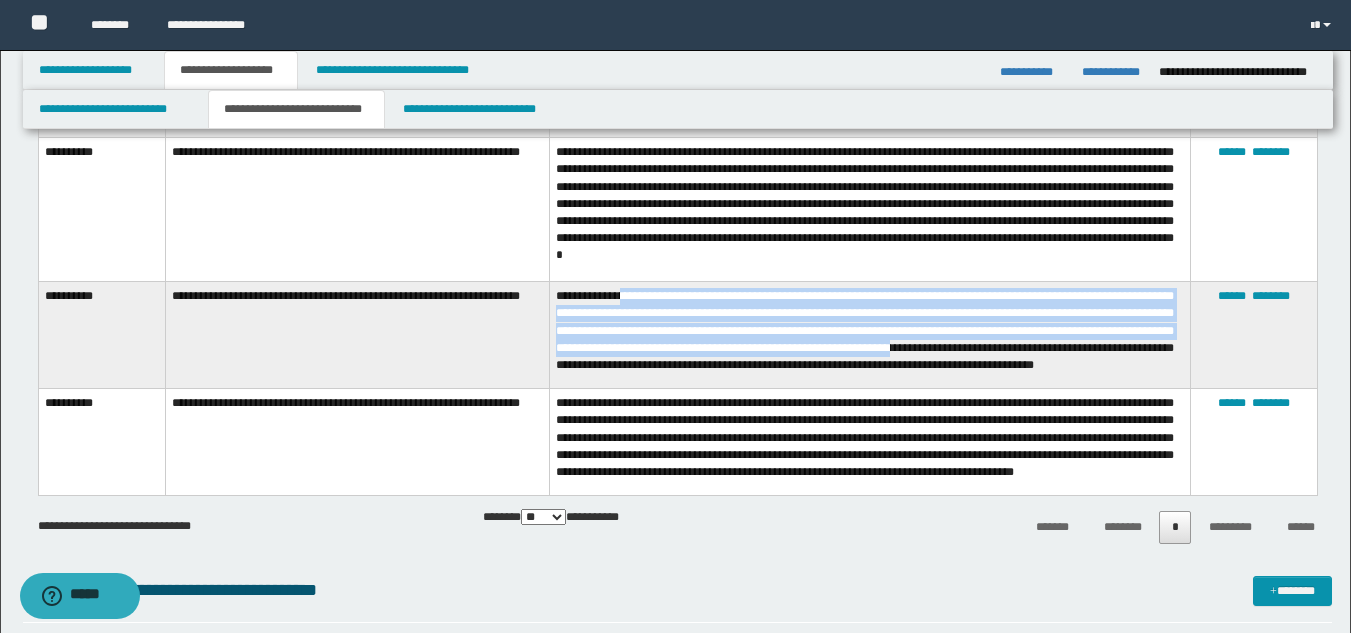 drag, startPoint x: 628, startPoint y: 274, endPoint x: 1112, endPoint y: 327, distance: 486.89322 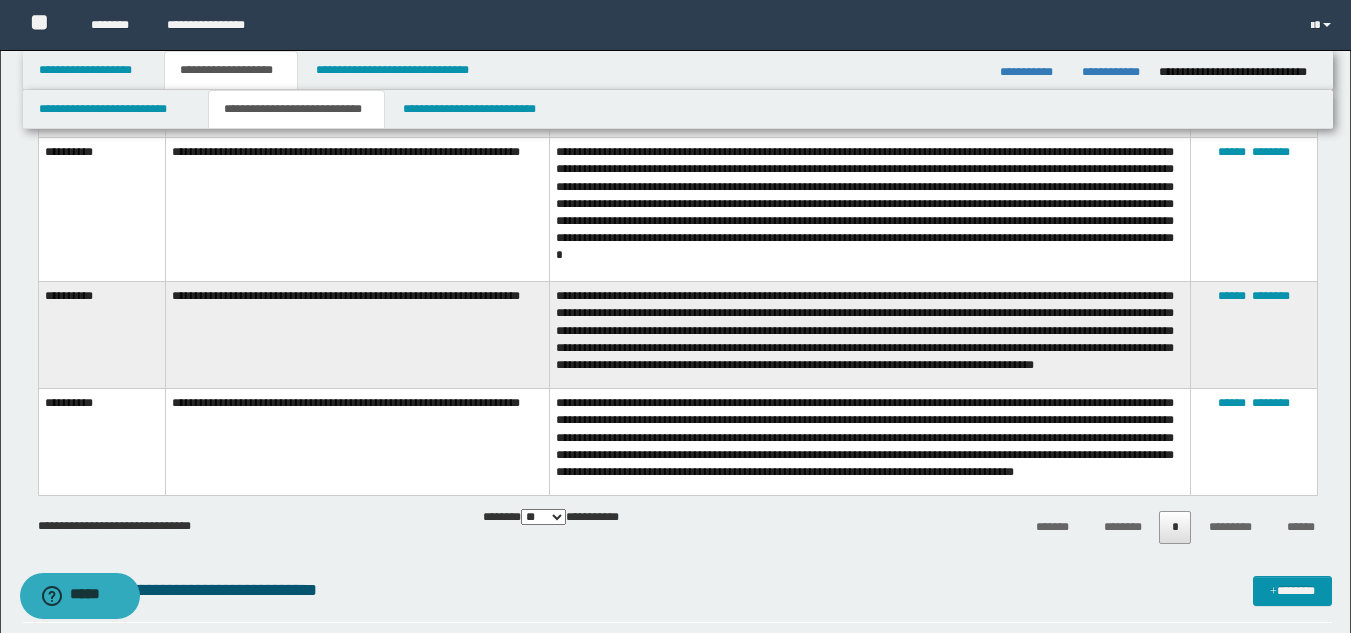 click on "**********" at bounding box center [869, 335] 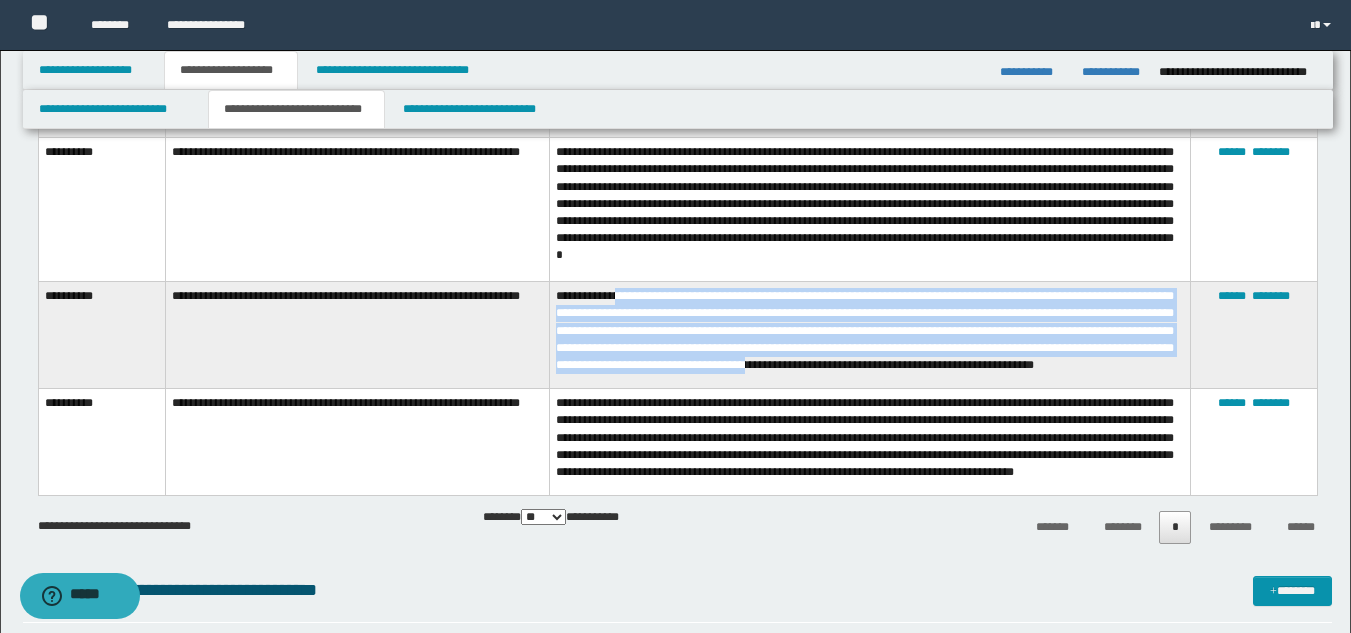 drag, startPoint x: 624, startPoint y: 280, endPoint x: 1000, endPoint y: 343, distance: 381.2414 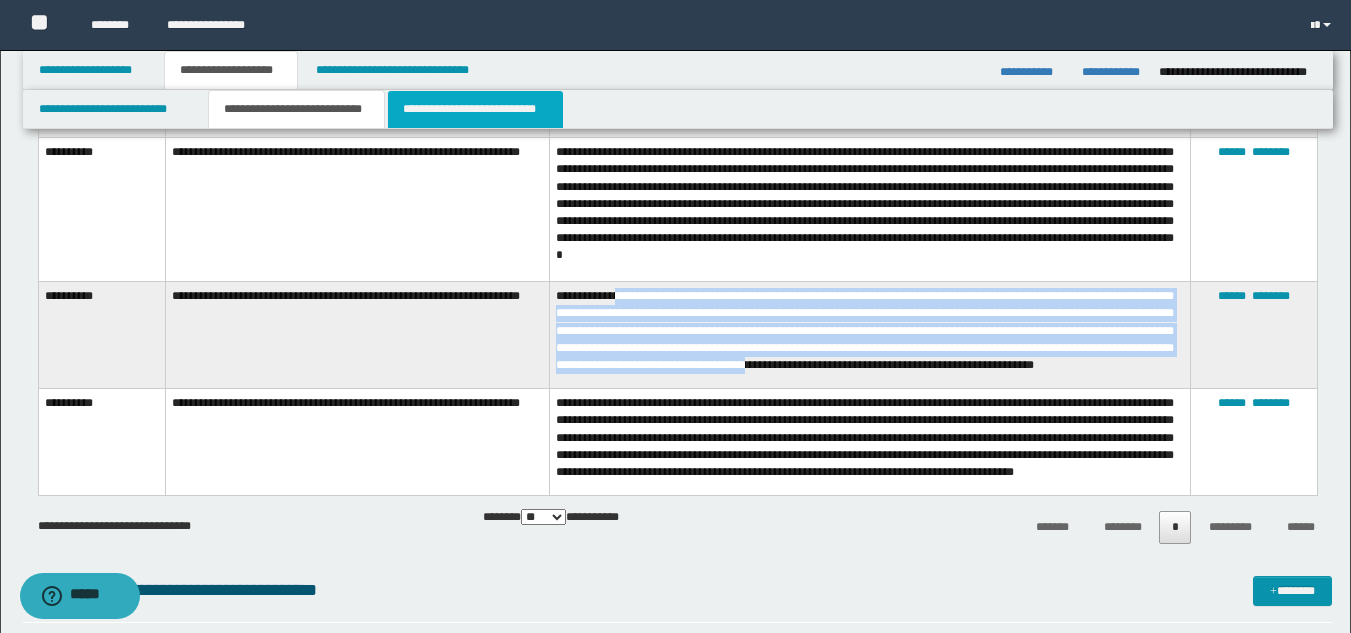 click on "**********" at bounding box center [475, 109] 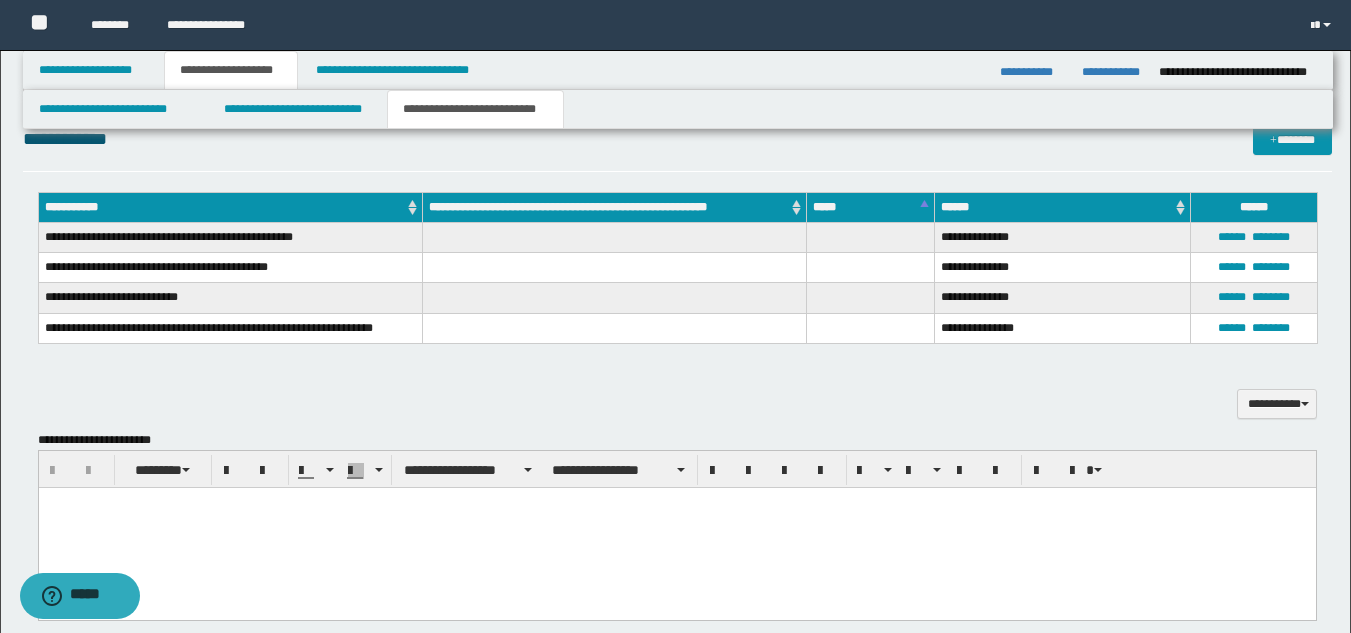 scroll, scrollTop: 319, scrollLeft: 0, axis: vertical 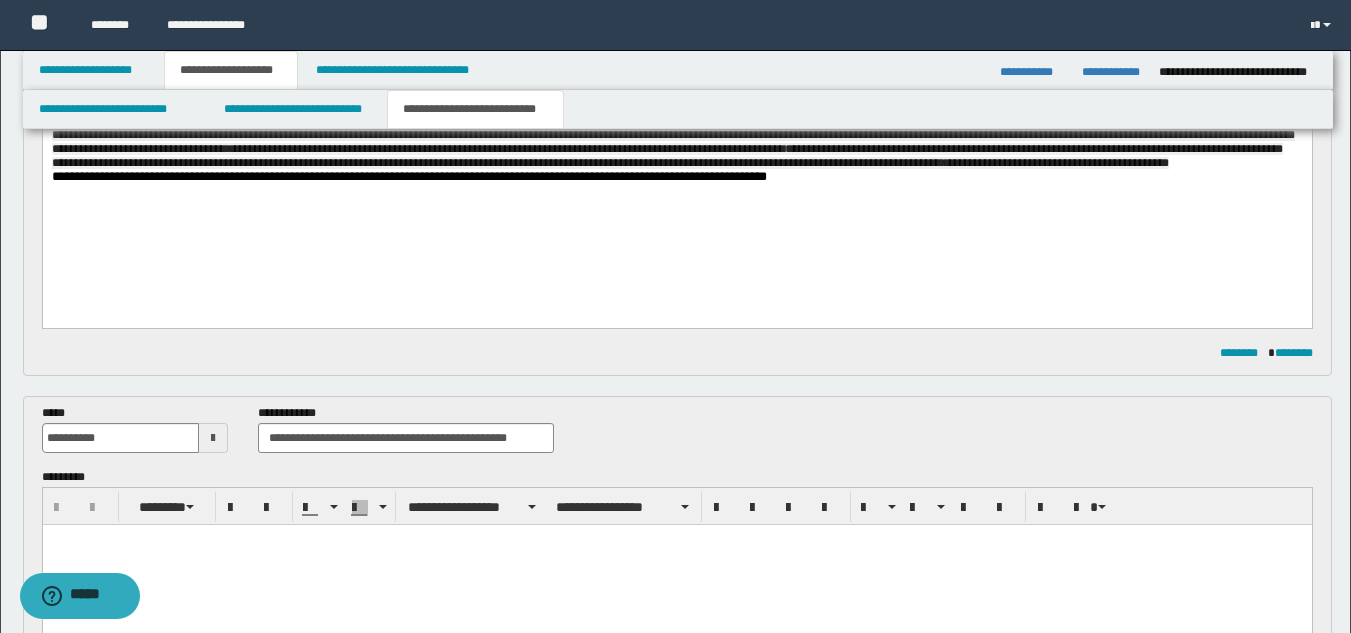 click on "**********" at bounding box center [676, 107] 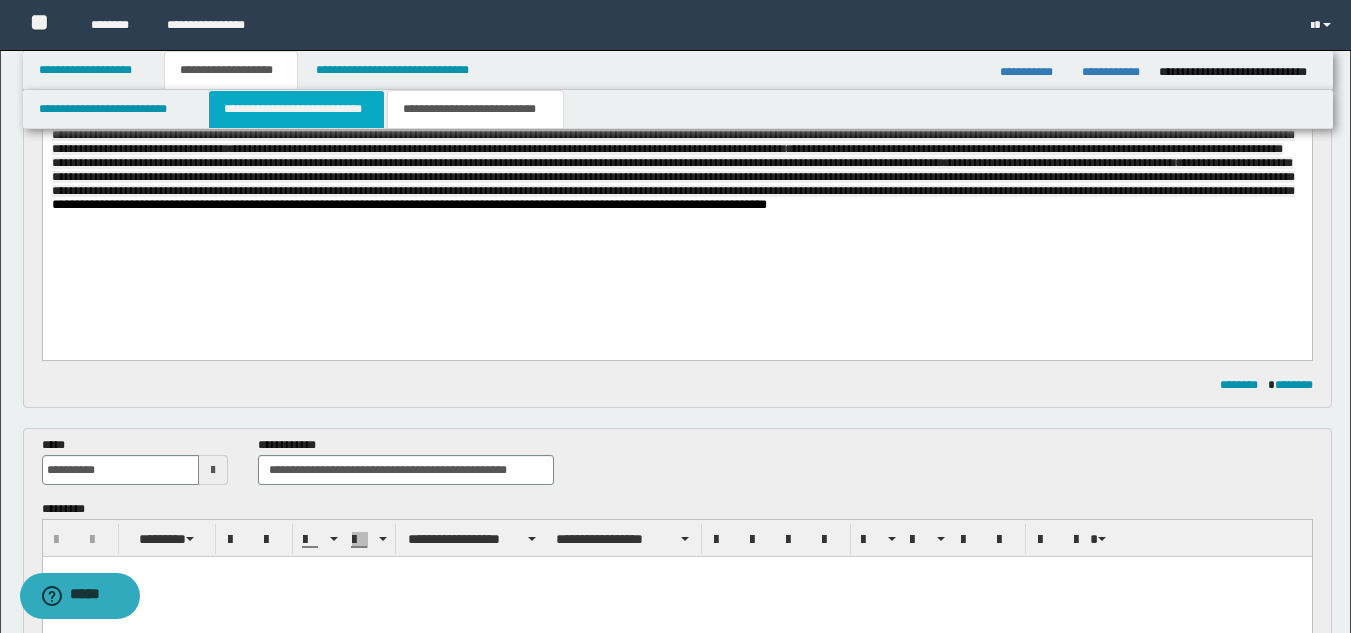 click on "**********" at bounding box center [296, 109] 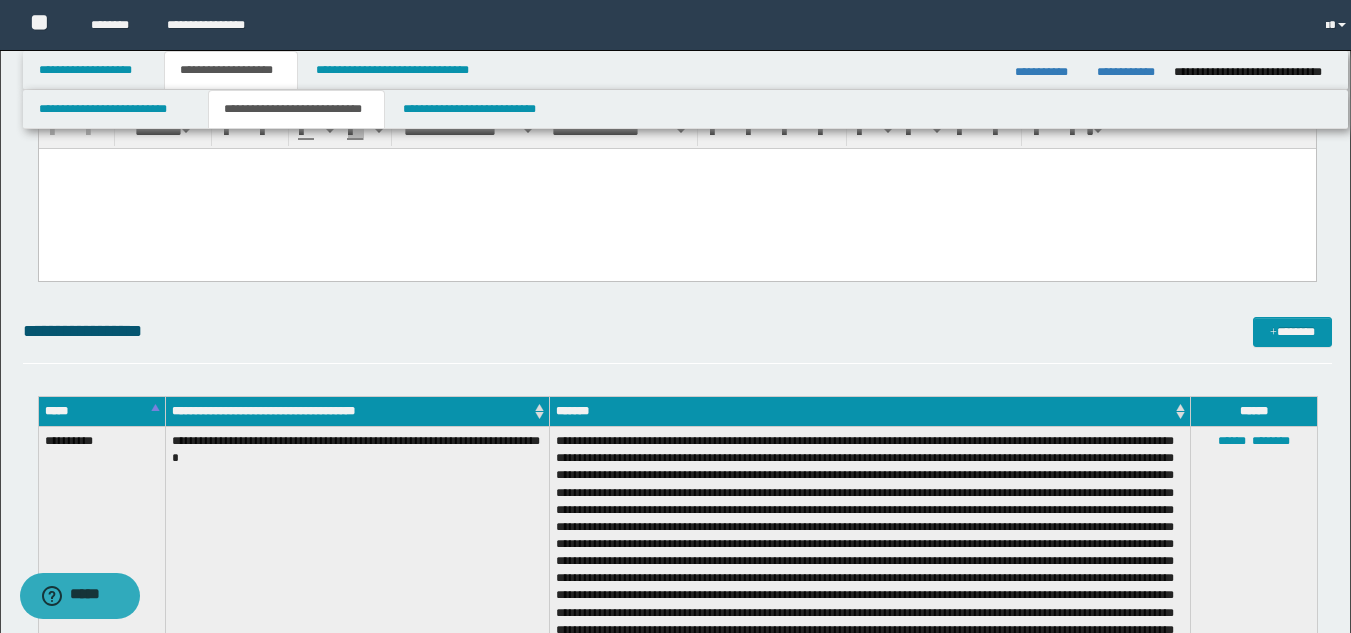 scroll, scrollTop: 919, scrollLeft: 0, axis: vertical 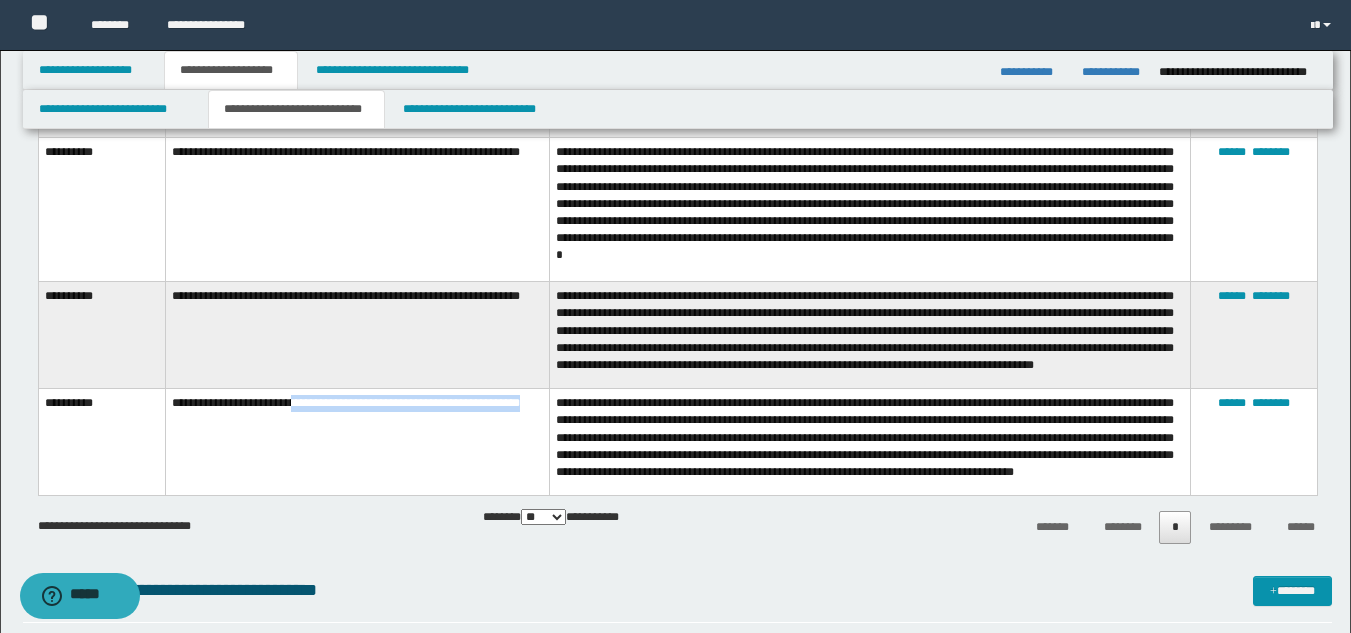 drag, startPoint x: 302, startPoint y: 394, endPoint x: 316, endPoint y: 408, distance: 19.79899 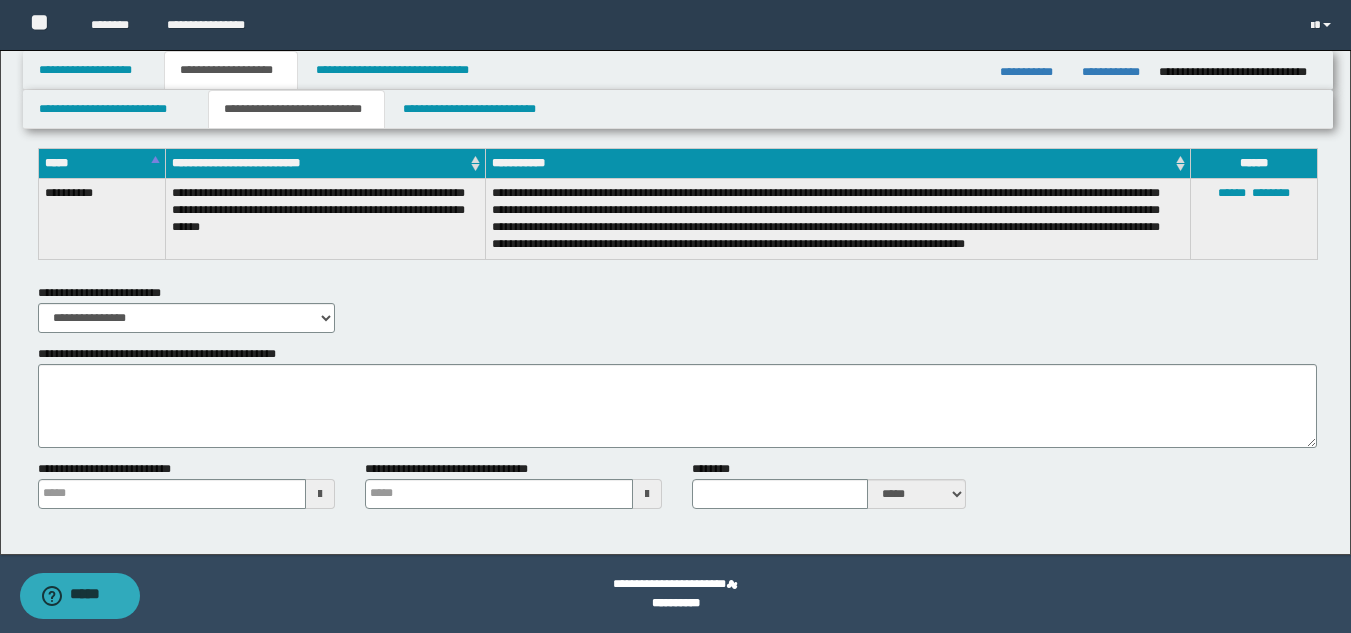 scroll, scrollTop: 1232, scrollLeft: 0, axis: vertical 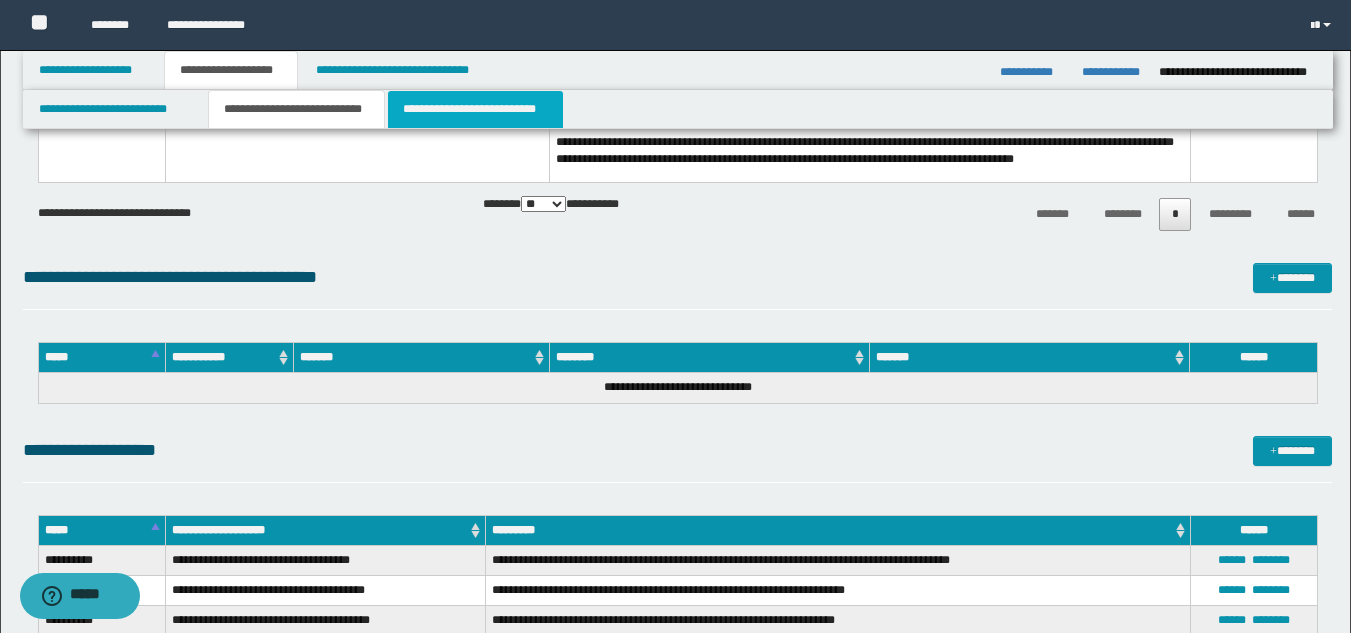 click on "**********" at bounding box center (475, 109) 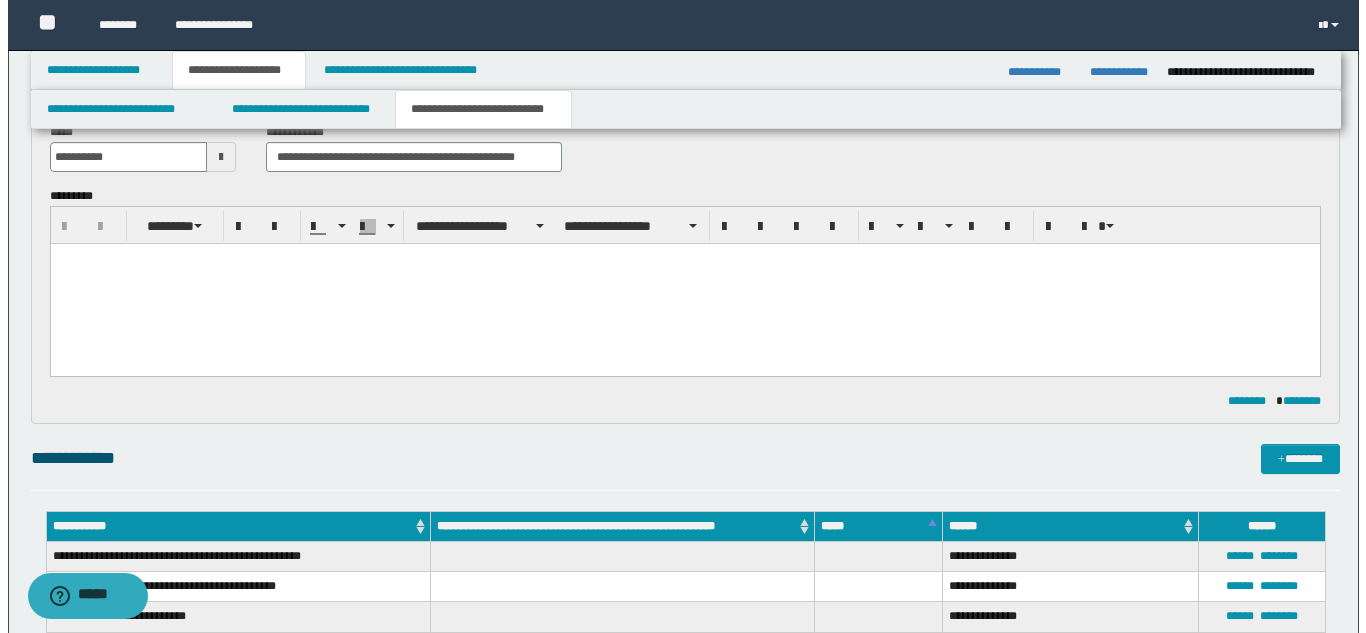 scroll, scrollTop: 32, scrollLeft: 0, axis: vertical 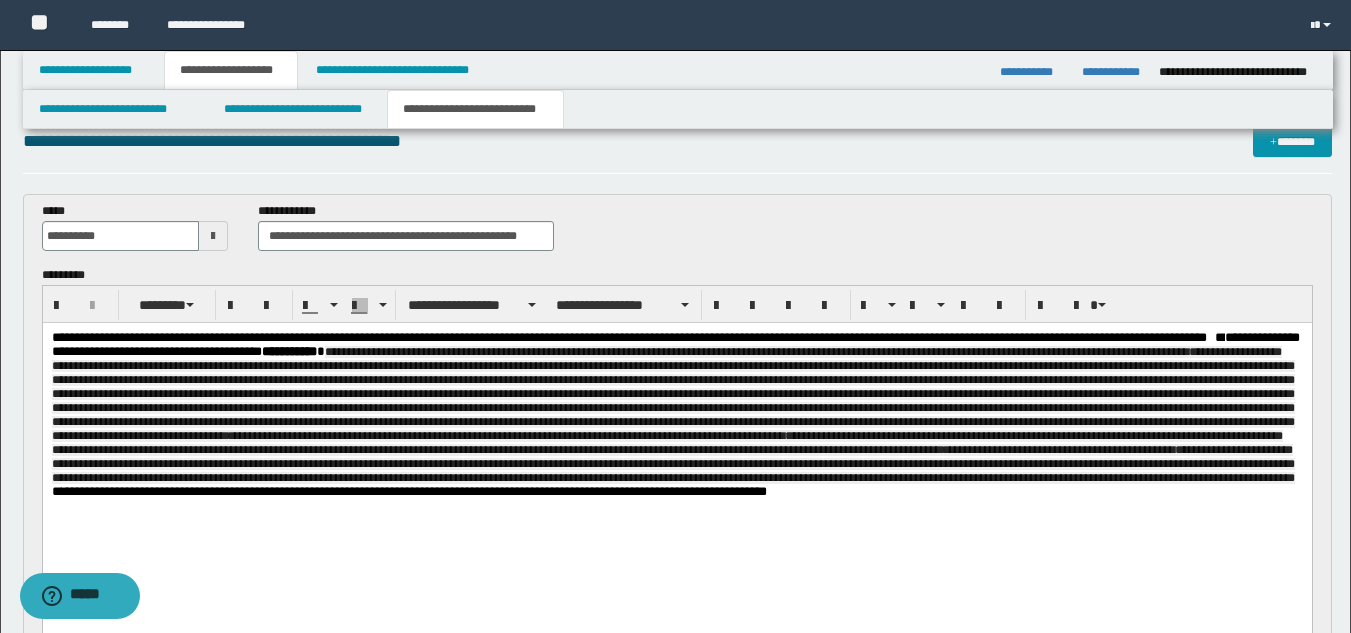 click on "**********" at bounding box center (676, 408) 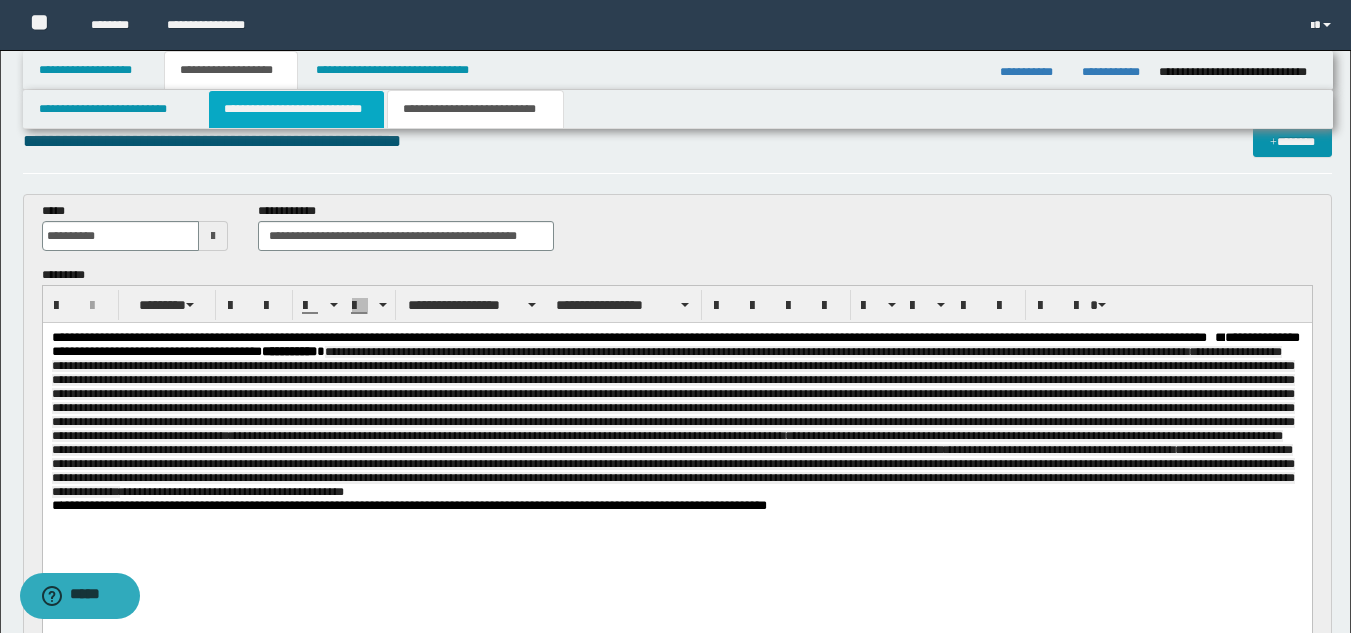 click on "**********" at bounding box center [296, 109] 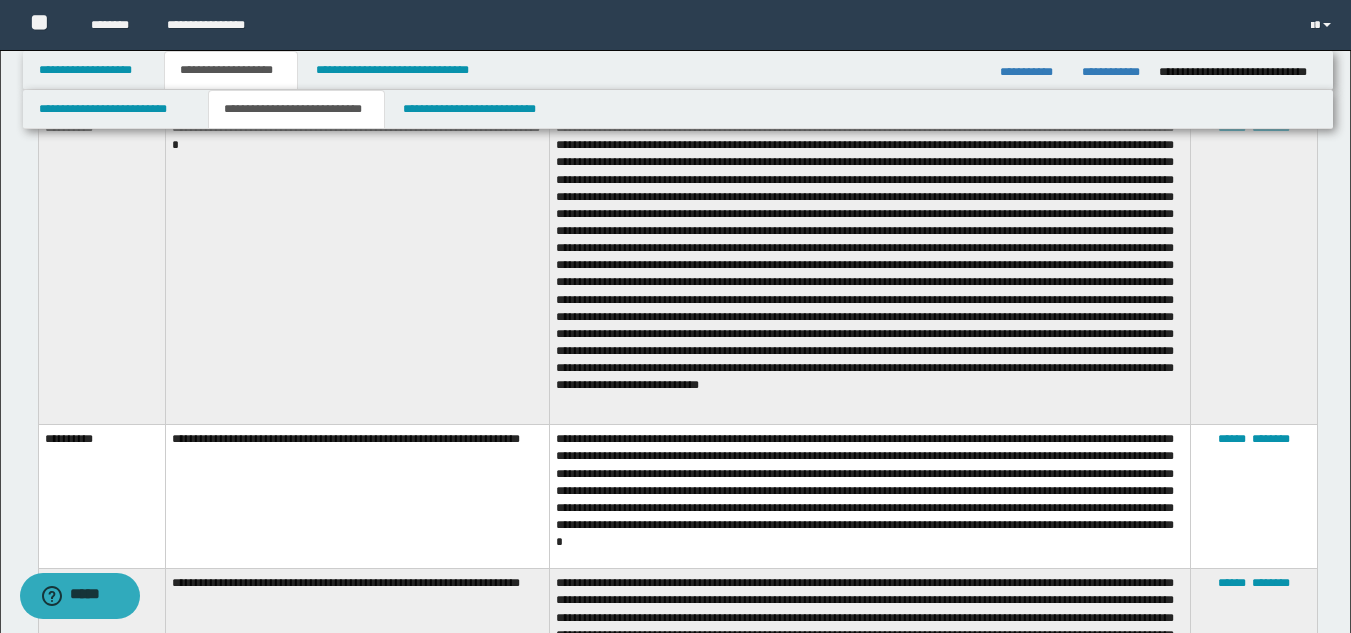 scroll, scrollTop: 1232, scrollLeft: 0, axis: vertical 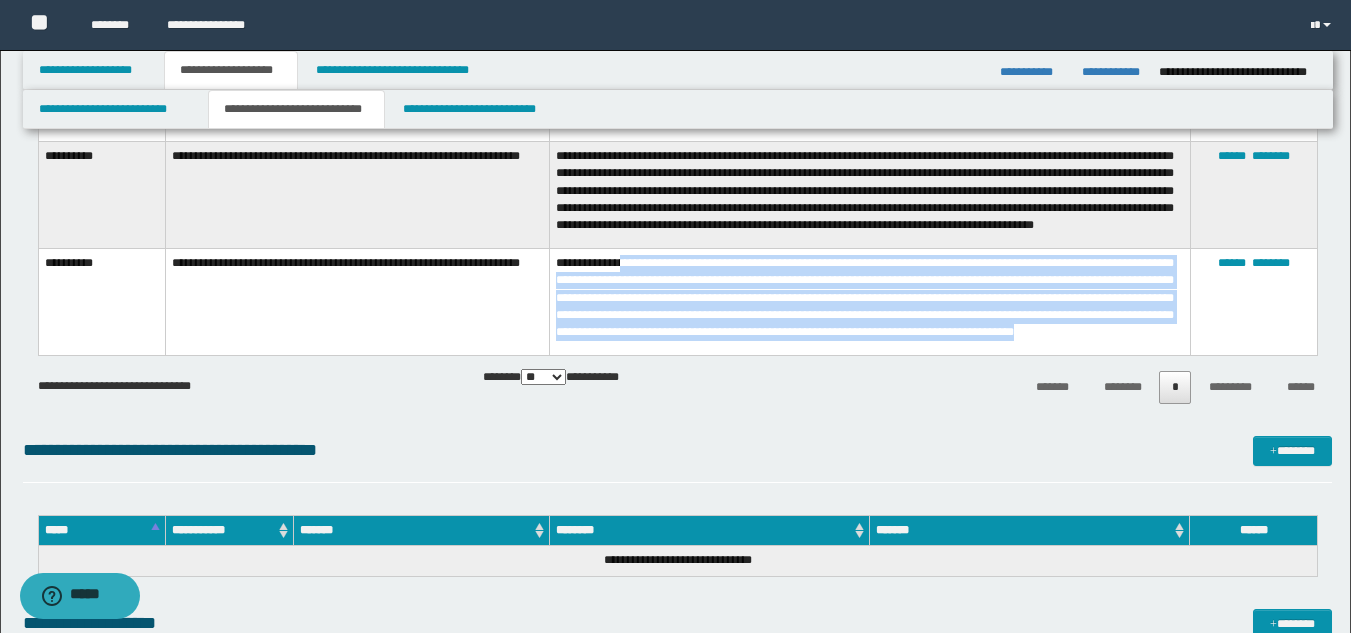 drag, startPoint x: 627, startPoint y: 252, endPoint x: 649, endPoint y: 340, distance: 90.70832 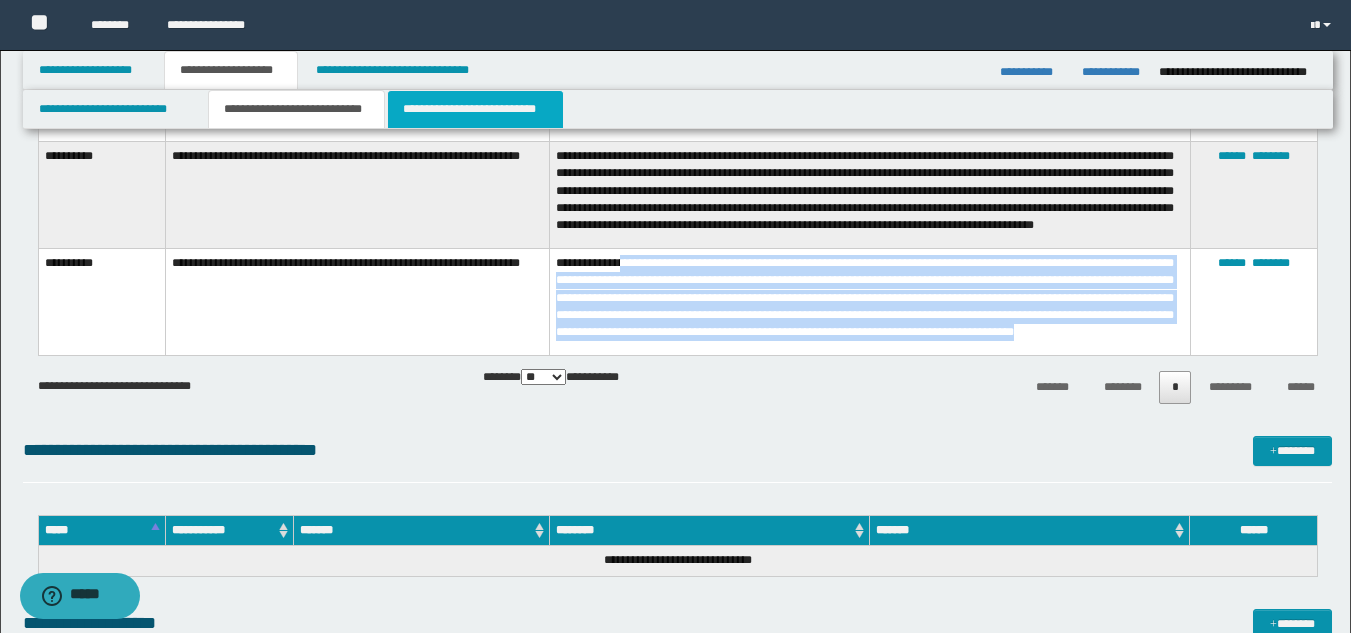click on "**********" at bounding box center [475, 109] 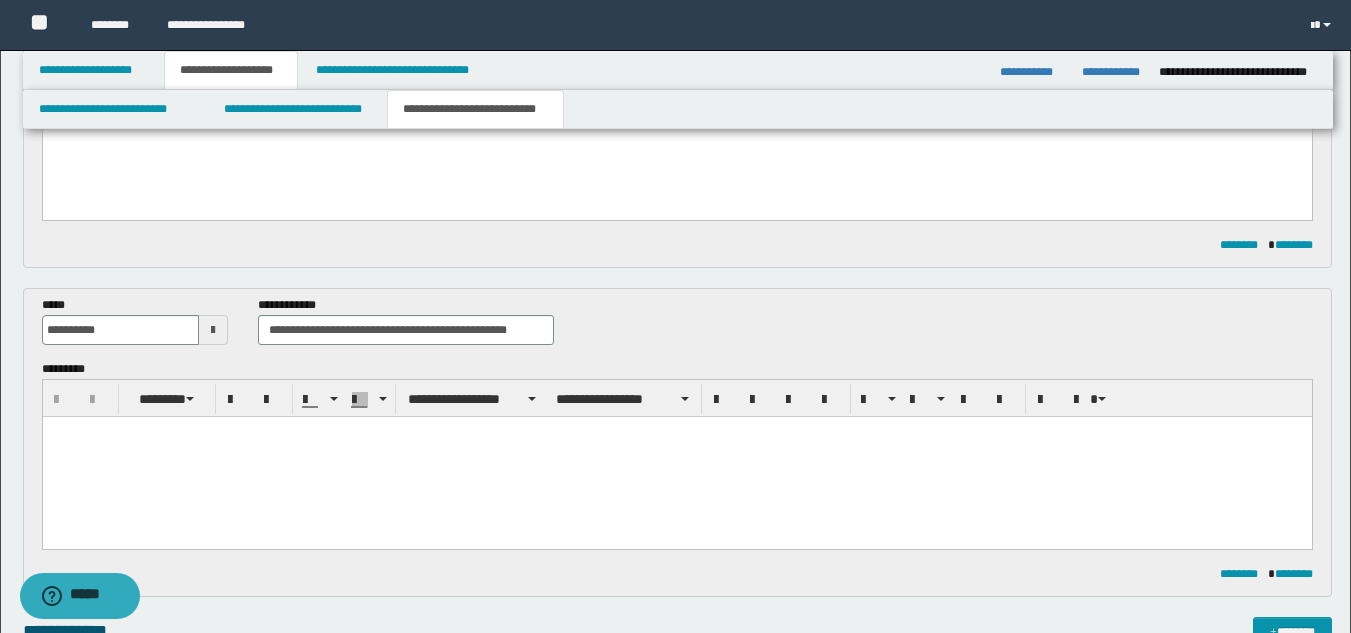 scroll, scrollTop: 1059, scrollLeft: 0, axis: vertical 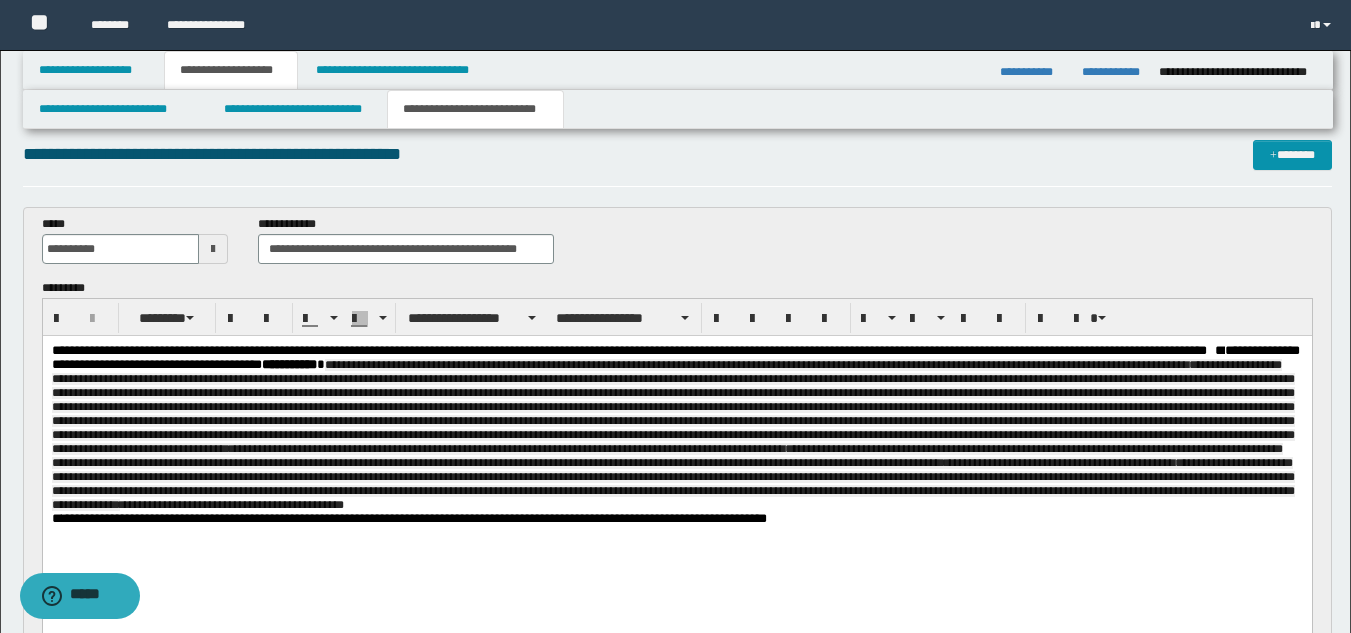 click on "**********" at bounding box center [676, 428] 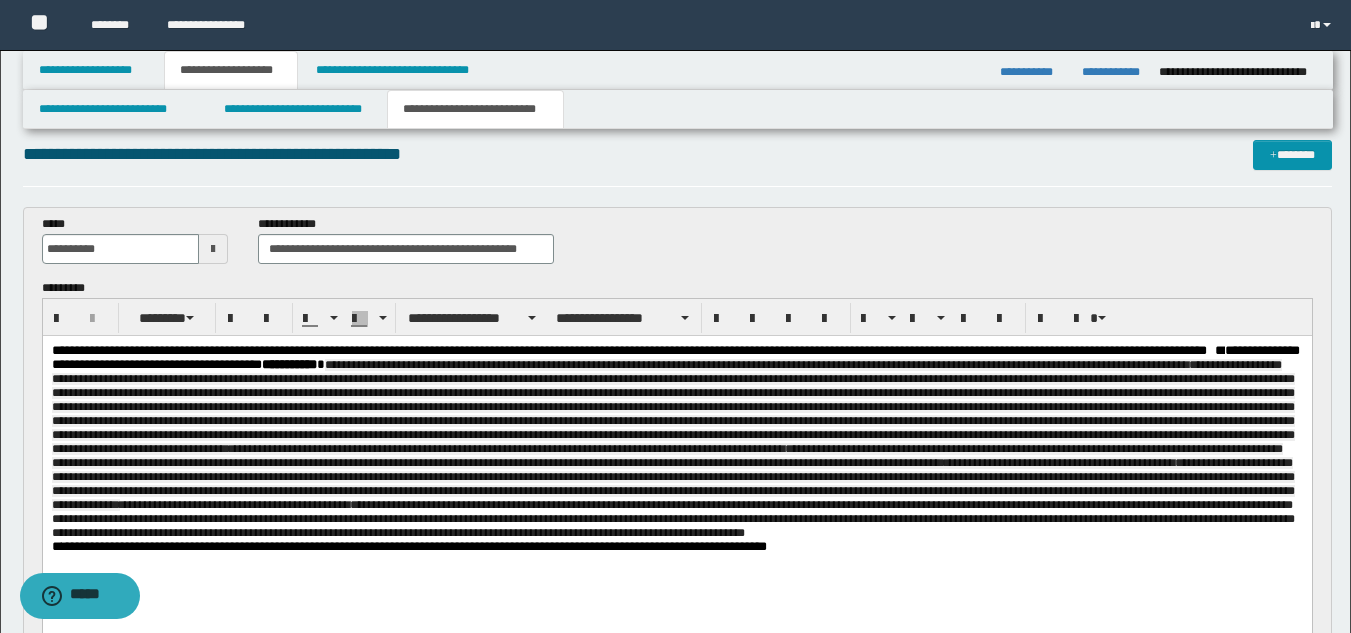 scroll, scrollTop: 619, scrollLeft: 0, axis: vertical 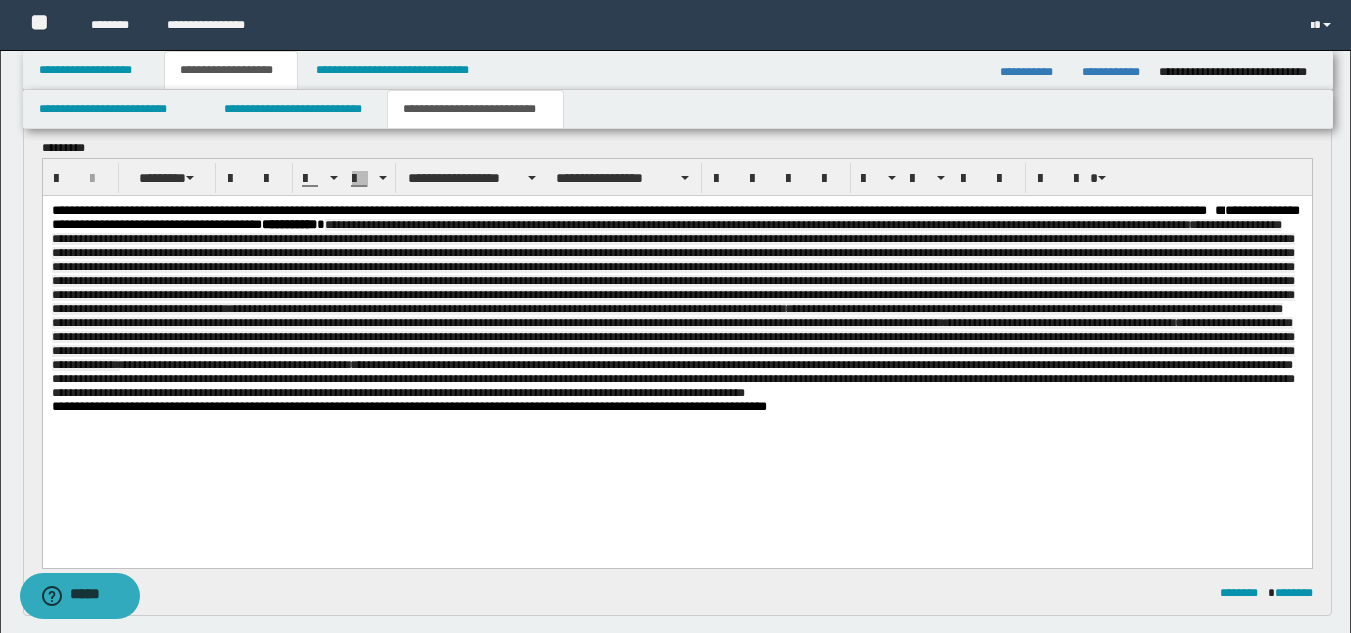 click on "*" at bounding box center (56, 406) 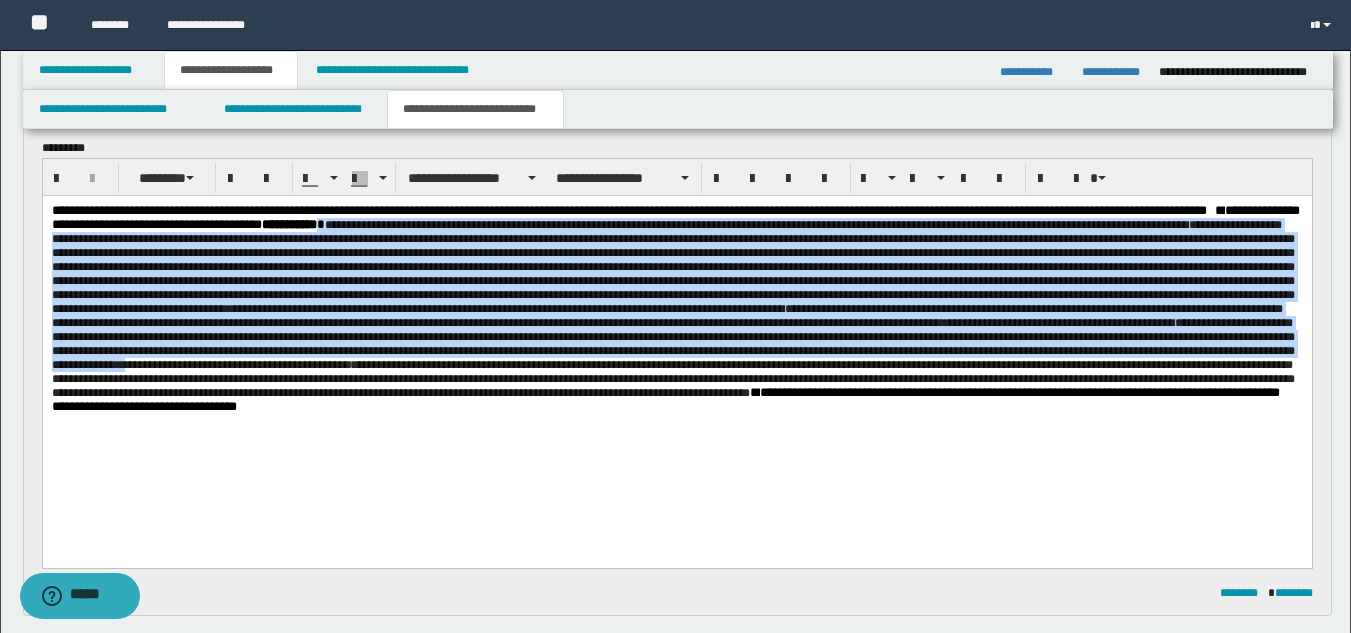 drag, startPoint x: 444, startPoint y: 223, endPoint x: 999, endPoint y: 386, distance: 578.441 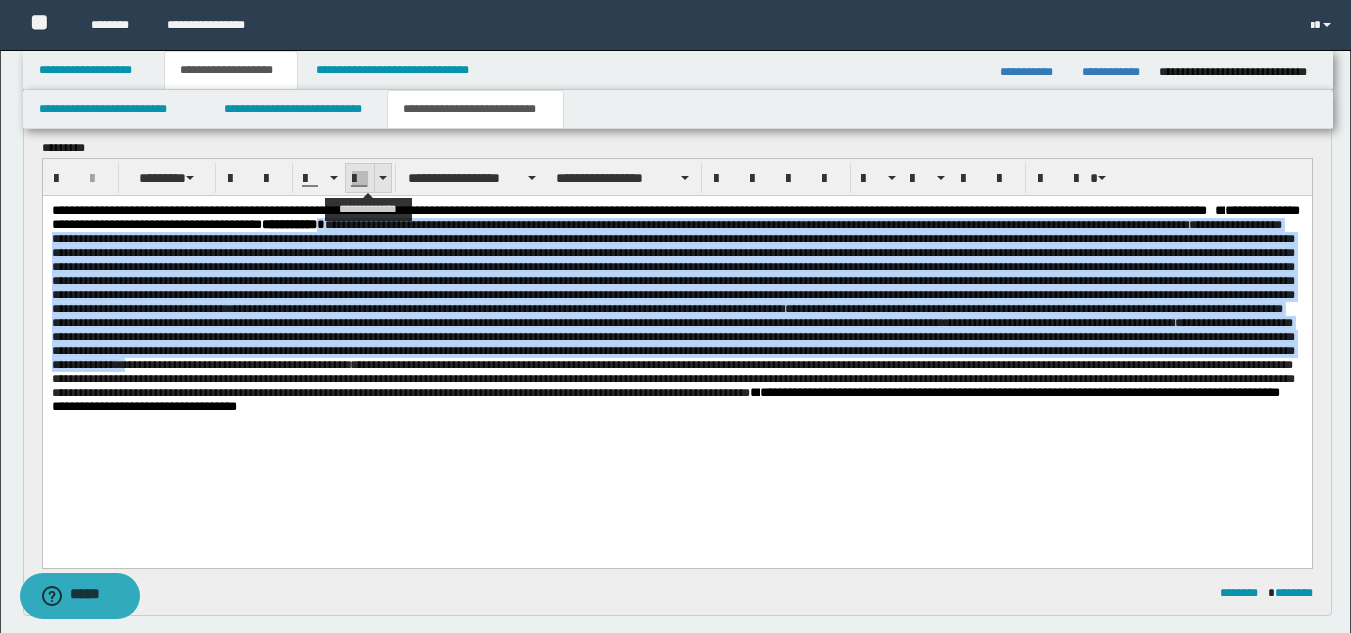 click at bounding box center [360, 179] 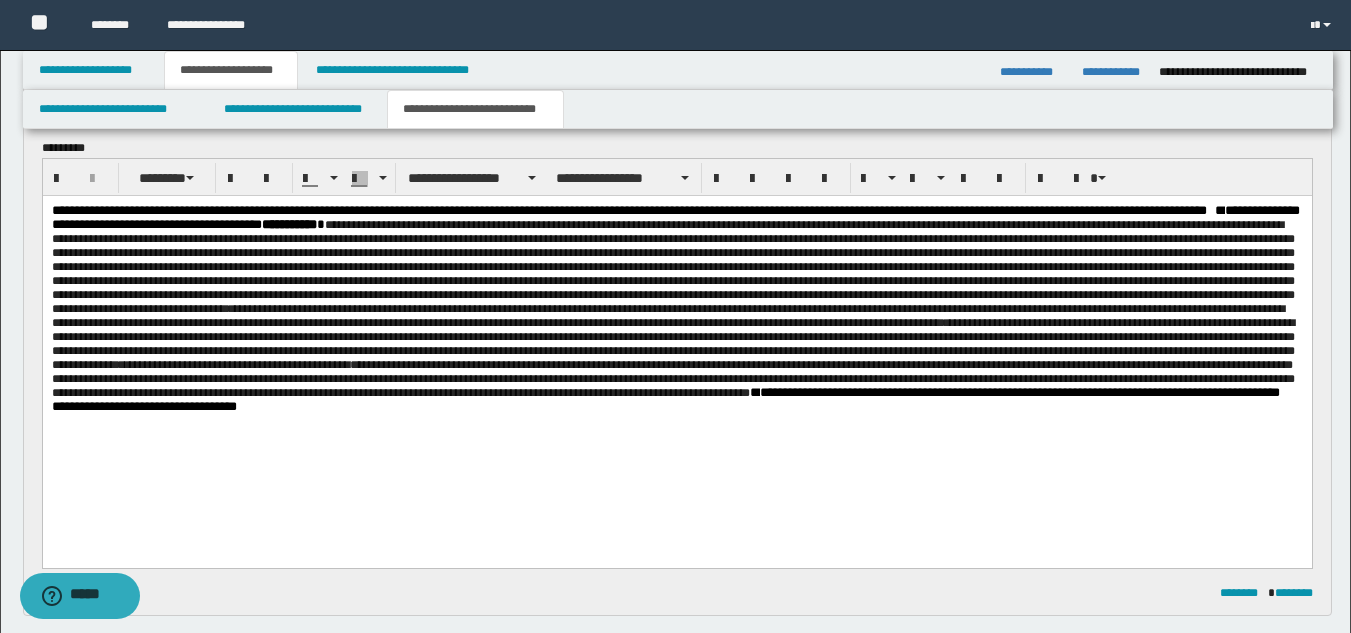 drag, startPoint x: 1041, startPoint y: 486, endPoint x: 1026, endPoint y: 459, distance: 30.88689 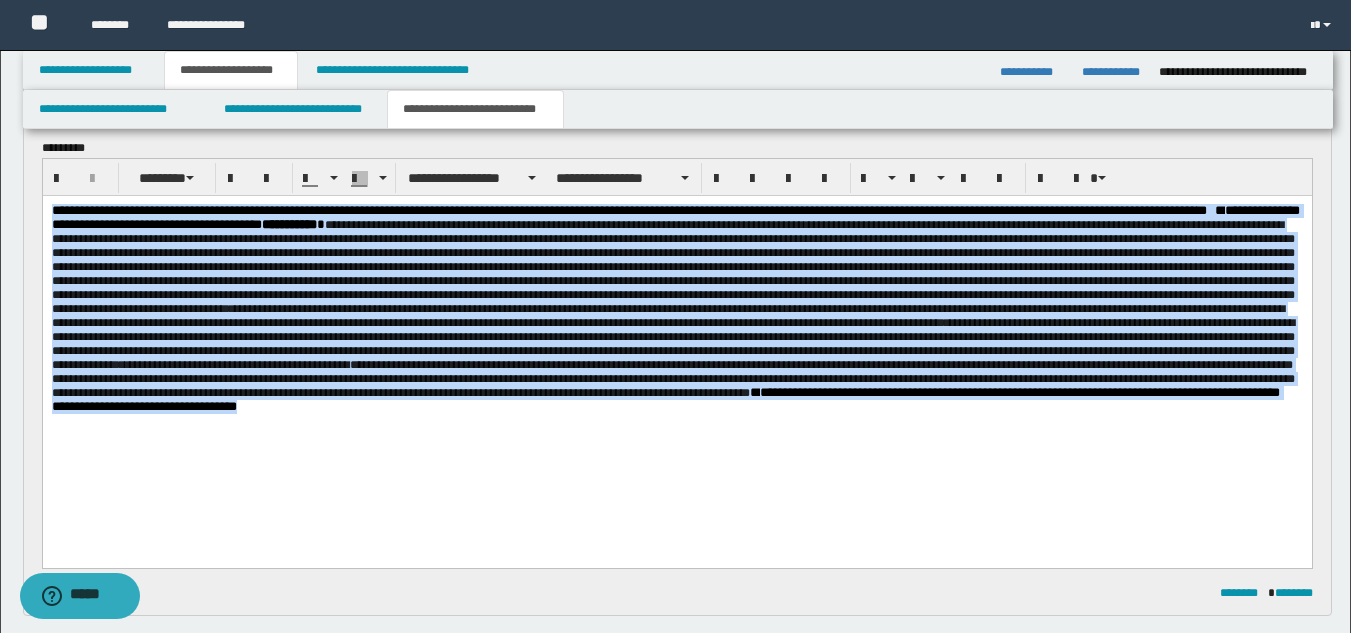 drag, startPoint x: 51, startPoint y: 214, endPoint x: 290, endPoint y: 452, distance: 337.29068 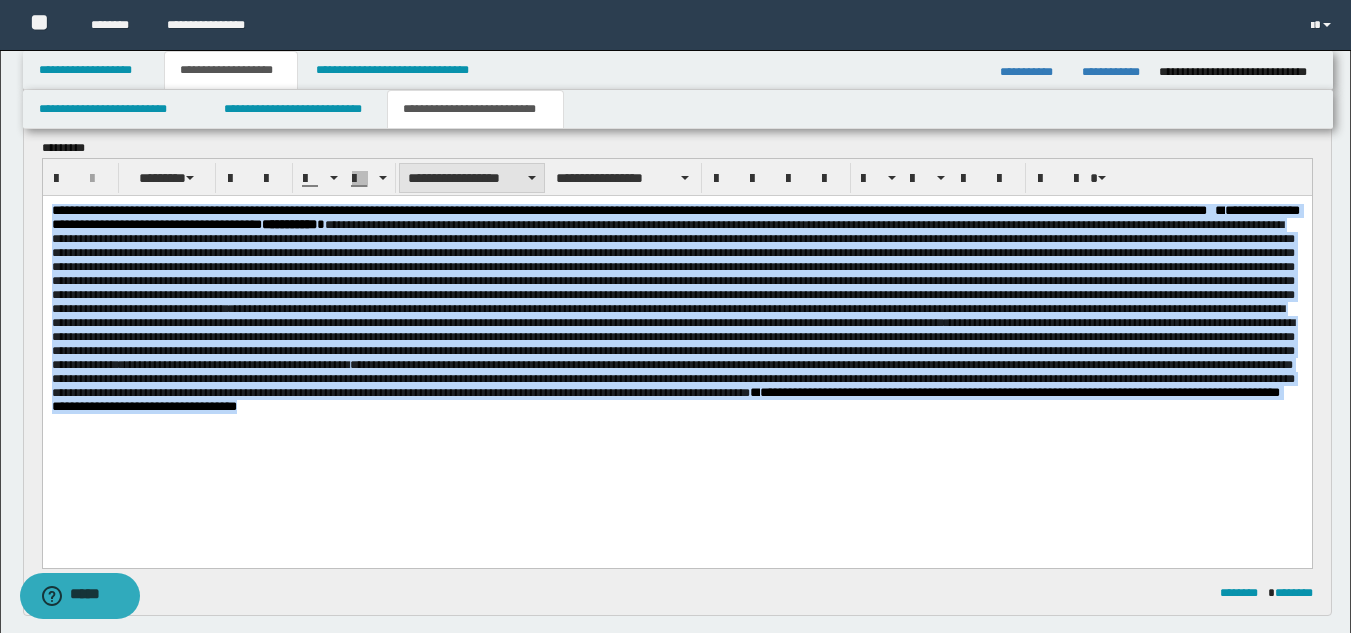 click on "**********" at bounding box center (472, 178) 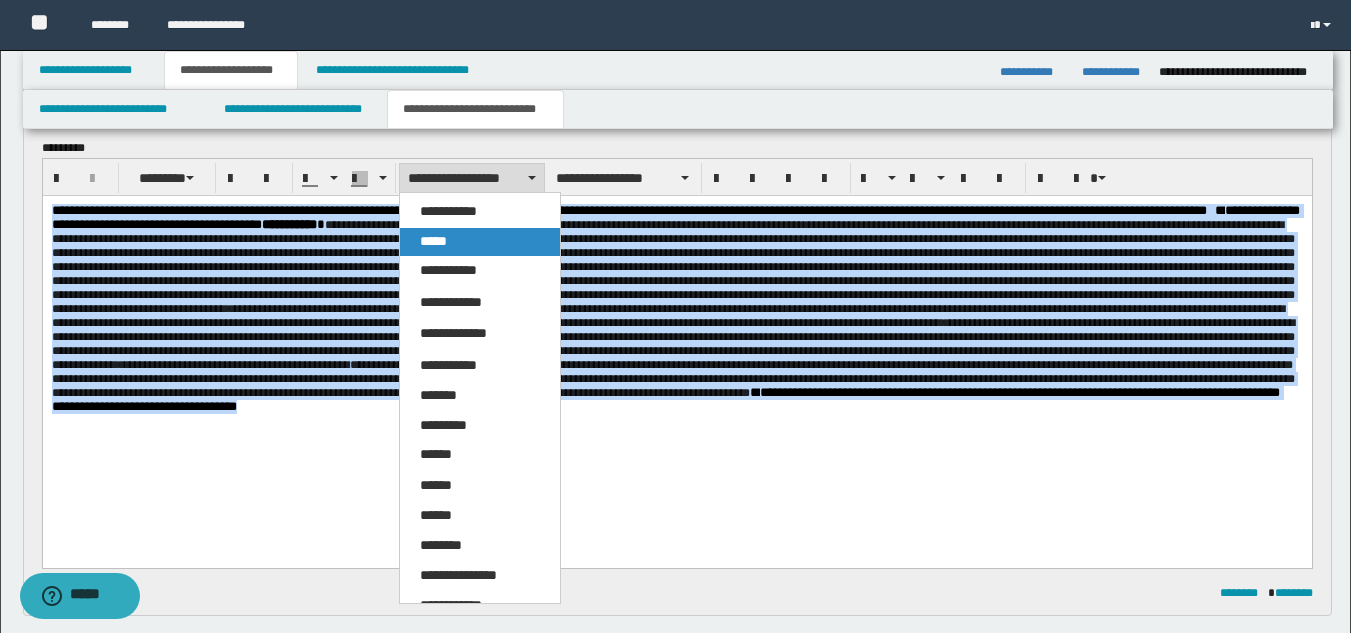 click on "*****" at bounding box center [433, 241] 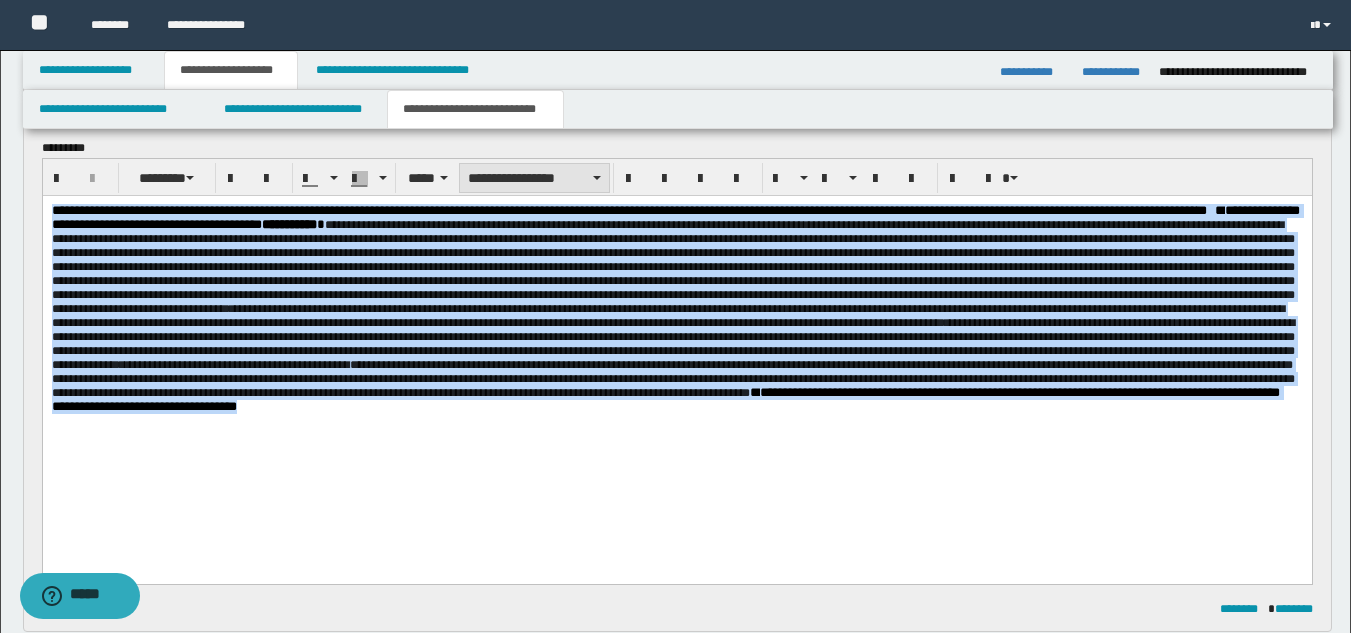 drag, startPoint x: 534, startPoint y: 170, endPoint x: 539, endPoint y: 191, distance: 21.587032 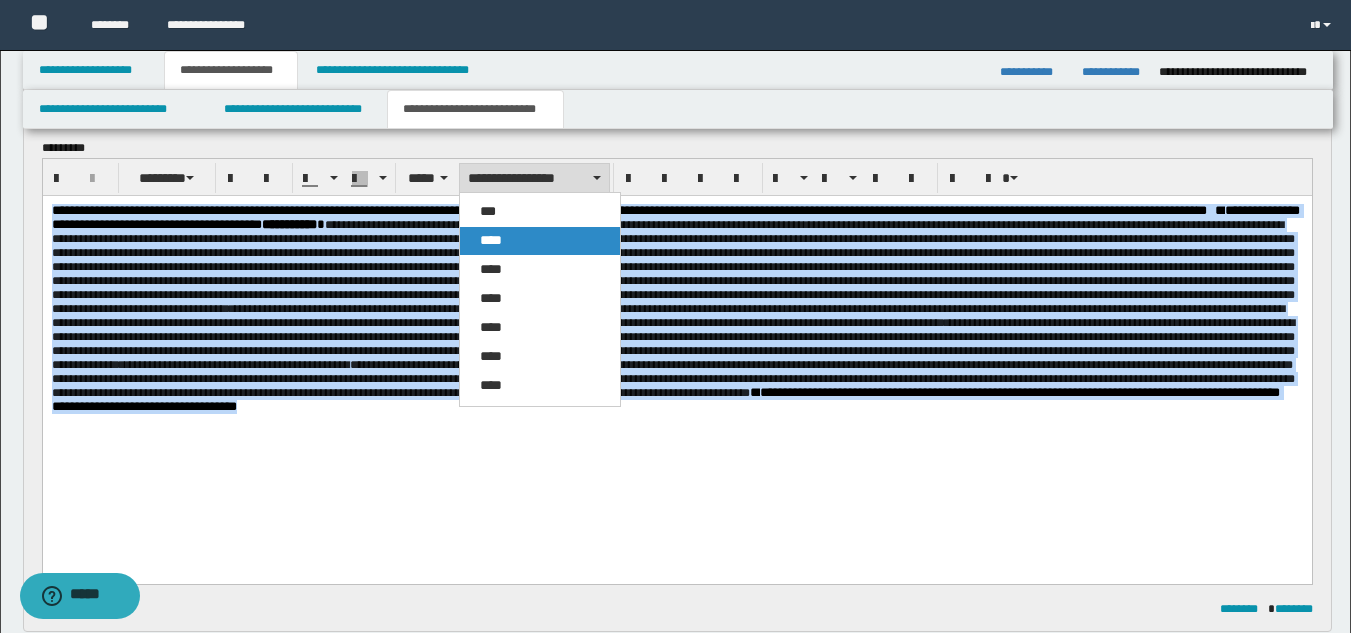 drag, startPoint x: 534, startPoint y: 228, endPoint x: 566, endPoint y: 0, distance: 230.23466 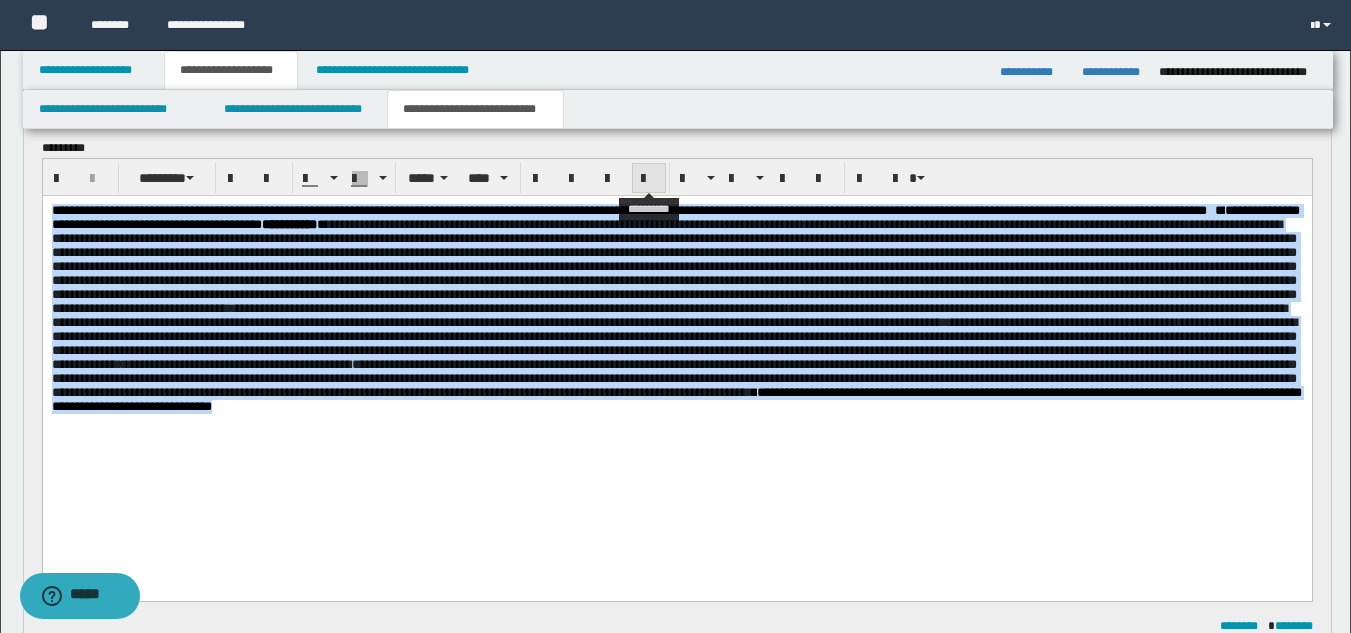 click at bounding box center (649, 179) 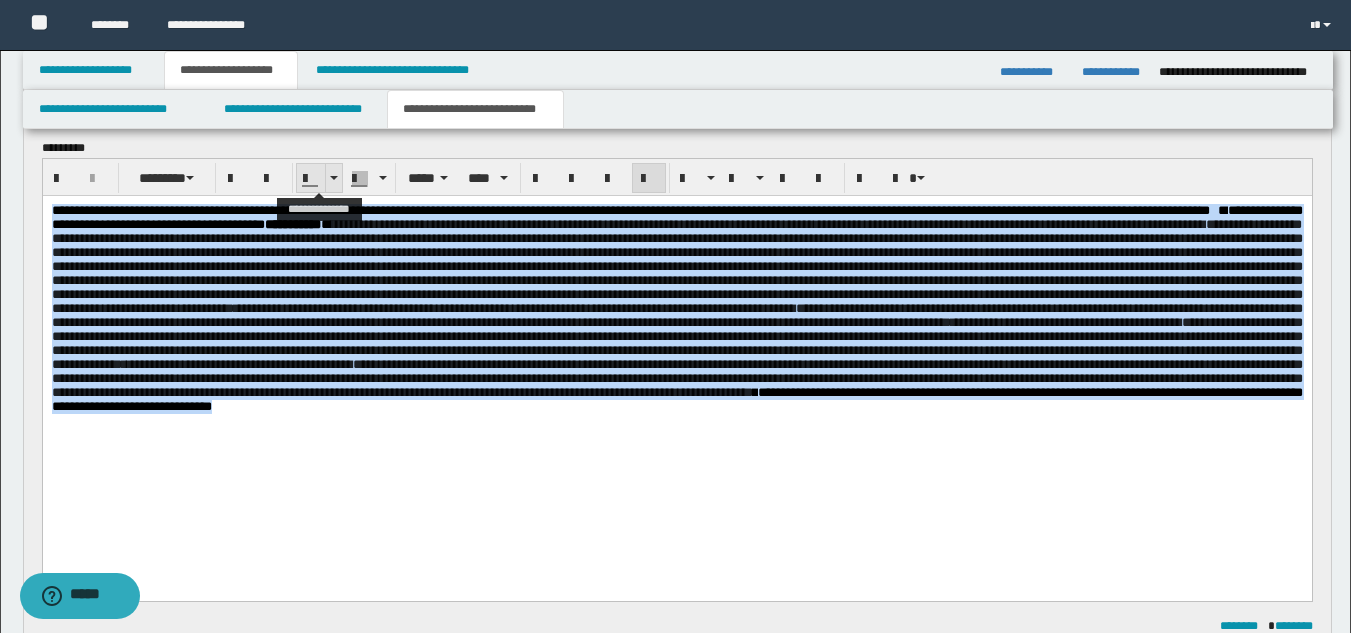 click at bounding box center (333, 178) 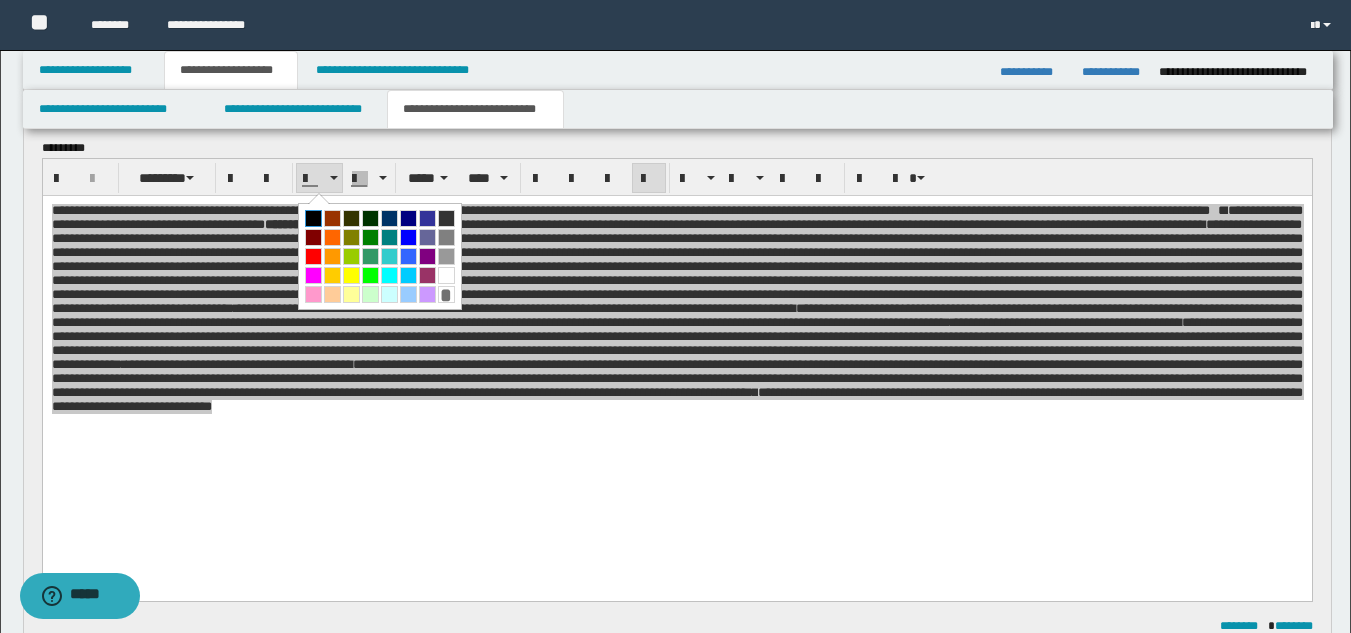 drag, startPoint x: 315, startPoint y: 215, endPoint x: 275, endPoint y: 70, distance: 150.41609 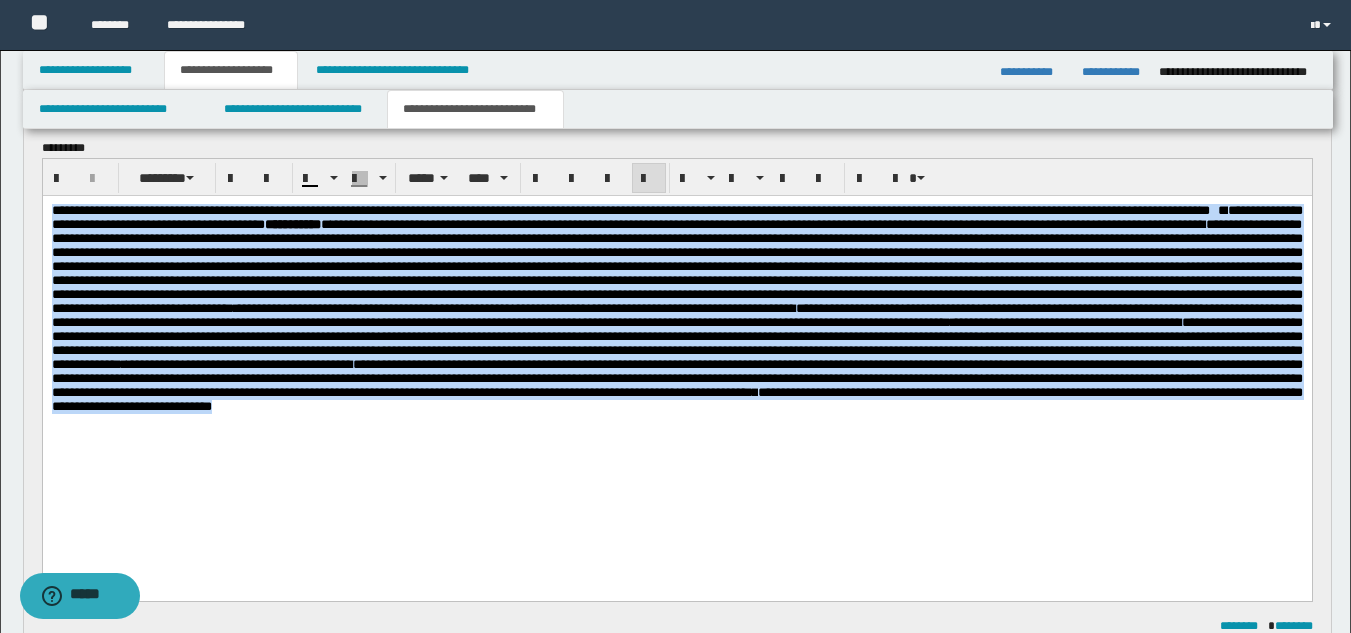click on "**********" at bounding box center (676, 294) 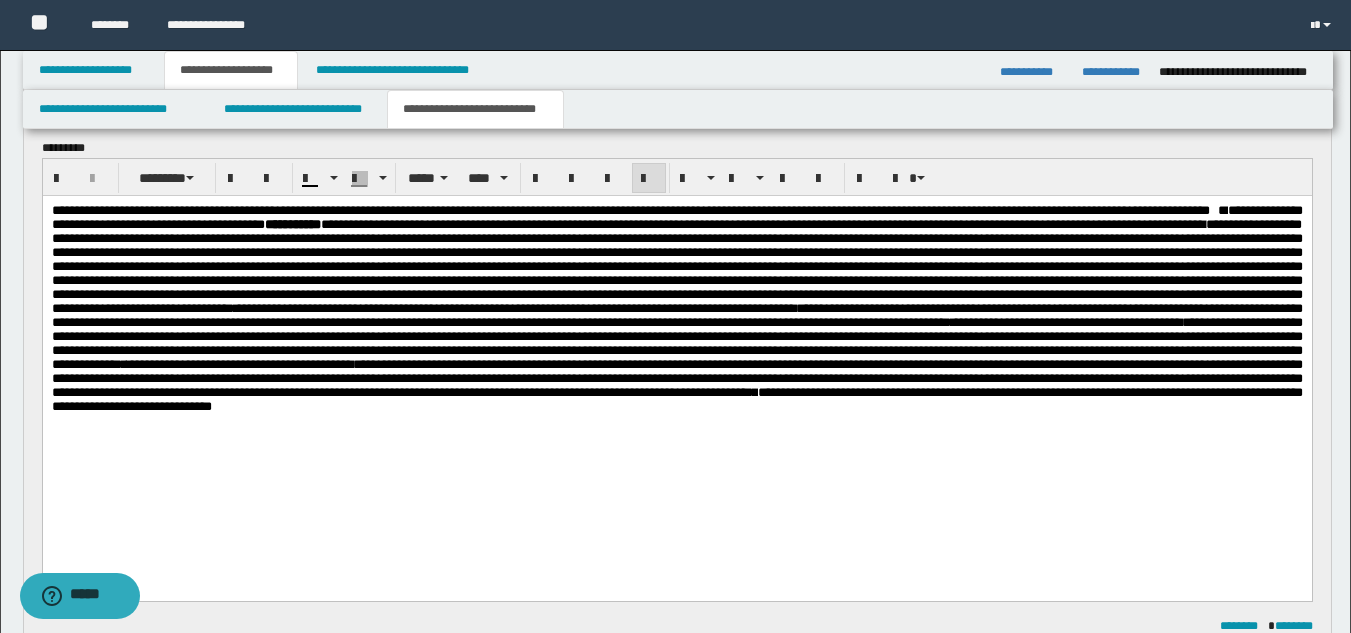 click on "**********" at bounding box center [676, 334] 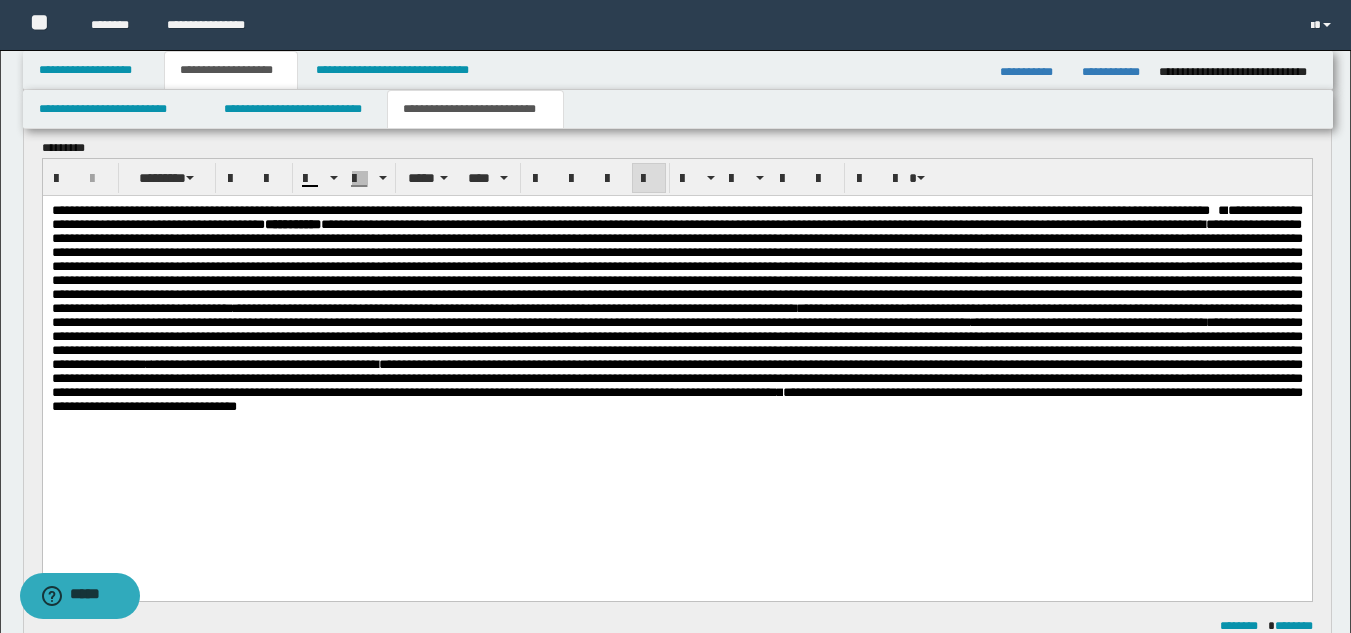 click on "**********" at bounding box center [676, 294] 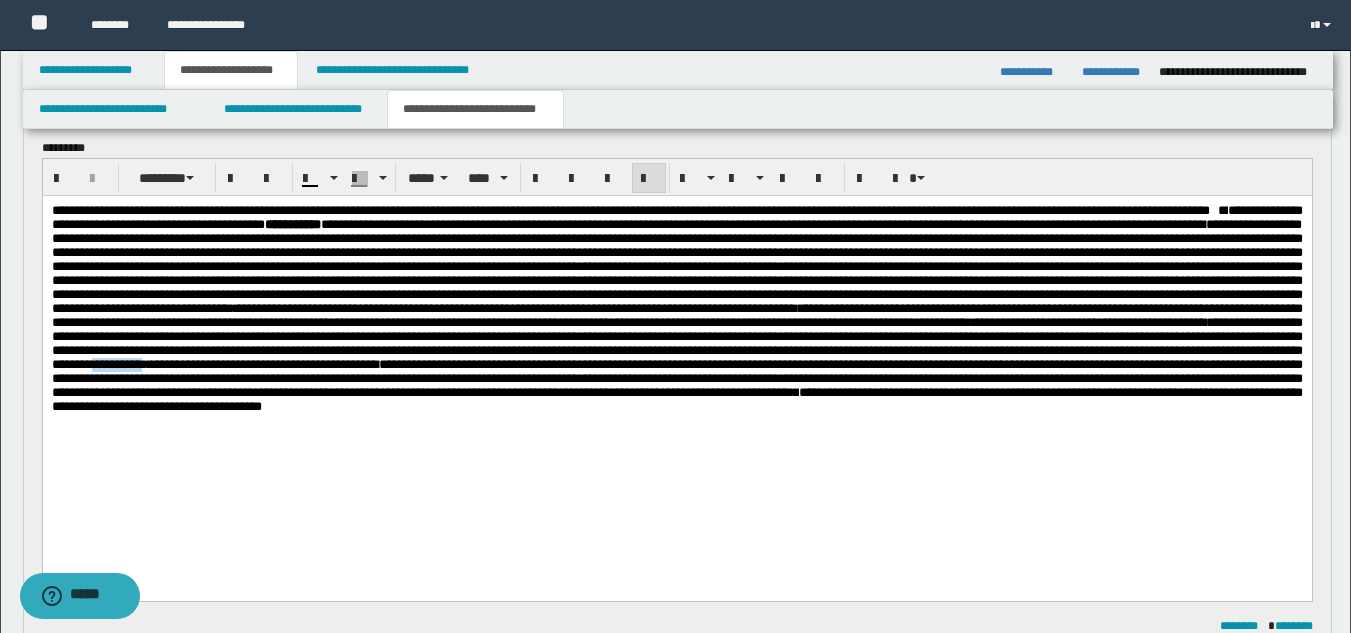 drag, startPoint x: 1179, startPoint y: 417, endPoint x: 1113, endPoint y: 415, distance: 66.0303 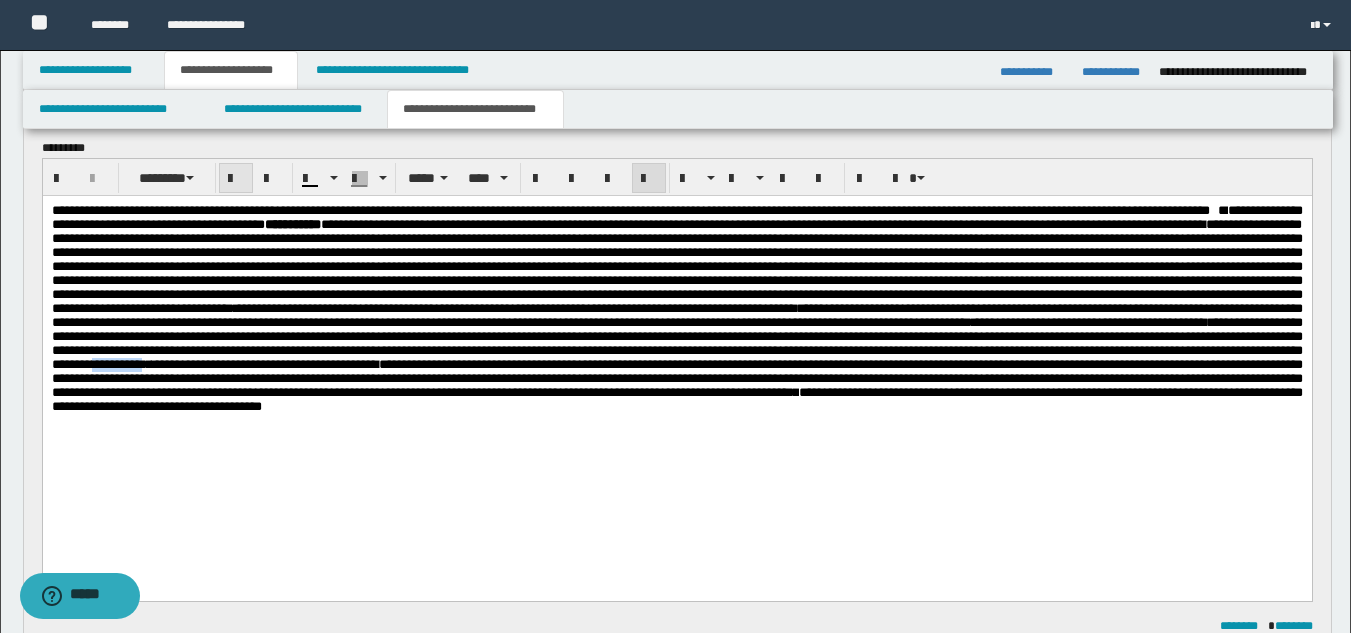 click at bounding box center (236, 178) 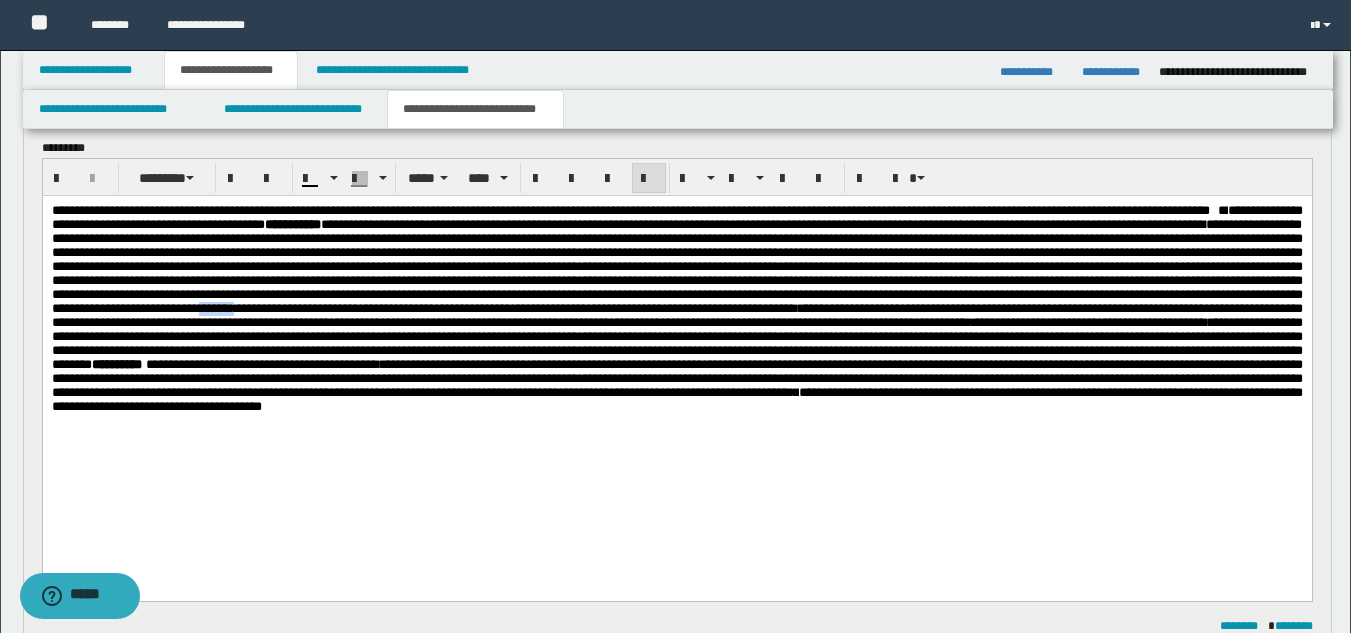 drag, startPoint x: 374, startPoint y: 349, endPoint x: 329, endPoint y: 347, distance: 45.044422 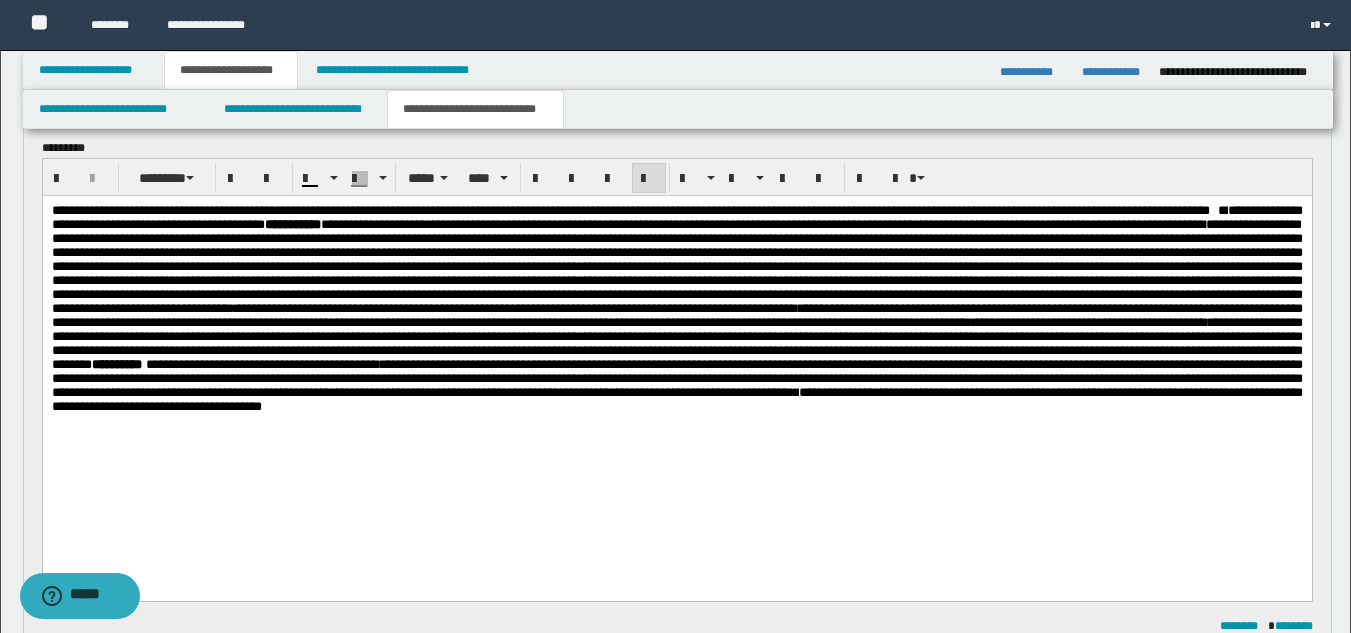 click on "**********" at bounding box center (676, 294) 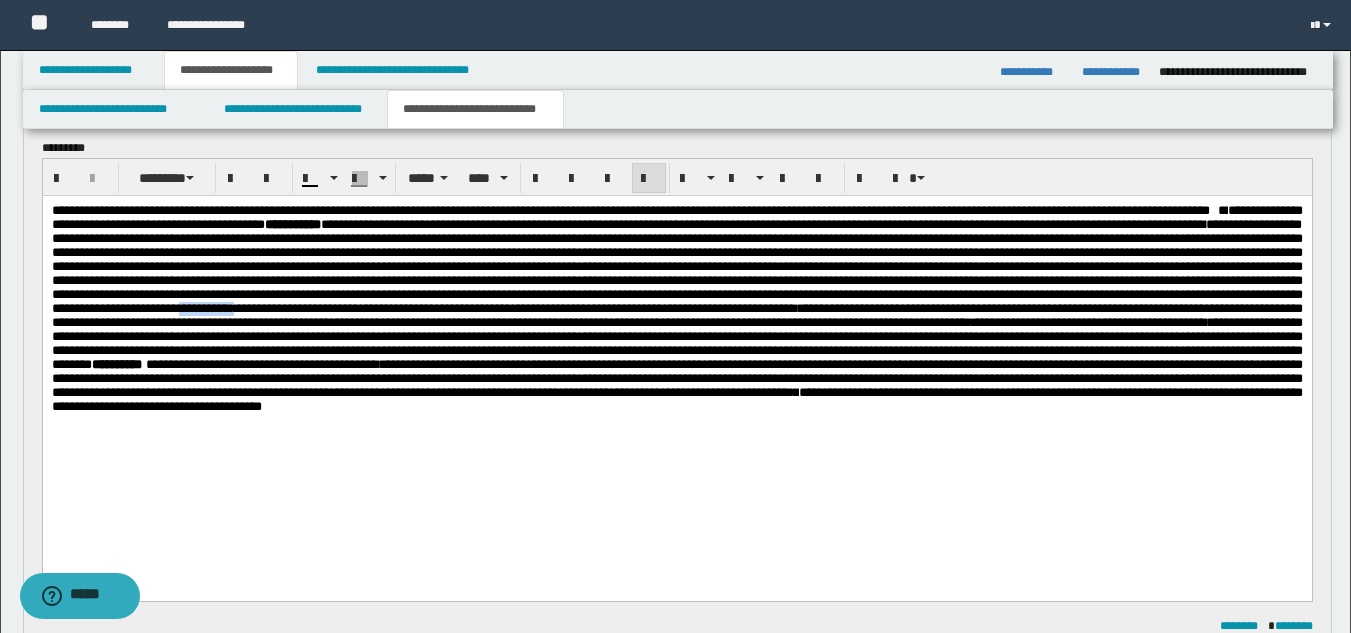 drag, startPoint x: 374, startPoint y: 353, endPoint x: 307, endPoint y: 349, distance: 67.11929 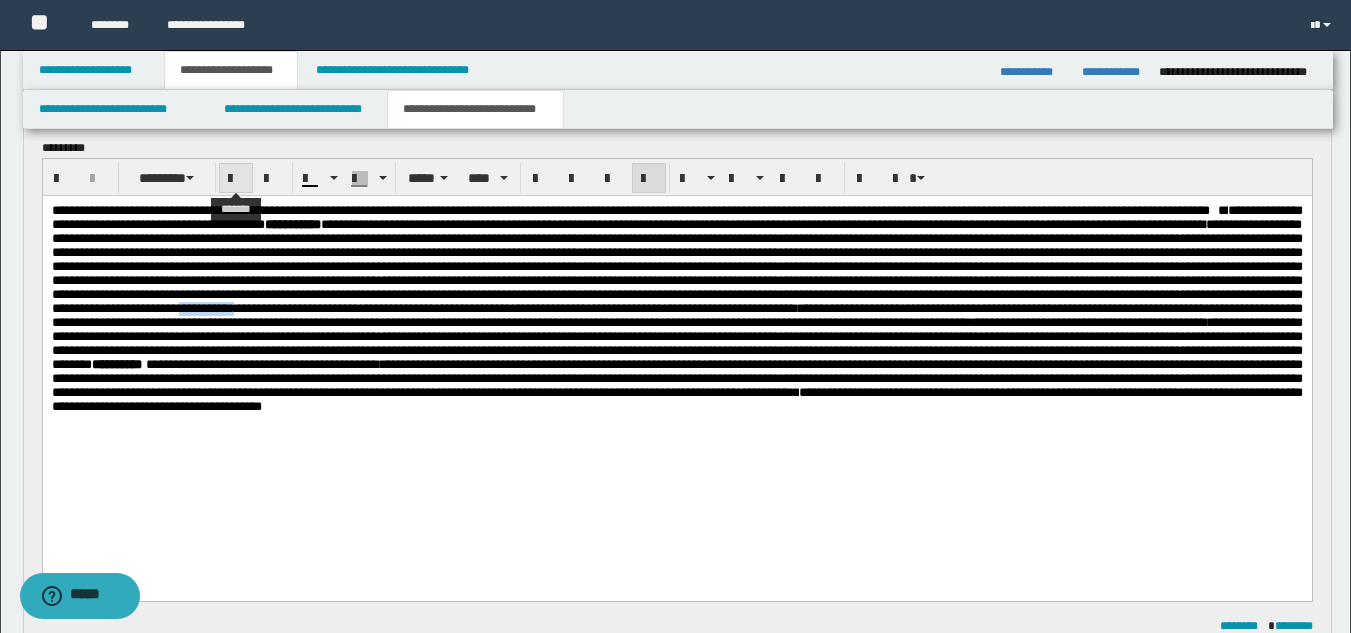 click at bounding box center (236, 179) 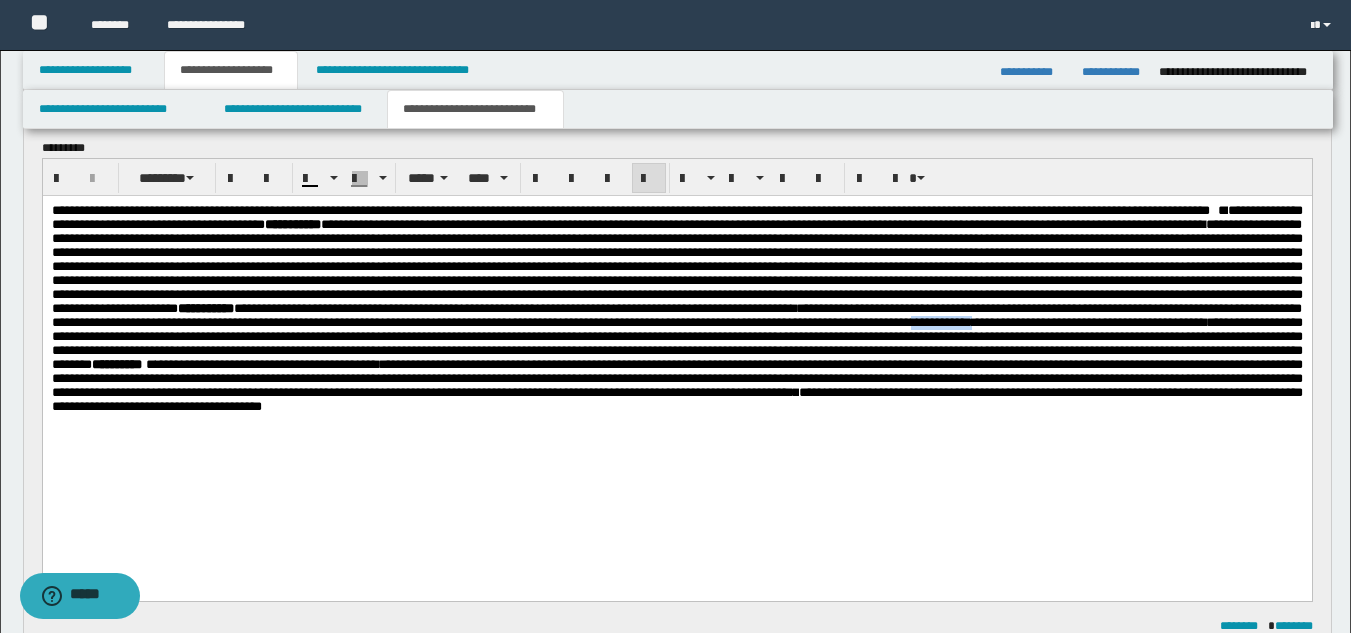 drag, startPoint x: 195, startPoint y: 382, endPoint x: 123, endPoint y: 383, distance: 72.00694 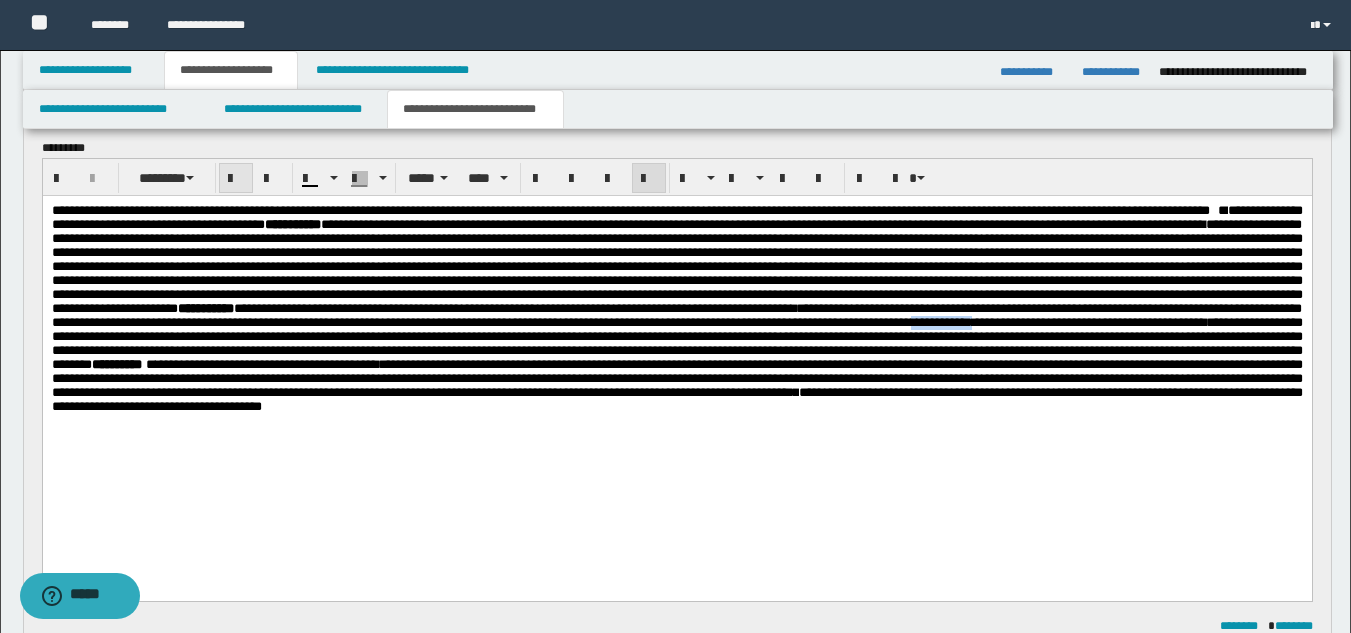 click at bounding box center (236, 179) 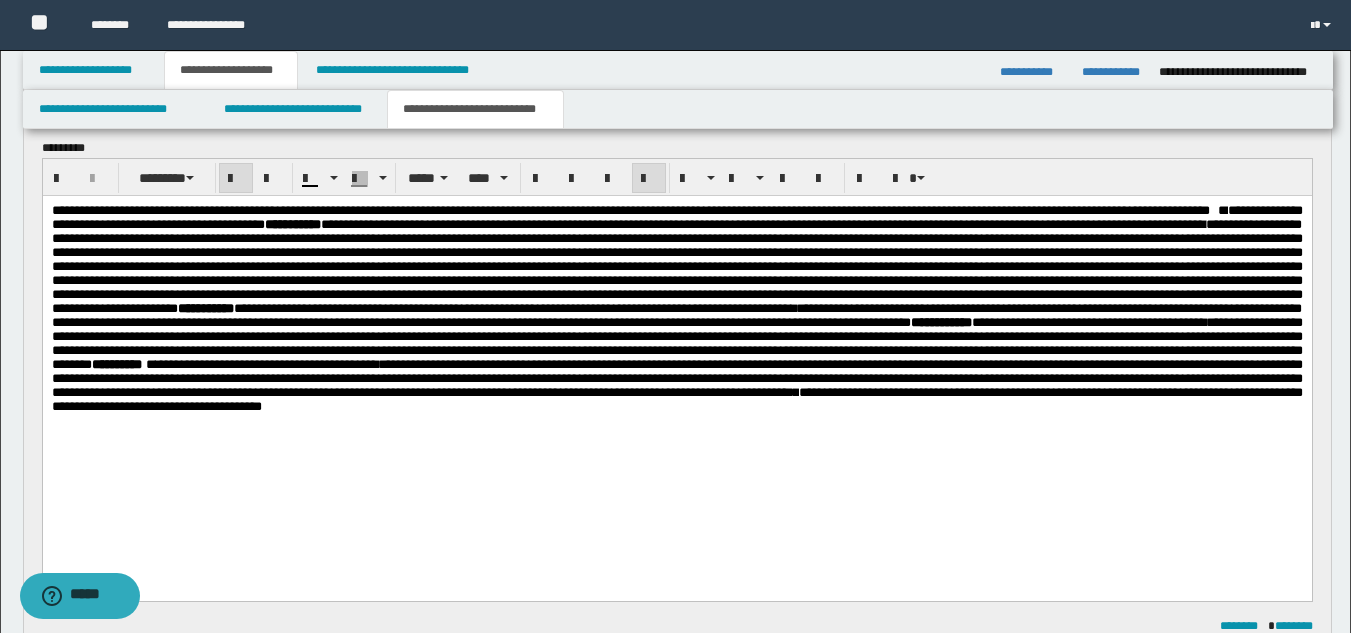 click on "**********" at bounding box center [676, 334] 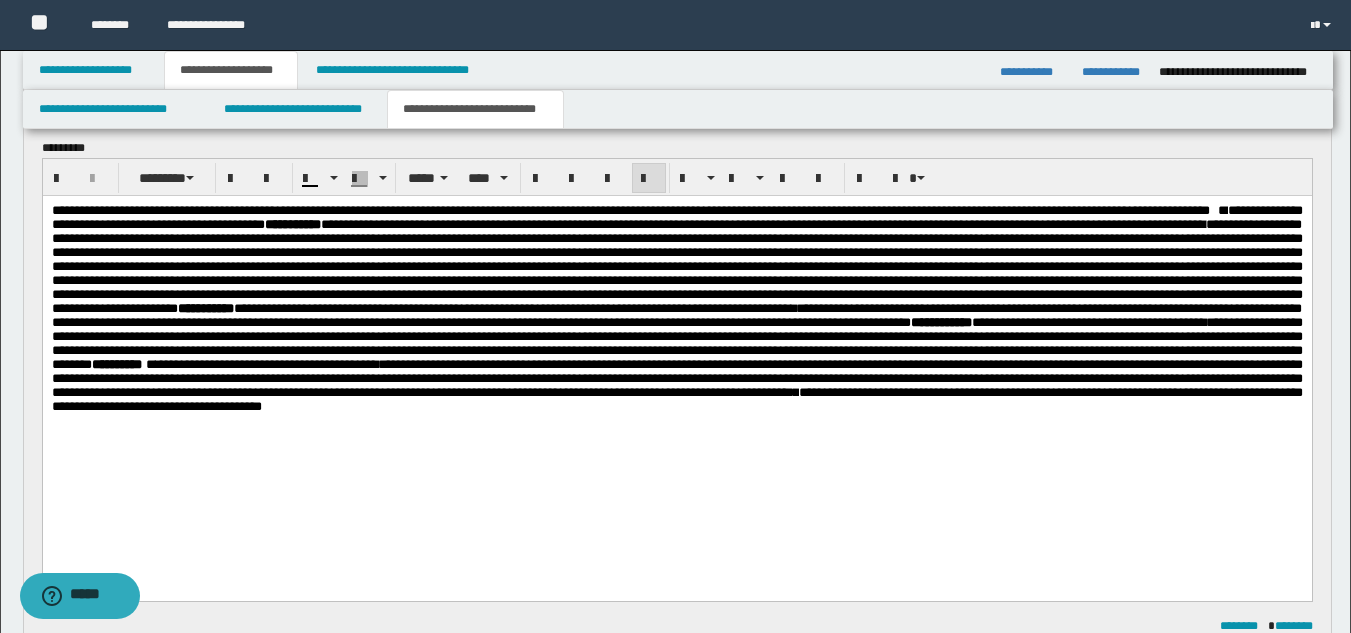 drag, startPoint x: 1099, startPoint y: 401, endPoint x: 1102, endPoint y: 511, distance: 110.0409 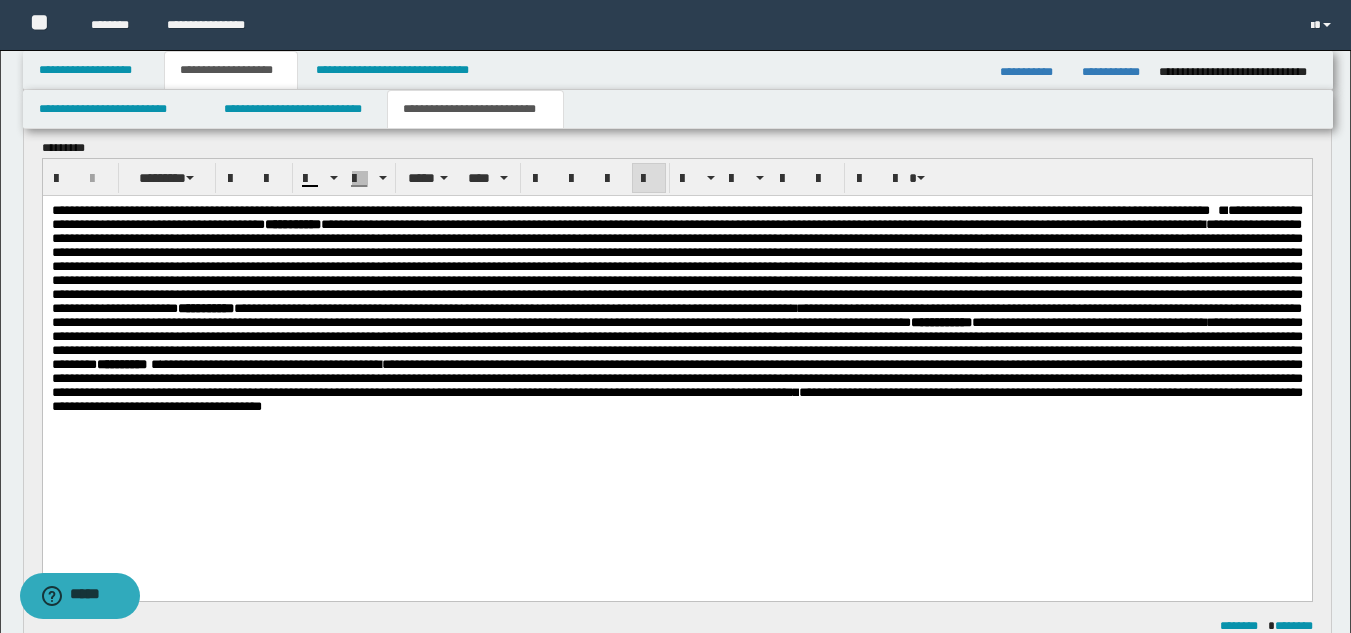 click on "**********" at bounding box center [676, 294] 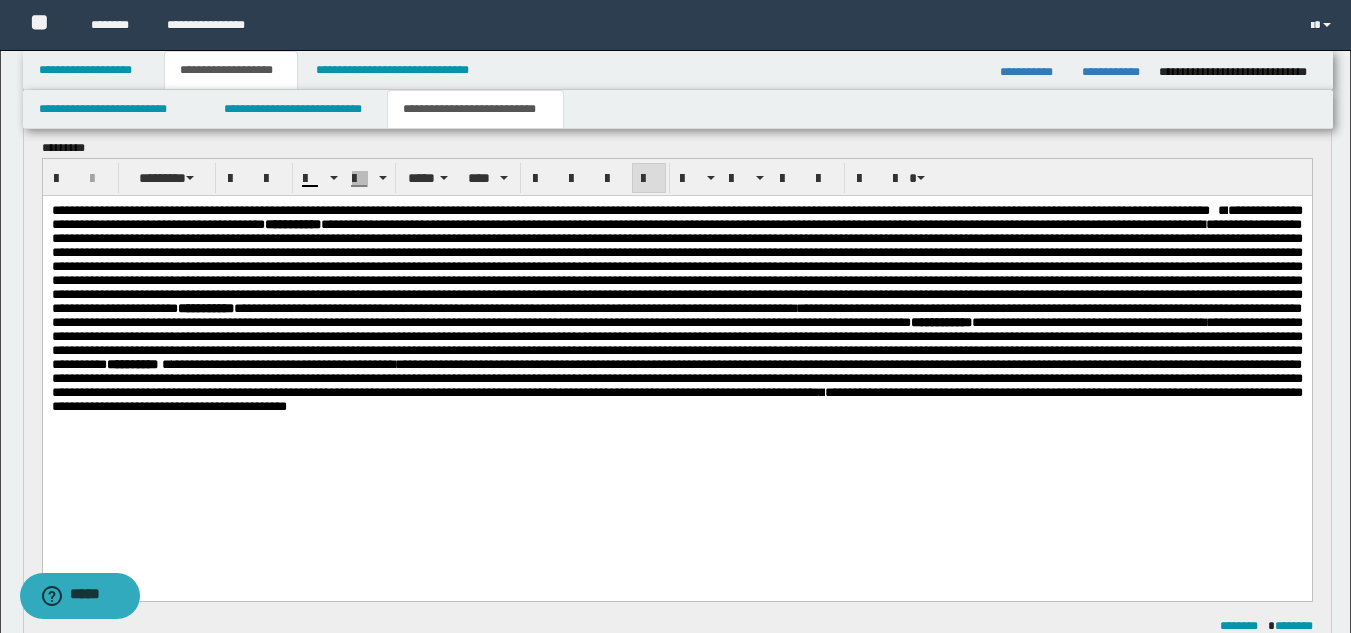 drag, startPoint x: 1255, startPoint y: 402, endPoint x: 1228, endPoint y: 494, distance: 95.880135 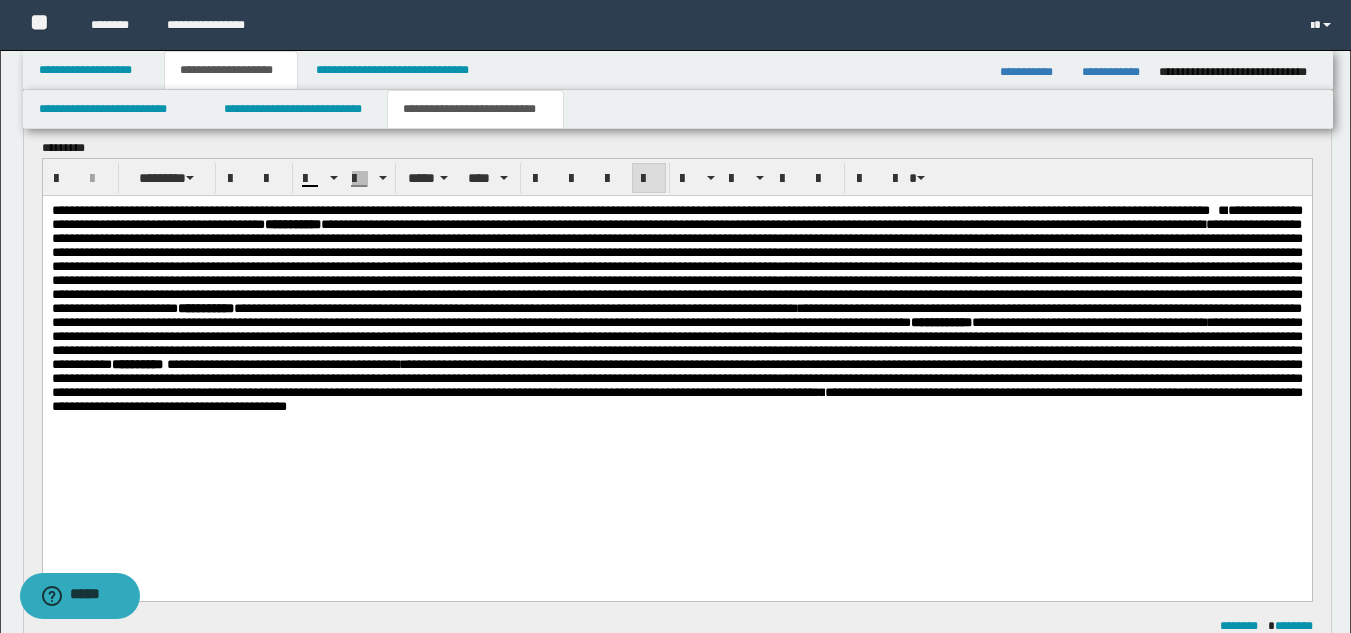 click on "**********" at bounding box center [676, 294] 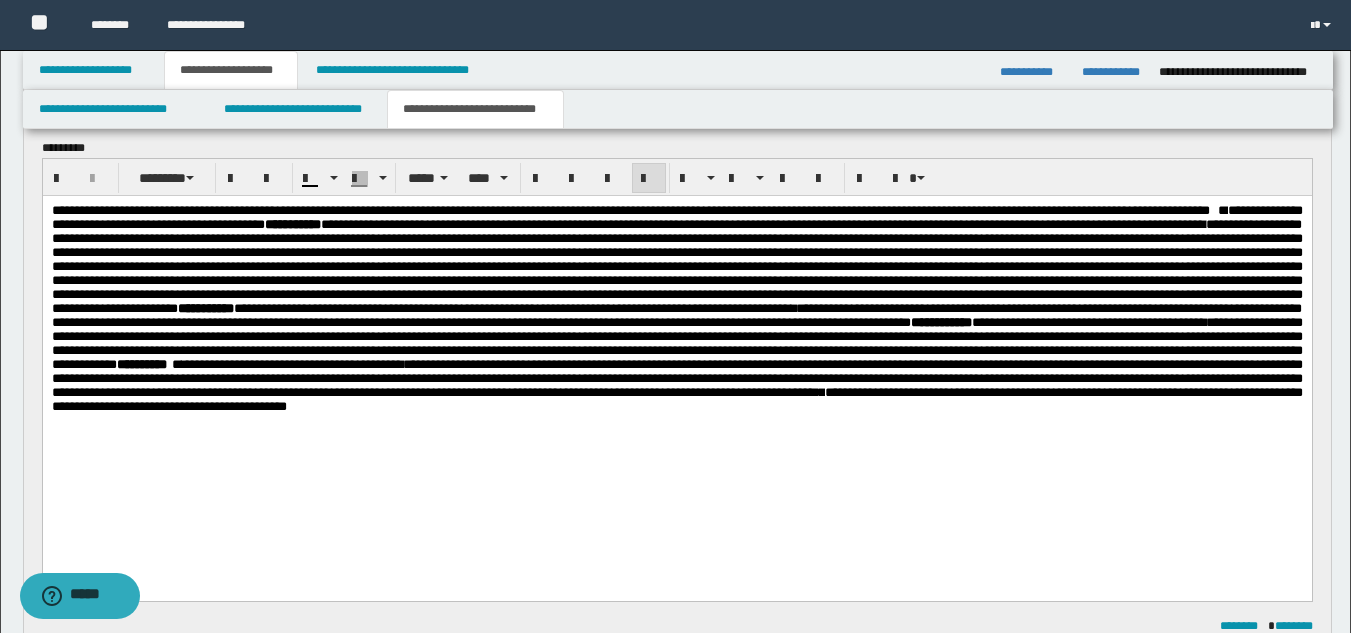 scroll, scrollTop: 0, scrollLeft: 0, axis: both 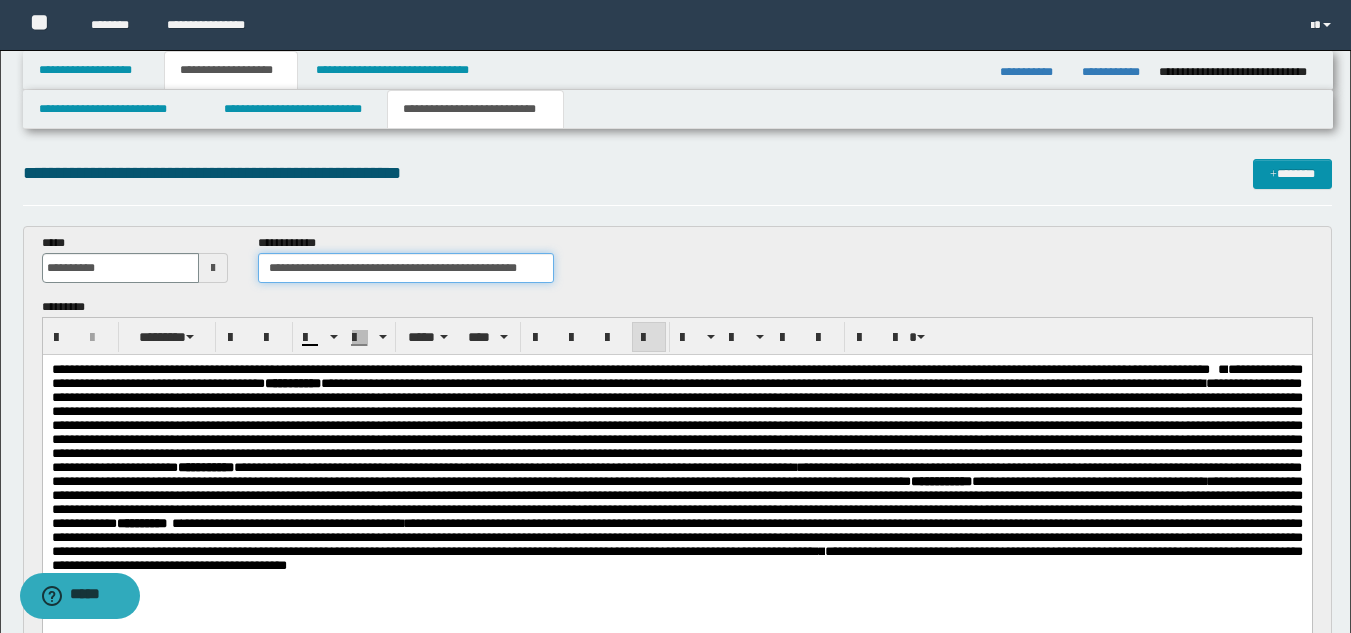drag, startPoint x: 268, startPoint y: 268, endPoint x: 542, endPoint y: 276, distance: 274.11676 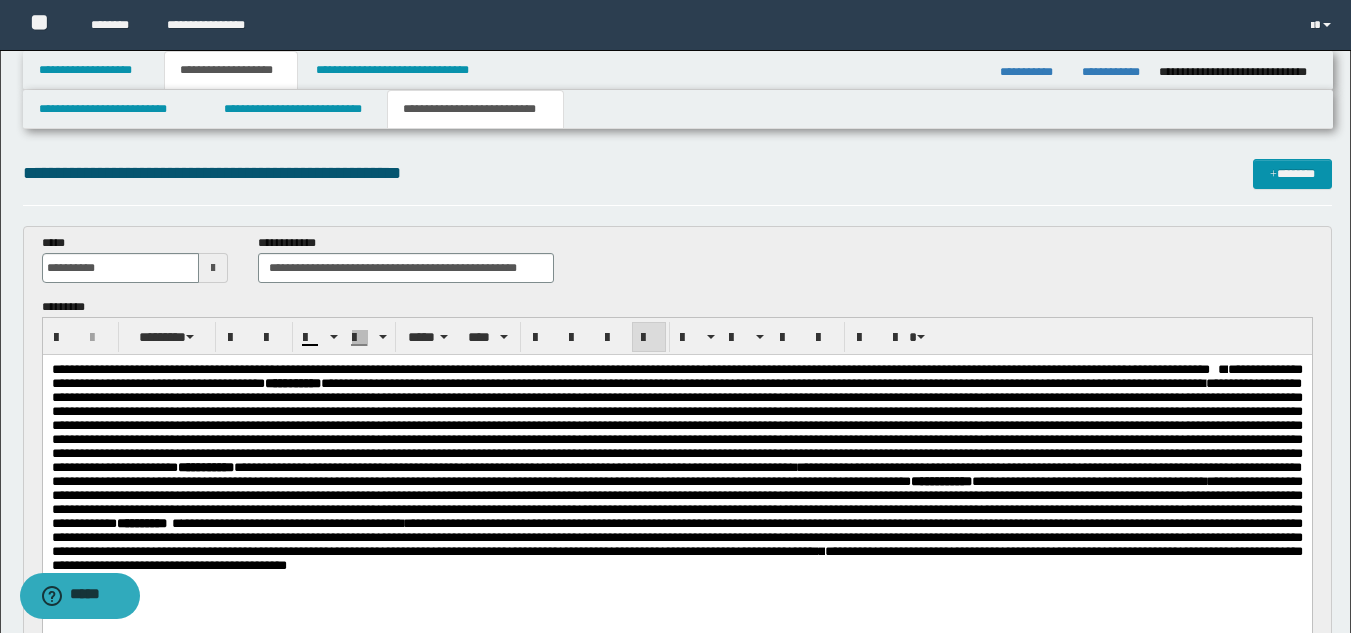 click on "**********" at bounding box center (677, 266) 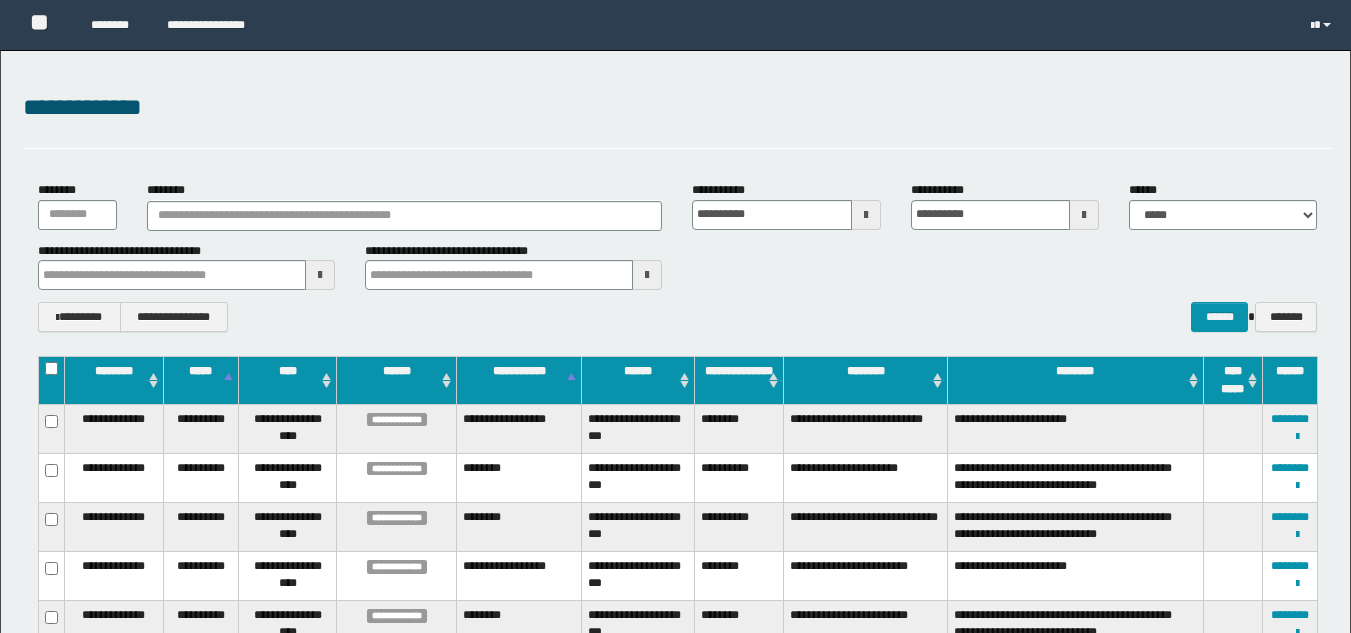 scroll, scrollTop: 395, scrollLeft: 0, axis: vertical 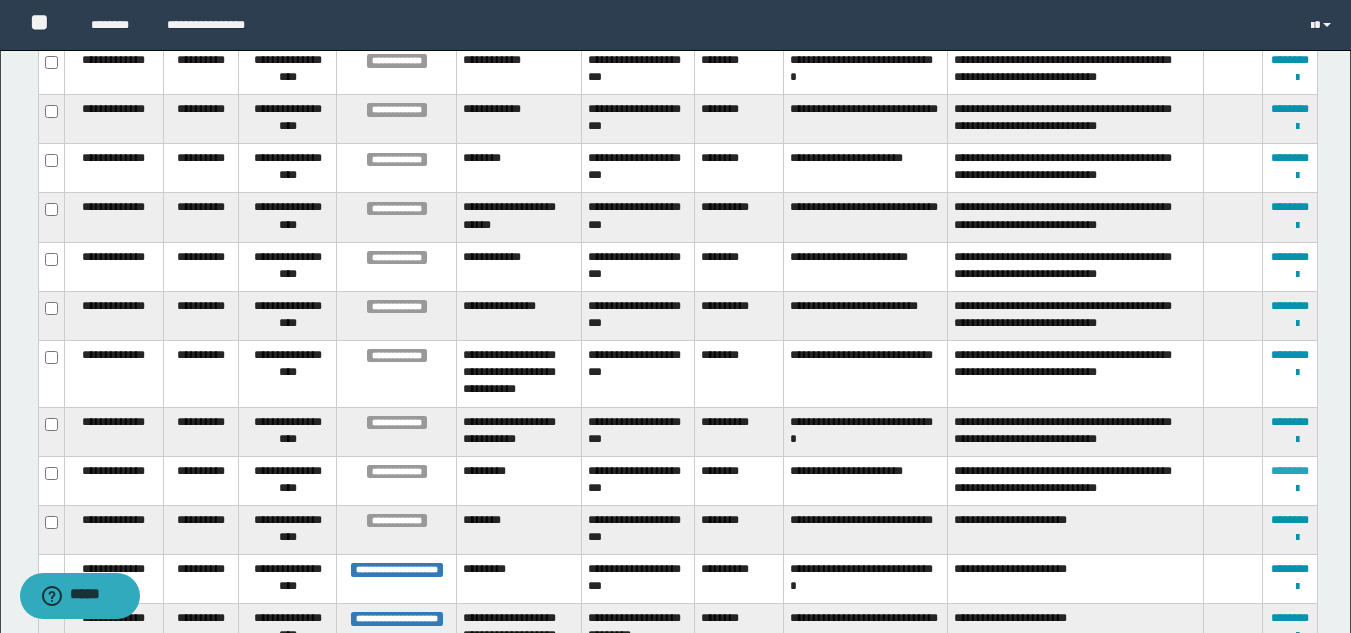 click on "********" at bounding box center [1290, 471] 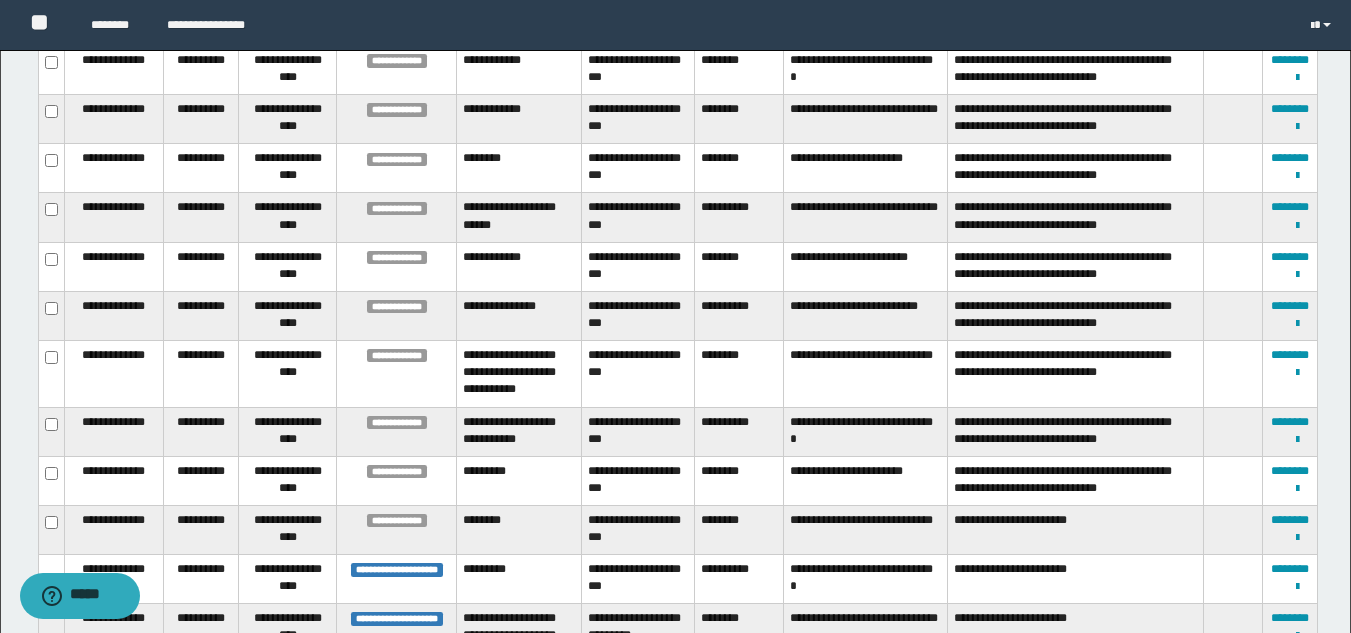 scroll, scrollTop: 271, scrollLeft: 0, axis: vertical 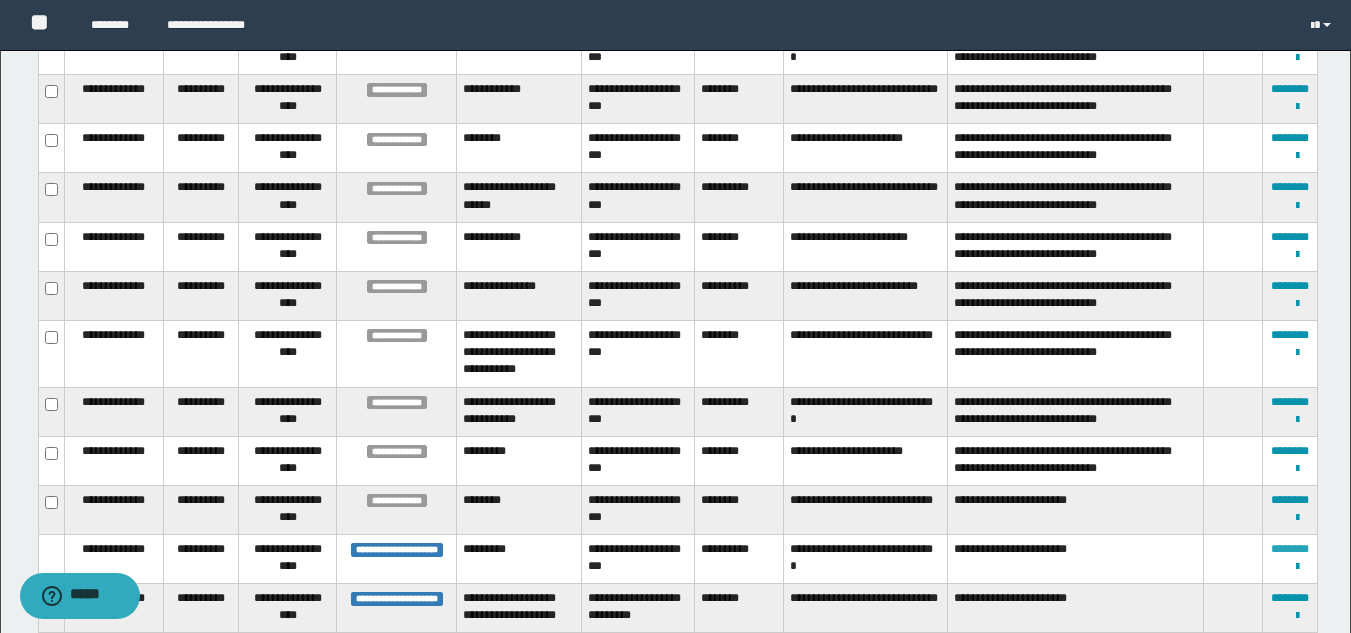 click on "********" at bounding box center [1290, 549] 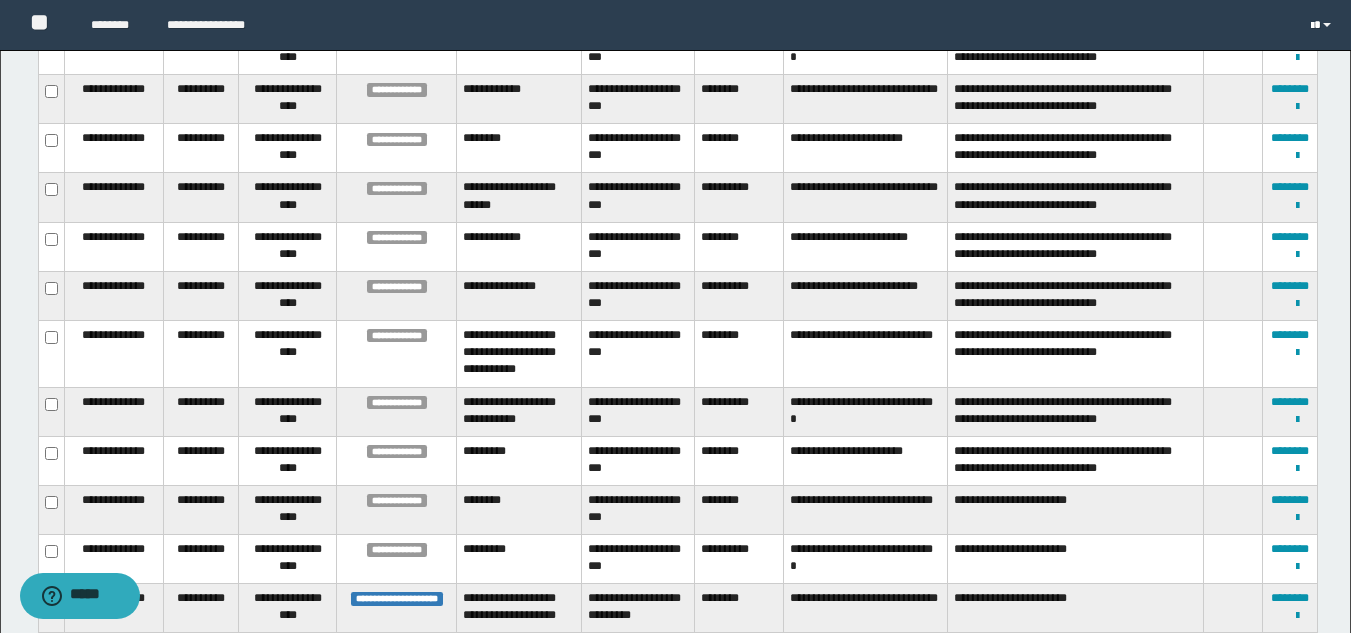 scroll, scrollTop: 243, scrollLeft: 0, axis: vertical 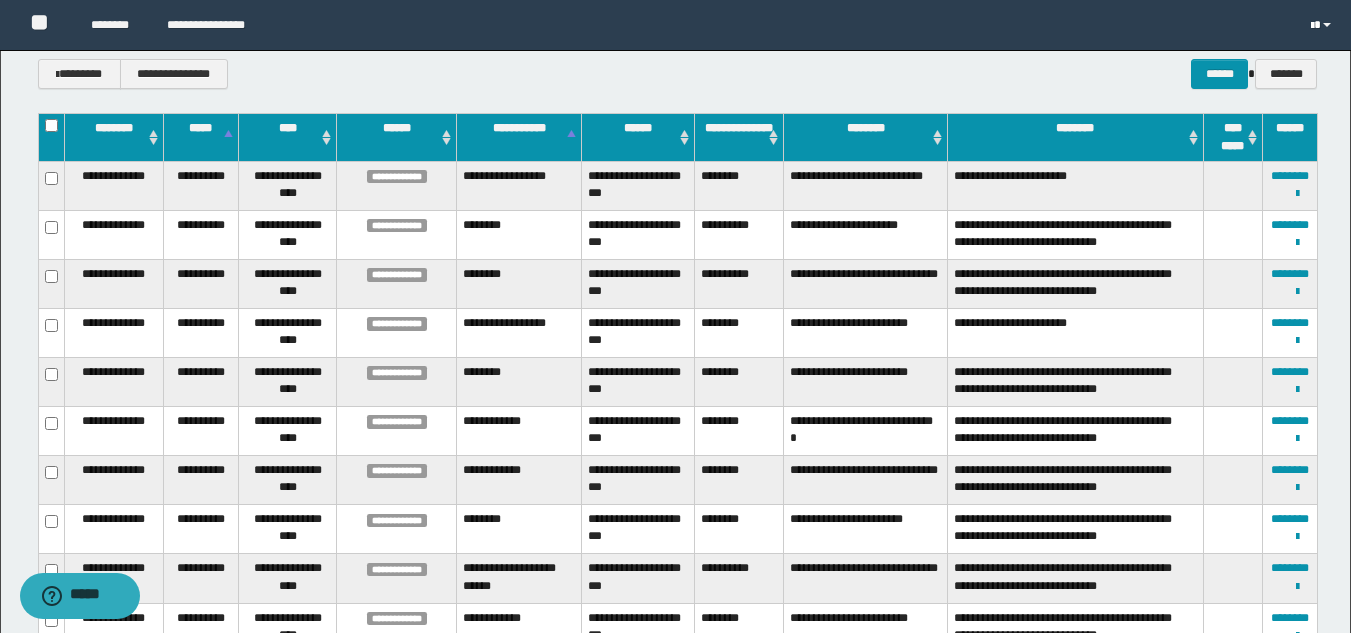 click at bounding box center (1327, 25) 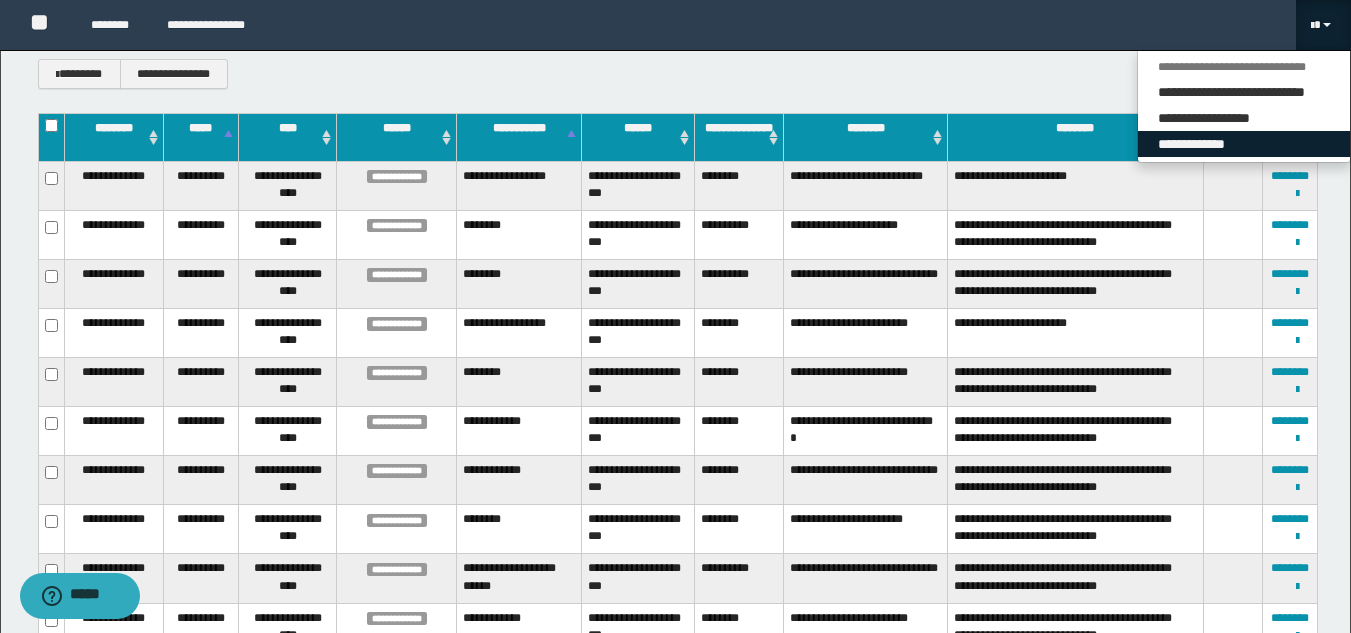 click on "**********" at bounding box center (1244, 144) 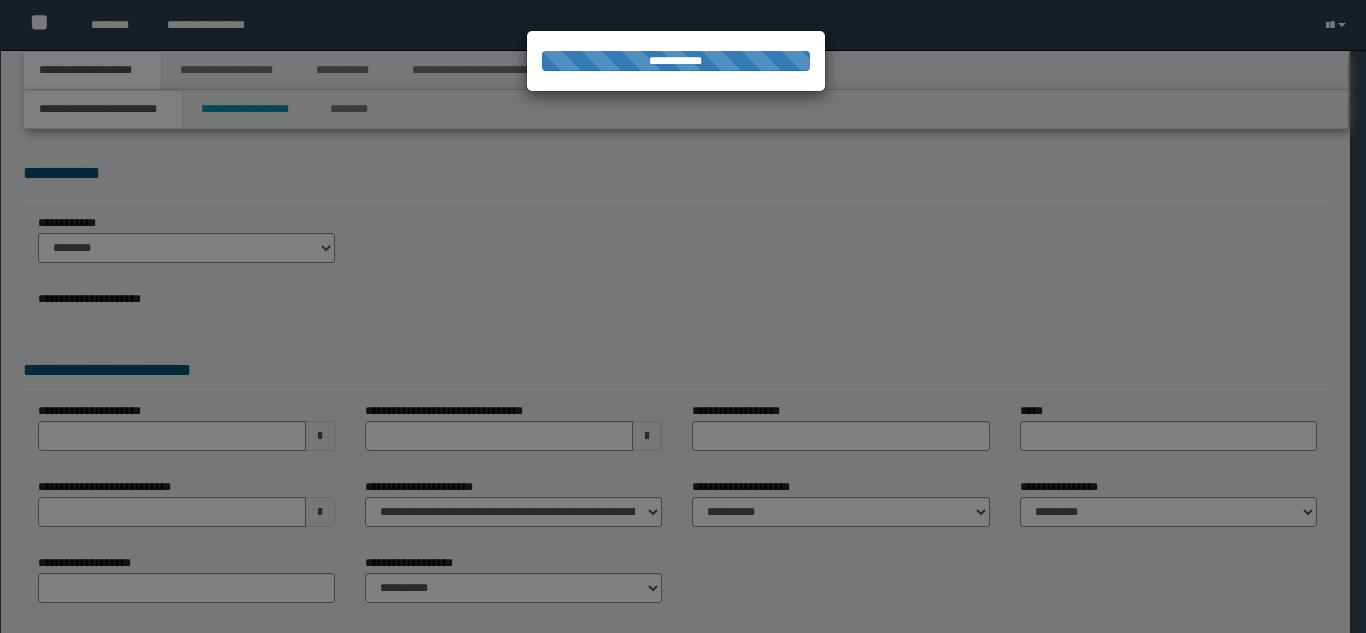 scroll, scrollTop: 0, scrollLeft: 0, axis: both 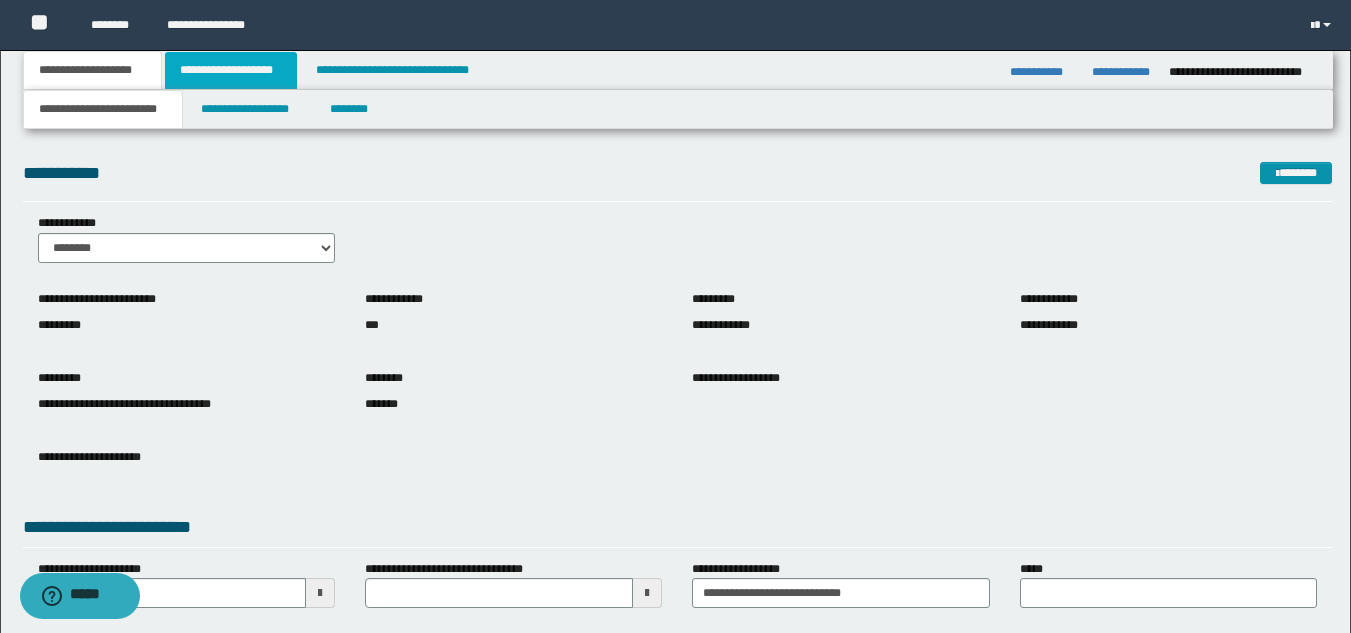 click on "**********" at bounding box center (231, 70) 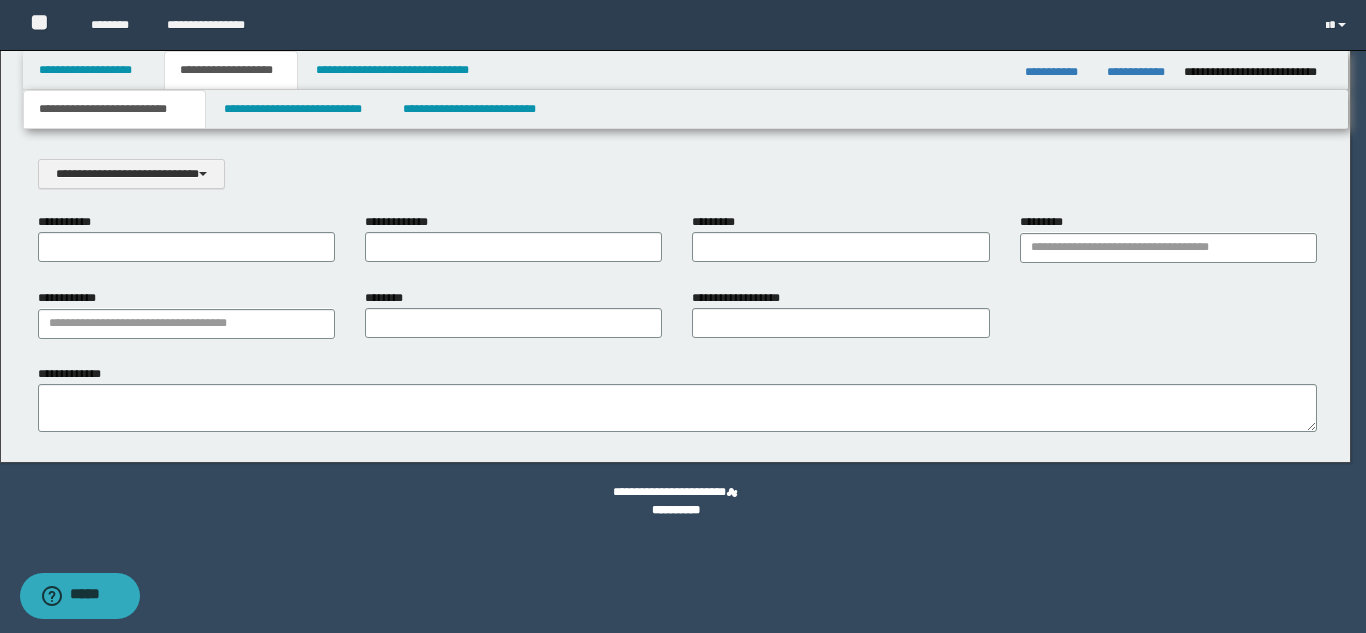 scroll, scrollTop: 0, scrollLeft: 0, axis: both 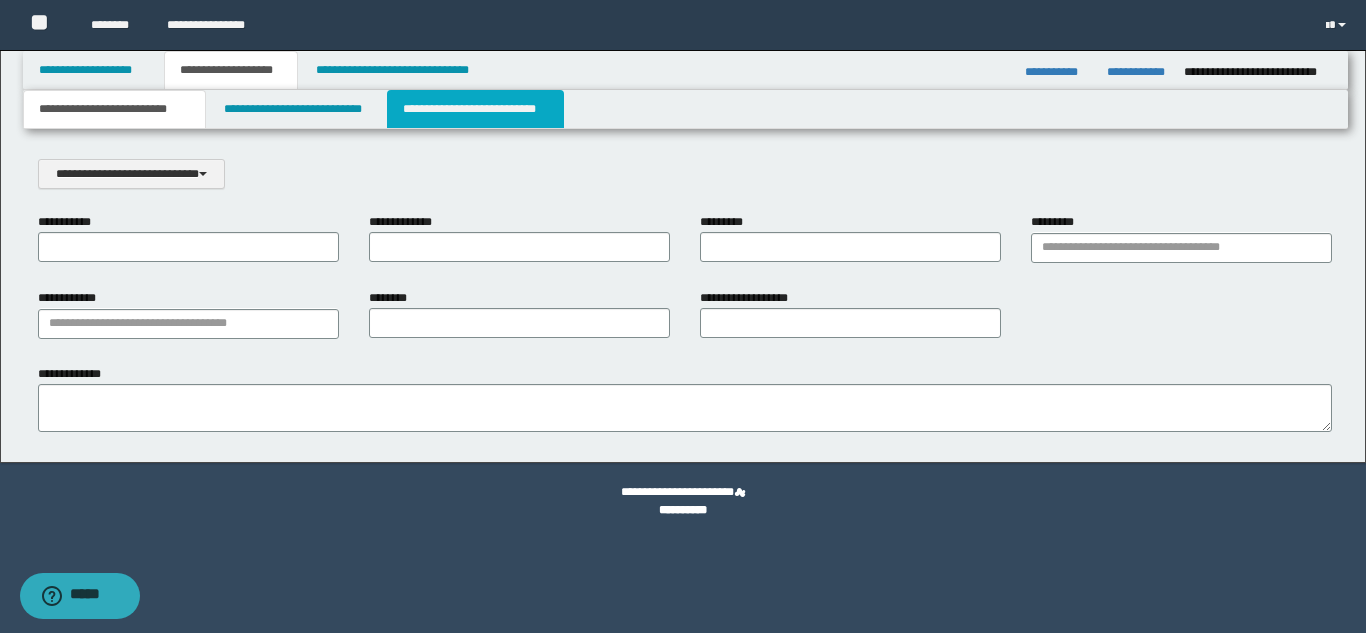 click on "**********" at bounding box center [475, 109] 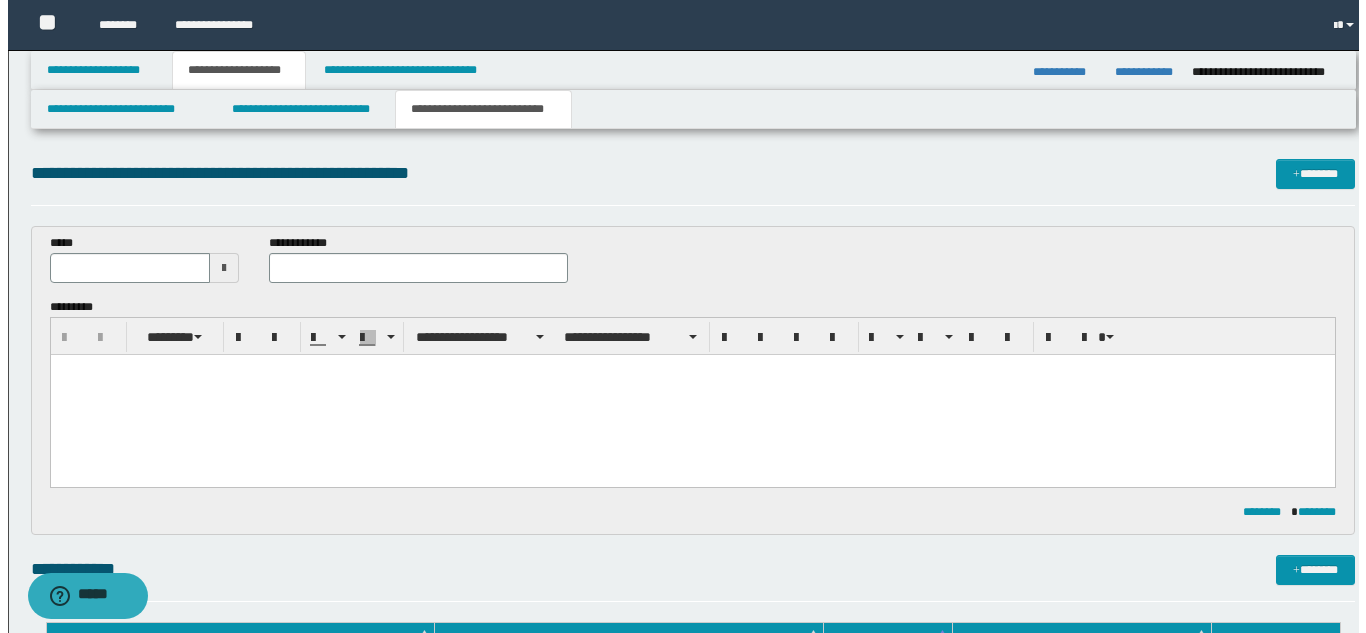 scroll, scrollTop: 0, scrollLeft: 0, axis: both 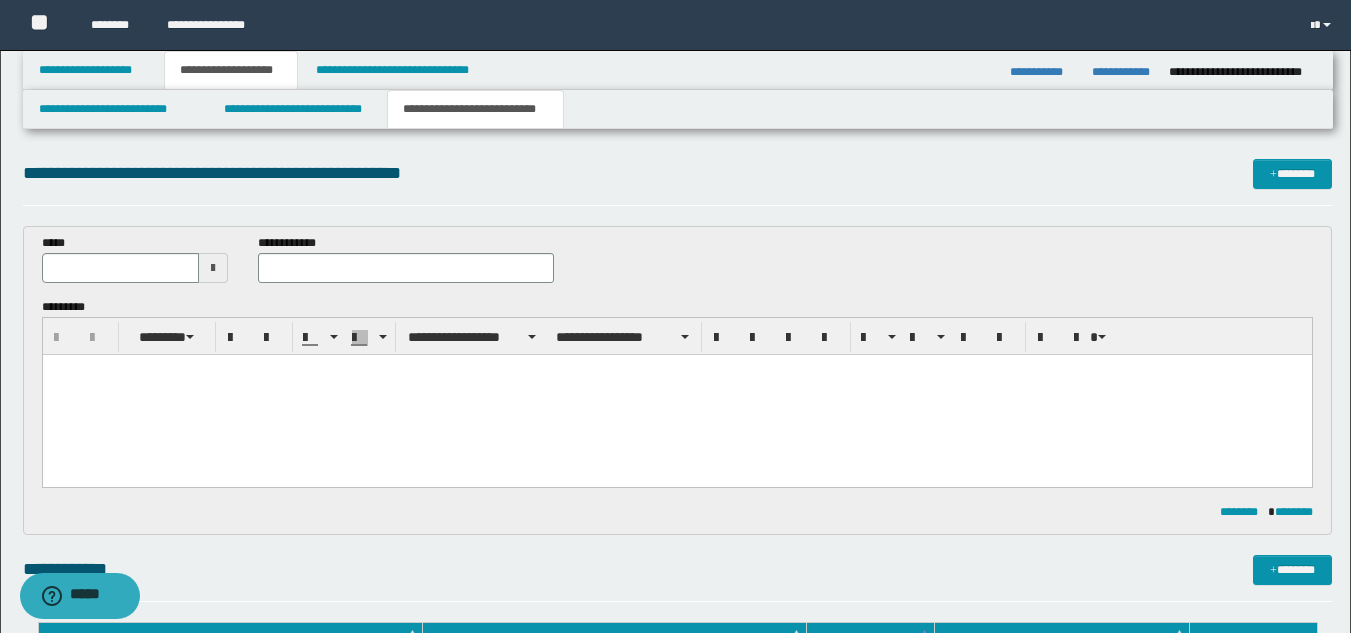 click at bounding box center [213, 268] 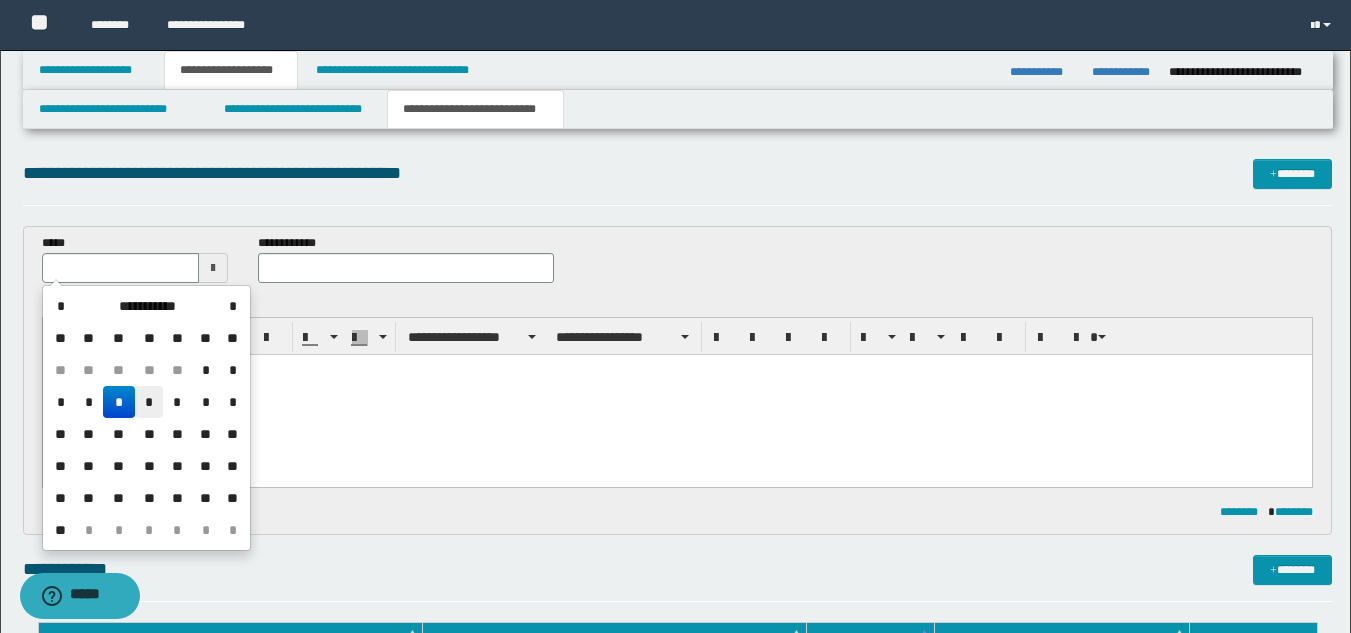 click on "*" at bounding box center [149, 402] 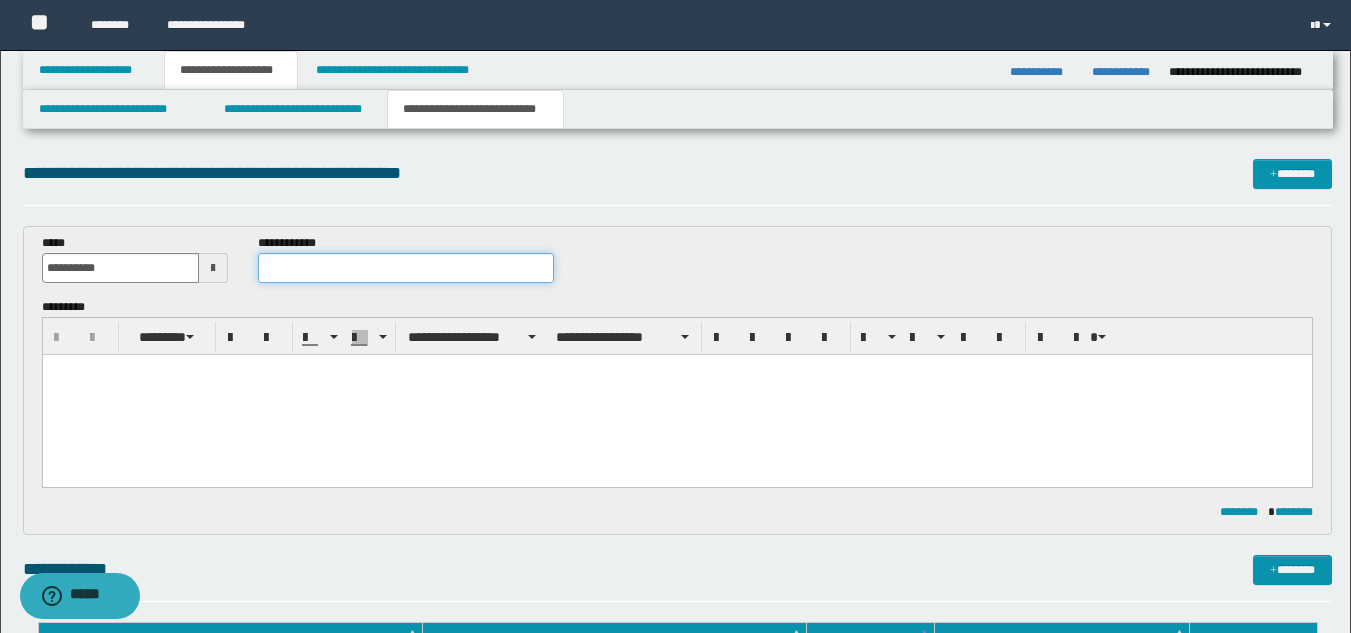 click at bounding box center (405, 268) 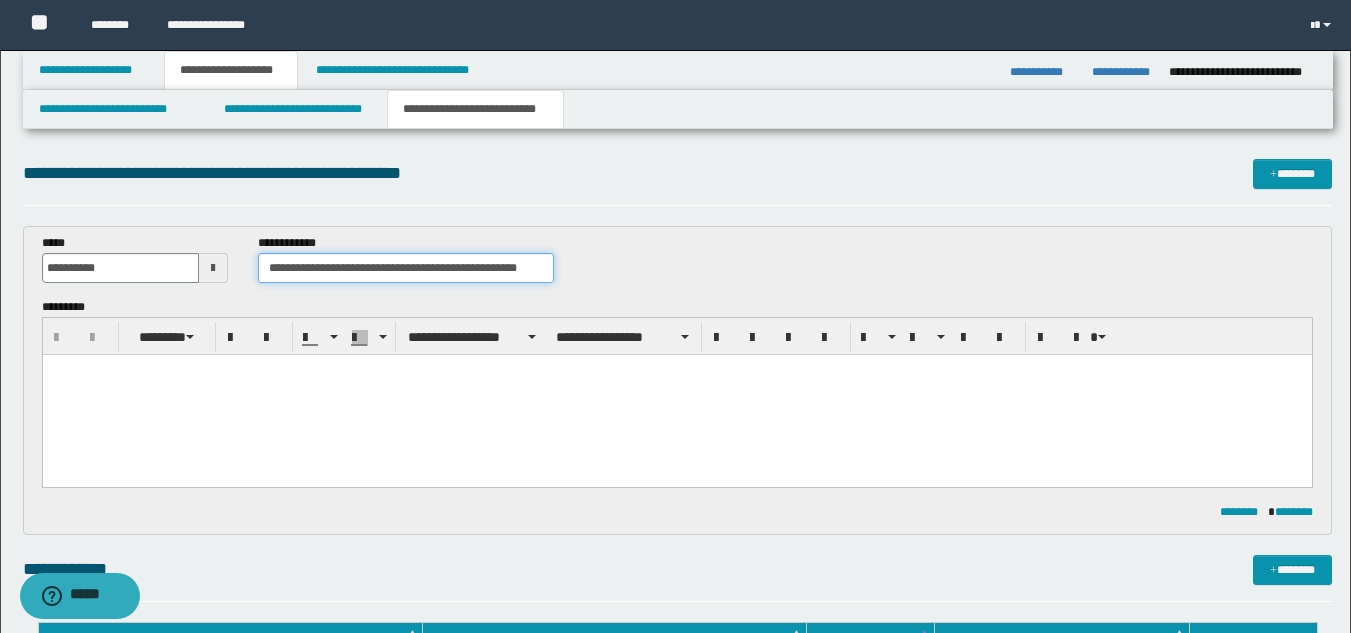 type on "**********" 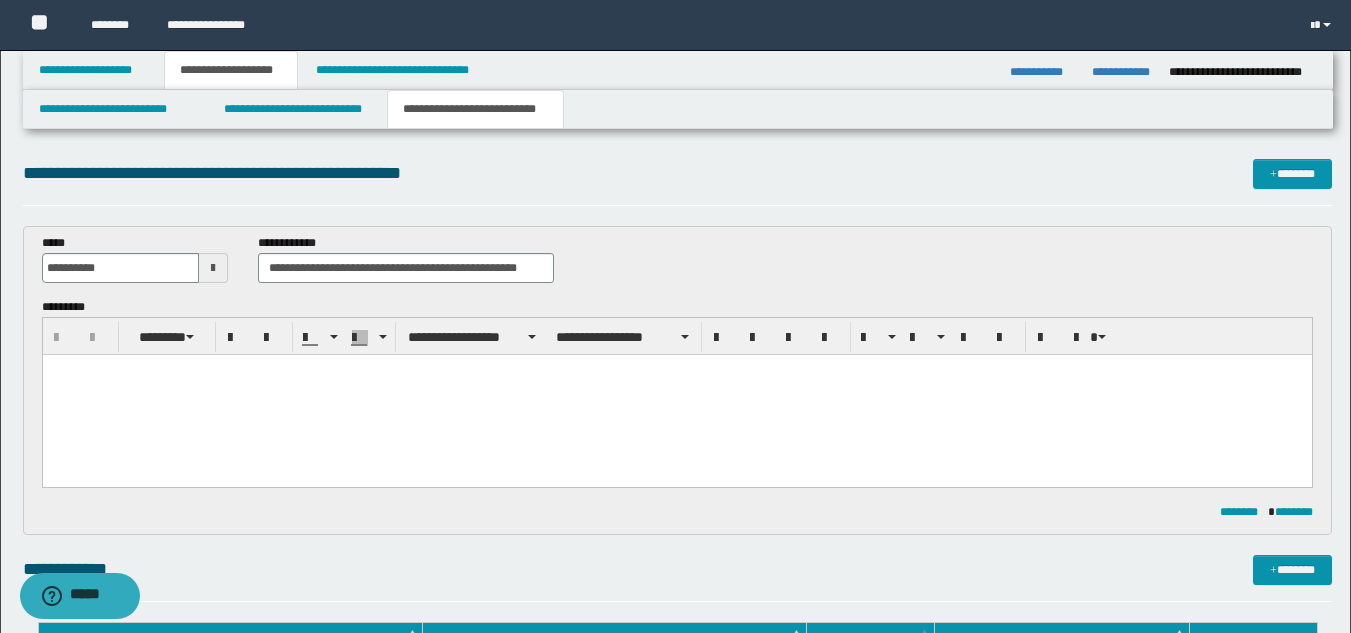 click at bounding box center [676, 395] 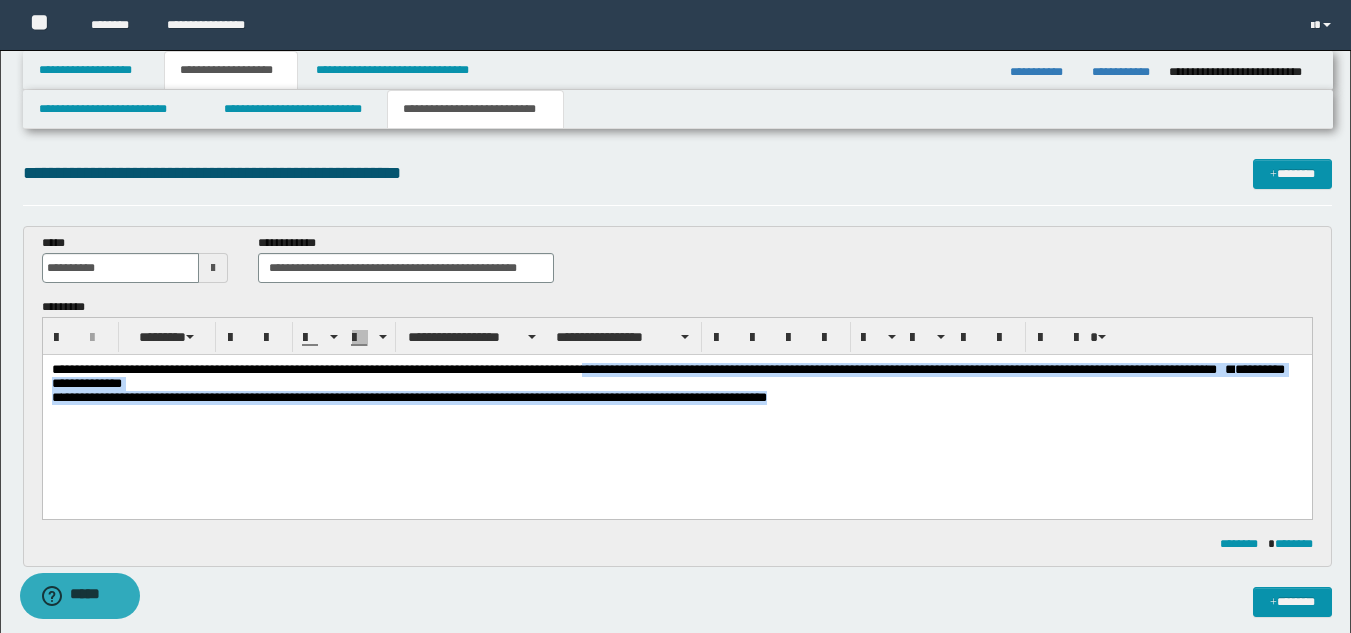 drag, startPoint x: 585, startPoint y: 371, endPoint x: 823, endPoint y: 411, distance: 241.33794 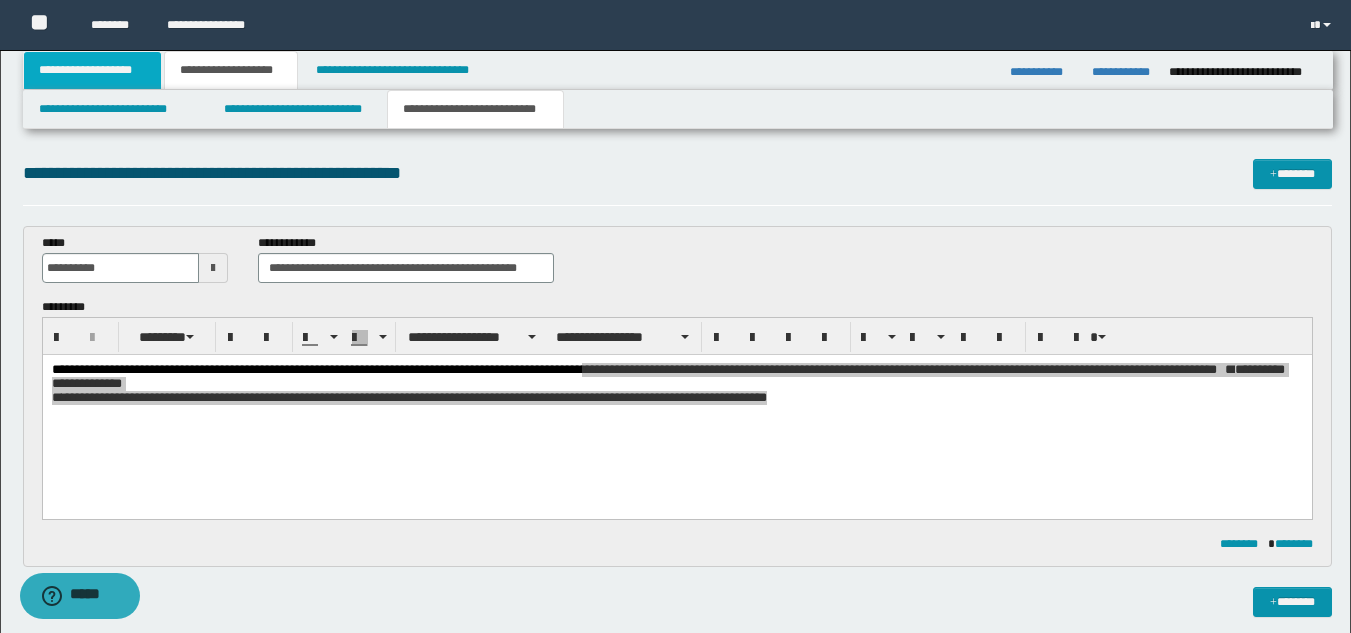 click on "**********" at bounding box center [92, 70] 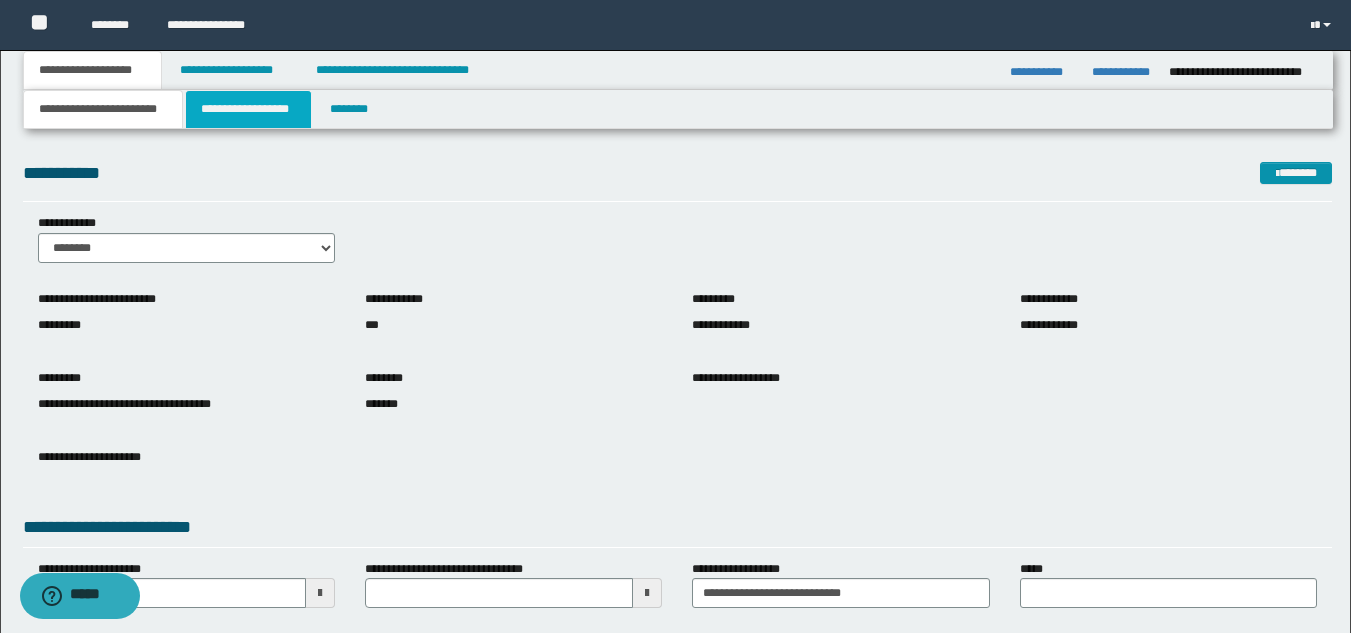 click on "**********" at bounding box center [248, 109] 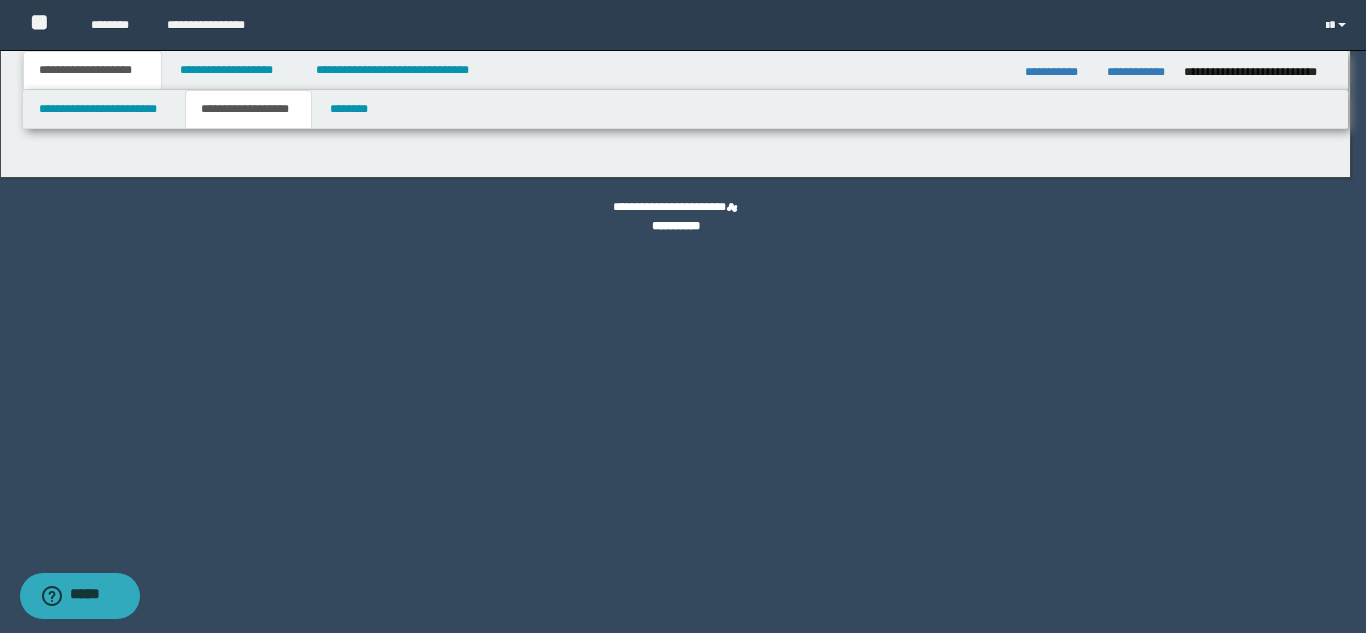type on "********" 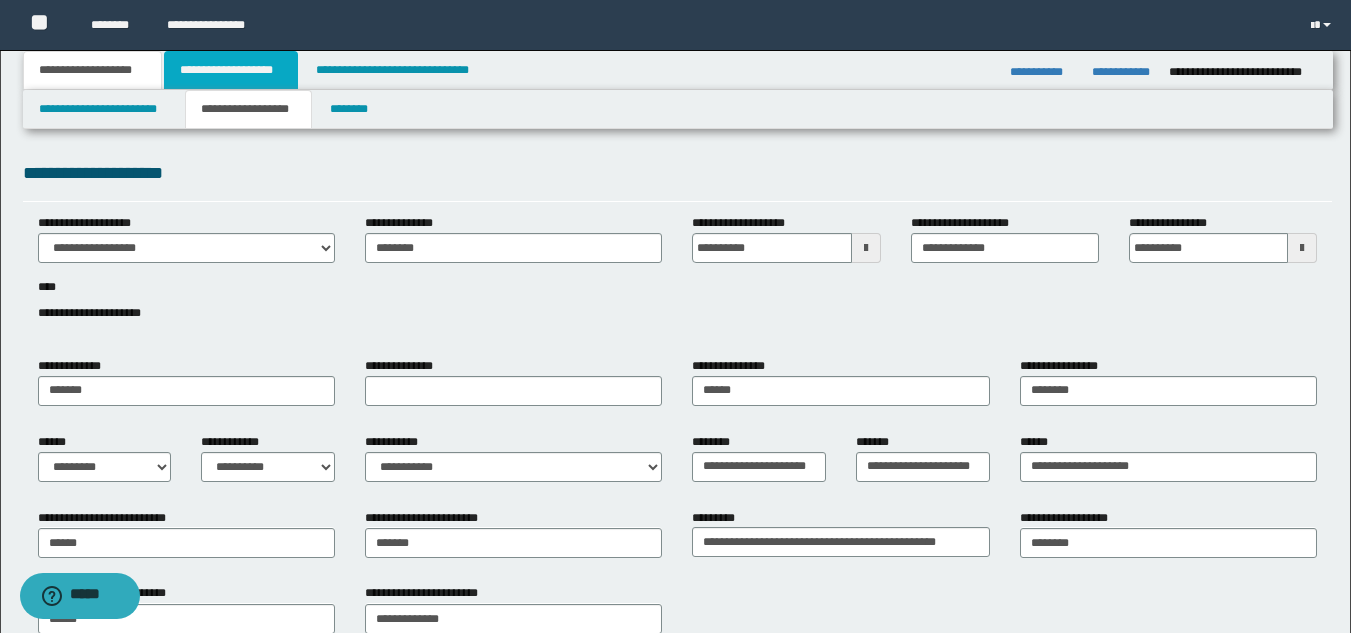 click on "**********" at bounding box center (231, 70) 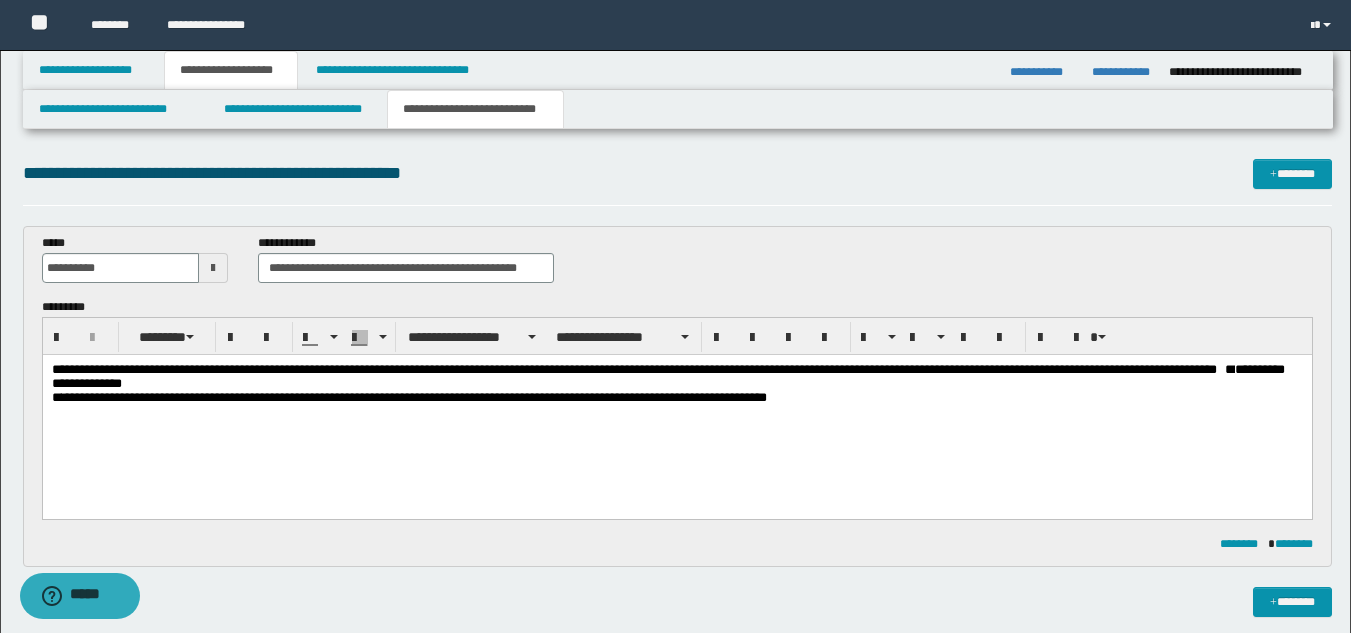click on "**********" at bounding box center (676, 409) 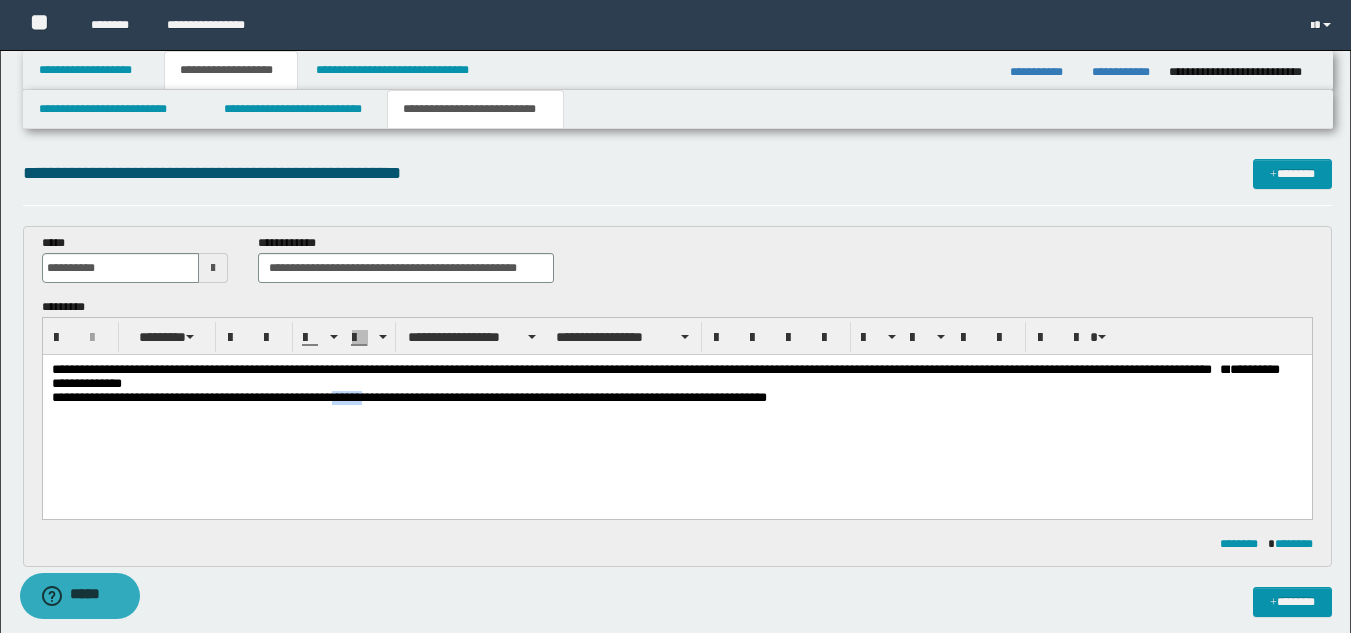 drag, startPoint x: 363, startPoint y: 406, endPoint x: 325, endPoint y: 406, distance: 38 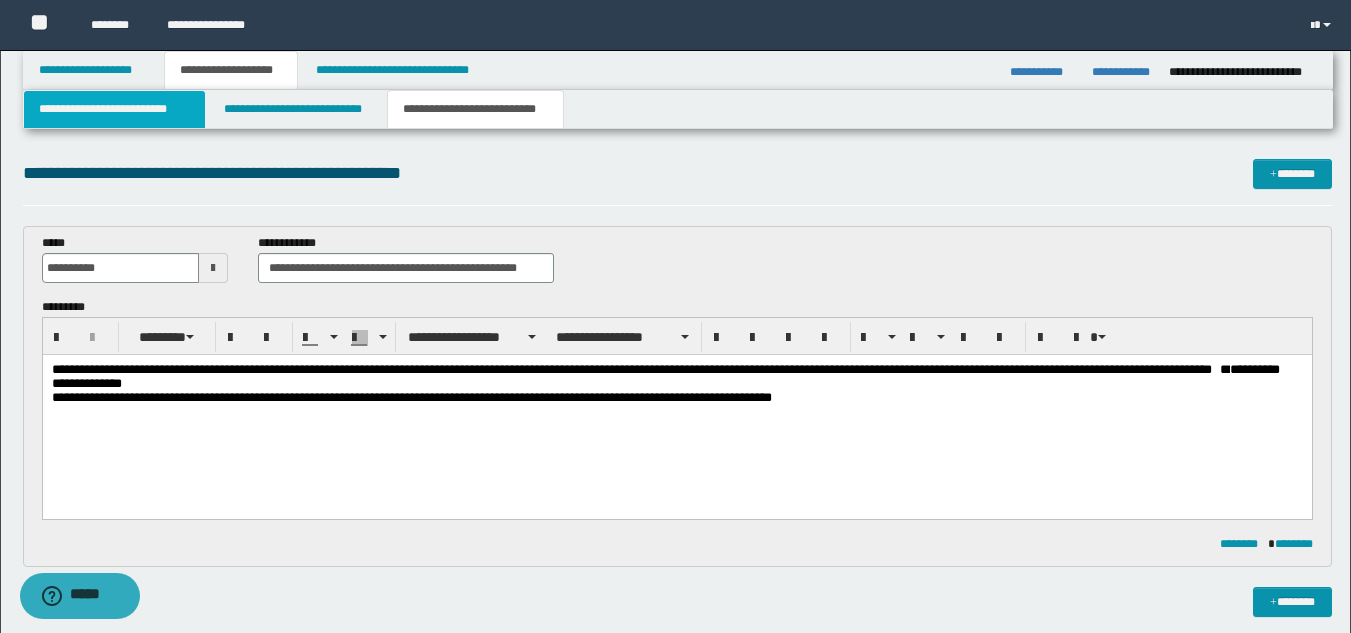 click on "**********" at bounding box center (114, 109) 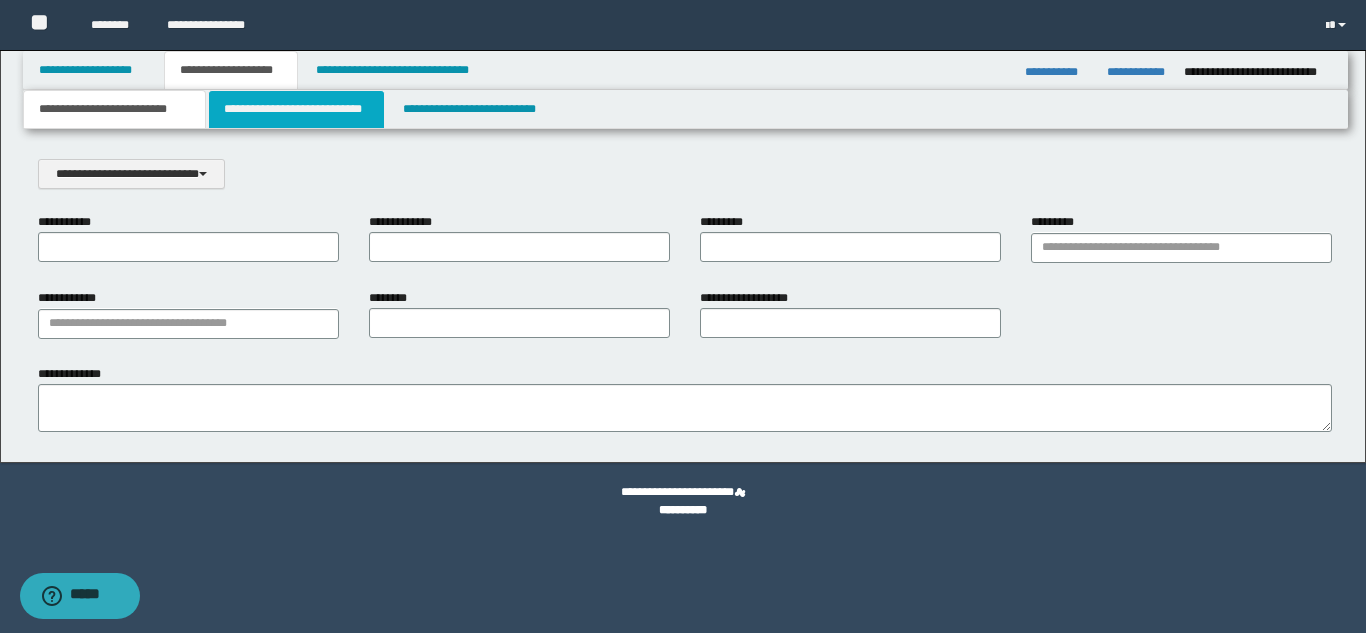 click on "**********" at bounding box center [296, 109] 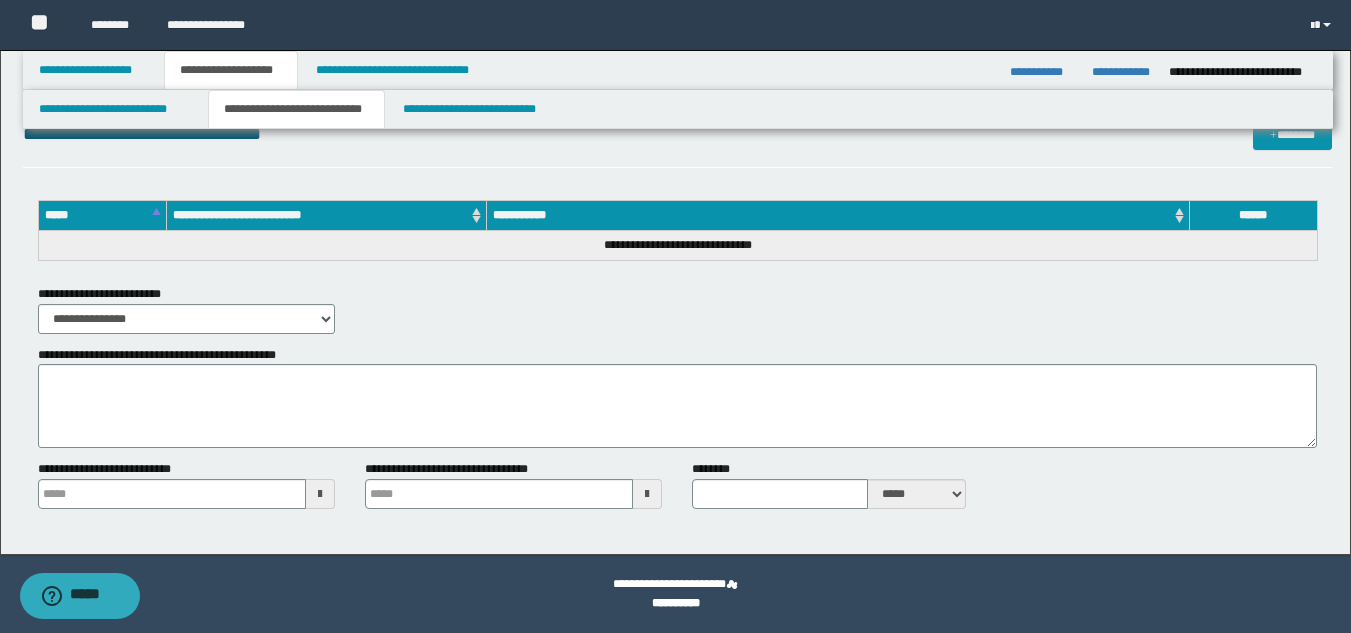 scroll, scrollTop: 0, scrollLeft: 0, axis: both 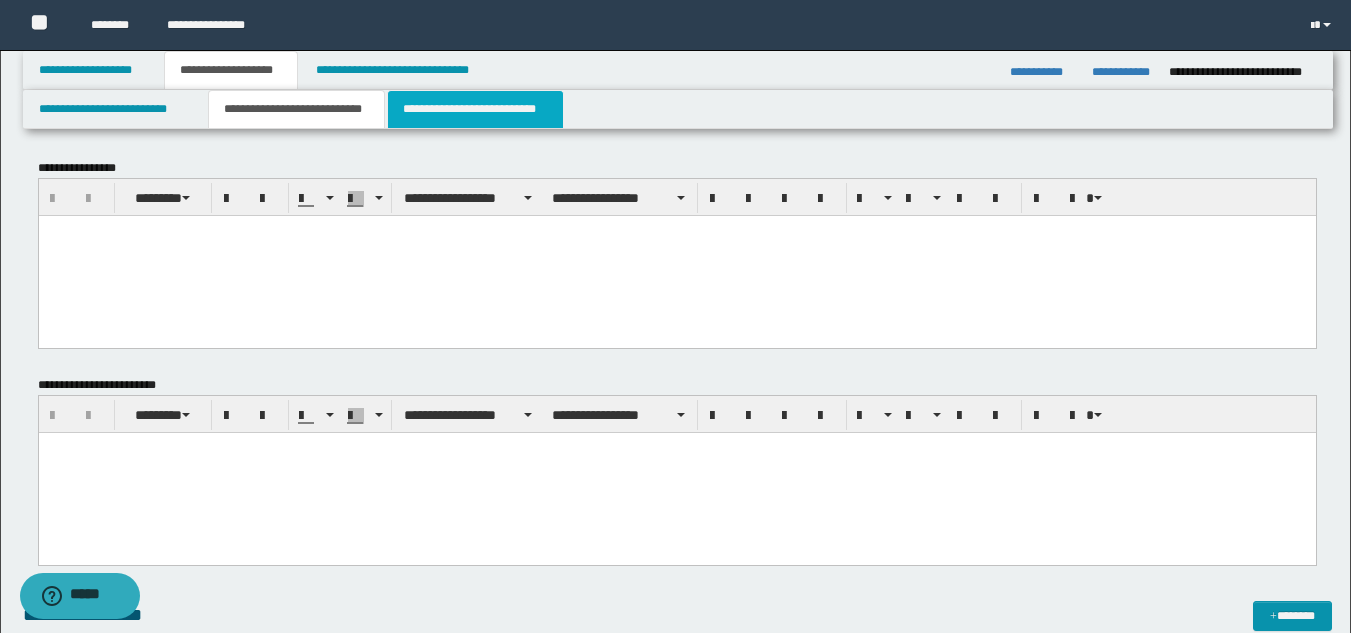 click on "**********" at bounding box center (475, 109) 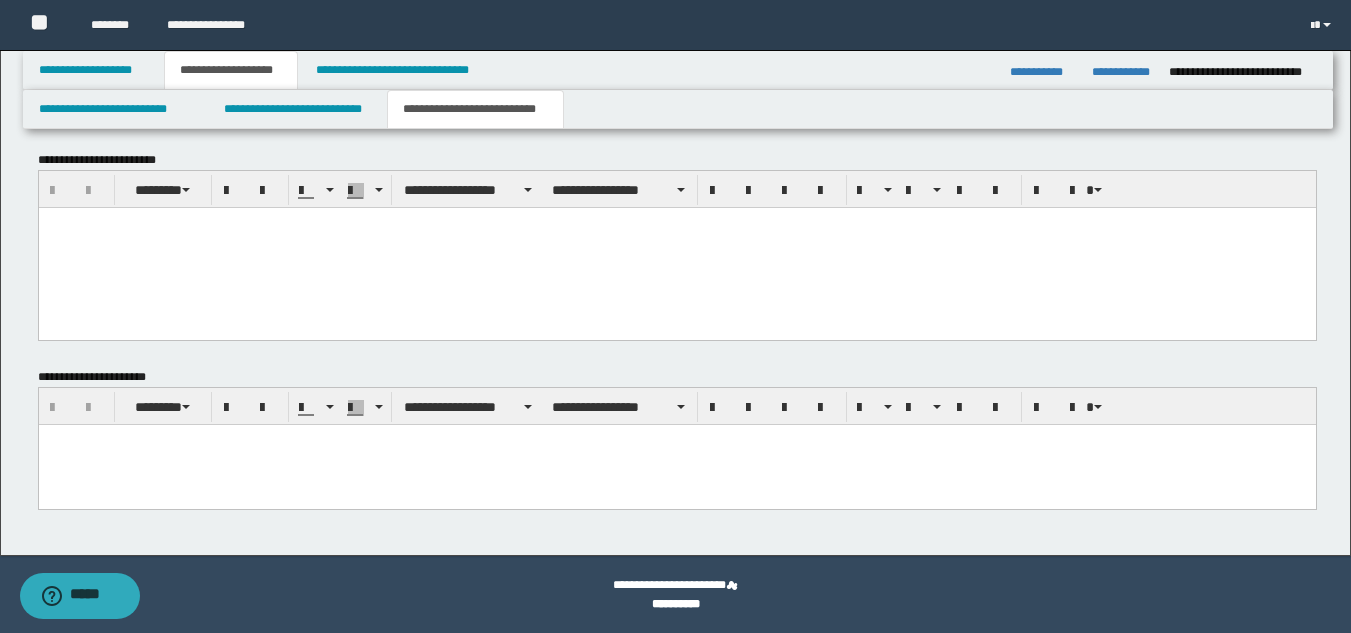 scroll, scrollTop: 0, scrollLeft: 0, axis: both 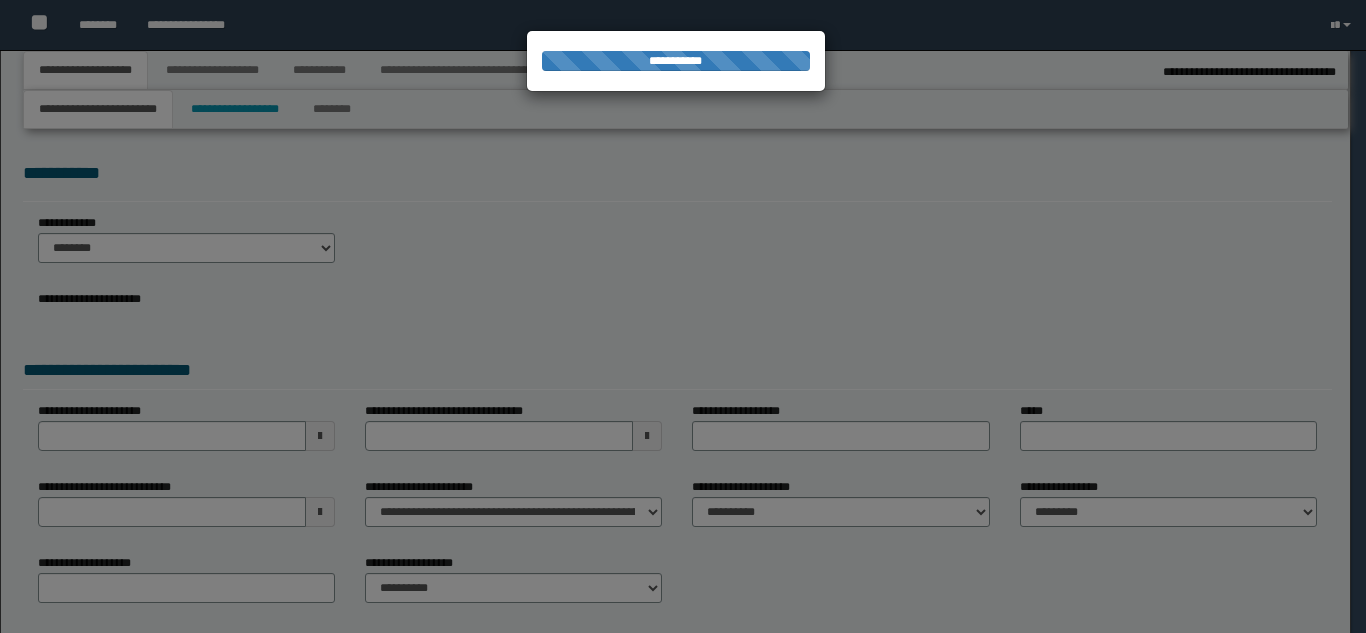 type on "**********" 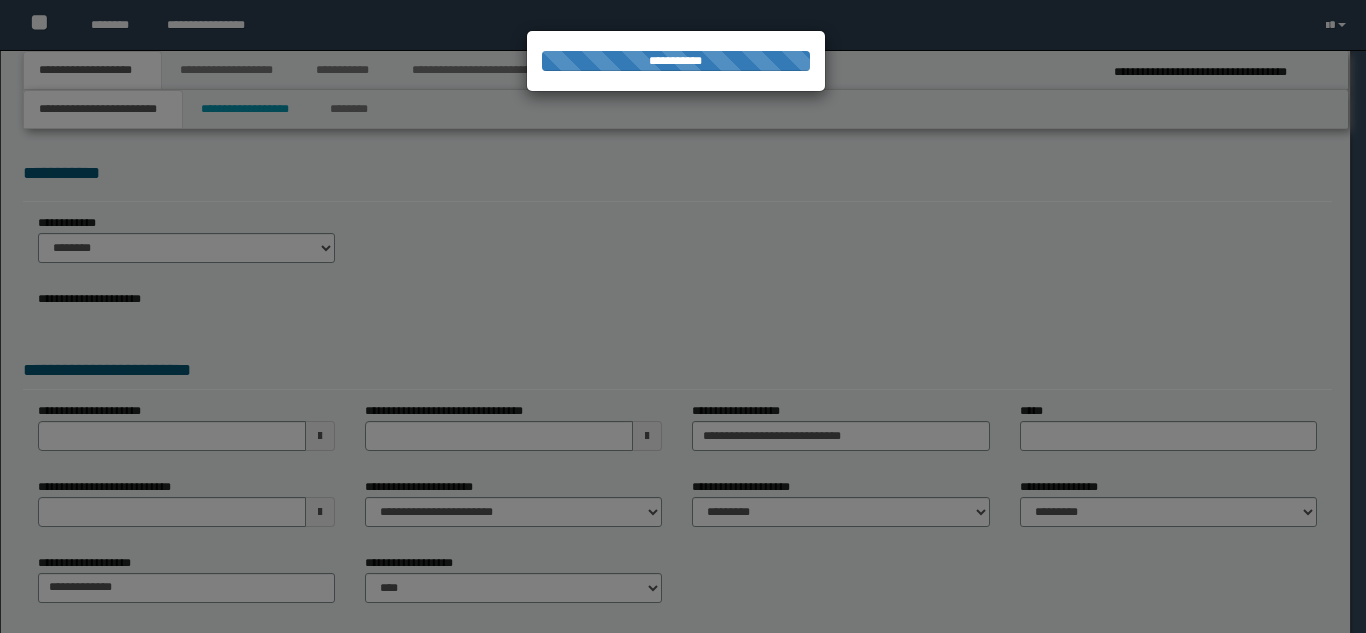 scroll, scrollTop: 0, scrollLeft: 0, axis: both 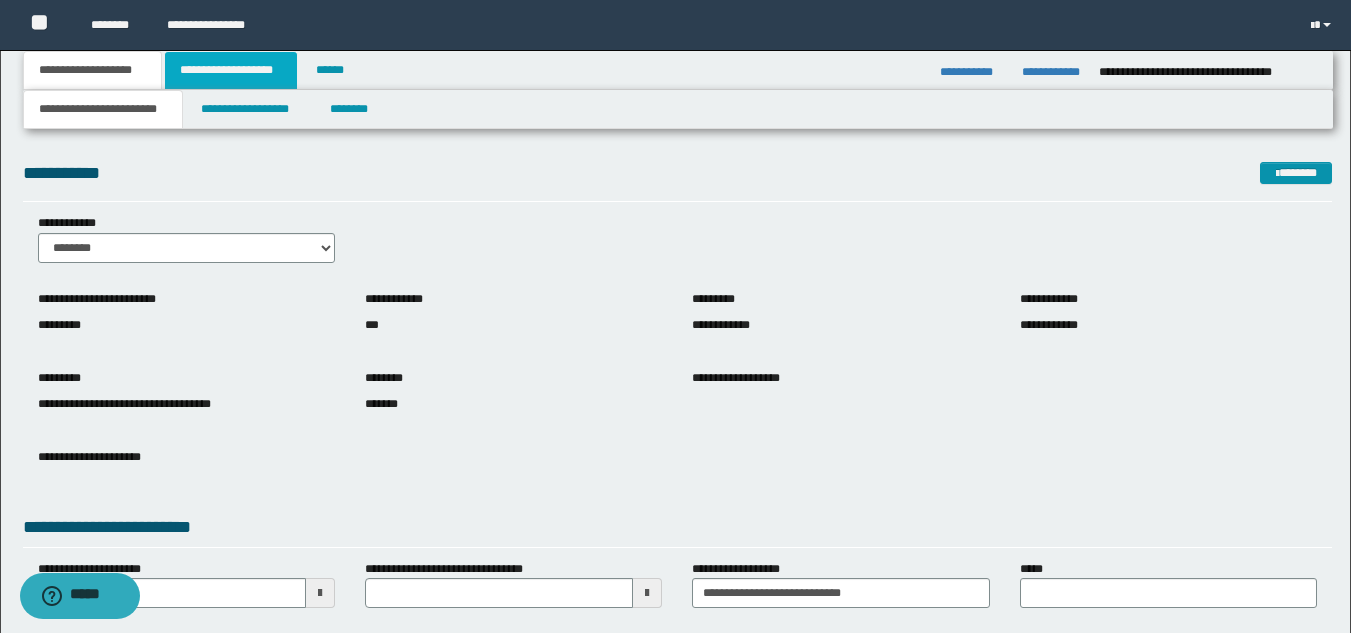 click on "**********" at bounding box center [231, 70] 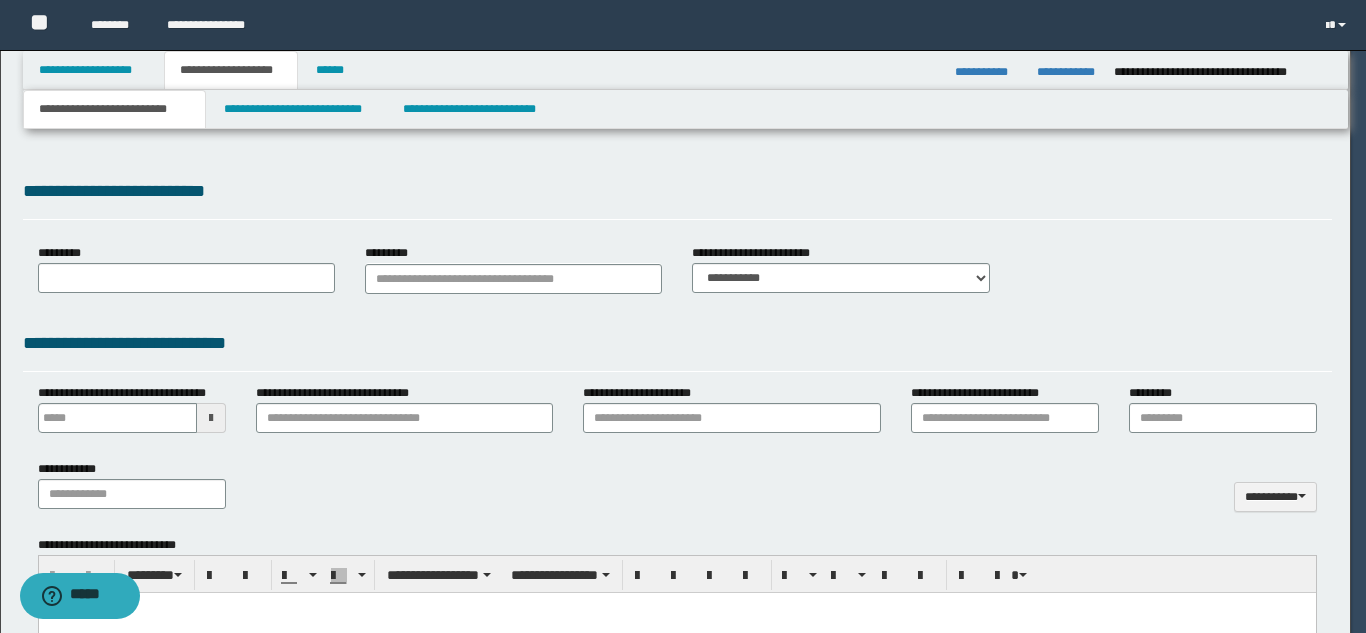 type 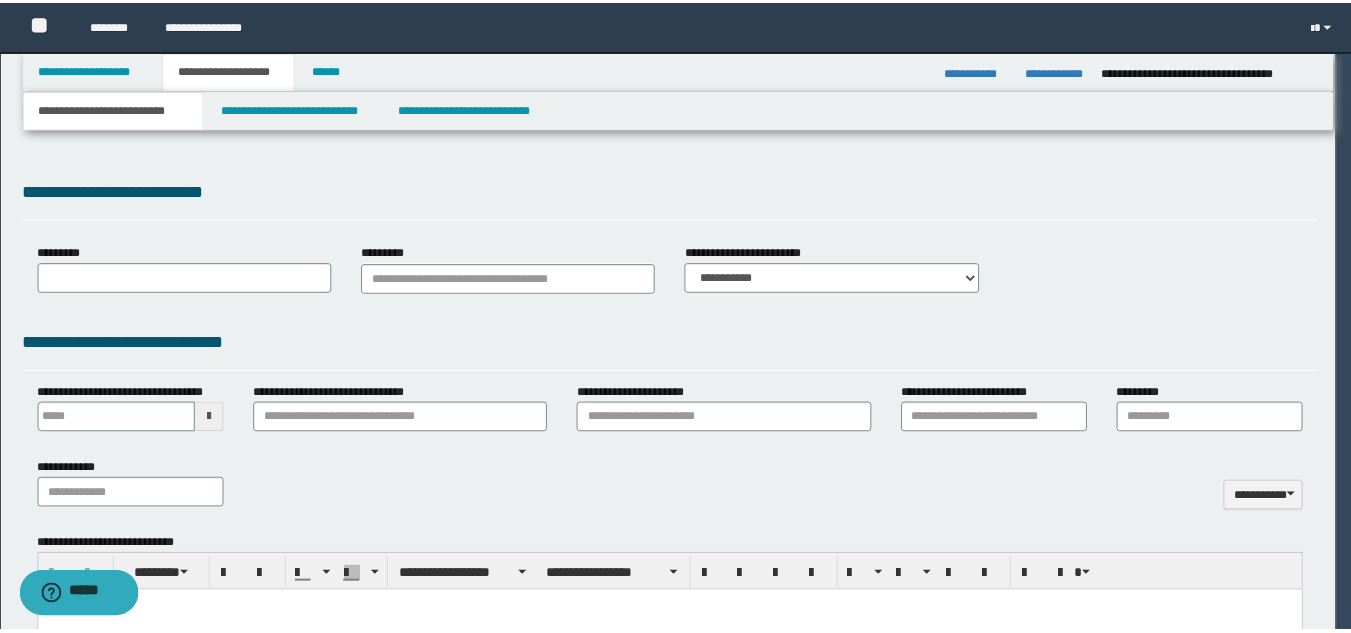 scroll, scrollTop: 0, scrollLeft: 0, axis: both 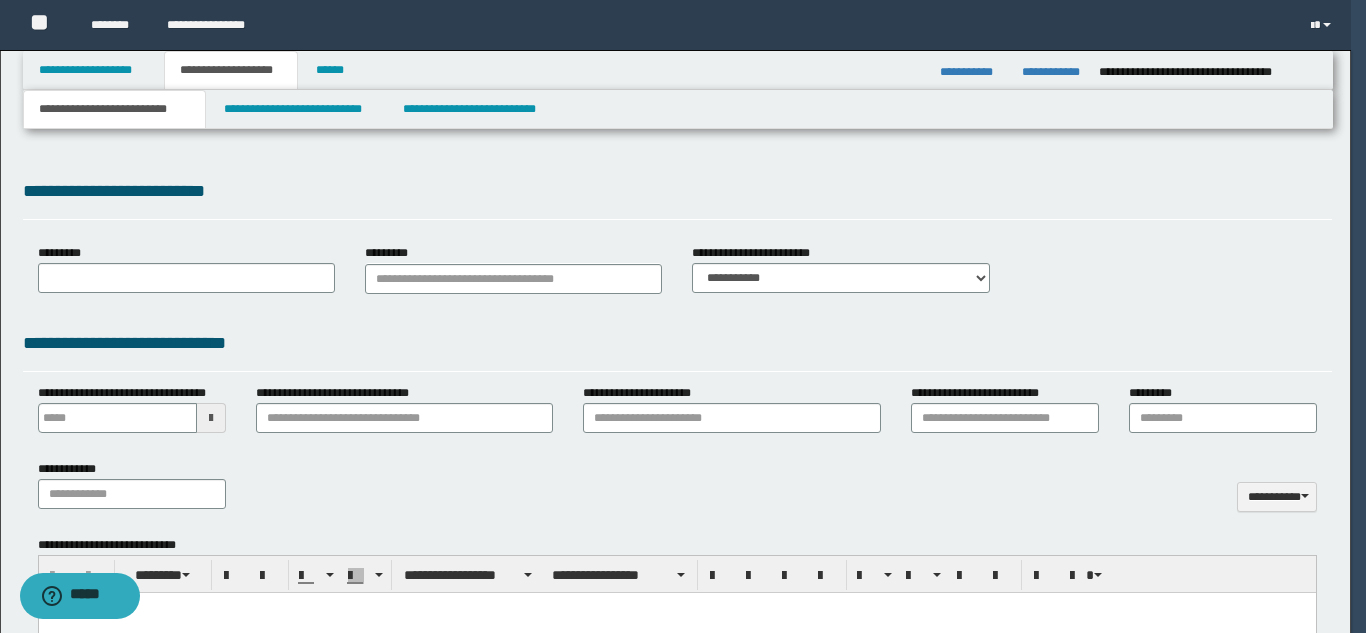select on "*" 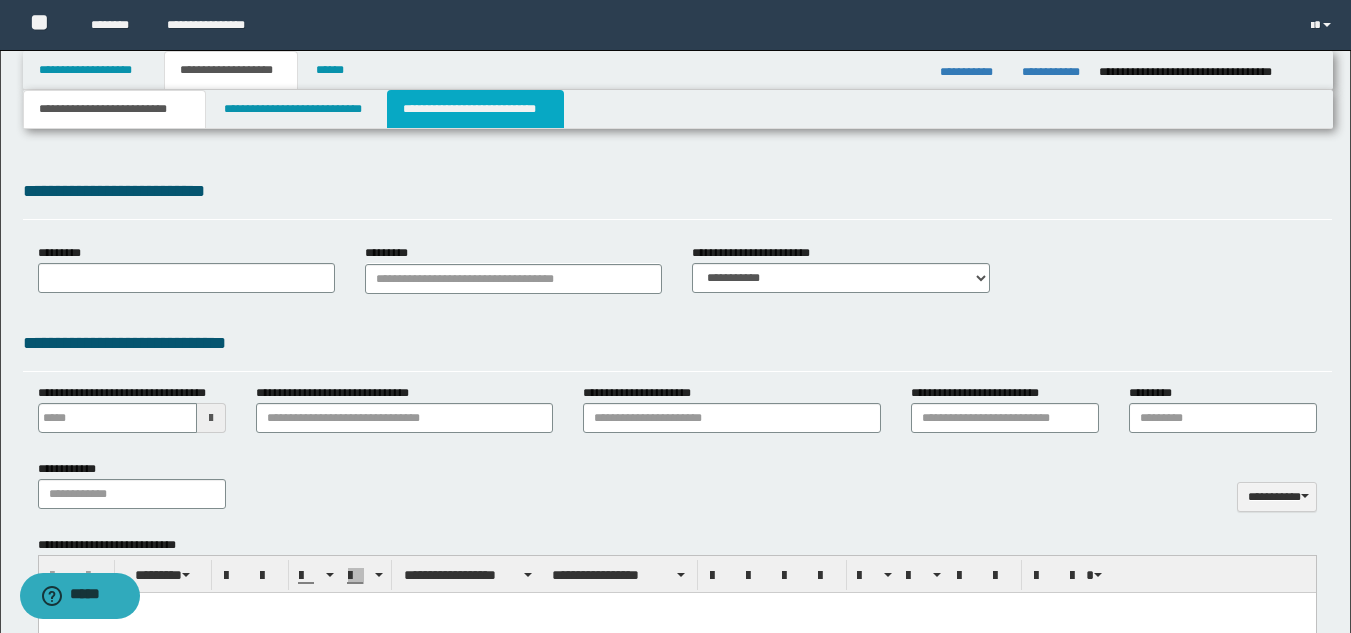 click on "**********" at bounding box center (475, 109) 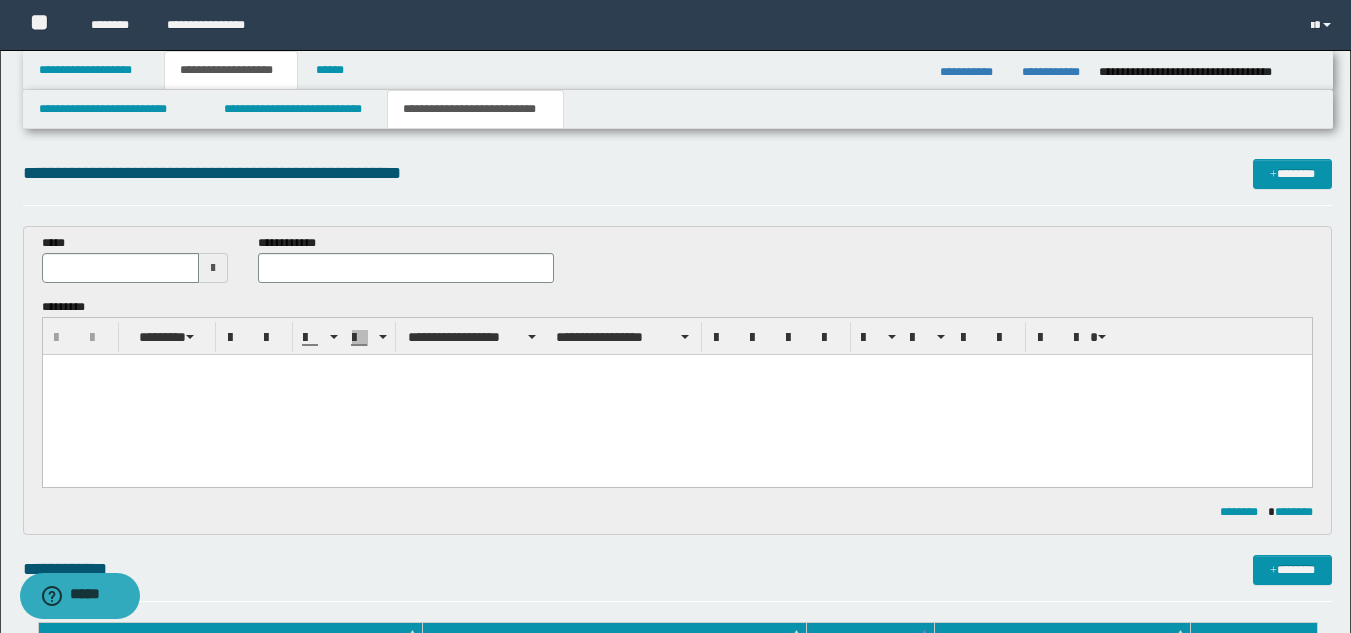 scroll, scrollTop: 0, scrollLeft: 0, axis: both 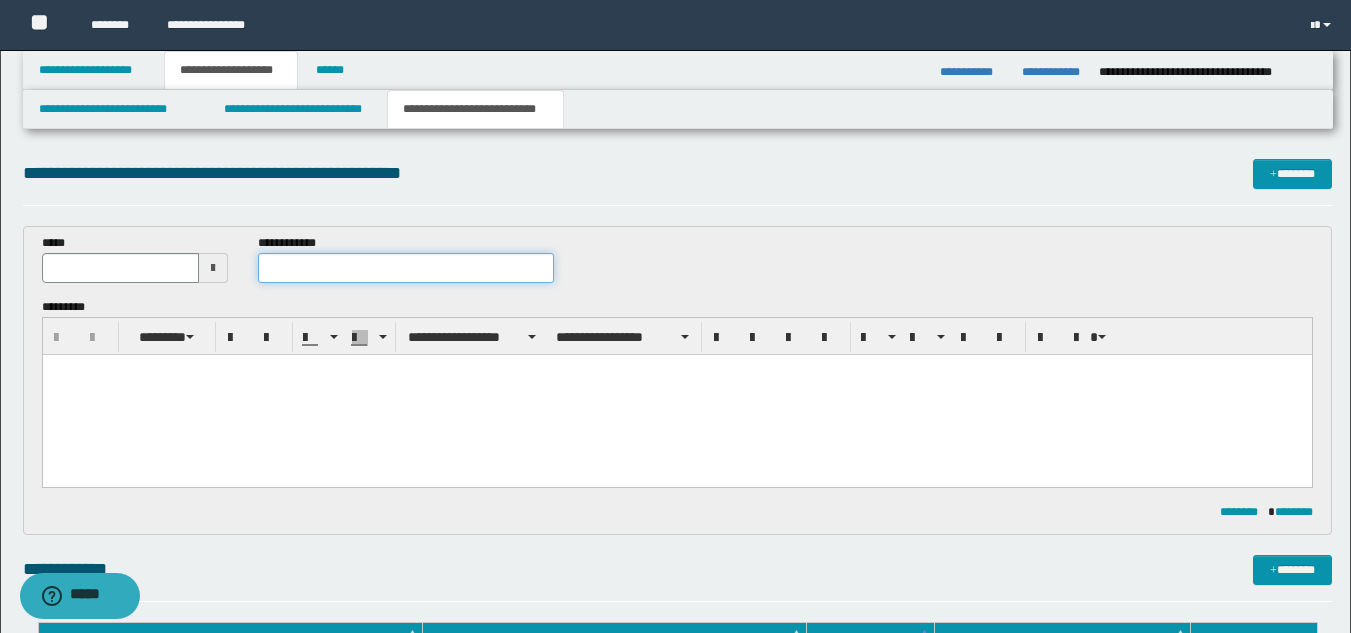 click at bounding box center [405, 268] 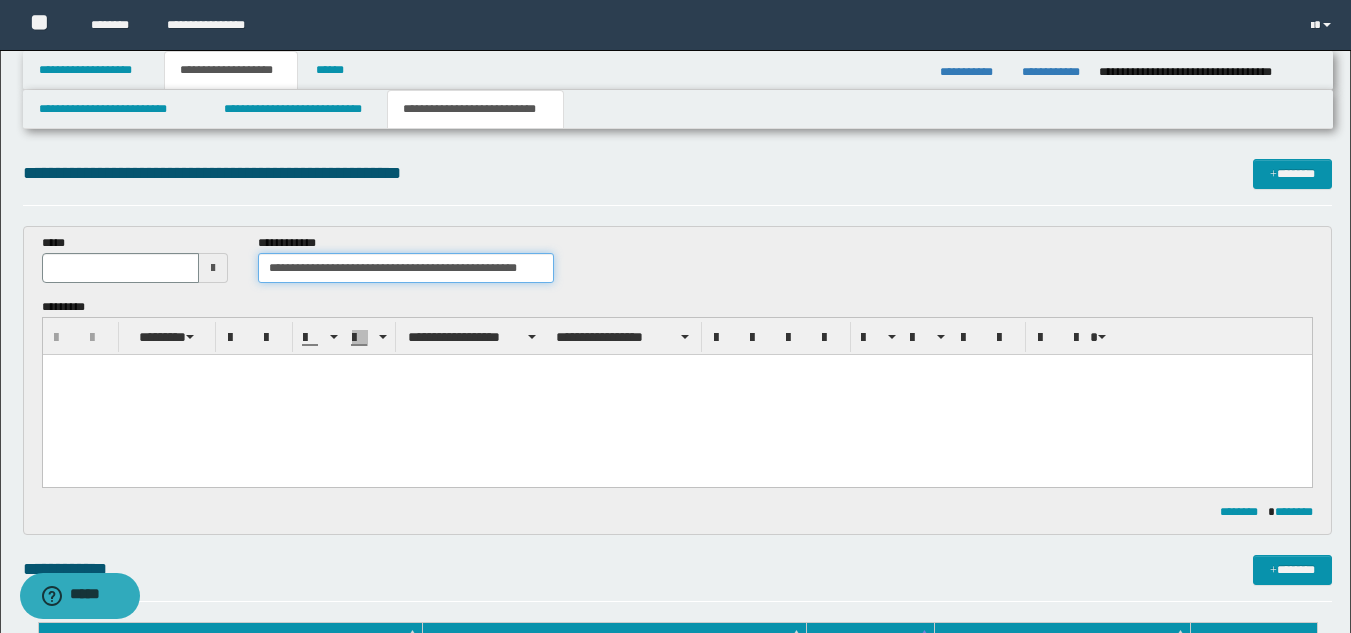 type on "**********" 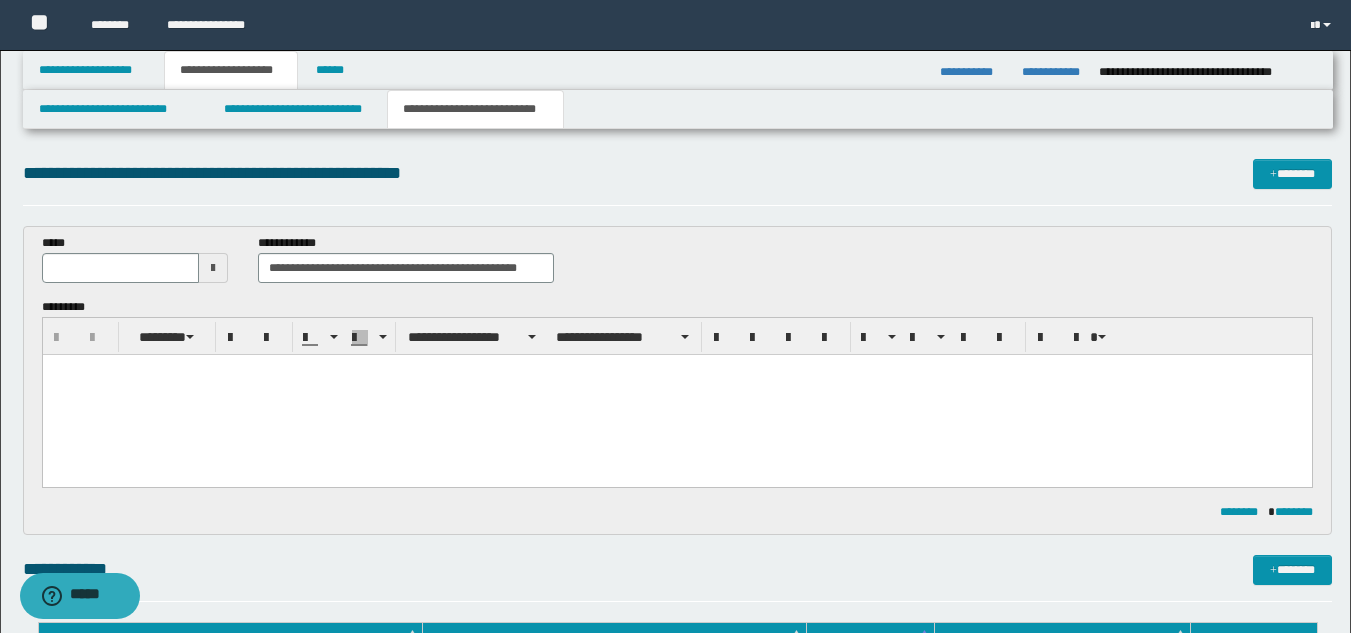 click at bounding box center (213, 268) 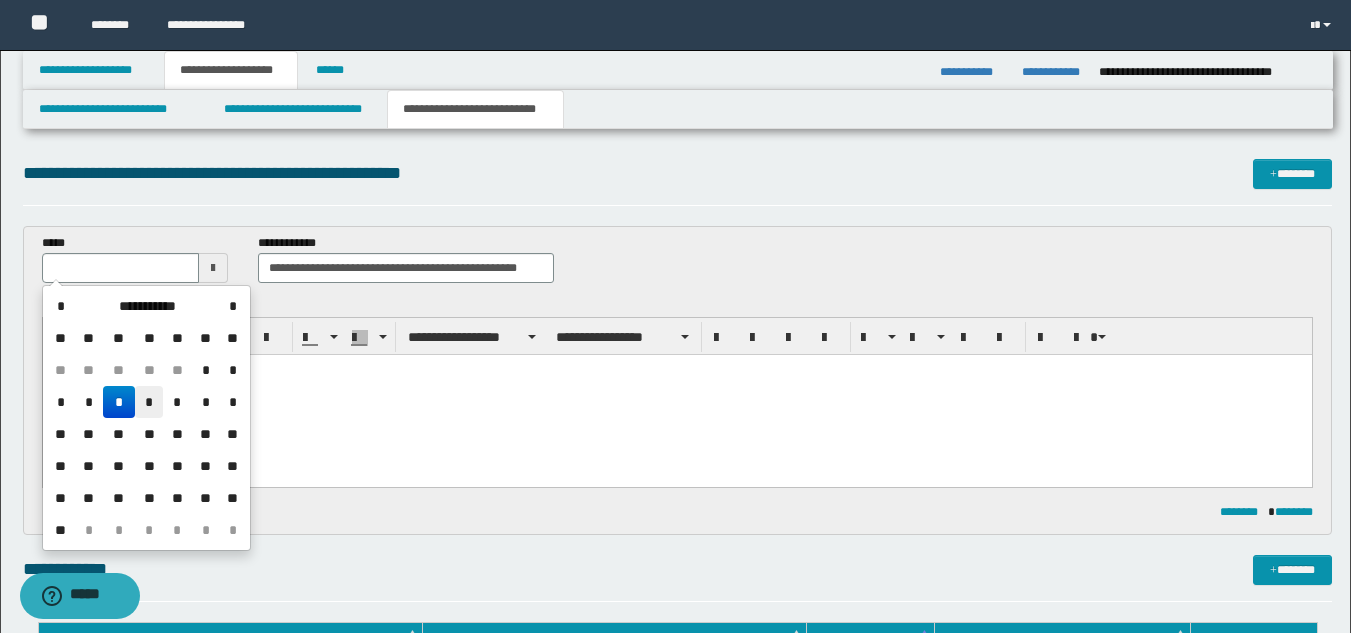 click on "*" at bounding box center (149, 402) 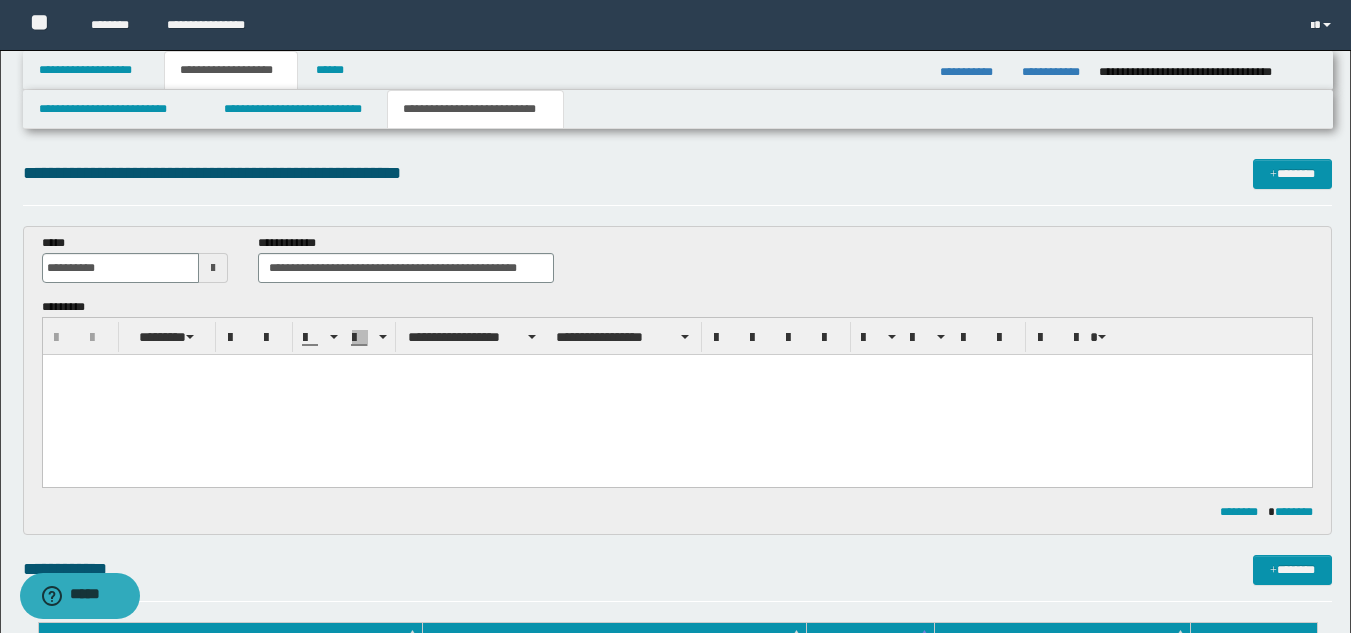 click at bounding box center (676, 395) 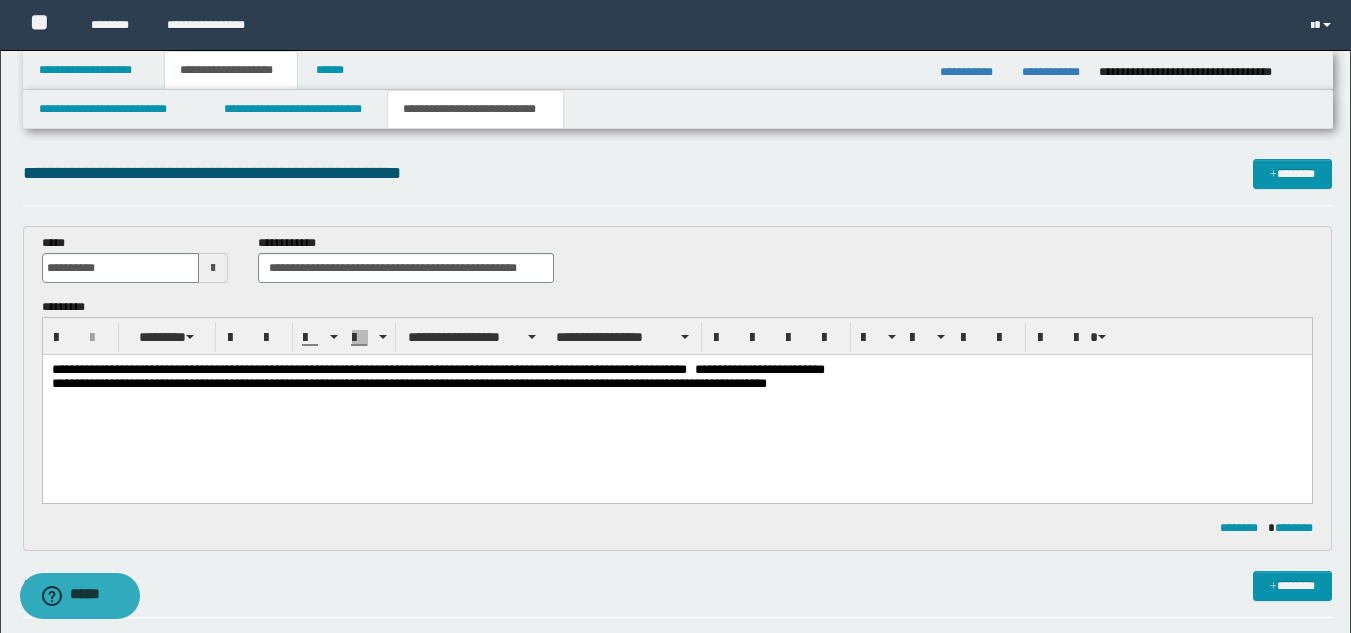 click on "**********" at bounding box center [676, 402] 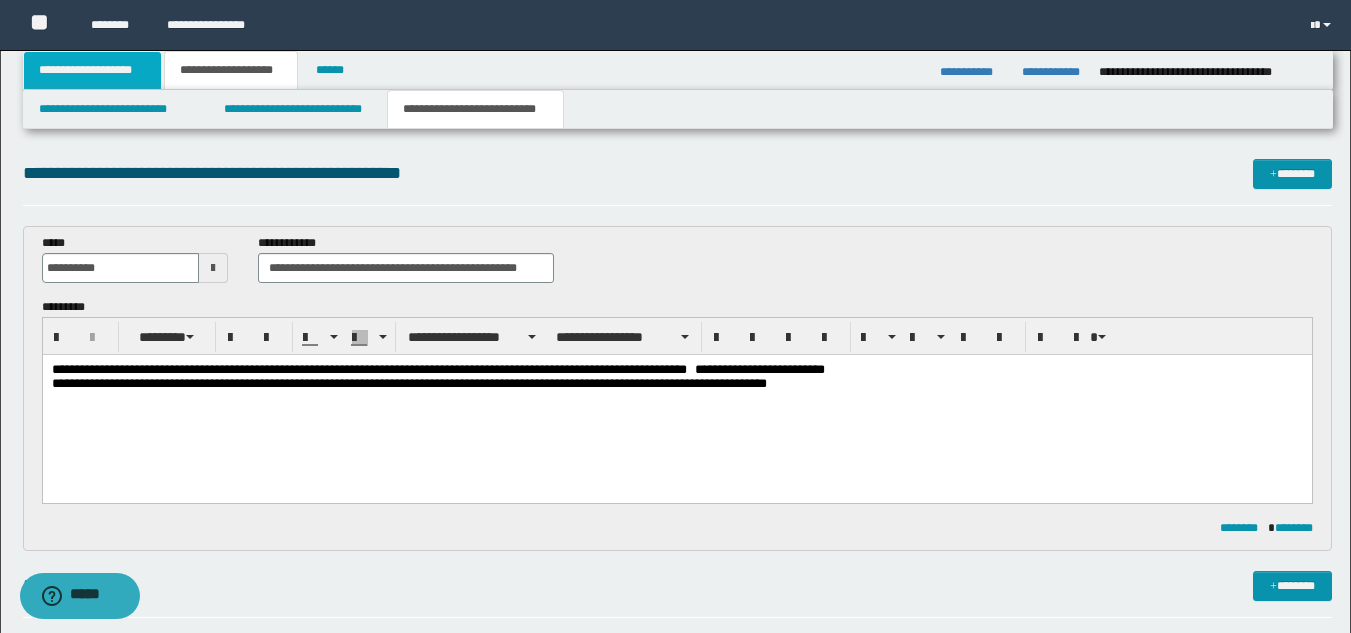 click on "**********" at bounding box center [92, 70] 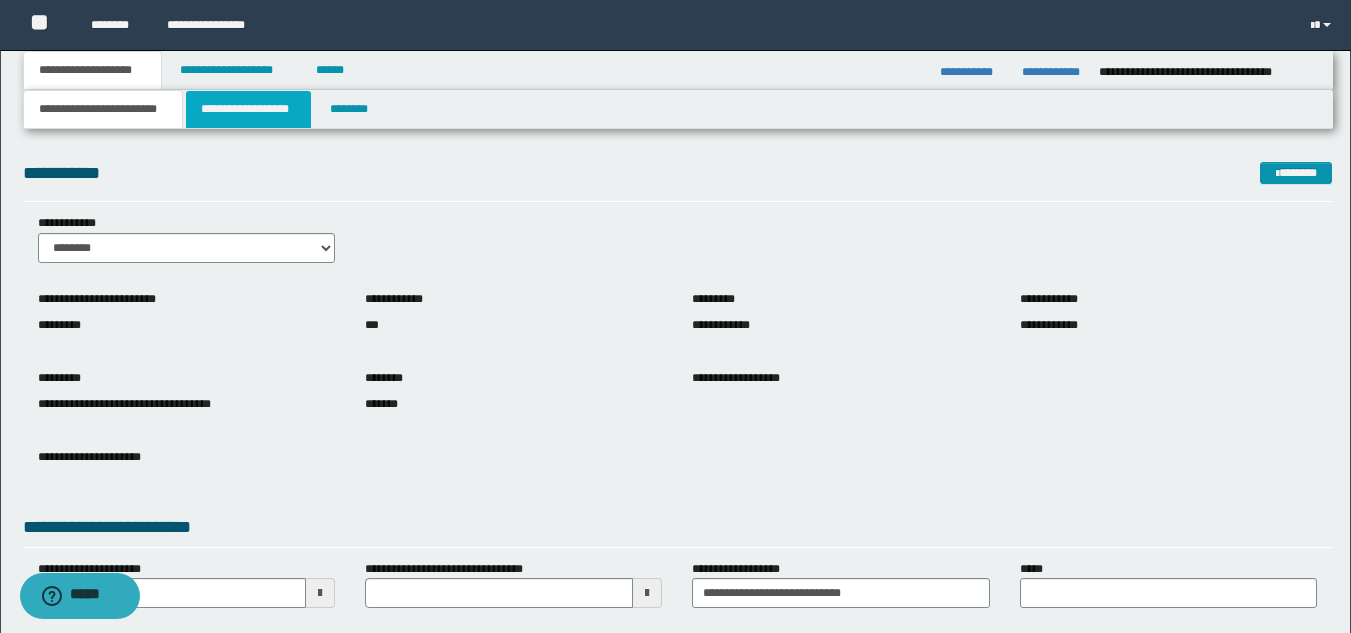 click on "**********" at bounding box center [248, 109] 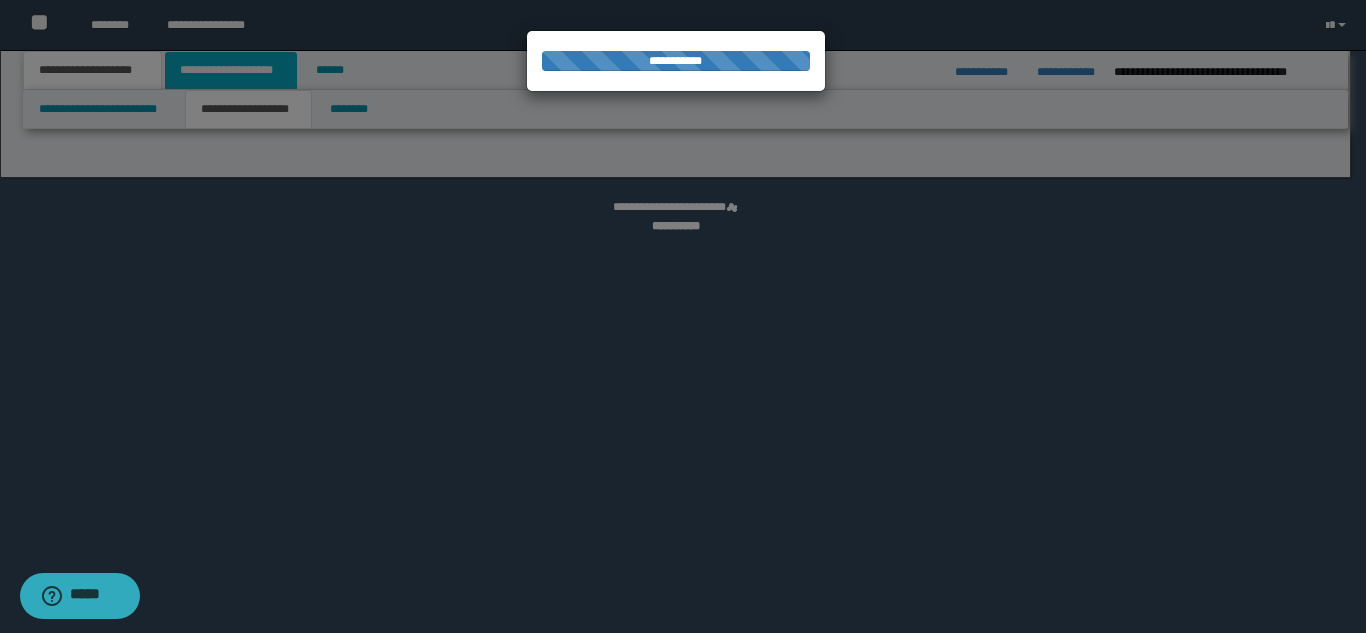 select on "*" 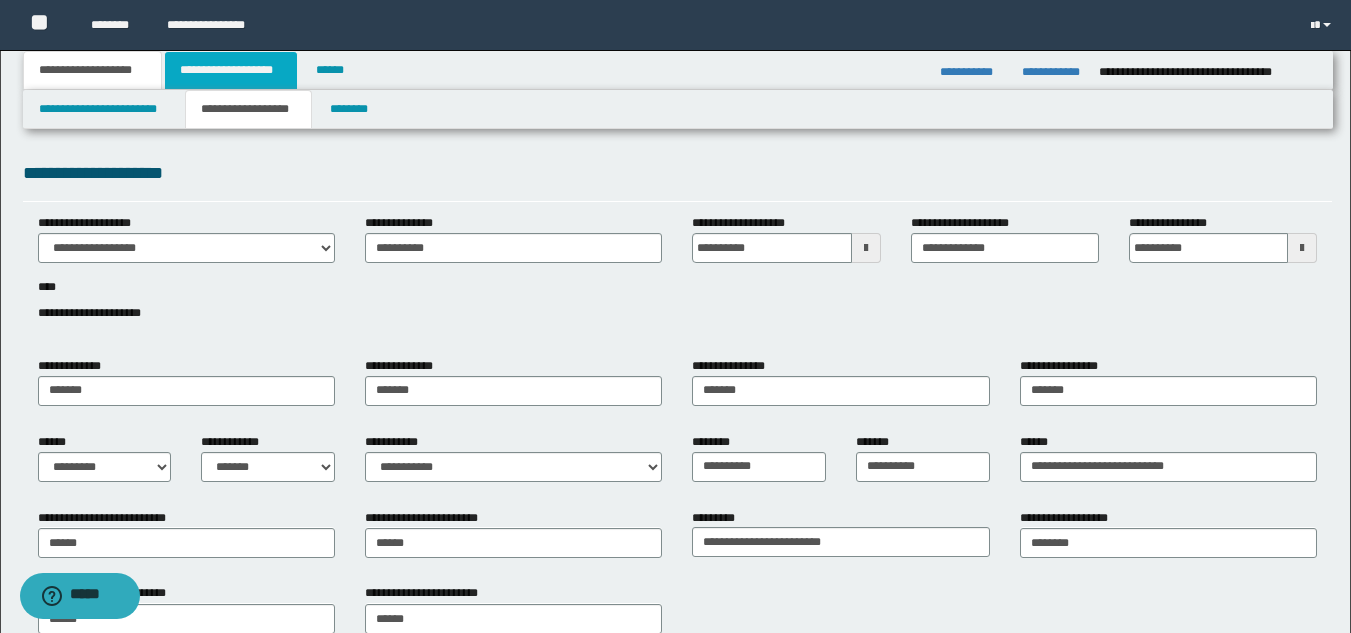 click on "**********" at bounding box center [231, 70] 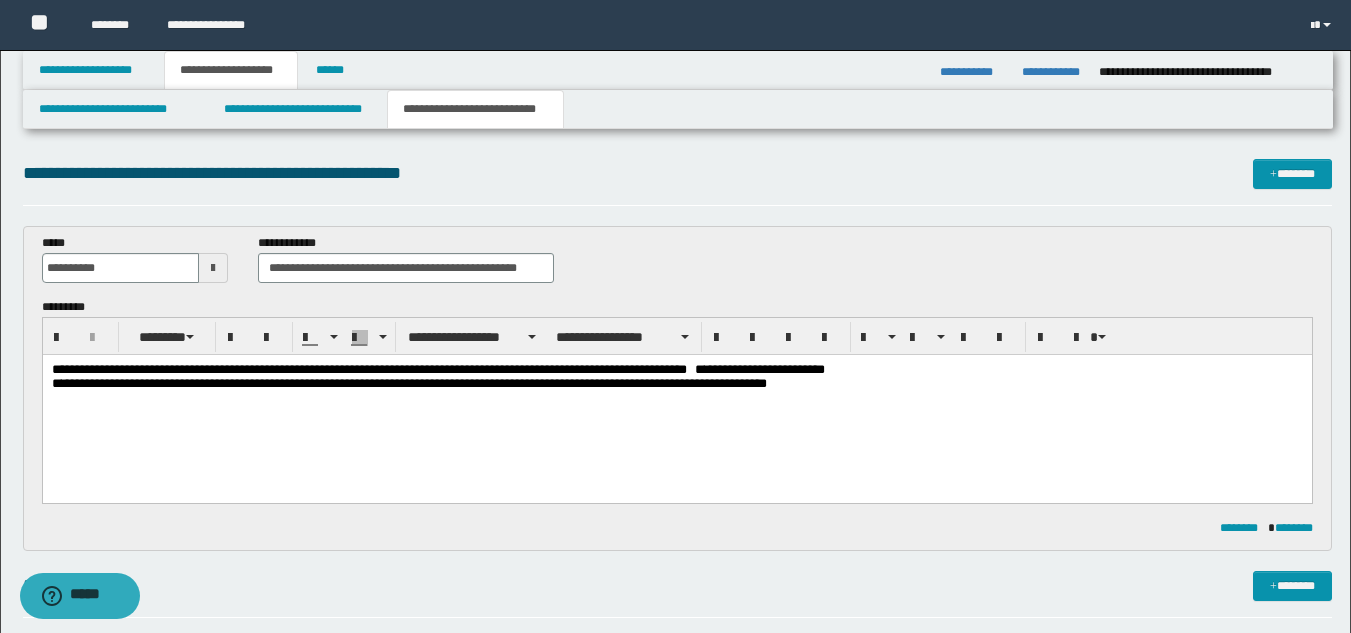 click on "**********" at bounding box center (363, 369) 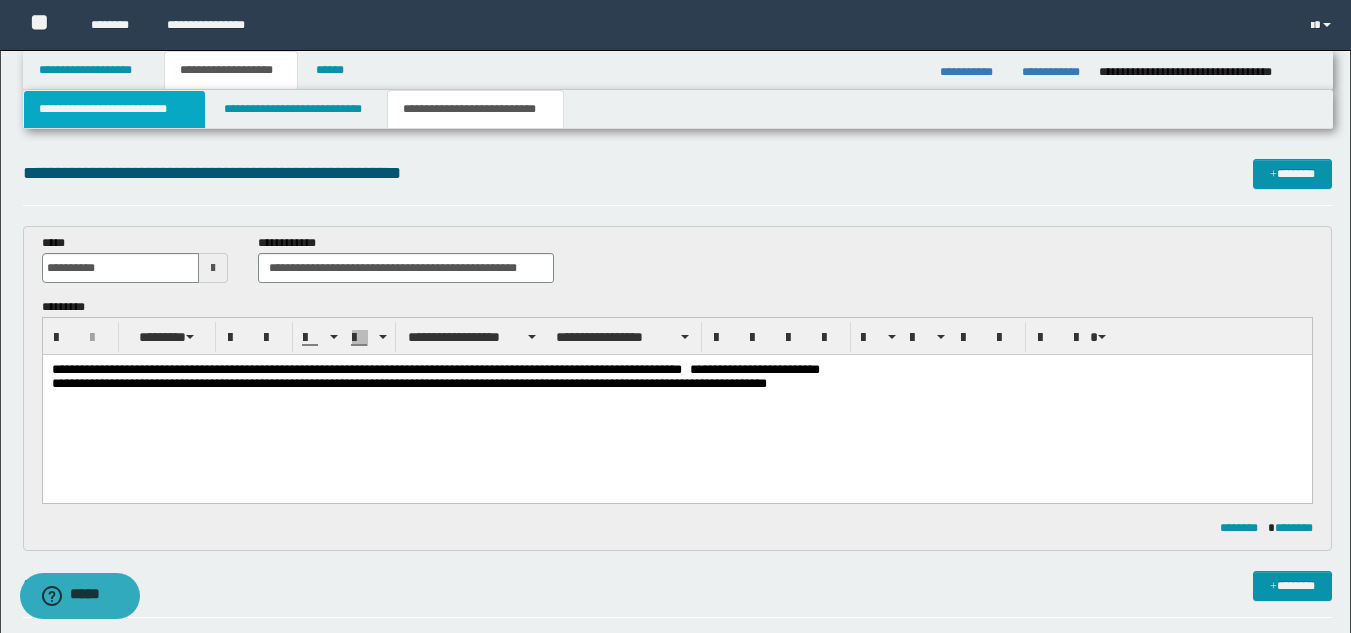 click on "**********" at bounding box center (114, 109) 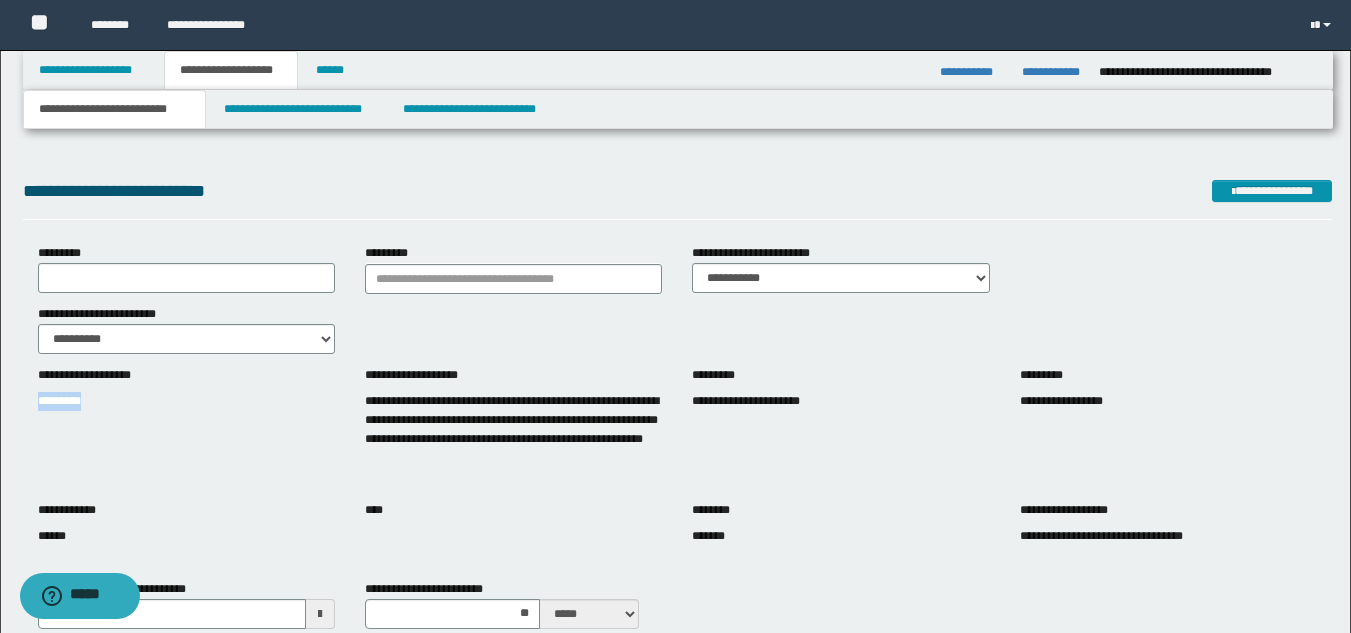 drag, startPoint x: 37, startPoint y: 402, endPoint x: 149, endPoint y: 404, distance: 112.01785 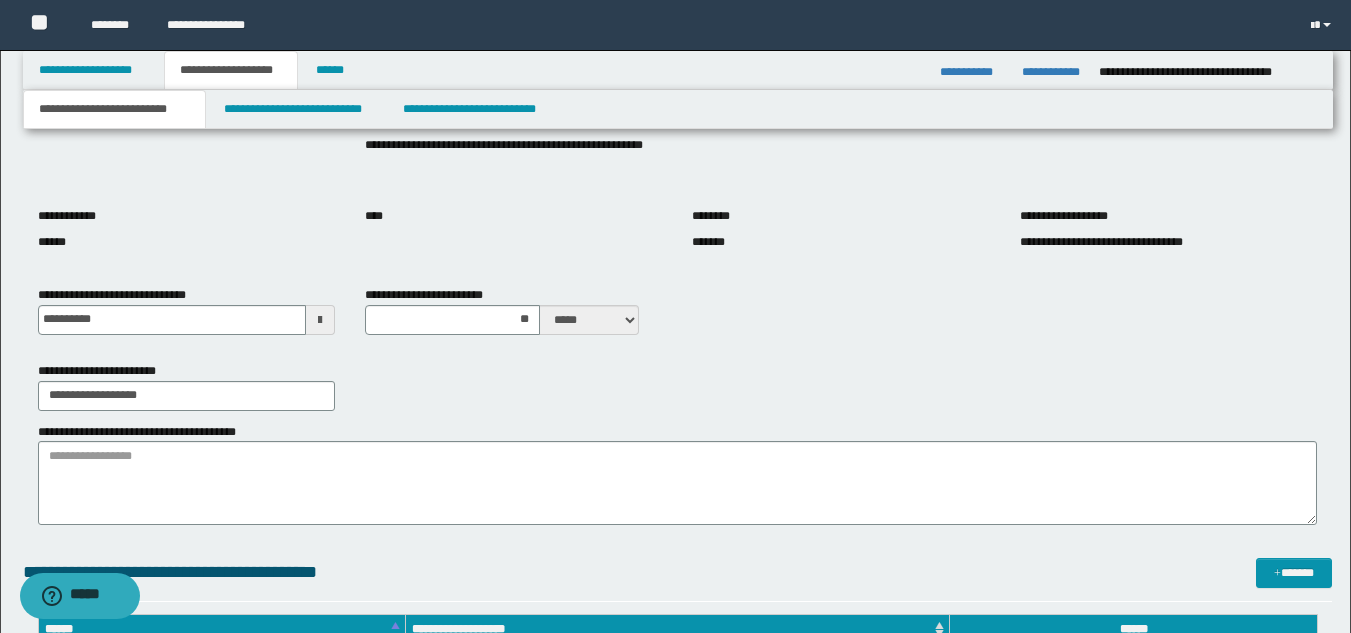scroll, scrollTop: 311, scrollLeft: 0, axis: vertical 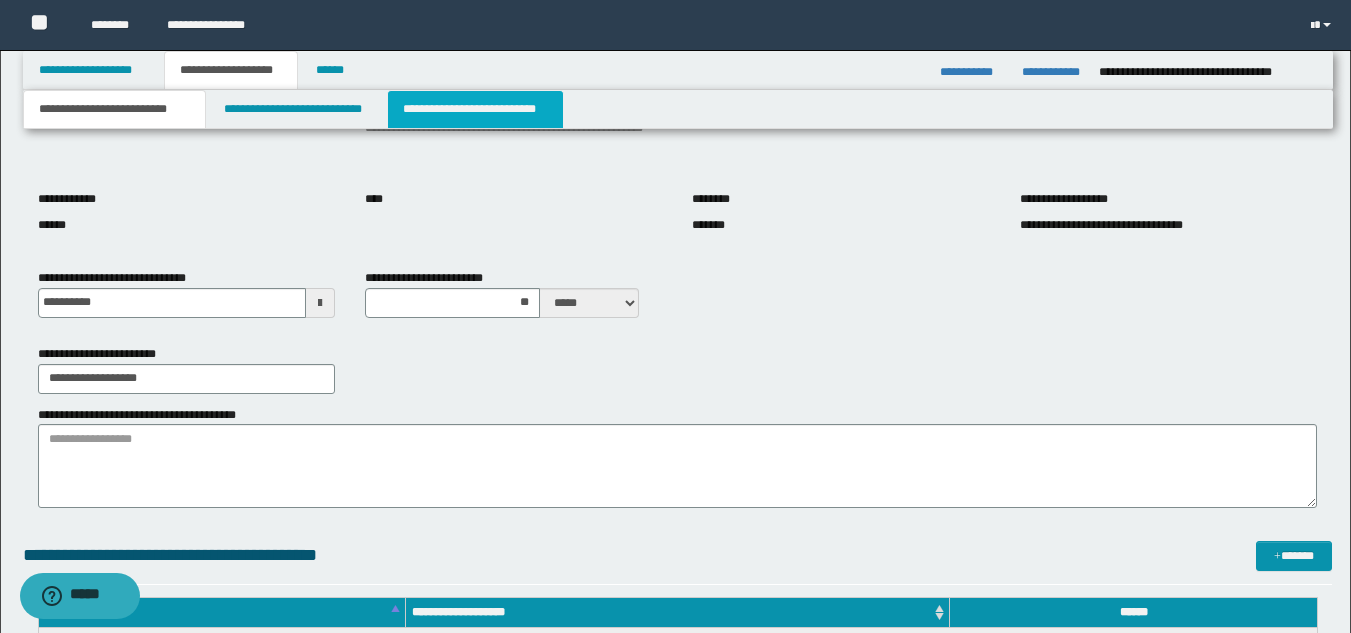 click on "**********" at bounding box center (475, 109) 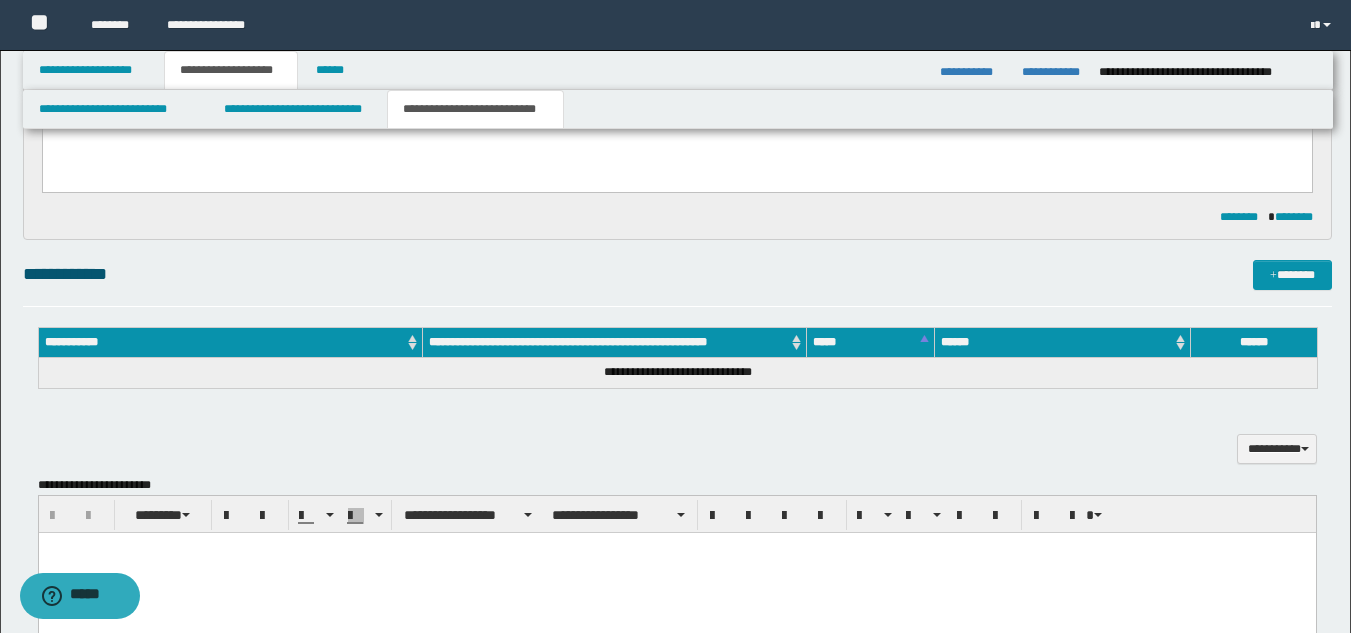 scroll, scrollTop: 0, scrollLeft: 0, axis: both 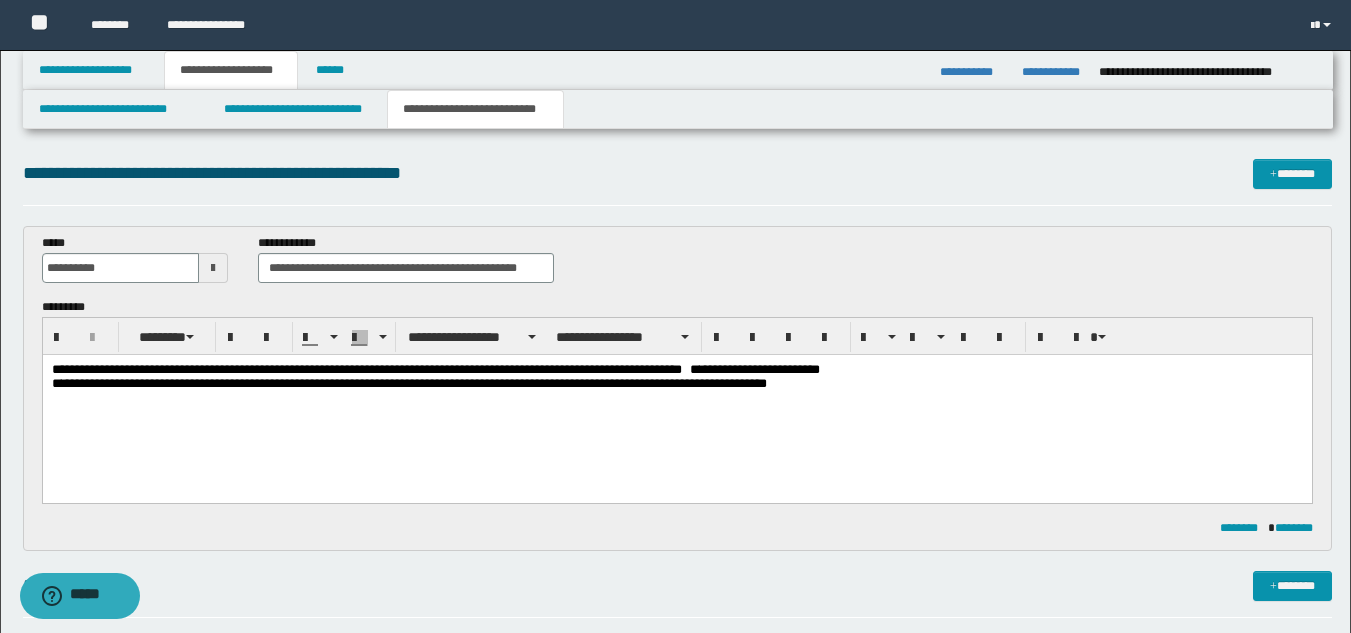 click on "*" at bounding box center [676, 369] 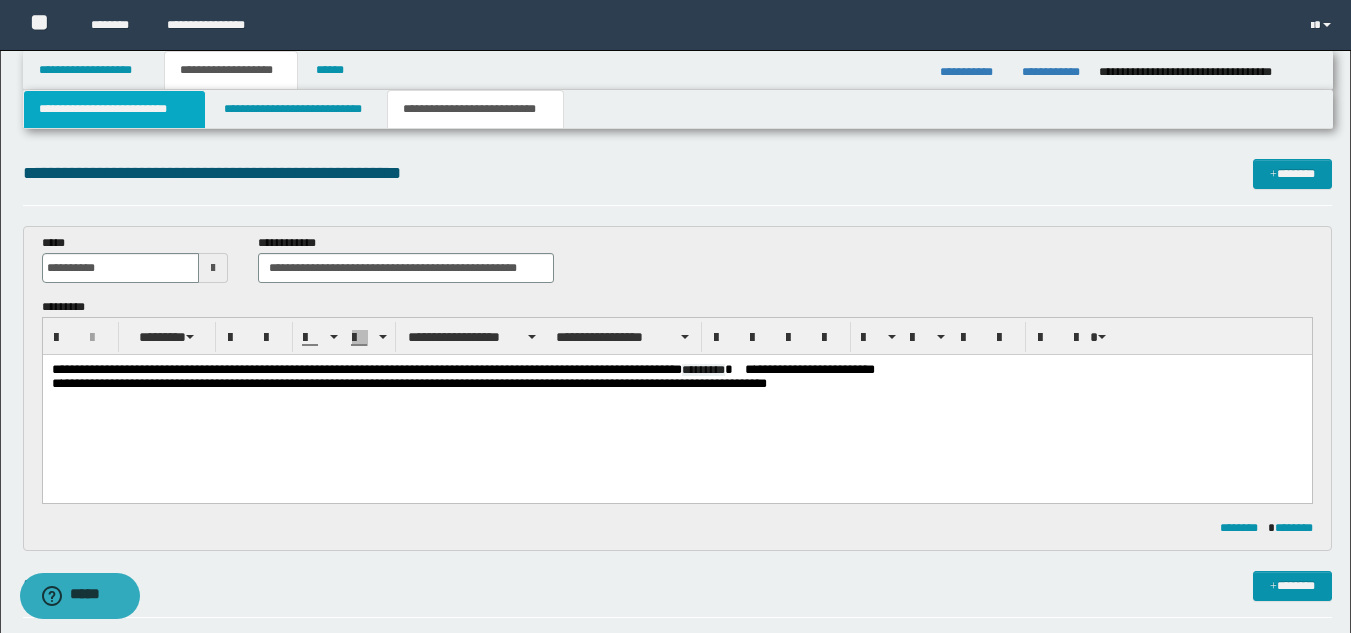click on "**********" at bounding box center [114, 109] 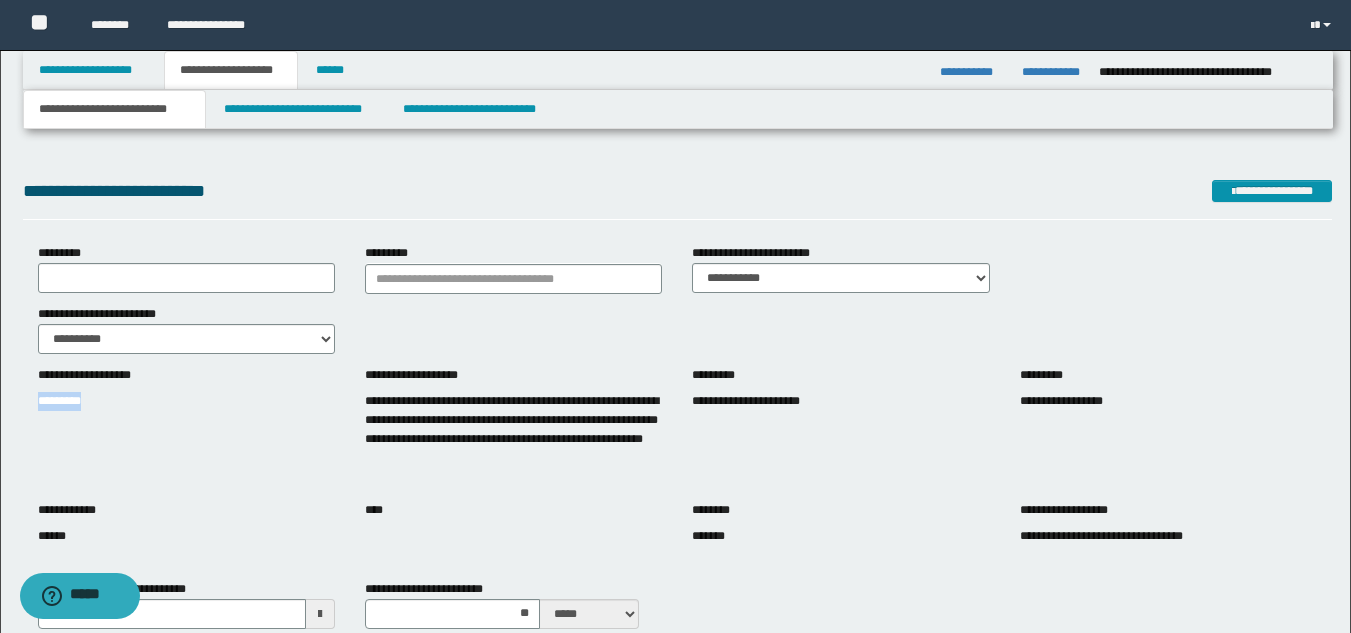 scroll, scrollTop: 600, scrollLeft: 0, axis: vertical 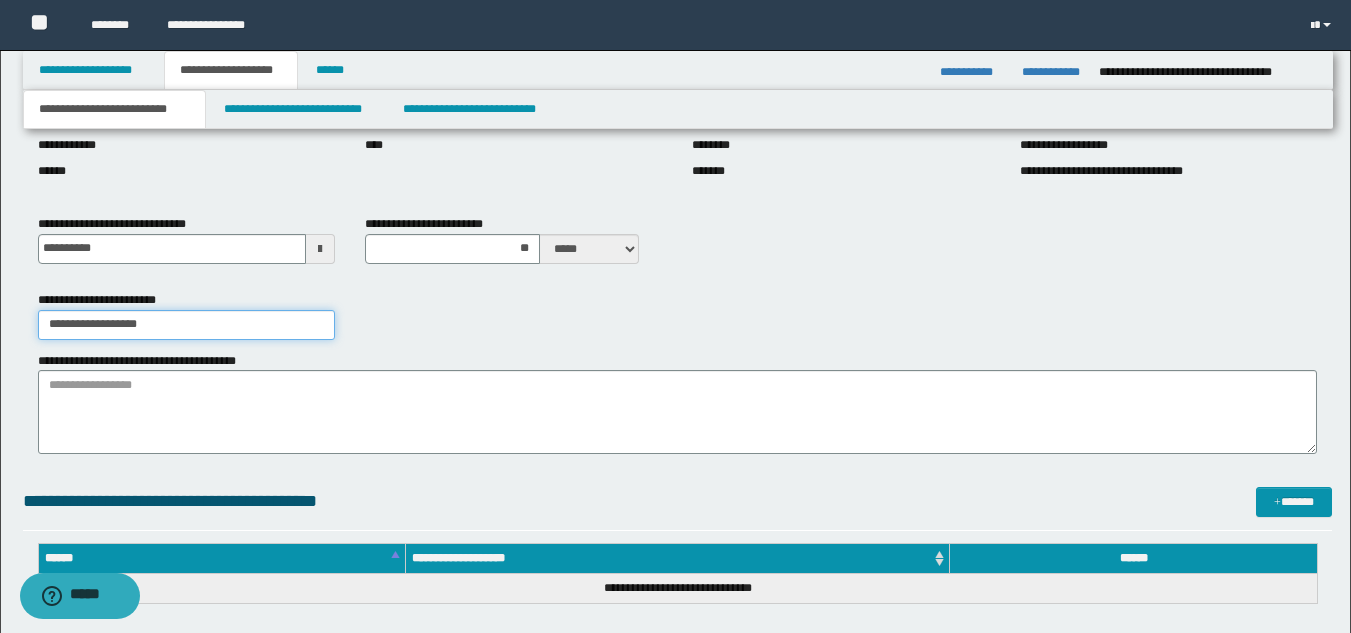 drag, startPoint x: 42, startPoint y: 321, endPoint x: 142, endPoint y: 321, distance: 100 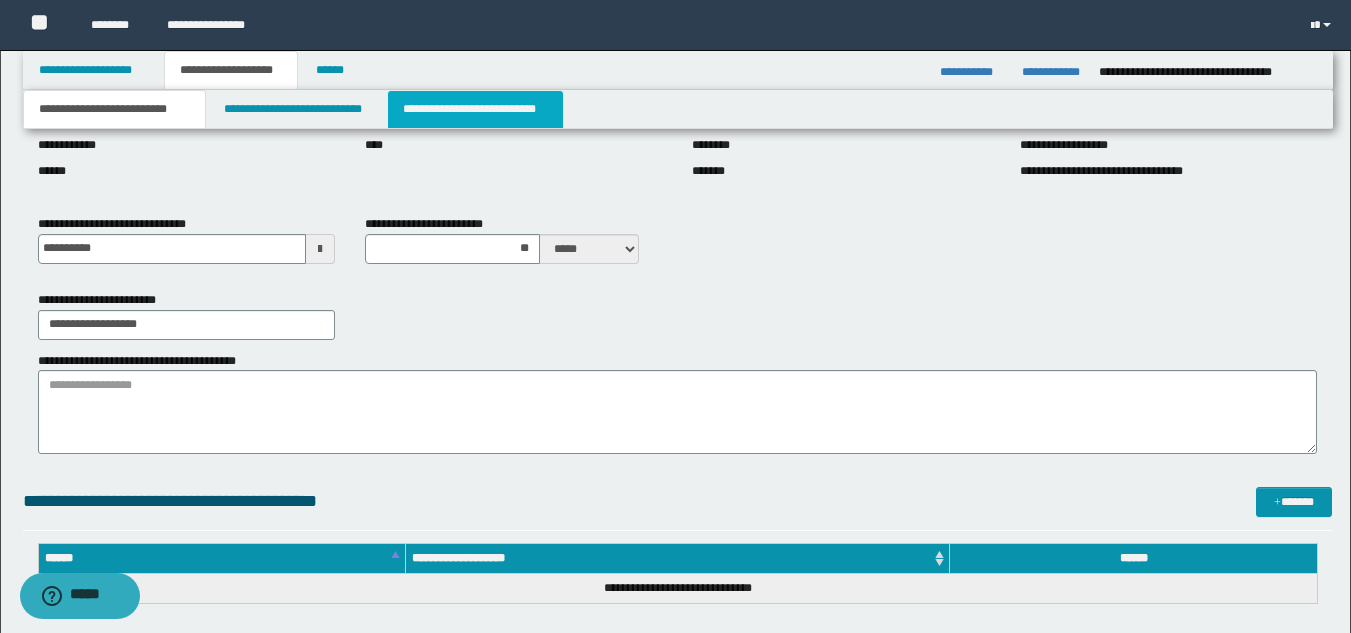 click on "**********" at bounding box center (475, 109) 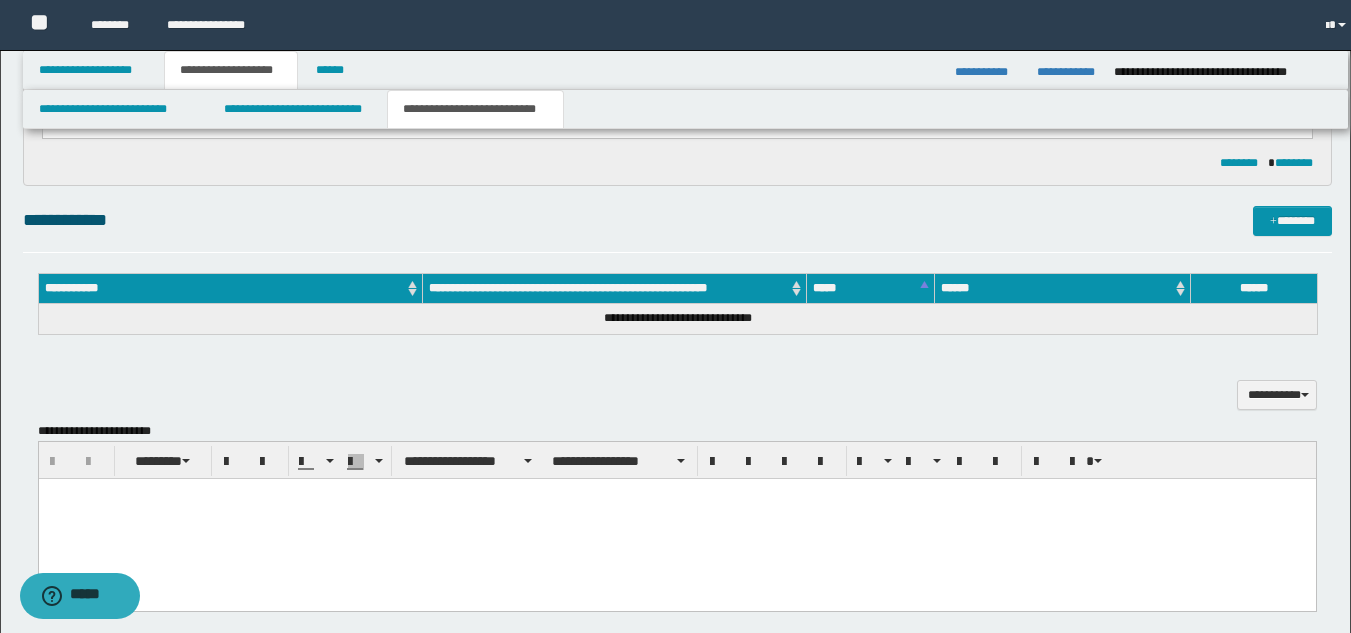scroll, scrollTop: 0, scrollLeft: 0, axis: both 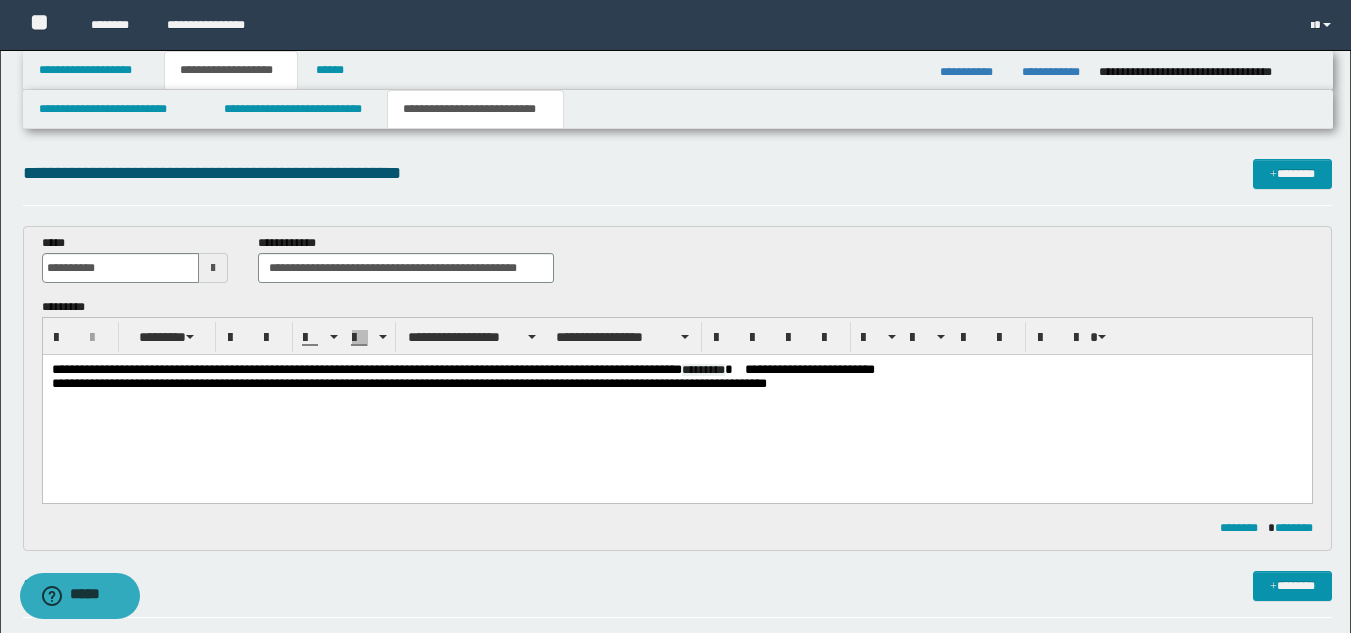 drag, startPoint x: 949, startPoint y: 373, endPoint x: 946, endPoint y: 421, distance: 48.09366 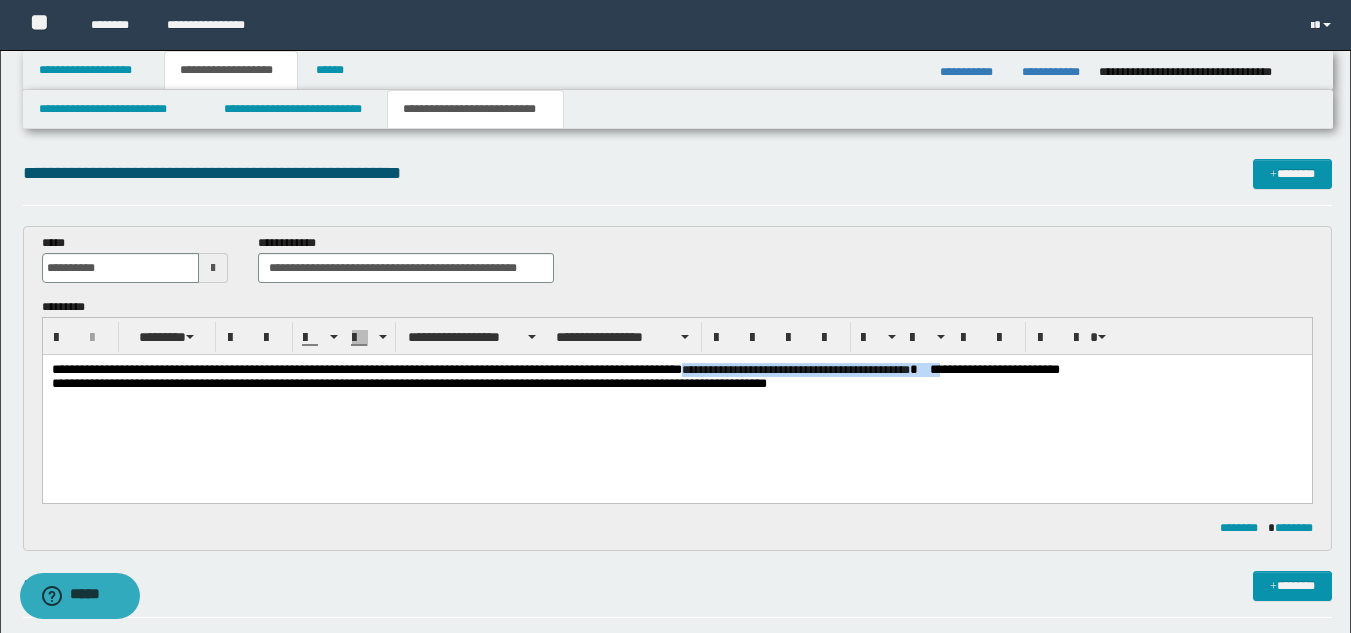 drag, startPoint x: 880, startPoint y: 373, endPoint x: 1163, endPoint y: 368, distance: 283.04416 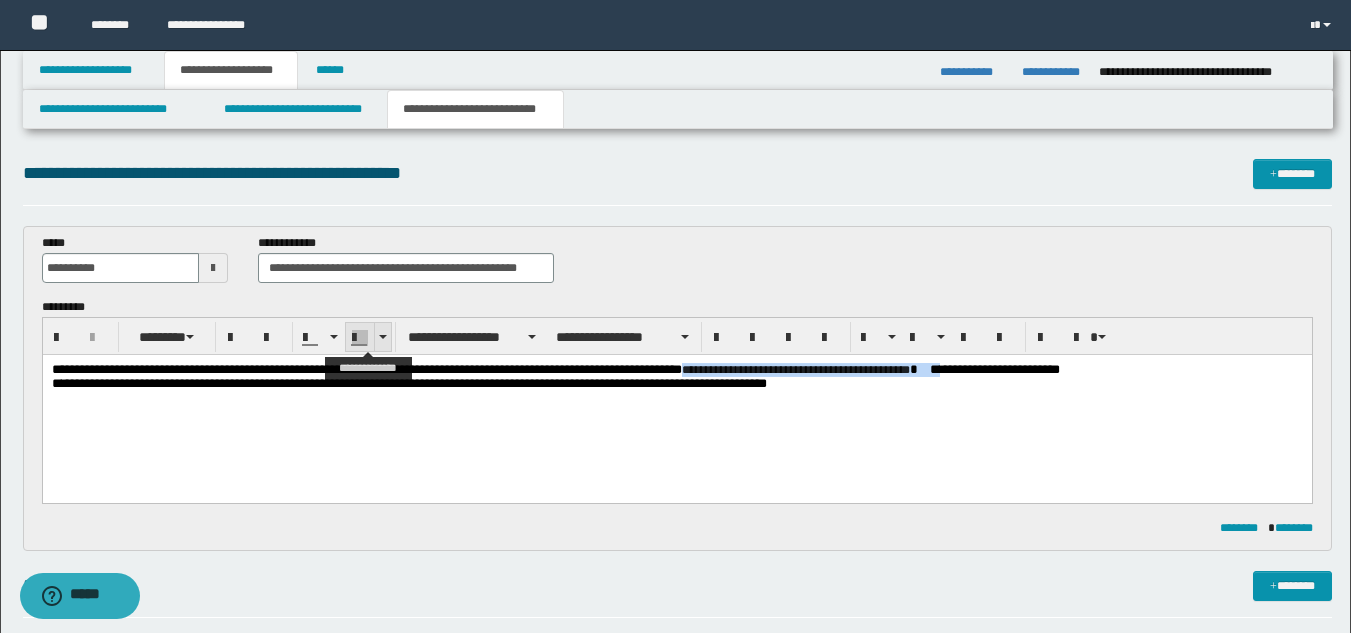 click at bounding box center [360, 338] 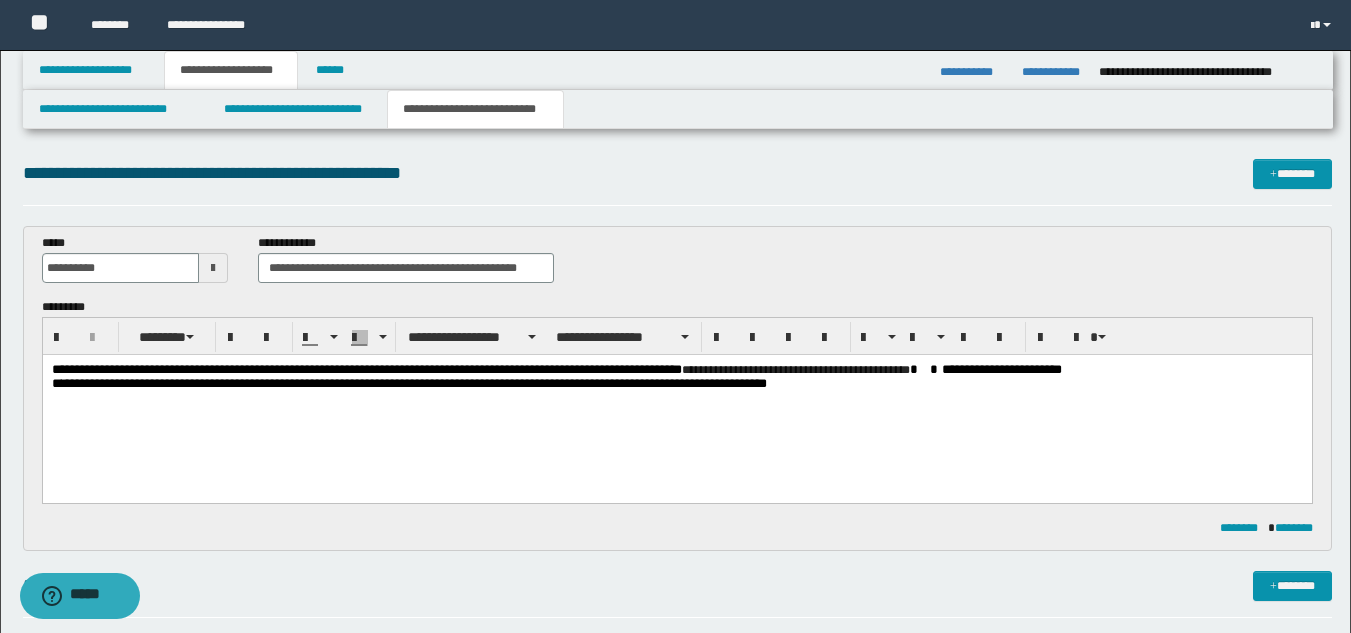 click on "**********" at bounding box center [676, 402] 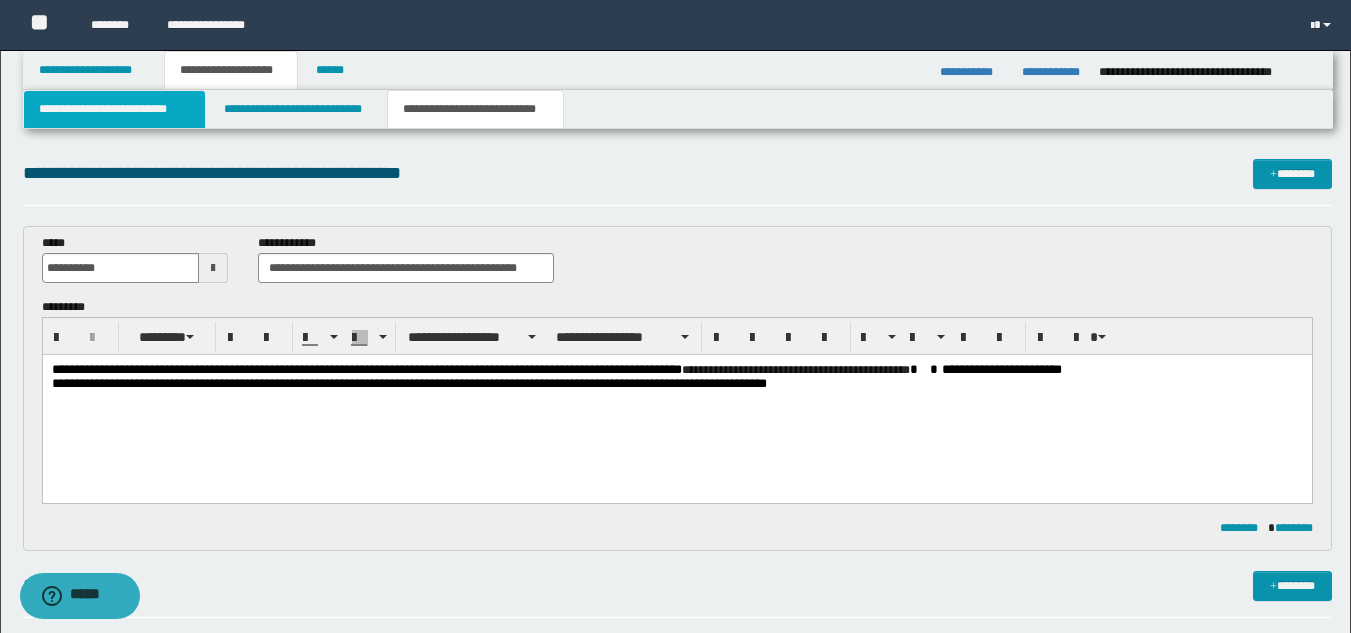 click on "**********" at bounding box center (114, 109) 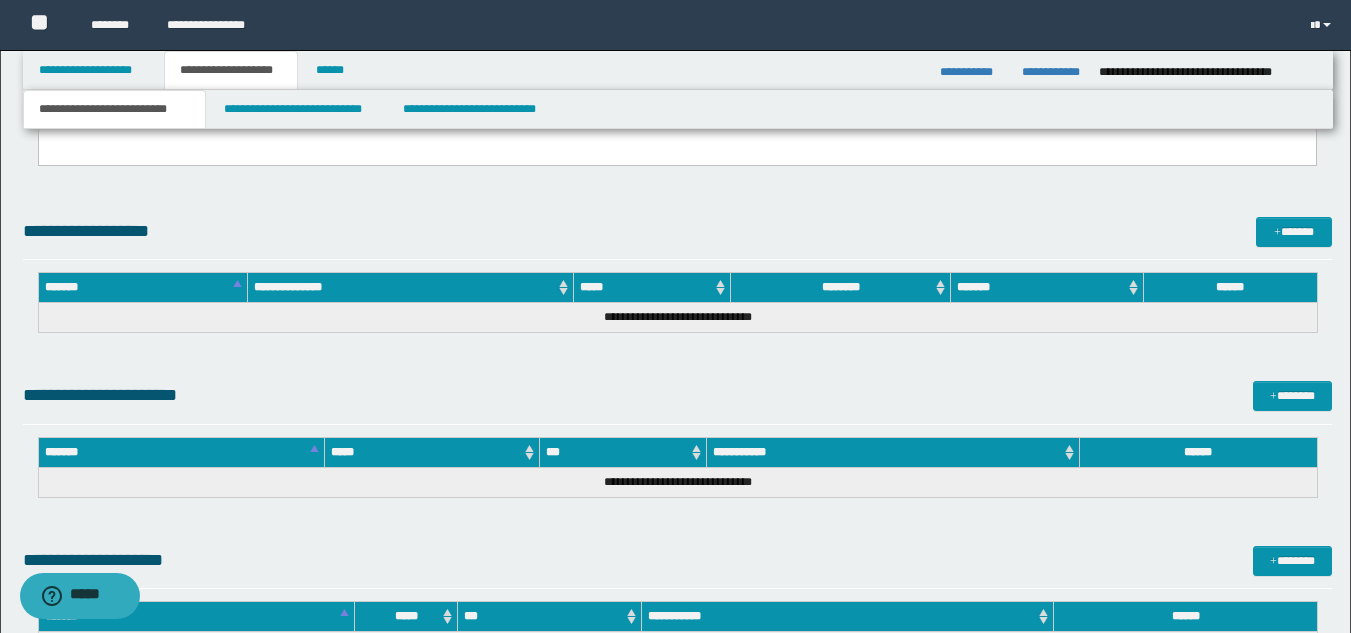 scroll, scrollTop: 1338, scrollLeft: 0, axis: vertical 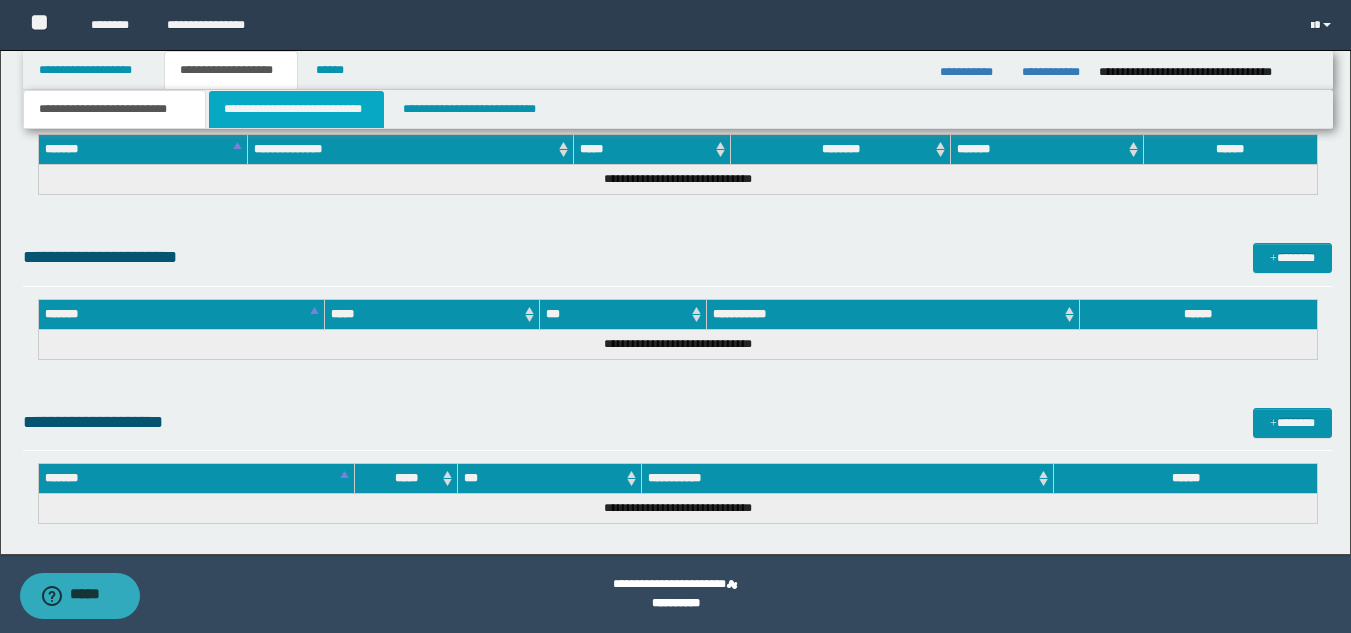 click on "**********" at bounding box center [296, 109] 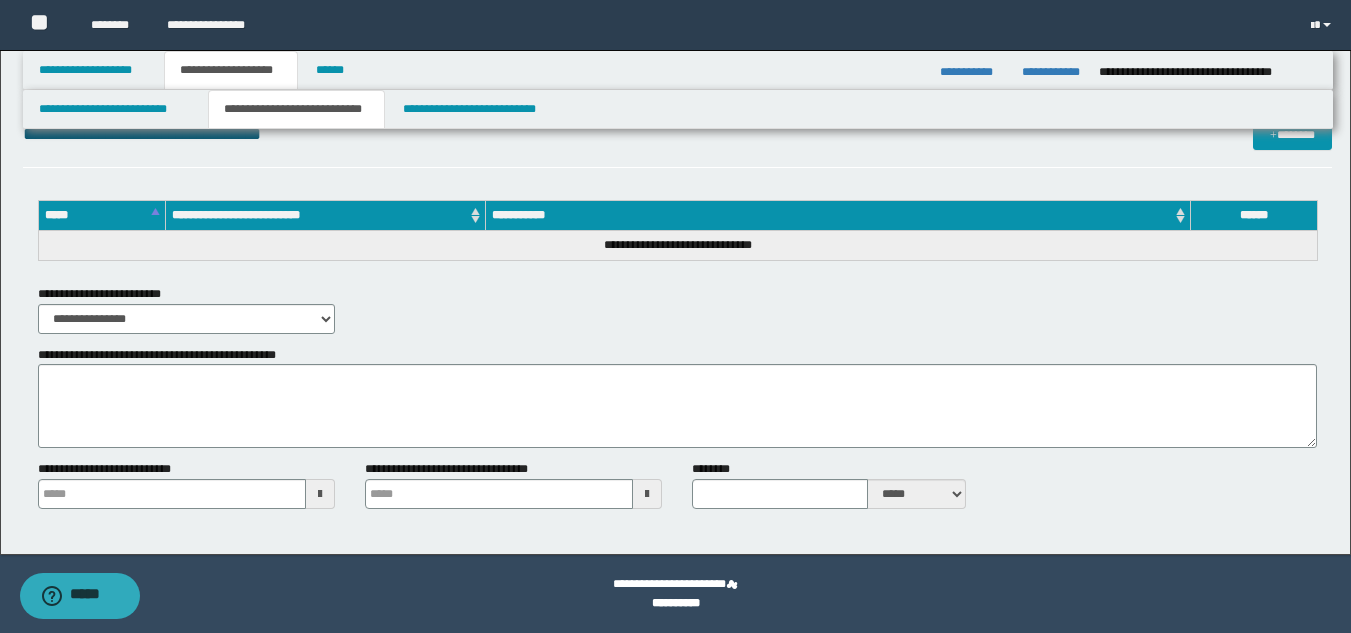 scroll, scrollTop: 0, scrollLeft: 0, axis: both 